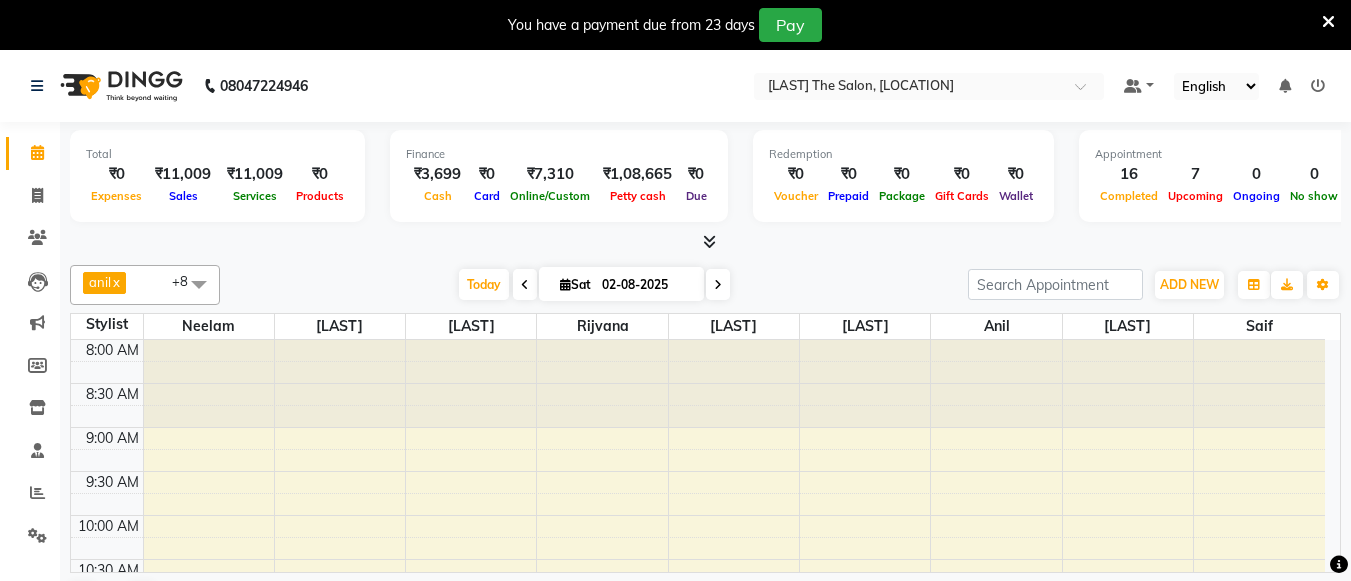 scroll, scrollTop: 0, scrollLeft: 0, axis: both 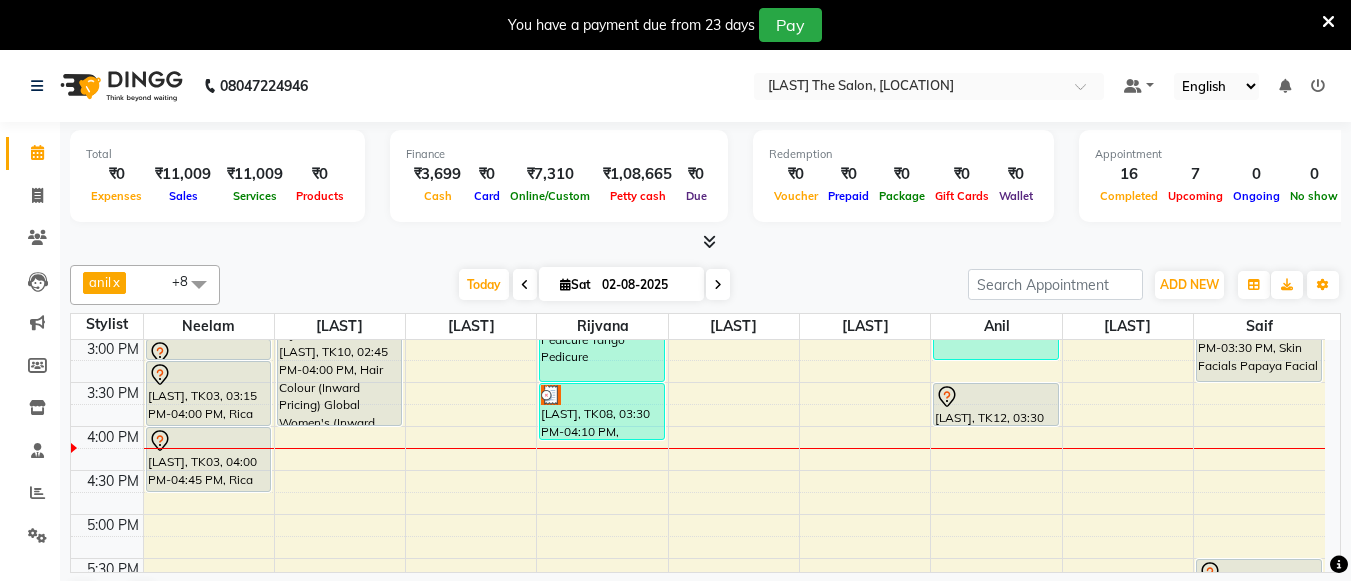 click at bounding box center (718, 285) 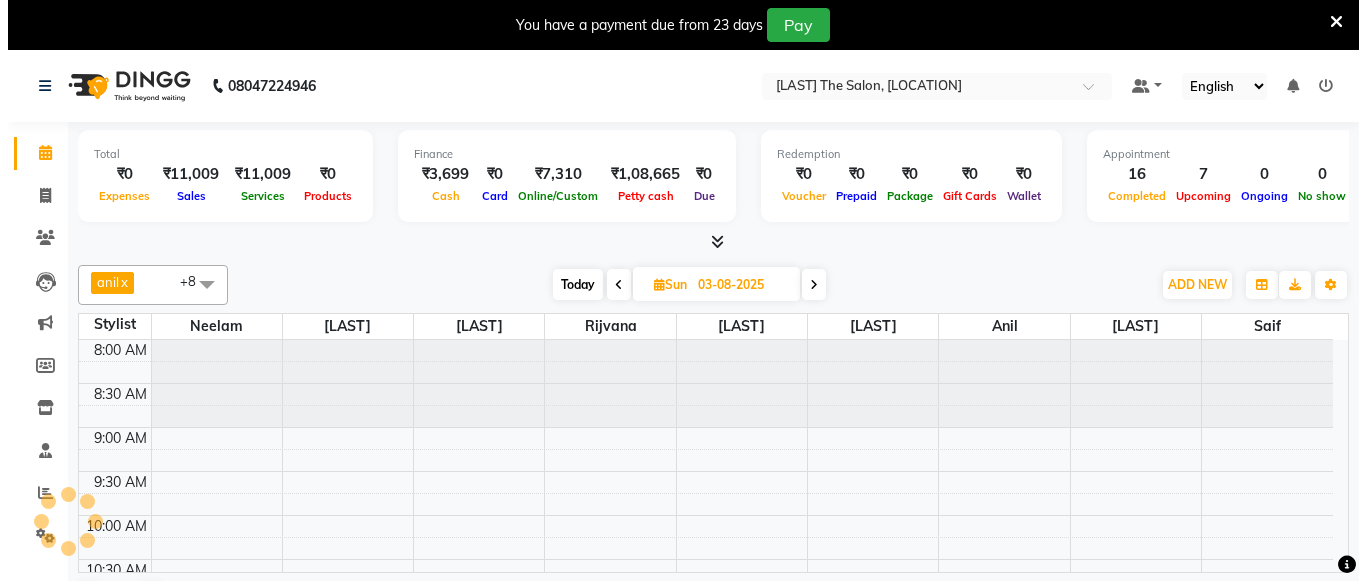 scroll, scrollTop: 705, scrollLeft: 0, axis: vertical 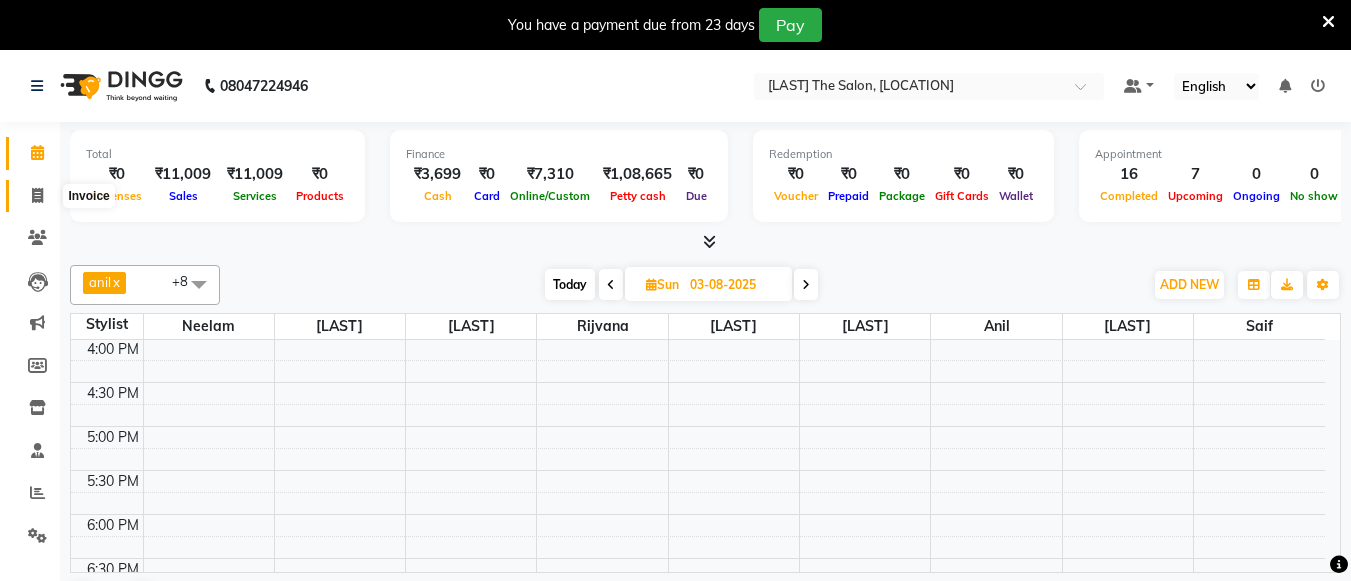 click 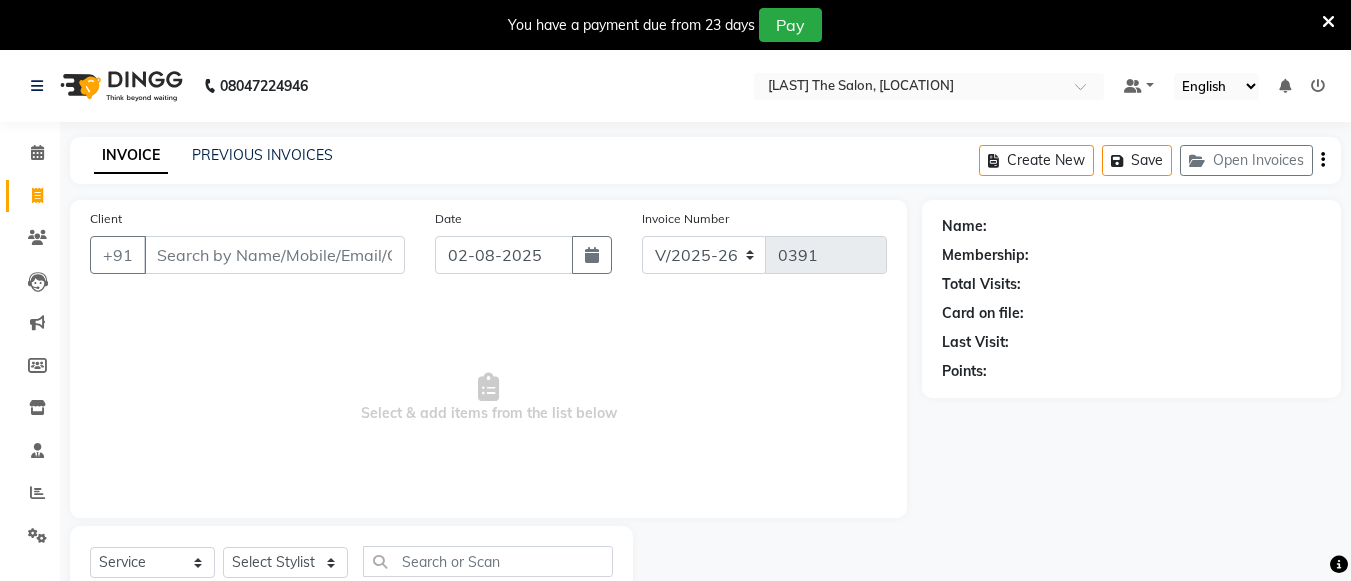 click on "Client" at bounding box center [274, 255] 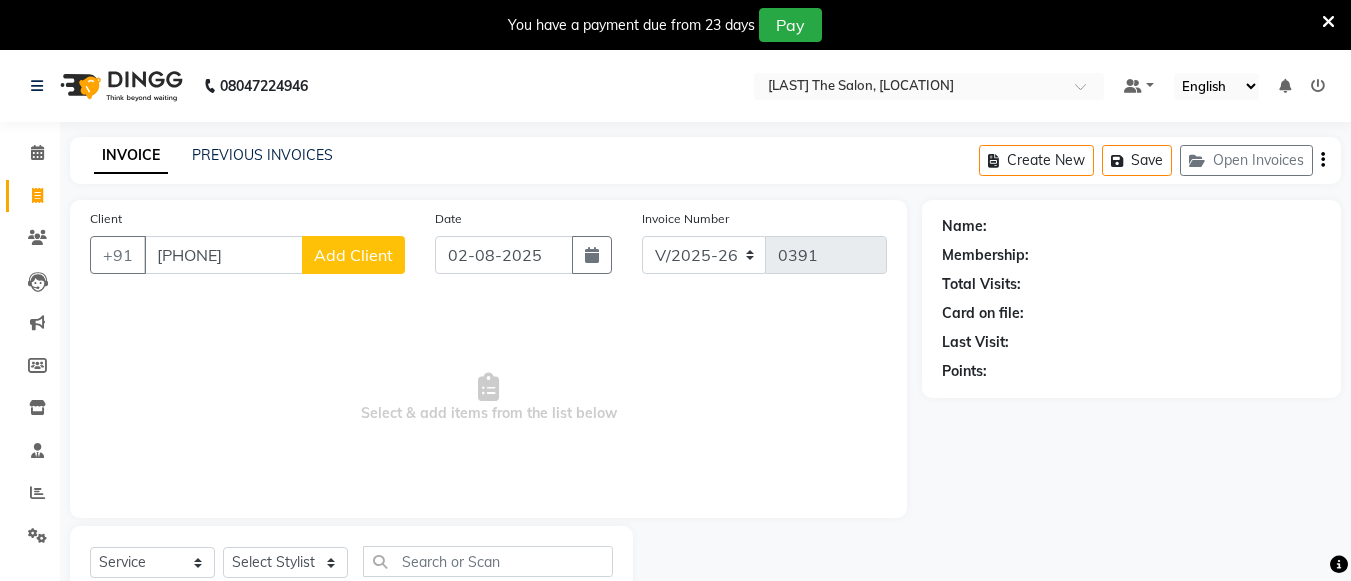 type on "[PHONE]" 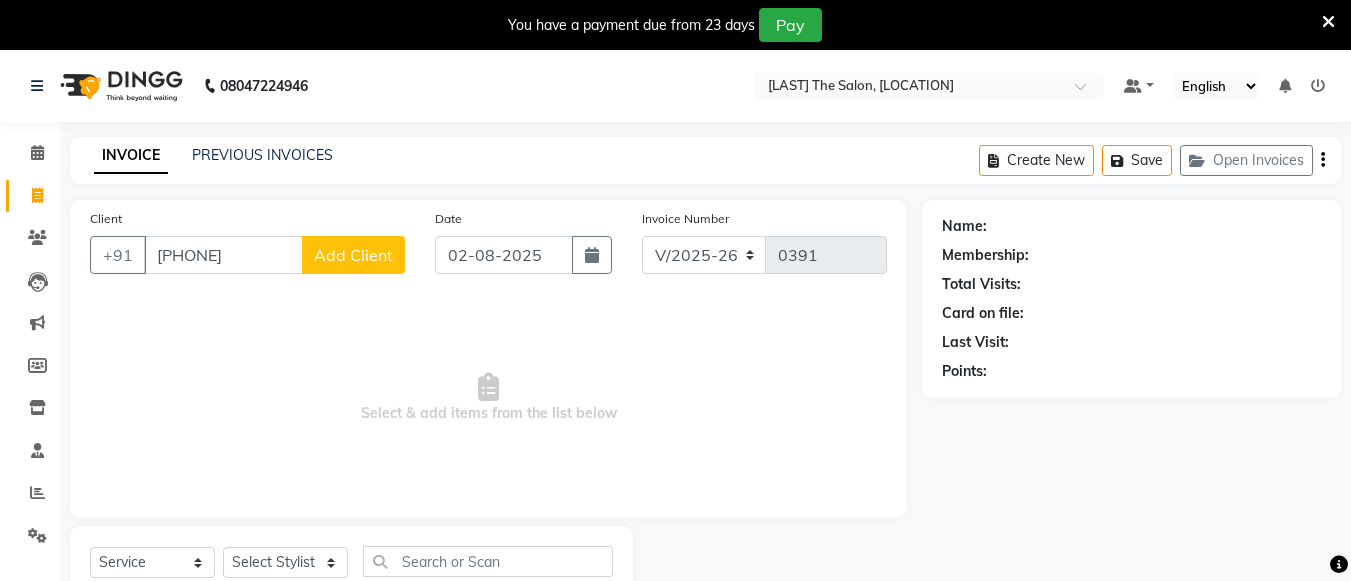 click on "Add Client" 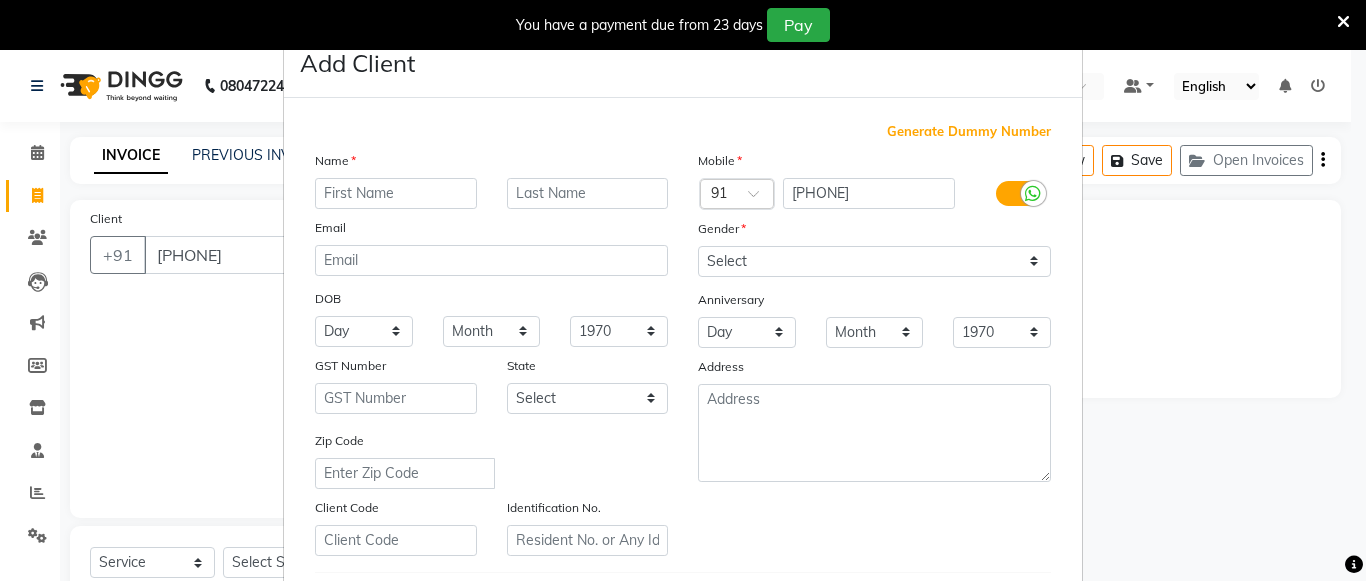 click at bounding box center (396, 193) 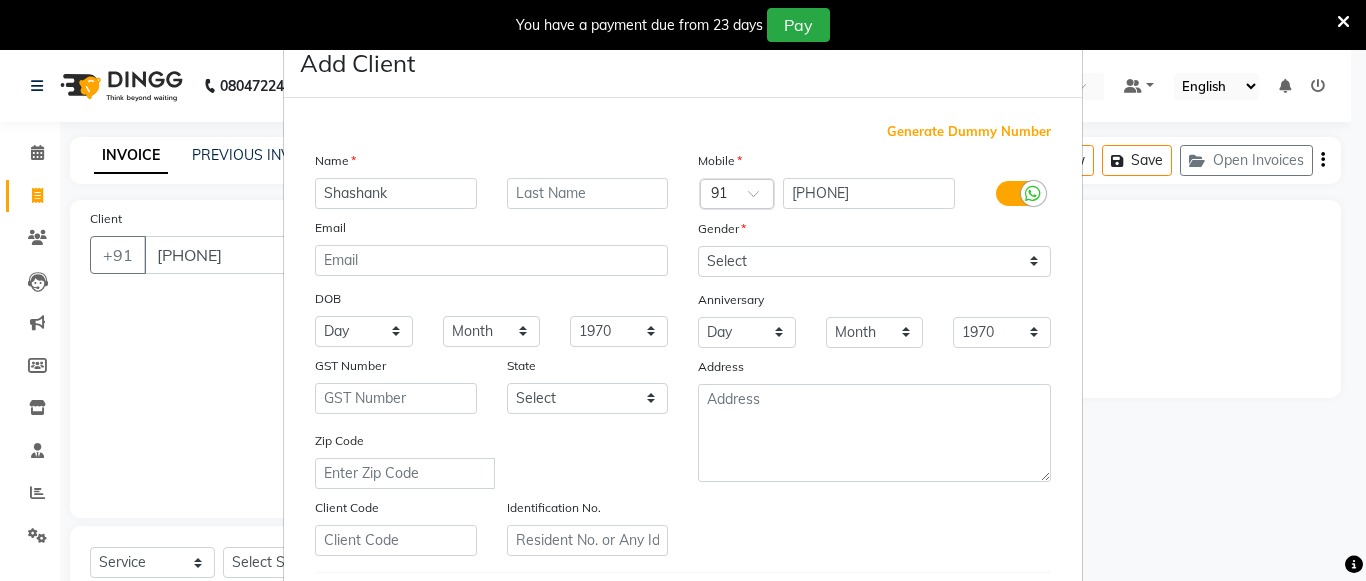 type on "Shashank" 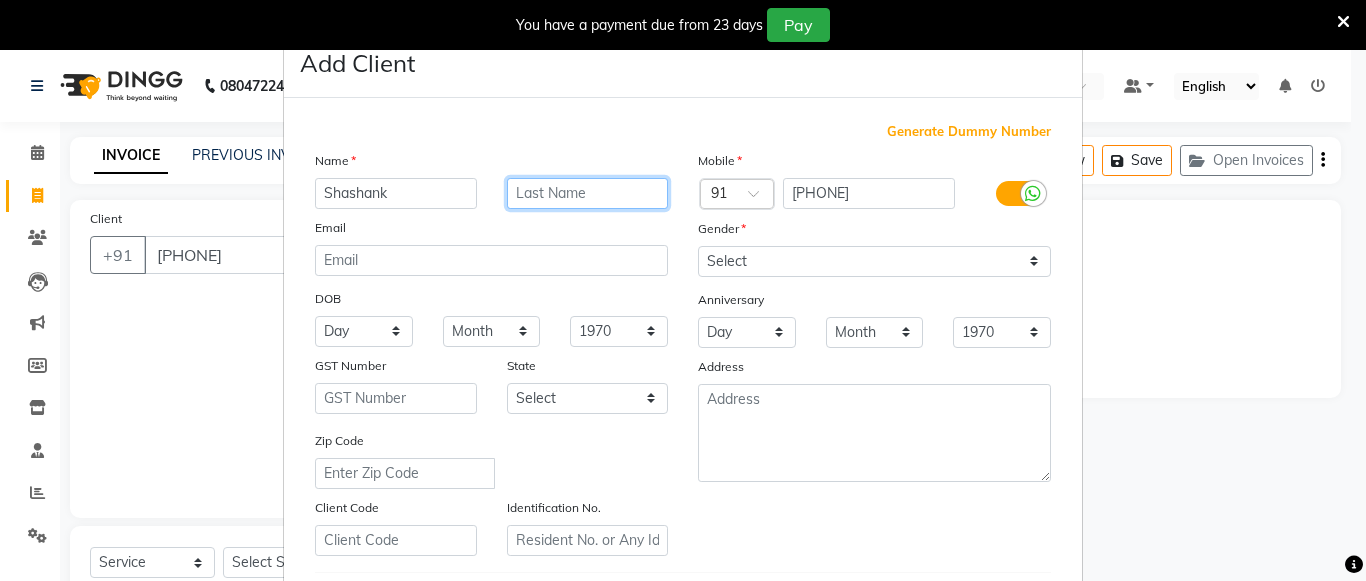 click at bounding box center [588, 193] 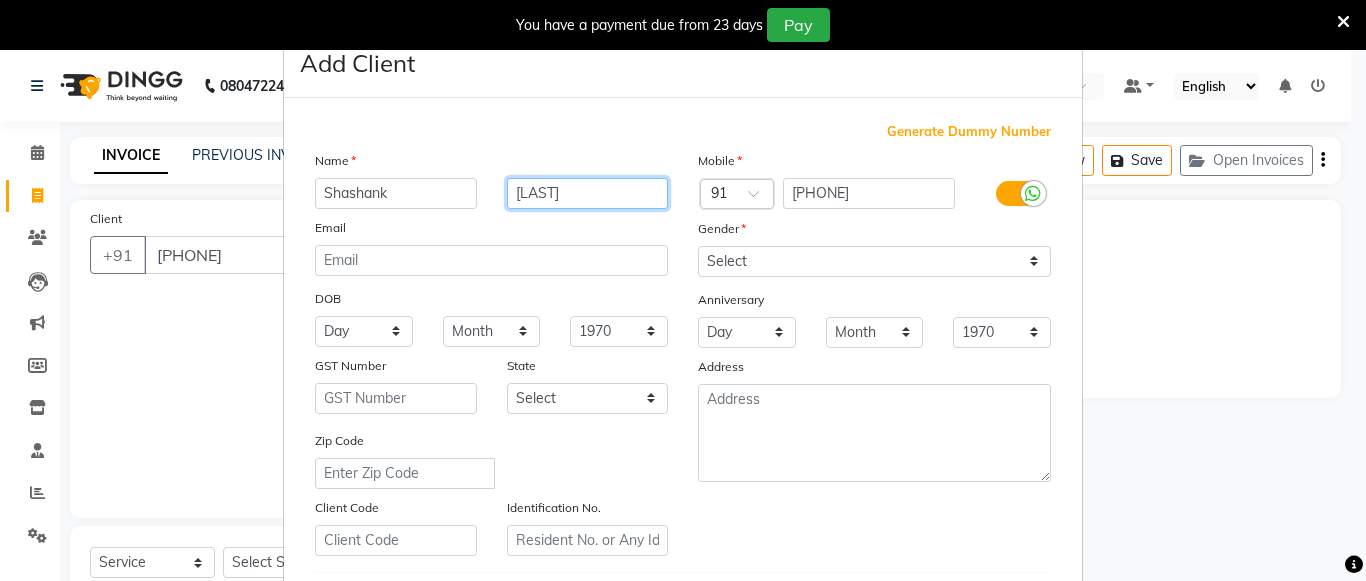 type on "govlkar" 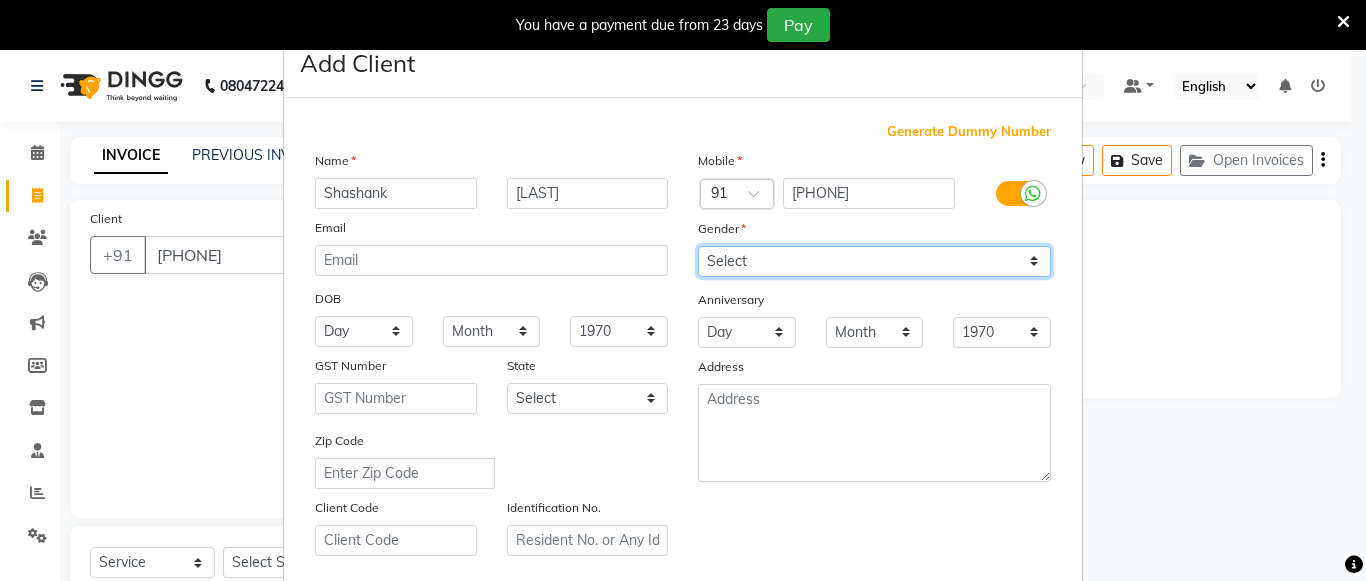 click on "Select Male Female Other Prefer Not To Say" at bounding box center [874, 261] 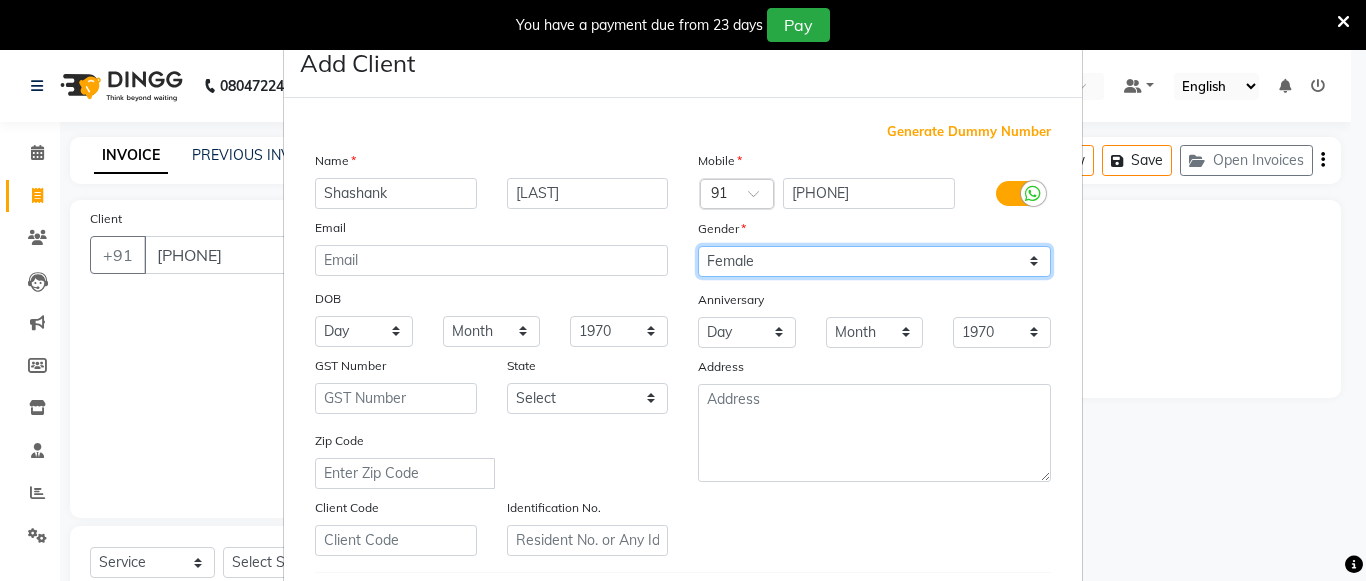 click on "Select Male Female Other Prefer Not To Say" at bounding box center [874, 261] 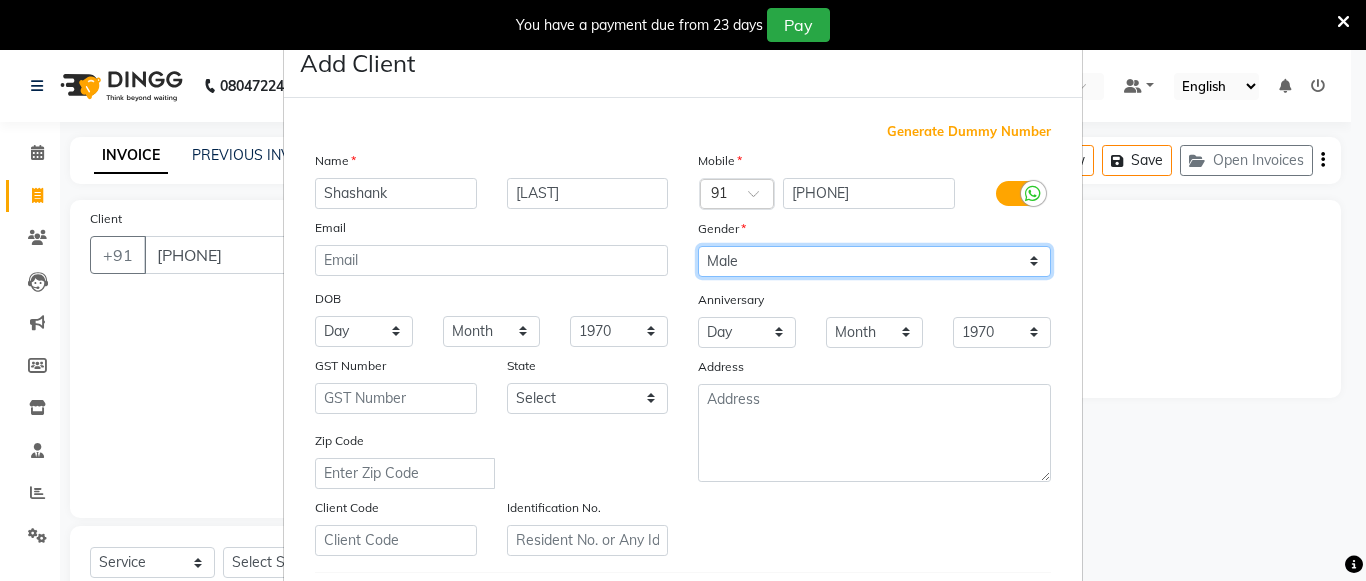 click on "Select Male Female Other Prefer Not To Say" at bounding box center [874, 261] 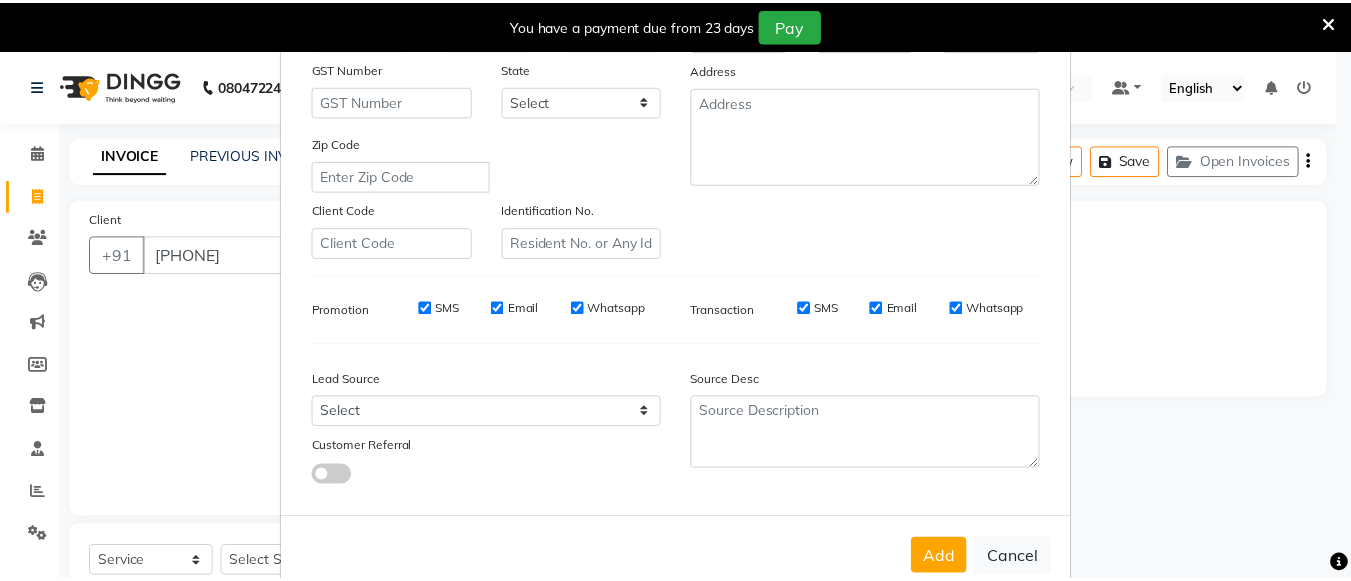 scroll, scrollTop: 314, scrollLeft: 0, axis: vertical 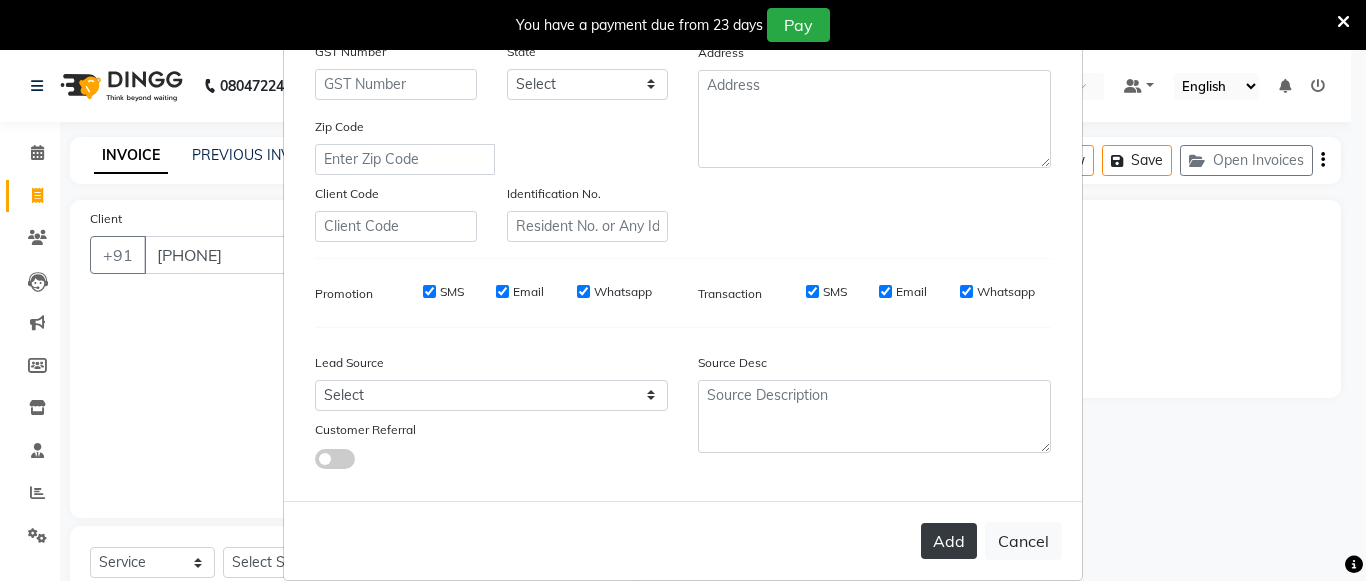 click on "Add" at bounding box center [949, 541] 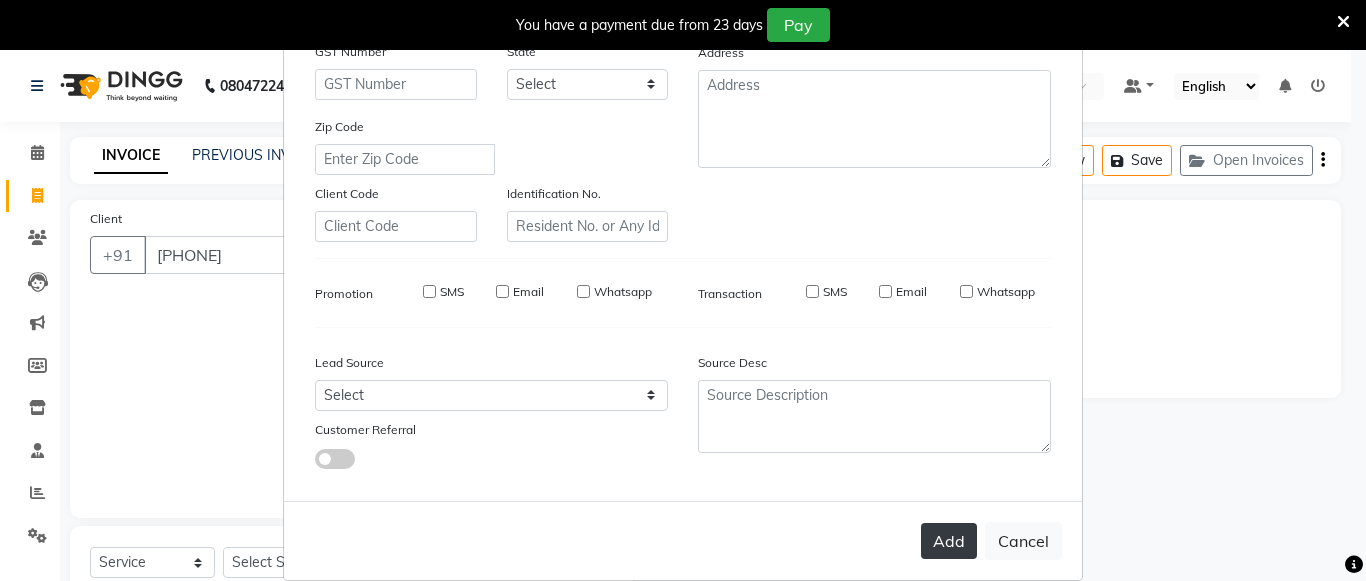 type 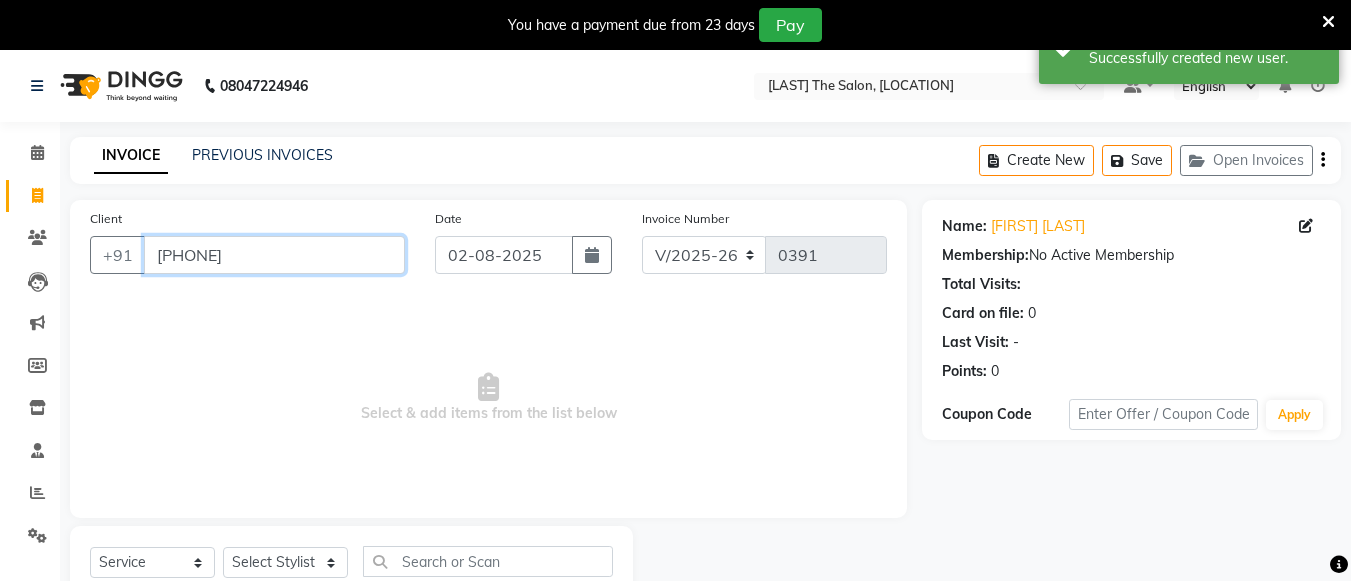 click on "[PHONE]" at bounding box center [274, 255] 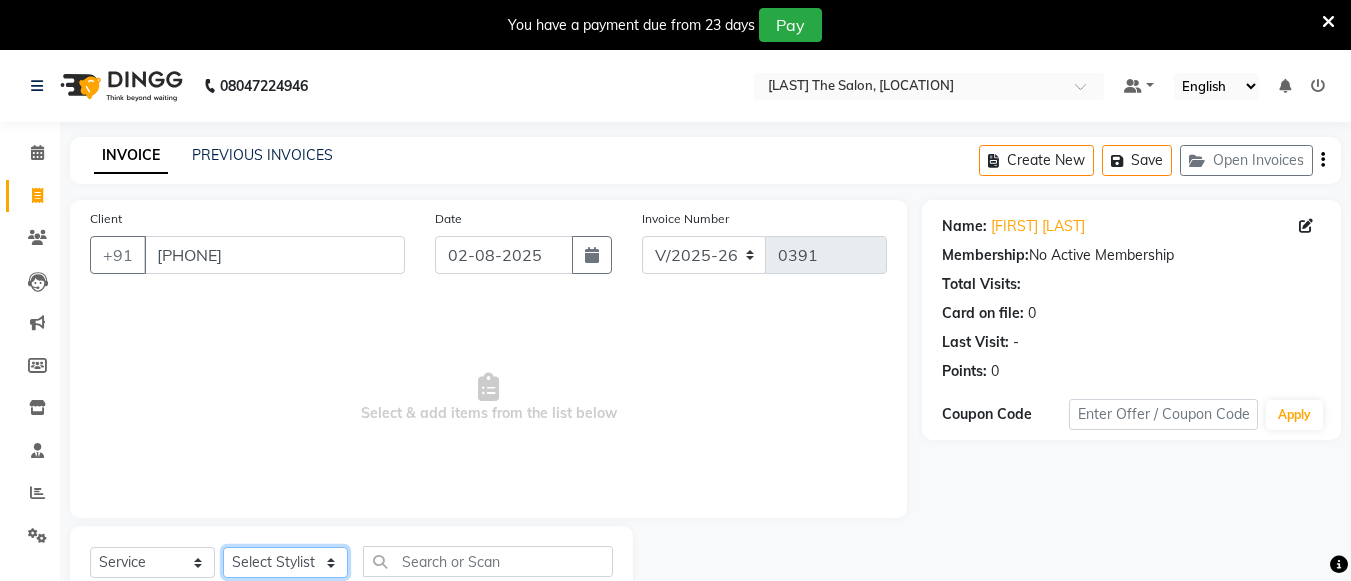 click on "Select Stylist [FIRST] [FIRST] [FIRST] [FIRST] [FIRST] [FIRST]  [FIRST] [FIRST] Manager id [FIRST] [FIRST] [FIRST] [FIRST] [FIRST] [FIRST] [FIRST] [FIRST] [FIRST]" 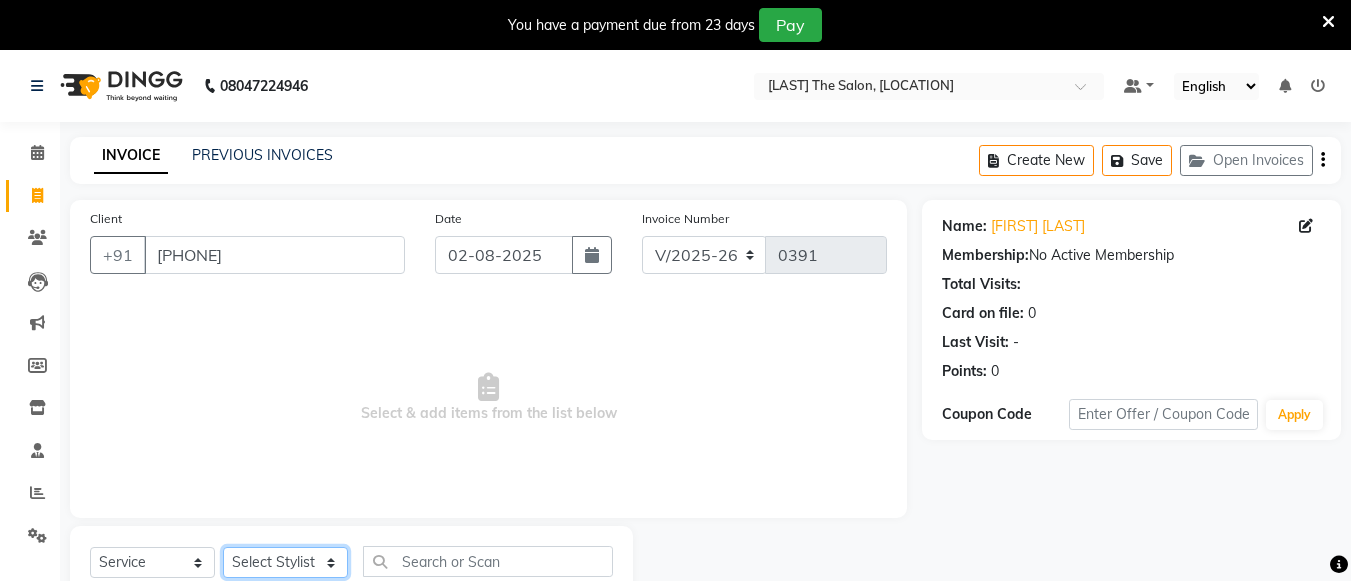 select on "[NUMBER]" 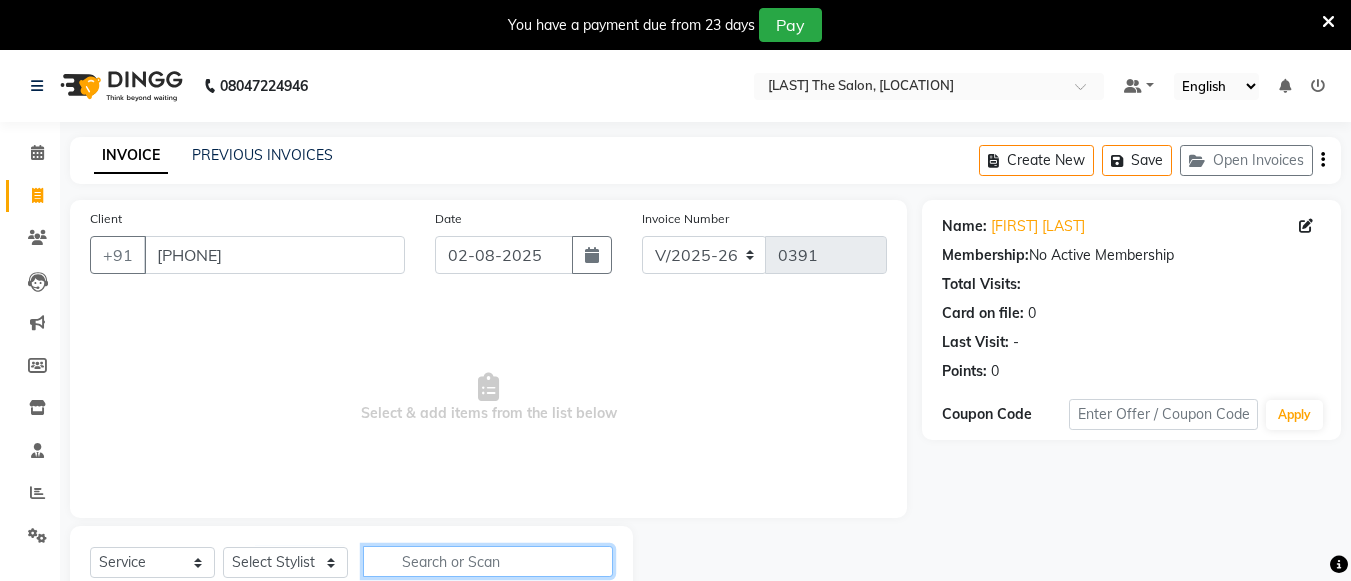 click 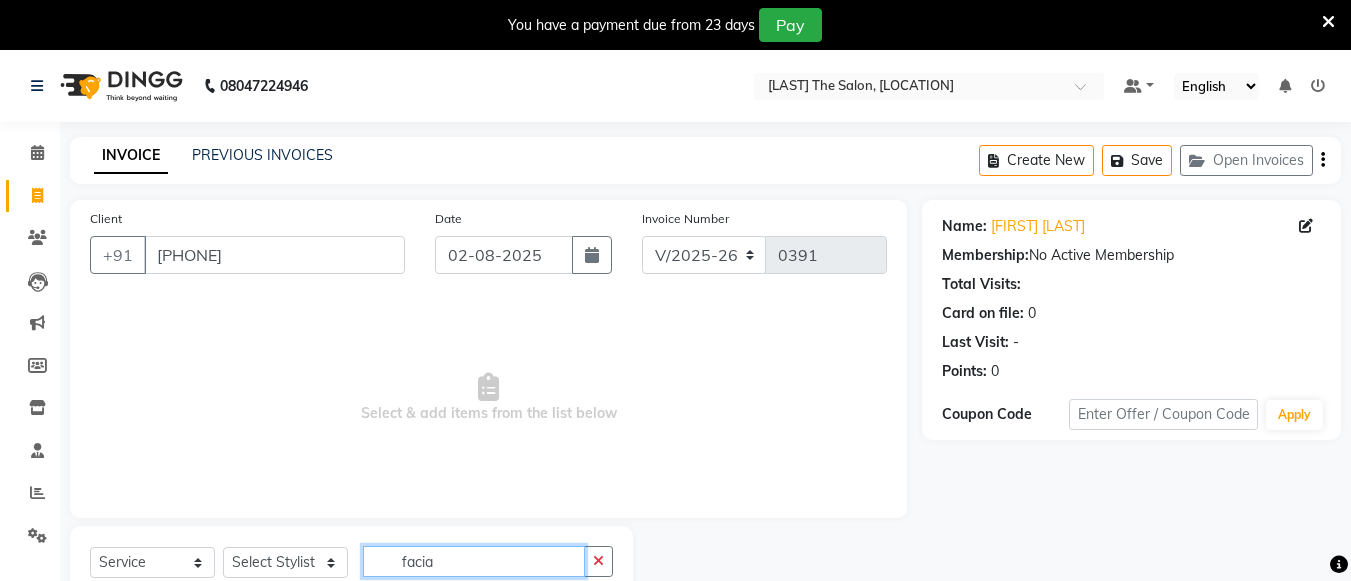 scroll, scrollTop: 176, scrollLeft: 0, axis: vertical 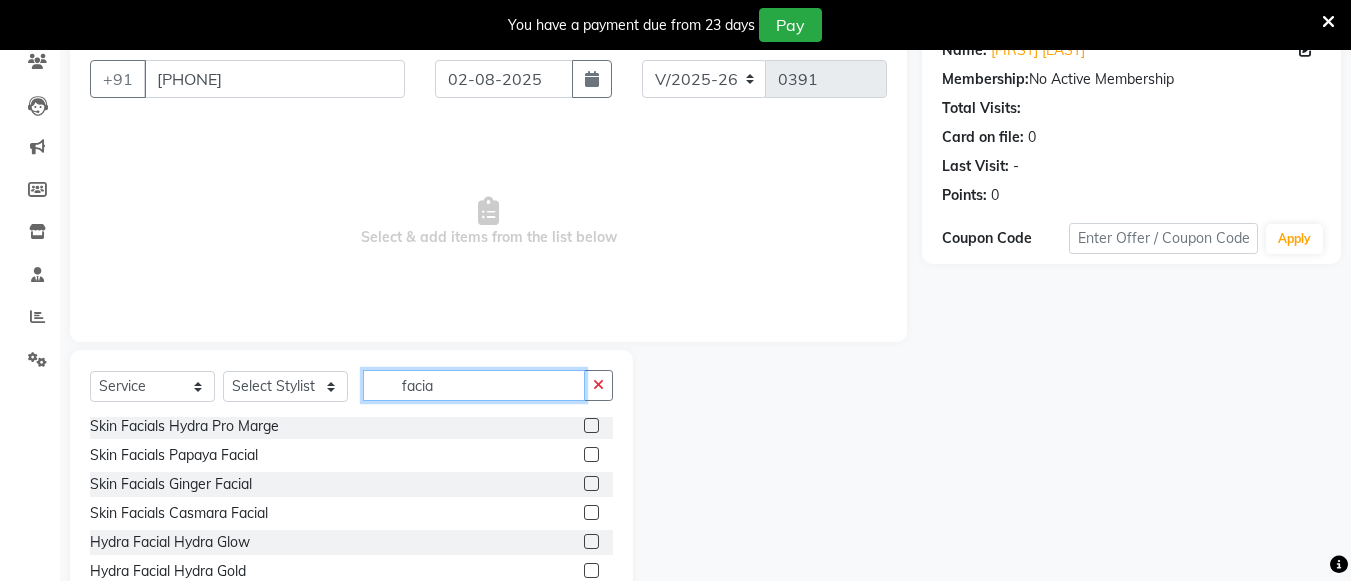 type on "facia" 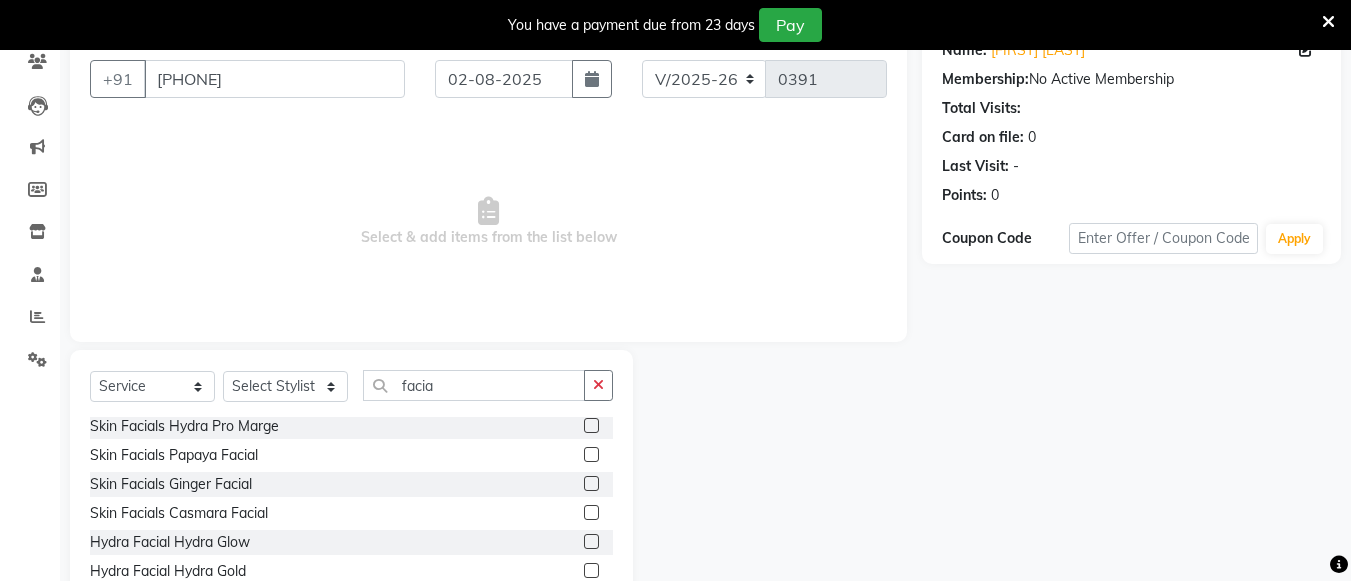 click on "Skin Facials Casmara Facial" 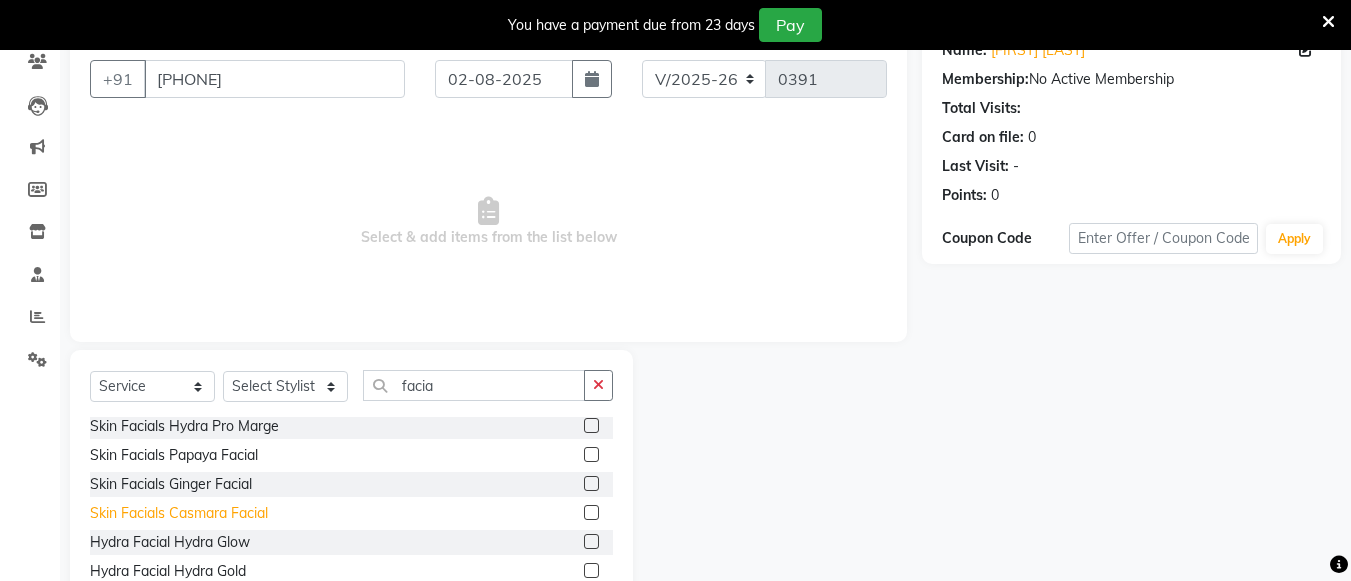 click on "Skin Facials Casmara Facial" 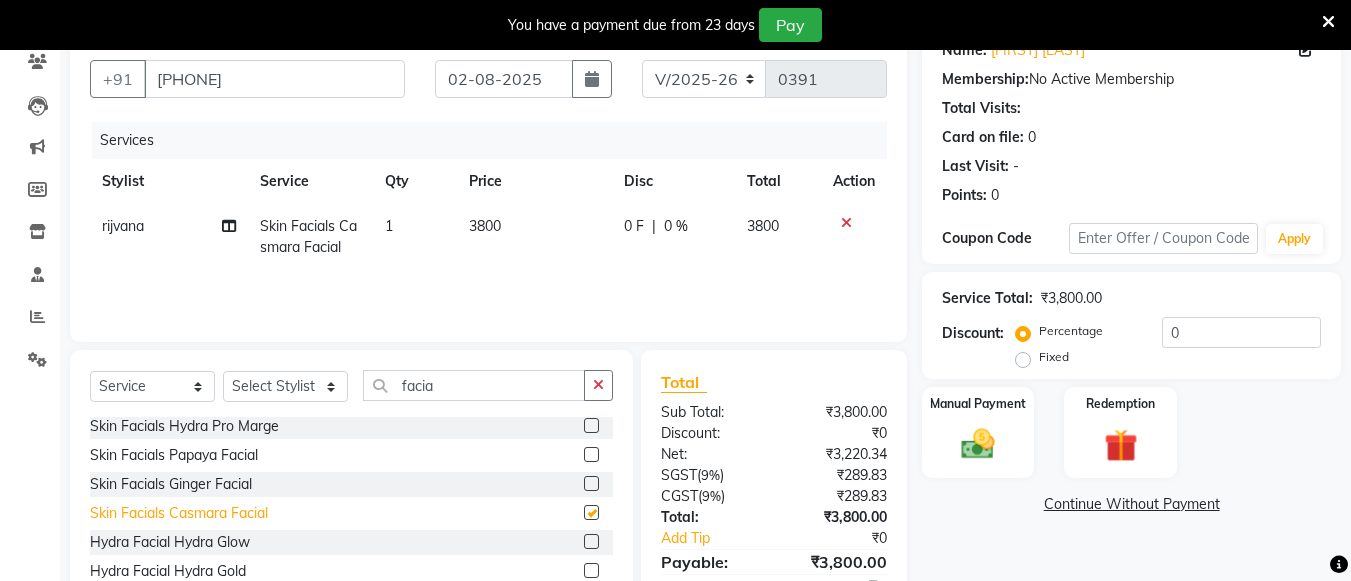checkbox on "false" 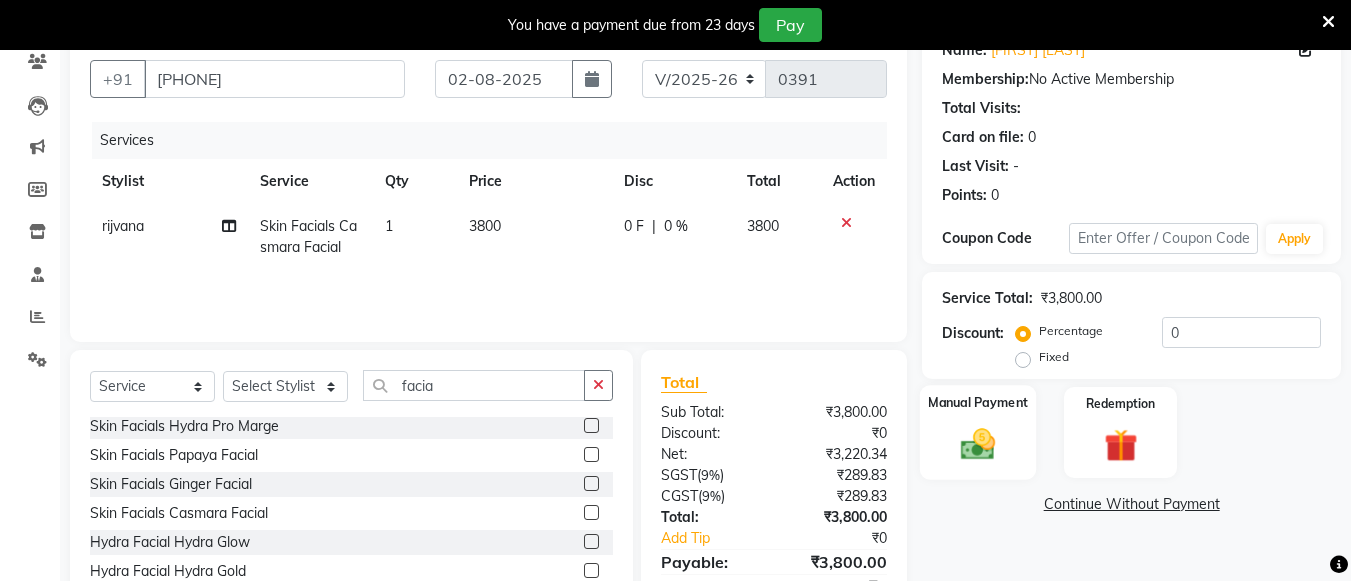 click on "Manual Payment" 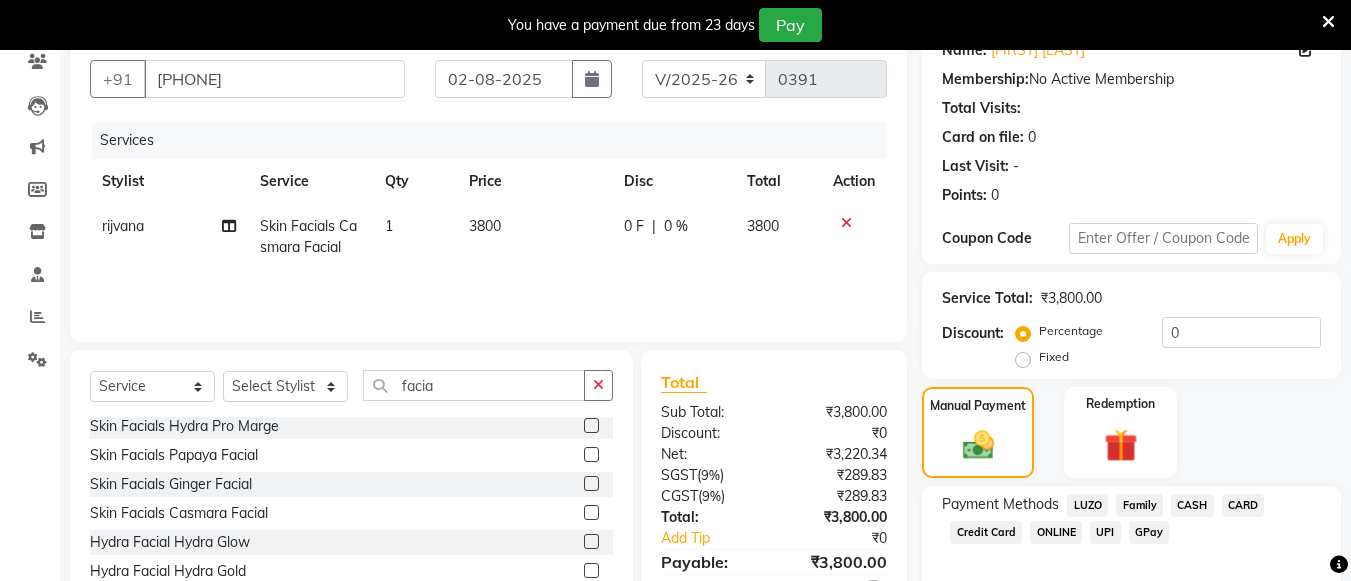 scroll, scrollTop: 0, scrollLeft: 0, axis: both 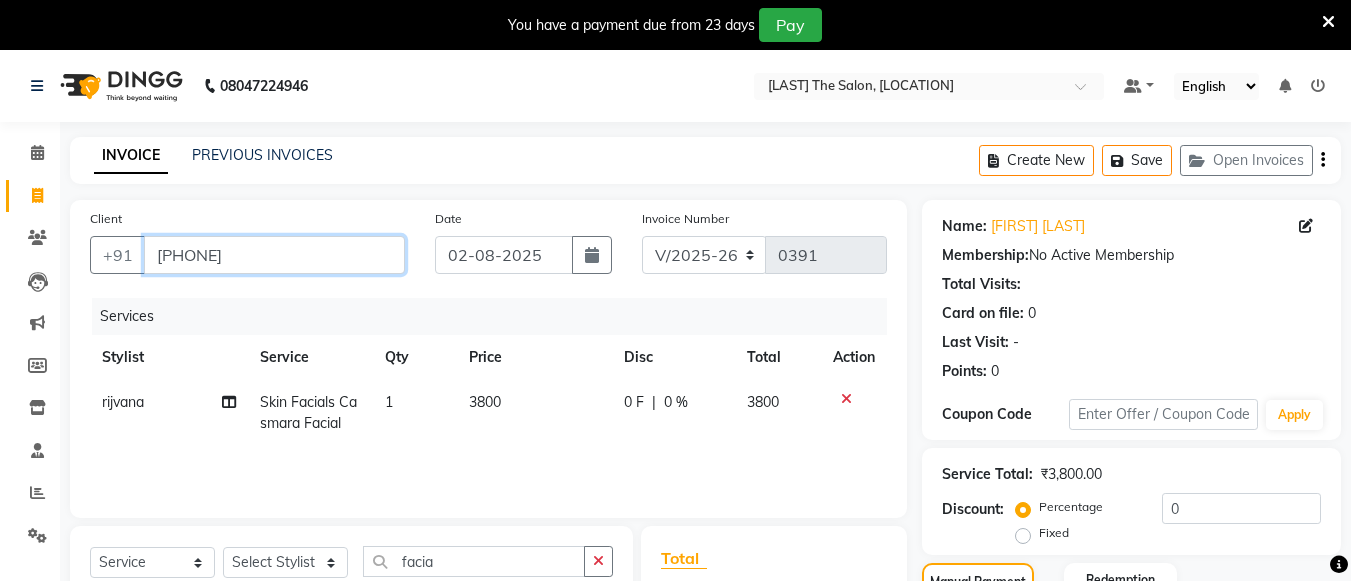 click on "[PHONE]" at bounding box center (274, 255) 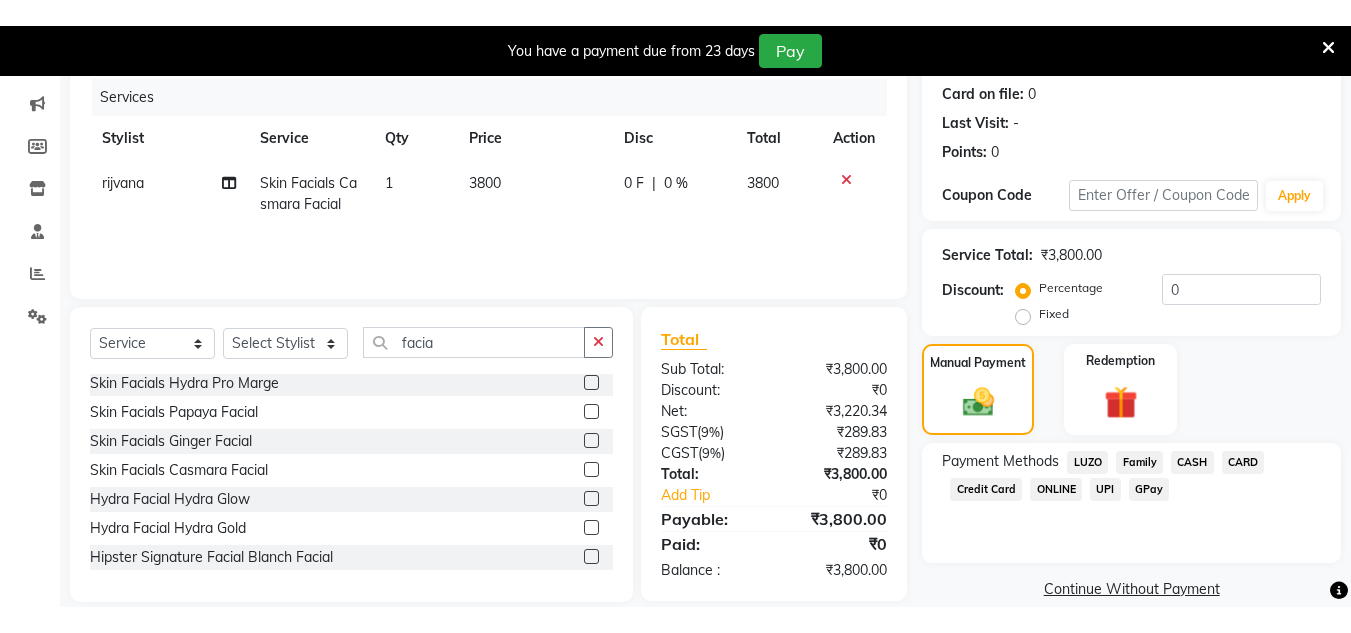 scroll, scrollTop: 0, scrollLeft: 0, axis: both 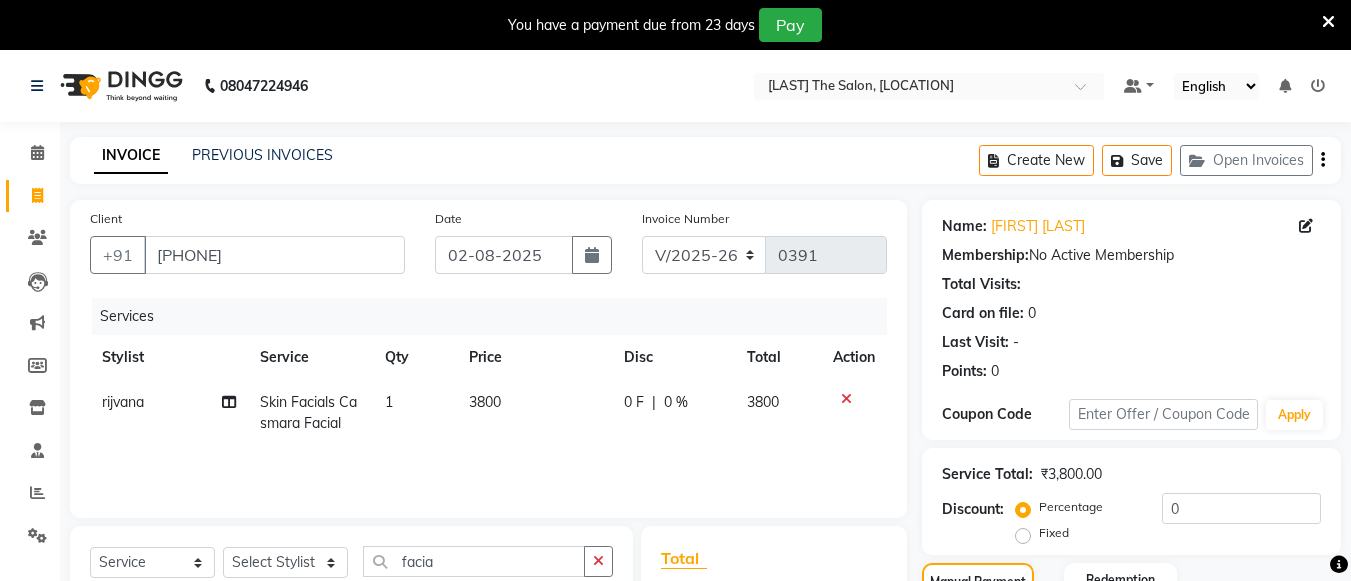 click on "You have a payment due from 23 days   Pay" at bounding box center [675, 25] 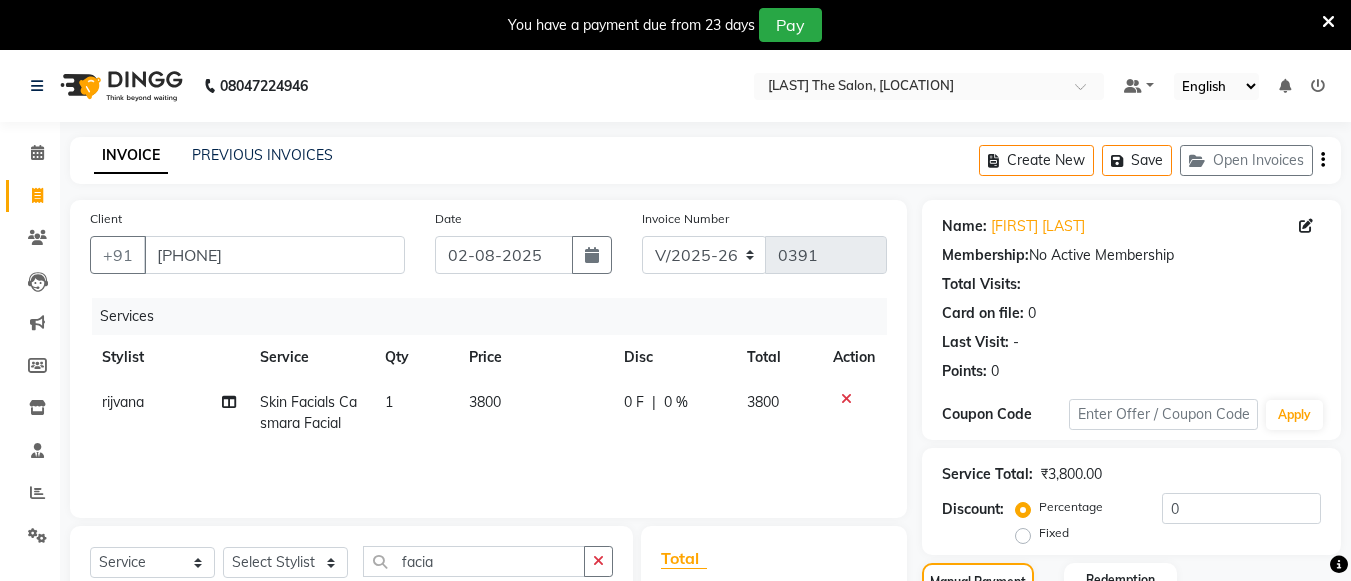 click at bounding box center [1328, 22] 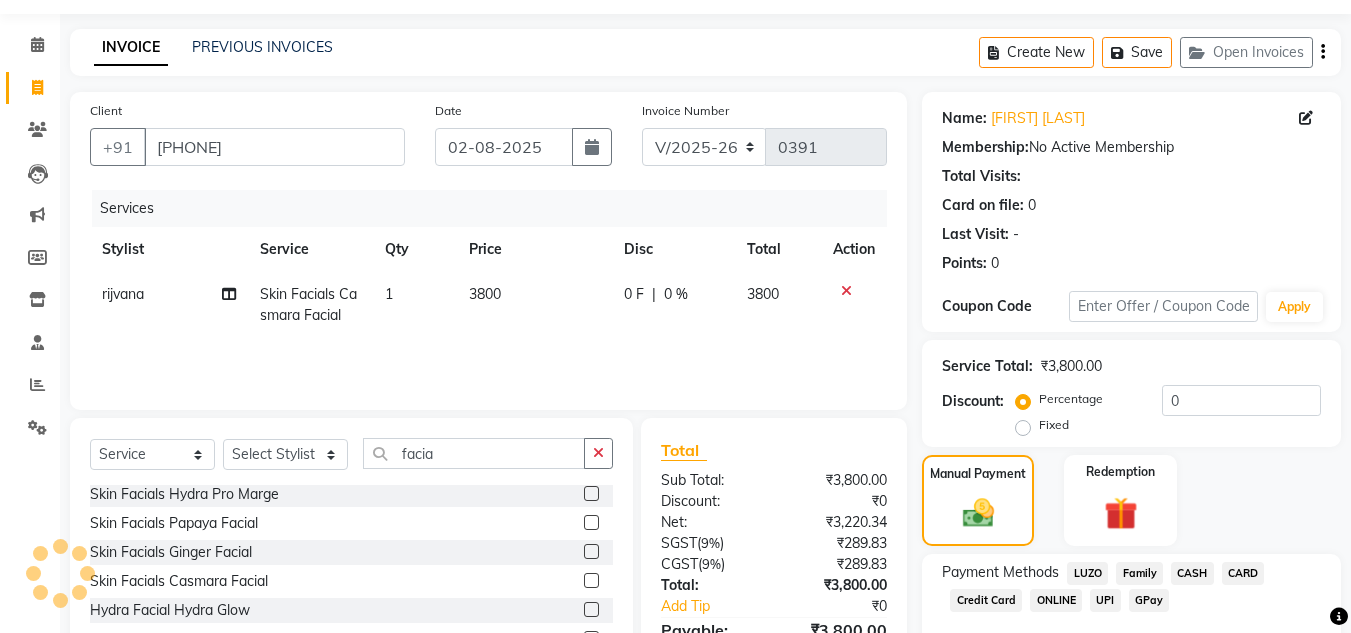 scroll, scrollTop: 0, scrollLeft: 0, axis: both 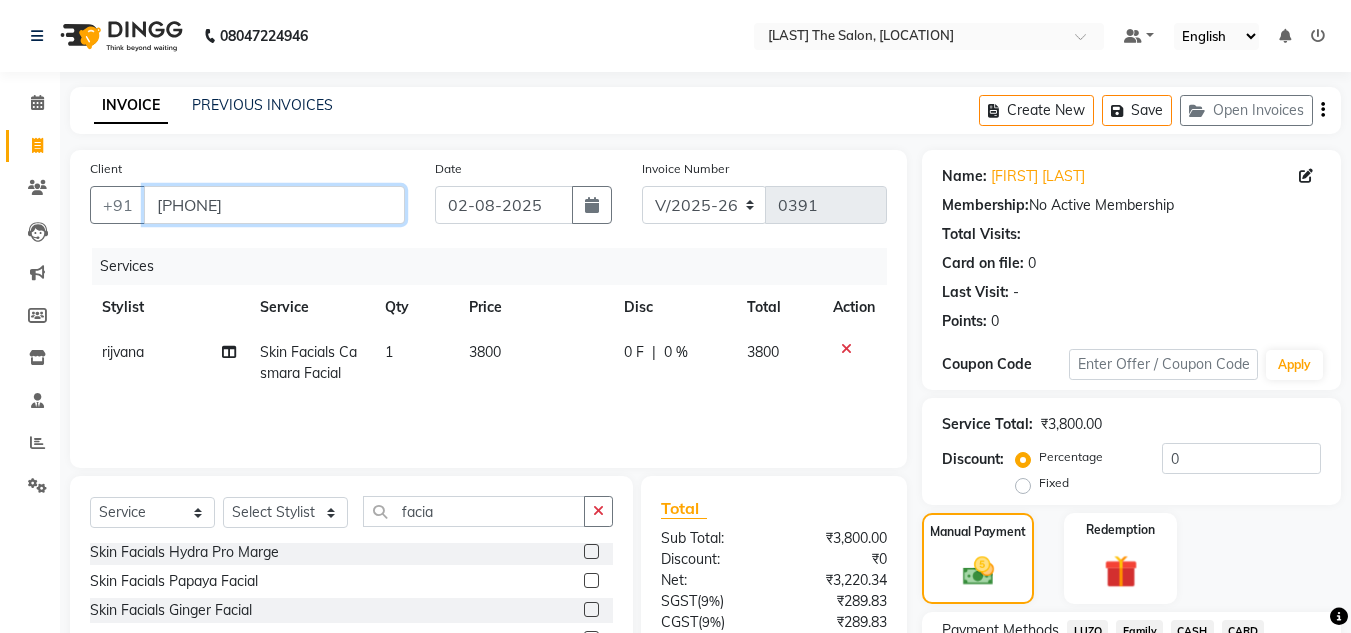 click on "[PHONE]" at bounding box center [274, 205] 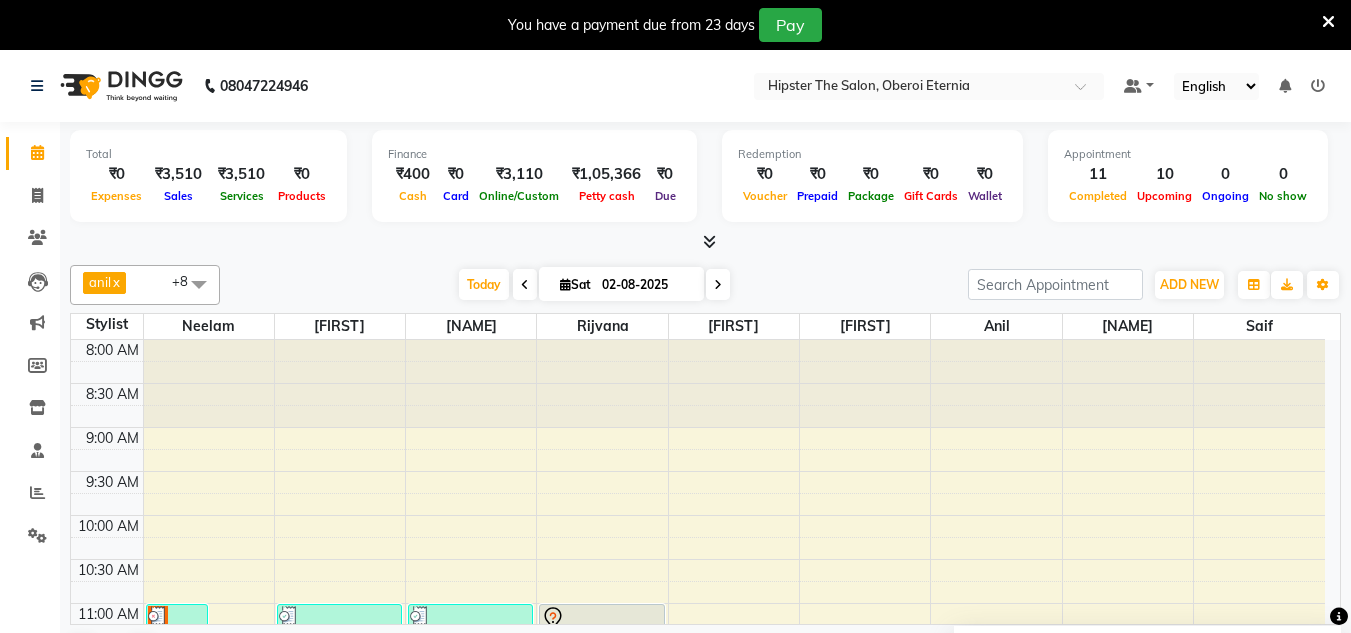scroll, scrollTop: 0, scrollLeft: 0, axis: both 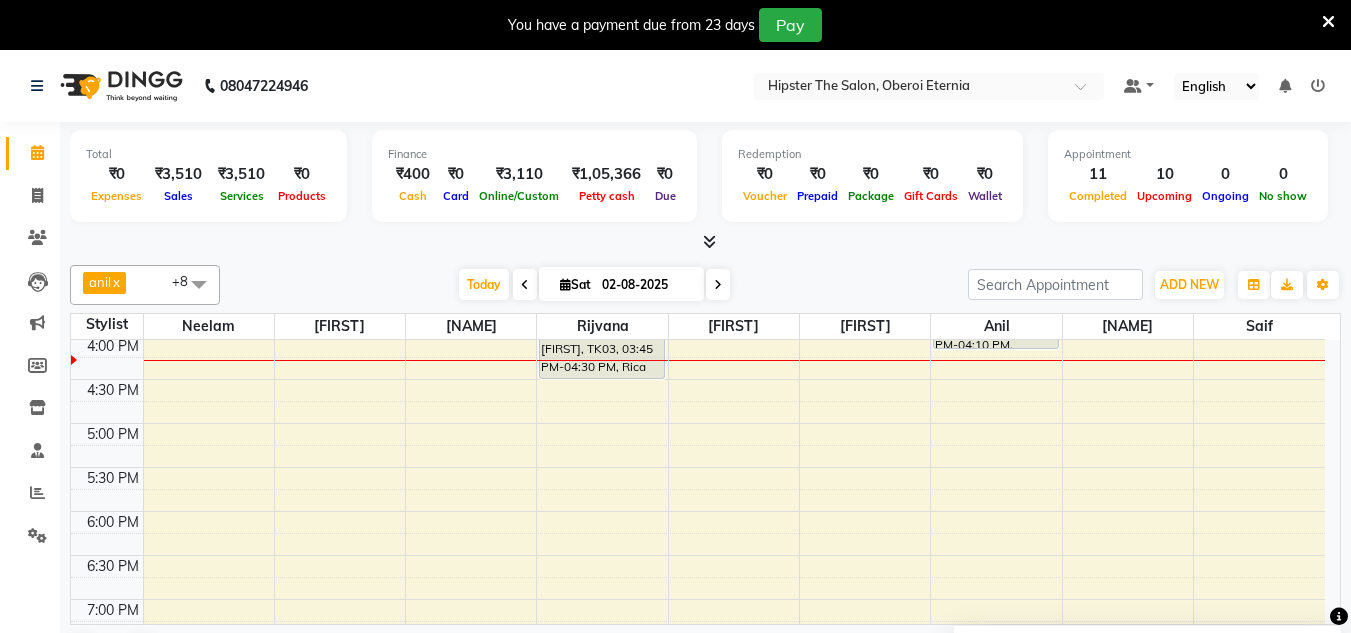 click at bounding box center [718, 285] 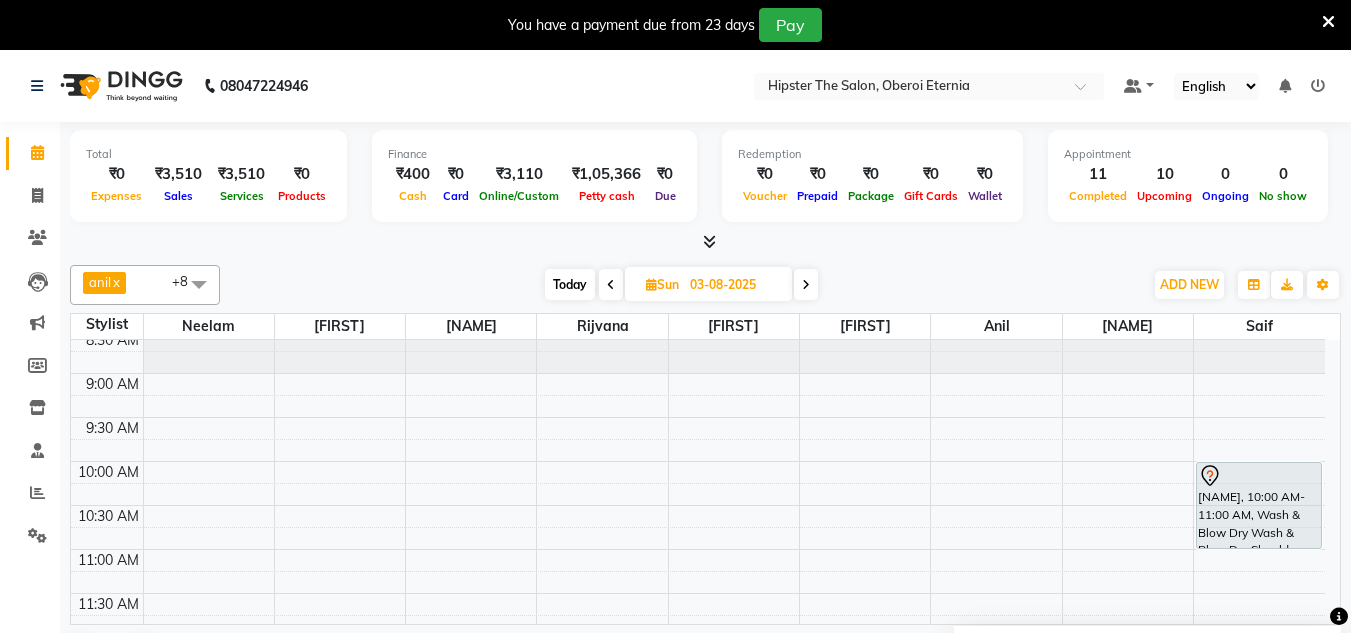 scroll, scrollTop: 55, scrollLeft: 0, axis: vertical 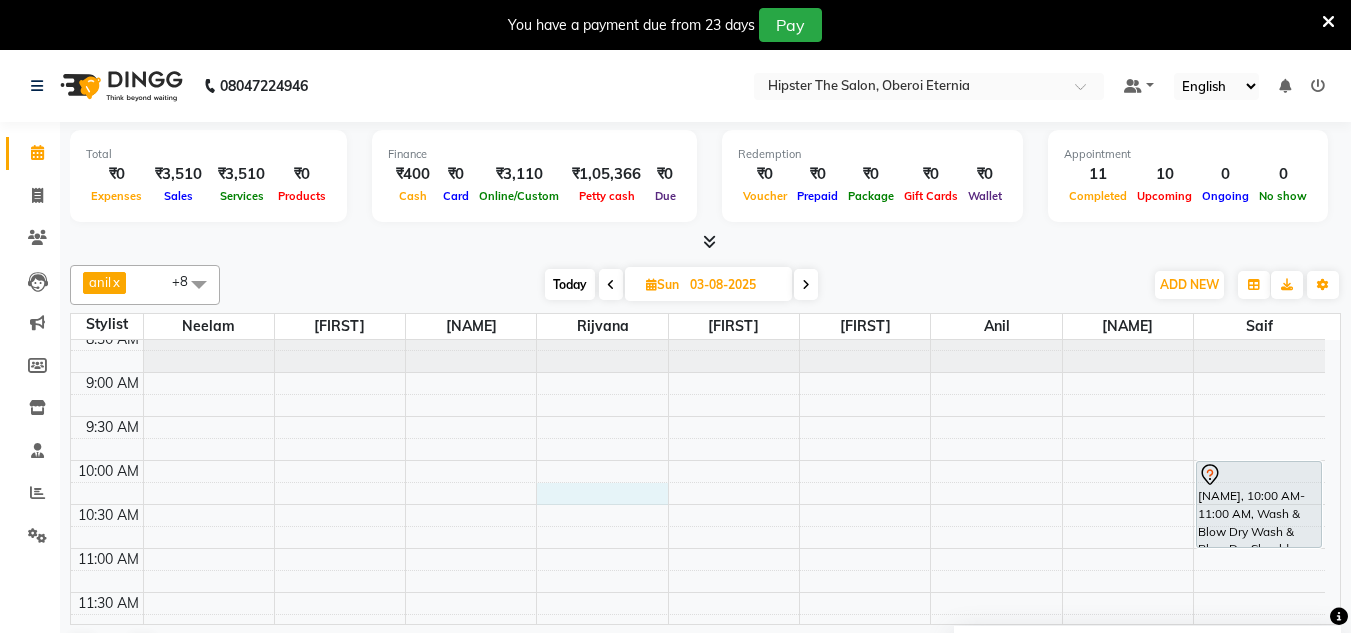 click on "8:00 AM 8:30 AM 9:00 AM 9:30 AM 10:00 AM 10:30 AM 11:00 AM 11:30 AM 12:00 PM 12:30 PM 1:00 PM 1:30 PM 2:00 PM 2:30 PM 3:00 PM 3:30 PM 4:00 PM 4:30 PM 5:00 PM 5:30 PM 6:00 PM 6:30 PM 7:00 PM 7:30 PM 8:00 PM 8:30 PM             [FIRST] [LAST], 10:00 AM-11:00 AM, Wash & Blow Dry Wash & Blow Dry Shoulder Length" at bounding box center [698, 856] 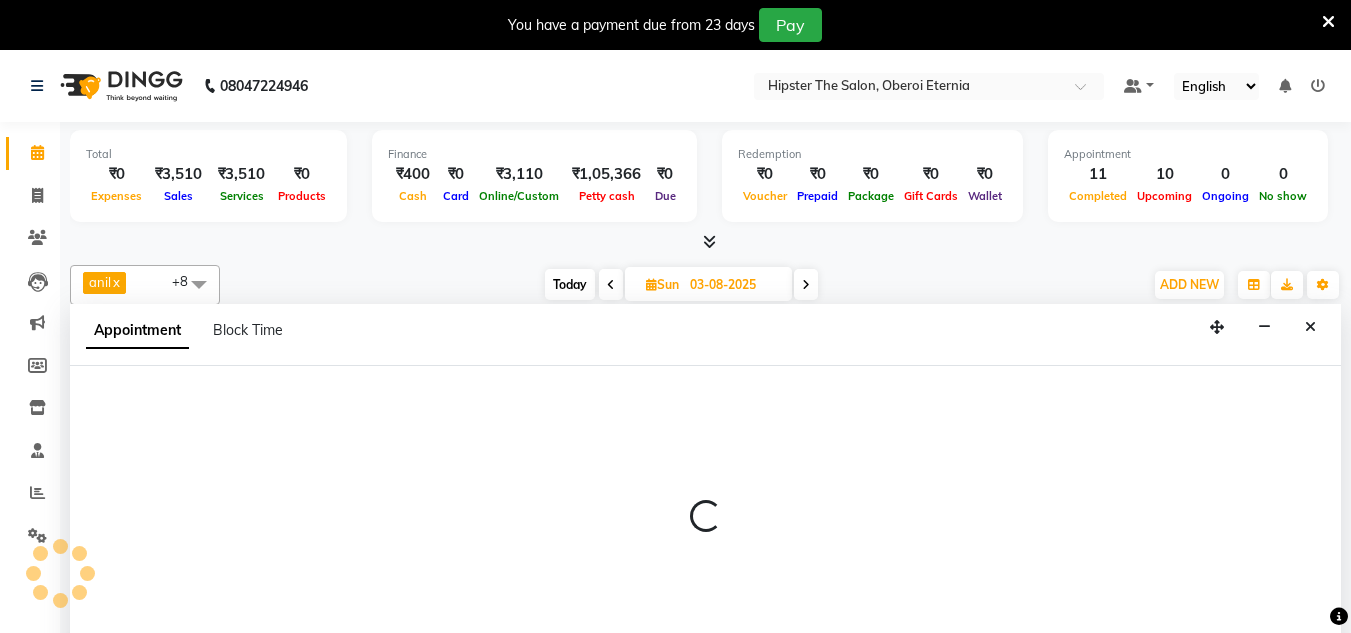 scroll, scrollTop: 51, scrollLeft: 0, axis: vertical 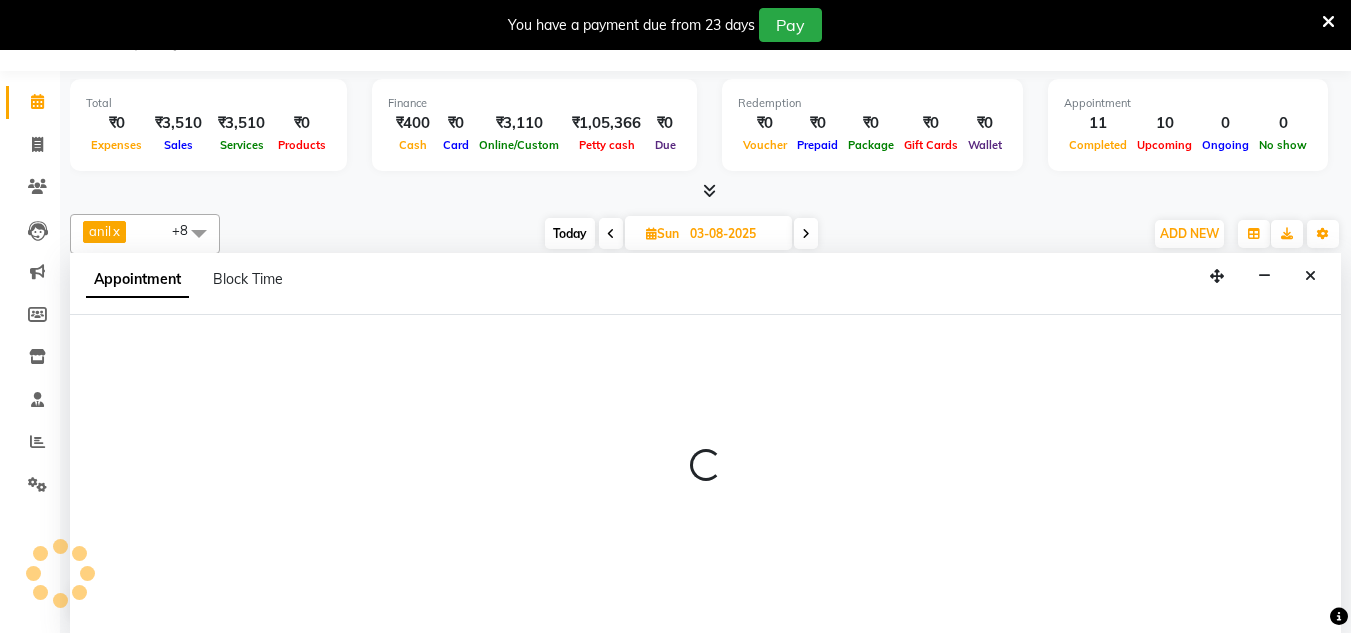 select on "[NUMBER]" 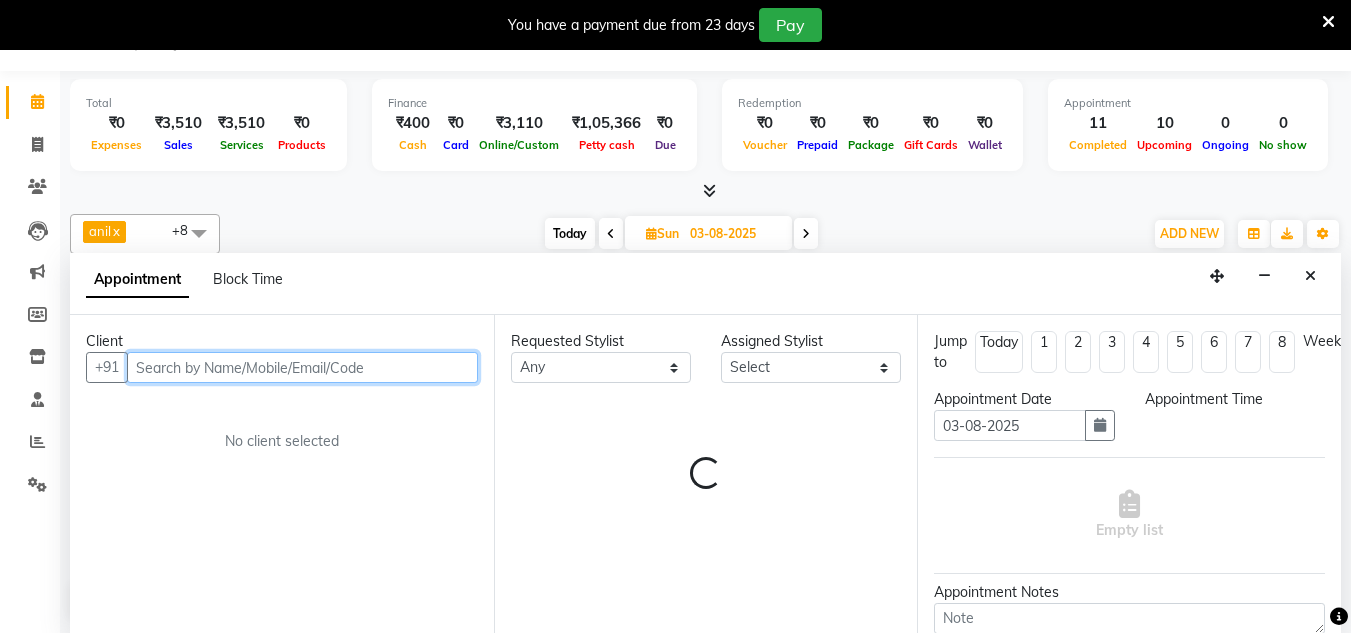 select on "615" 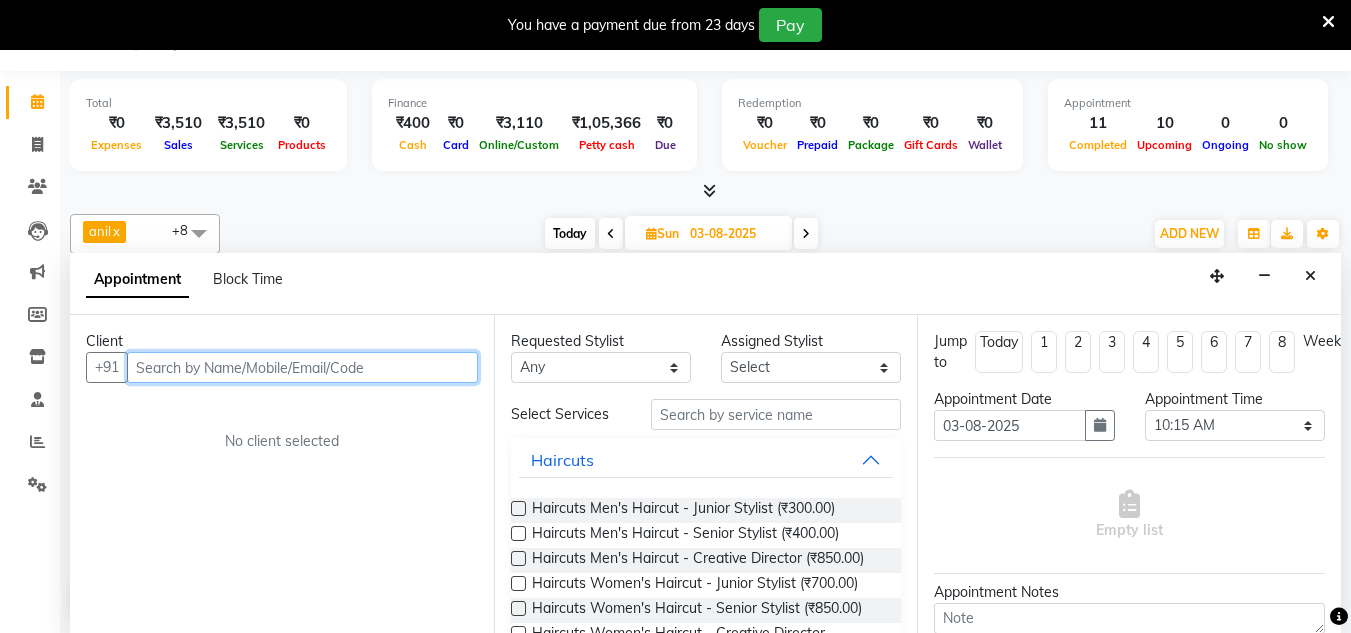 click at bounding box center (302, 367) 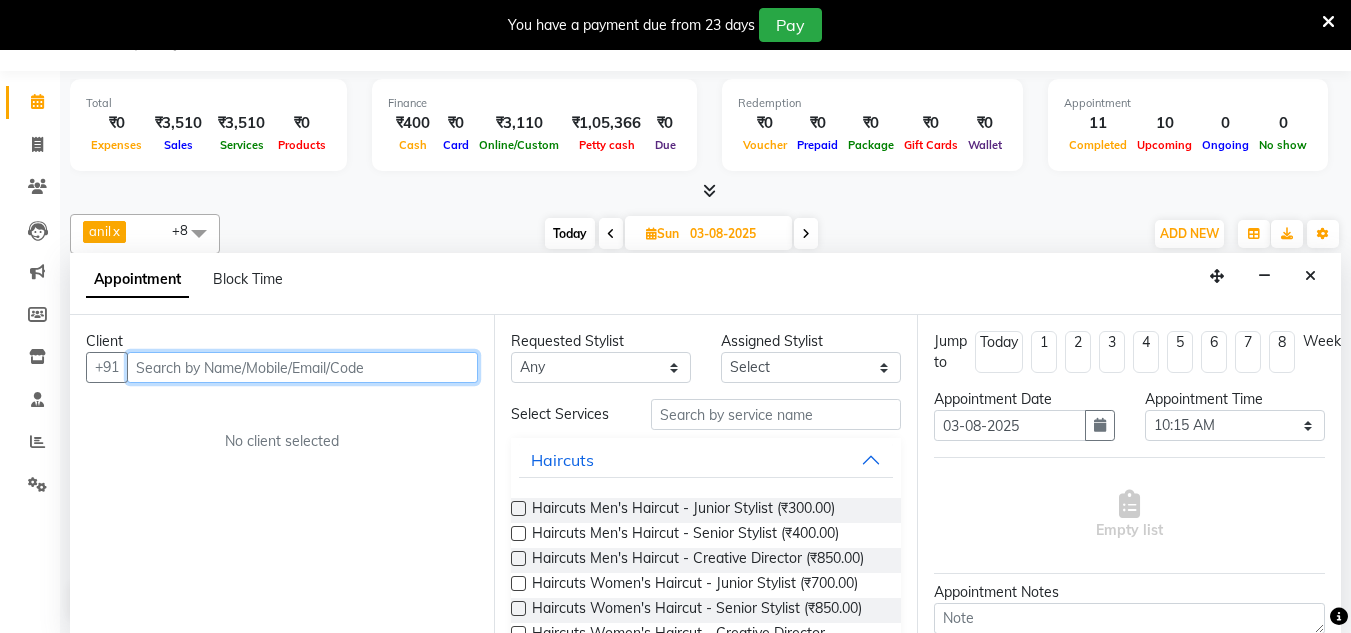 paste on "[PHONE]" 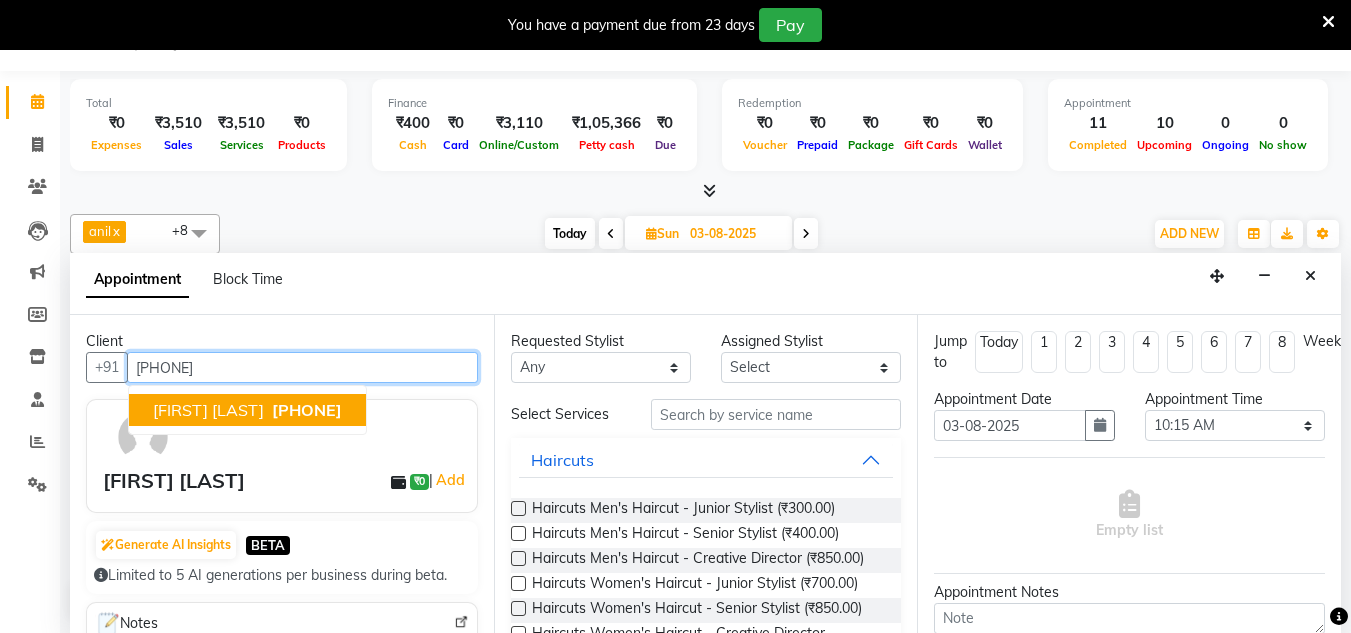type on "[PHONE]" 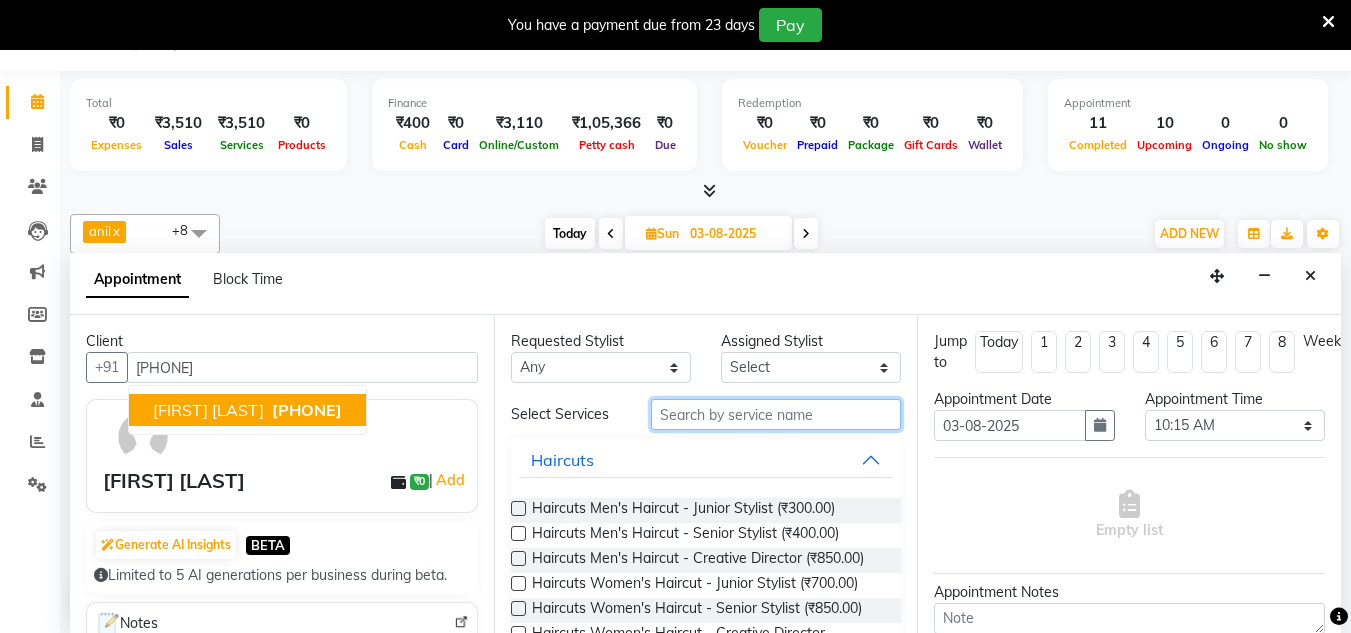 click at bounding box center (776, 414) 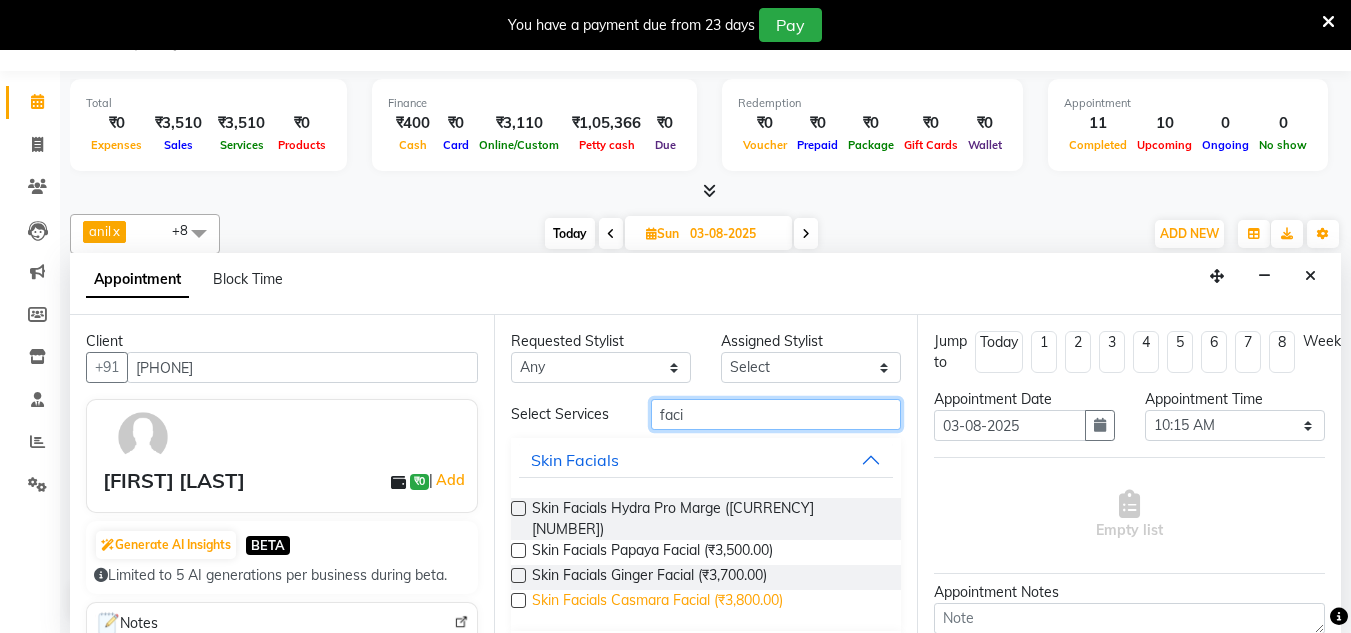 type on "faci" 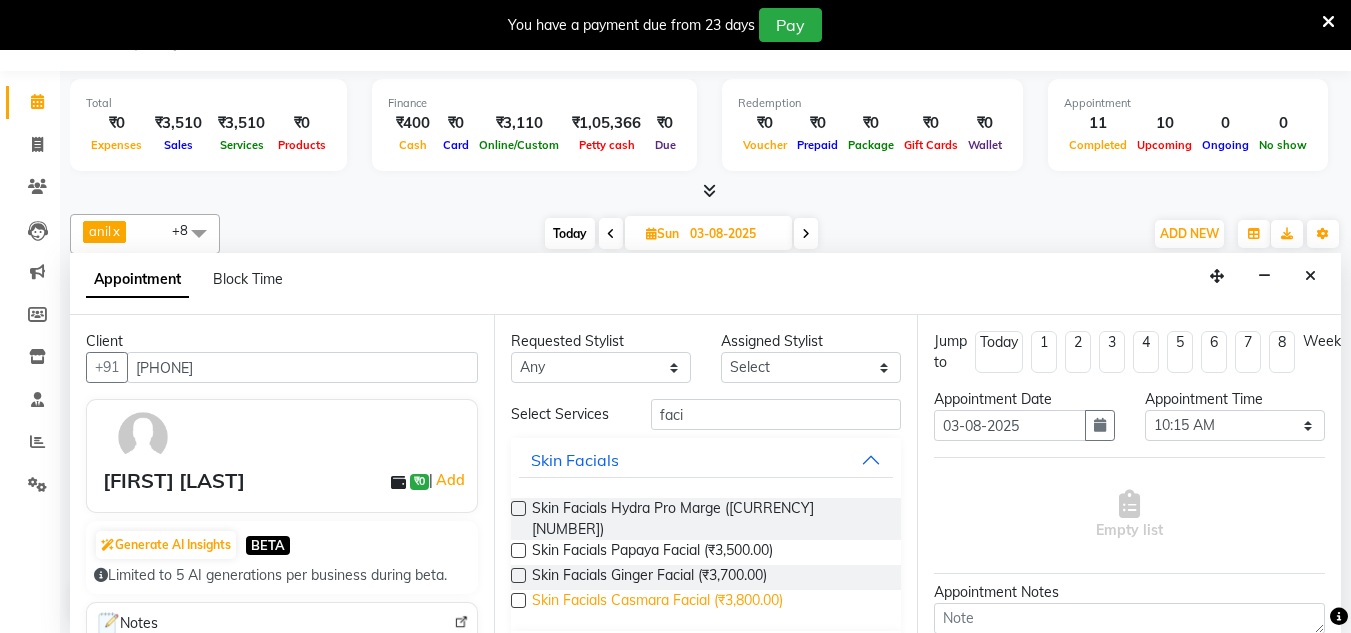 click on "Skin Facials Casmara Facial (₹3,800.00)" at bounding box center (657, 602) 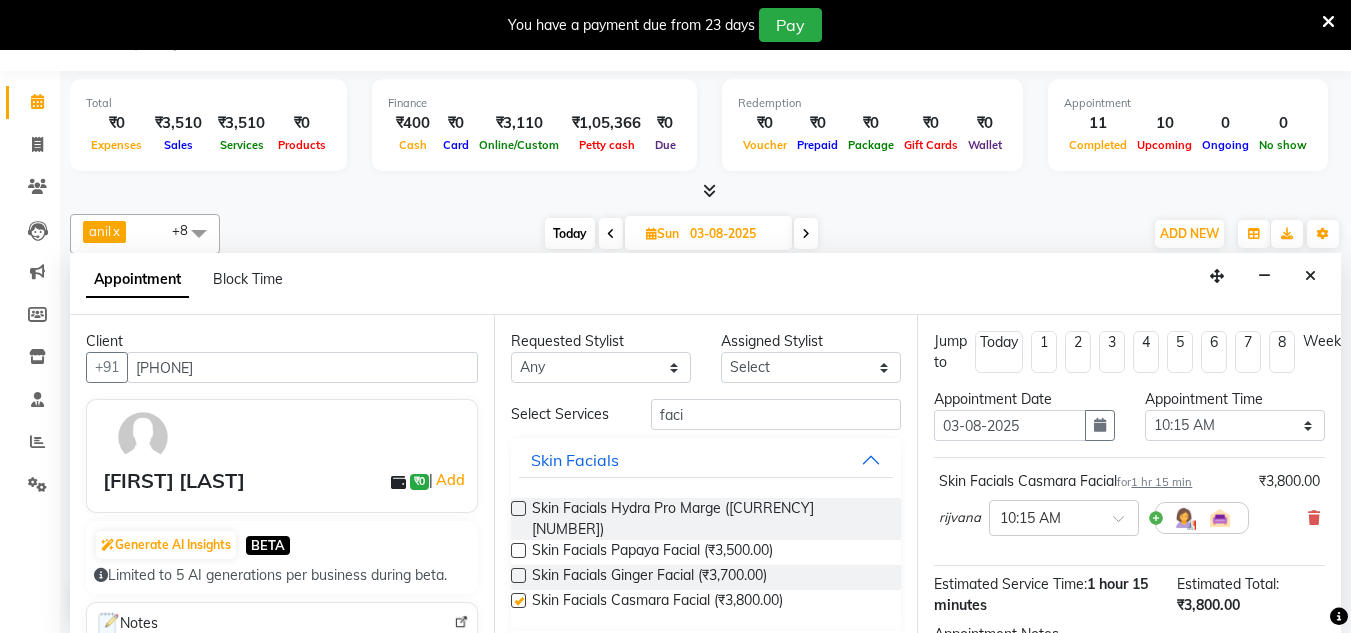 checkbox on "false" 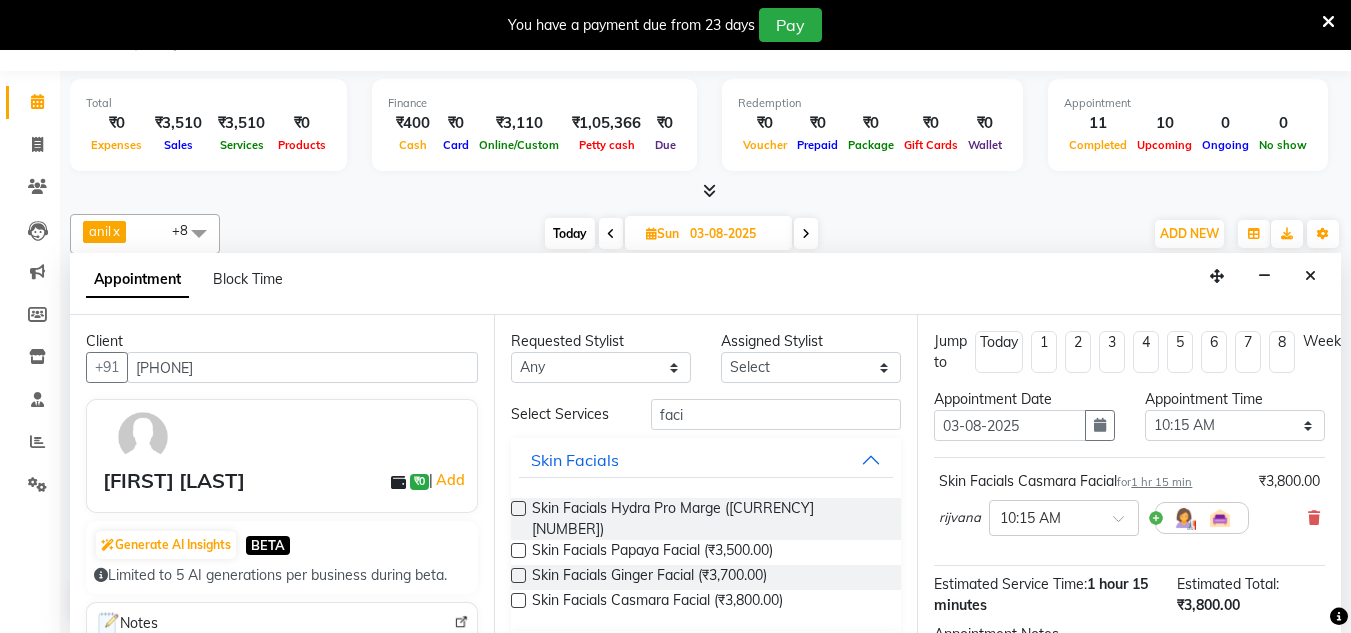 scroll, scrollTop: 244, scrollLeft: 0, axis: vertical 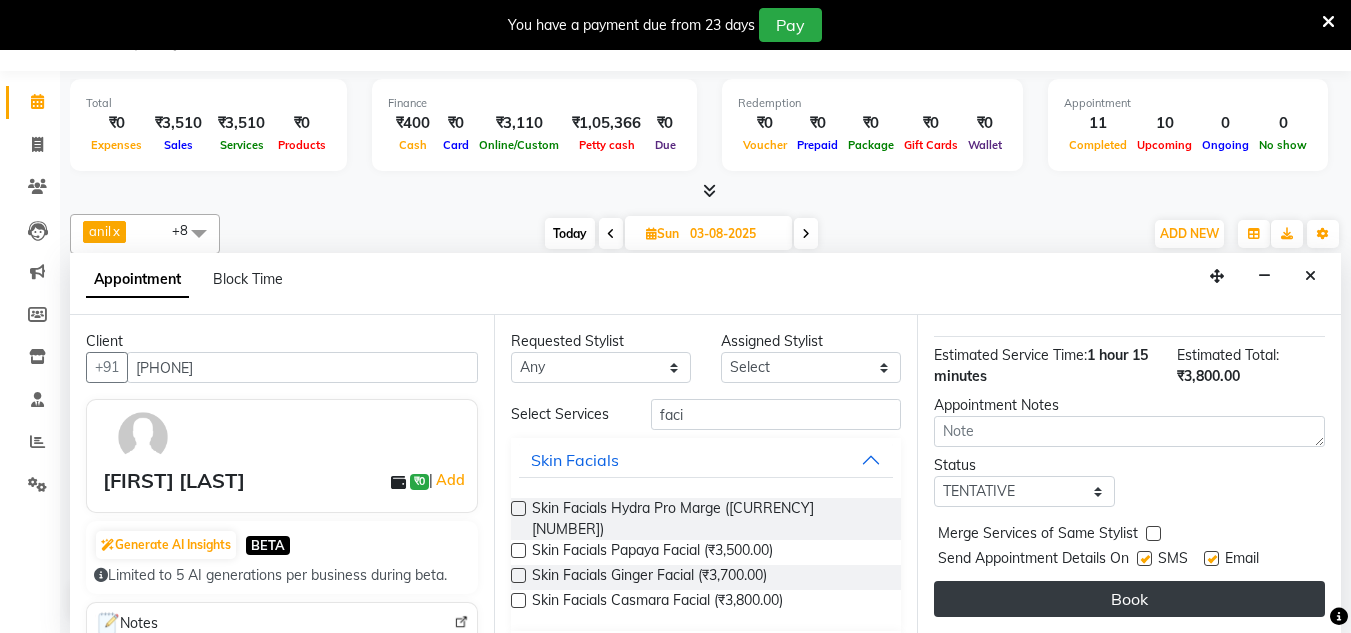click on "Book" at bounding box center (1129, 599) 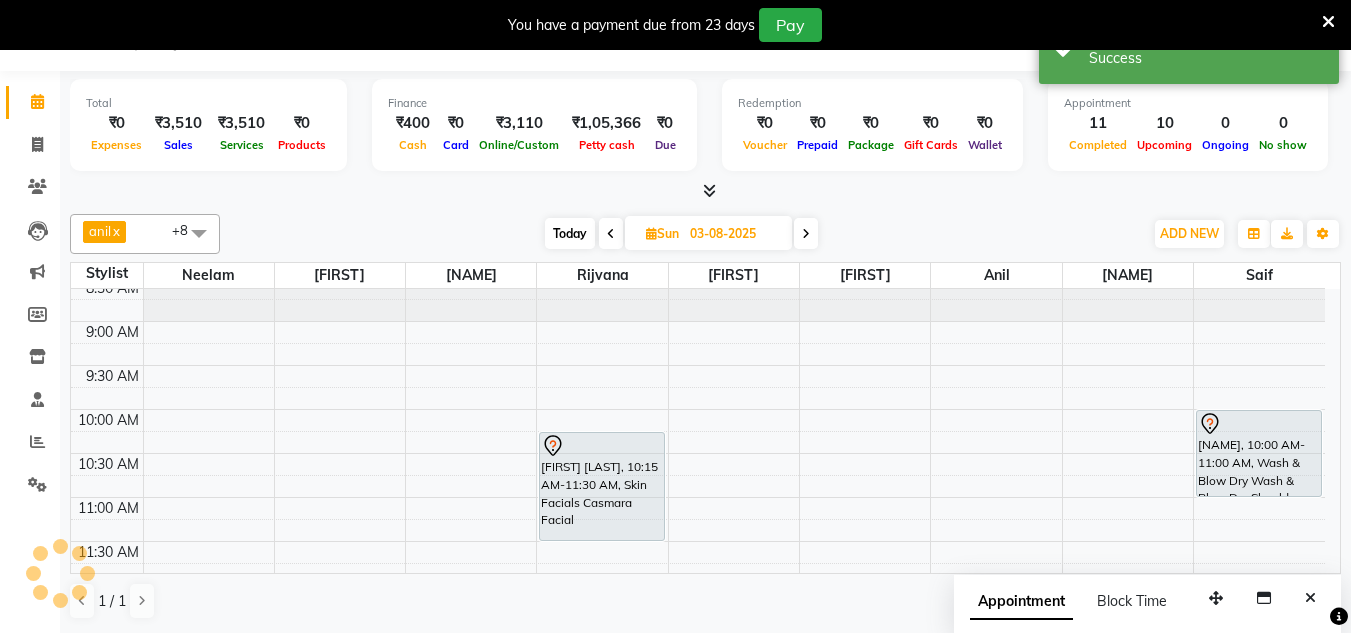 scroll, scrollTop: 0, scrollLeft: 0, axis: both 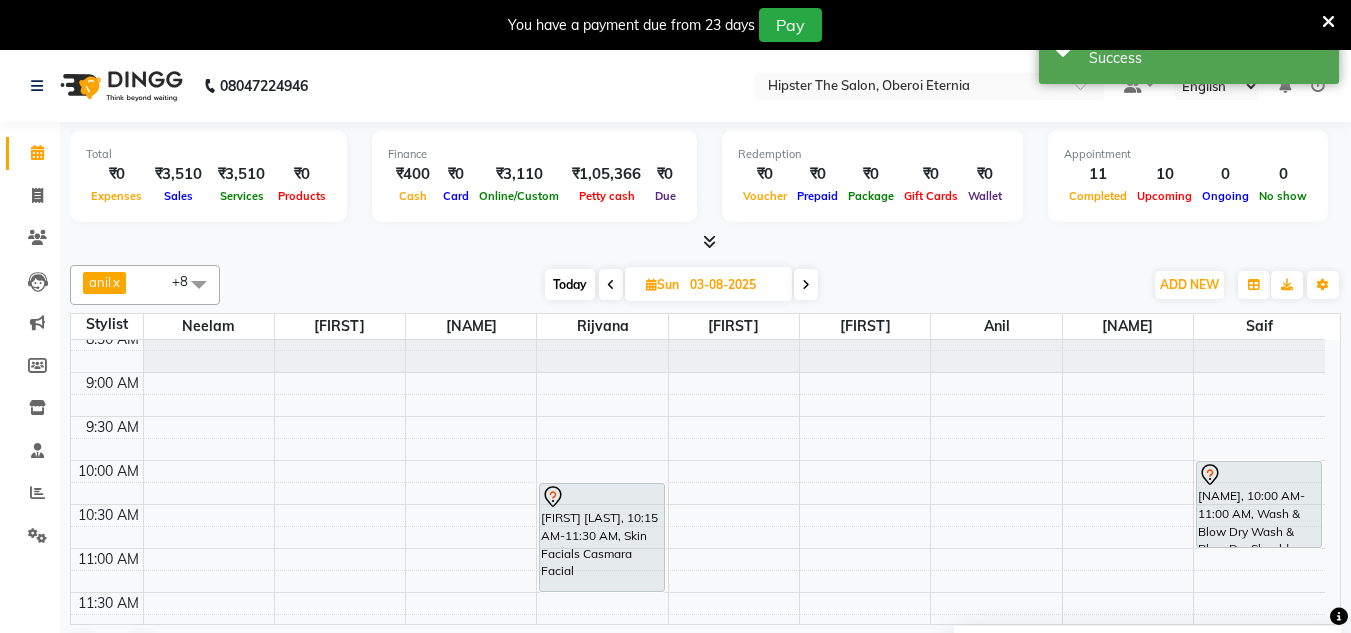 click on "Today" at bounding box center [570, 284] 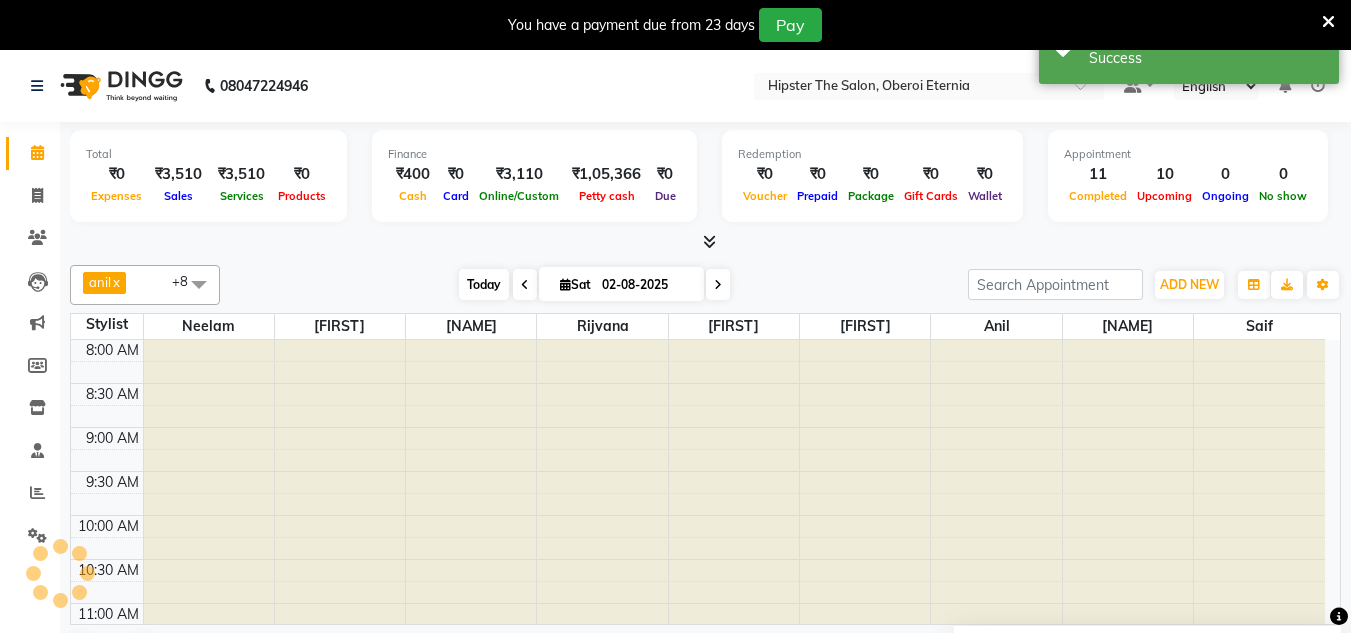 scroll, scrollTop: 705, scrollLeft: 0, axis: vertical 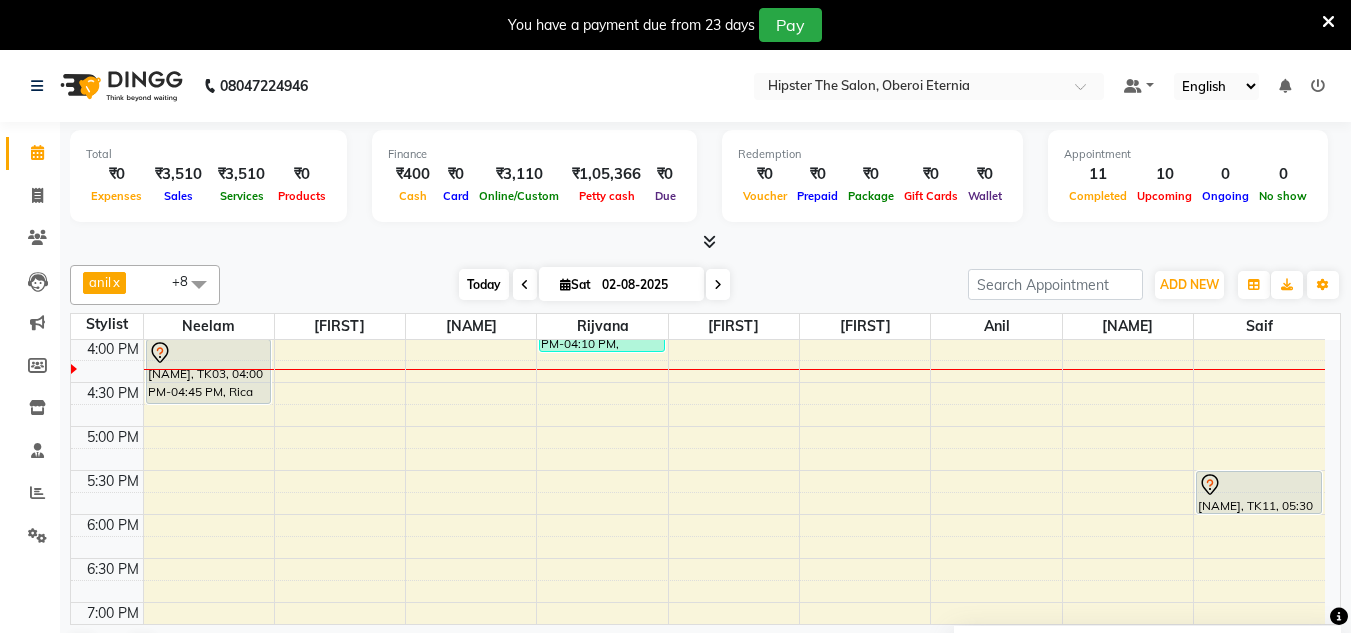 click on "Today" at bounding box center [484, 284] 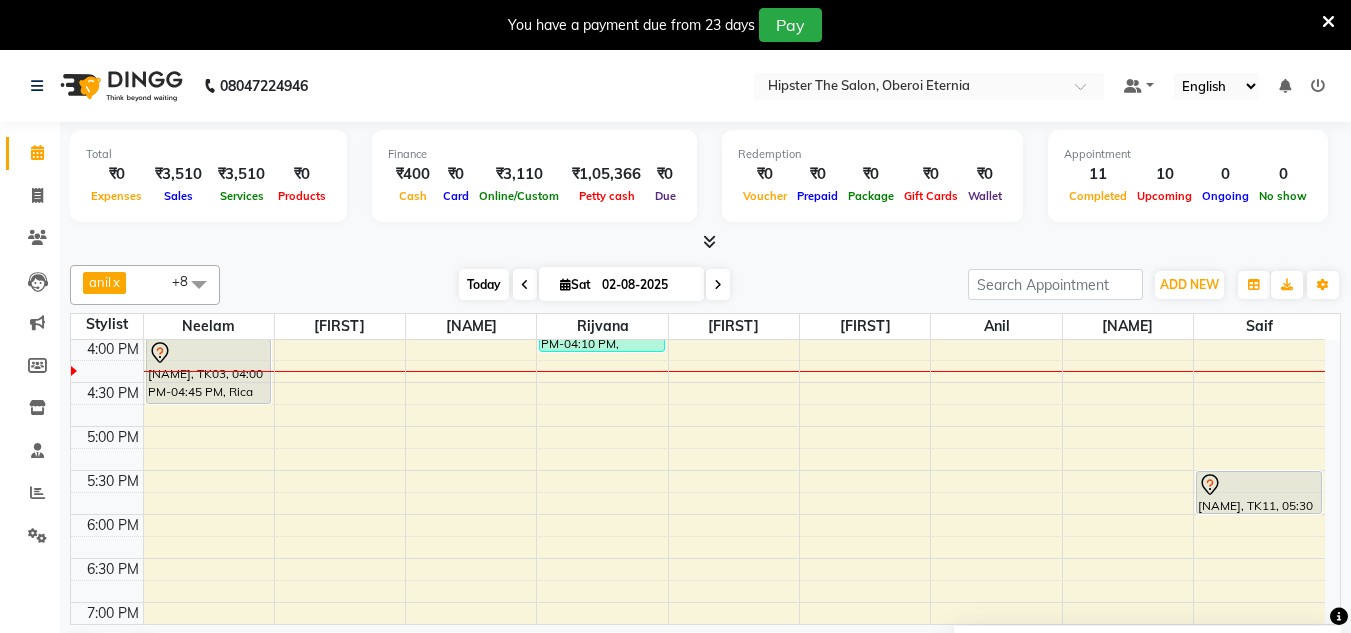 click on "Today" at bounding box center [484, 284] 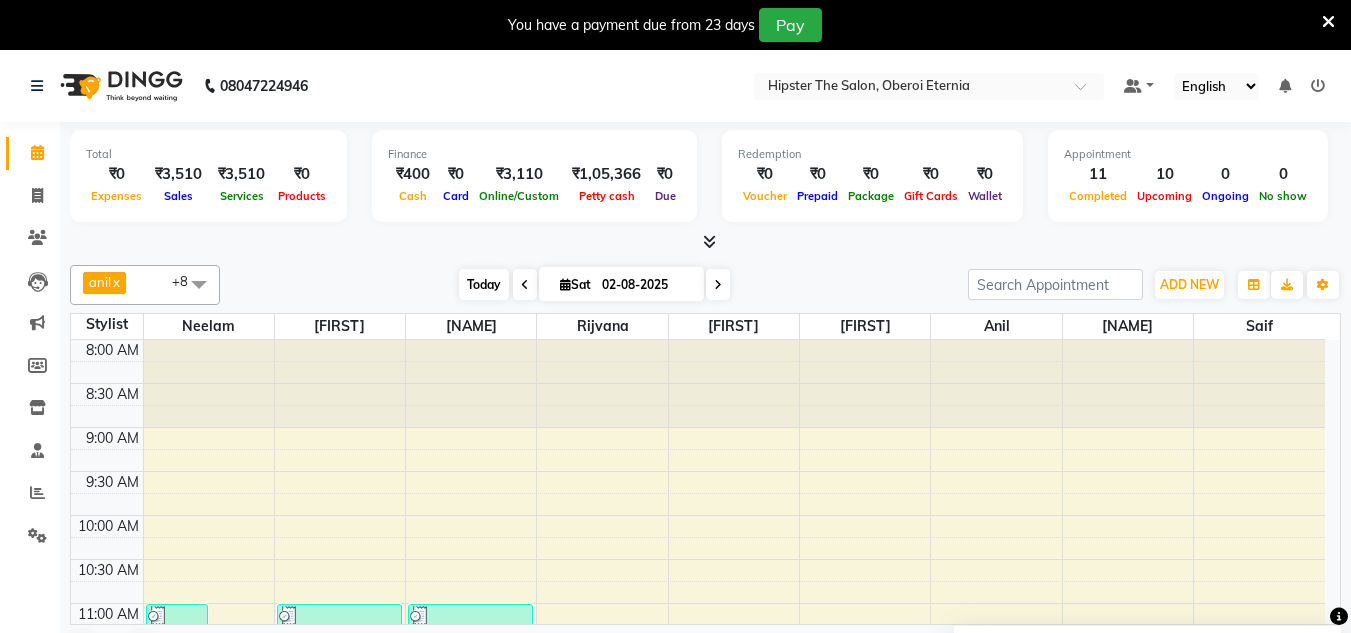 click on "Today" at bounding box center [484, 284] 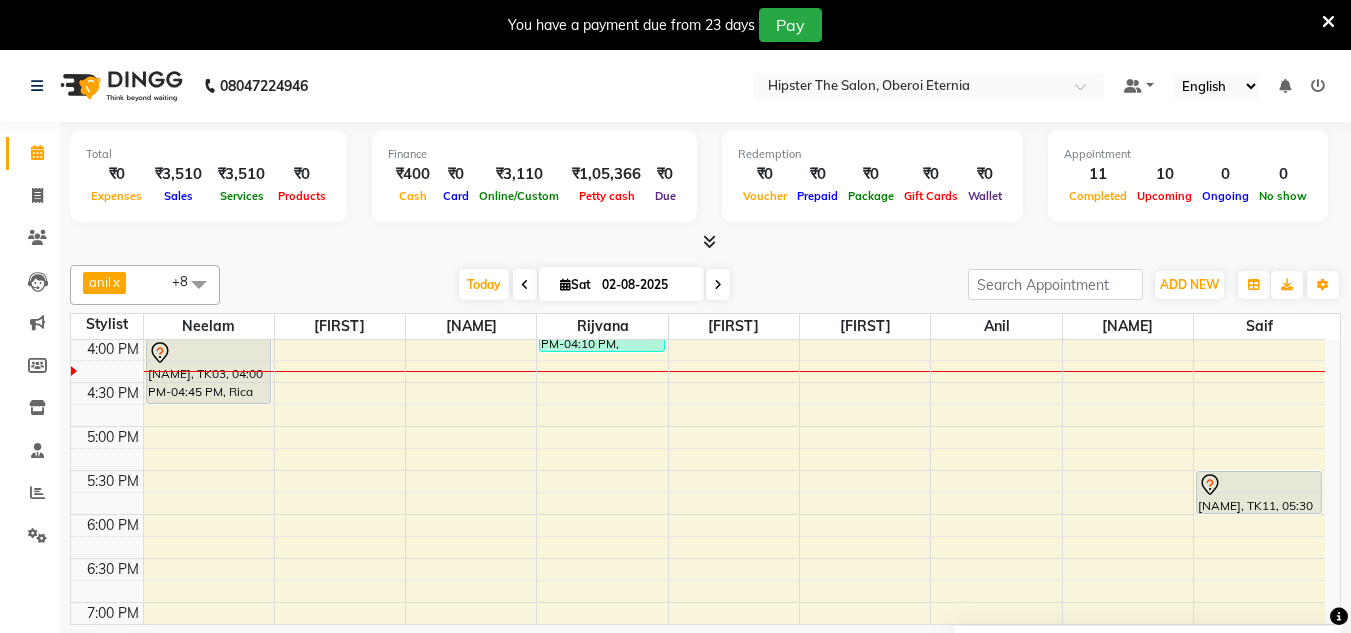 click on "by [FIRST] x [FIRST] x [FIRST] x [FIRST] x [FIRST] x [FIRST] x [FIRST] x [FIRST] x [FIRST] +8 Select All [FIRST] [FIRST] [FIRST] [FIRST] [FIRST] [FIRST]  [FIRST] [FIRST] [FIRST] [FIRST] [FIRST] [FIRST] [FIRST] [FIRST] [FIRST] [FIRST] [FIRST] Today  Sat 02-08-2025 Toggle Dropdown Add Appointment Add Invoice Add Expense Add Attendance Add Client Add Transaction Toggle Dropdown Add Appointment Add Invoice Add Expense Add Attendance Add Client ADD NEW Toggle Dropdown Add Appointment Add Invoice Add Expense Add Attendance Add Client Add Transaction [FIRST] x [FIRST] x [FIRST] x [FIRST] x [FIRST] x [FIRST] x [FIRST] x [FIRST] x [FIRST] +8 Select All [FIRST] [FIRST] [FIRST] [FIRST] [FIRST] [FIRST]  [FIRST] [FIRST] [FIRST] [FIRST] [FIRST] [FIRST] [FIRST] [FIRST] [FIRST] [FIRST] [FIRST] Group By  Staff View   Room View  View as Vertical  Vertical - Week View  Horizontal  Horizontal - Week View  List  Toggle Dropdown Calendar Settings Manage Tags   Arrange Stylists   Reset Stylists  Full Screen  Show Available Stylist  Appointment Form Zoom 100% 12" at bounding box center [705, 285] 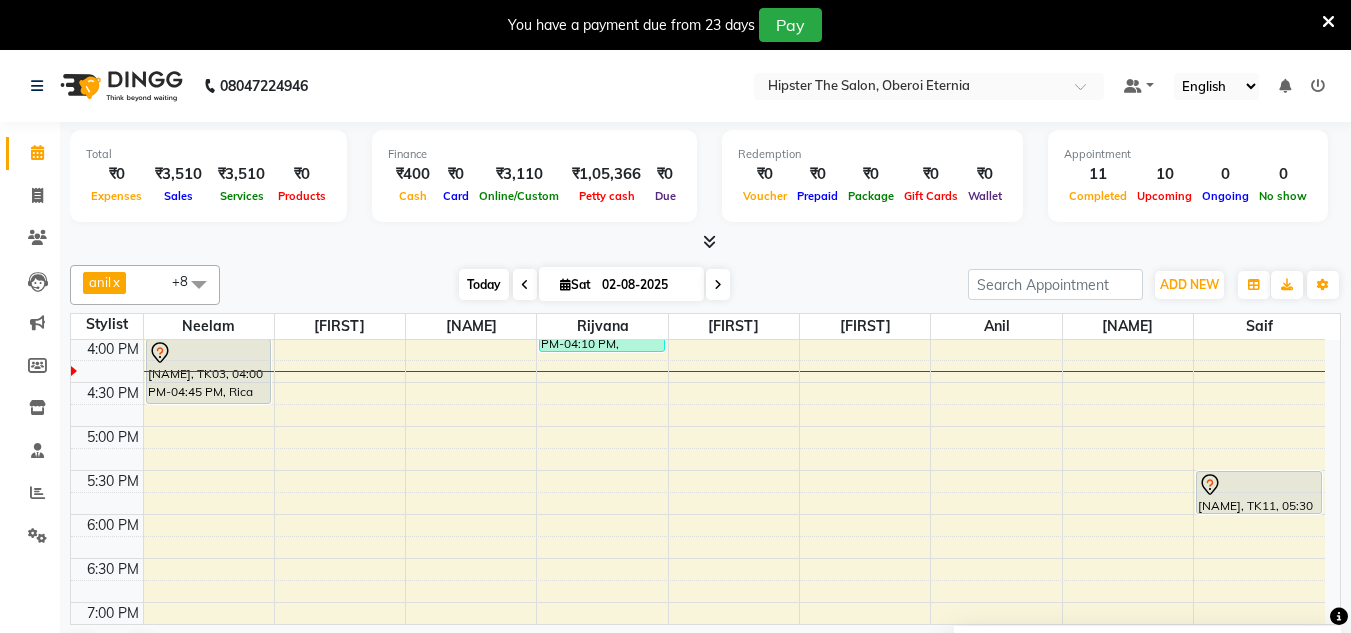 click on "Today" at bounding box center [484, 284] 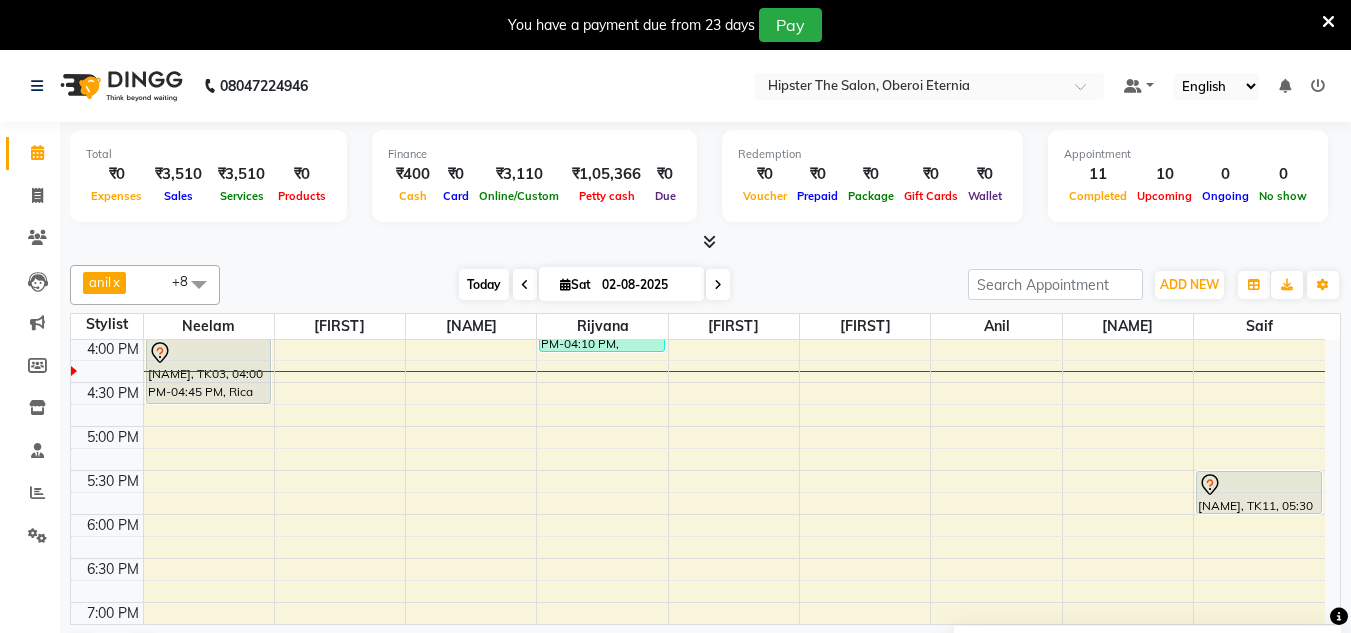 click on "Today" at bounding box center [484, 284] 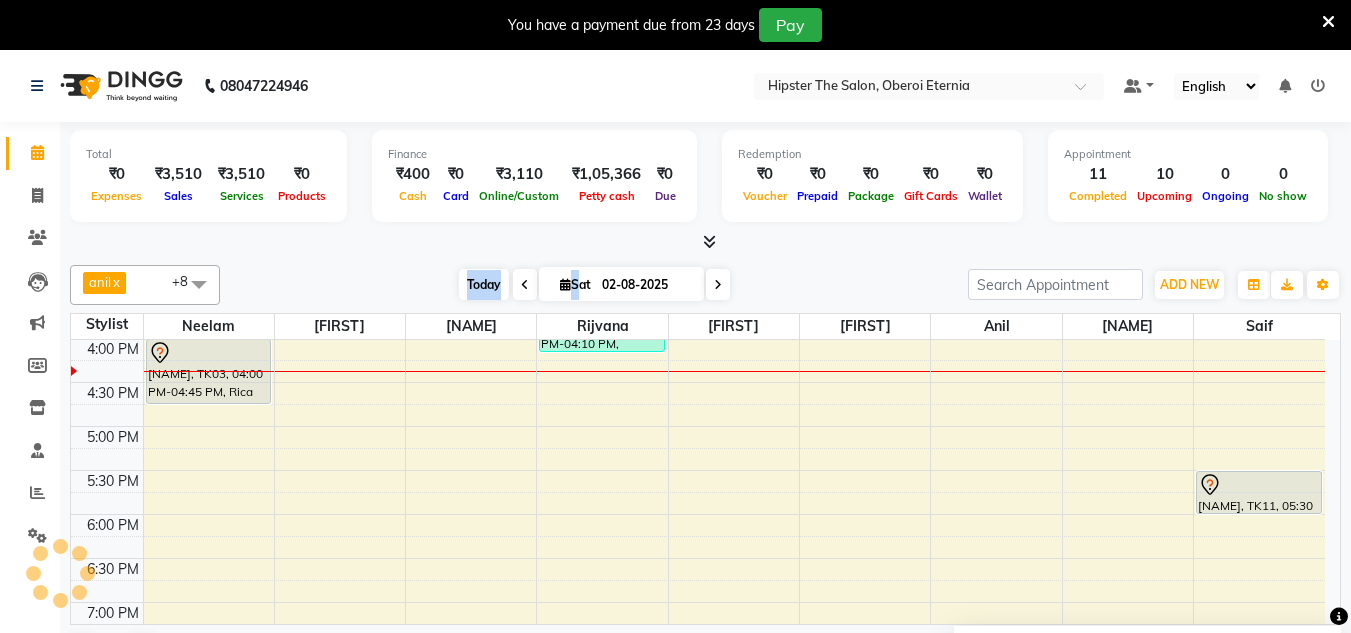 click on "Today" at bounding box center [484, 284] 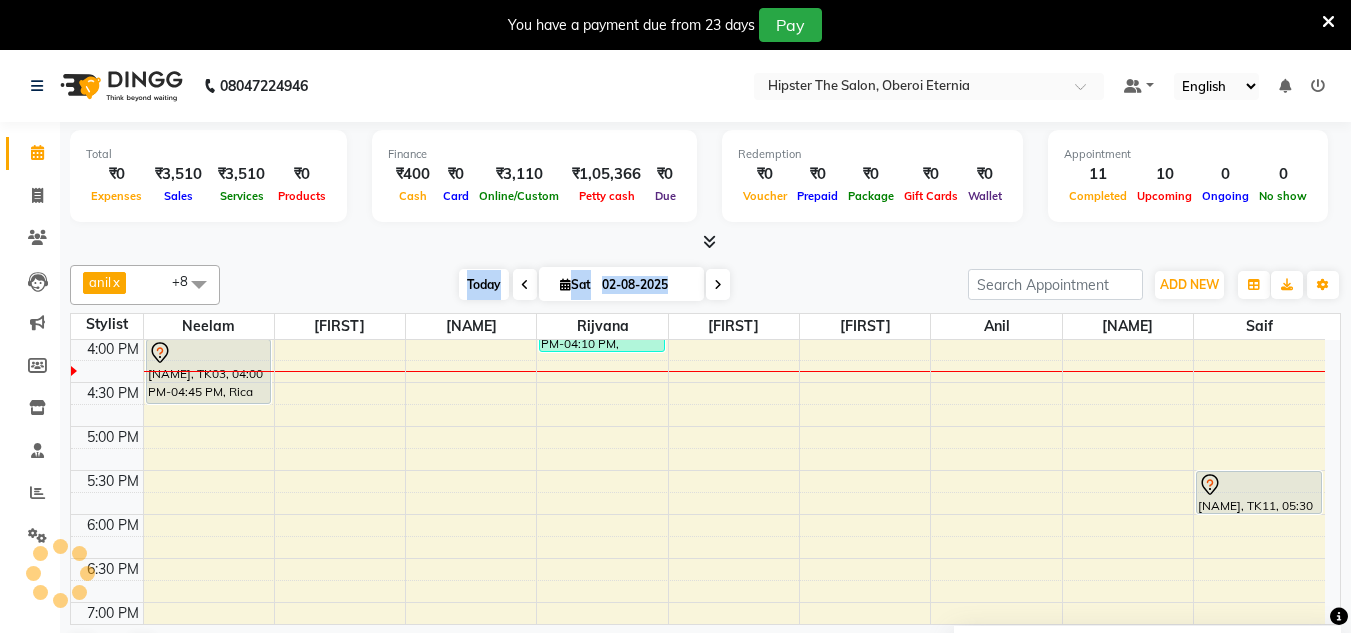 click on "Today" at bounding box center [484, 284] 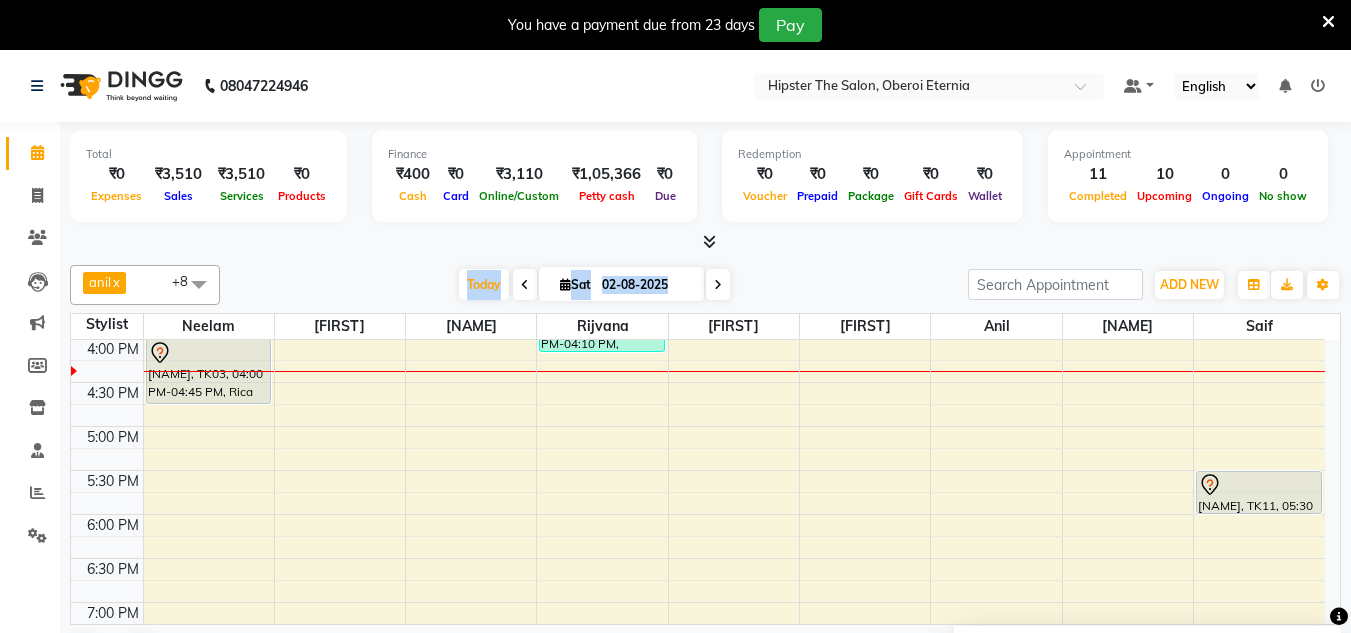 click on "Sat" at bounding box center (575, 284) 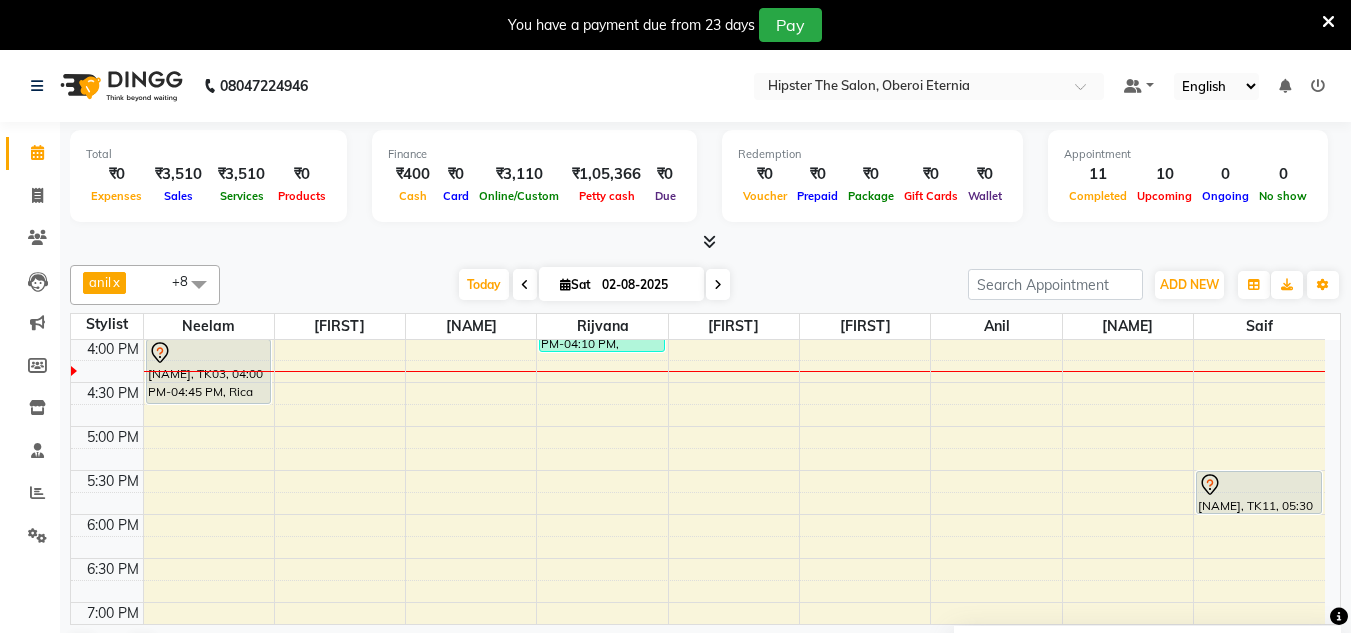 select on "8" 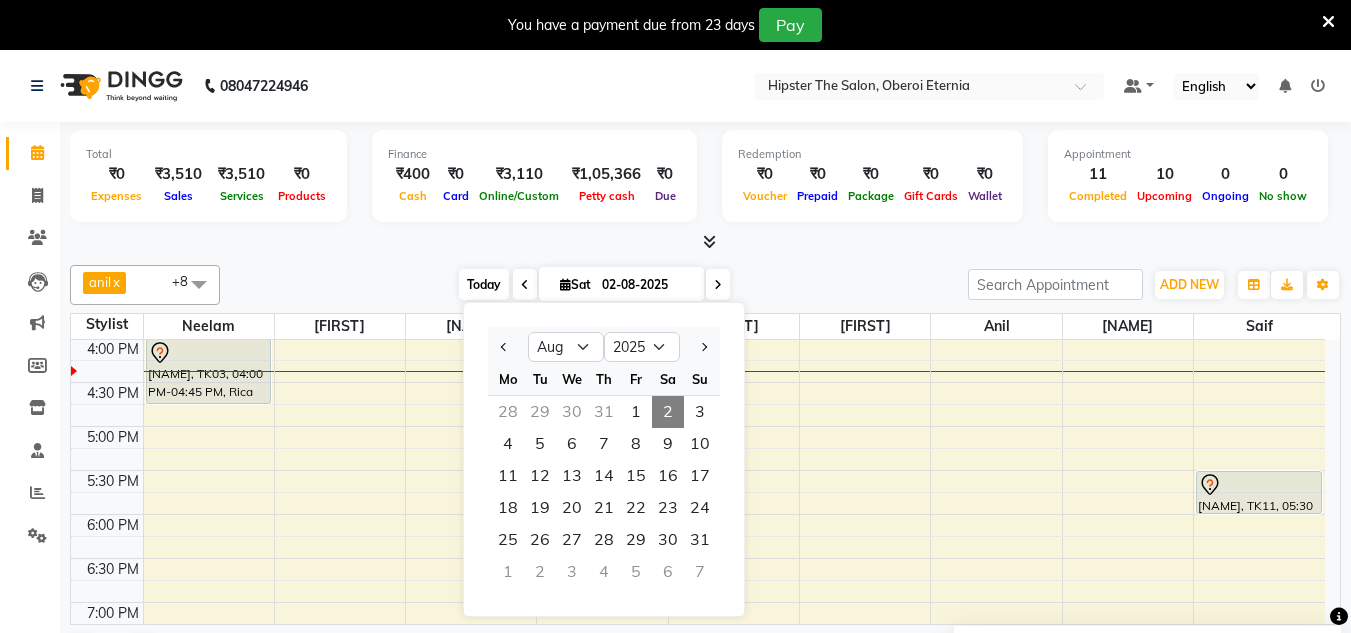 click on "Today" at bounding box center (484, 284) 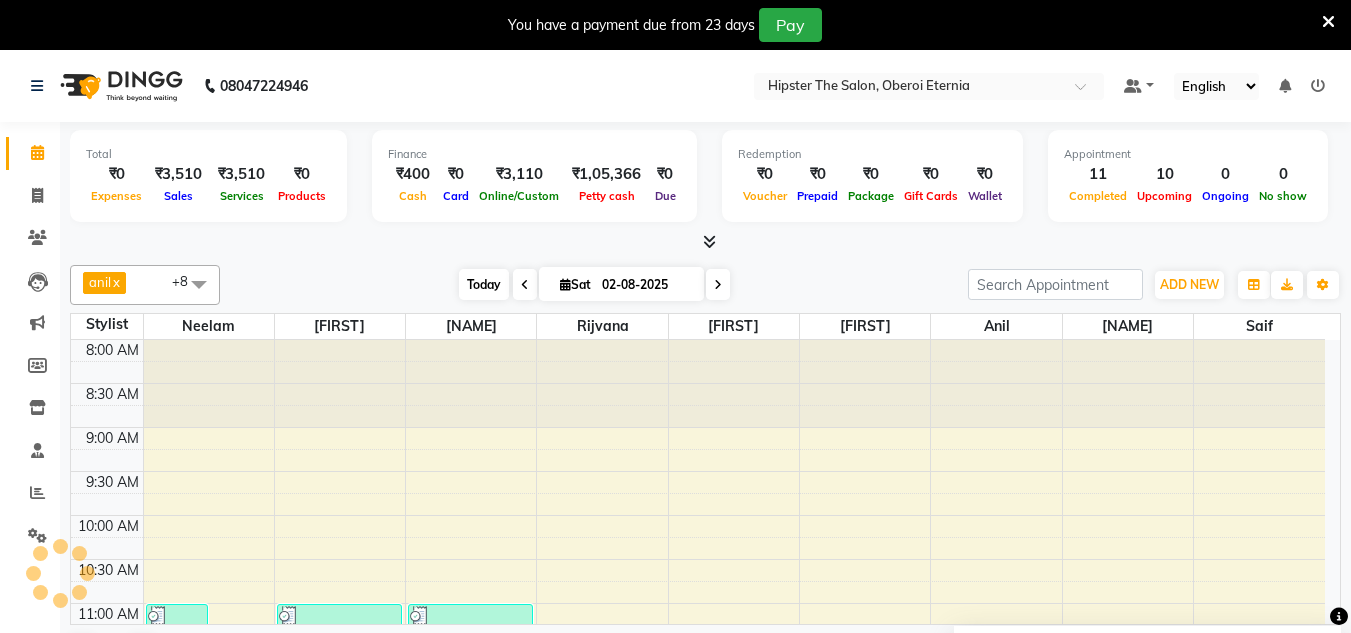scroll, scrollTop: 705, scrollLeft: 0, axis: vertical 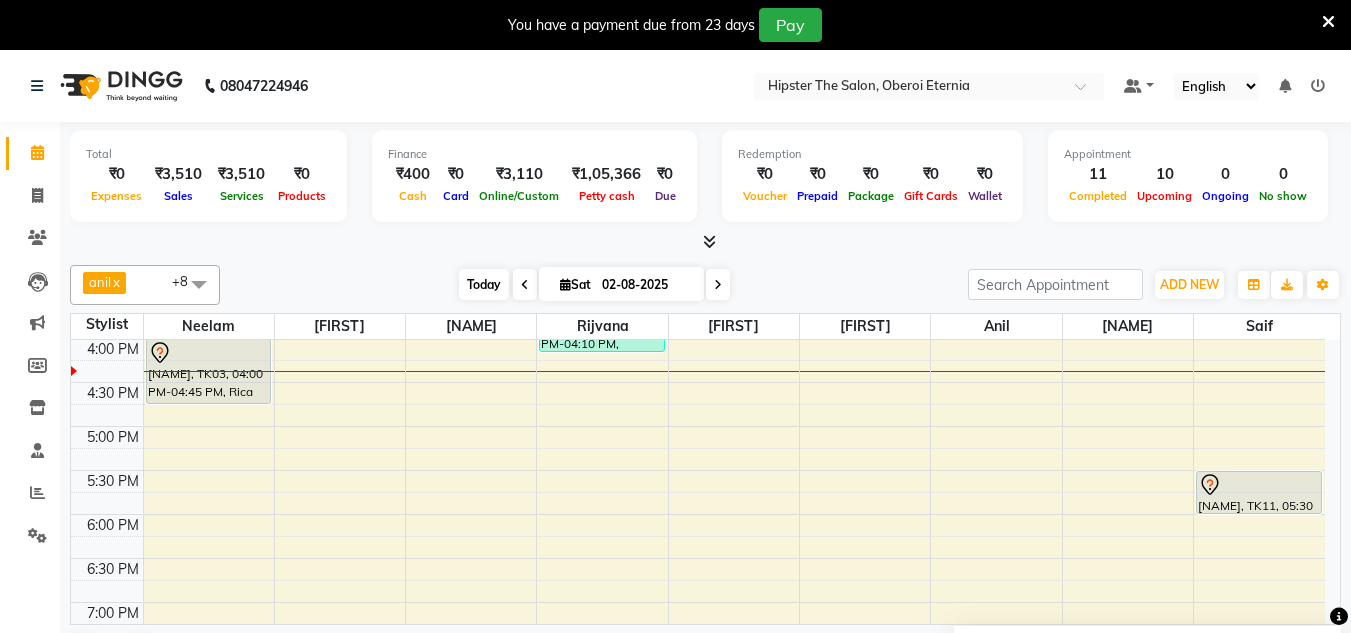 click on "Today" at bounding box center [484, 284] 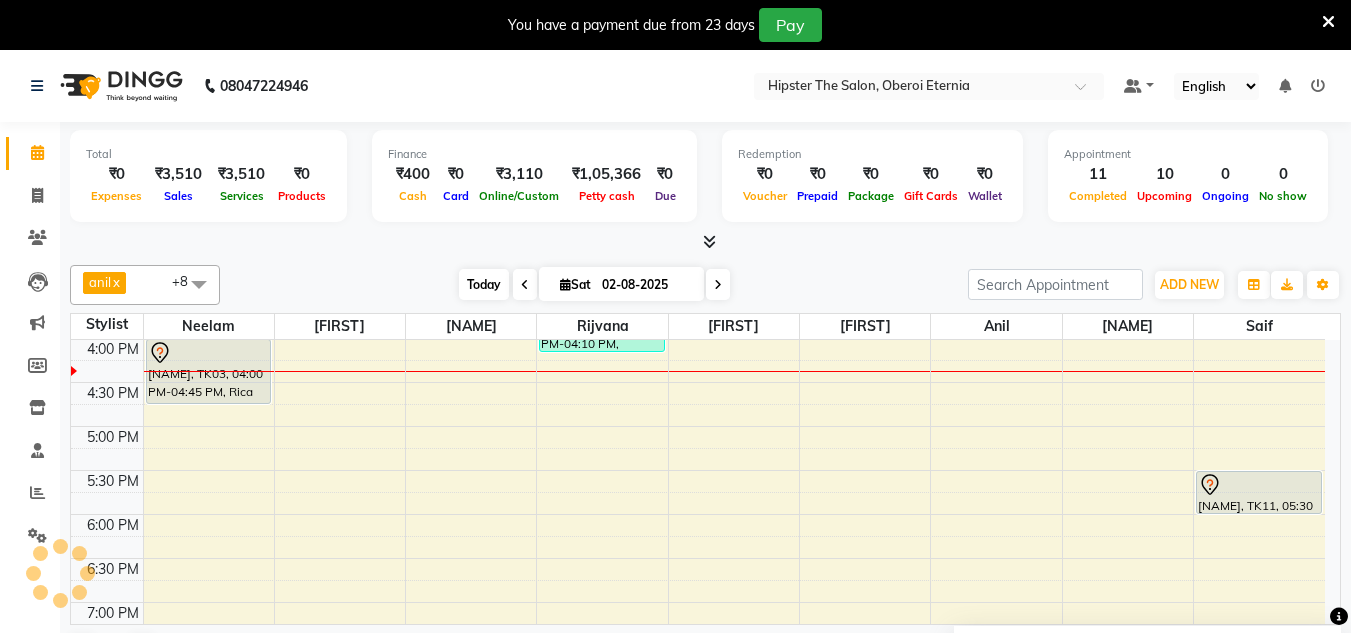 scroll, scrollTop: 705, scrollLeft: 0, axis: vertical 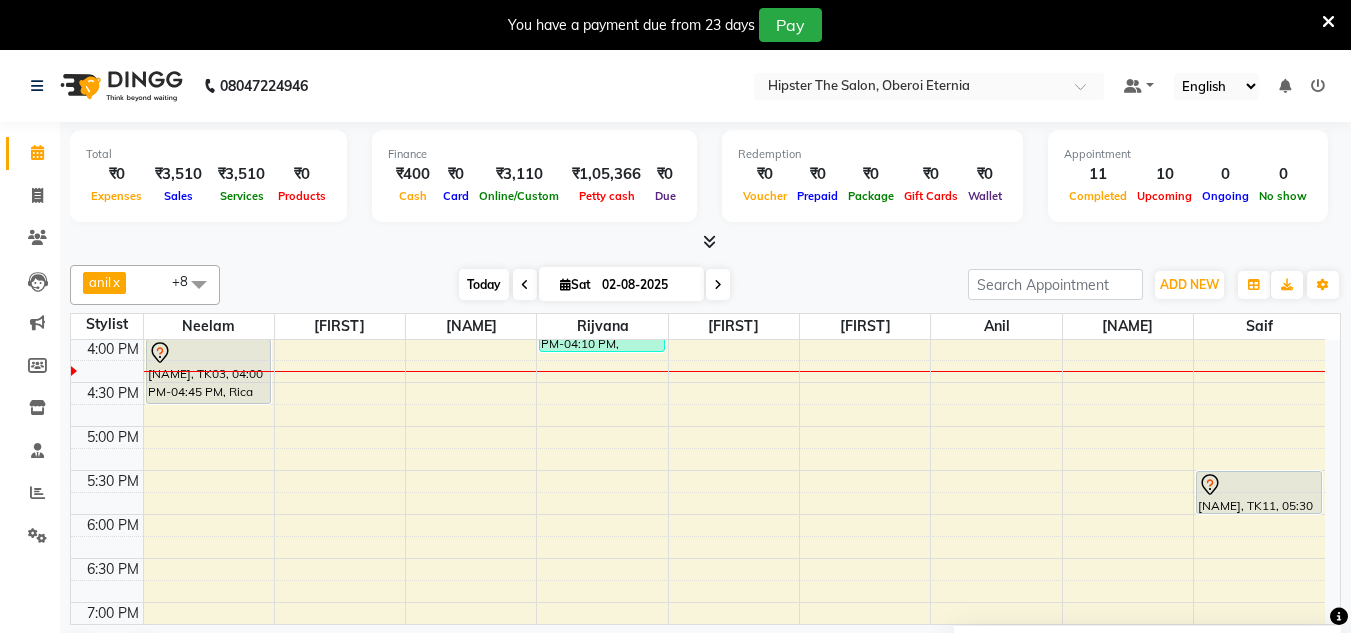 click on "Today" at bounding box center (484, 284) 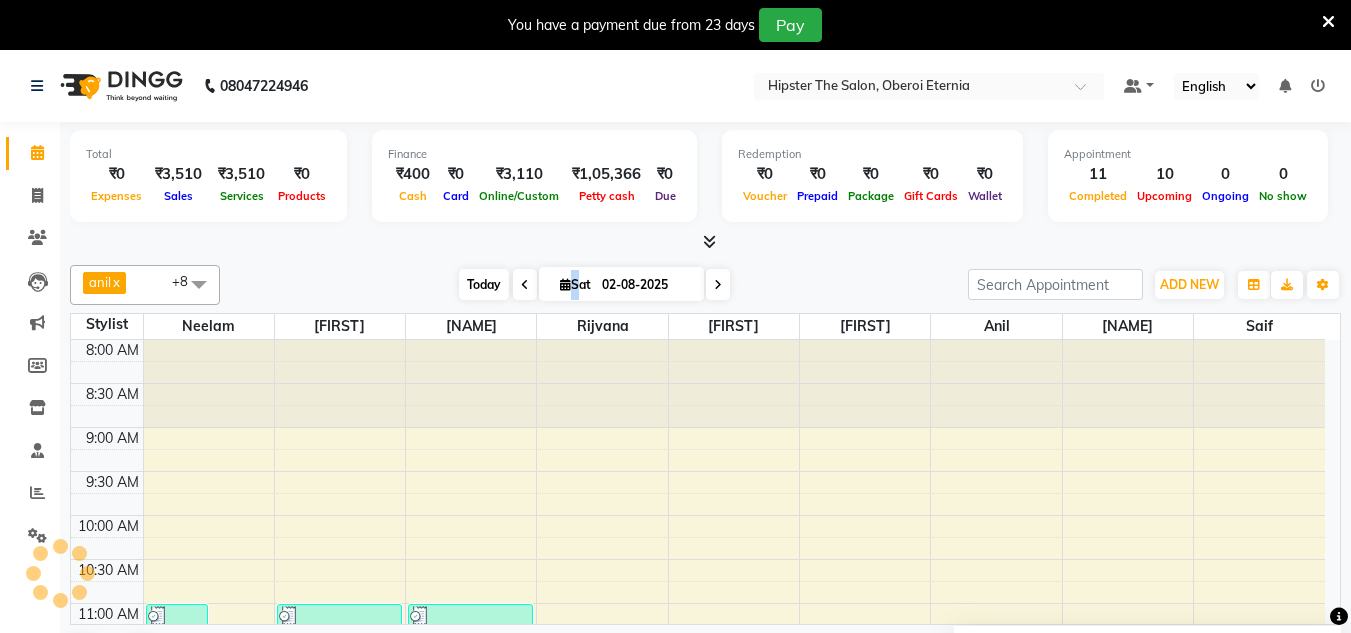click on "Today" at bounding box center (484, 284) 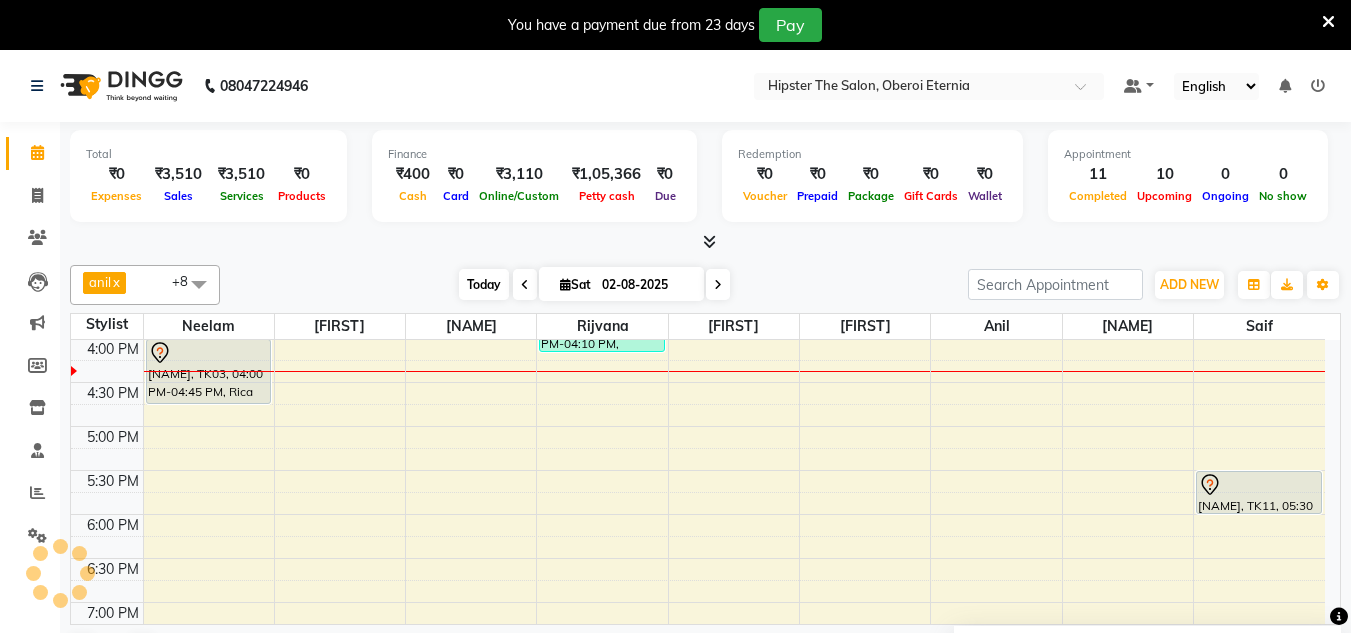 click on "Today" at bounding box center (484, 284) 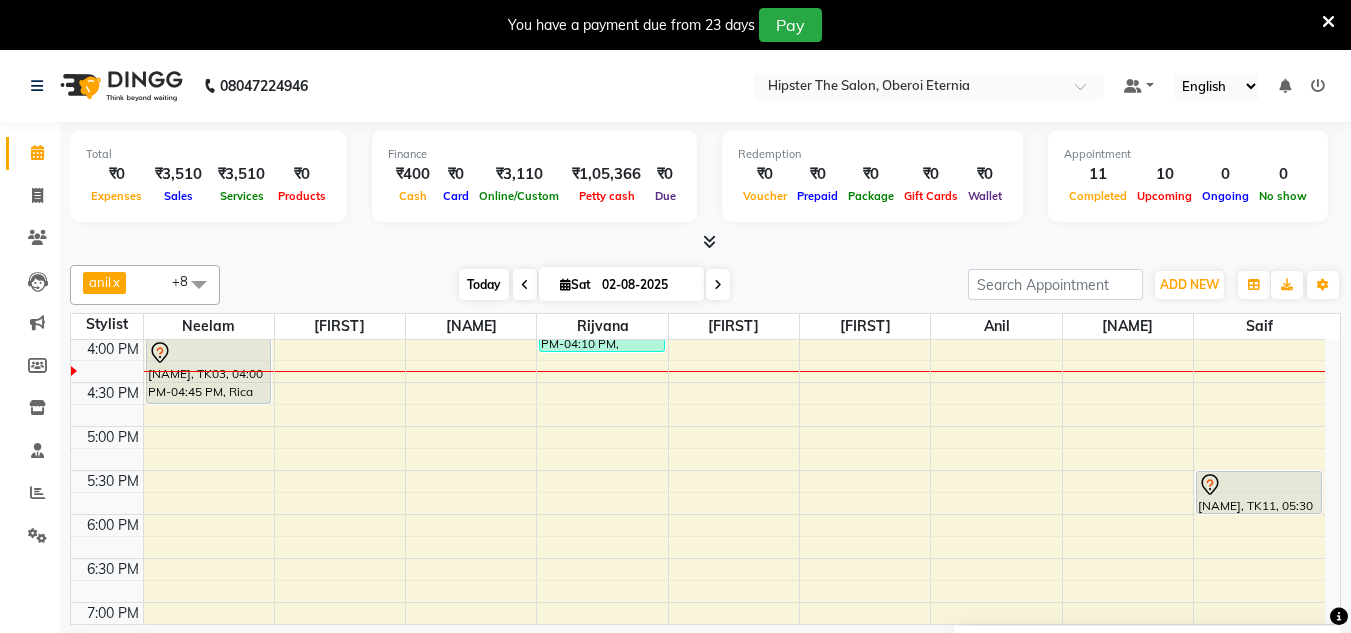 click on "Today" at bounding box center (484, 284) 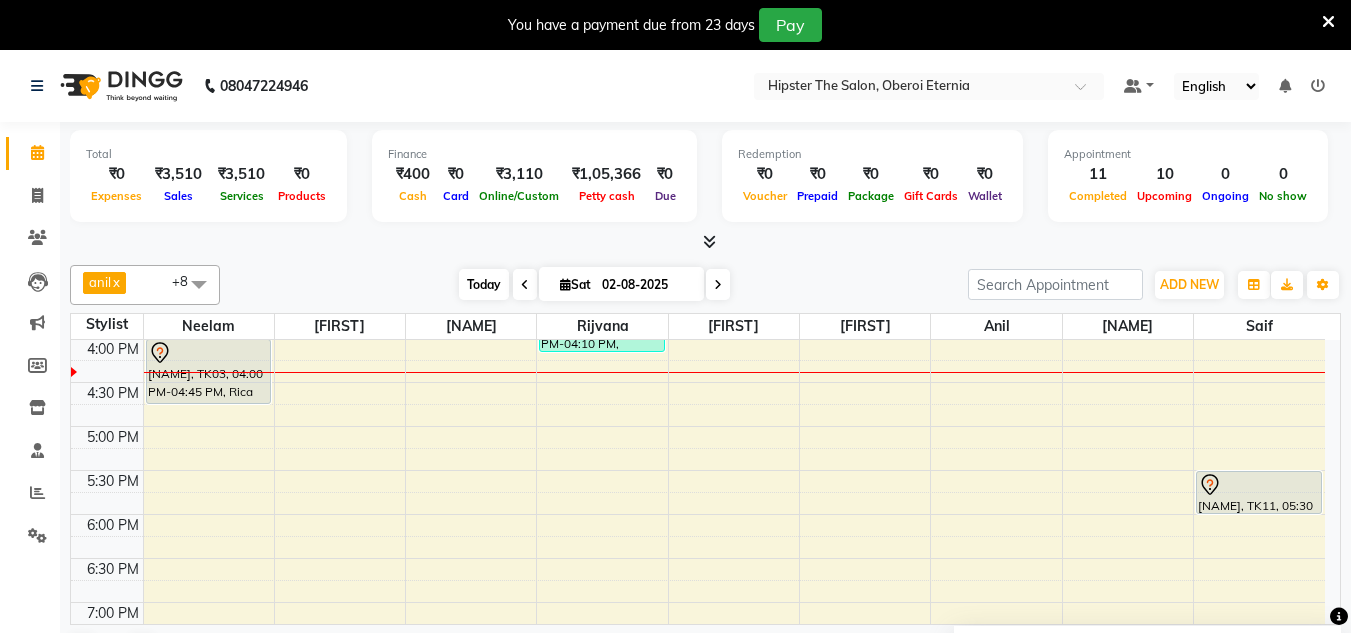 click on "Today" at bounding box center (484, 284) 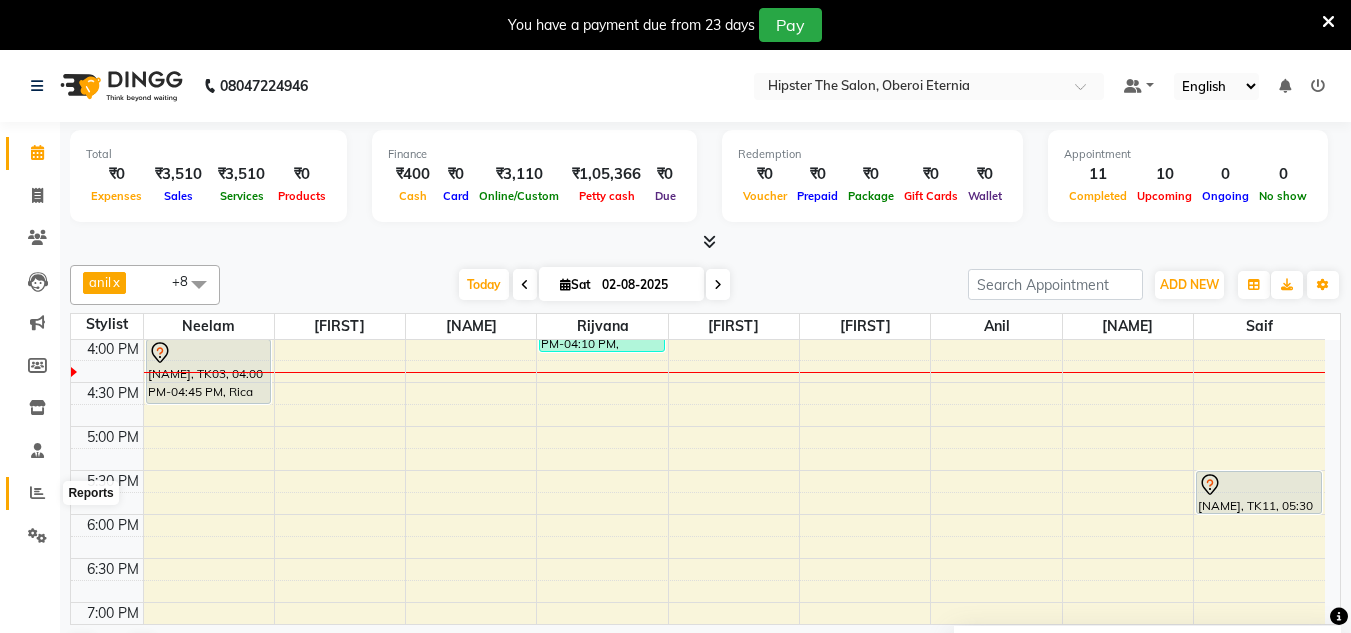 click 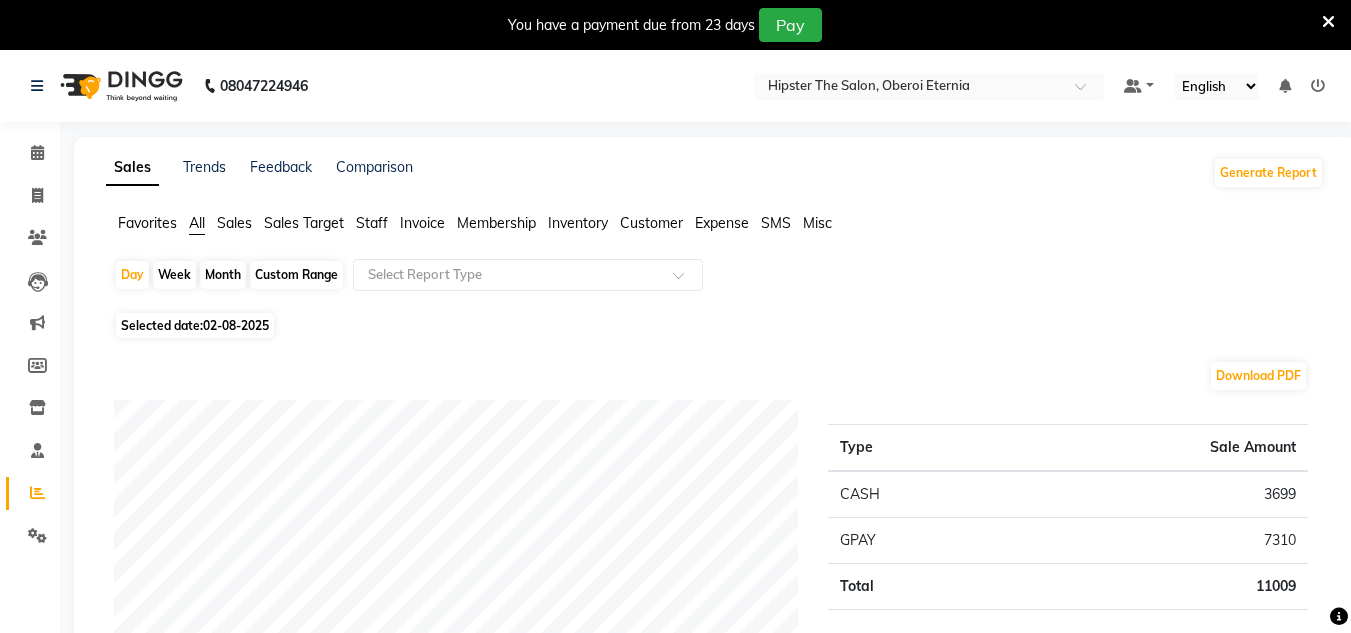 click on "Custom Range" 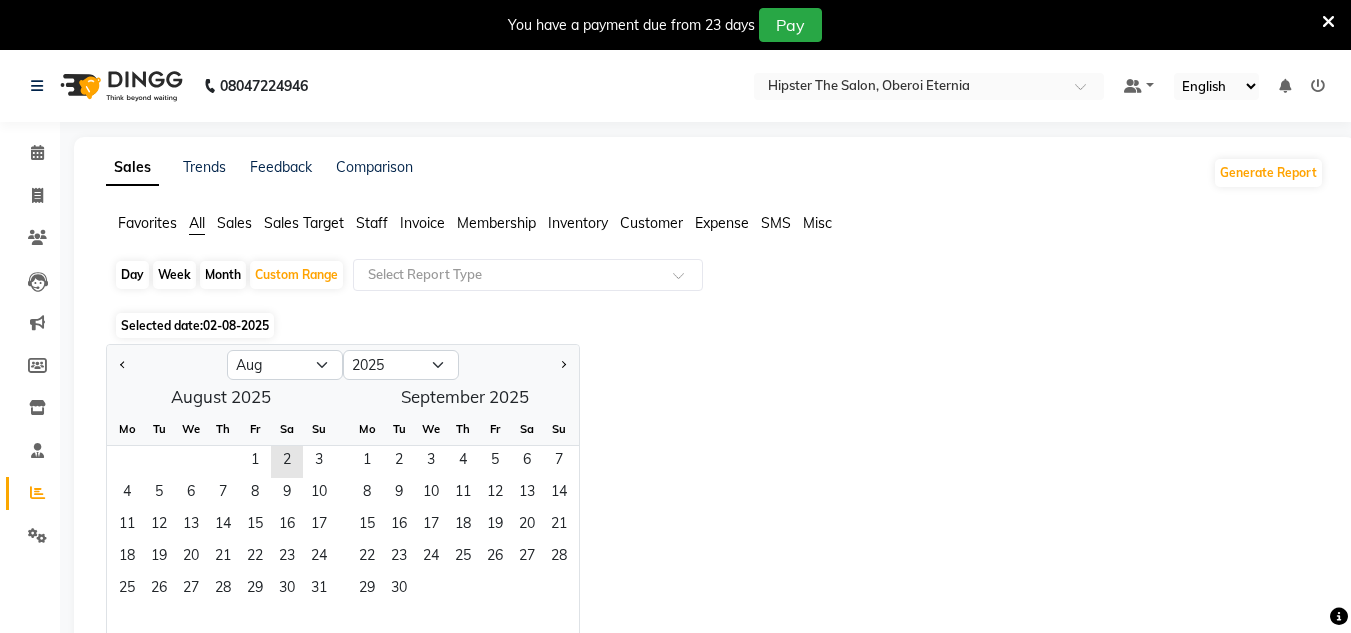 click on "02-08-2025" 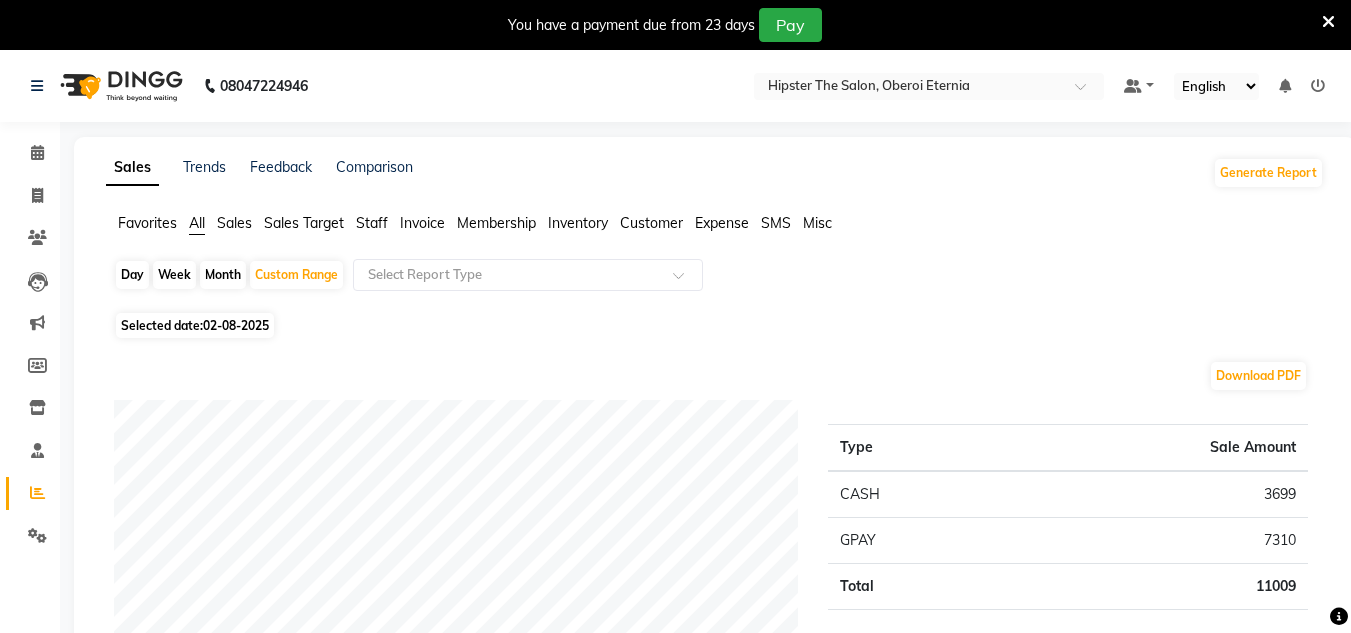 click on "02-08-2025" 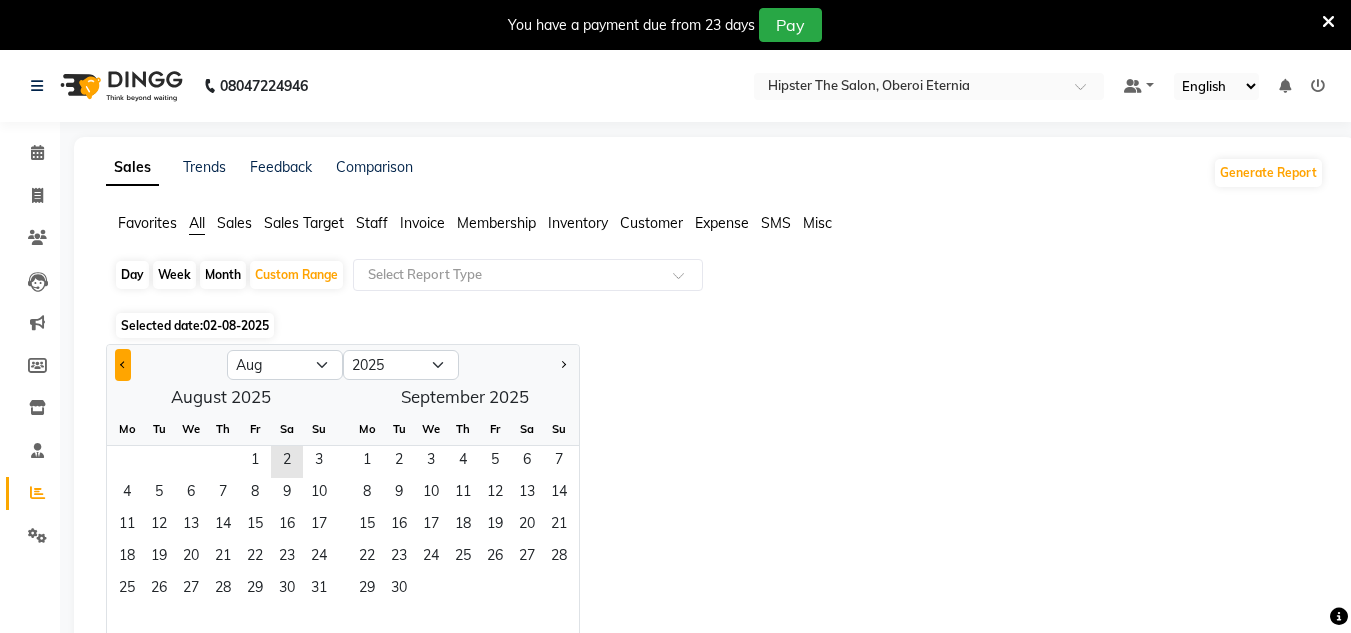 click 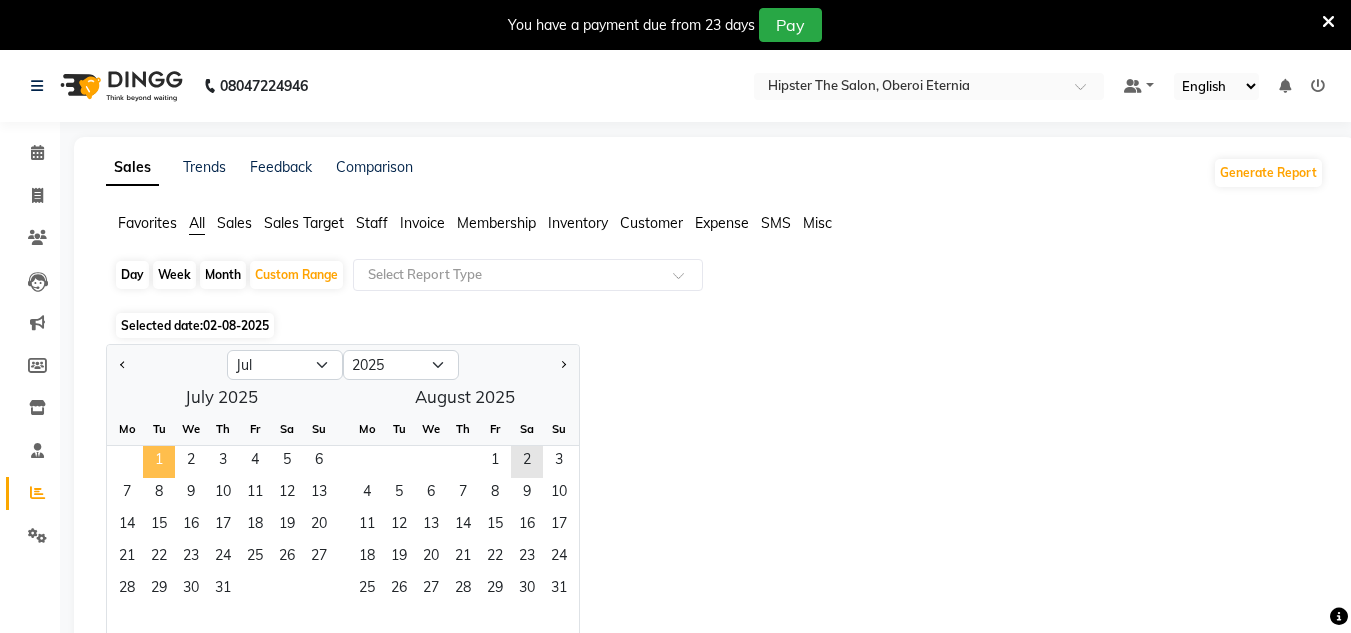 click on "1" 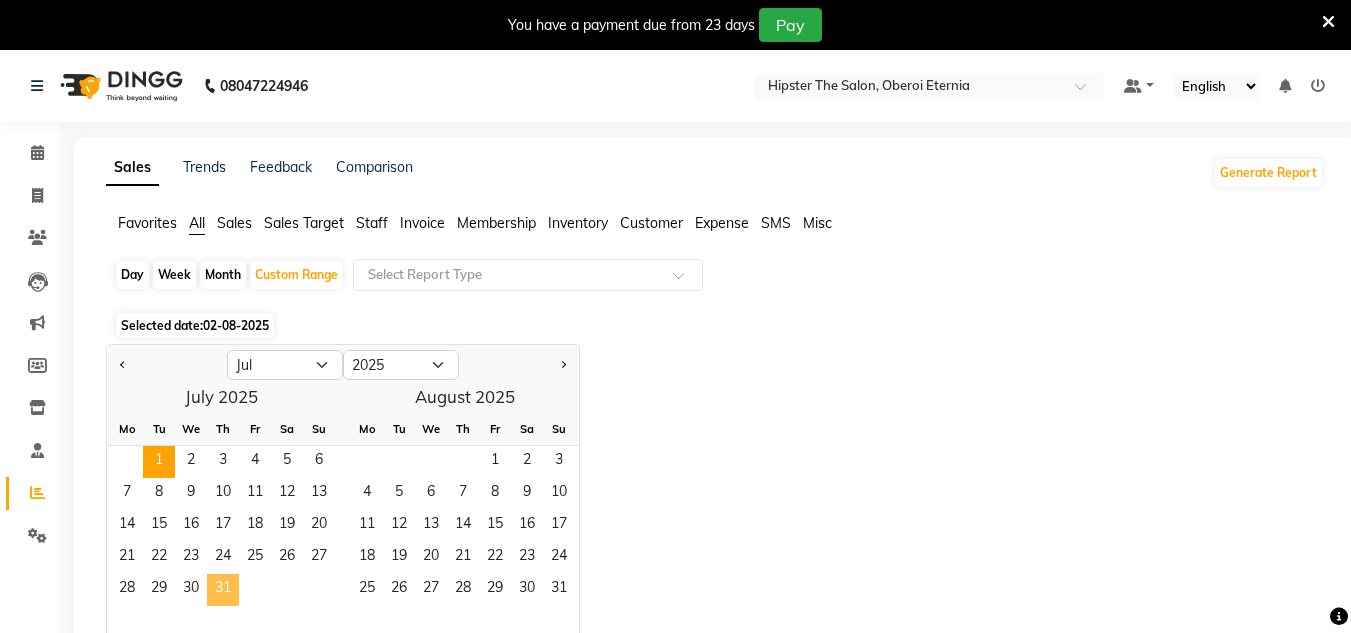 click on "31" 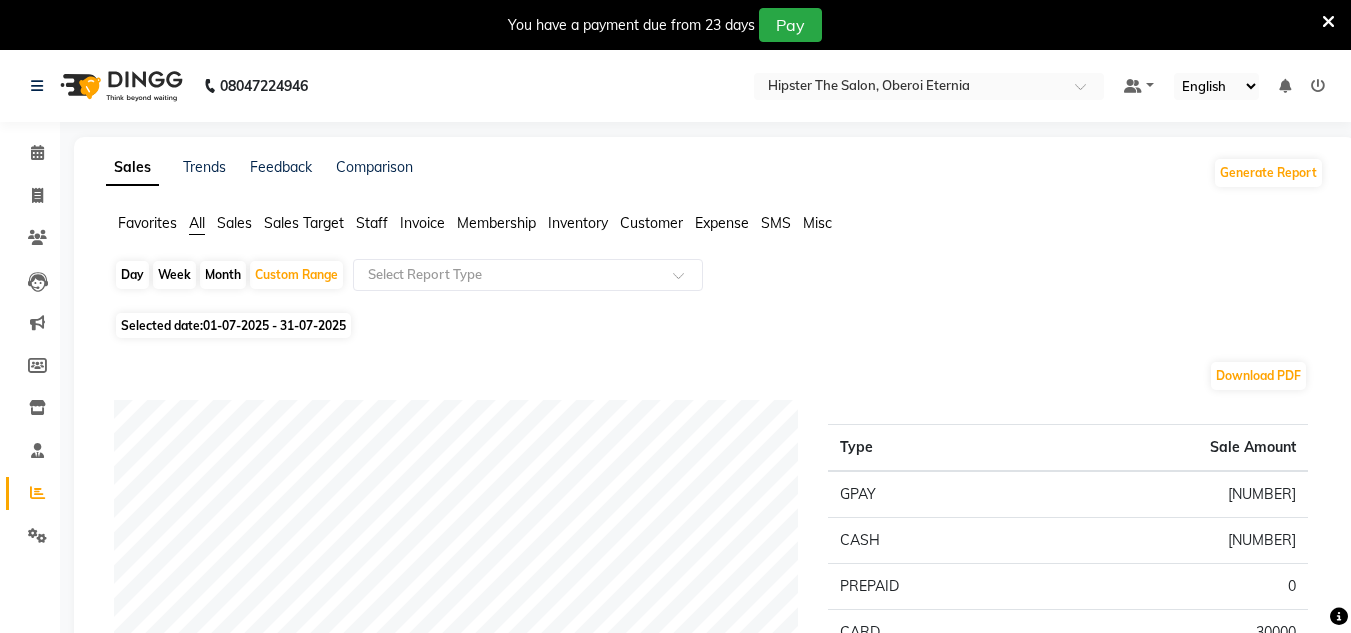click on "Staff" 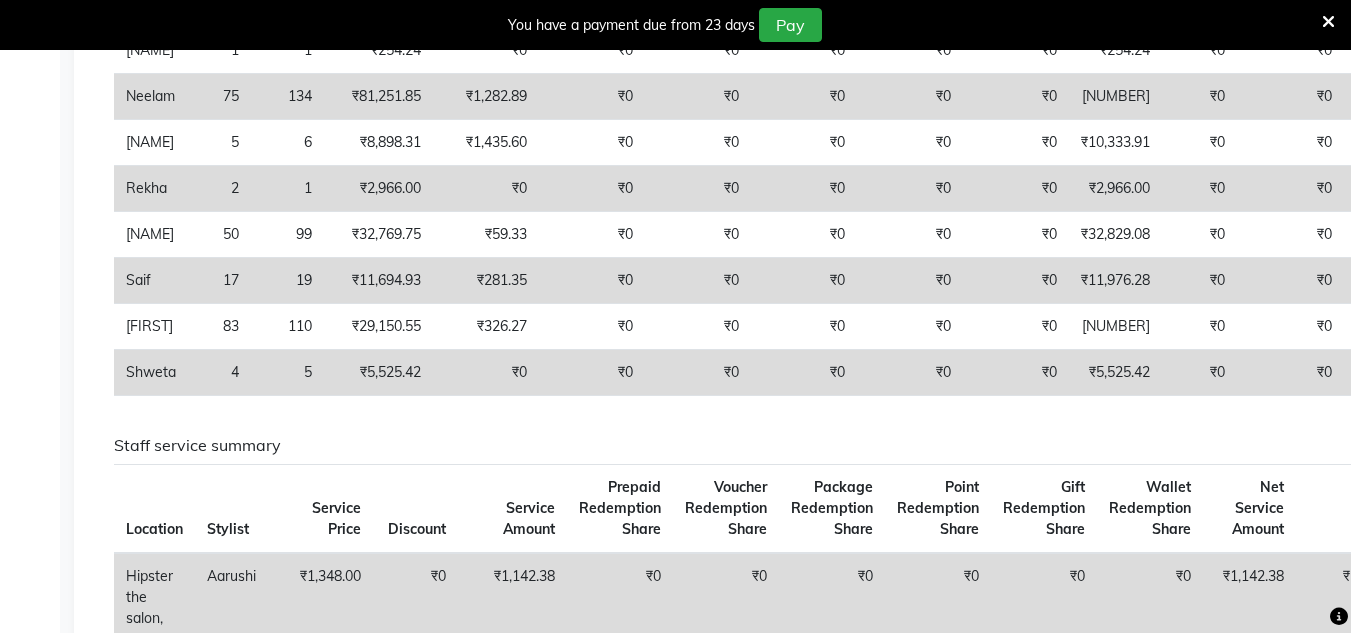 scroll, scrollTop: 811, scrollLeft: 0, axis: vertical 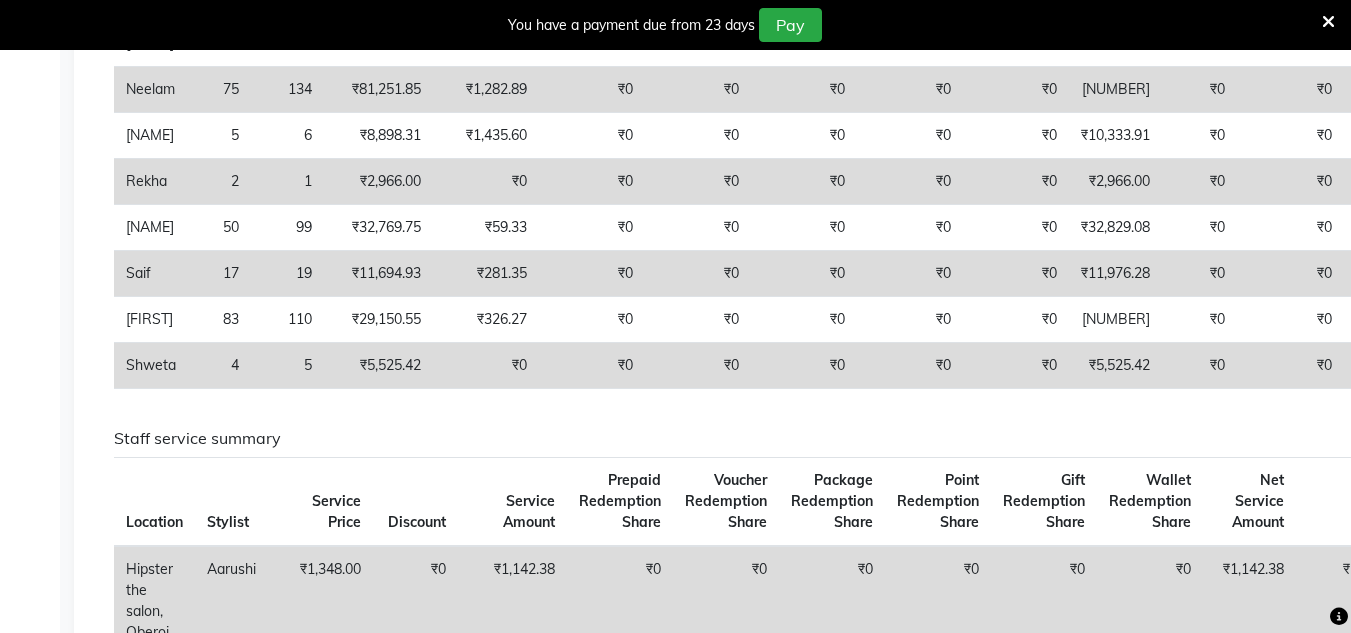 click on "₹281.35" 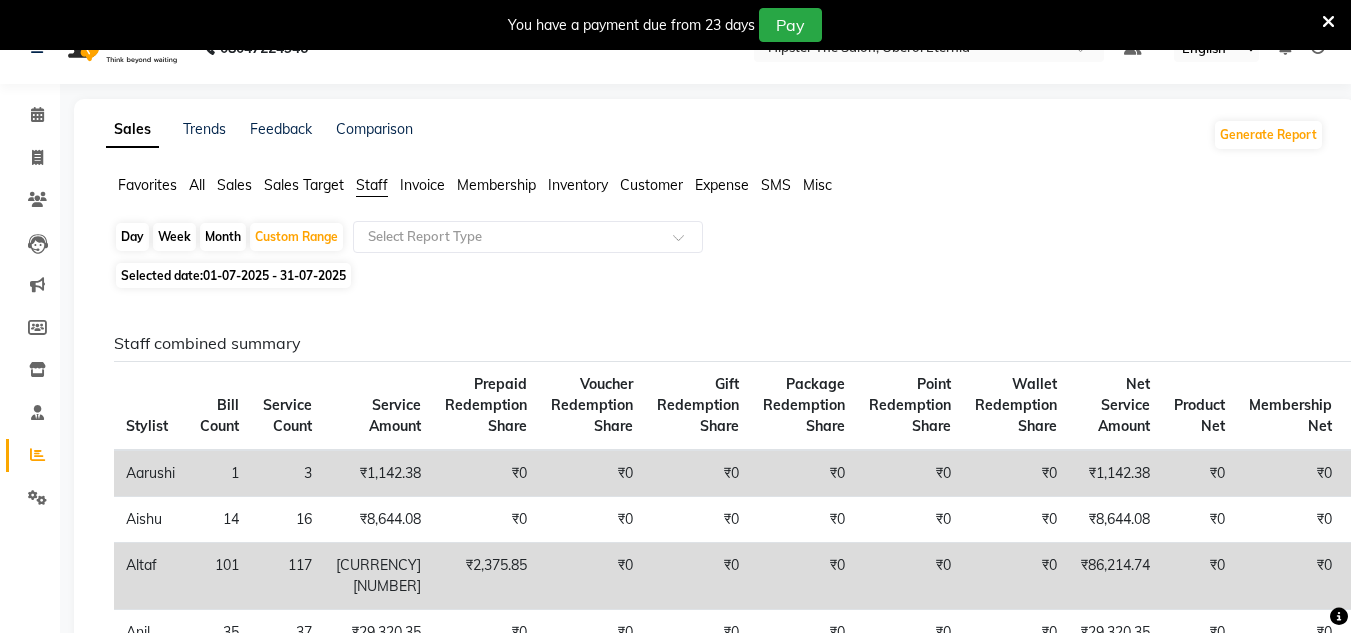scroll, scrollTop: 0, scrollLeft: 0, axis: both 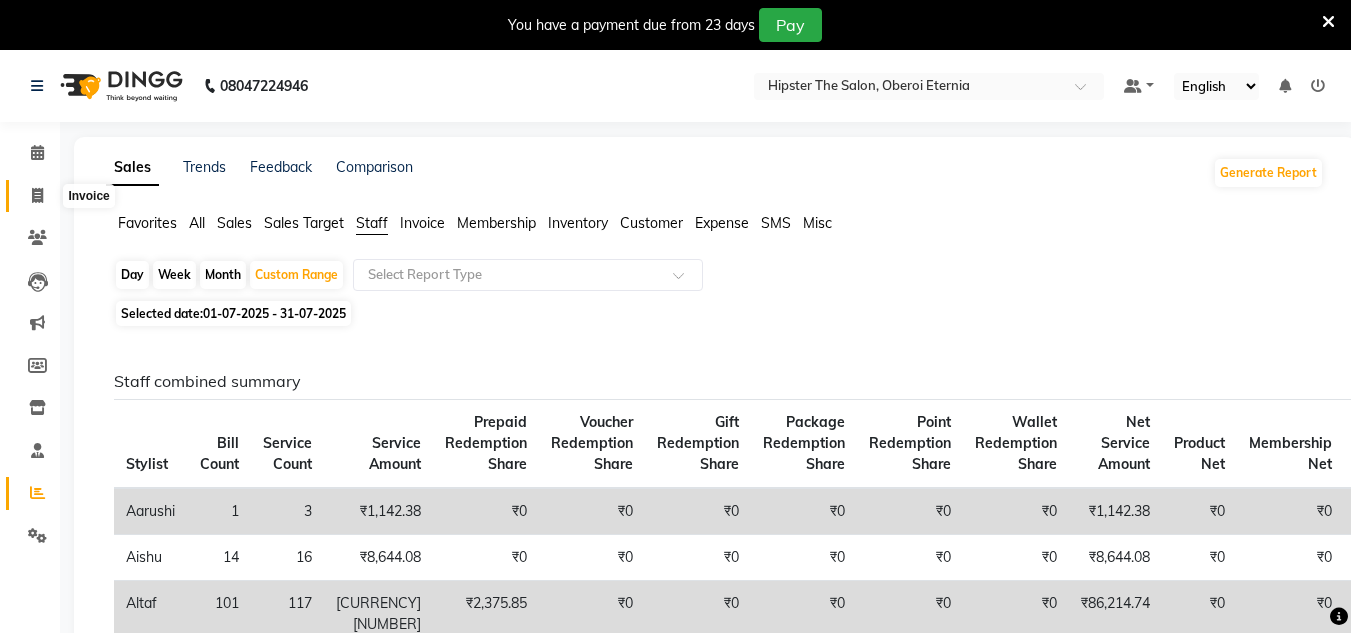 click 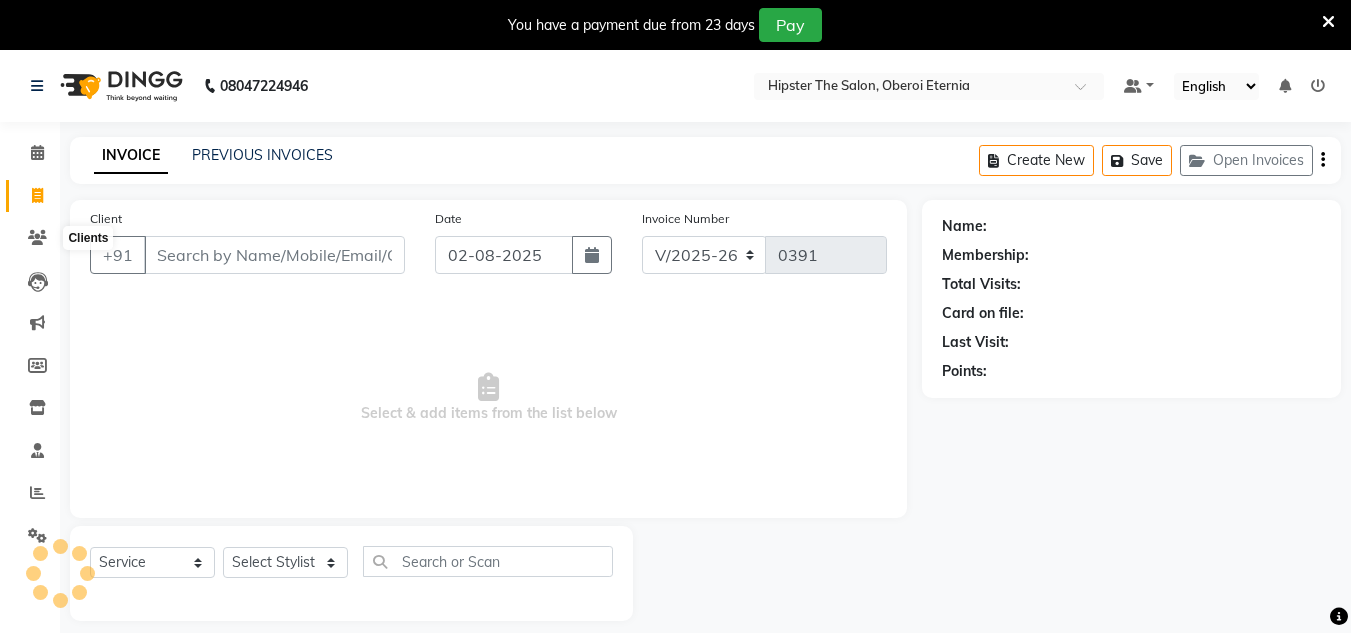 scroll, scrollTop: 50, scrollLeft: 0, axis: vertical 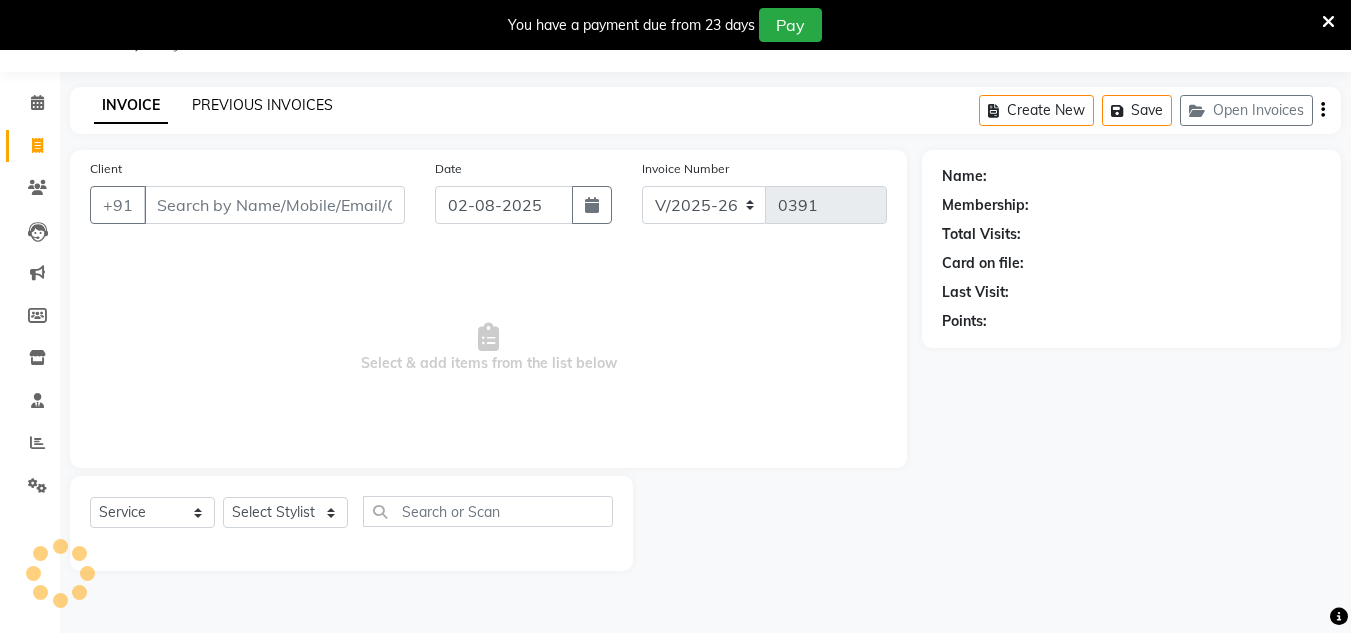 click on "PREVIOUS INVOICES" 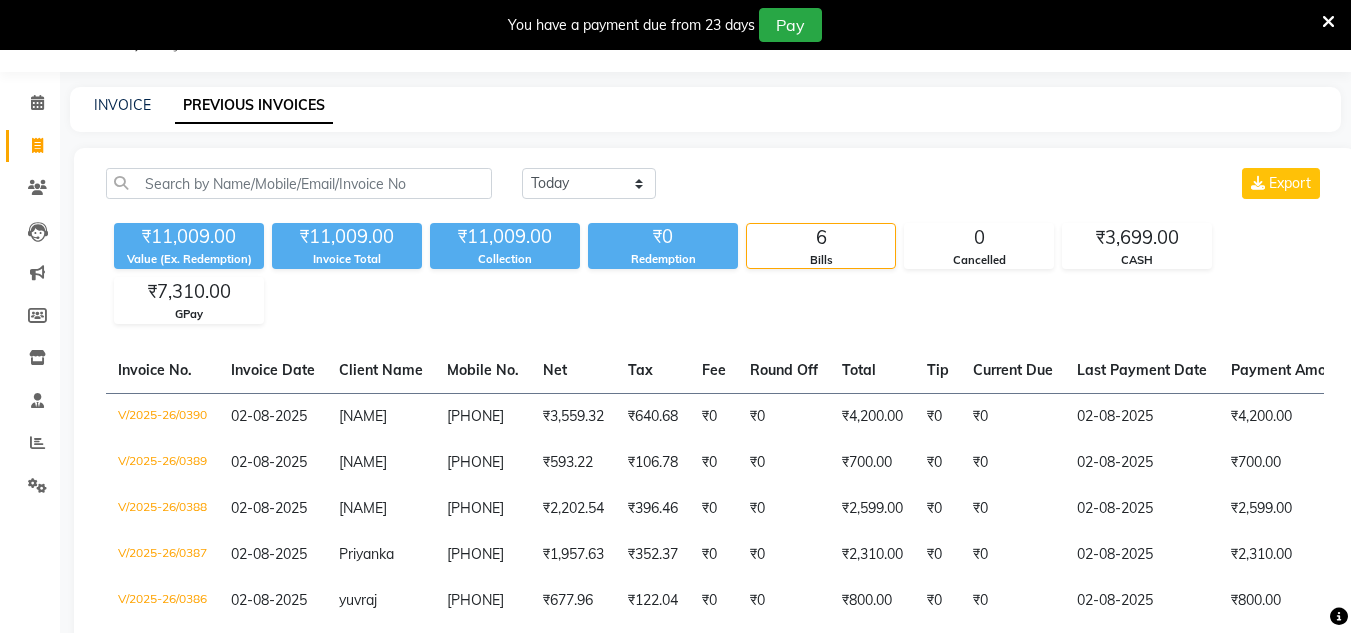 scroll, scrollTop: 0, scrollLeft: 0, axis: both 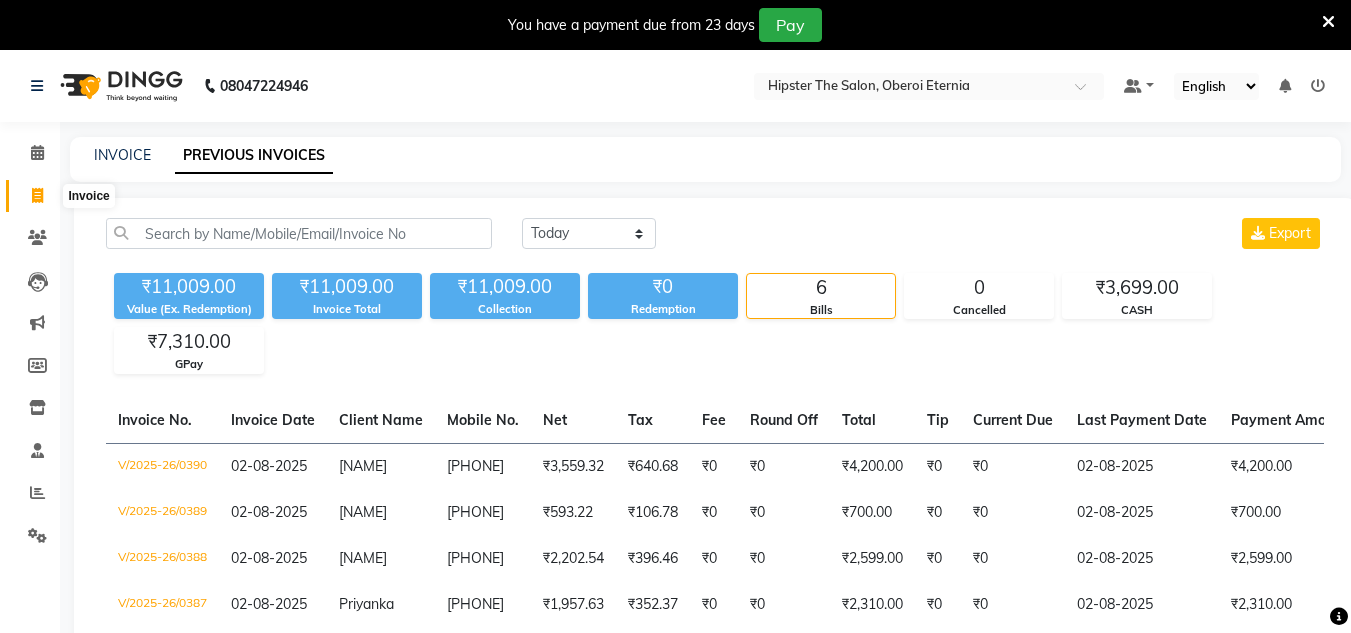 click 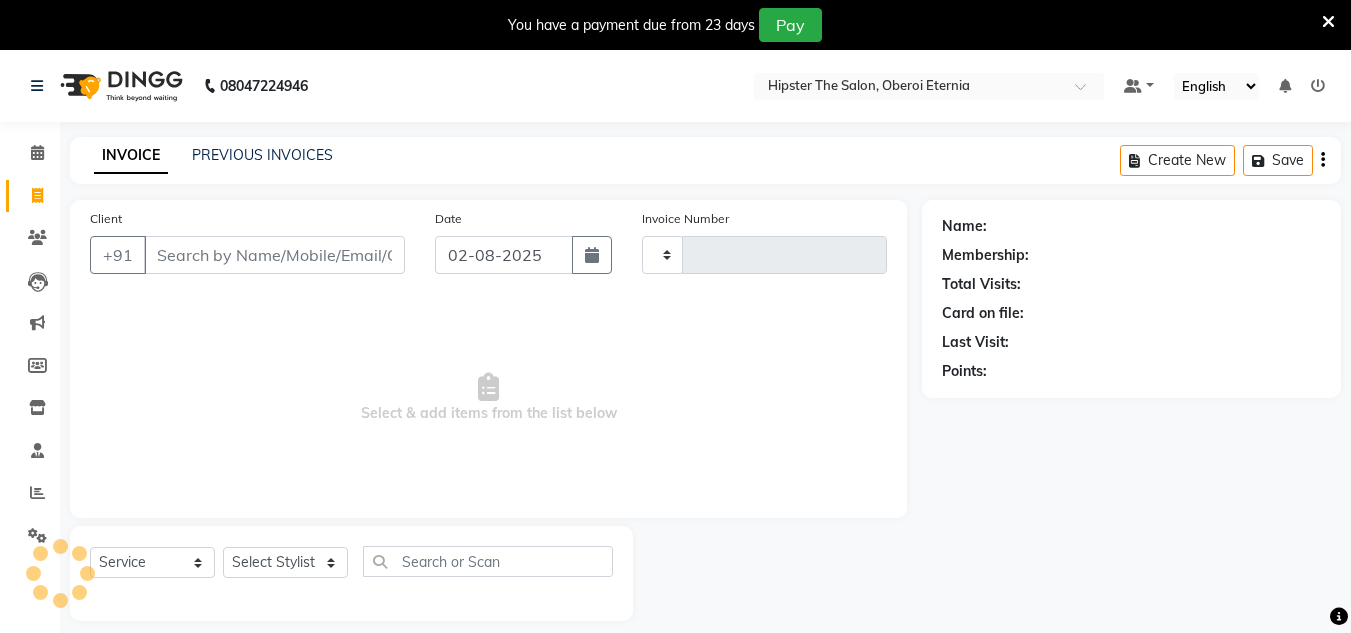 type on "0391" 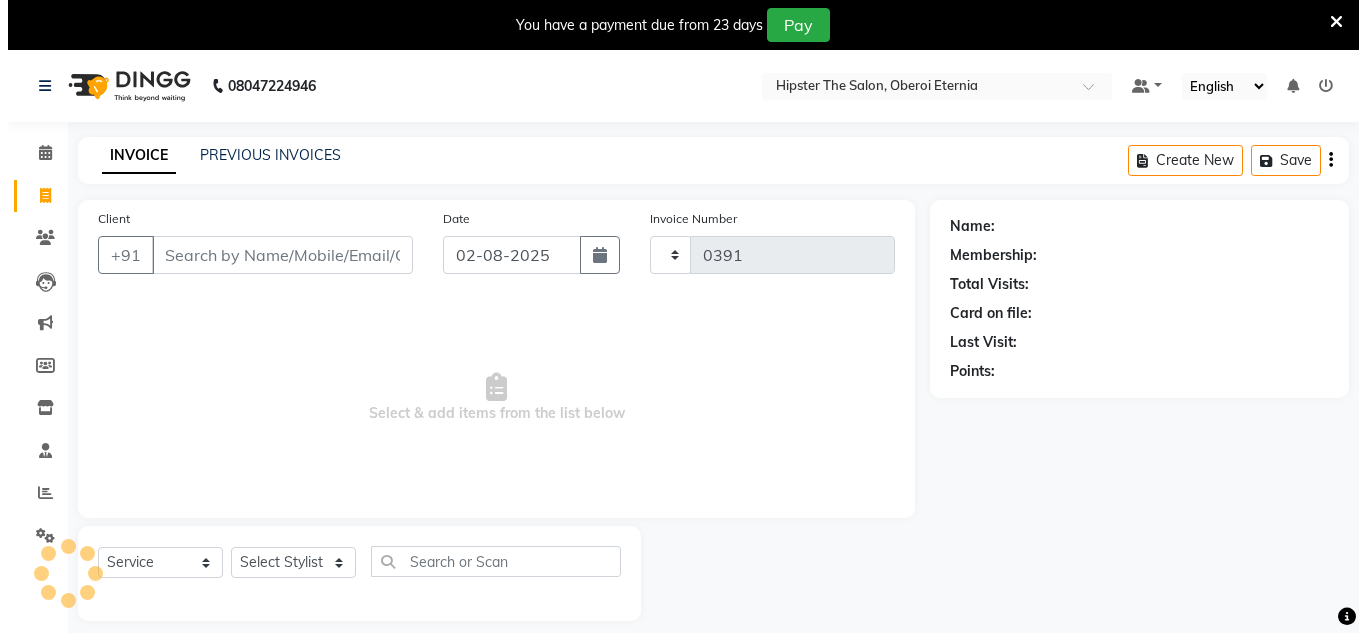 scroll, scrollTop: 50, scrollLeft: 0, axis: vertical 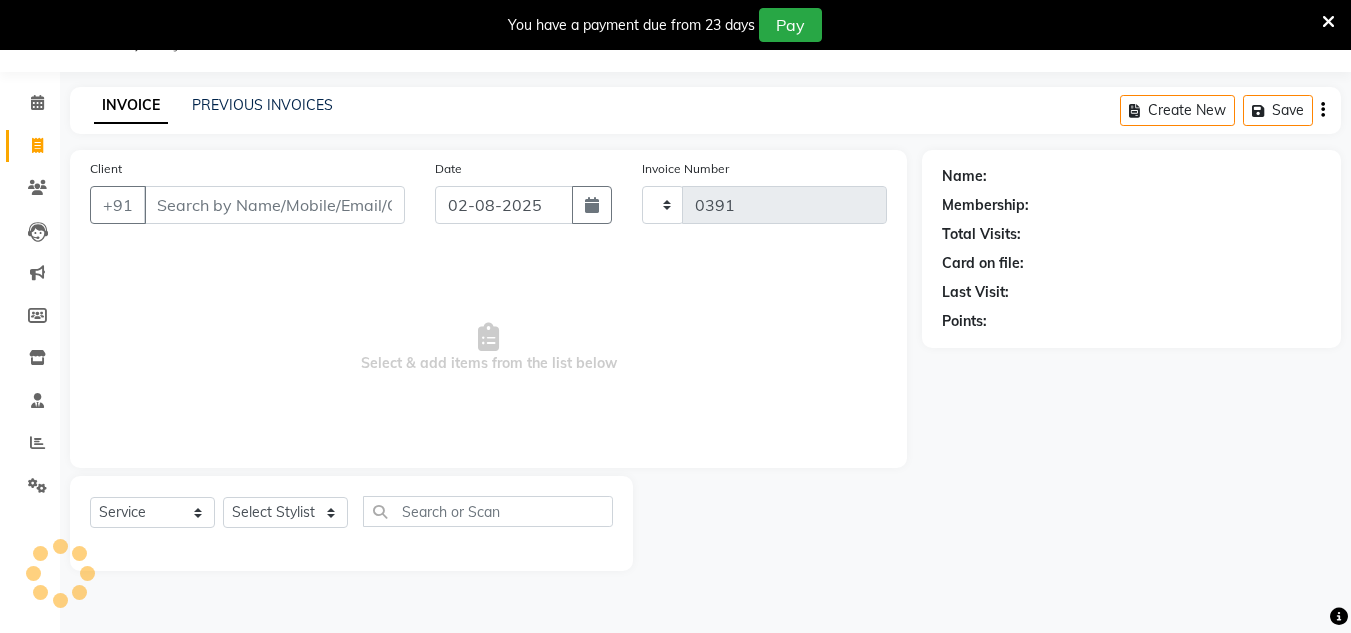 select on "8592" 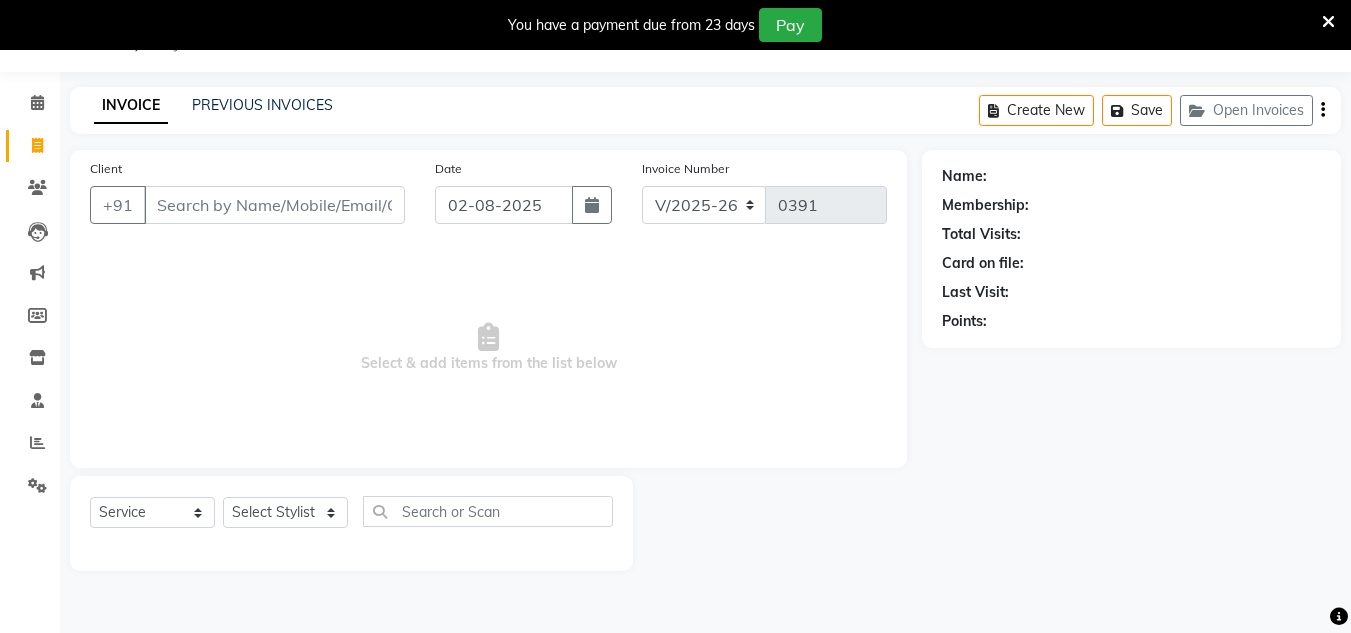click on "Client" at bounding box center [274, 205] 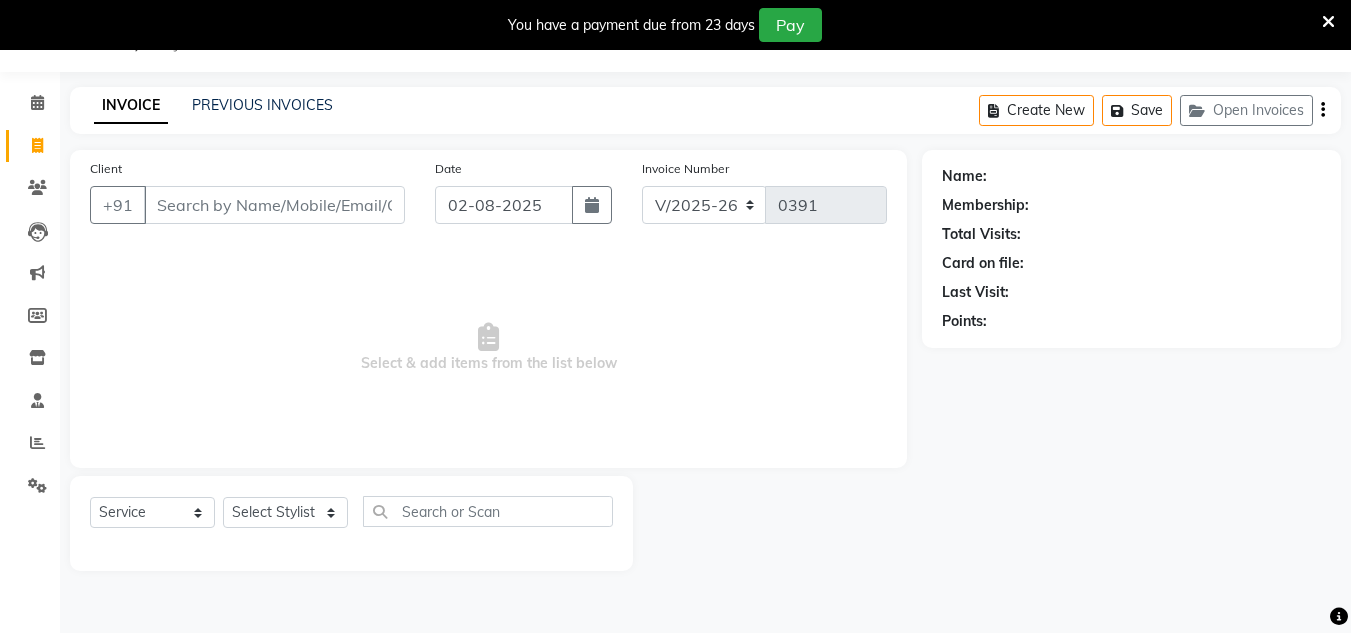 click on "Client" at bounding box center [274, 205] 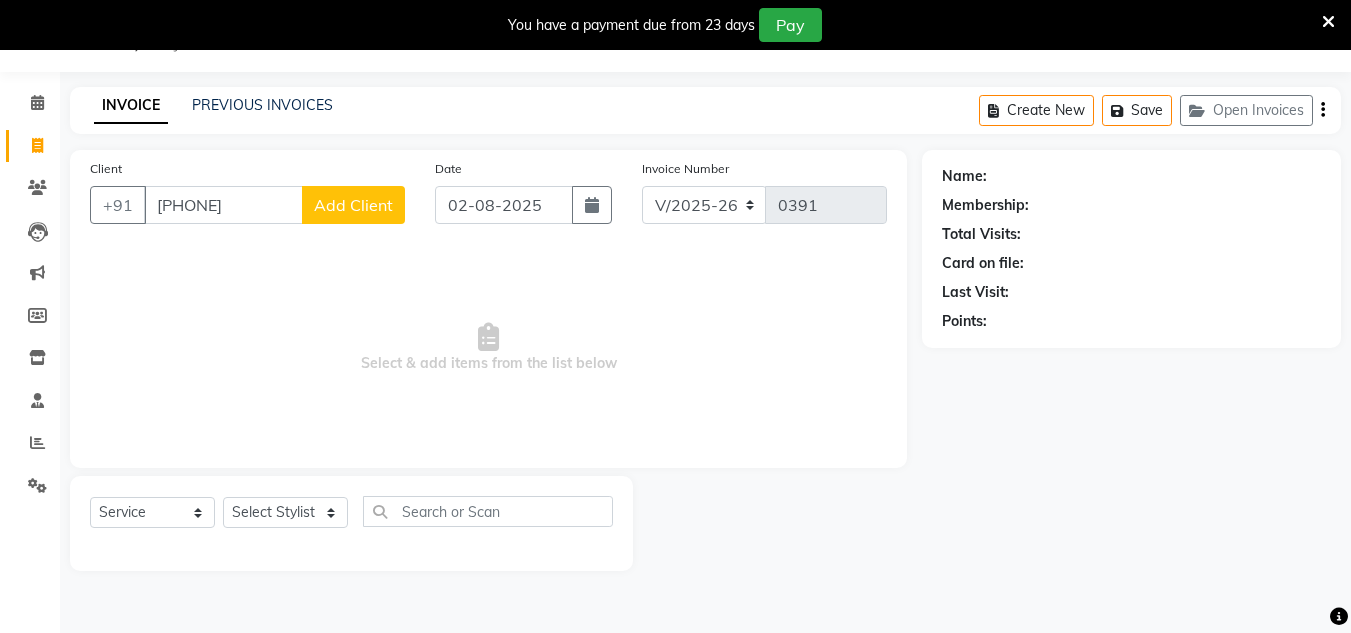 type on "[PHONE]" 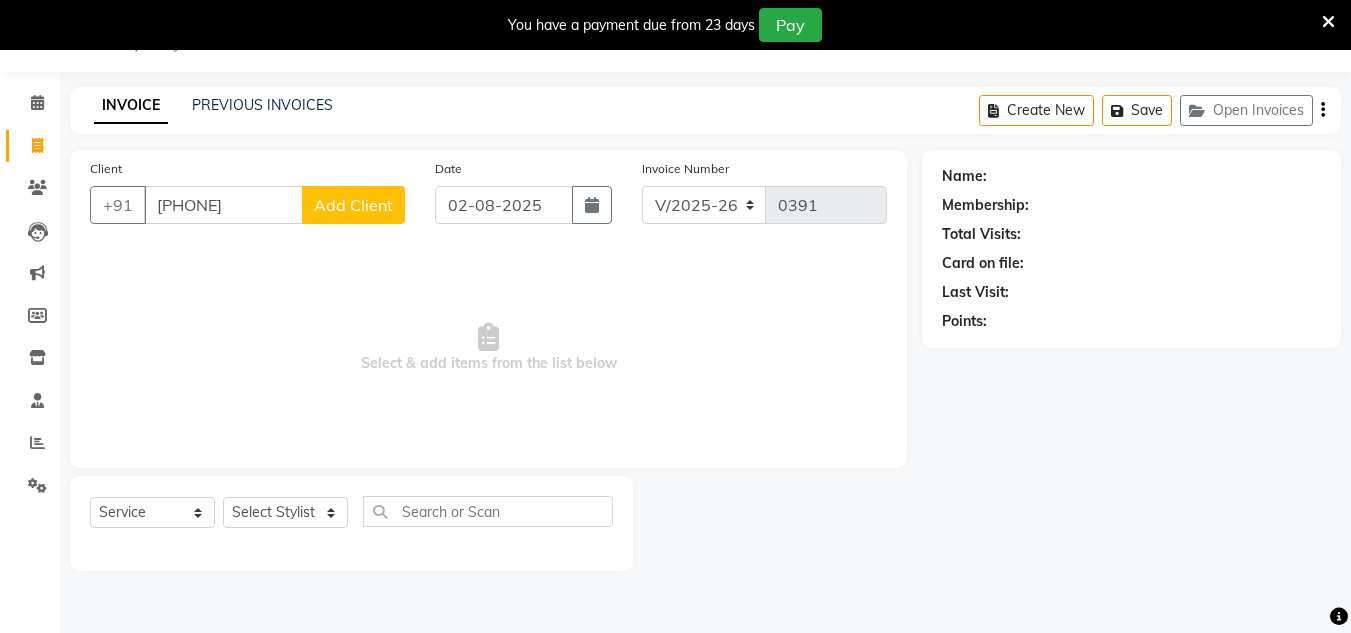click on "Add Client" 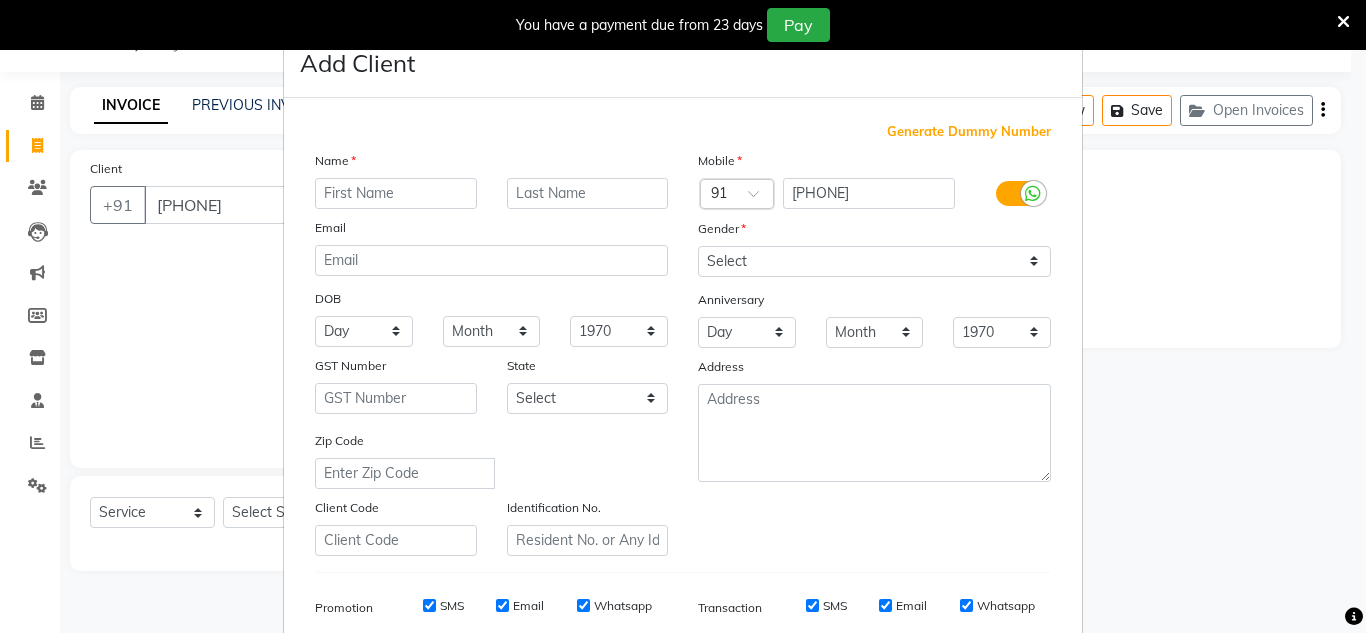 click at bounding box center (396, 193) 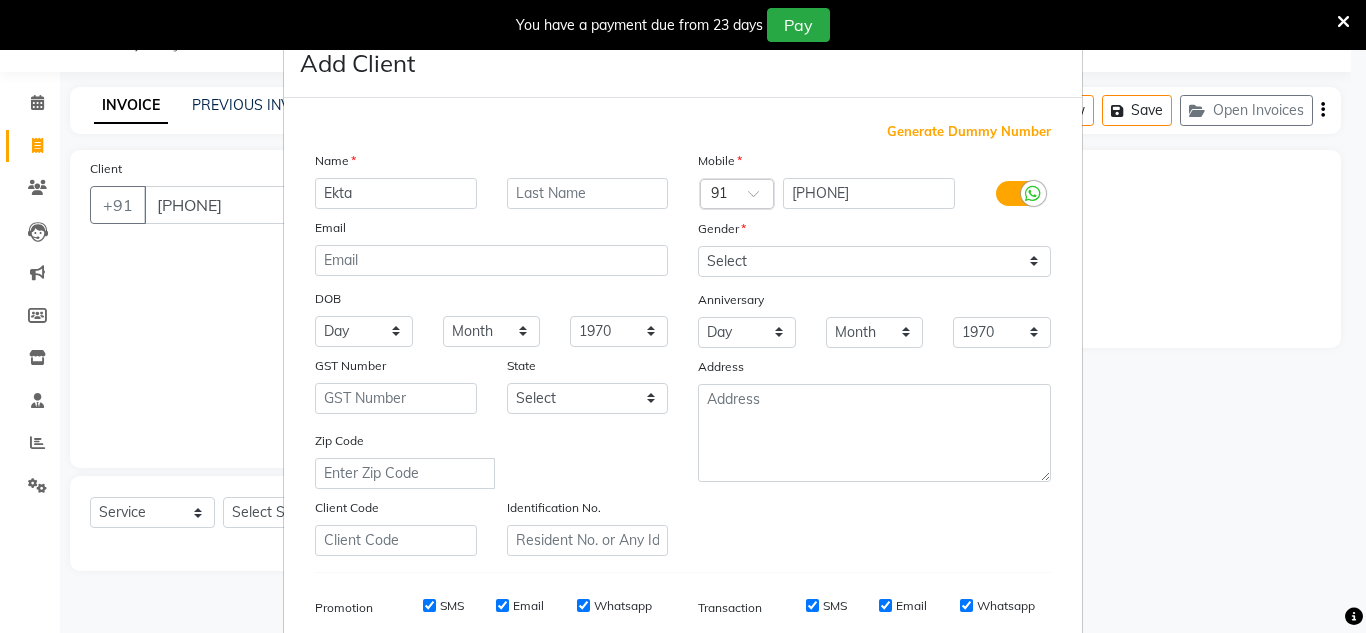 type on "Ekta" 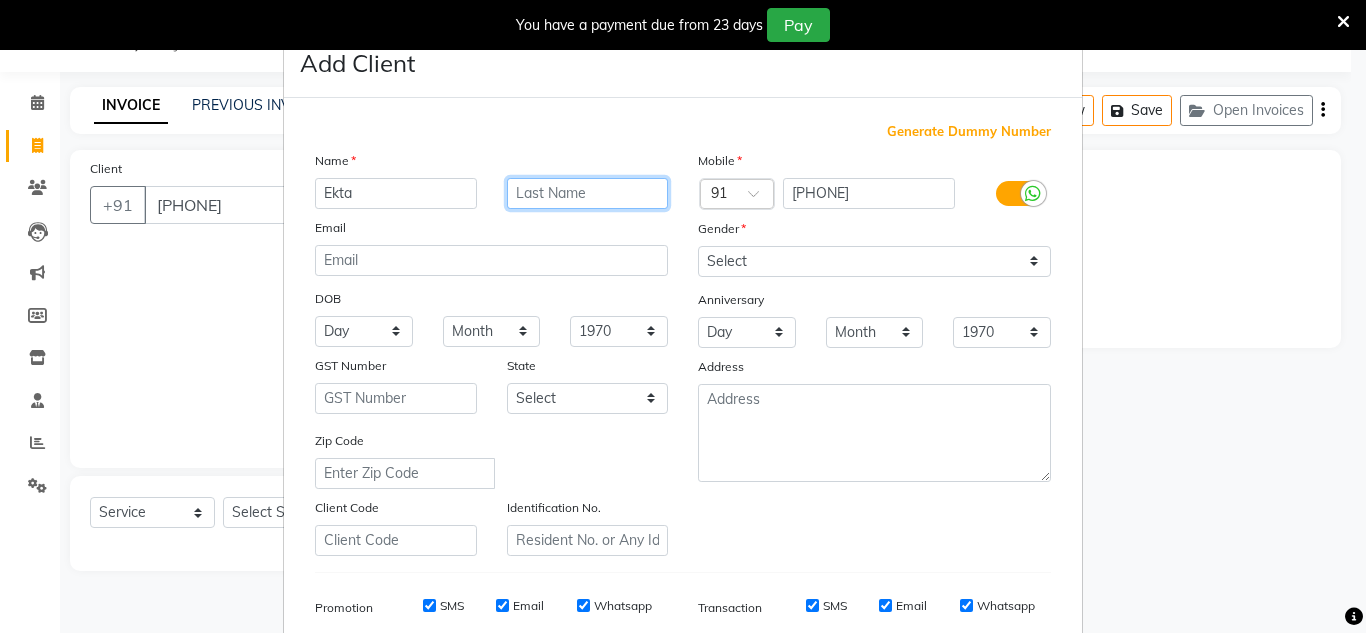 click at bounding box center [588, 193] 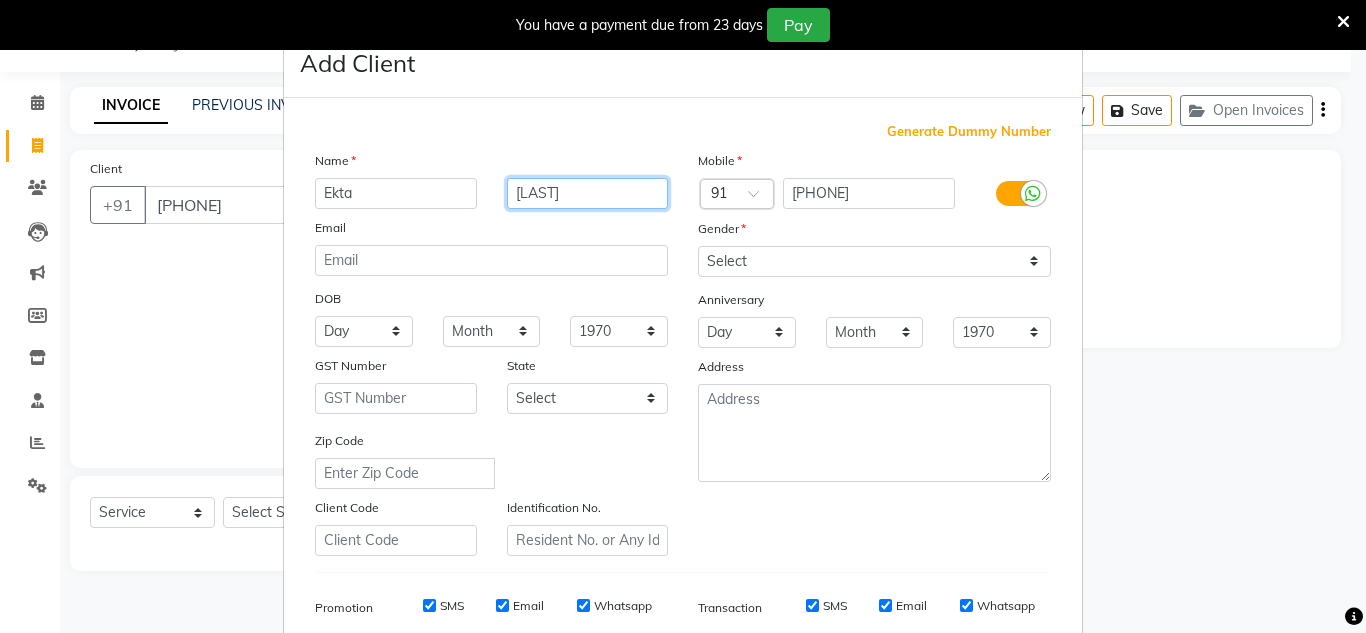 type on "[LAST]" 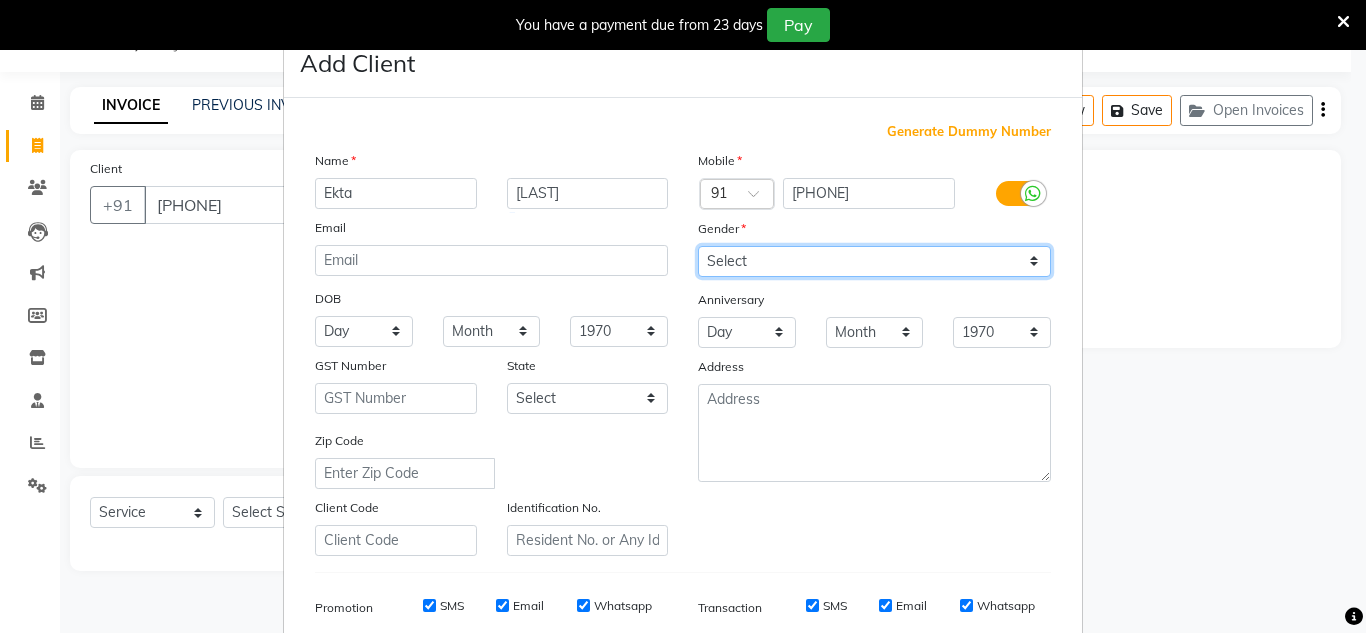 click on "Select Male Female Other Prefer Not To Say" at bounding box center [874, 261] 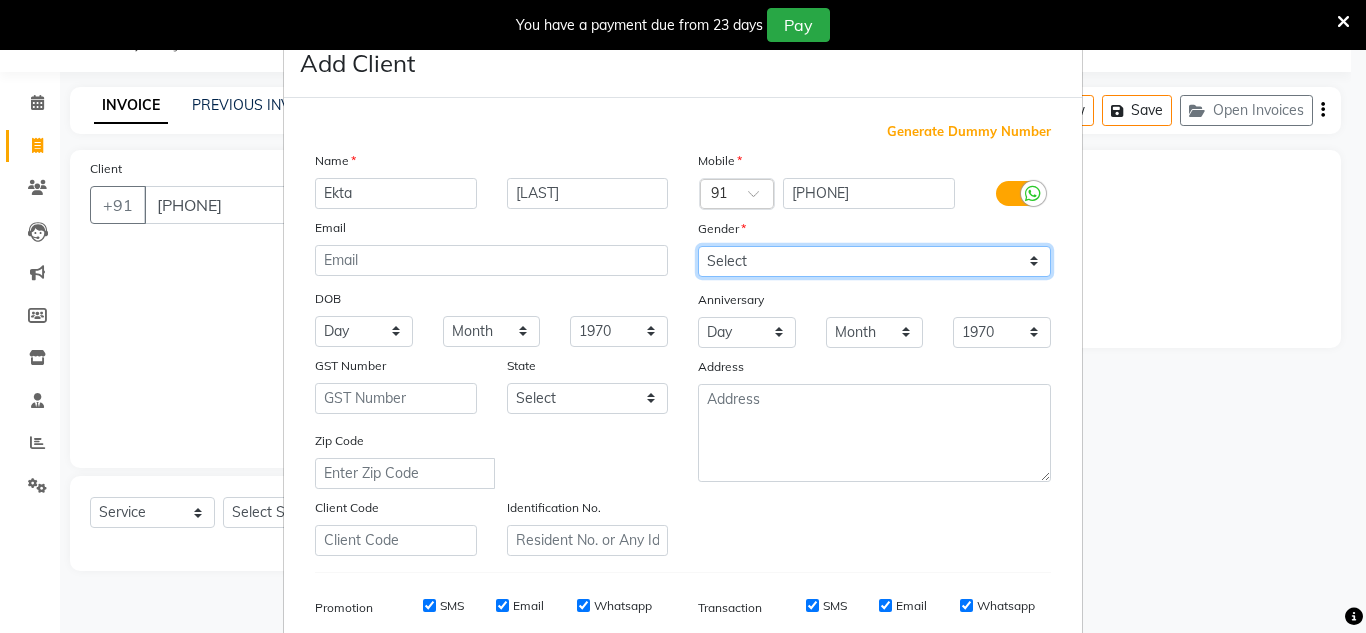 select on "female" 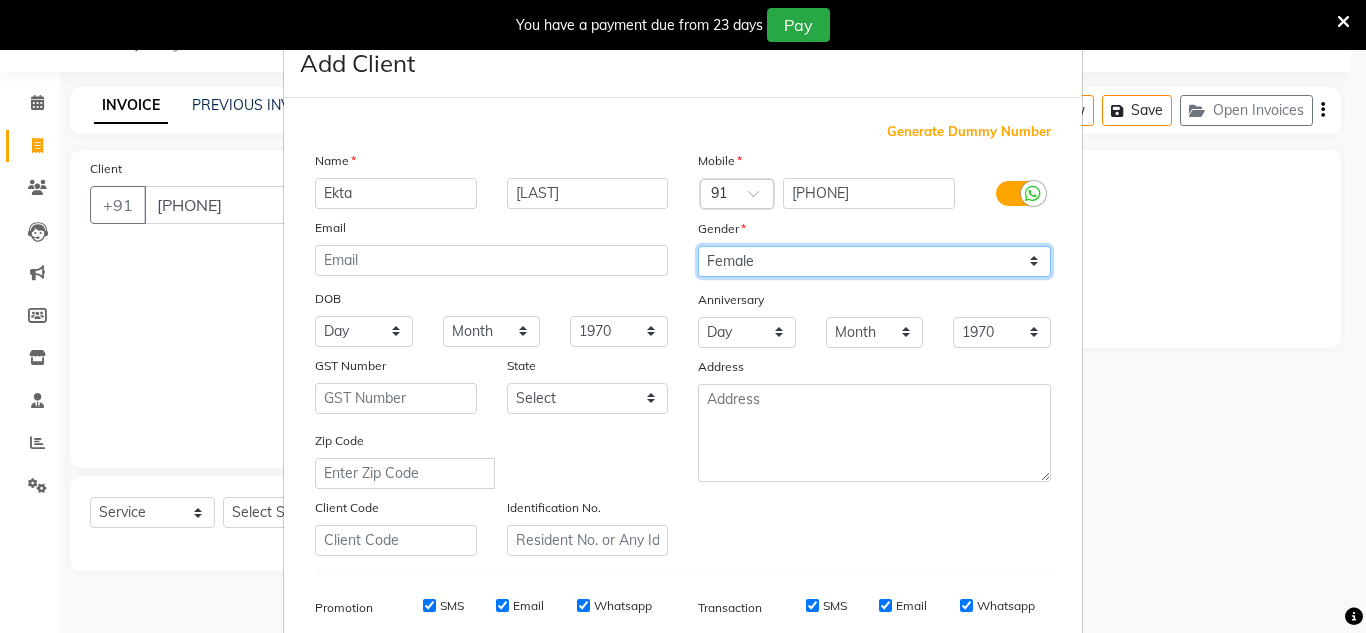 click on "Select Male Female Other Prefer Not To Say" at bounding box center (874, 261) 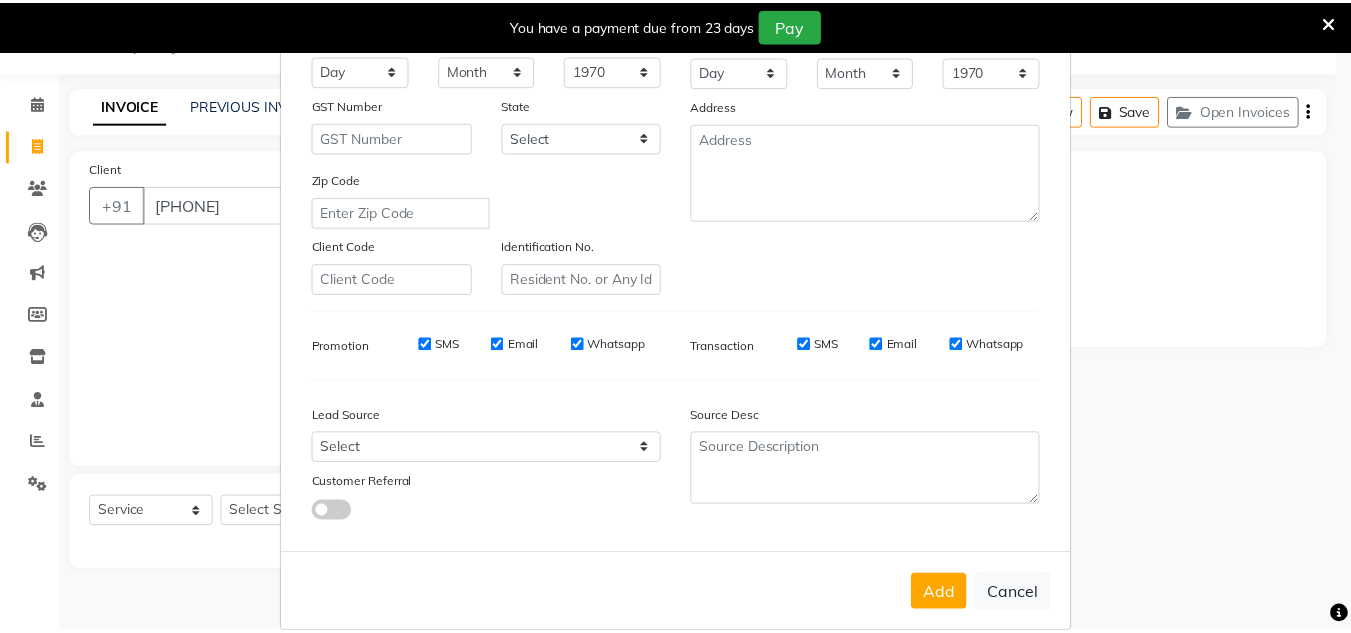 scroll, scrollTop: 262, scrollLeft: 0, axis: vertical 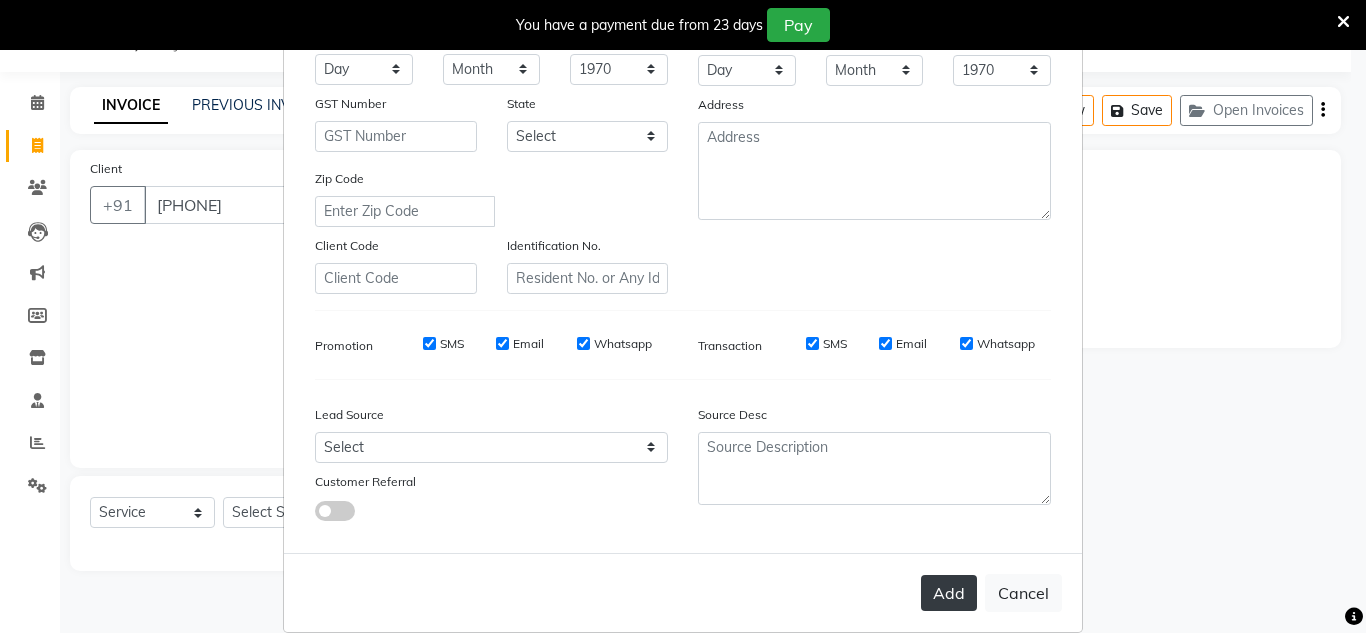 click on "Add" at bounding box center [949, 593] 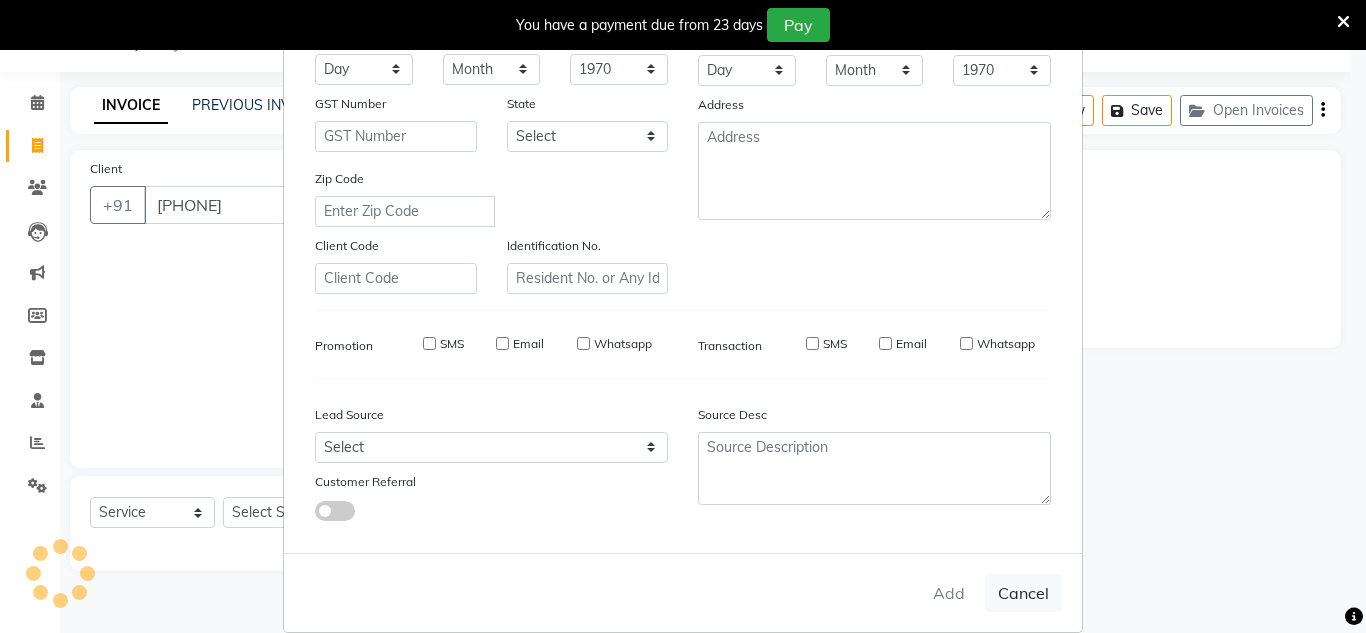 type 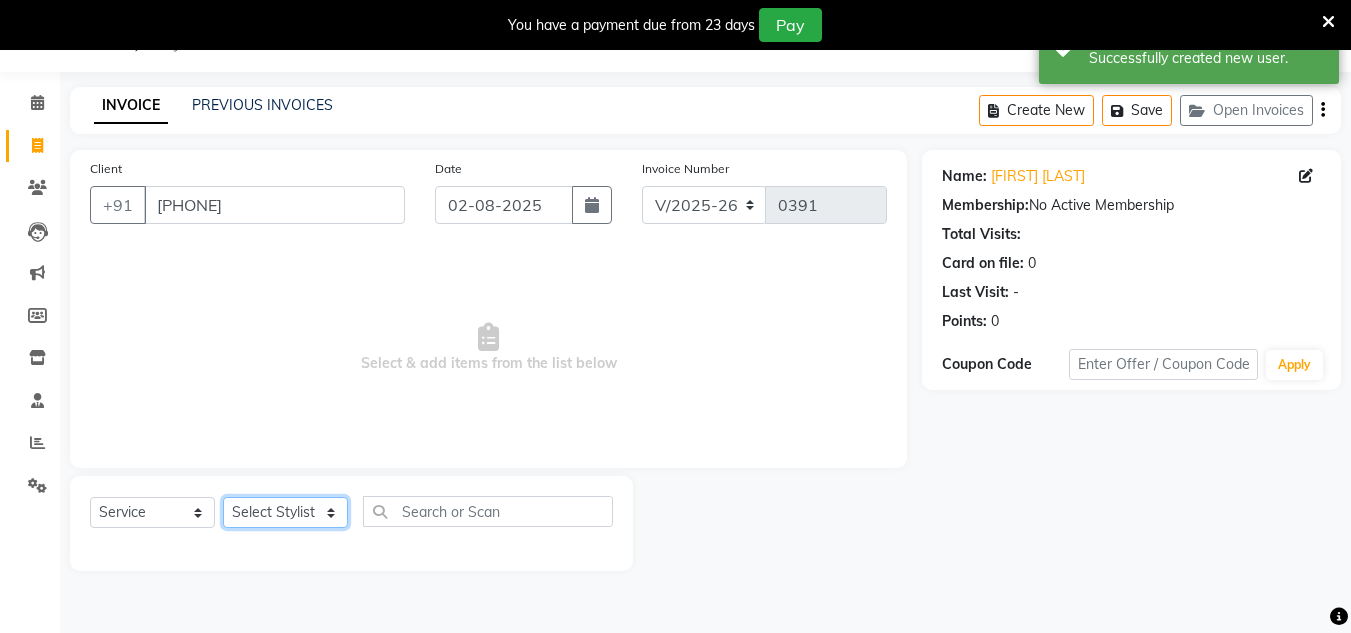 click on "Select Stylist [FIRST] [FIRST] [FIRST] [FIRST] [FIRST] [FIRST]  [FIRST] [FIRST] Manager id [FIRST] [FIRST] [FIRST] [FIRST] [FIRST] [FIRST] [FIRST] [FIRST] [FIRST]" 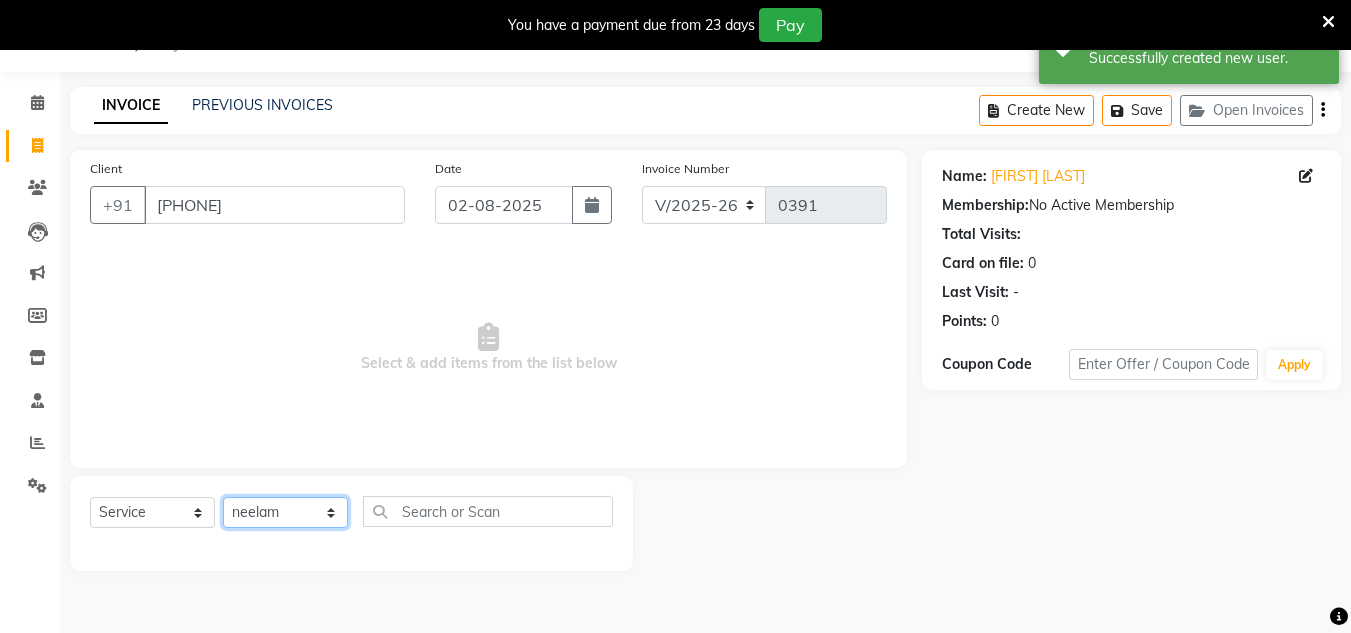 click on "Select Stylist [FIRST] [FIRST] [FIRST] [FIRST] [FIRST] [FIRST]  [FIRST] [FIRST] Manager id [FIRST] [FIRST] [FIRST] [FIRST] [FIRST] [FIRST] [FIRST] [FIRST] [FIRST]" 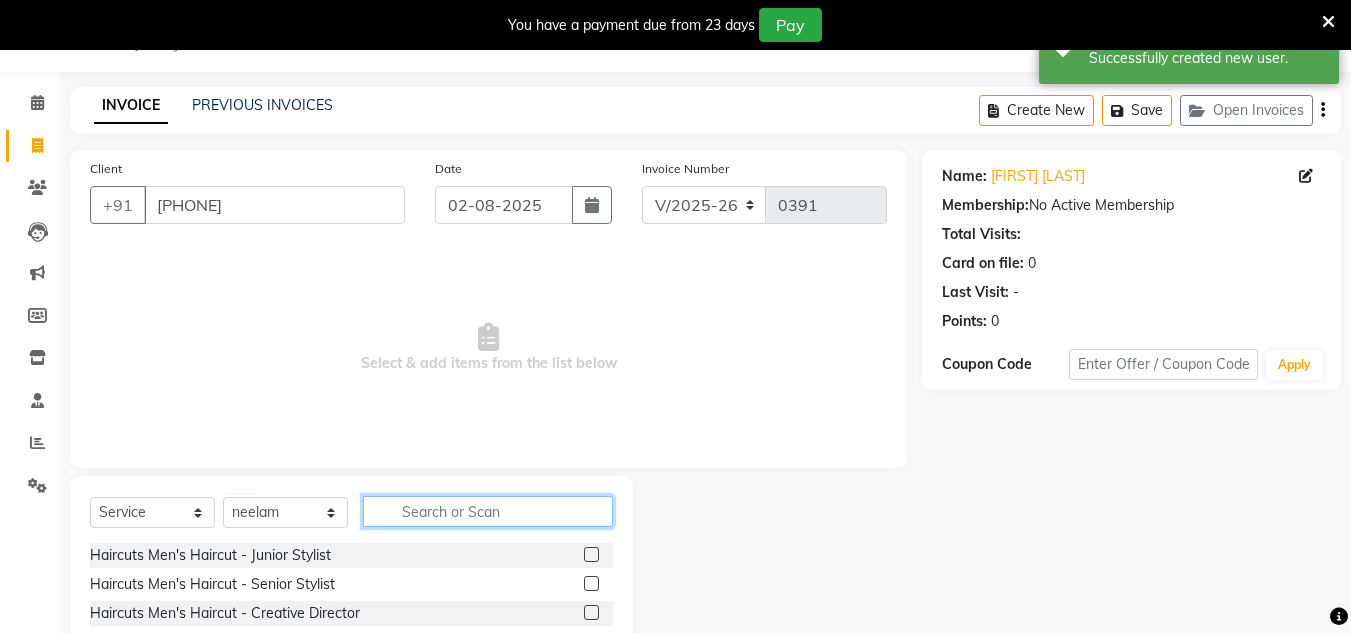 click 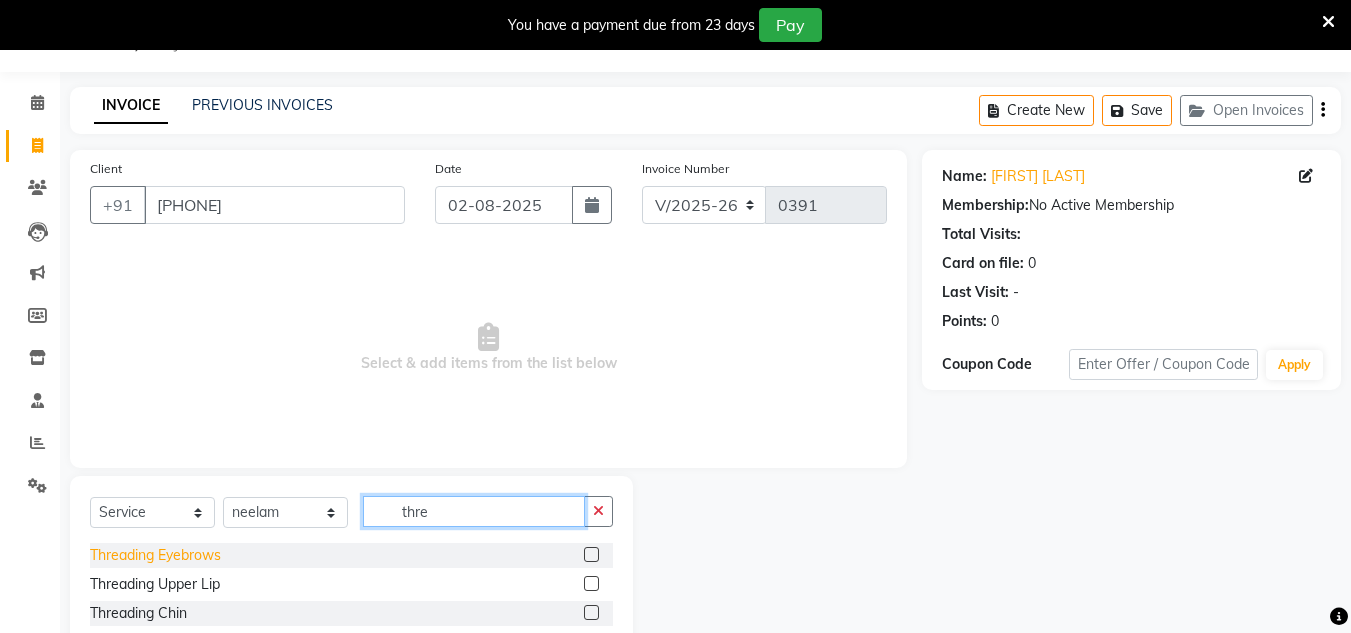 type on "thre" 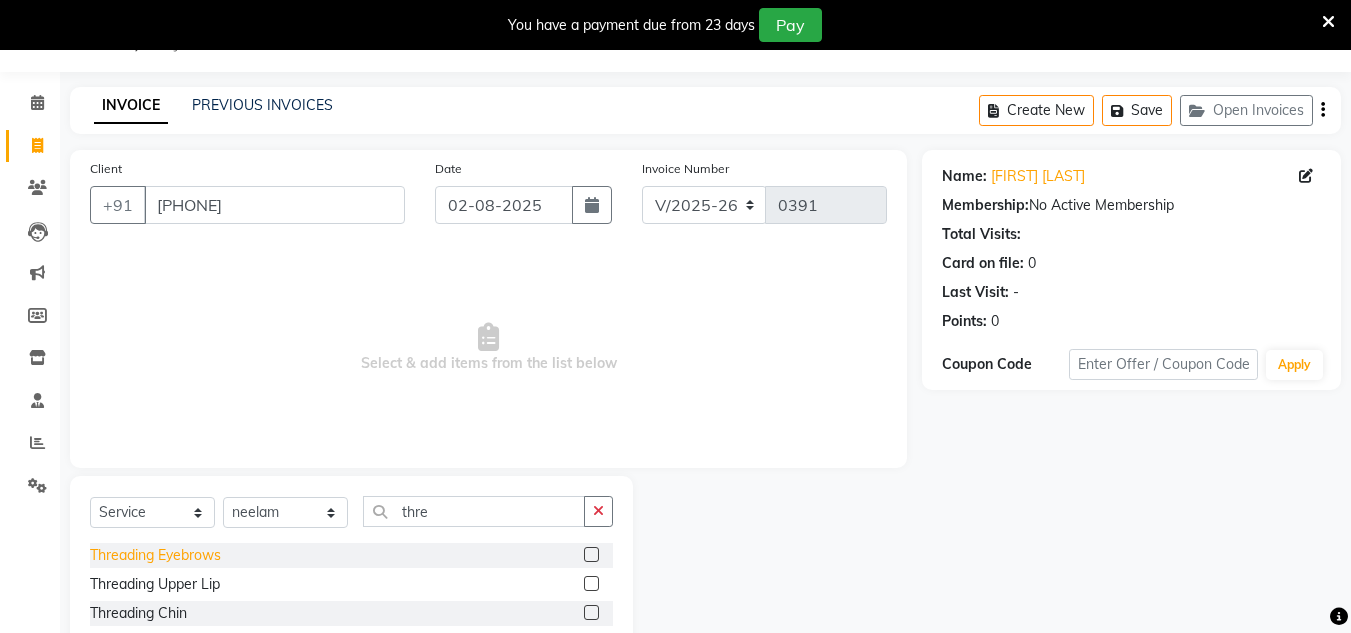 click on "Threading Eyebrows" 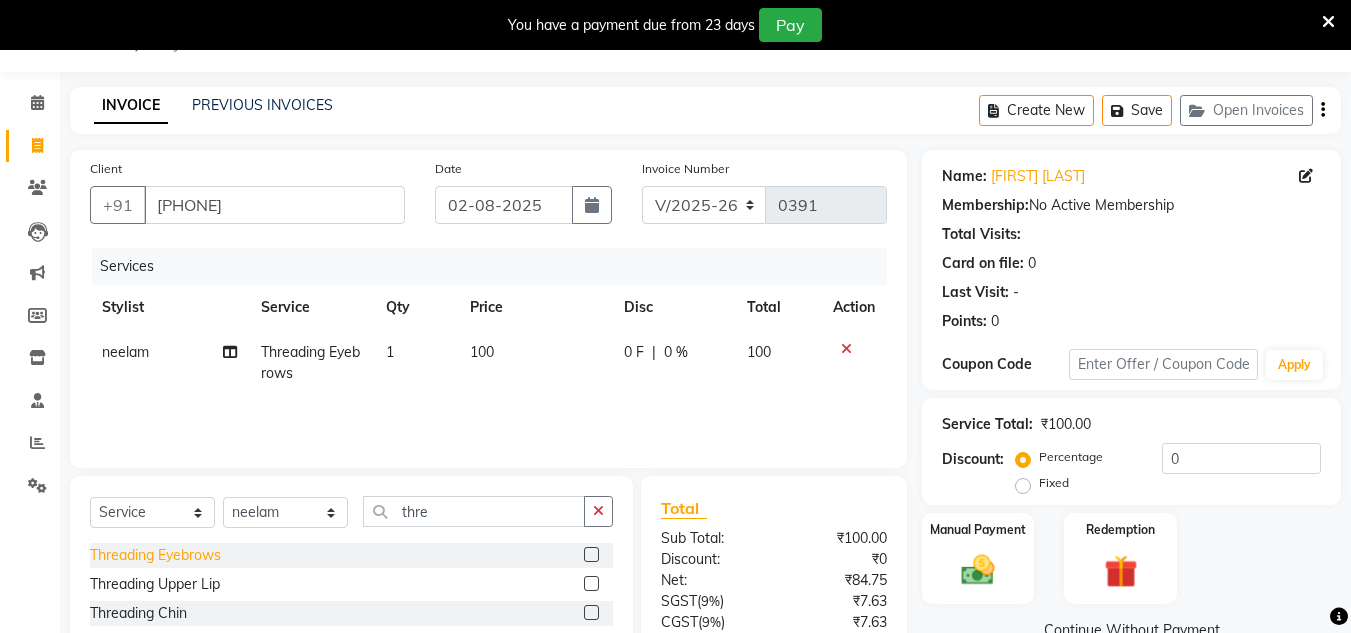 click on "Threading Eyebrows" 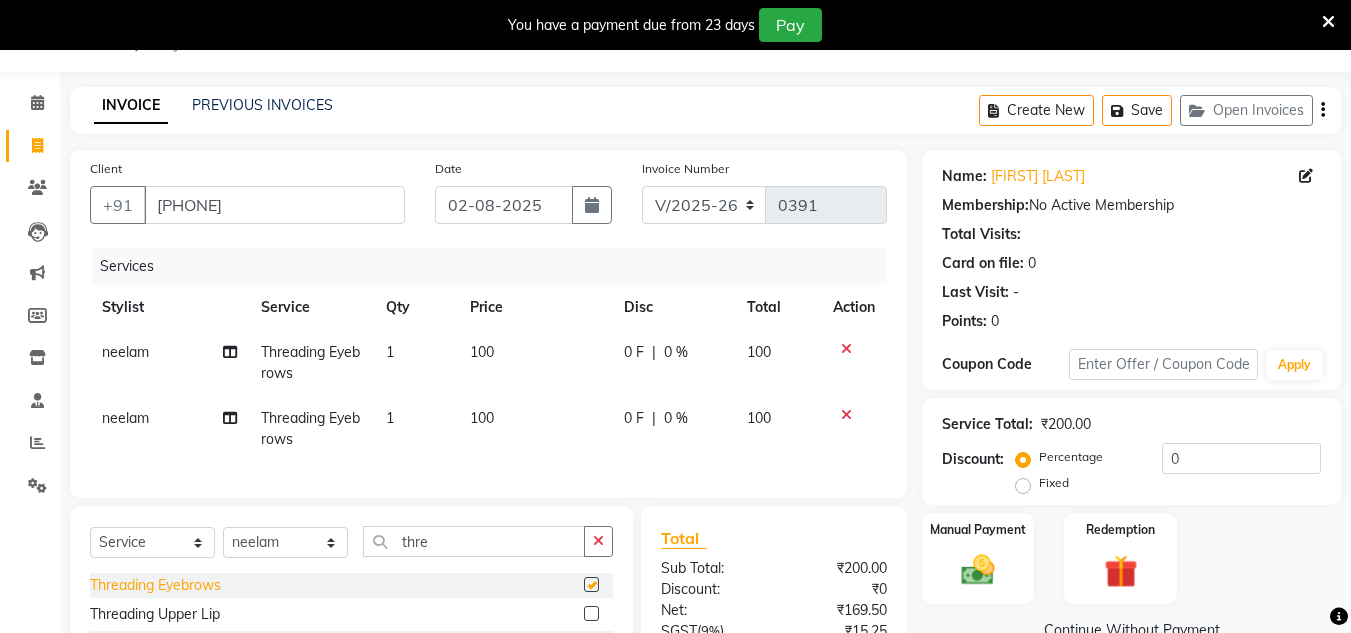 checkbox on "false" 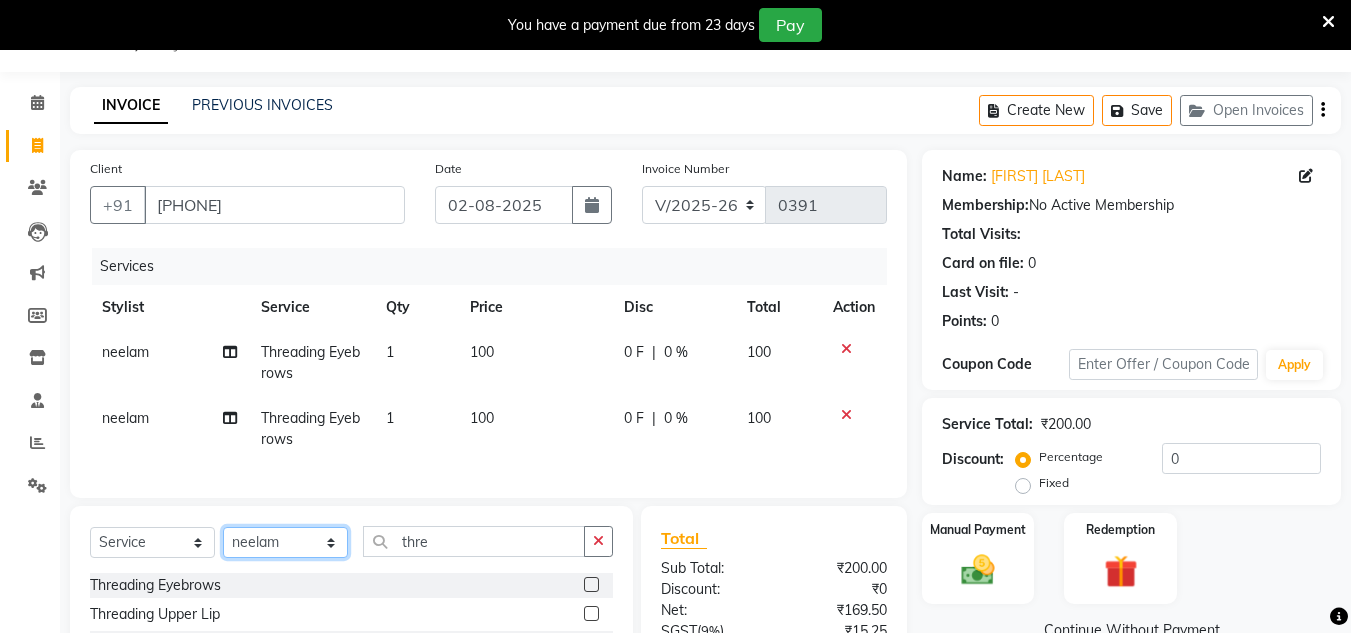 click on "Select Stylist [FIRST] [FIRST] [FIRST] [FIRST] [FIRST] [FIRST]  [FIRST] [FIRST] Manager id [FIRST] [FIRST] [FIRST] [FIRST] [FIRST] [FIRST] [FIRST] [FIRST] [FIRST]" 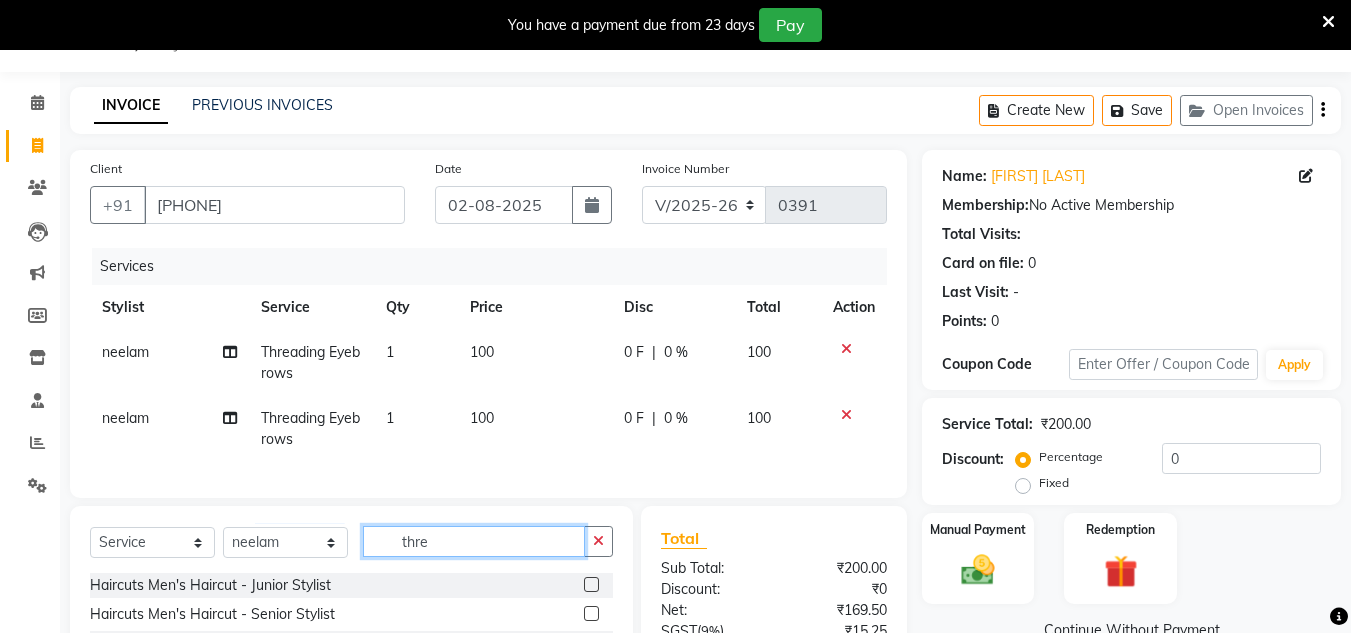 click on "thre" 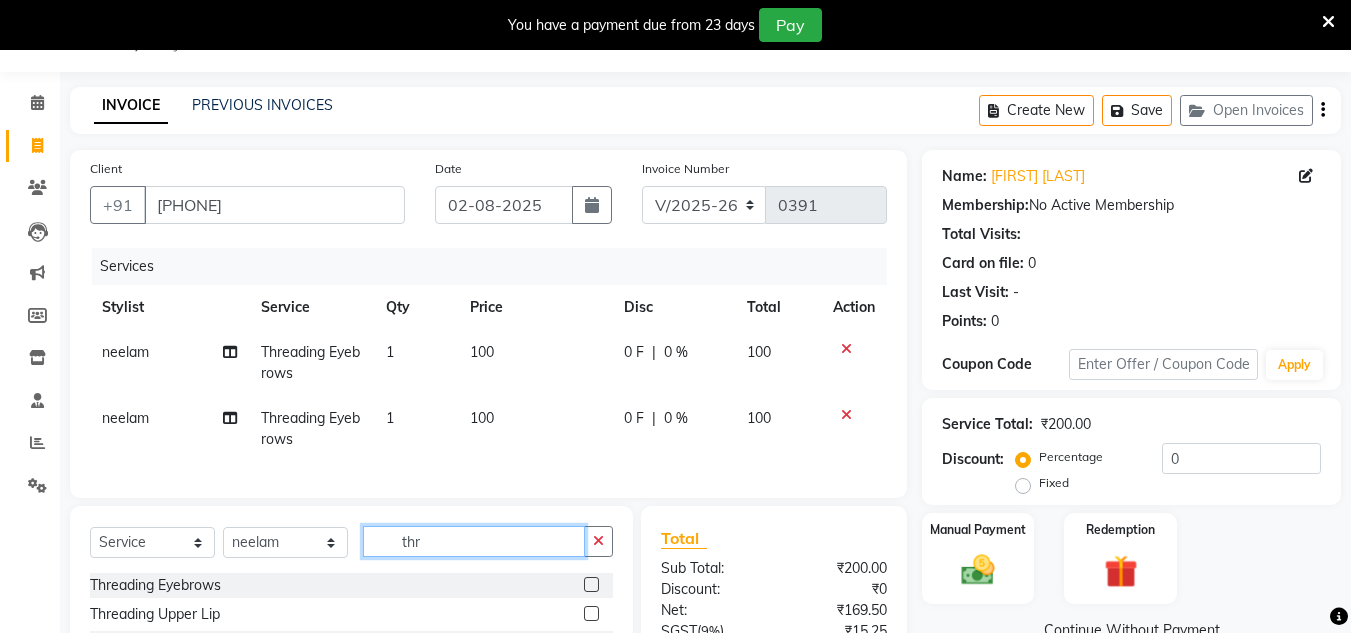 scroll, scrollTop: 119, scrollLeft: 0, axis: vertical 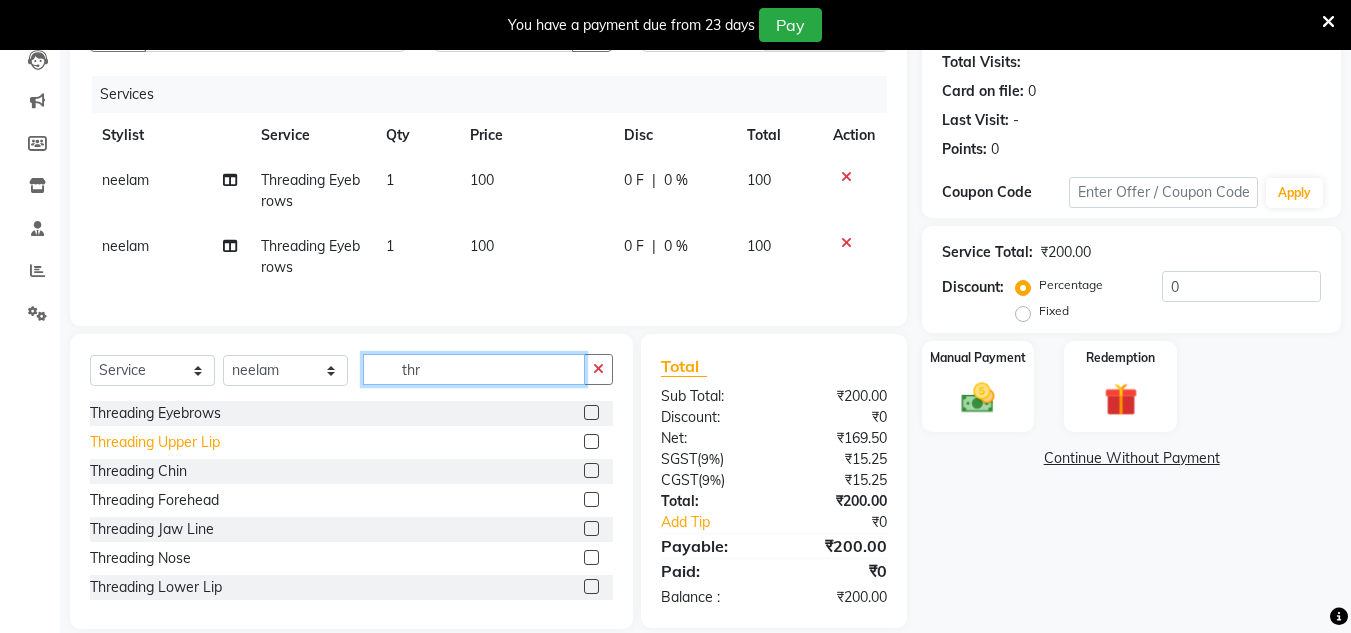 type on "thr" 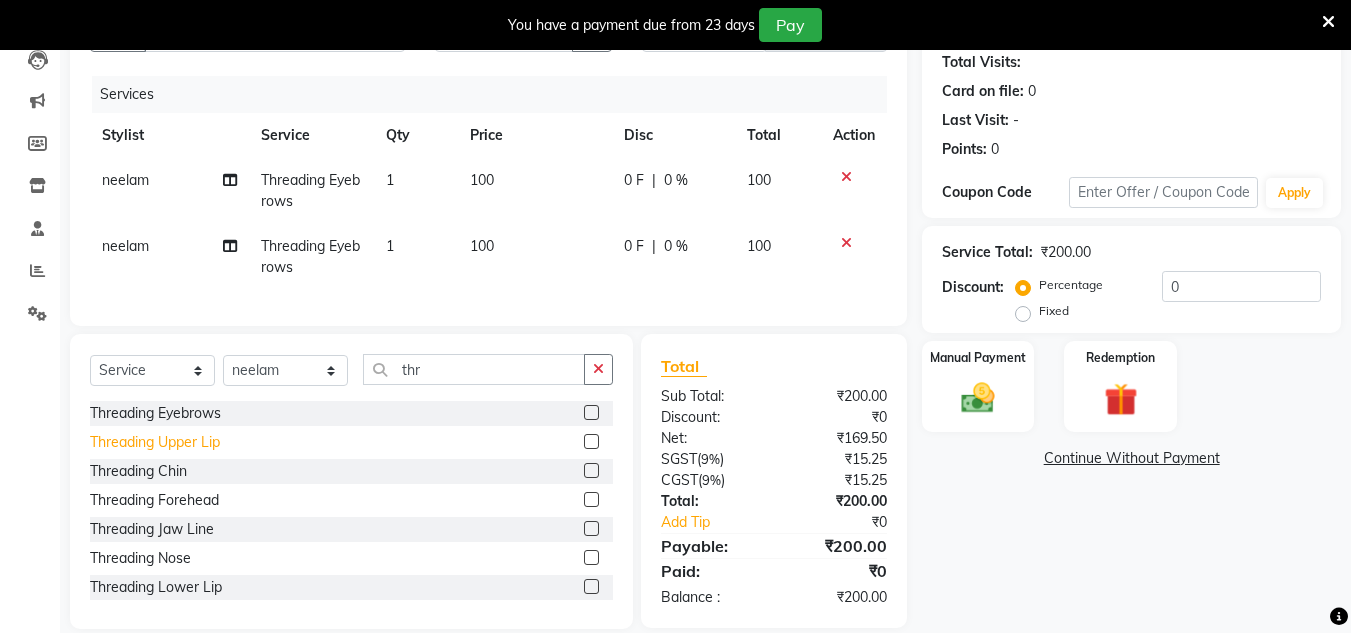 click on "Threading Upper Lip" 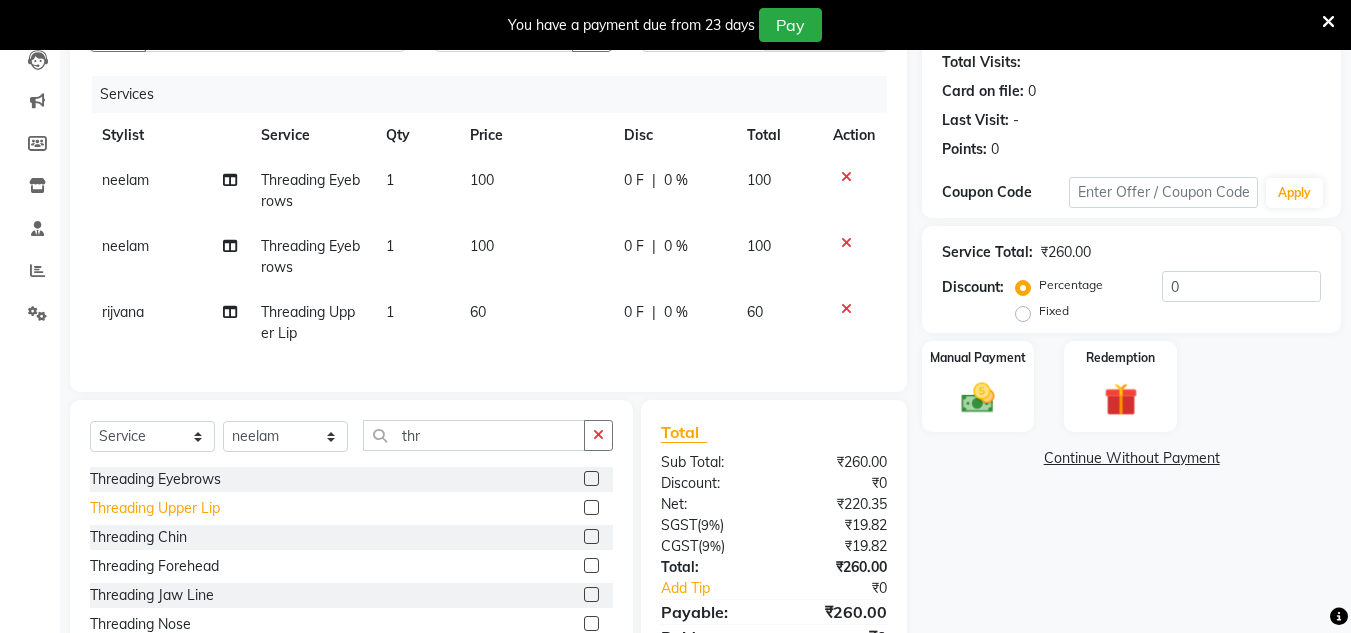 click on "Threading Upper Lip" 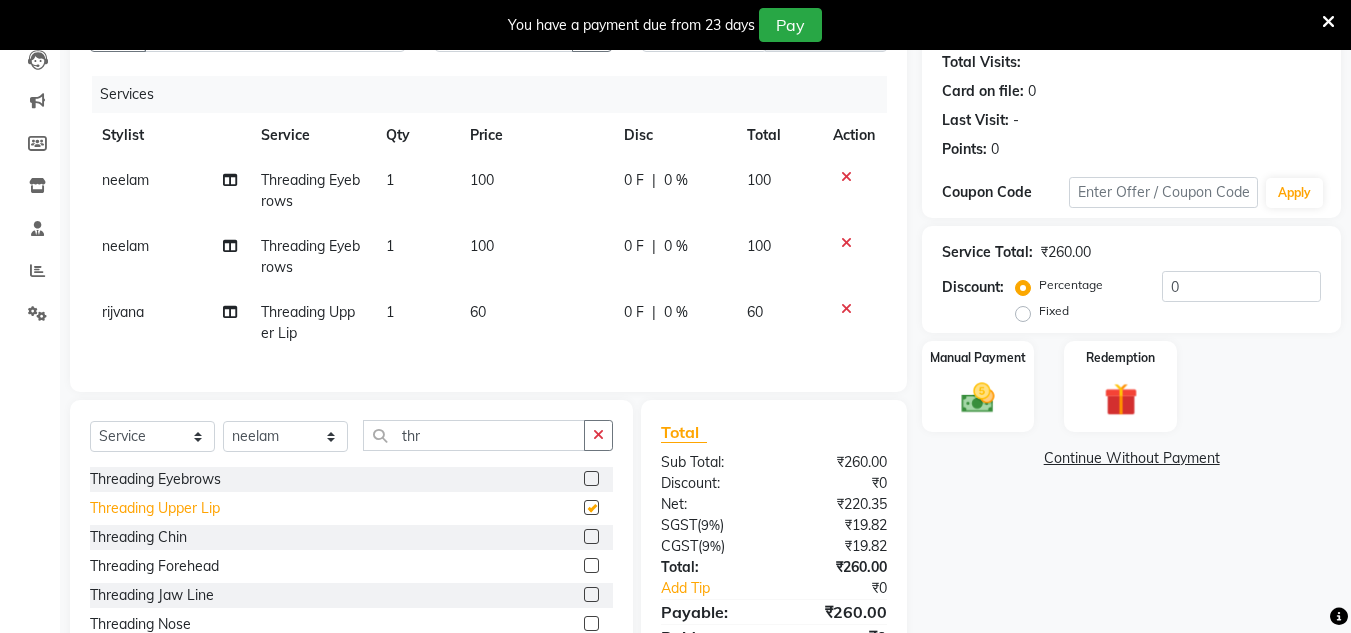 checkbox on "false" 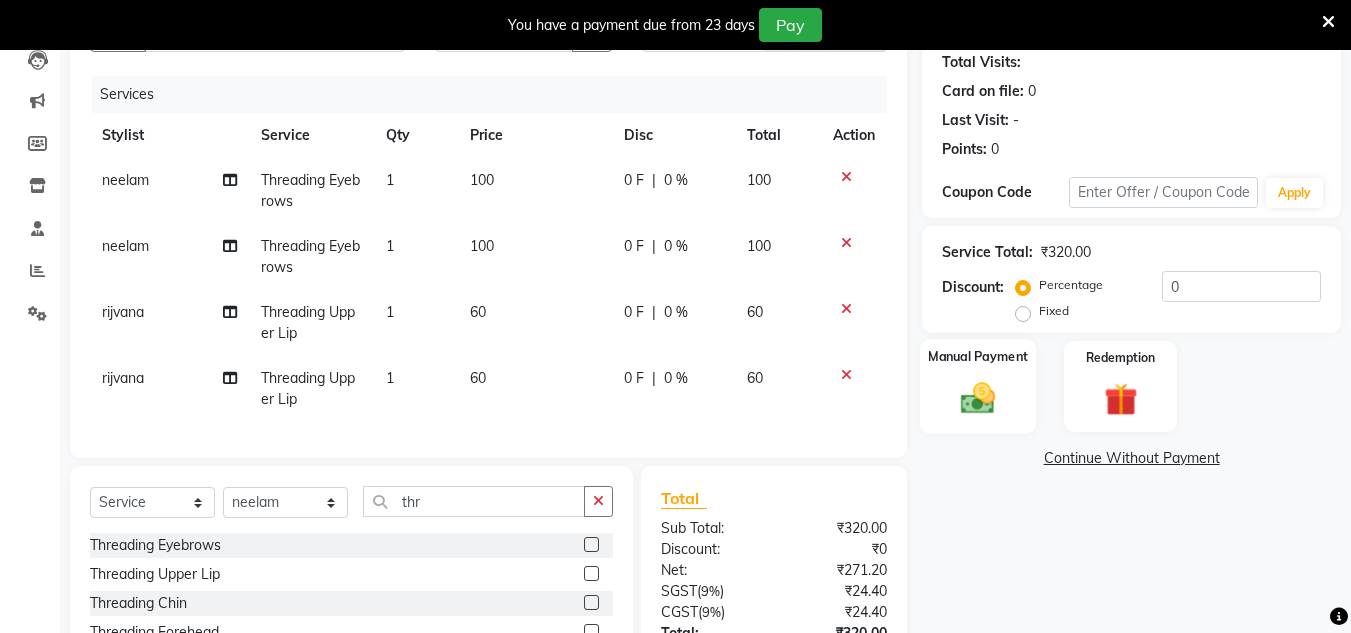 click 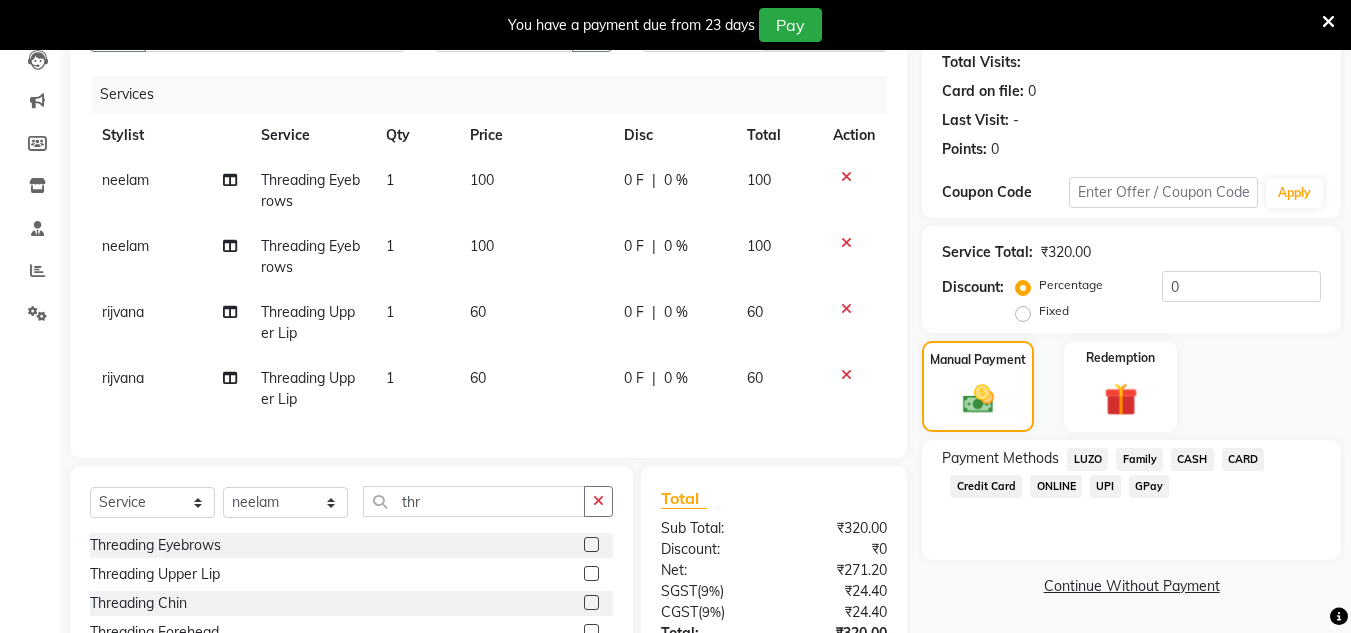 click on "CASH" 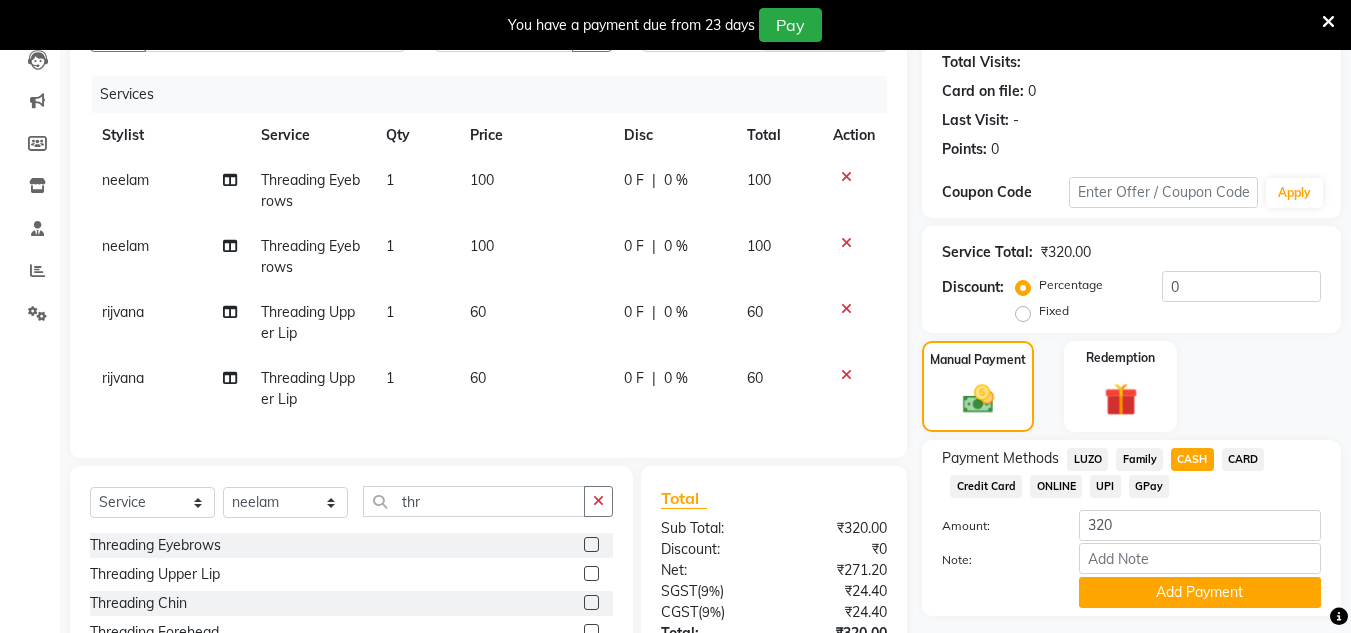 scroll, scrollTop: 395, scrollLeft: 0, axis: vertical 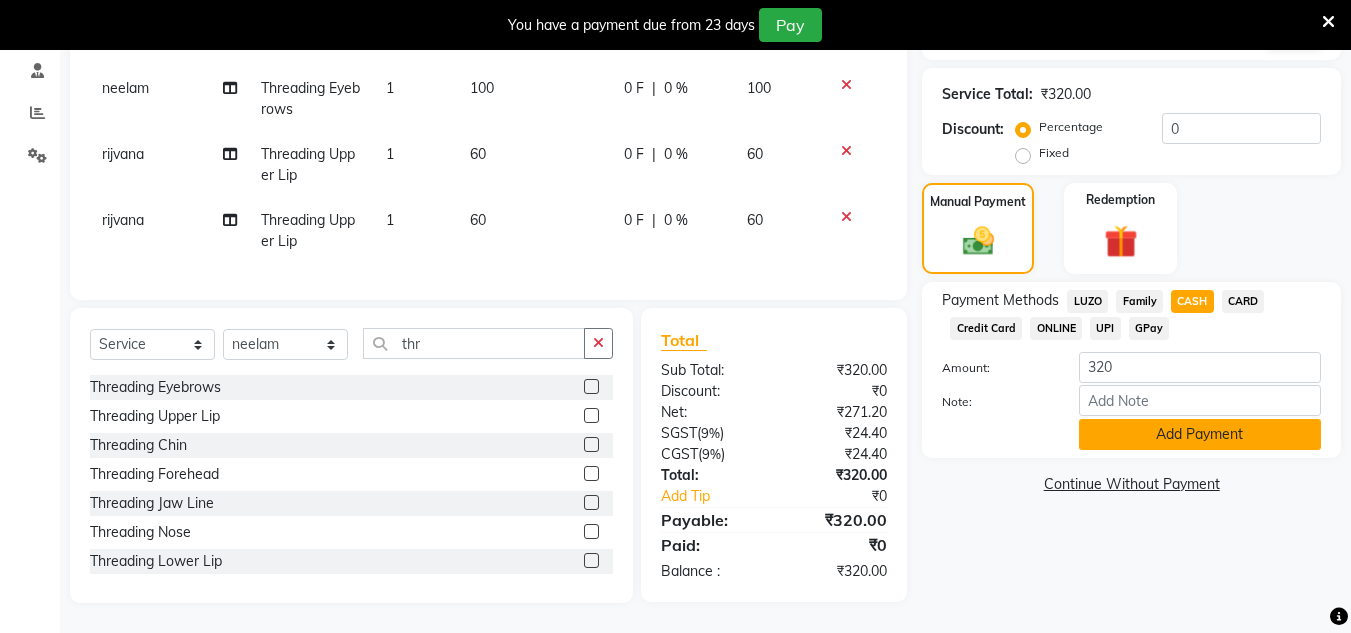 click on "Add Payment" 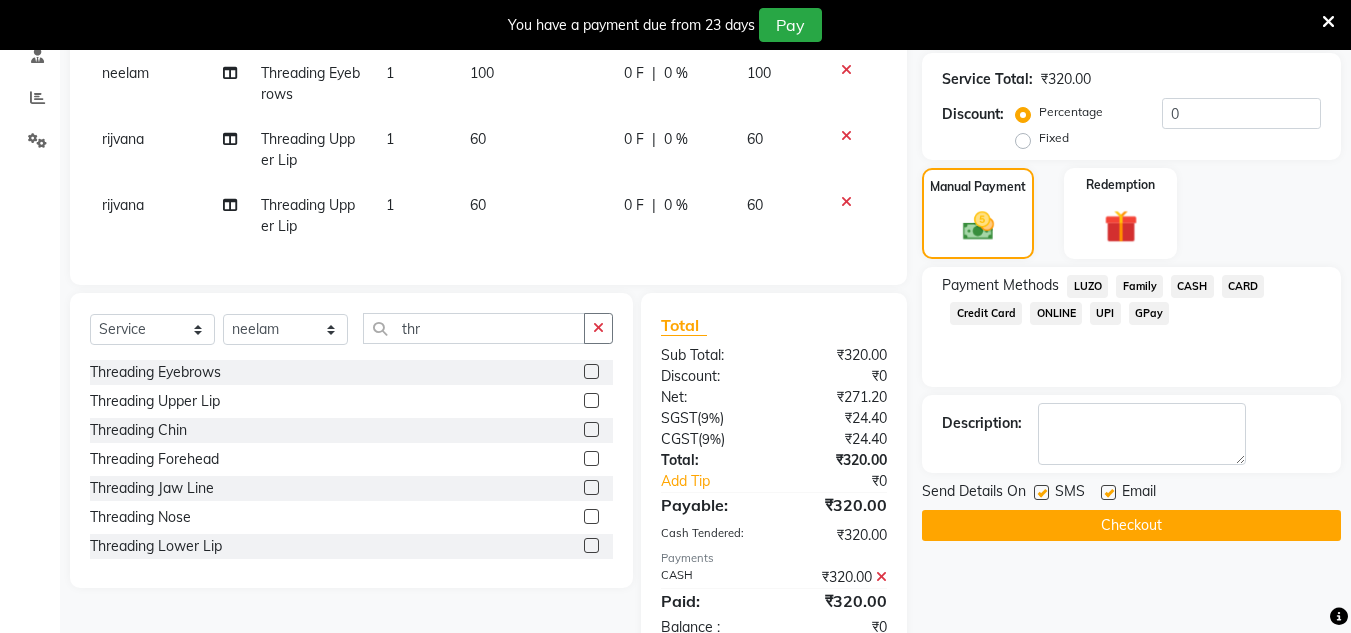 scroll, scrollTop: 465, scrollLeft: 0, axis: vertical 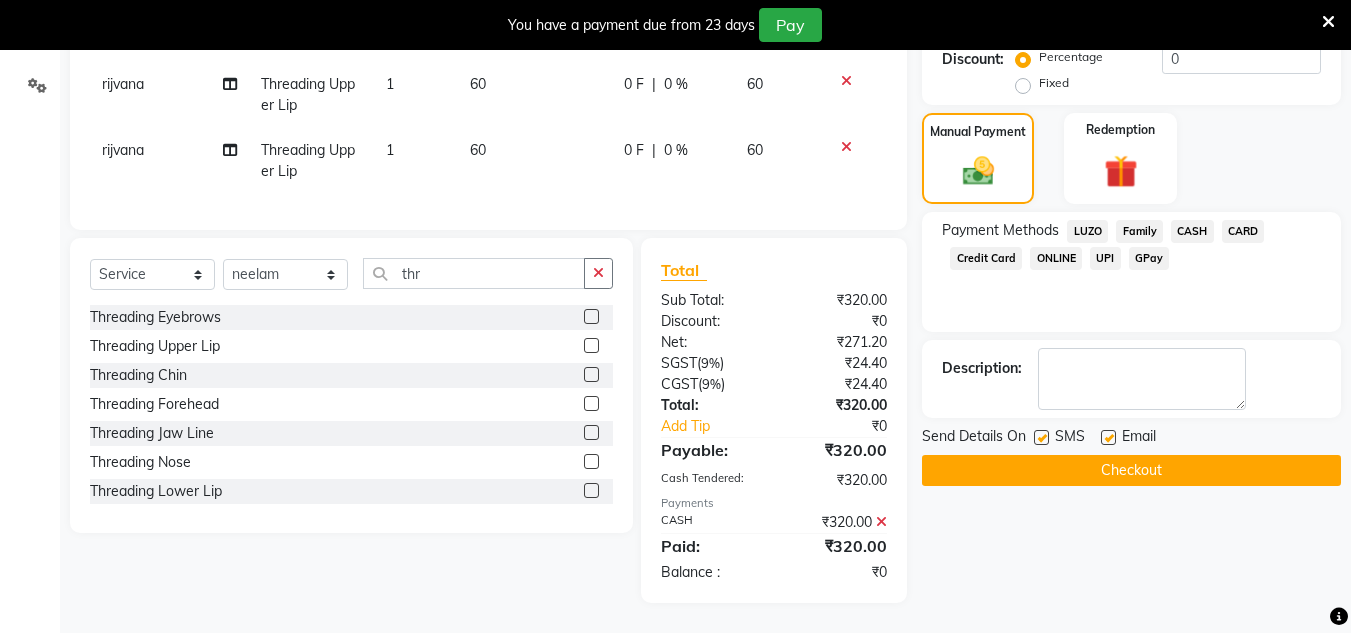 click on "Checkout" 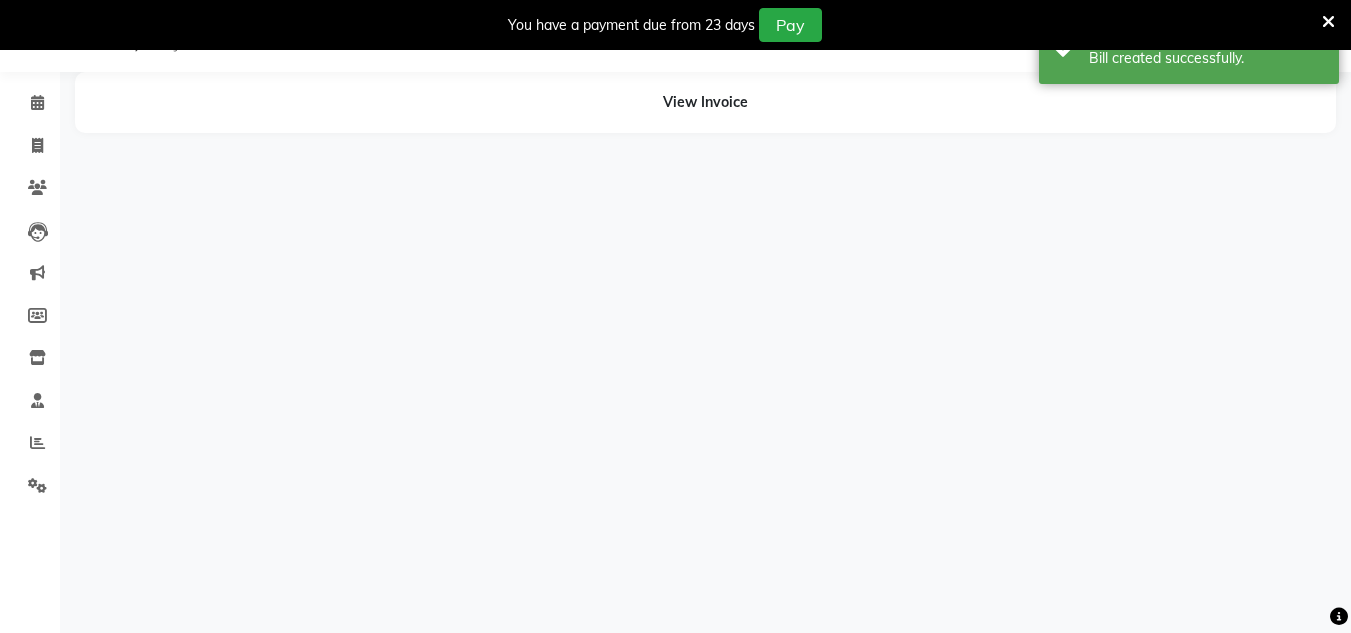 scroll, scrollTop: 0, scrollLeft: 0, axis: both 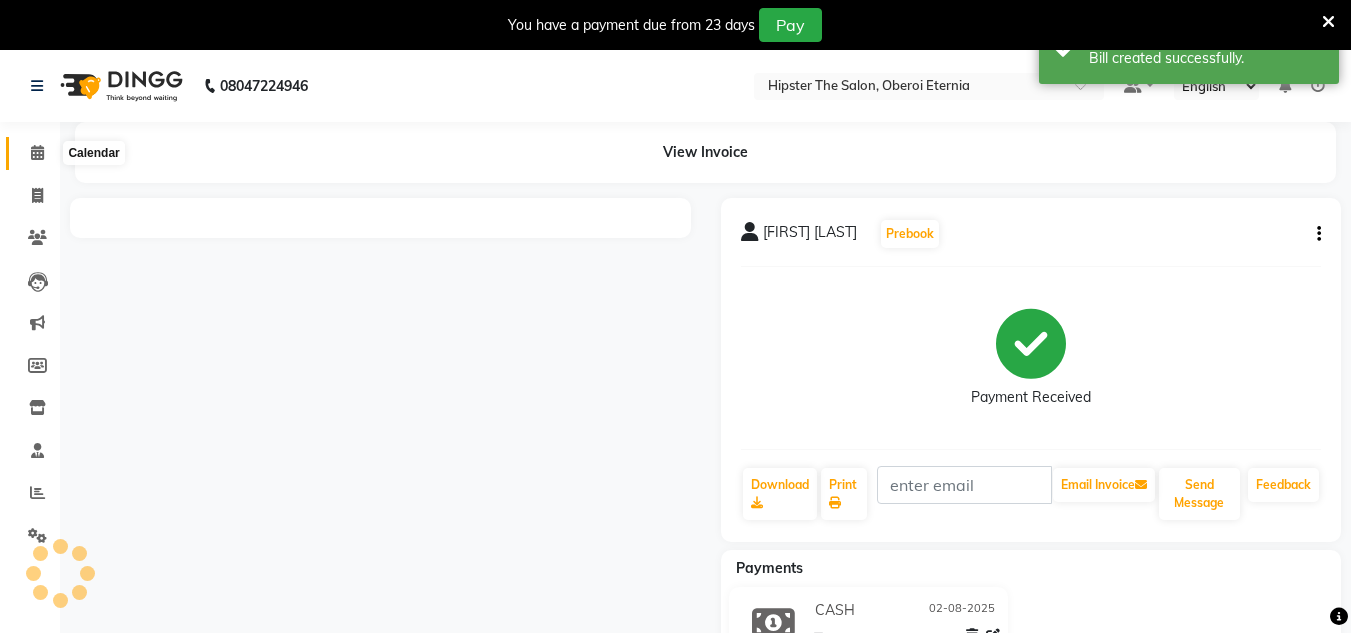 click 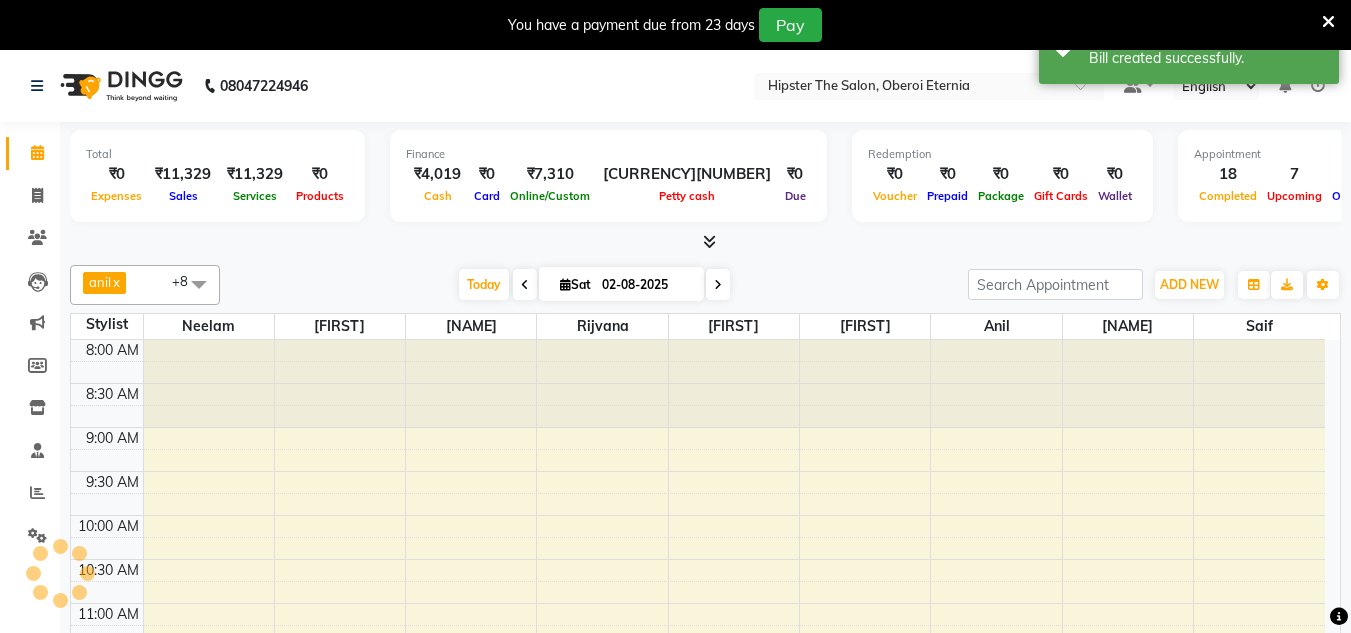 scroll, scrollTop: 705, scrollLeft: 0, axis: vertical 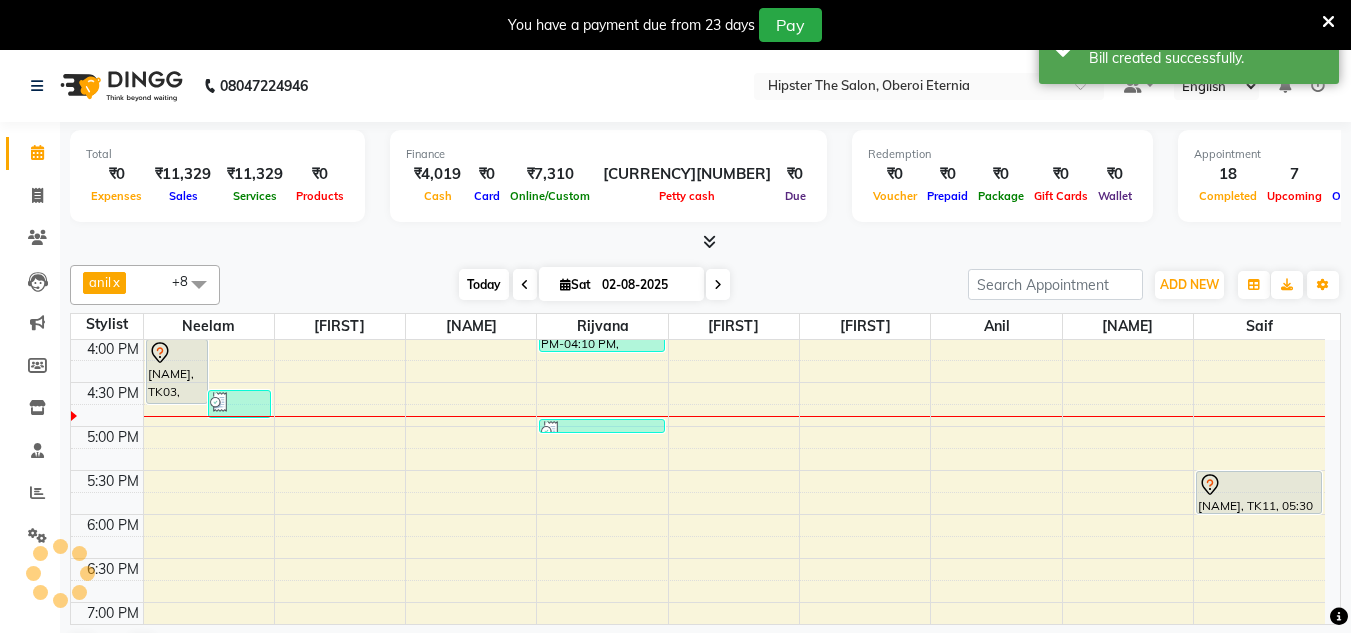 click on "Today" at bounding box center [484, 284] 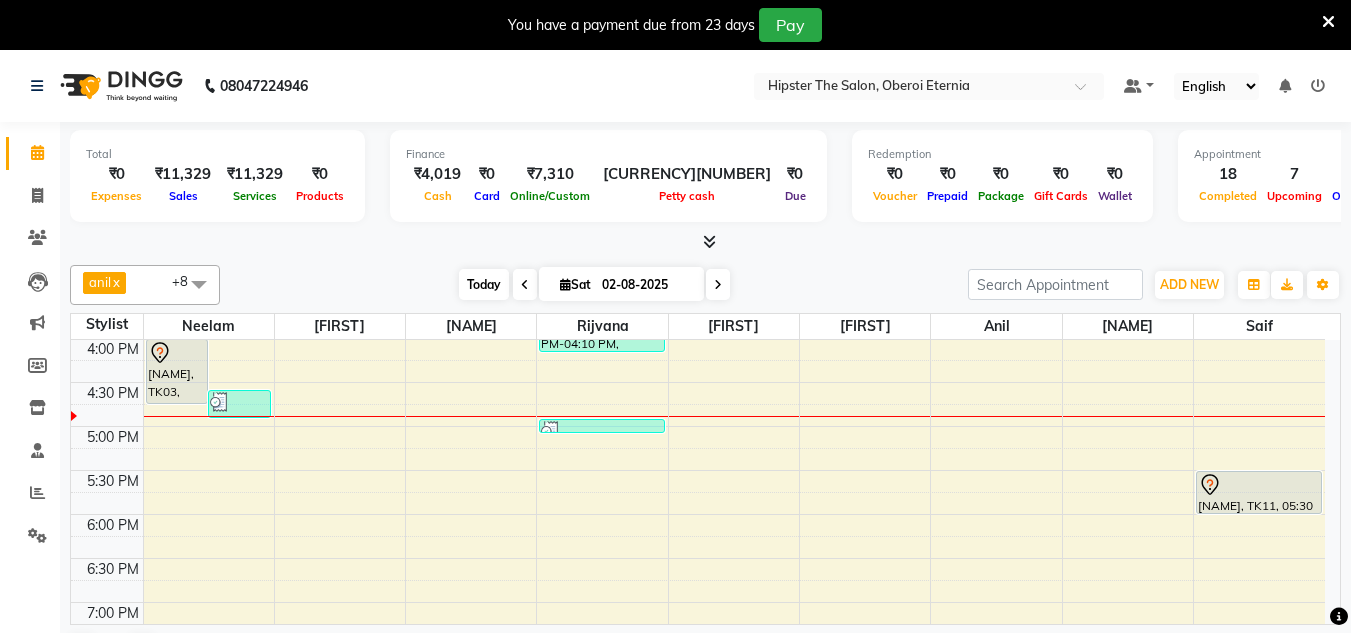 click on "Today" at bounding box center [484, 284] 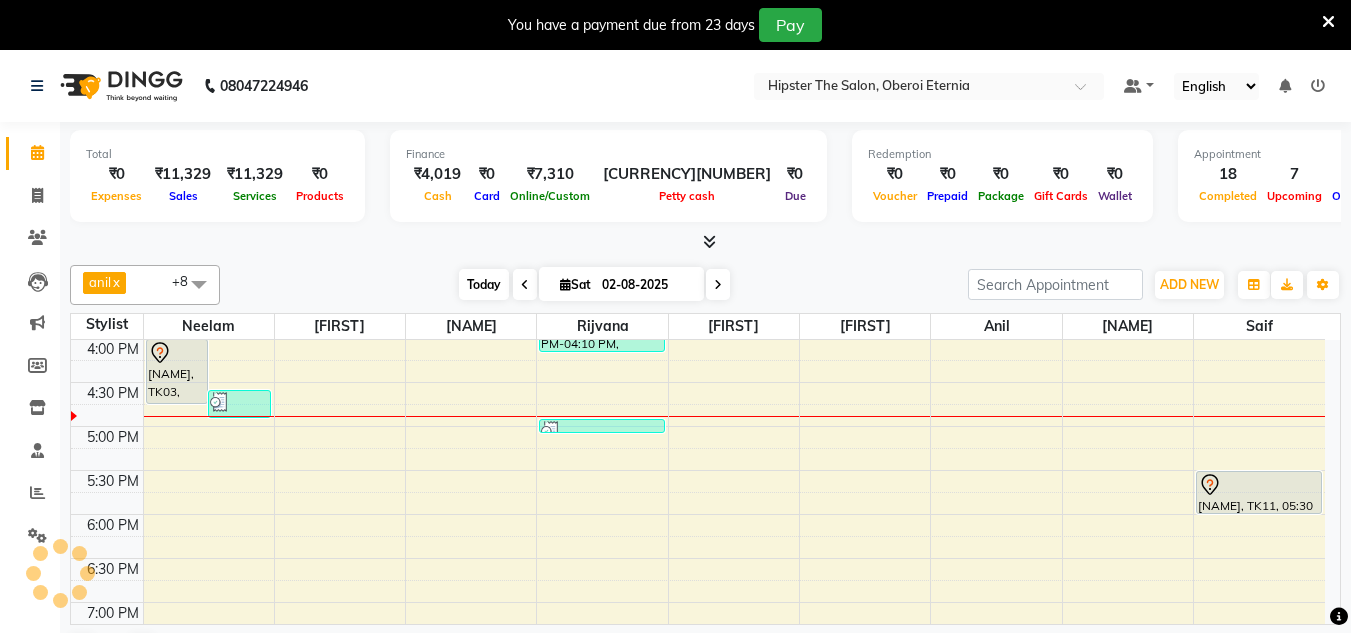 scroll, scrollTop: 705, scrollLeft: 0, axis: vertical 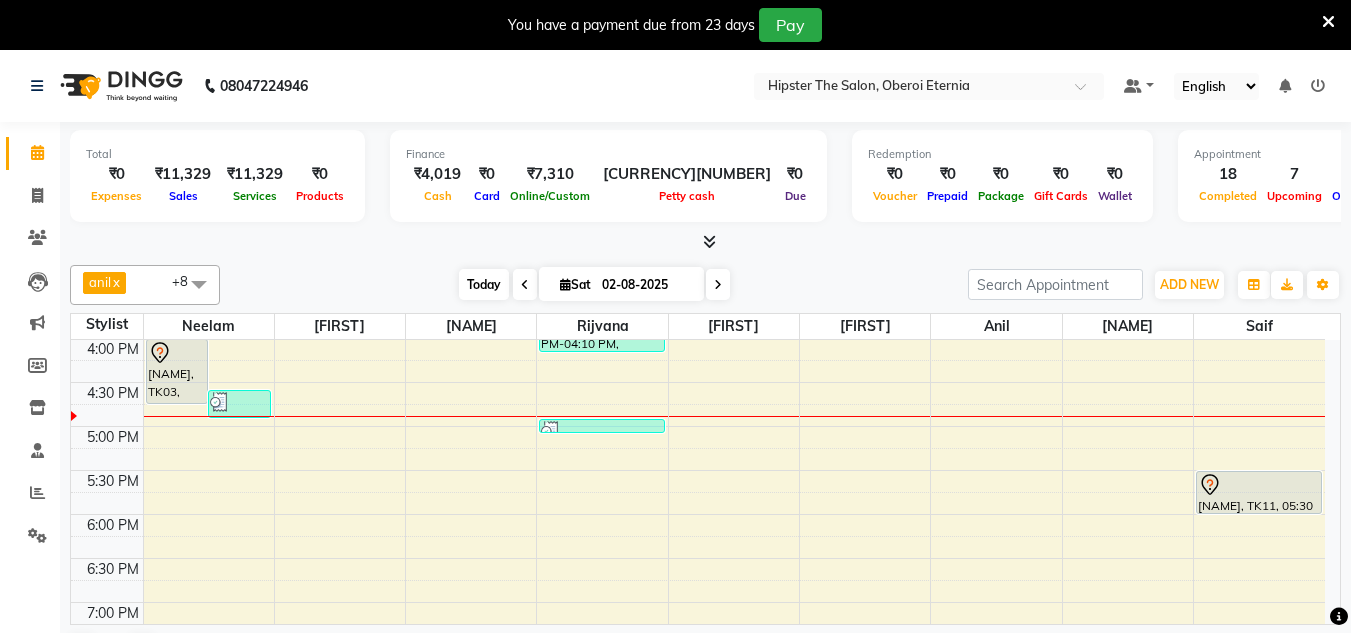 click on "Today" at bounding box center [484, 284] 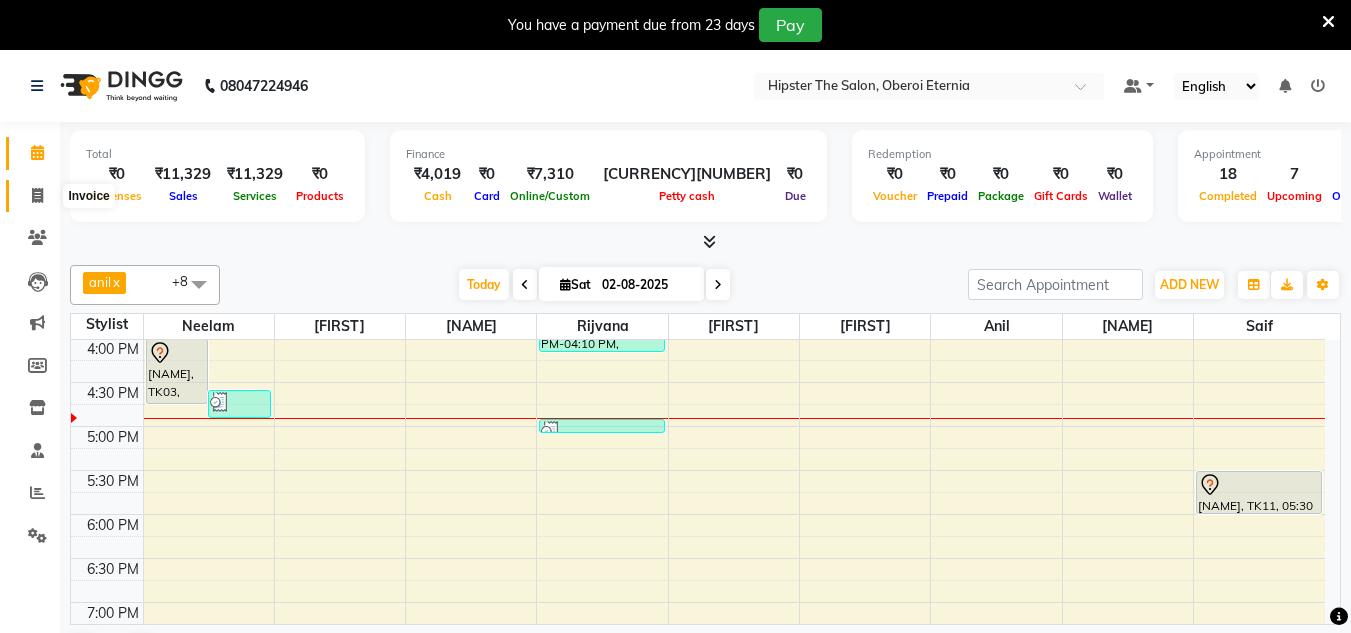 click 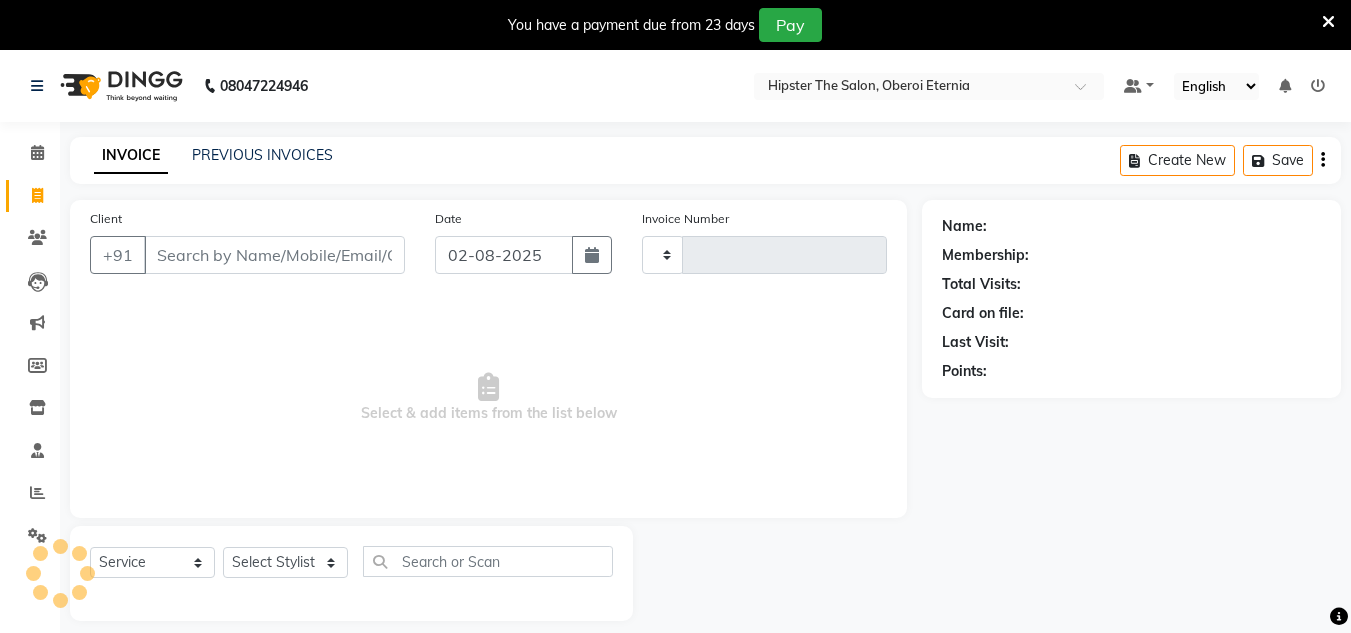 type on "0392" 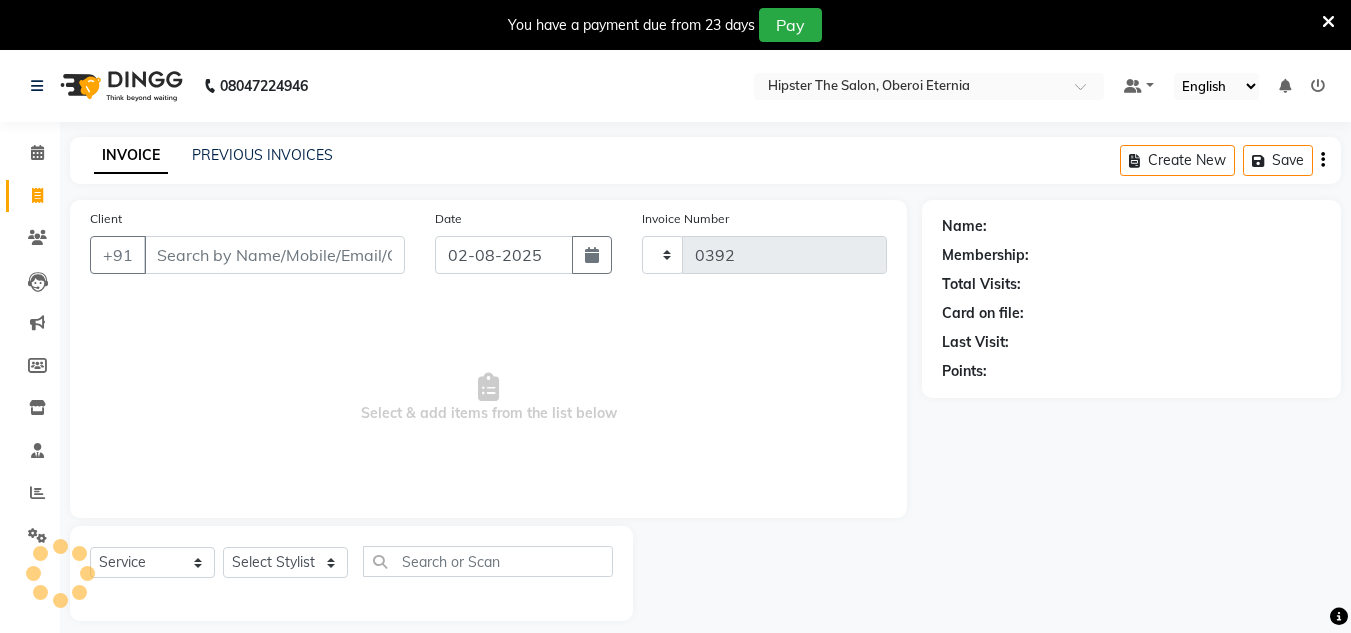 select on "8592" 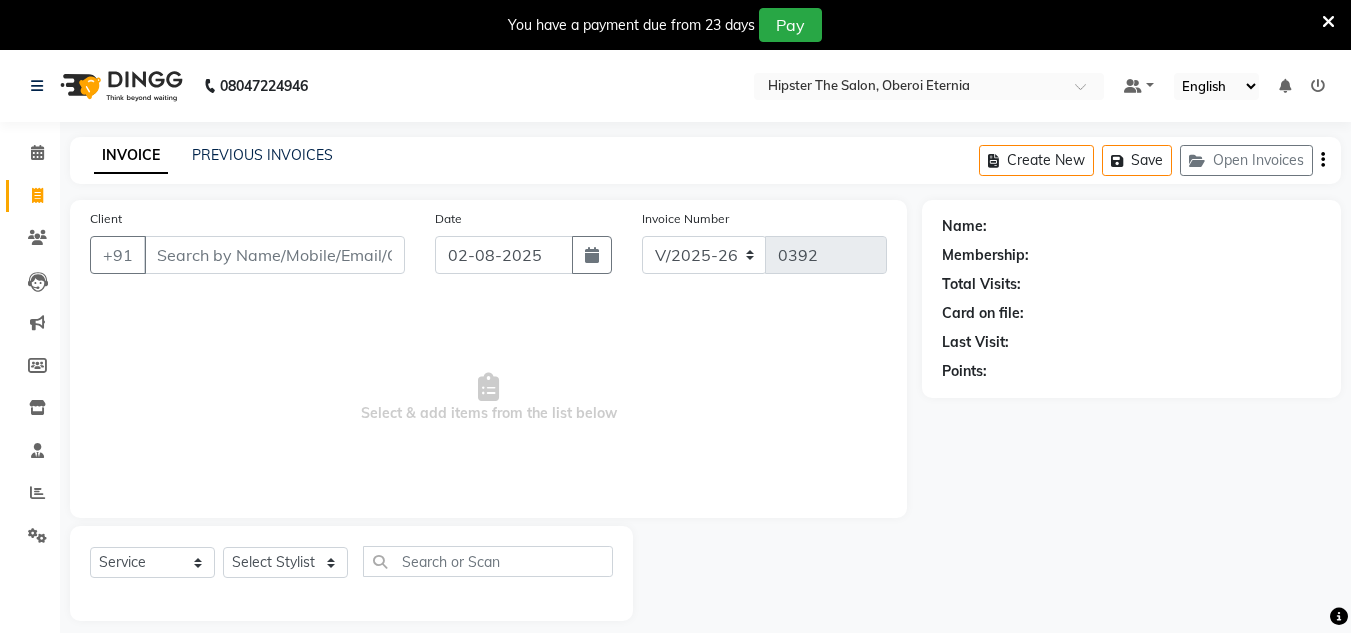 click on "Client" at bounding box center (274, 255) 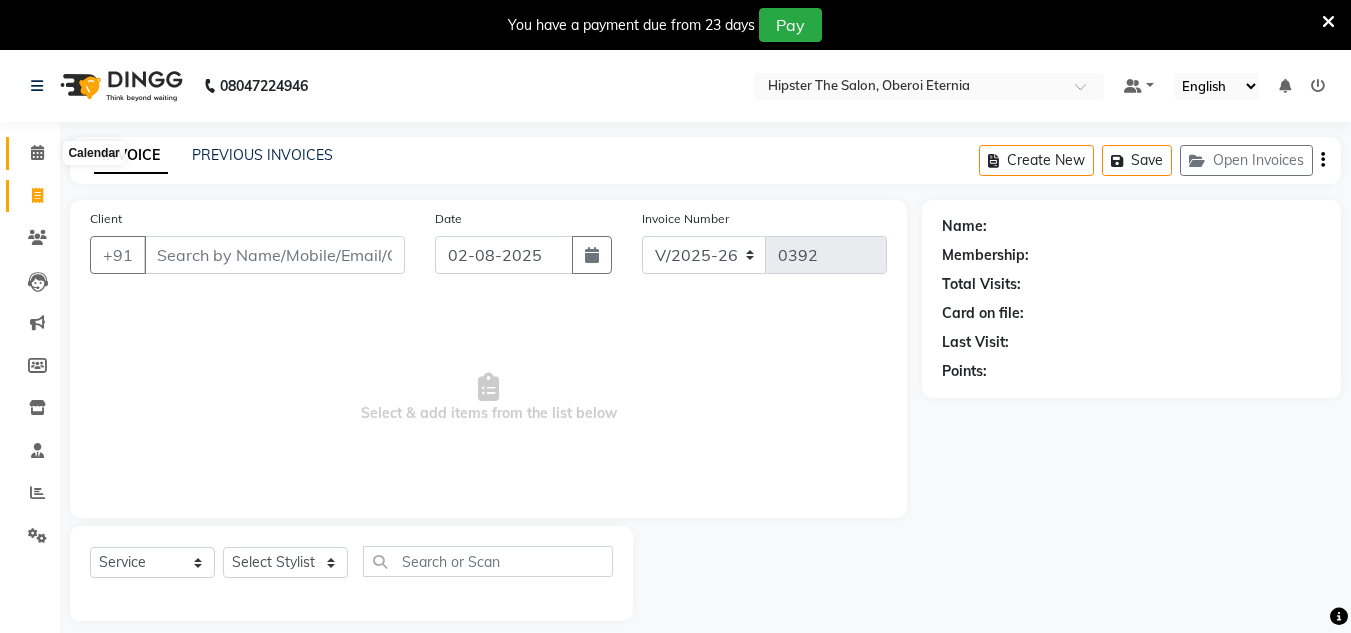click 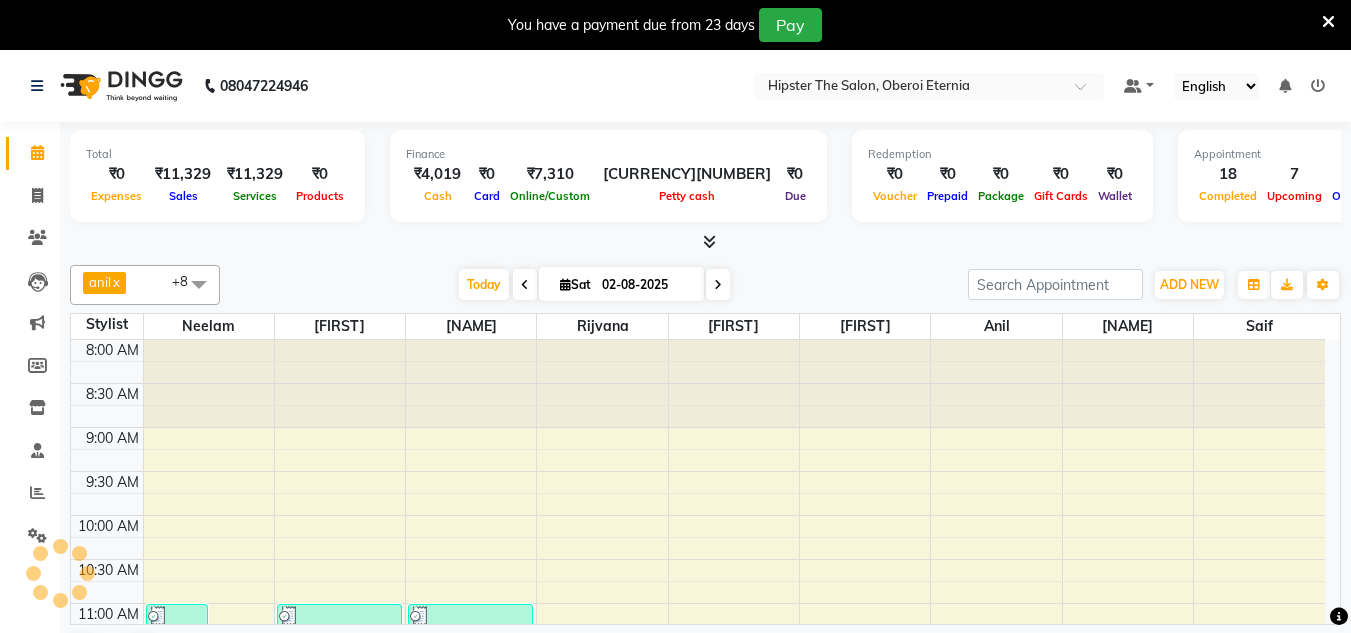 scroll, scrollTop: 0, scrollLeft: 0, axis: both 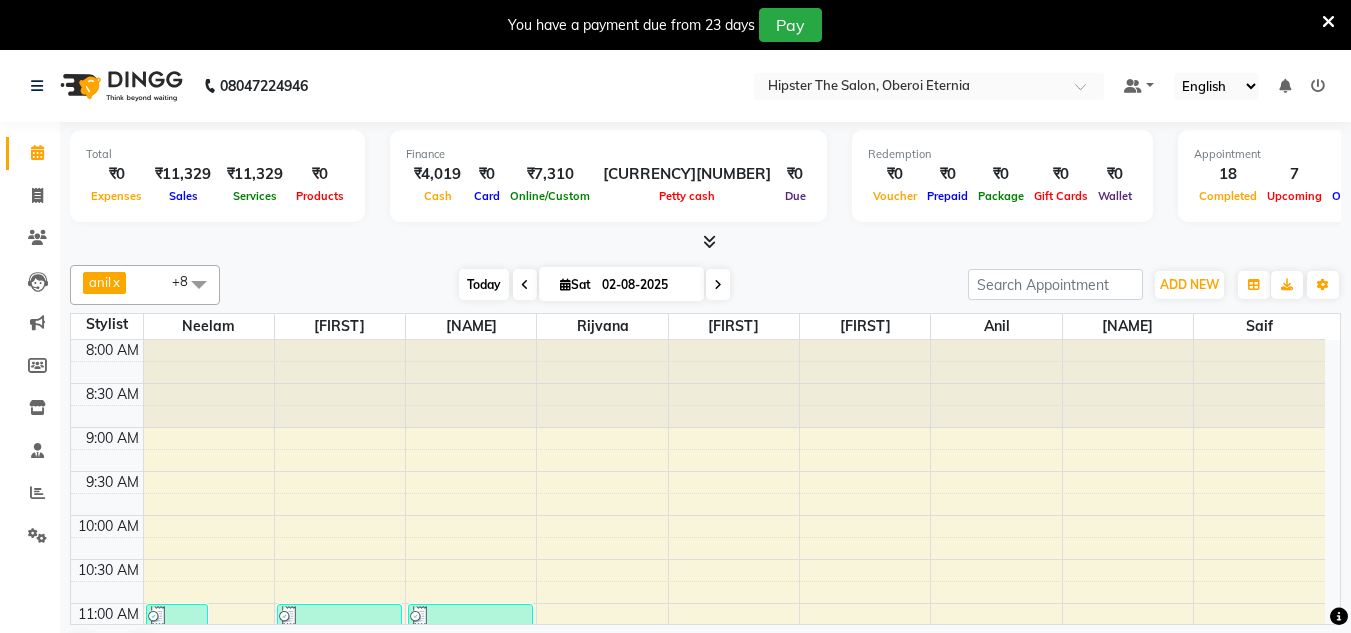 click on "Today" at bounding box center [484, 284] 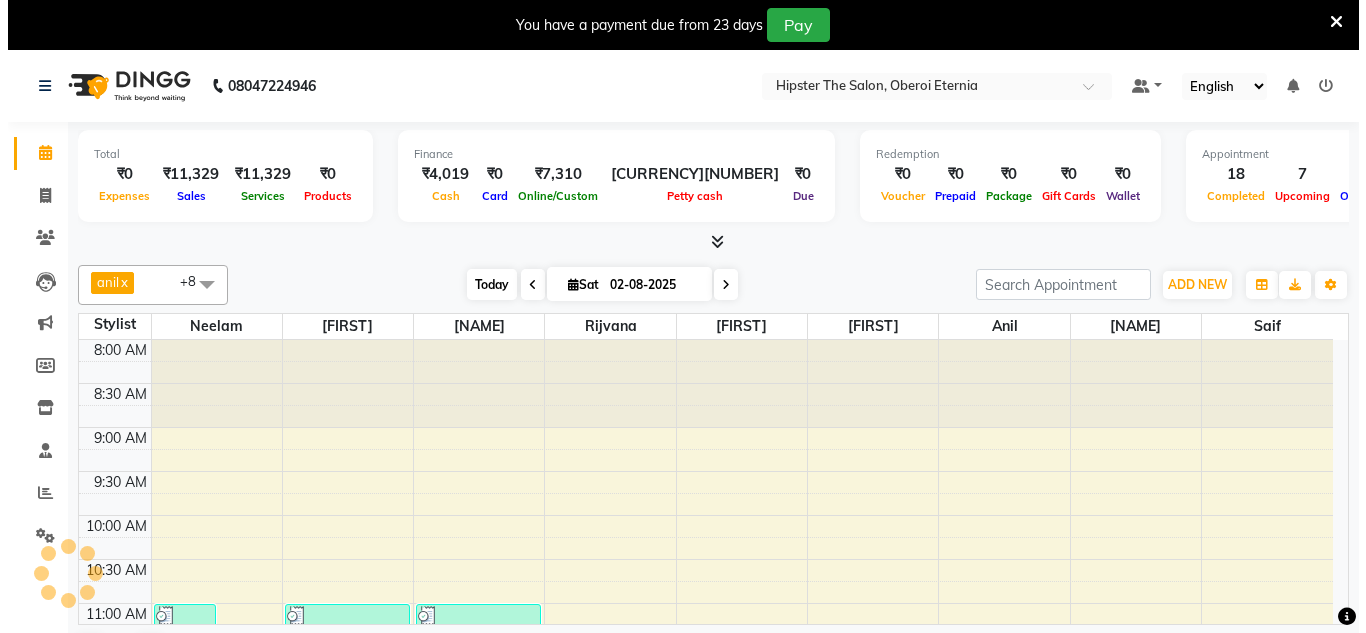 scroll, scrollTop: 705, scrollLeft: 0, axis: vertical 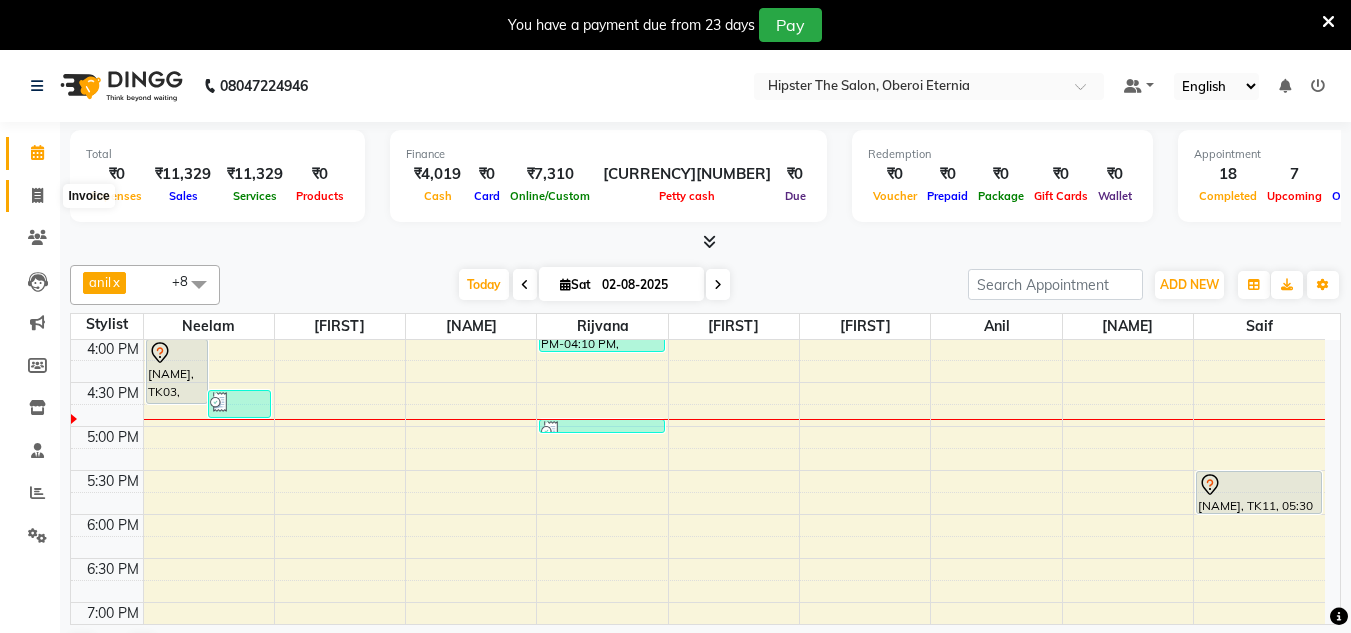 click 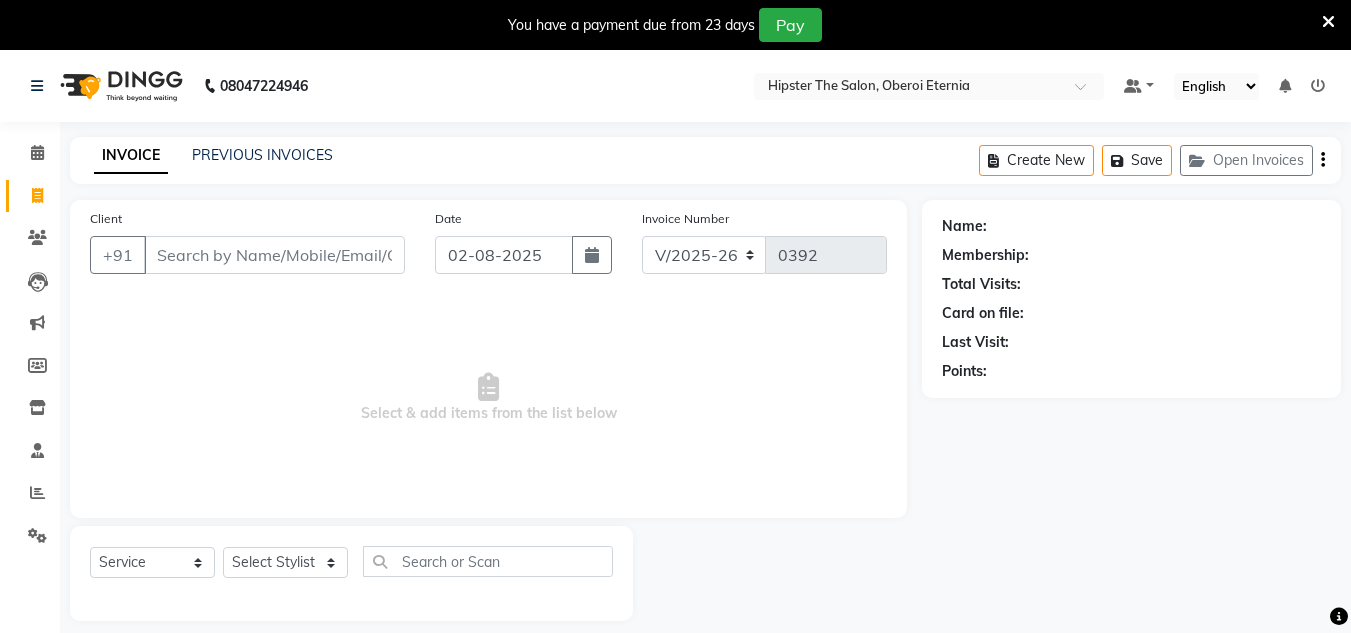 click on "Client" at bounding box center (274, 255) 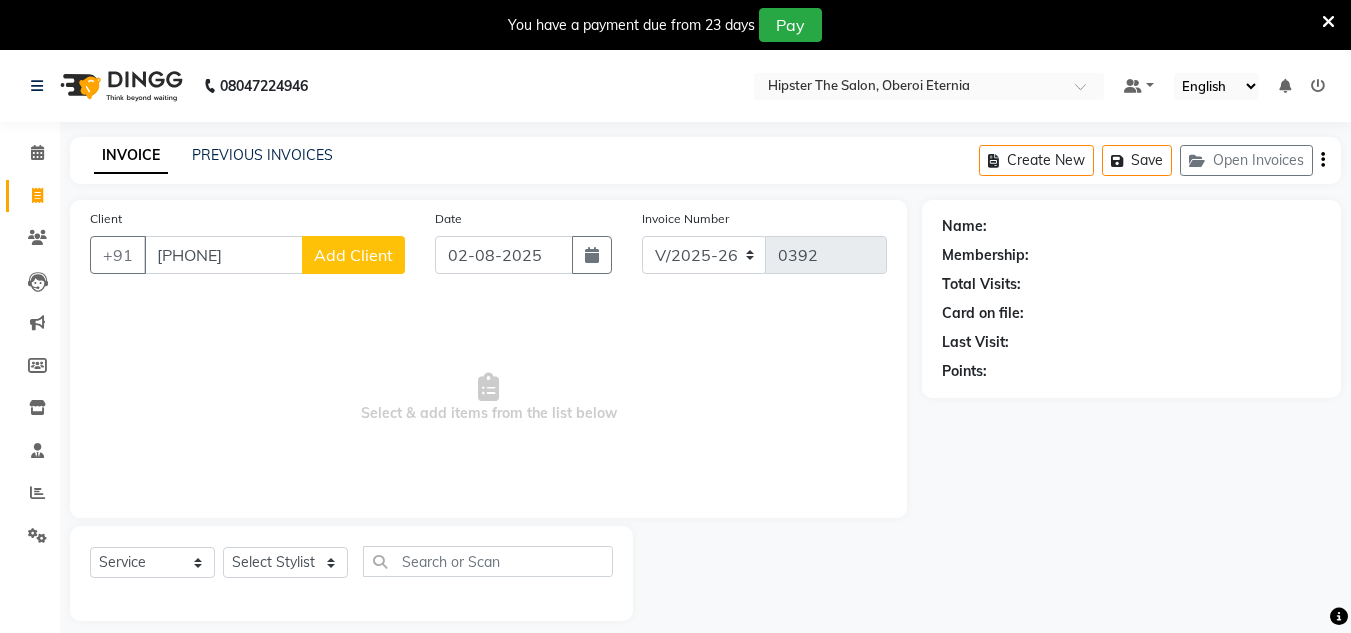 type on "[PHONE]" 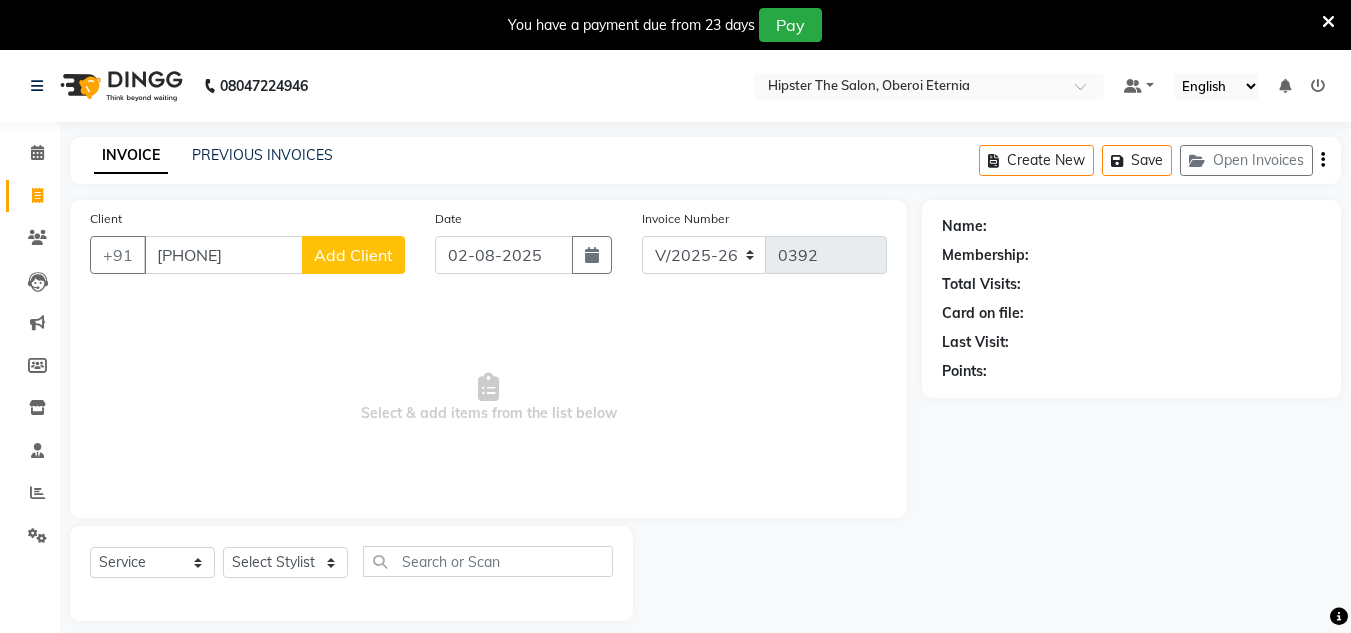 click on "Add Client" 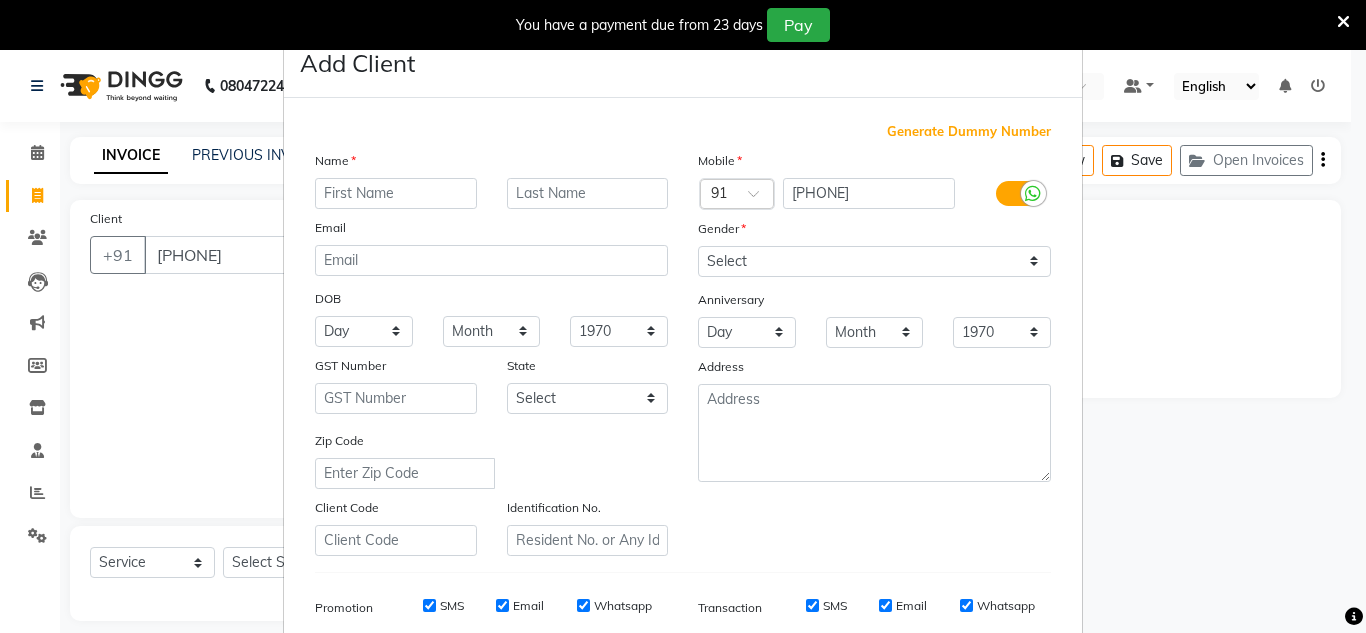 click at bounding box center (396, 193) 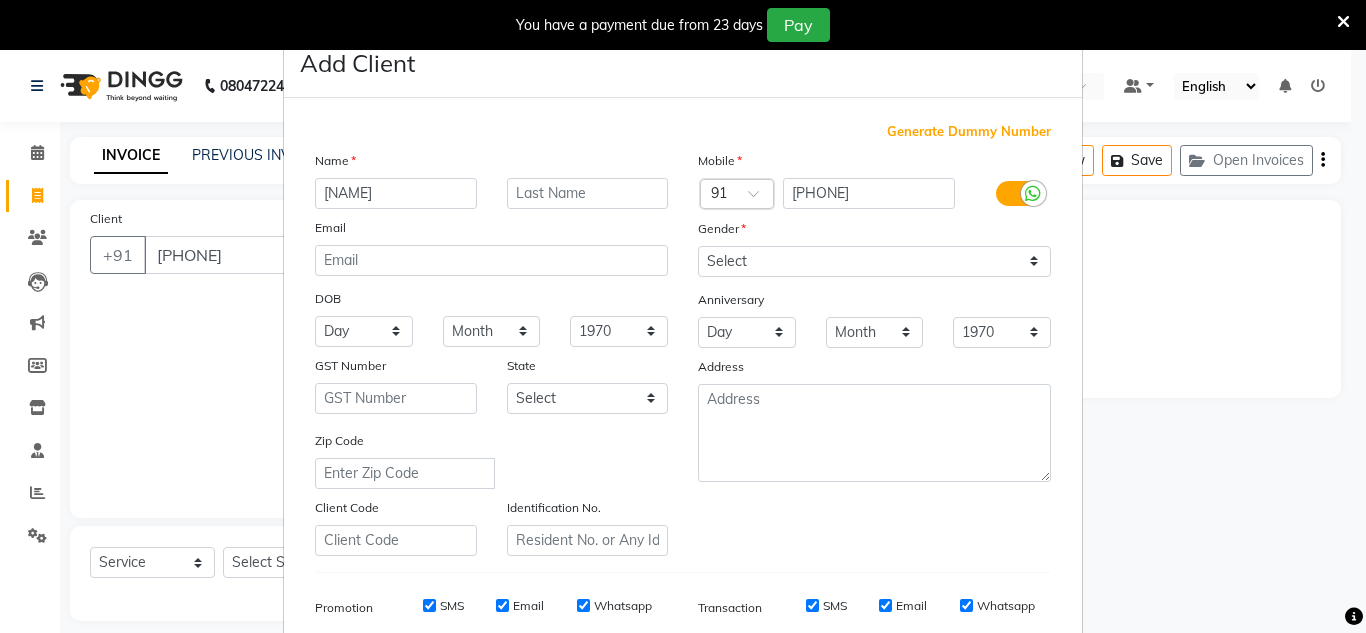 type on "[NAME]" 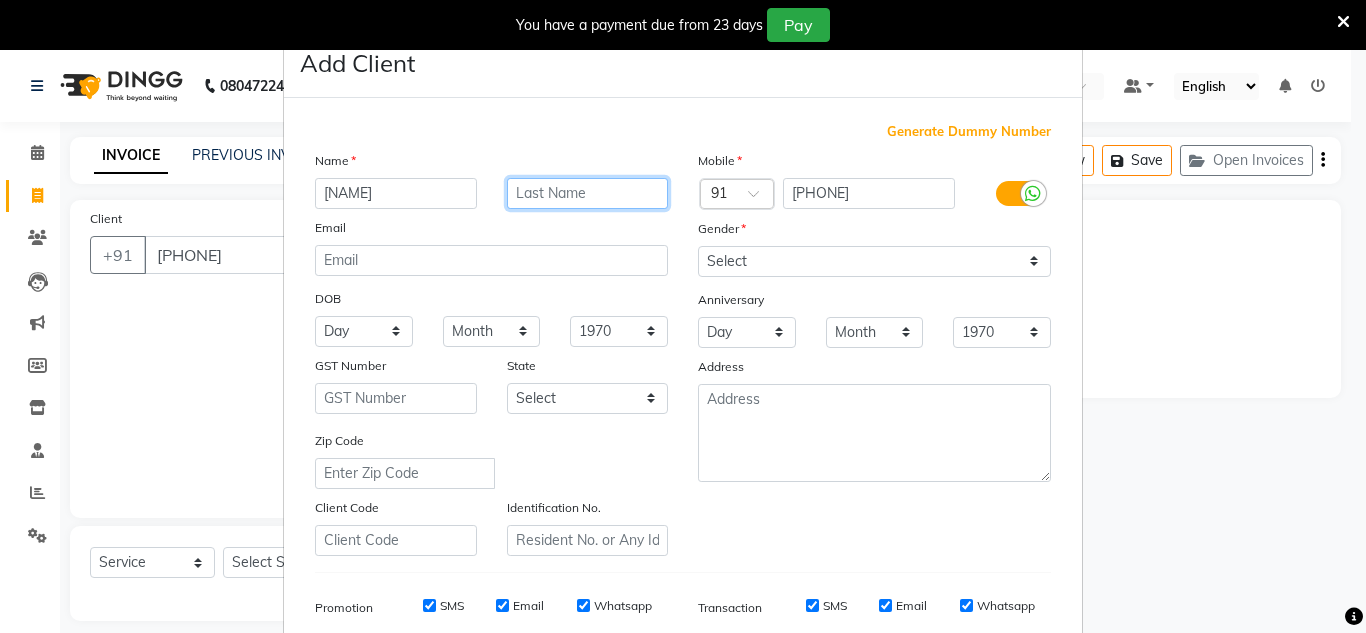 click at bounding box center (588, 193) 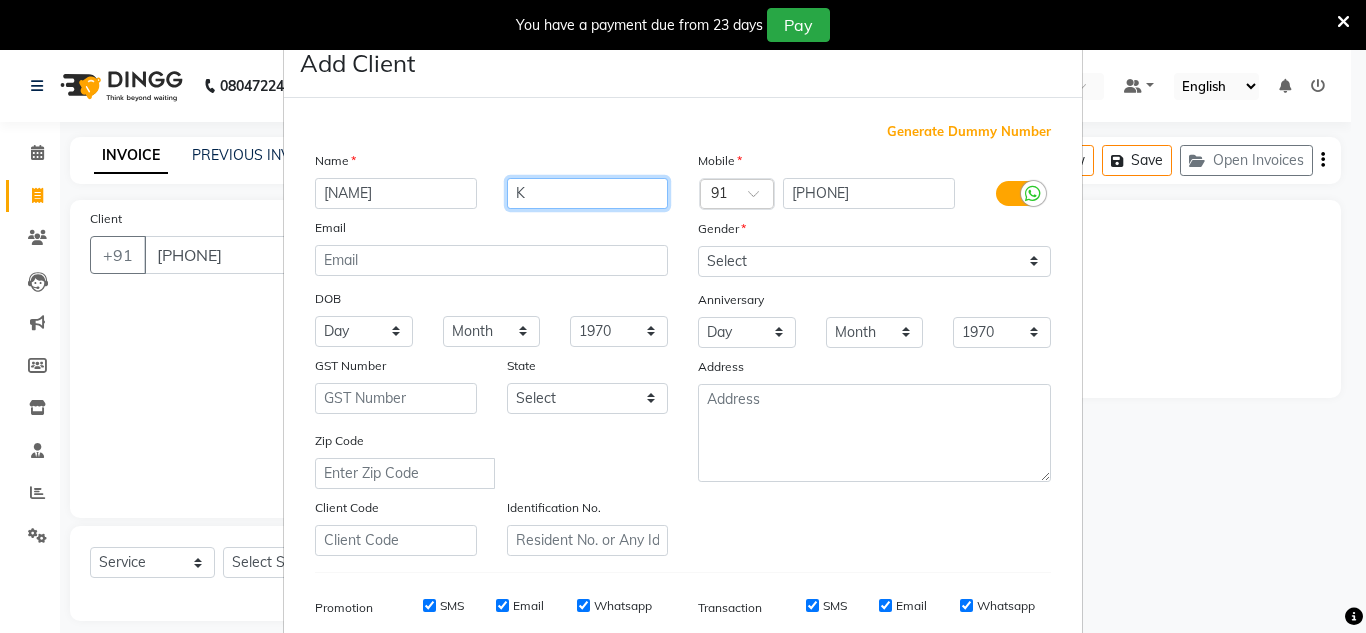 type on "K" 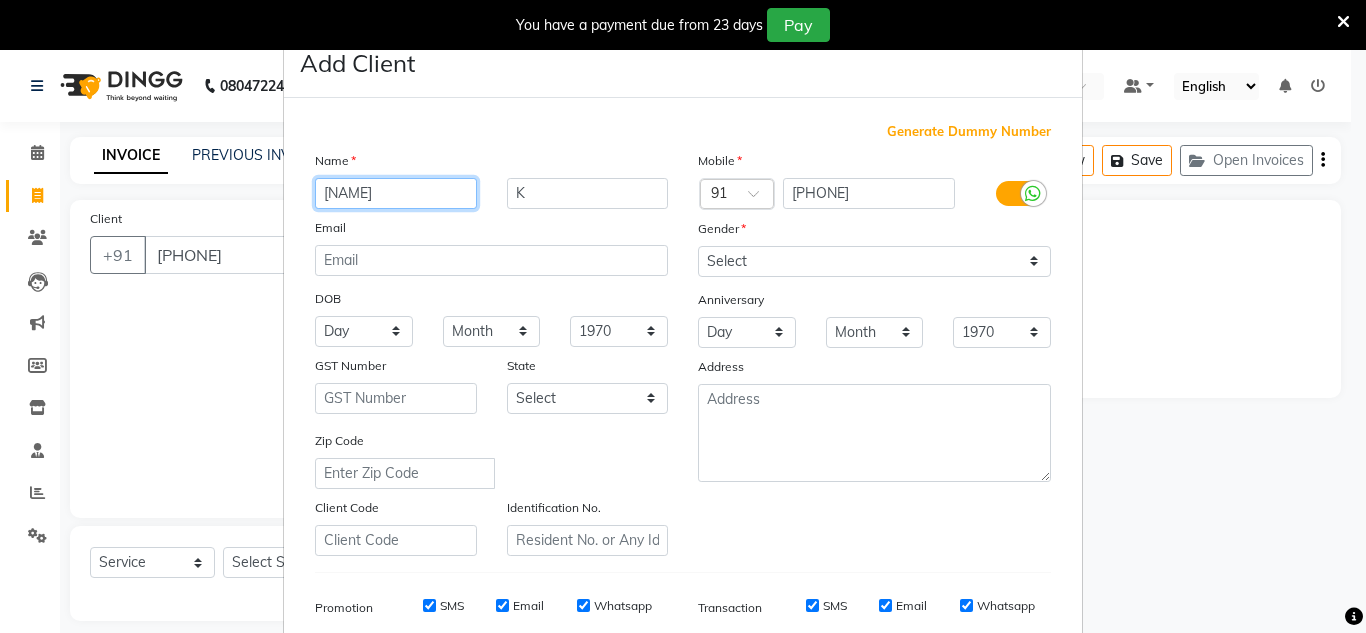 click on "[NAME]" at bounding box center (396, 193) 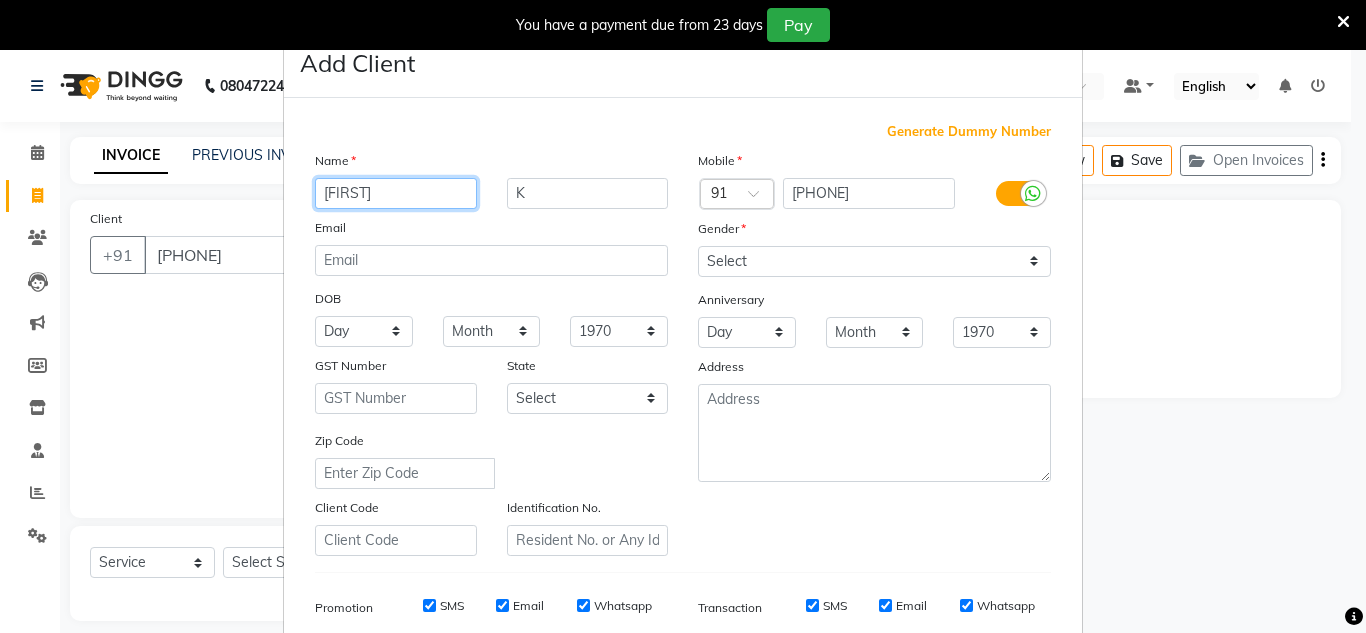 type on "[FIRST]" 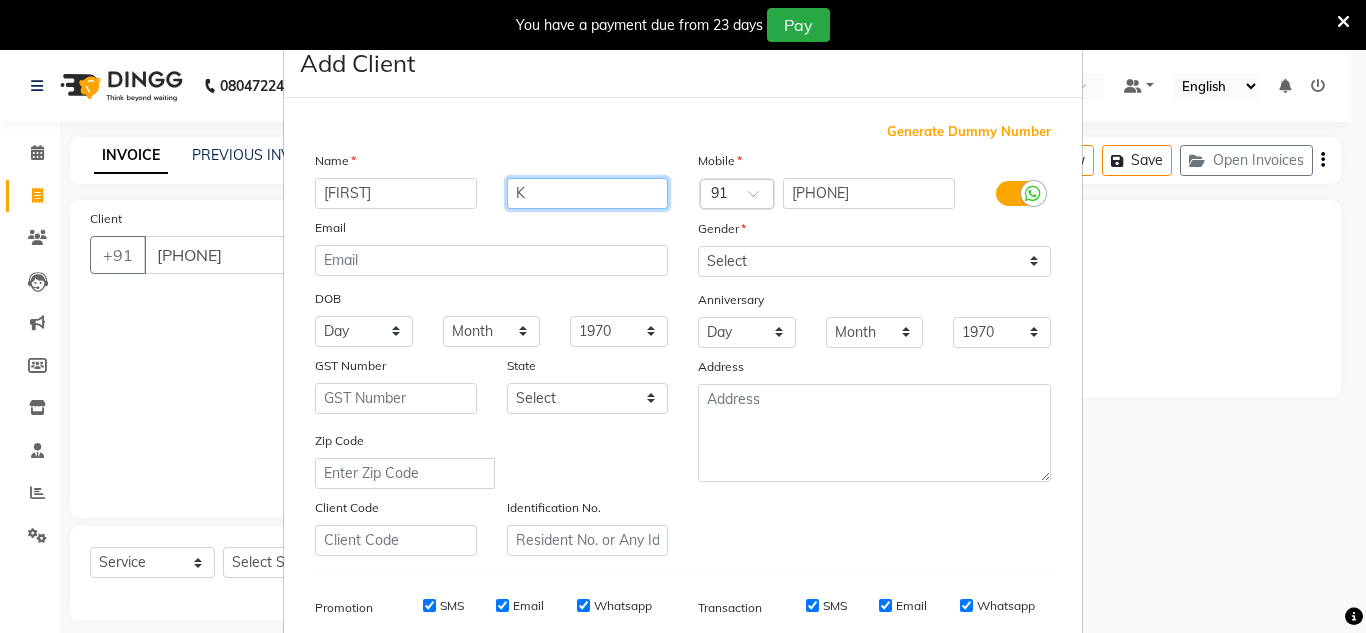 click on "K" at bounding box center (588, 193) 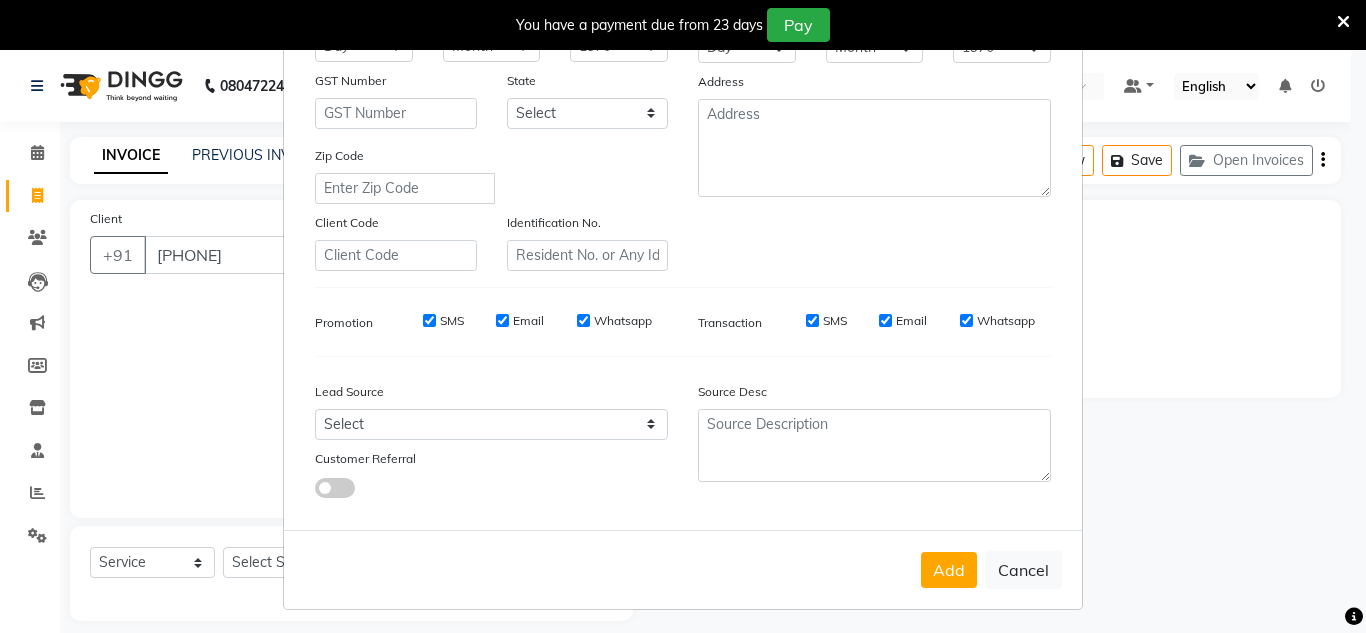 scroll, scrollTop: 290, scrollLeft: 0, axis: vertical 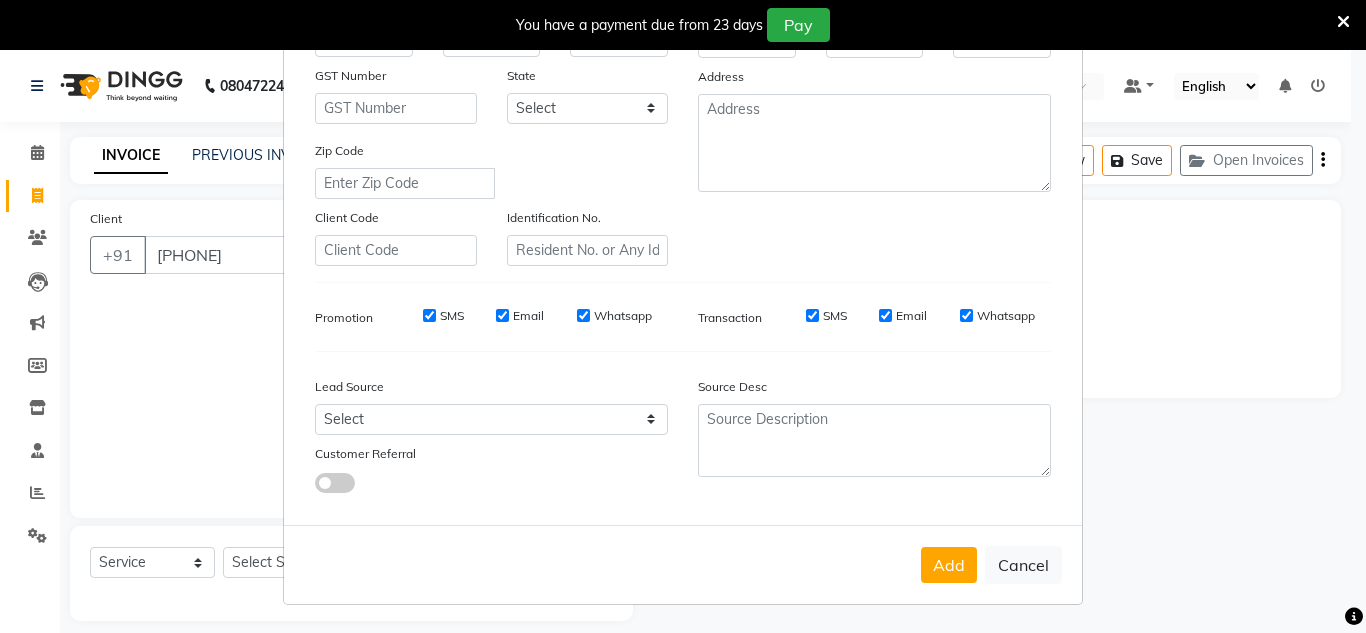 type on "[LAST]" 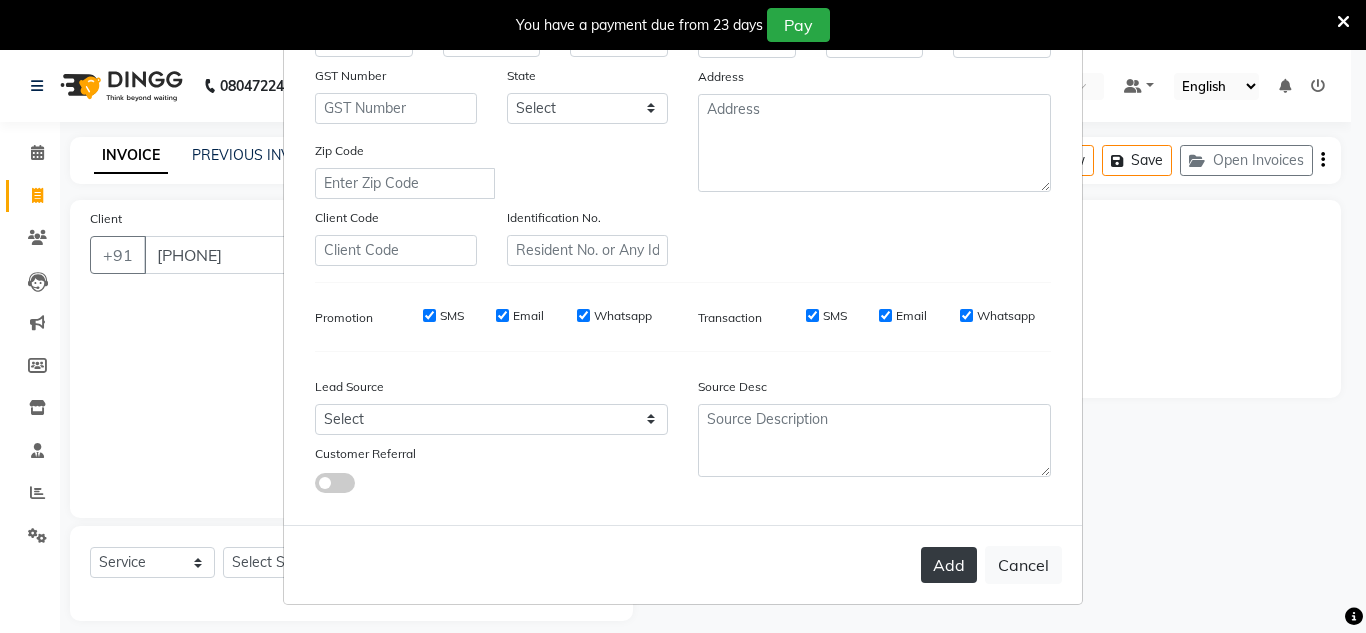 click on "Add" at bounding box center [949, 565] 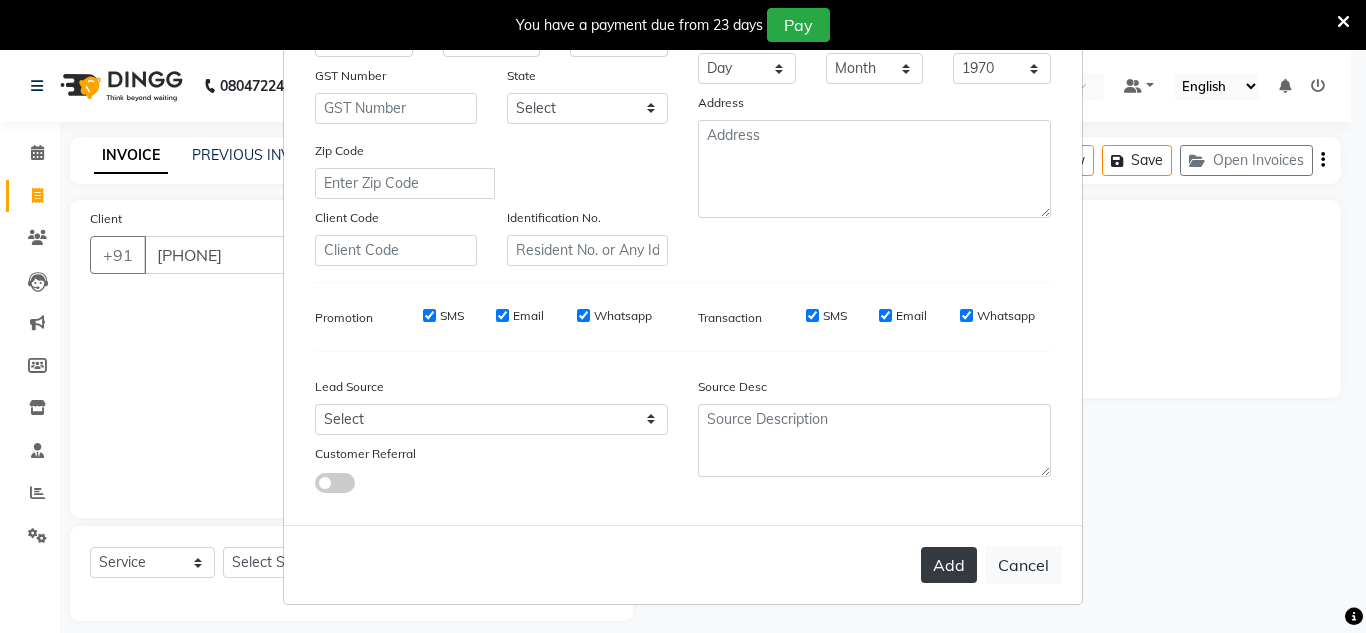 click on "Add" at bounding box center (949, 565) 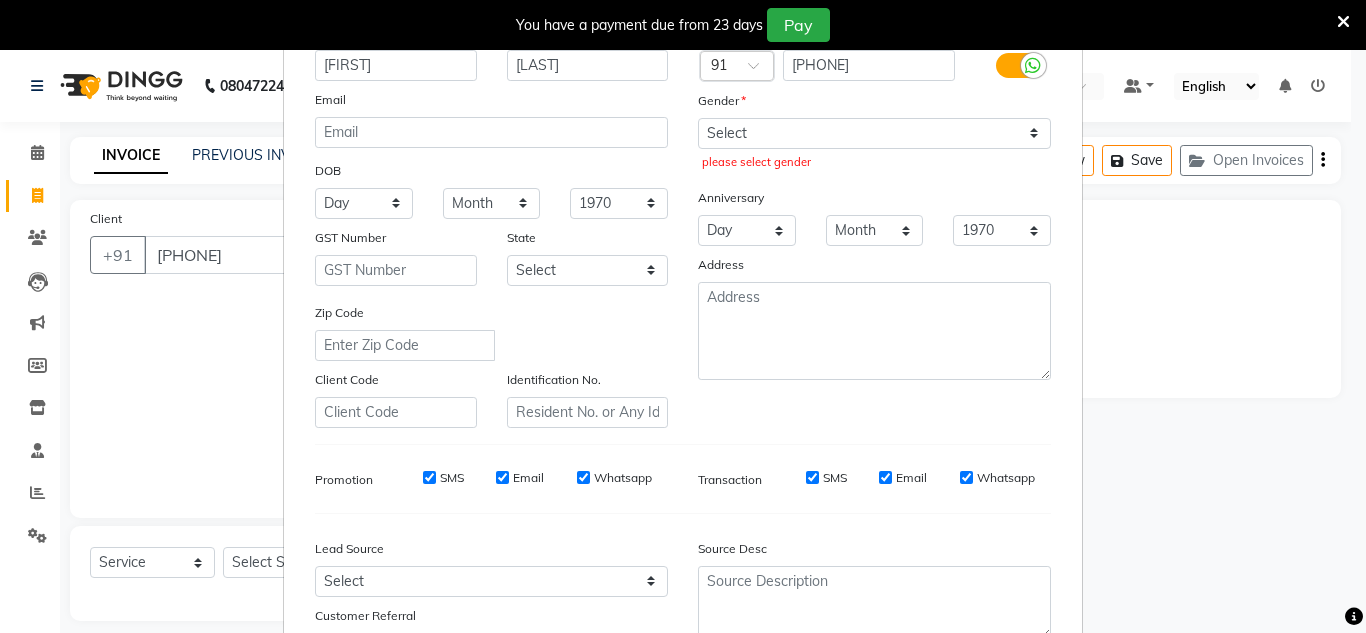 scroll, scrollTop: 128, scrollLeft: 0, axis: vertical 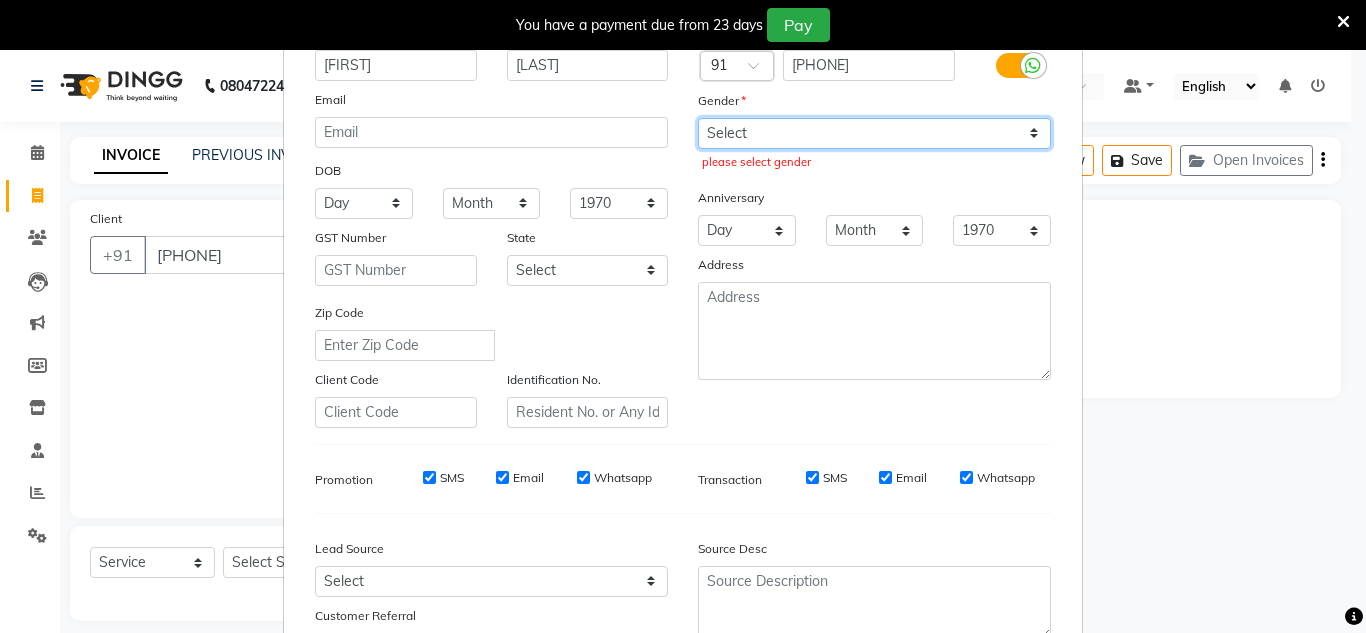 click on "Select Male Female Other Prefer Not To Say" at bounding box center (874, 133) 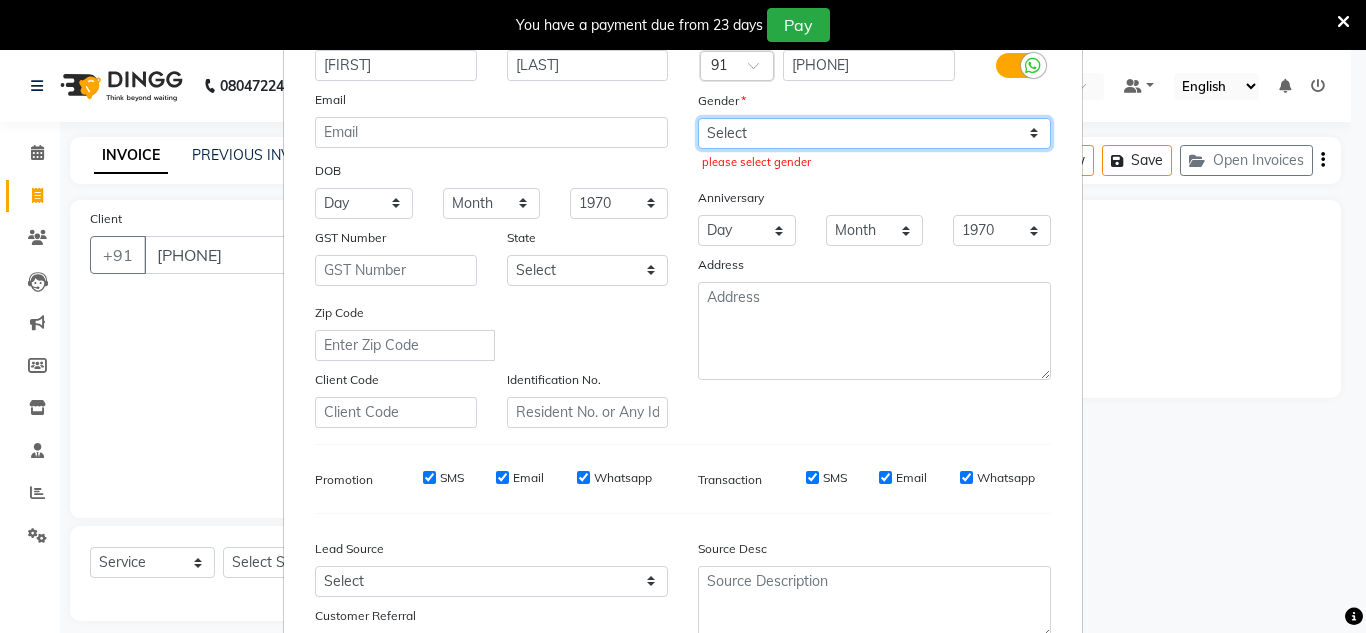 select on "female" 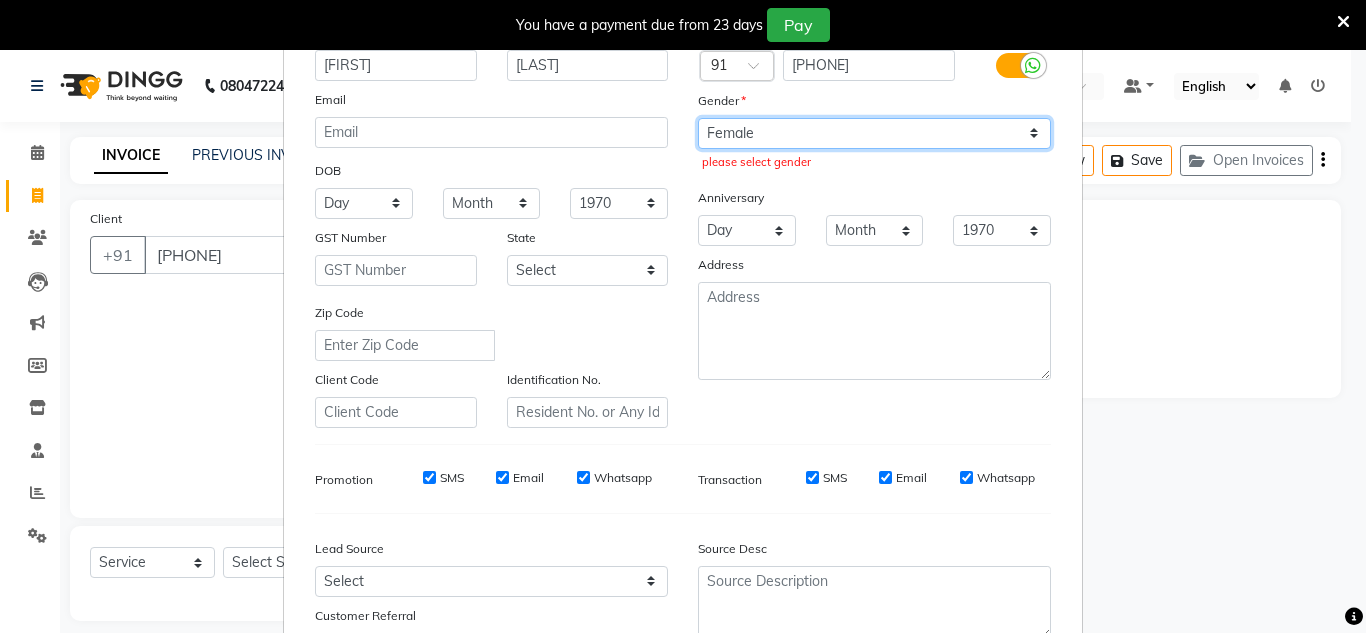 click on "Select Male Female Other Prefer Not To Say" at bounding box center [874, 133] 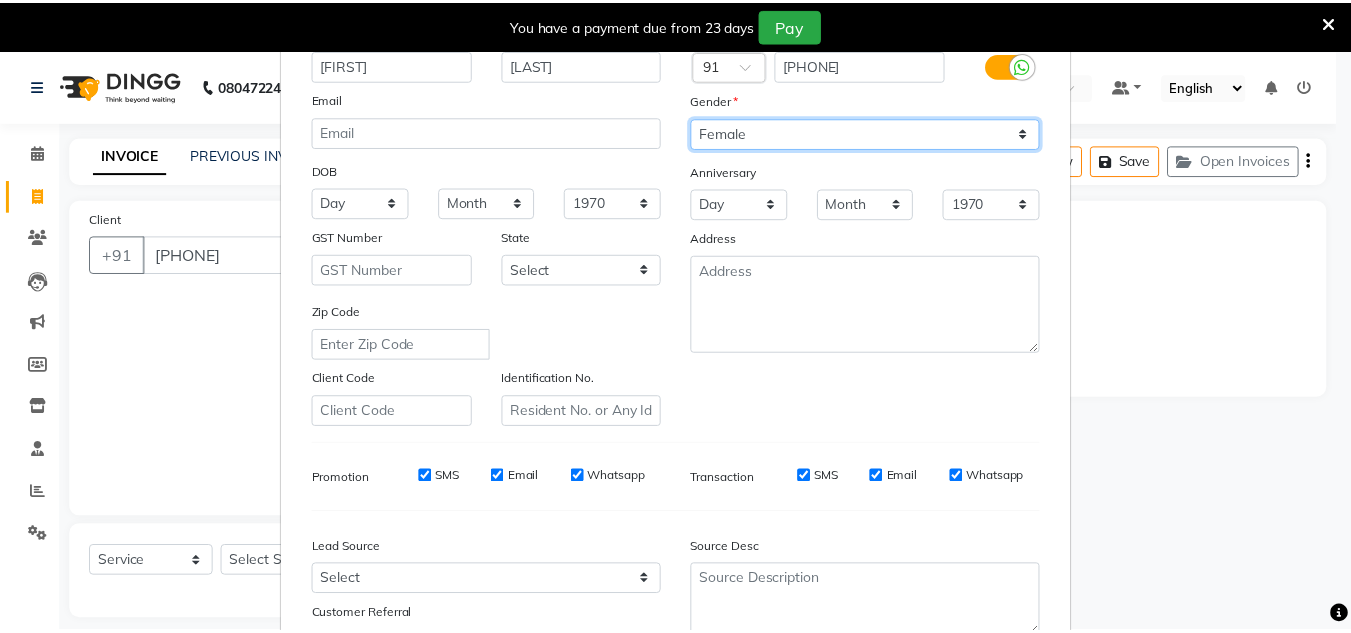 scroll, scrollTop: 290, scrollLeft: 0, axis: vertical 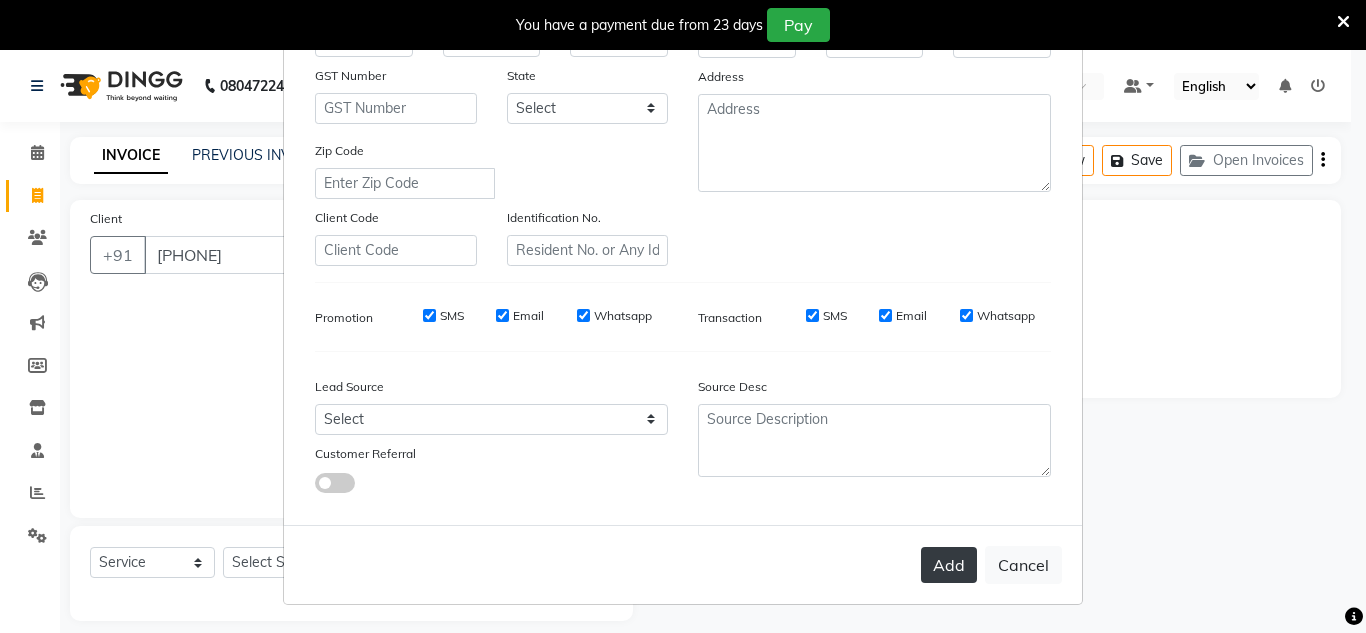 click on "Add" at bounding box center [949, 565] 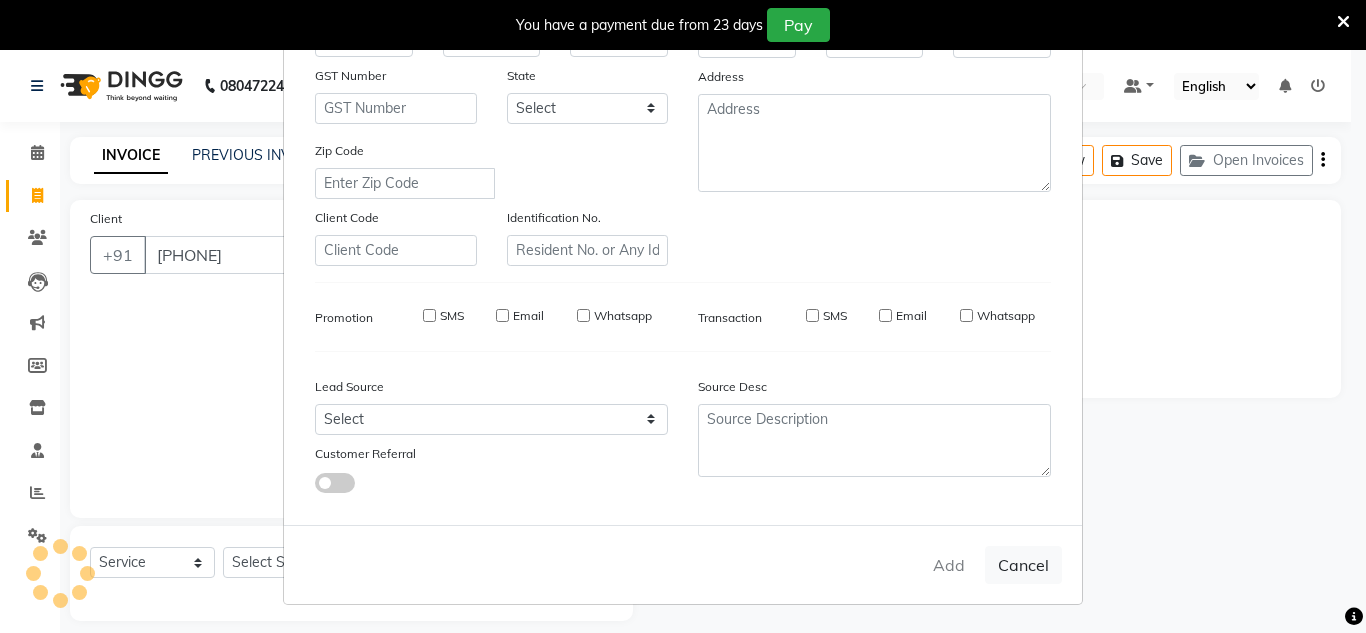 type 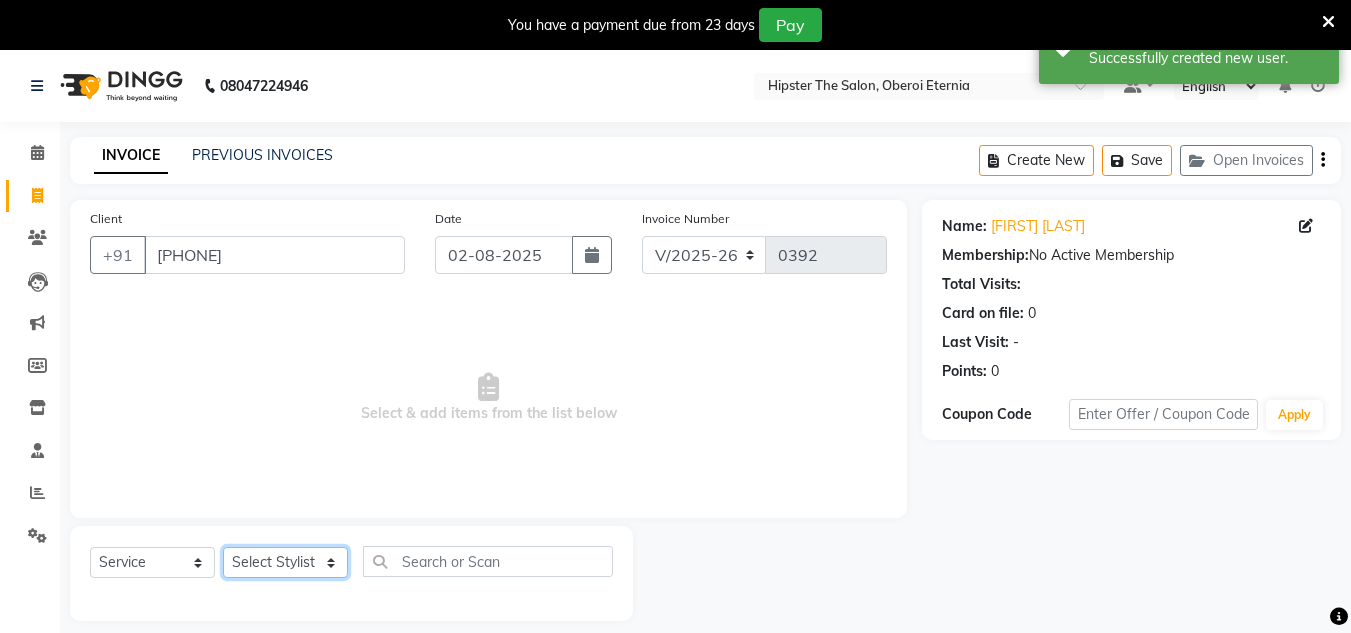 click on "Select Stylist [FIRST] [FIRST] [FIRST] [FIRST] [FIRST] [FIRST]  [FIRST] [FIRST] Manager id [FIRST] [FIRST] [FIRST] [FIRST] [FIRST] [FIRST] [FIRST] [FIRST] [FIRST]" 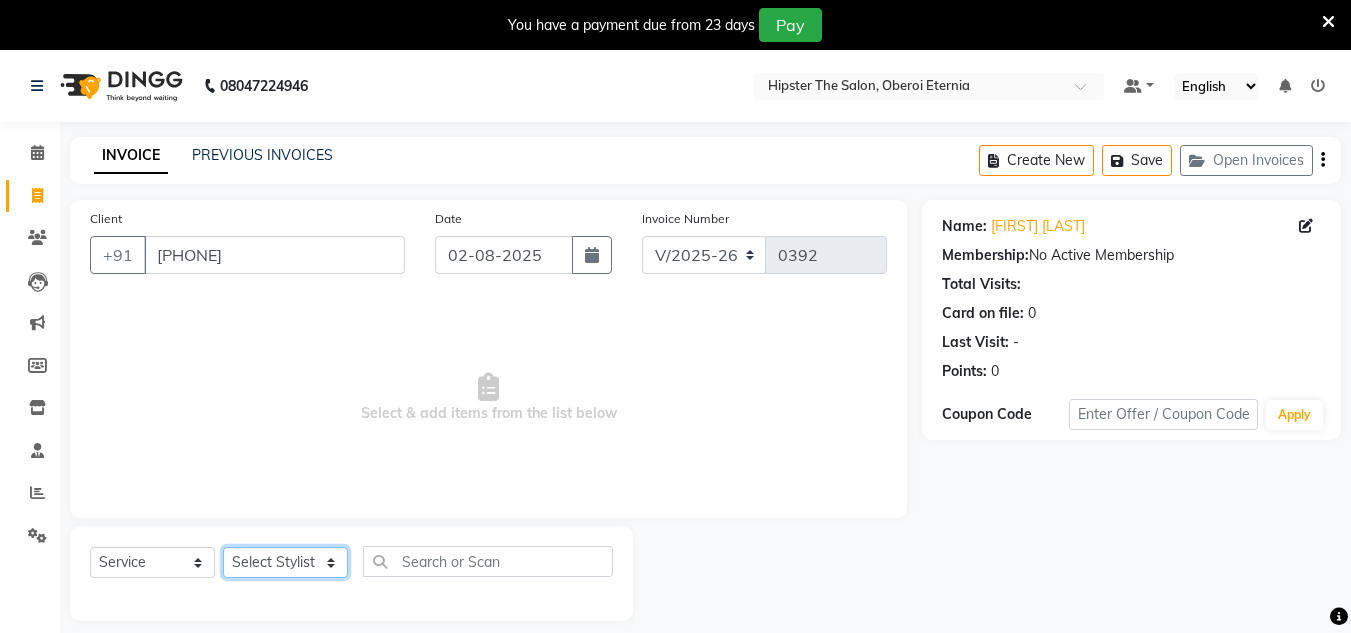 select on "85986" 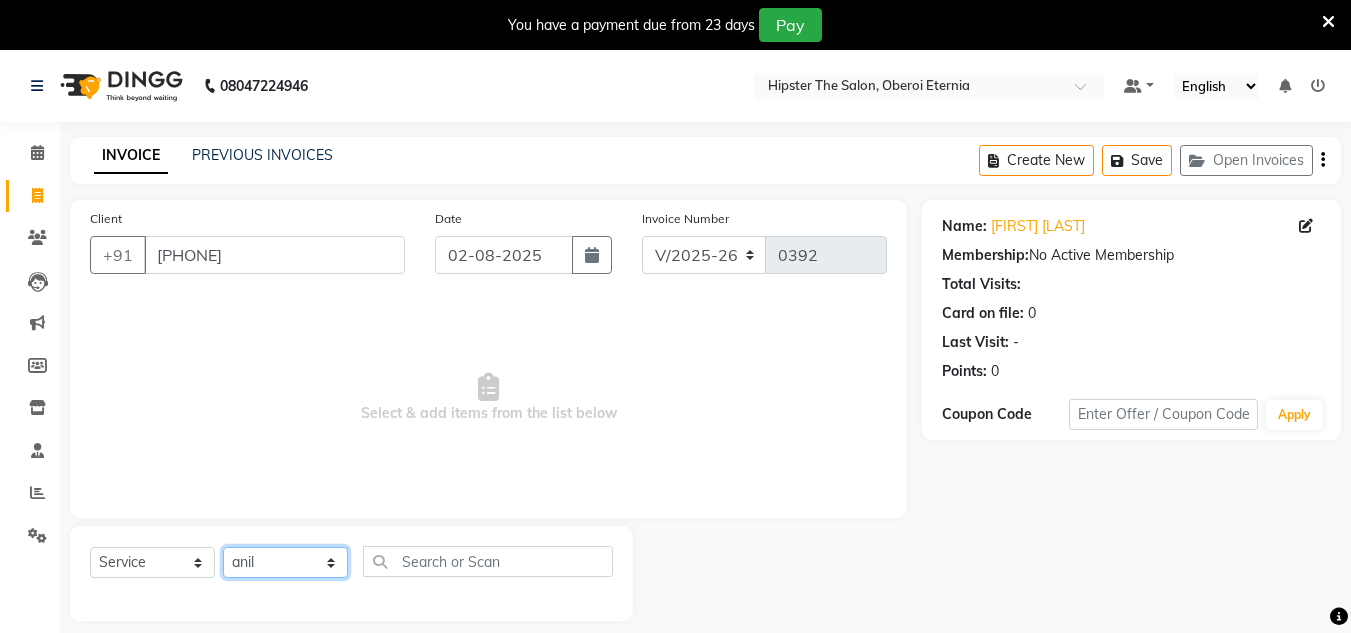 click on "Select Stylist [FIRST] [FIRST] [FIRST] [FIRST] [FIRST] [FIRST]  [FIRST] [FIRST] Manager id [FIRST] [FIRST] [FIRST] [FIRST] [FIRST] [FIRST] [FIRST] [FIRST] [FIRST]" 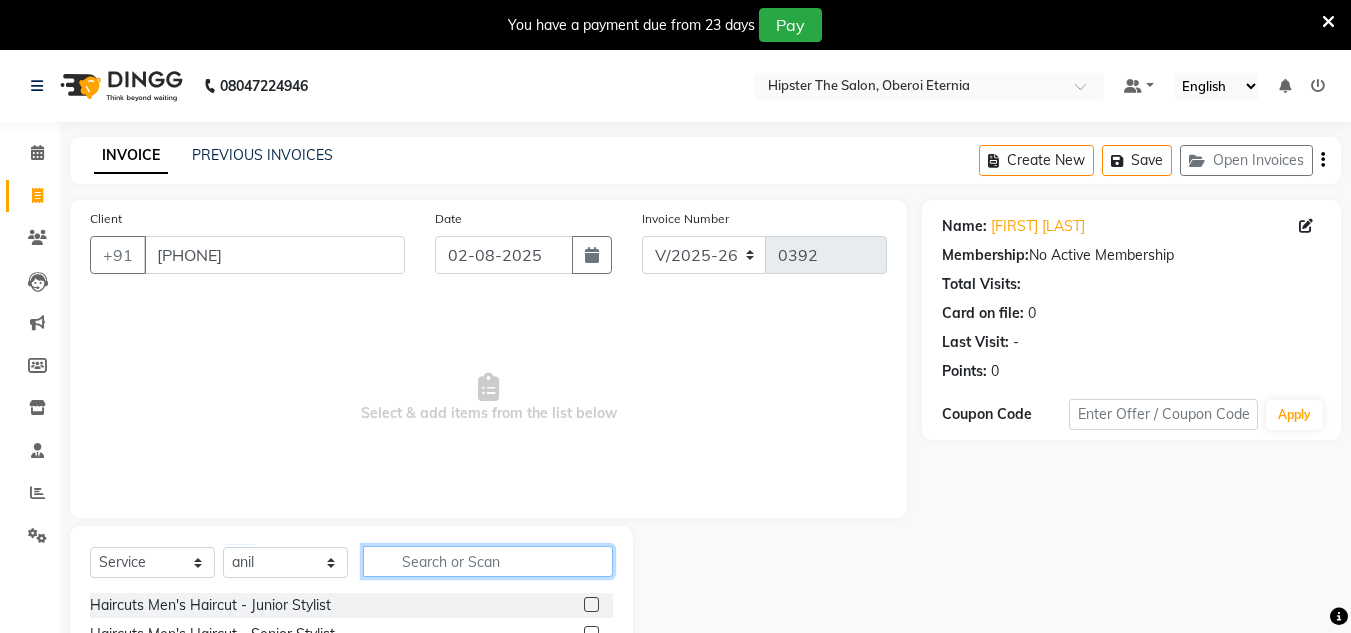 click 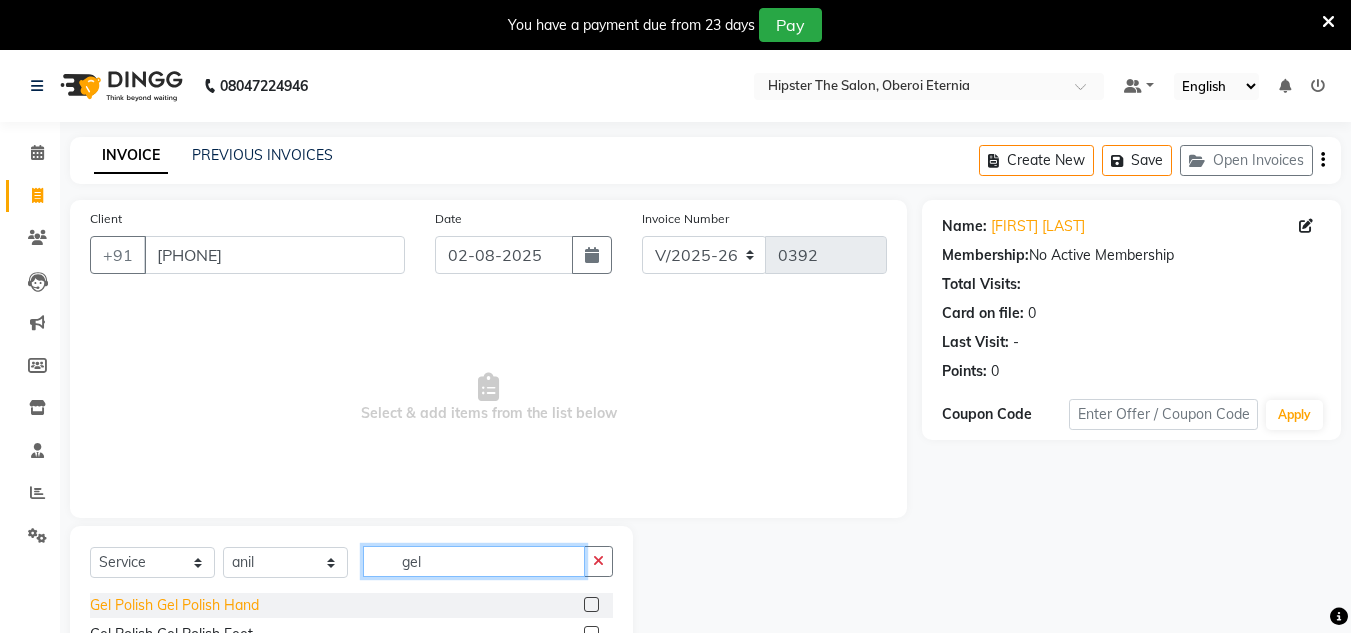 type on "gel" 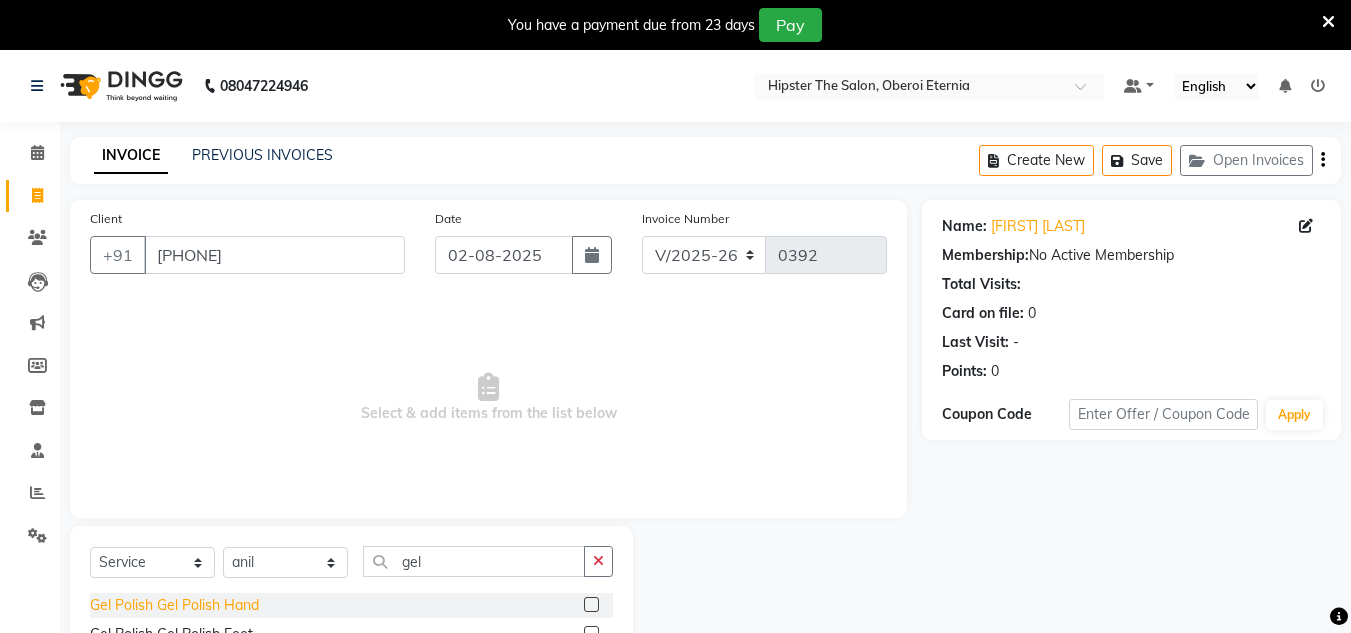 click on "Gel Polish Gel Polish Hand" 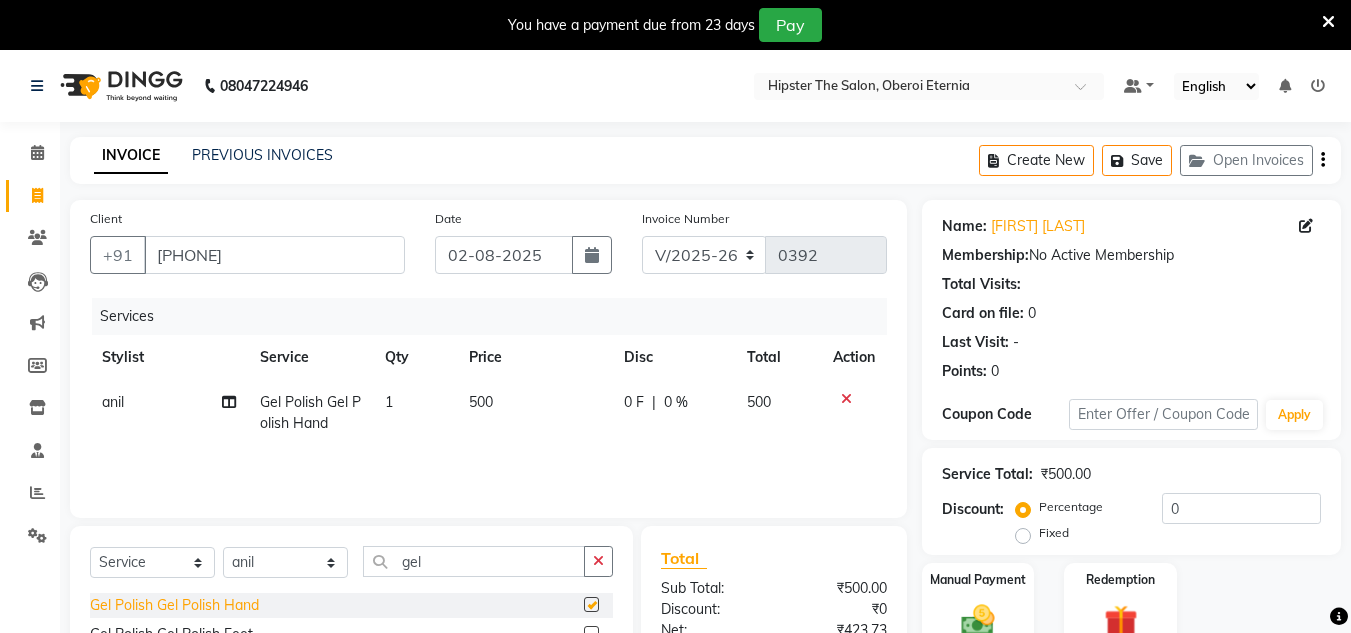checkbox on "false" 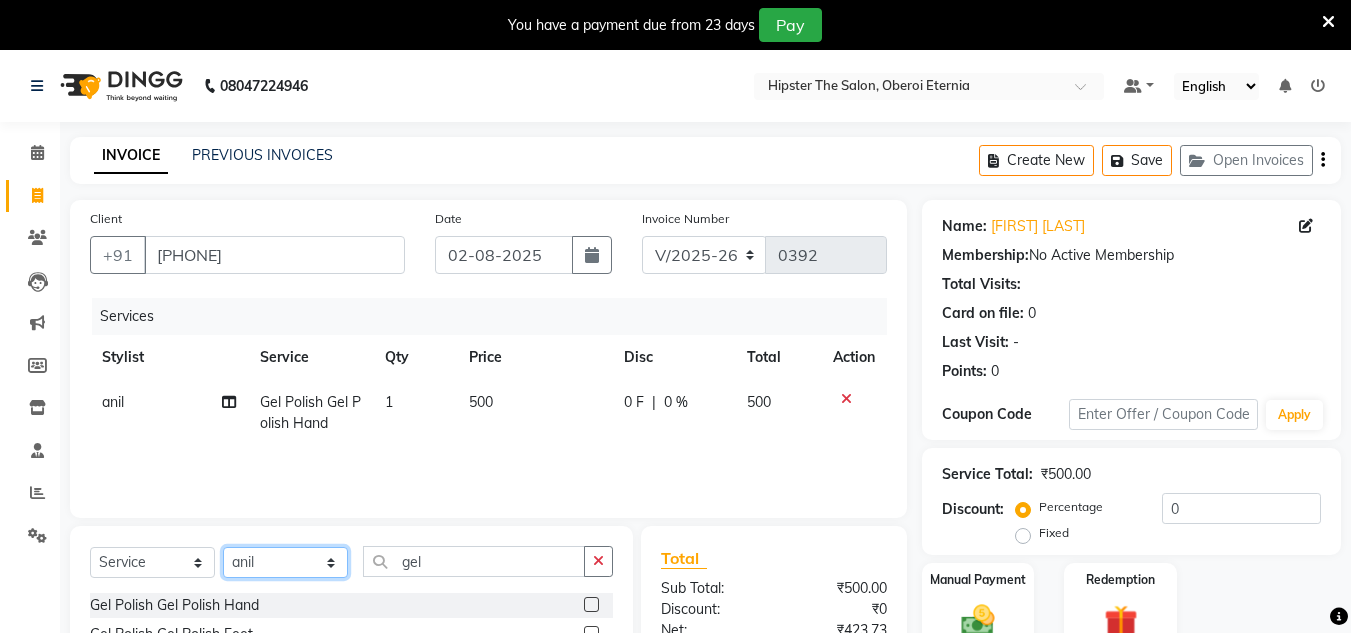 click on "Select Stylist [FIRST] [FIRST] [FIRST] [FIRST] [FIRST] [FIRST]  [FIRST] [FIRST] Manager id [FIRST] [FIRST] [FIRST] [FIRST] [FIRST] [FIRST] [FIRST] [FIRST] [FIRST]" 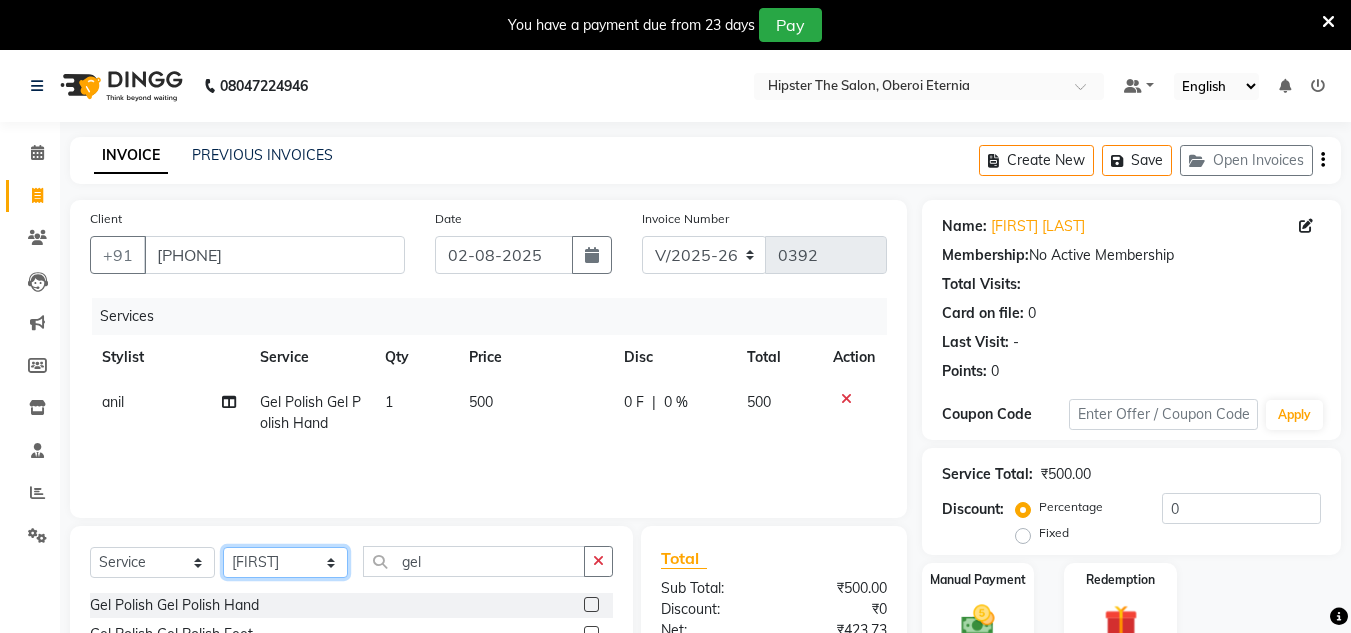click on "Select Stylist [FIRST] [FIRST] [FIRST] [FIRST] [FIRST] [FIRST]  [FIRST] [FIRST] Manager id [FIRST] [FIRST] [FIRST] [FIRST] [FIRST] [FIRST] [FIRST] [FIRST] [FIRST]" 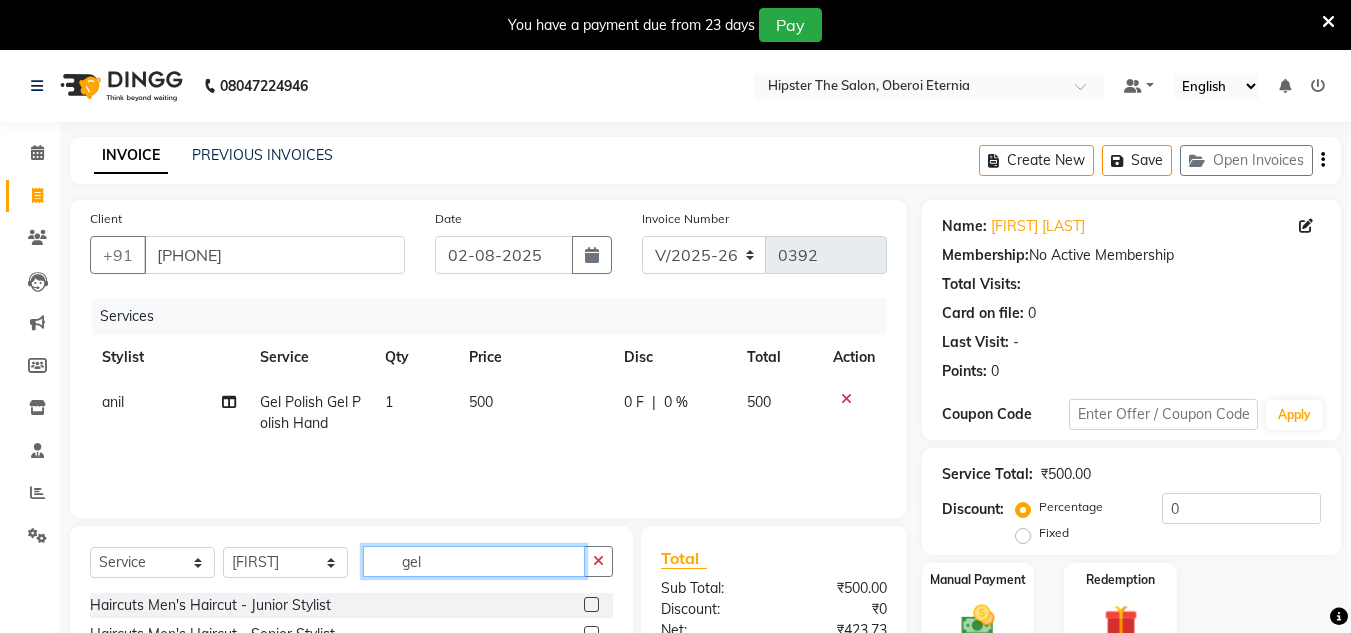 click on "gel" 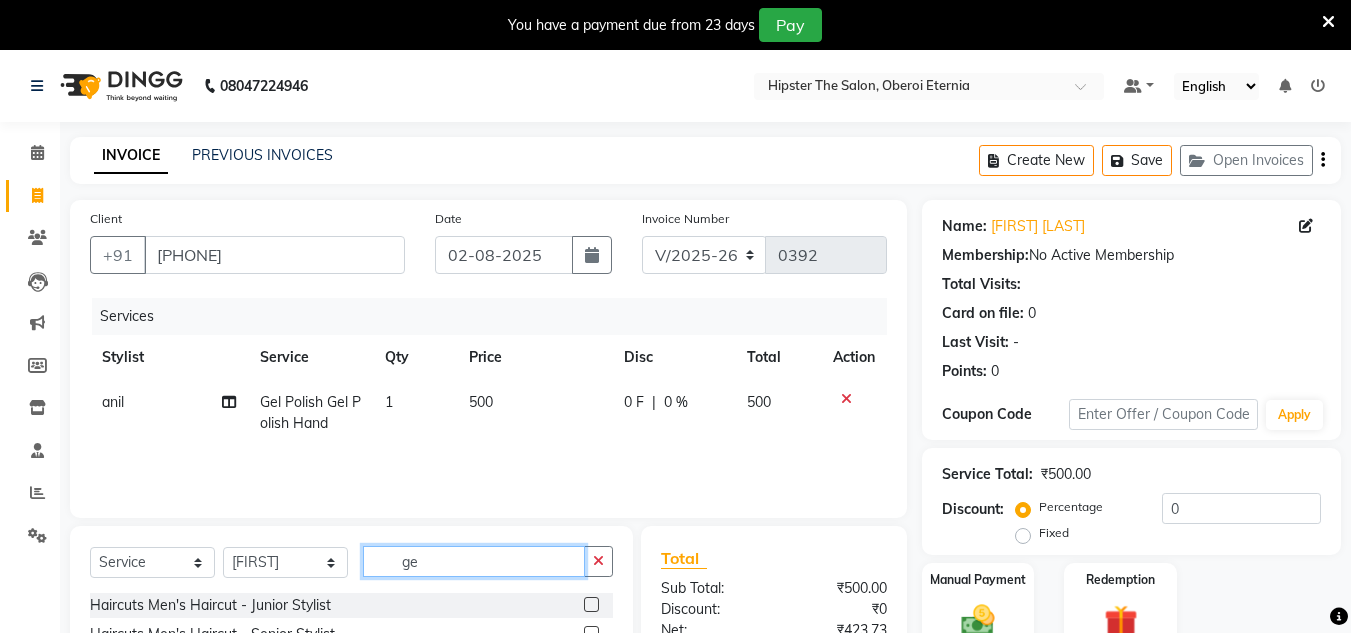type on "g" 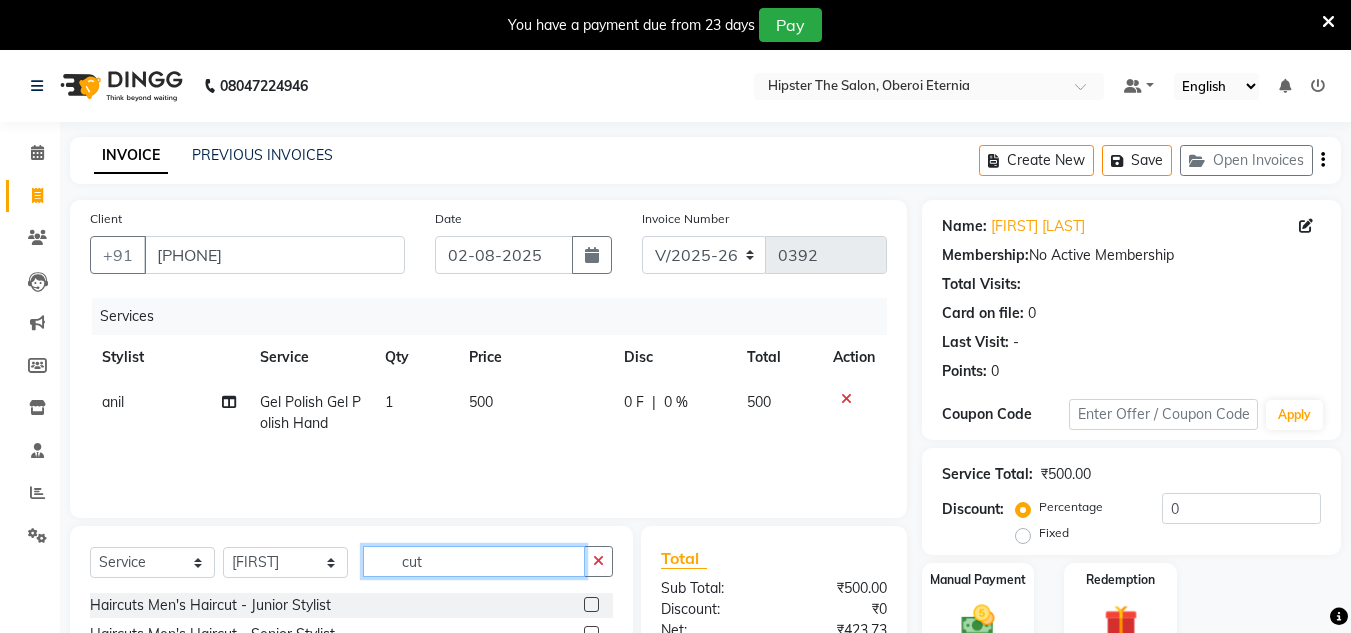 scroll, scrollTop: 32, scrollLeft: 0, axis: vertical 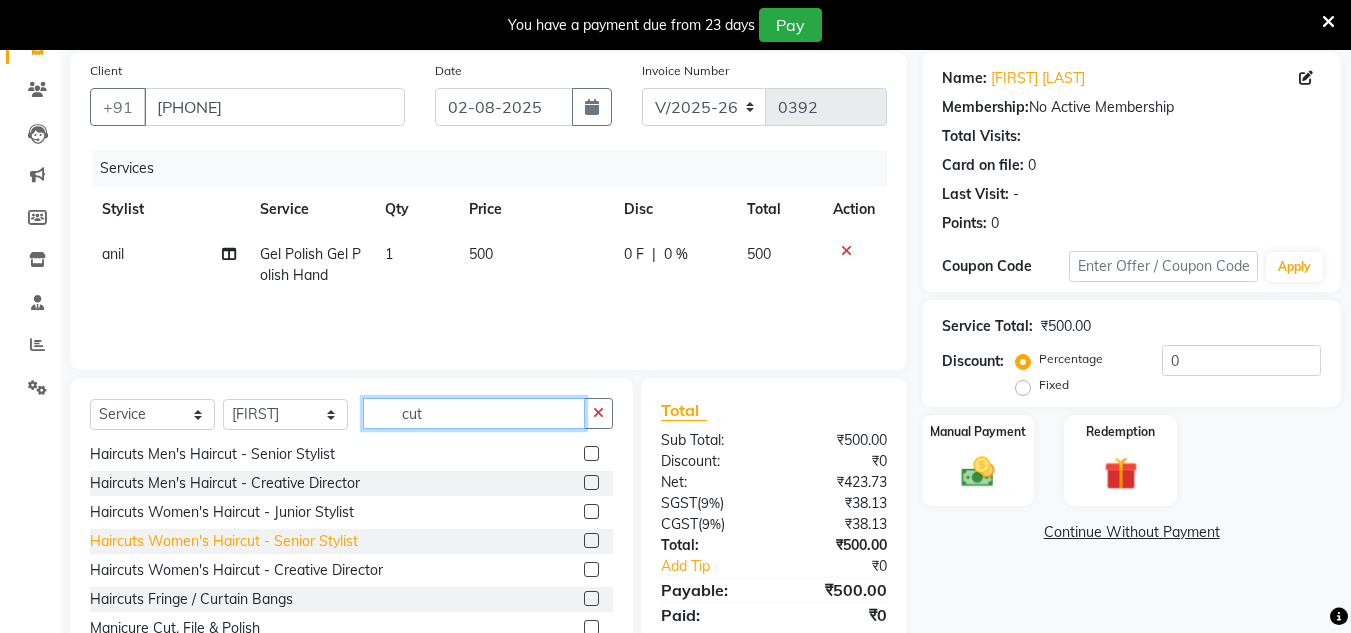 type on "cut" 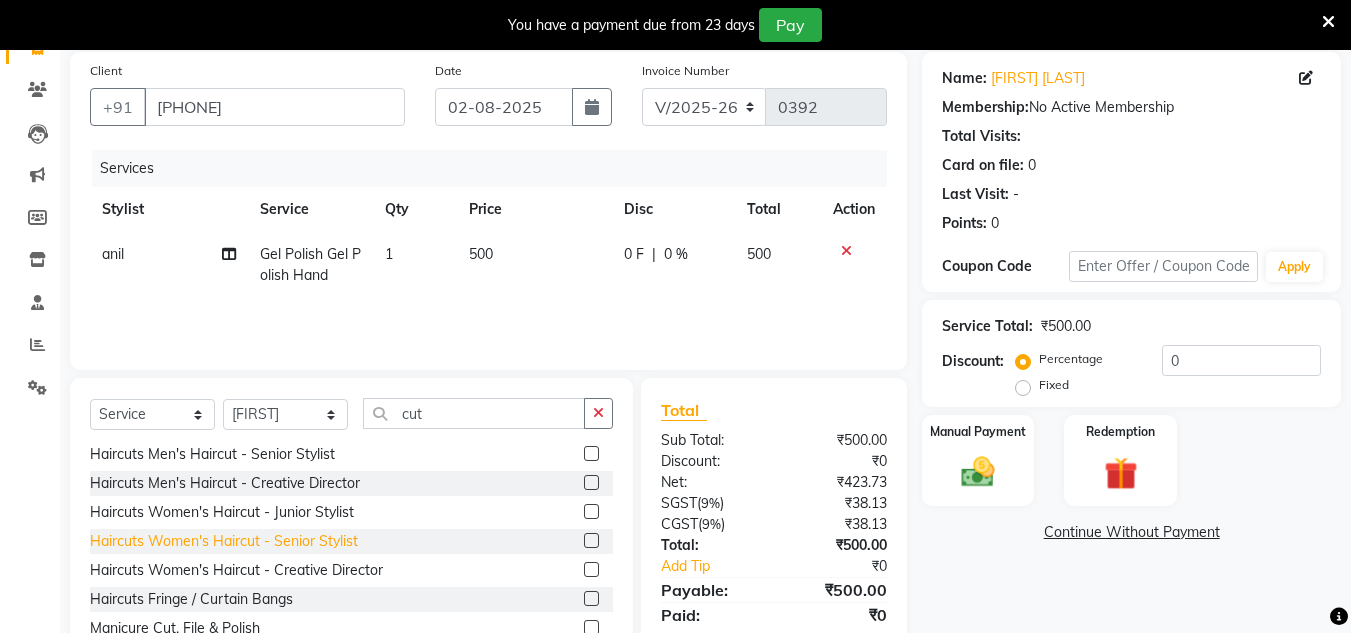 click on "Haircuts Women's Haircut - Senior Stylist" 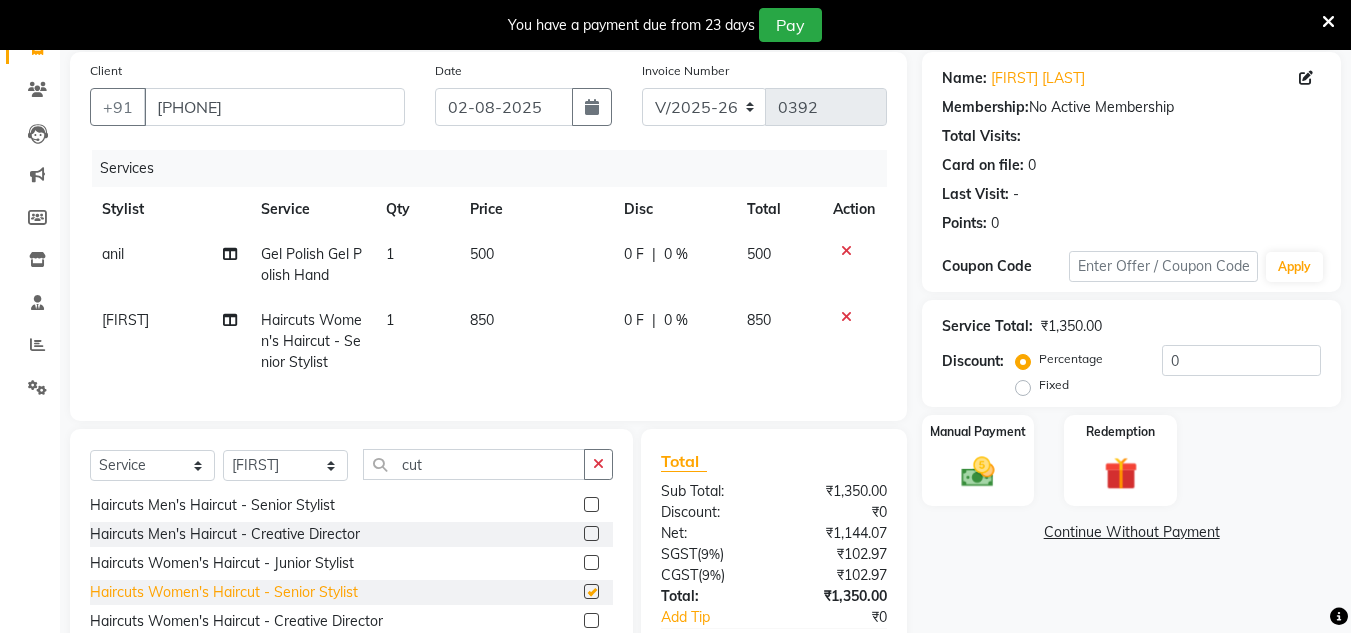 checkbox on "false" 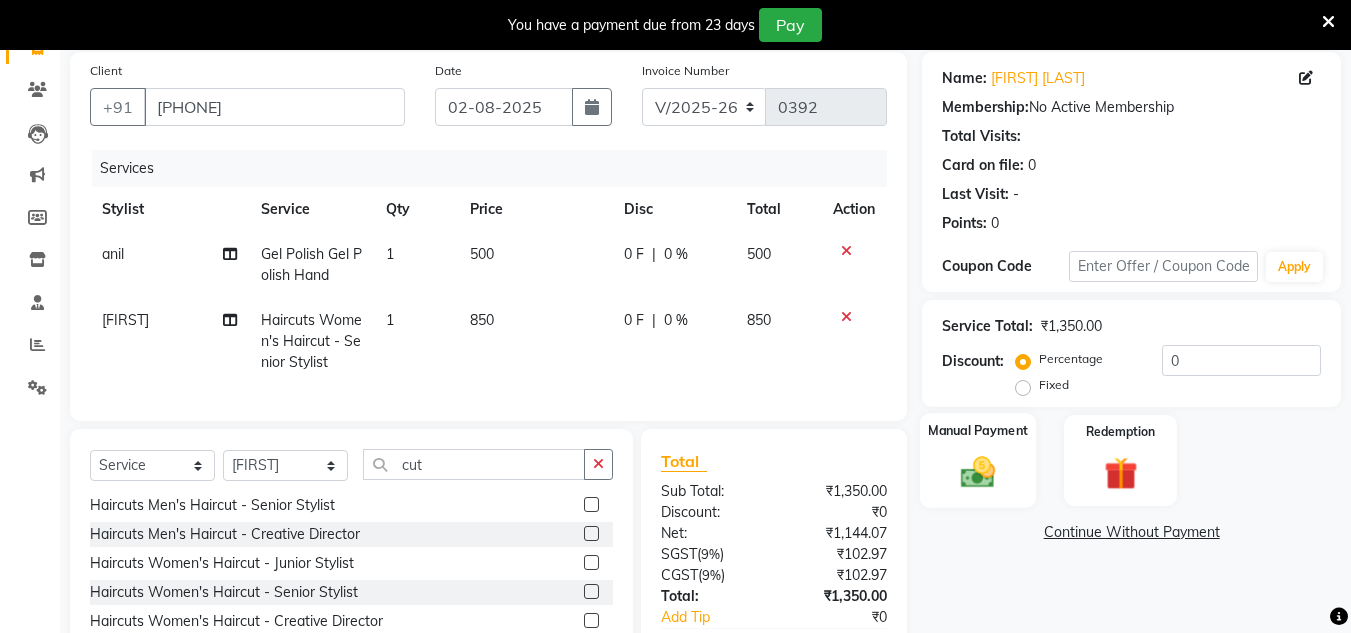 click 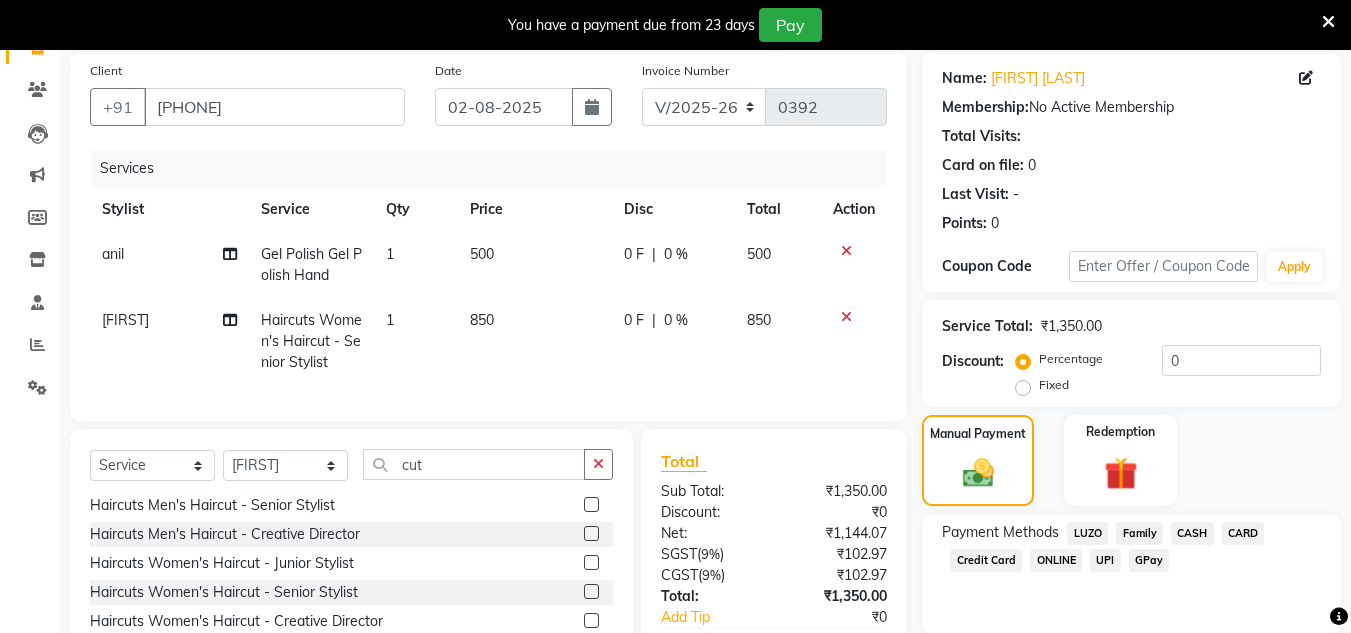 scroll, scrollTop: 0, scrollLeft: 0, axis: both 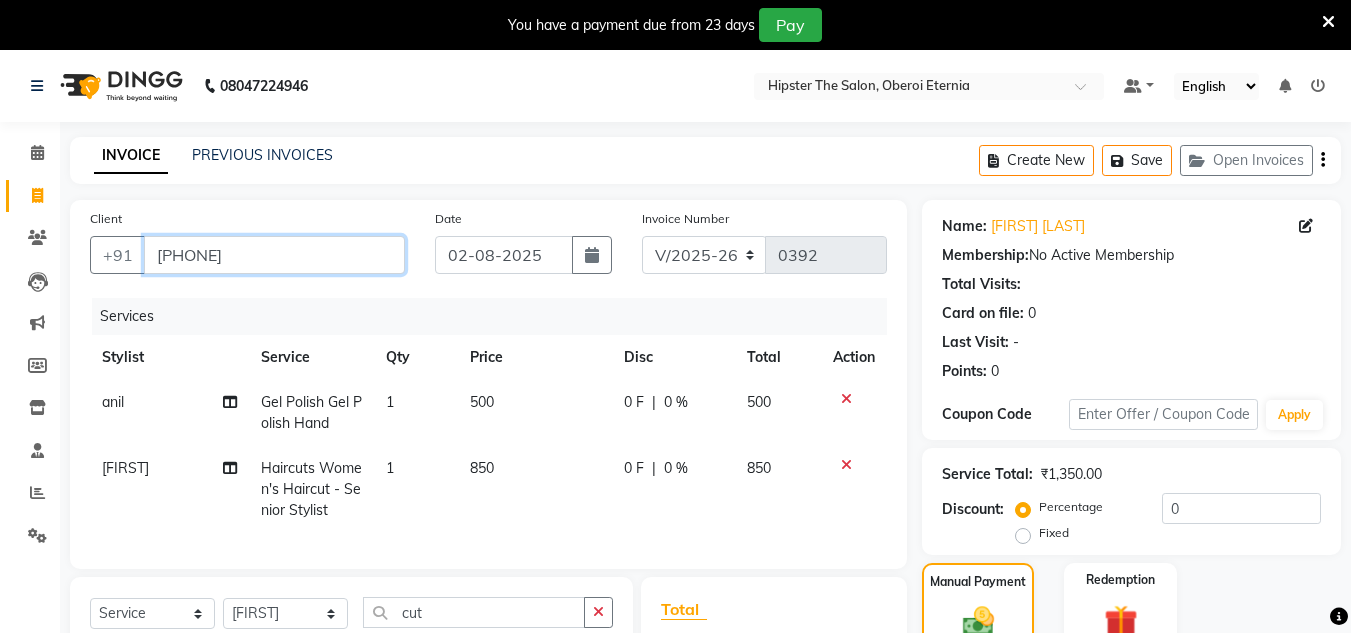 click on "[PHONE]" at bounding box center (274, 255) 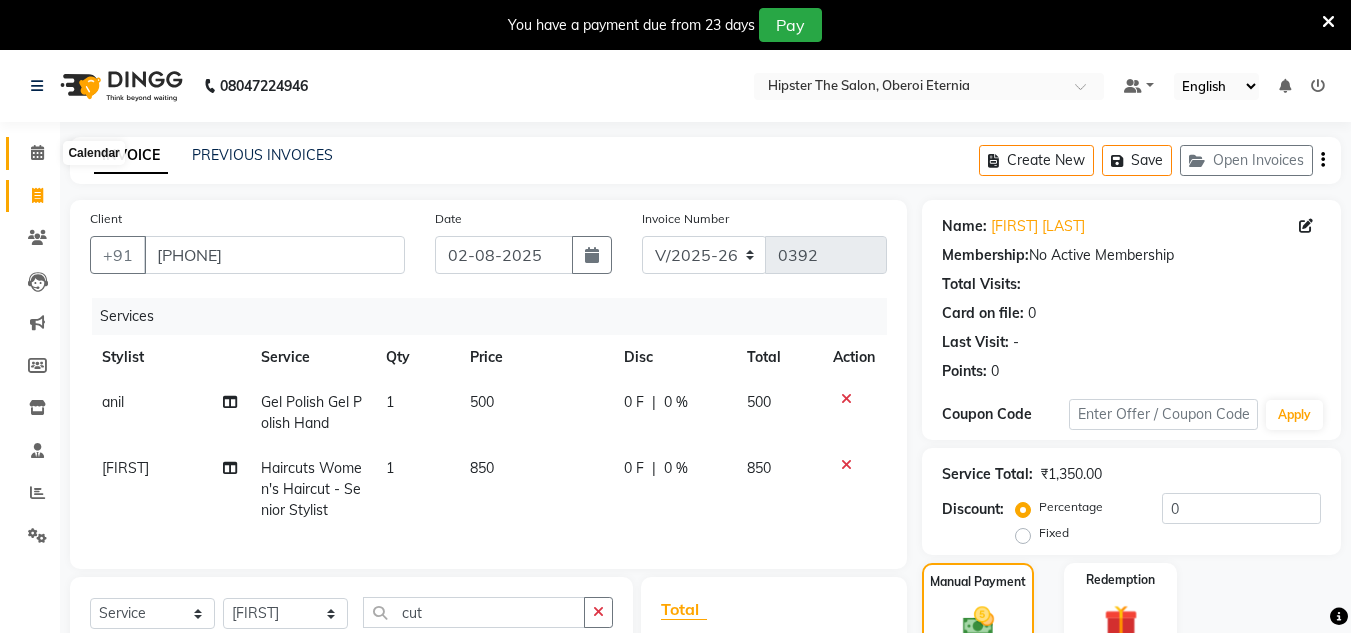 click 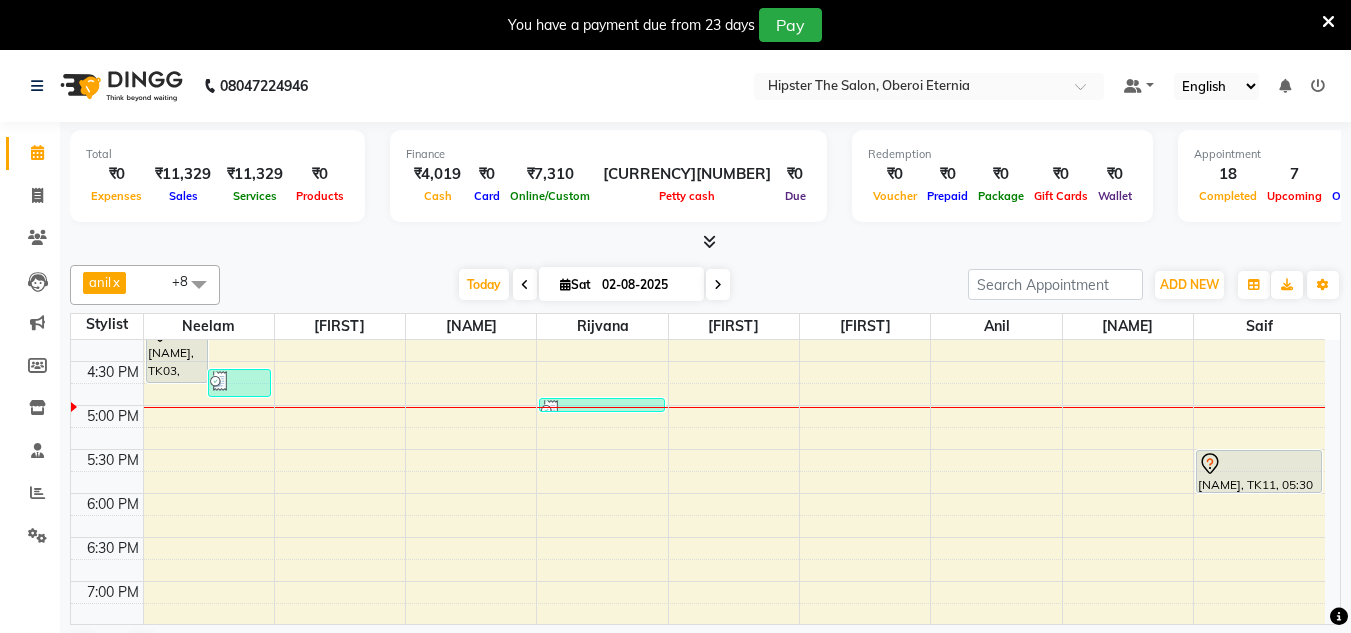 scroll, scrollTop: 727, scrollLeft: 0, axis: vertical 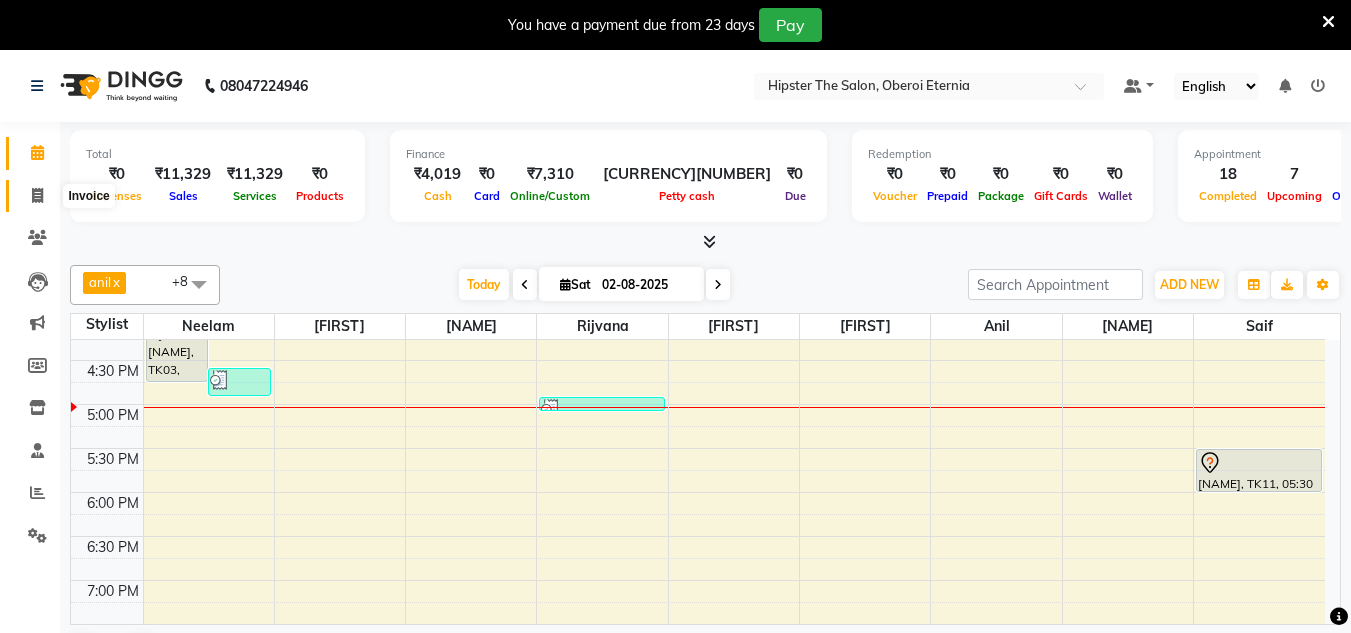 click 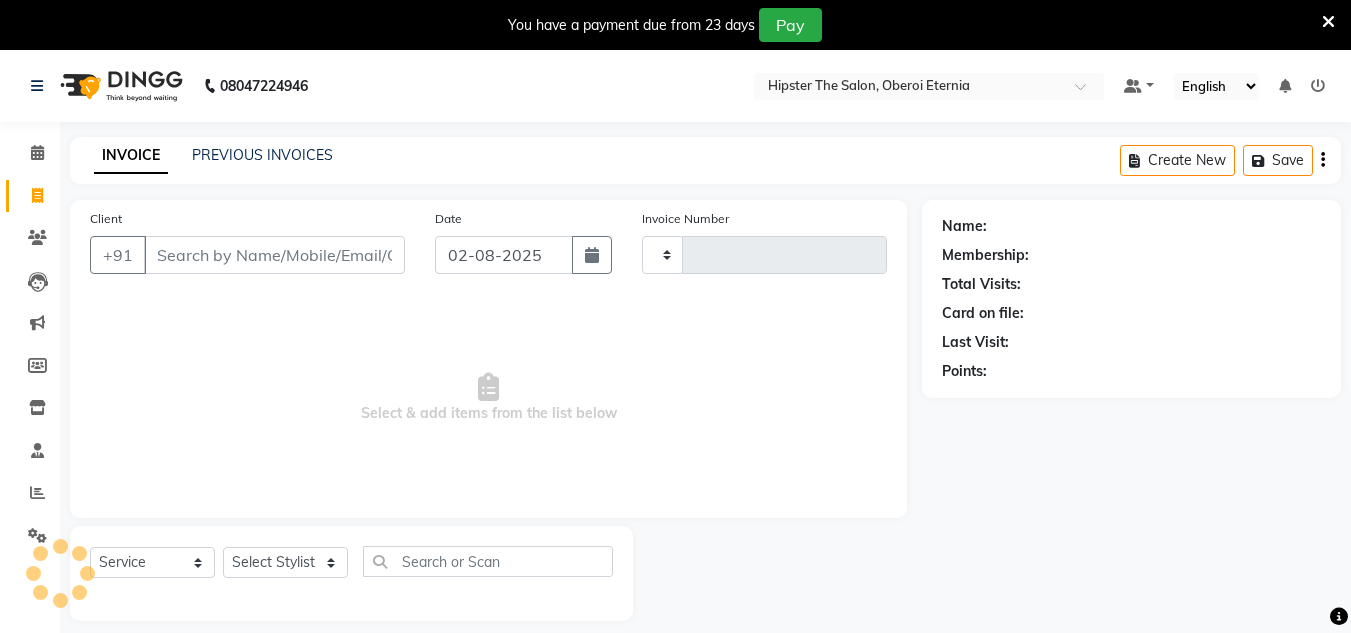 type on "0392" 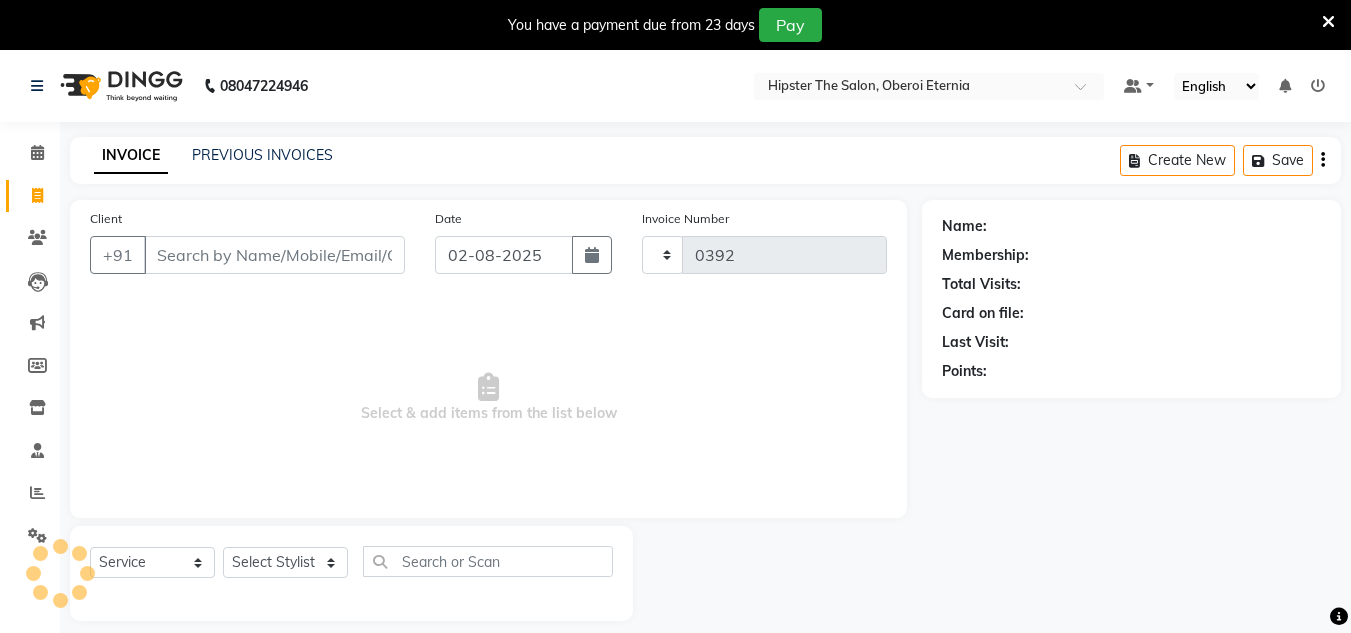 select on "8592" 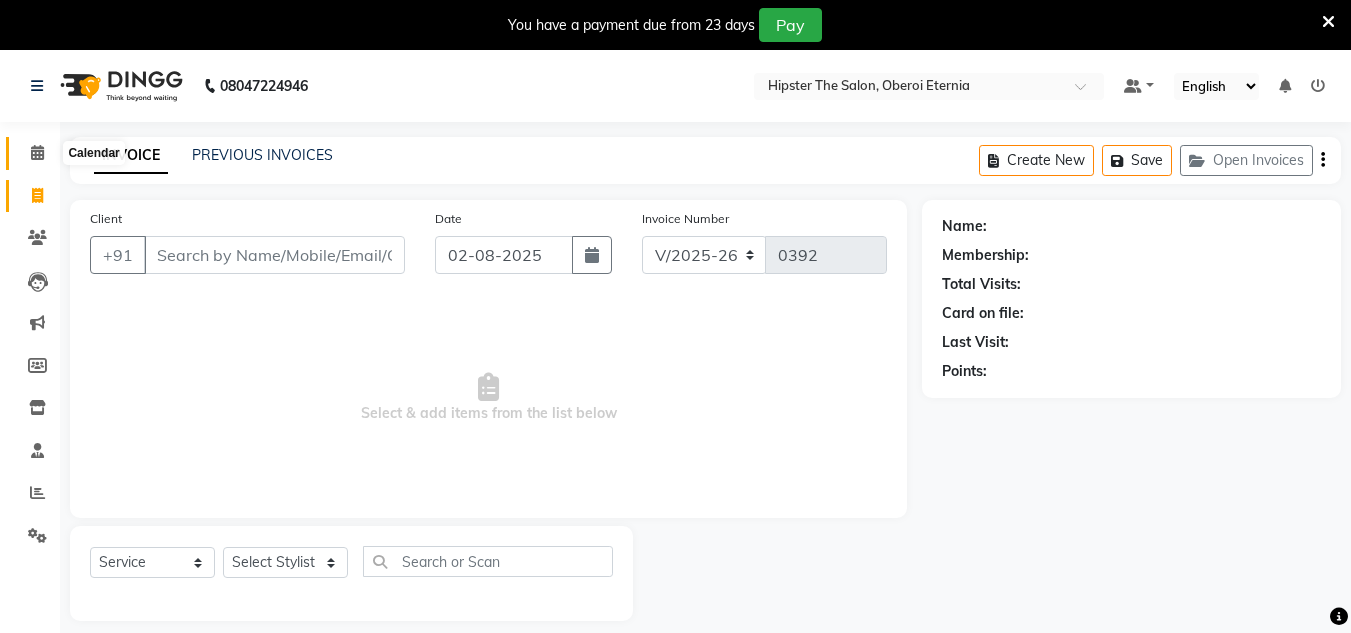 click 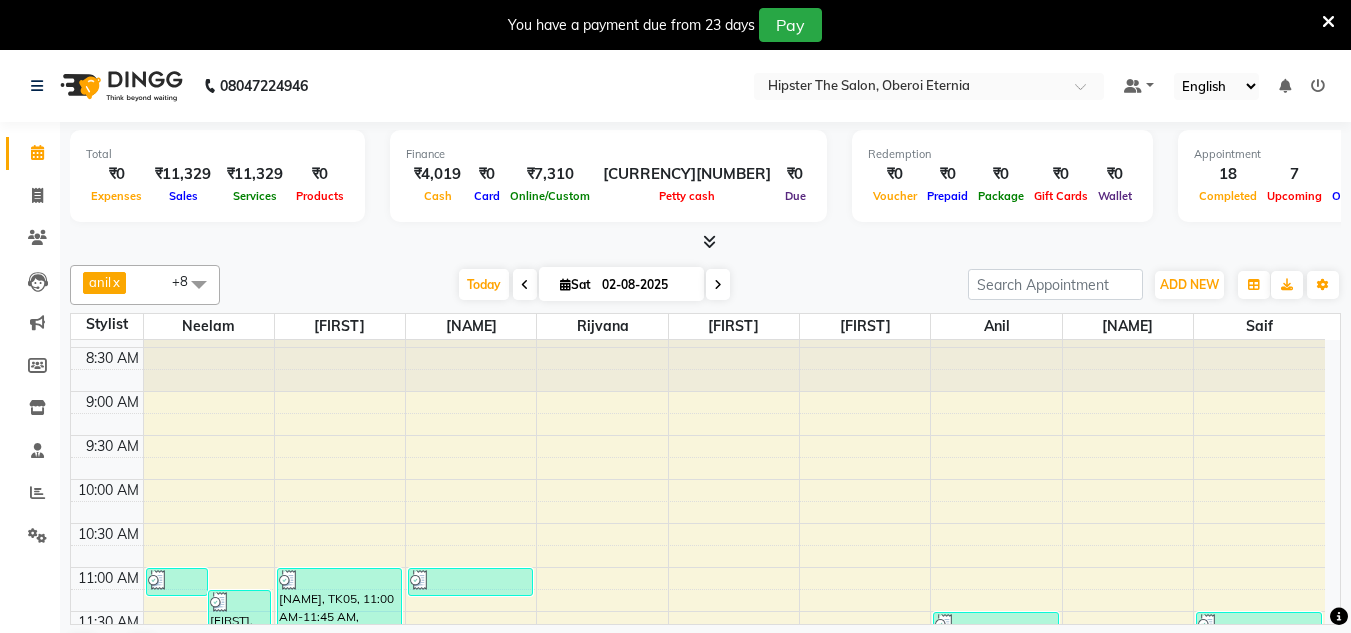 scroll, scrollTop: 214, scrollLeft: 0, axis: vertical 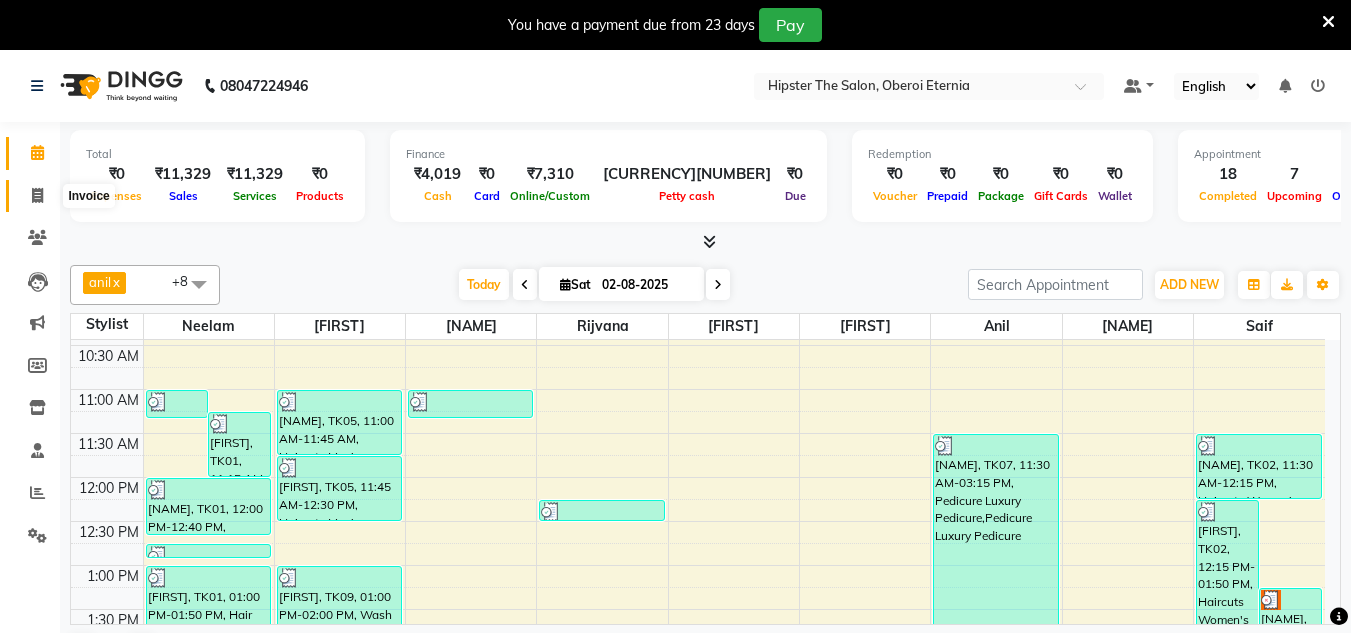 click 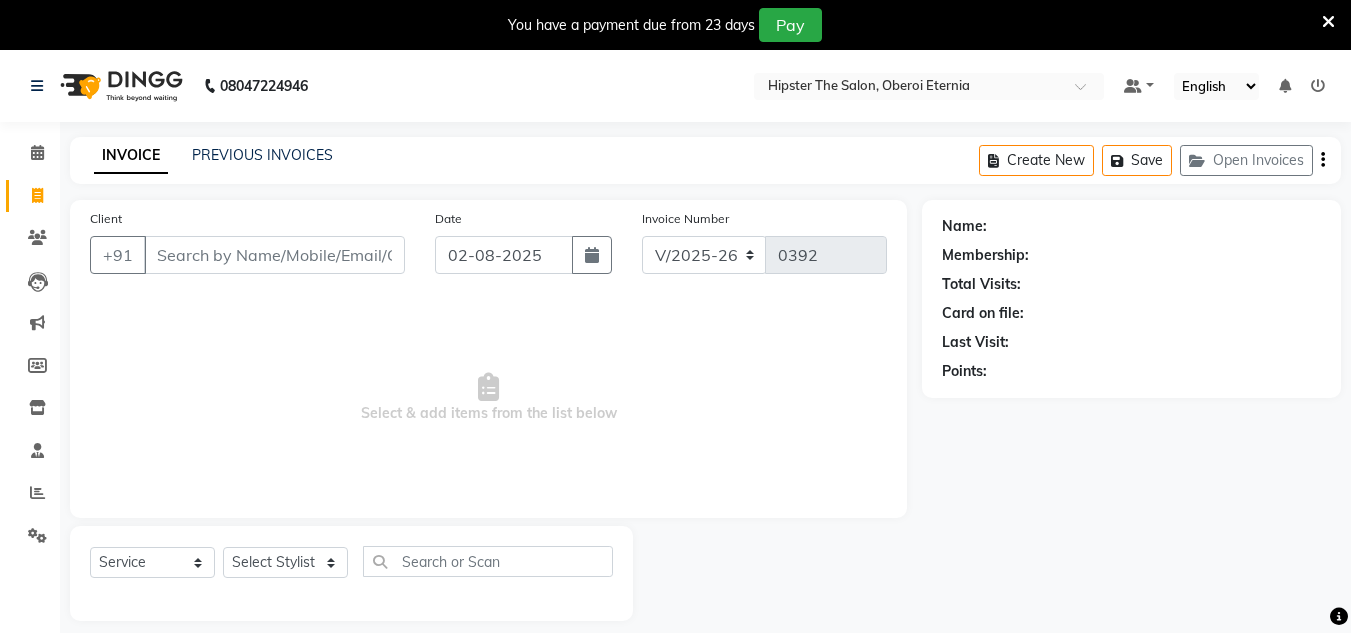 click on "Client" at bounding box center (274, 255) 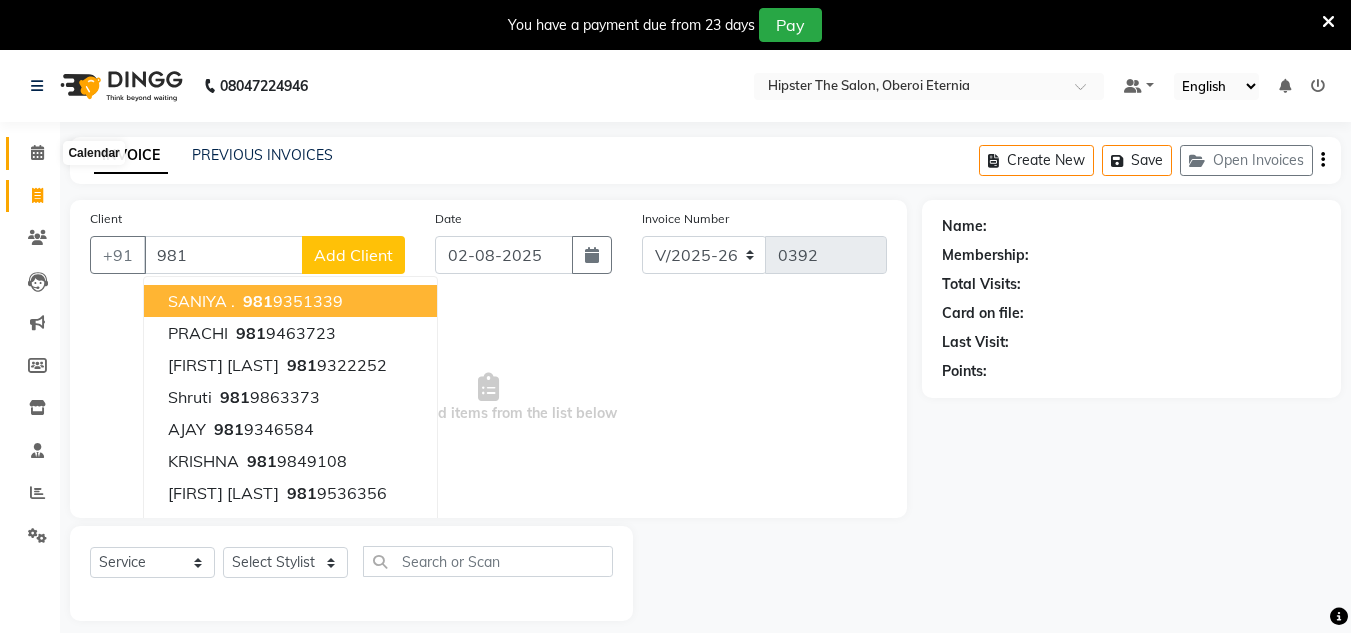 type on "981" 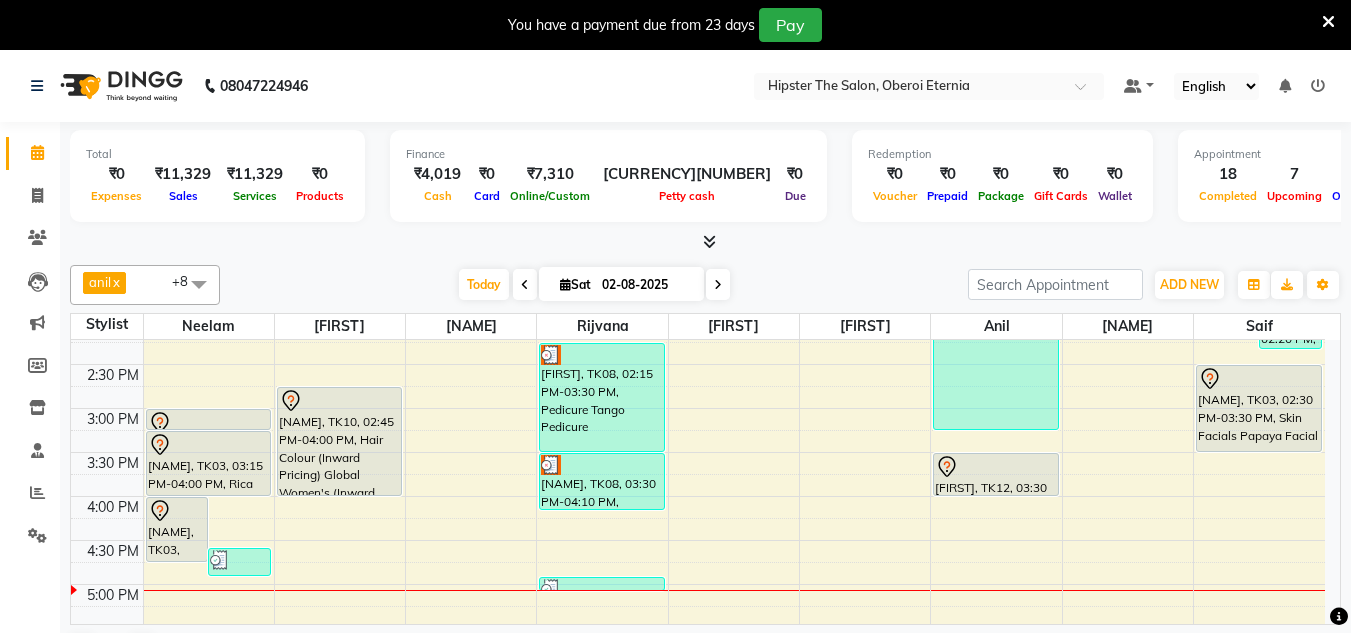 scroll, scrollTop: 547, scrollLeft: 0, axis: vertical 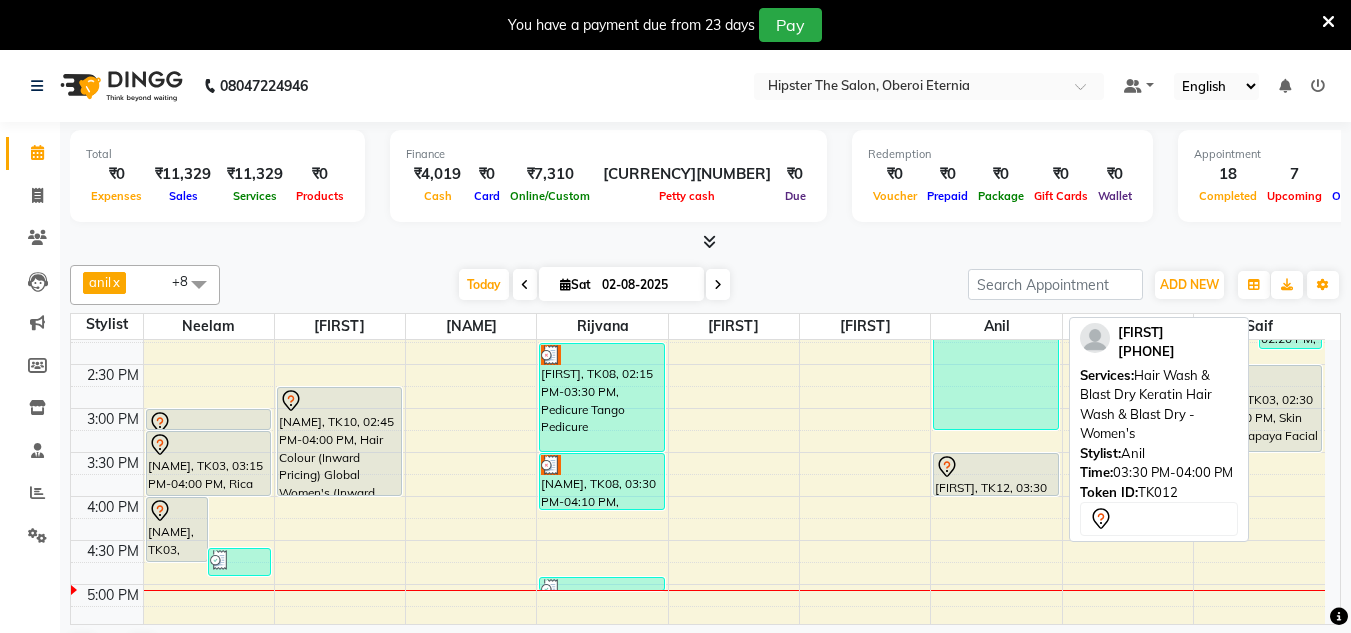 click at bounding box center [995, 495] 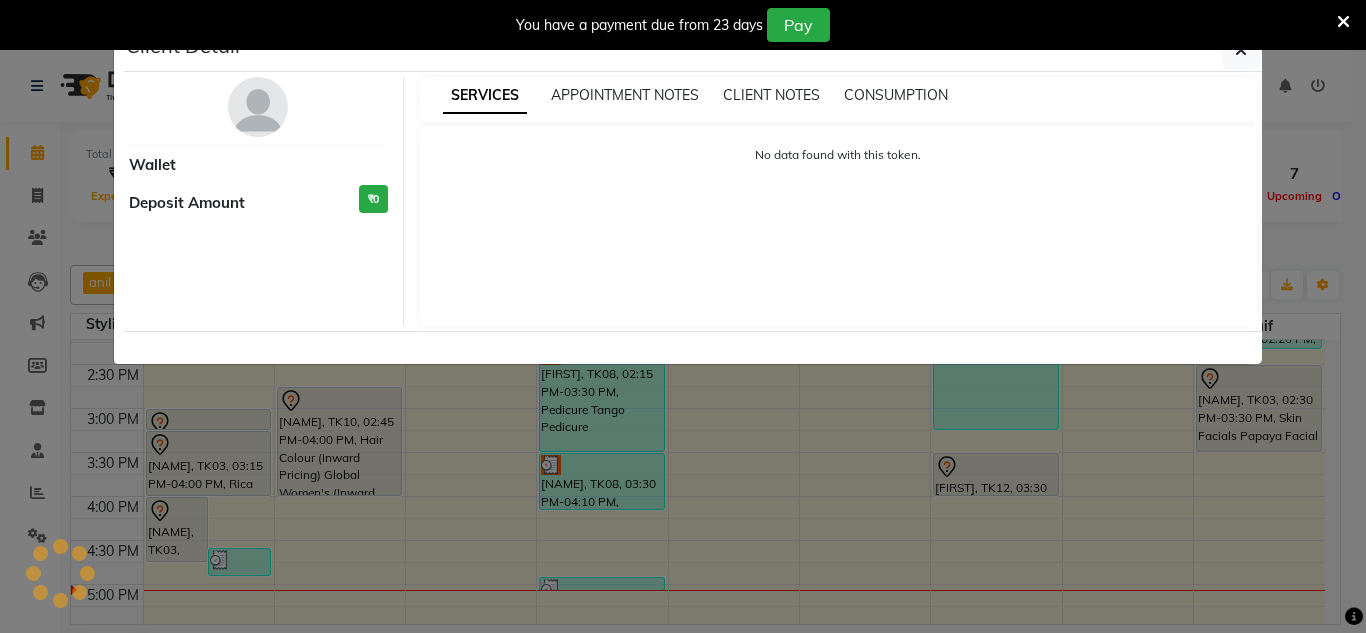 select on "7" 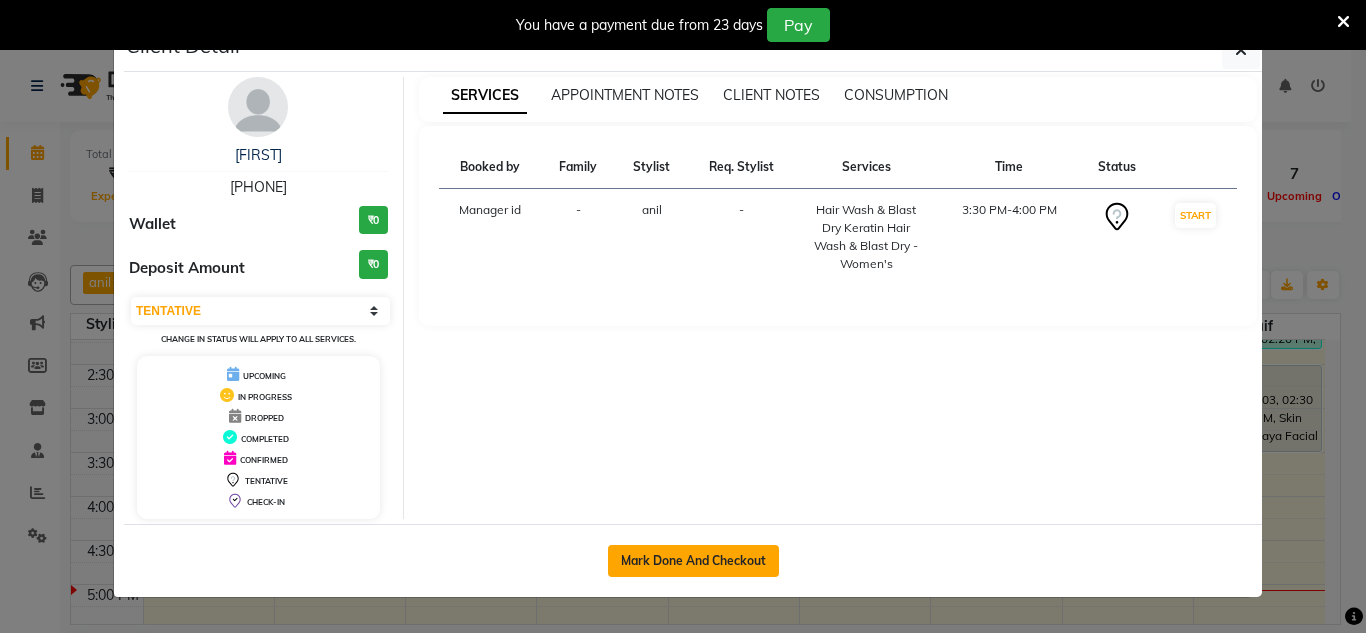 click on "Mark Done And Checkout" 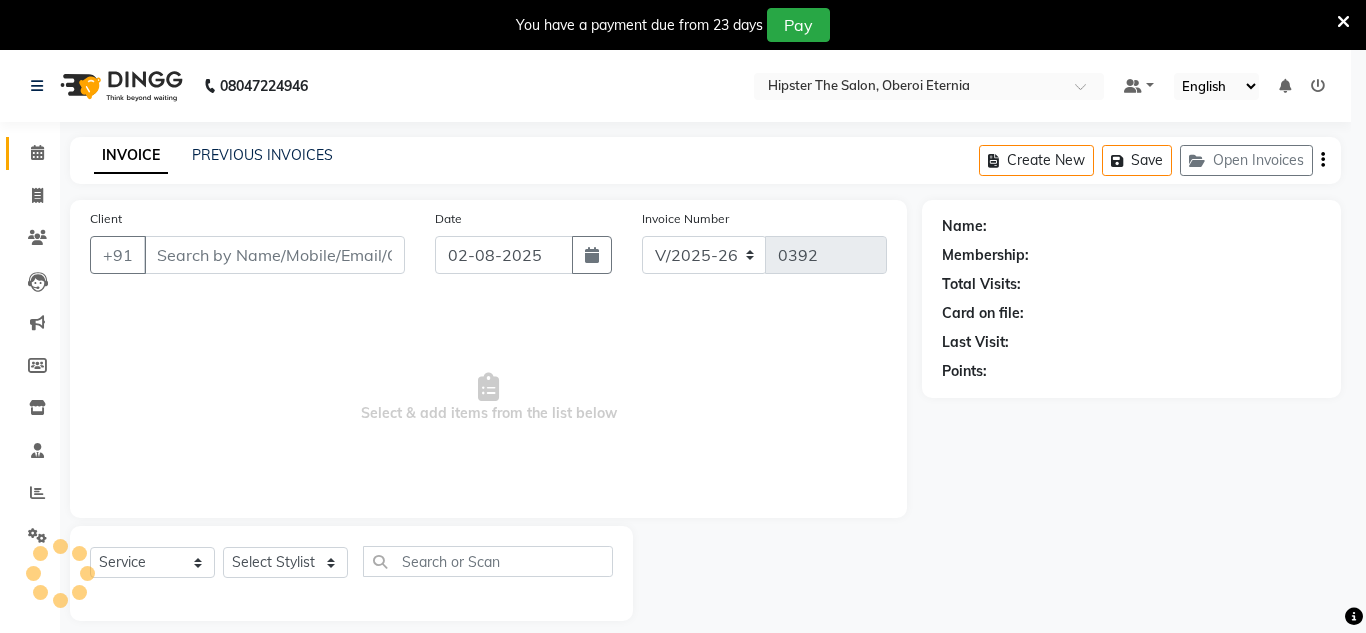 select on "3" 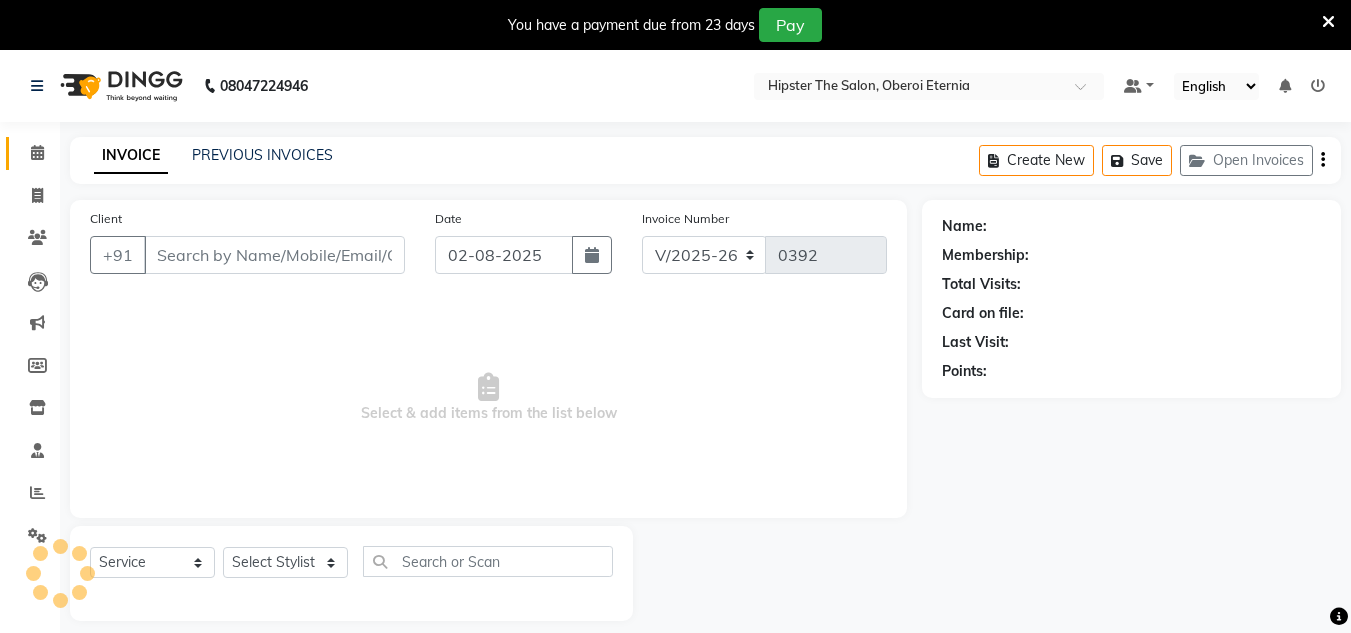 type on "[PHONE]" 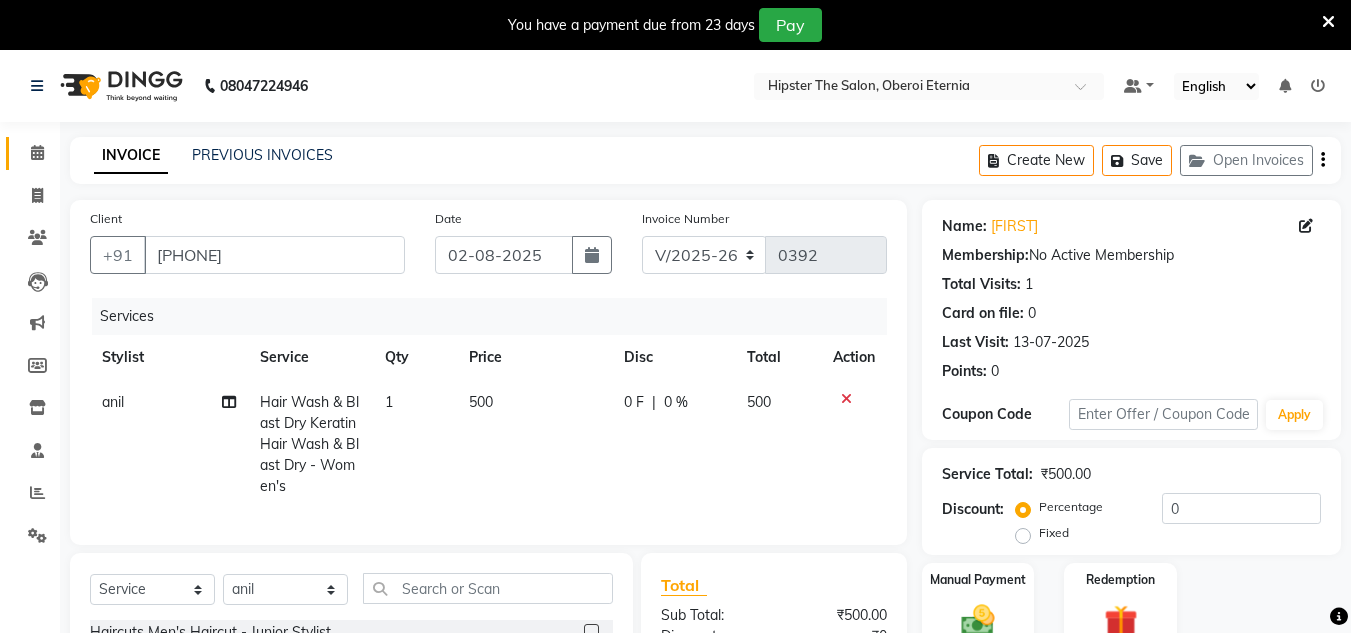scroll, scrollTop: 112, scrollLeft: 0, axis: vertical 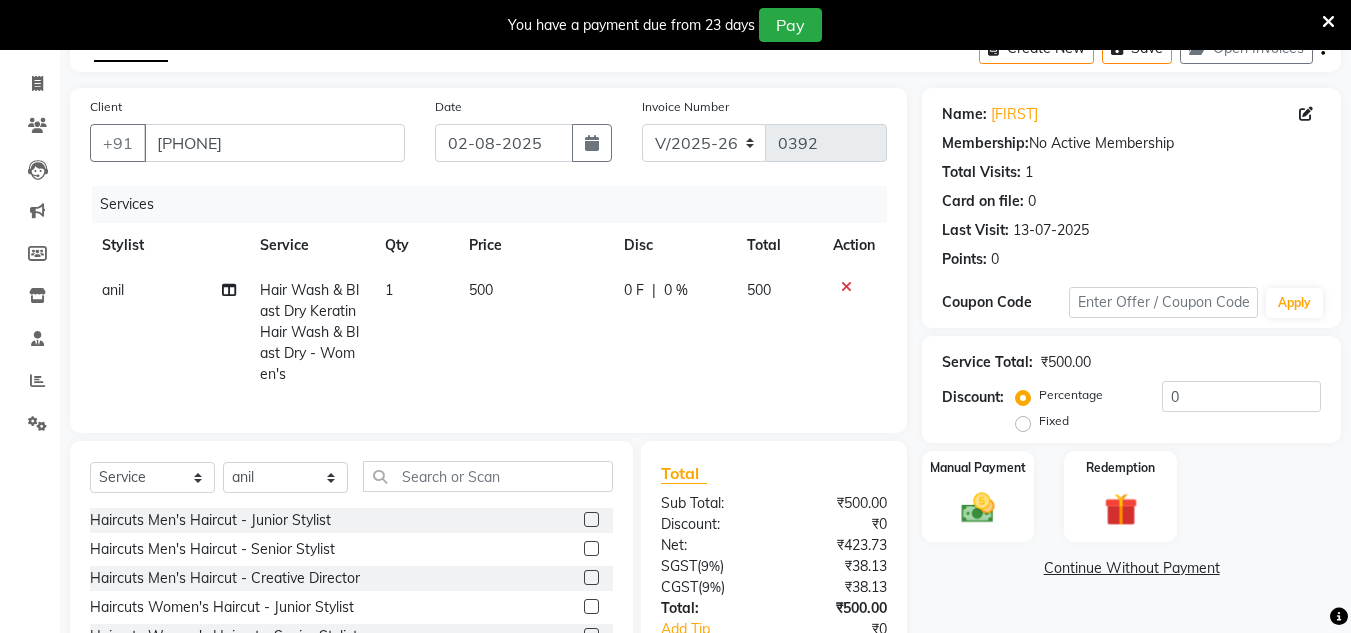 click on "500" 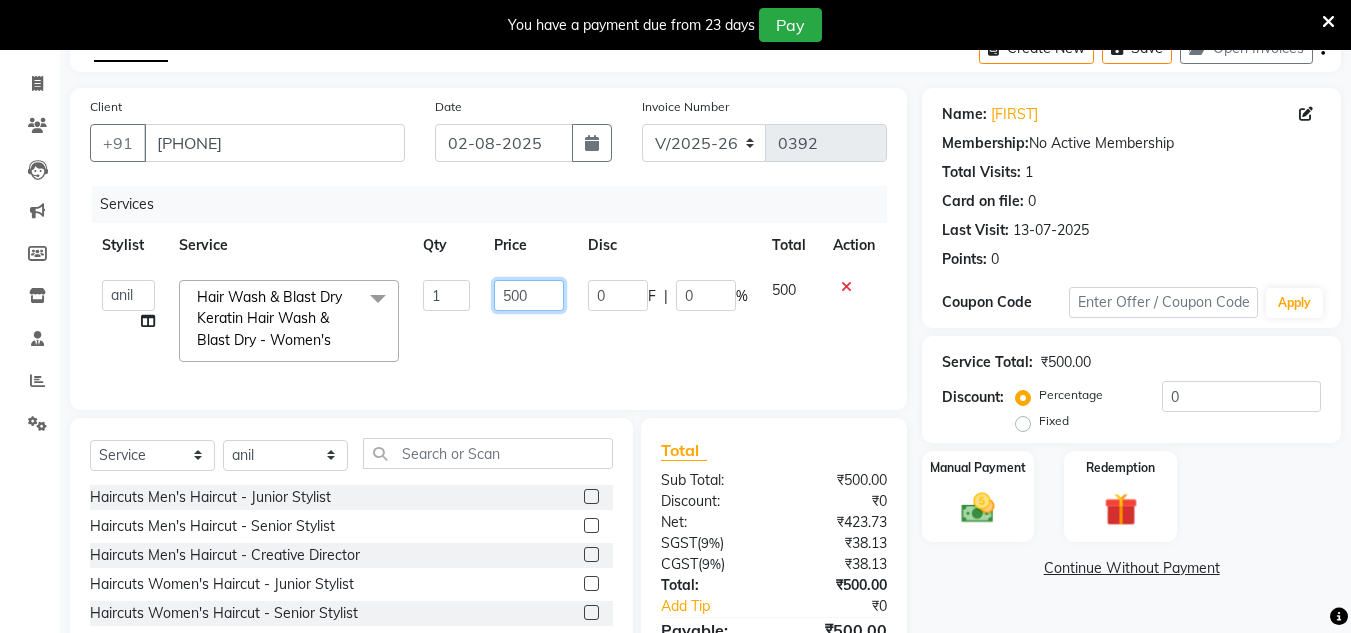 click on "500" 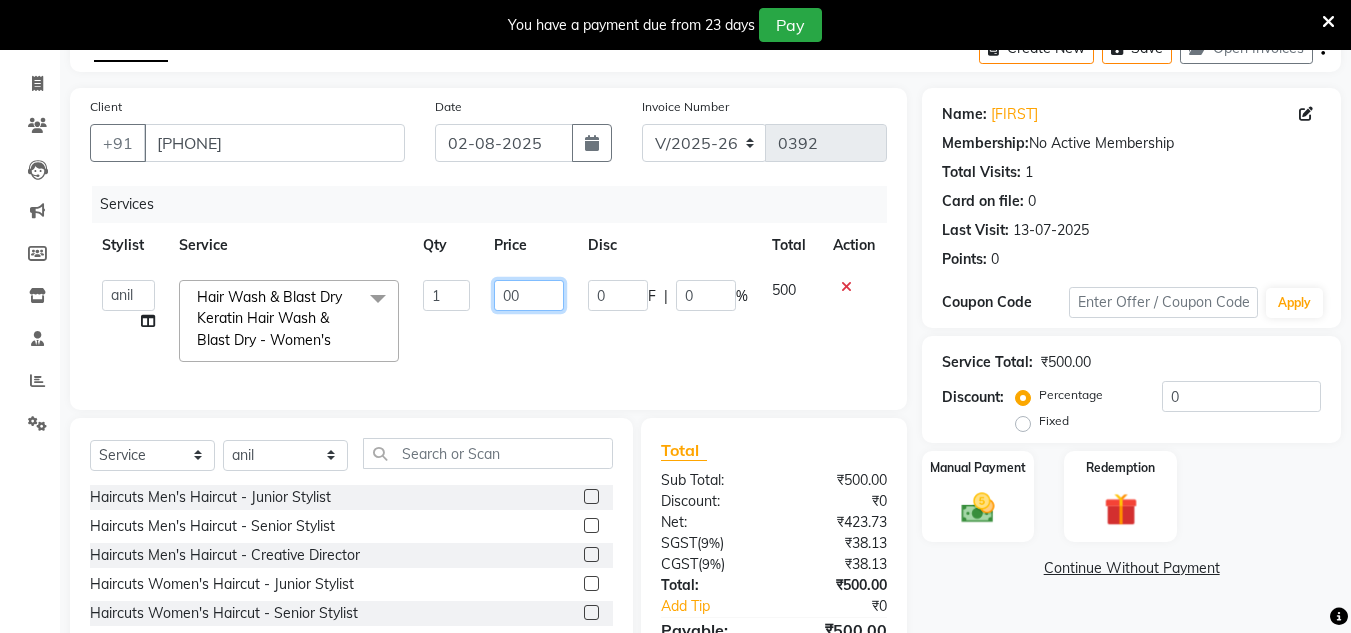 type on "400" 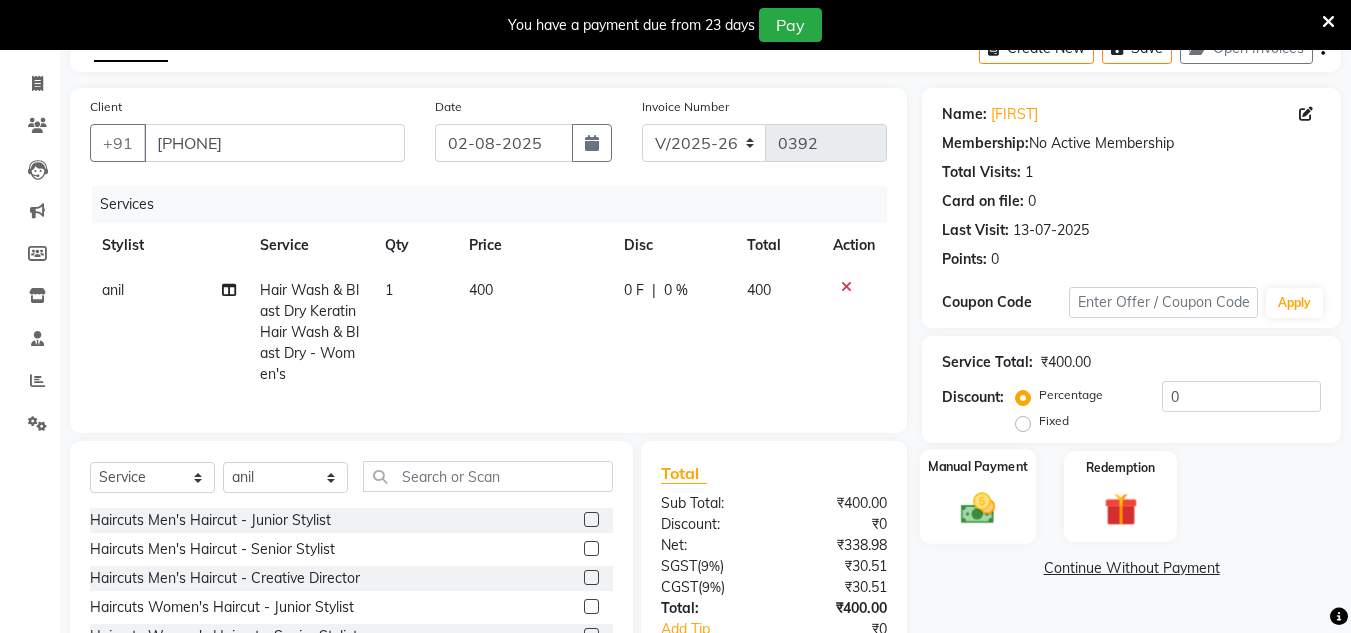 click 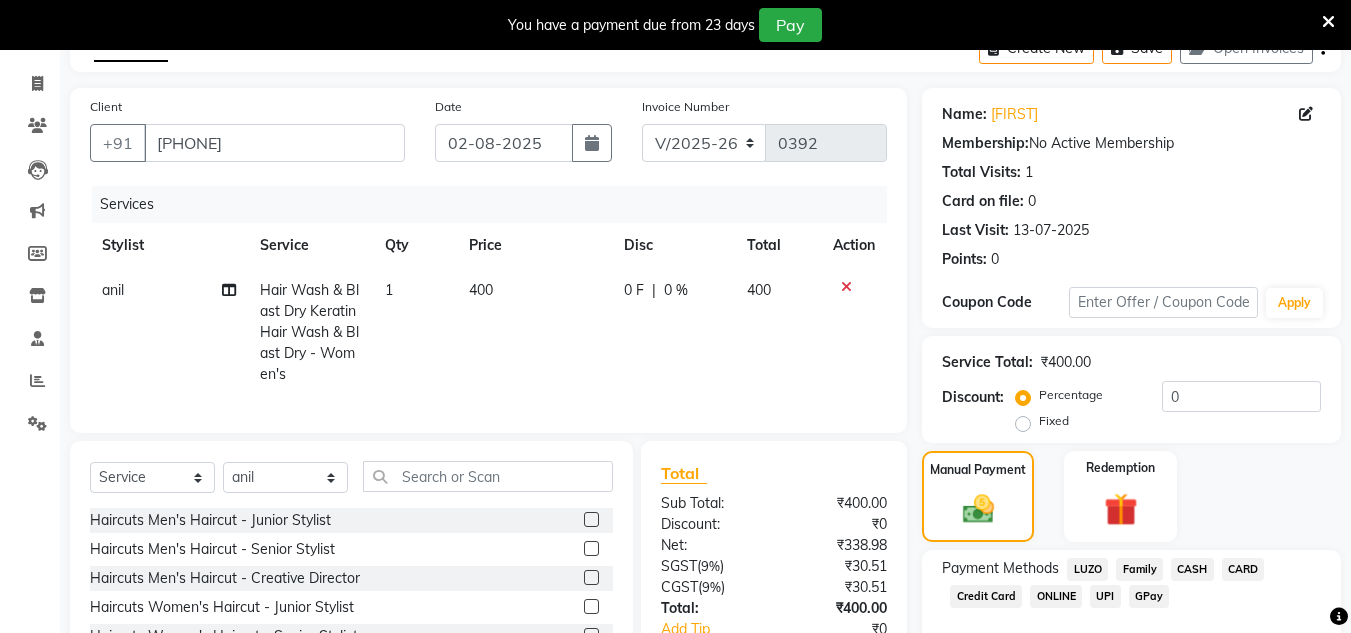 scroll, scrollTop: 229, scrollLeft: 0, axis: vertical 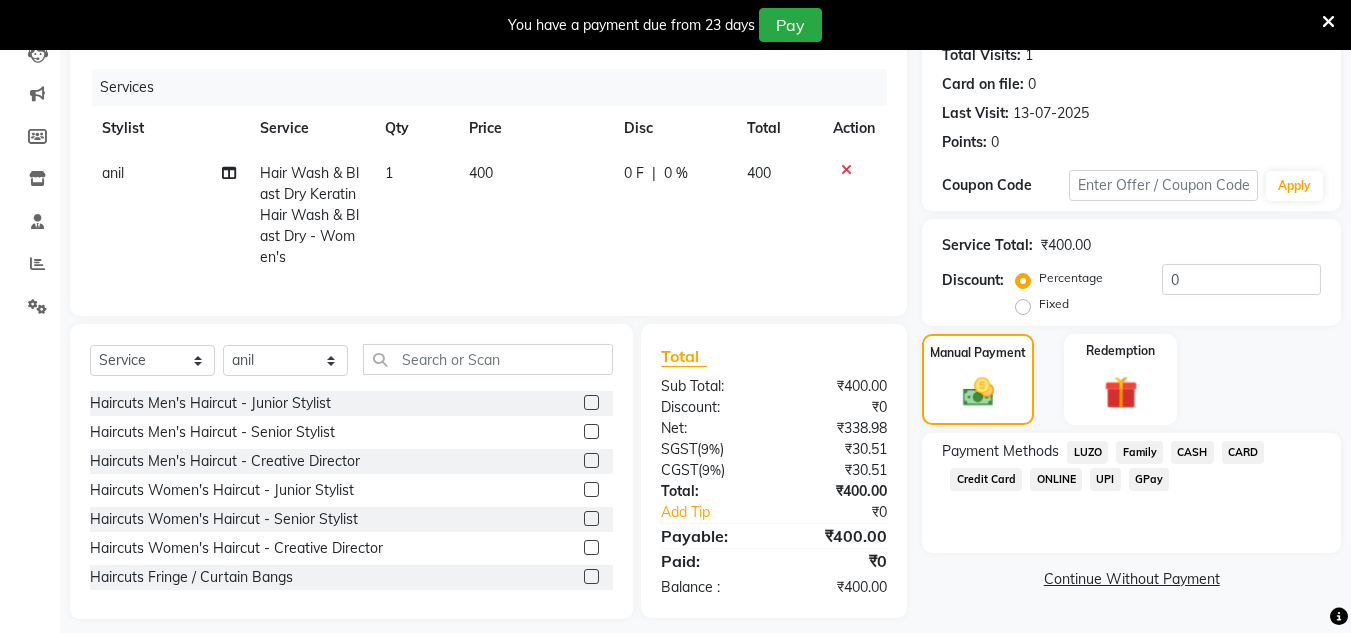 click on "GPay" 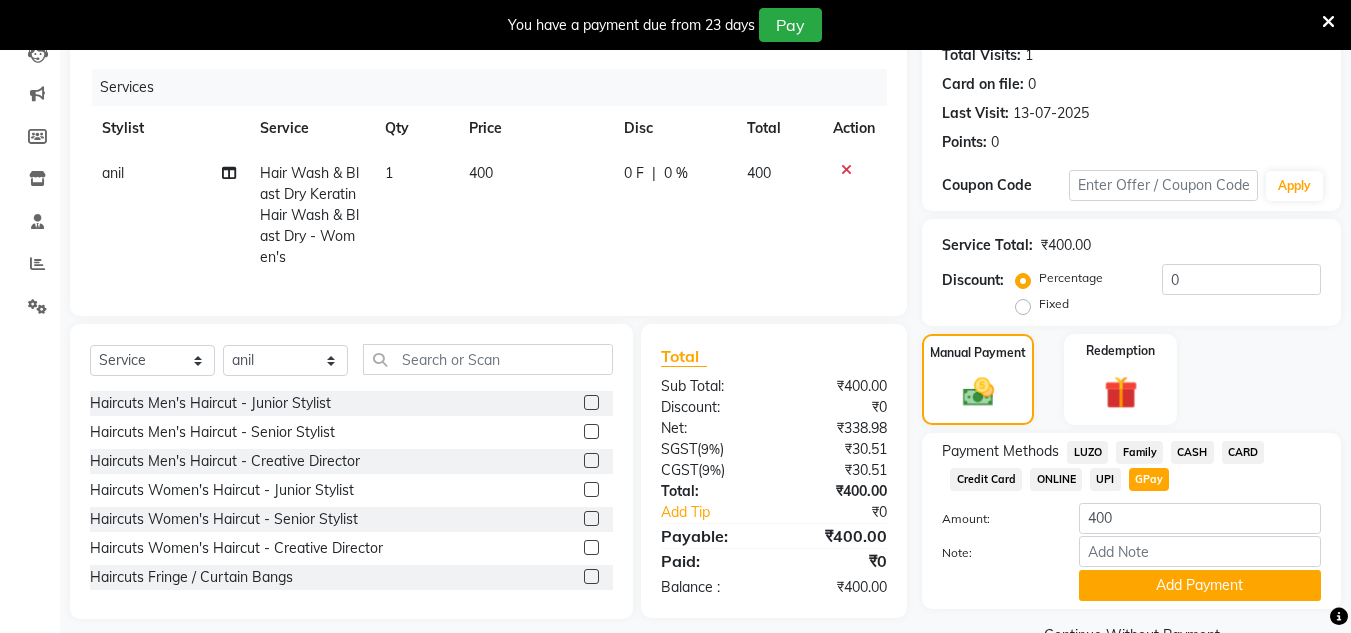 click on "anil" 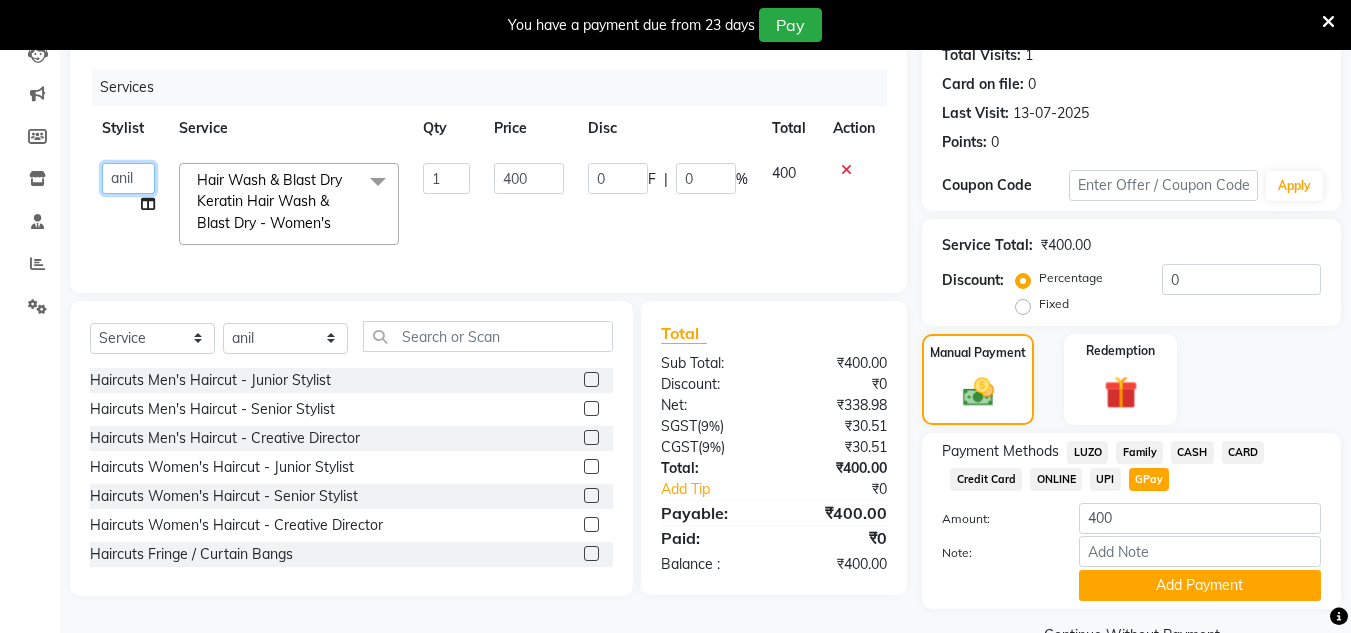 click on "[NAME] [NAME] [NAME] [NAME] [NAME] [NAME] [NAME] [NAME] [NAME] Manager id [NAME] [NAME] [NAME] [NAME] [NAME] [NAME] [NAME] [NAME] [NAME]" 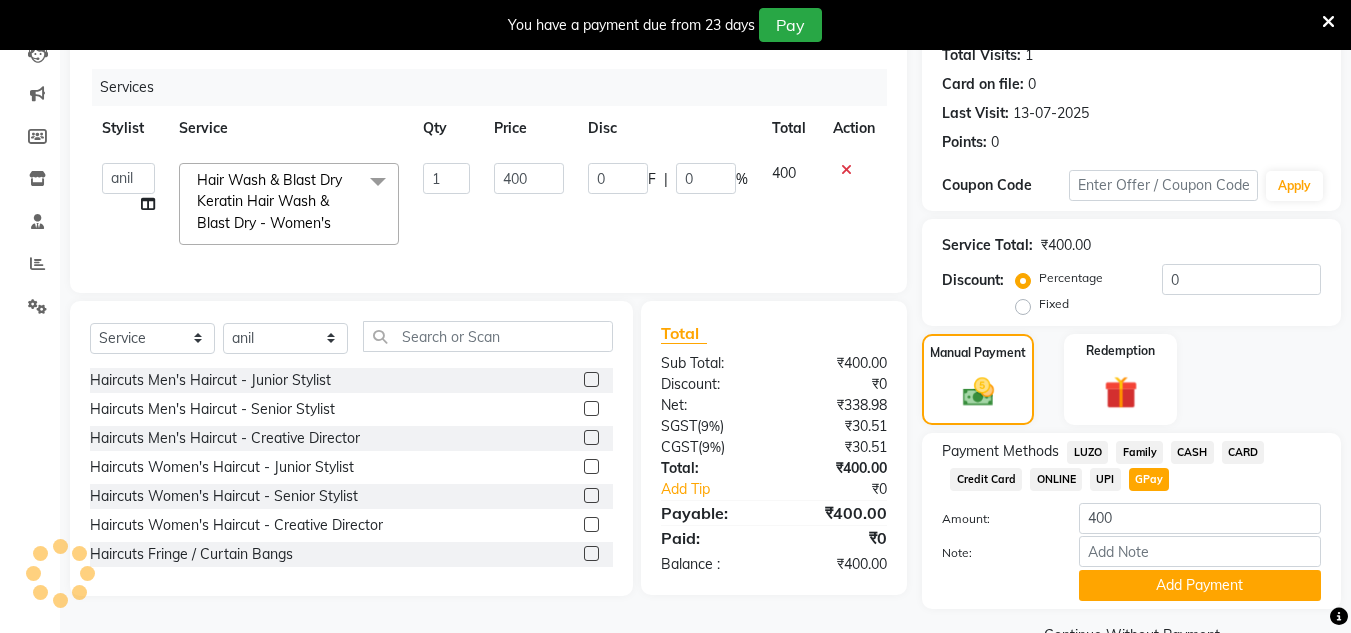 select on "[NUMBER]" 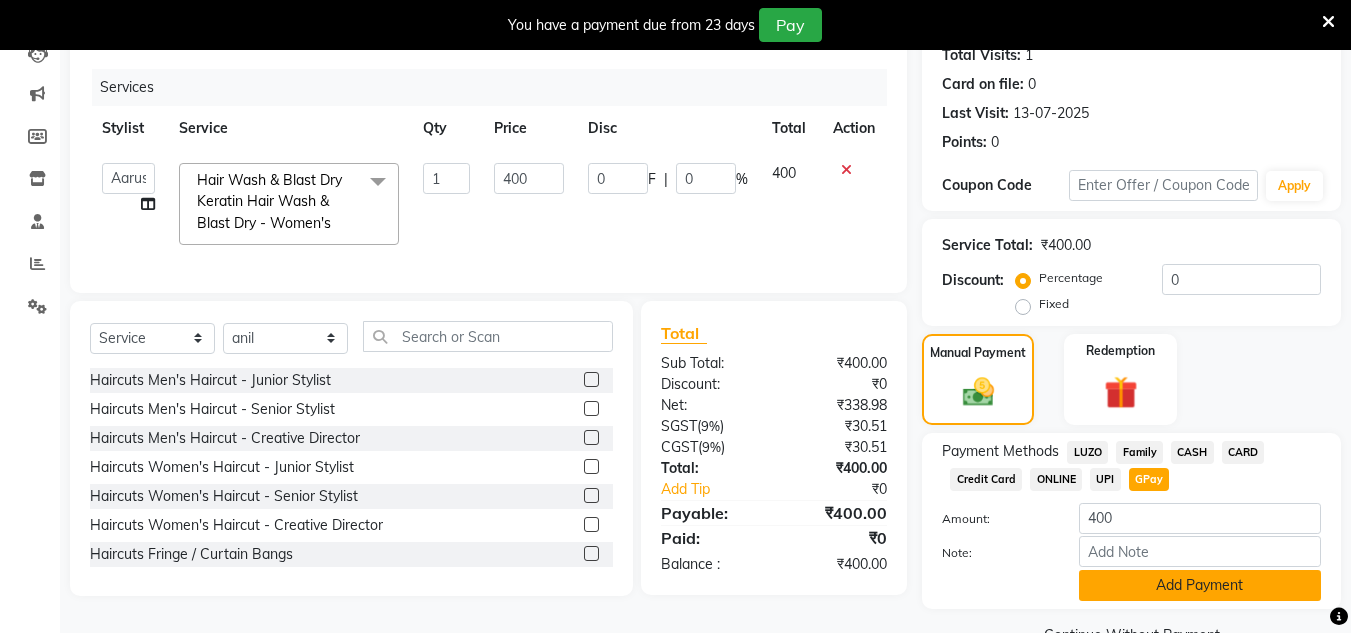 click on "Add Payment" 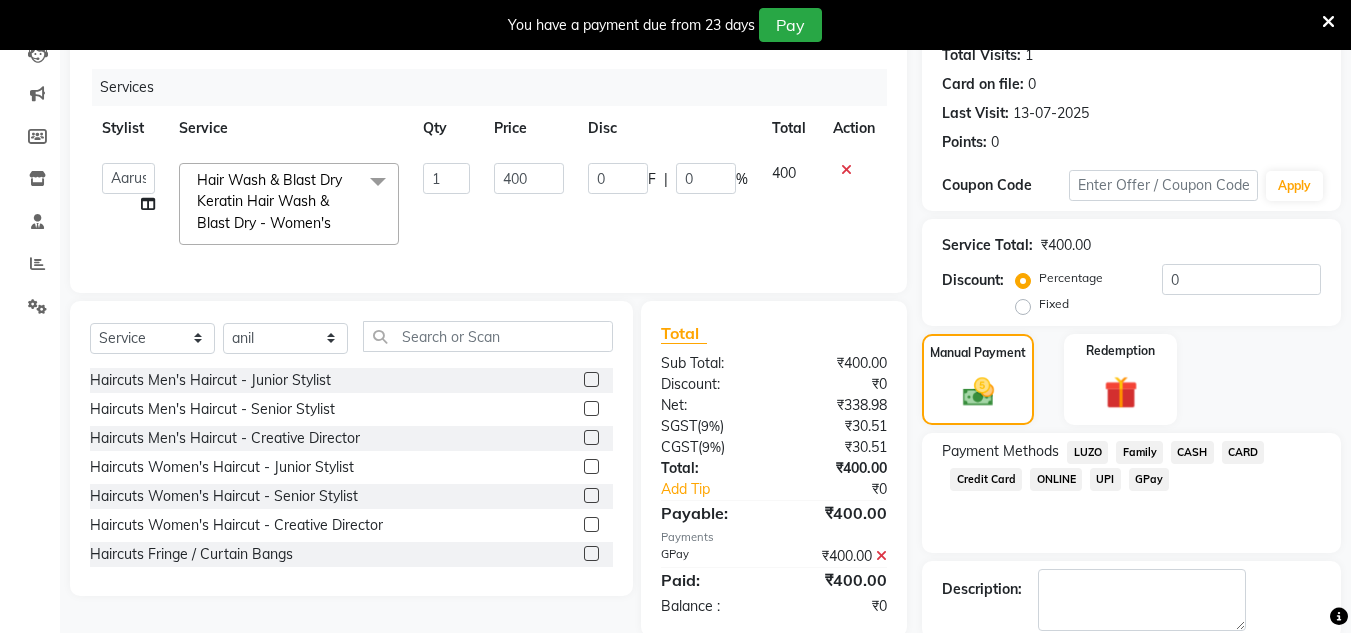 scroll, scrollTop: 333, scrollLeft: 0, axis: vertical 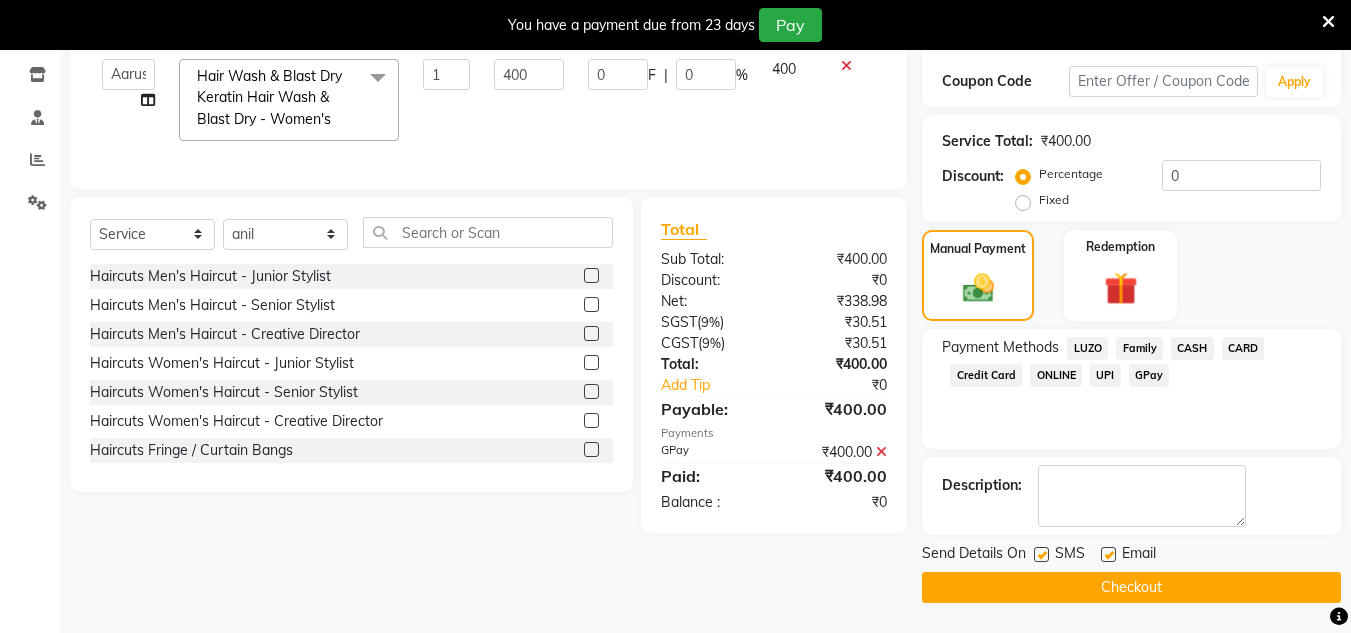 click on "Checkout" 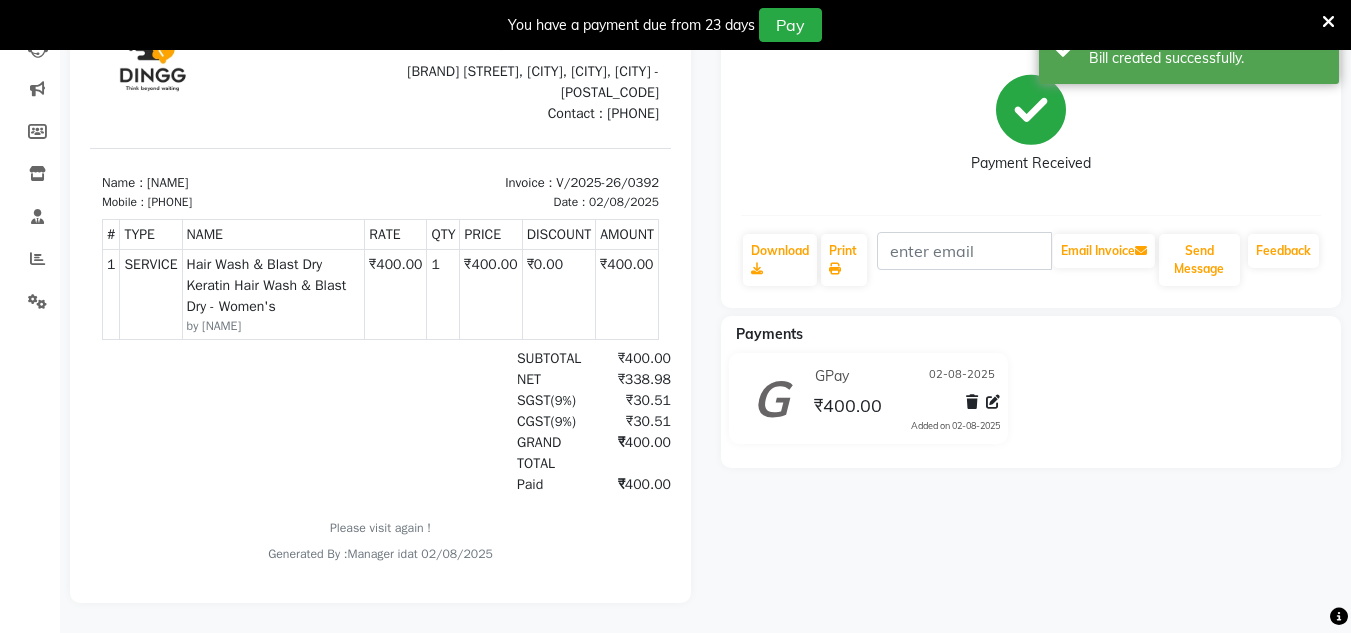 scroll, scrollTop: 0, scrollLeft: 0, axis: both 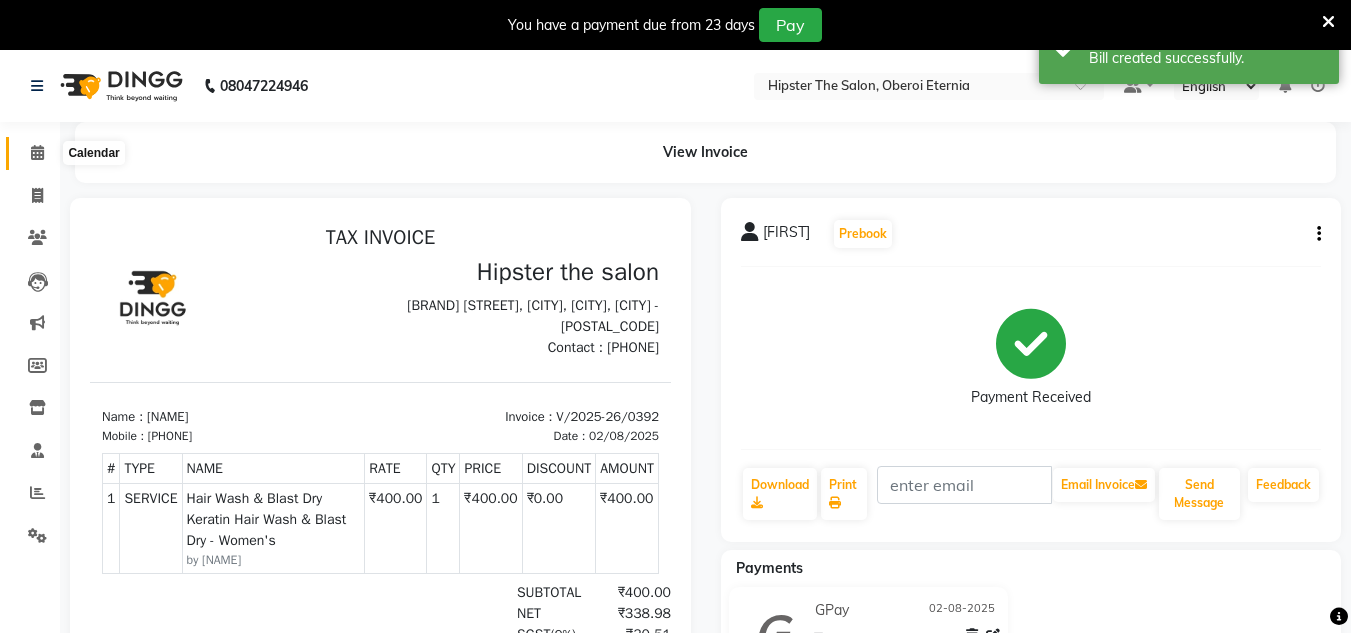 click 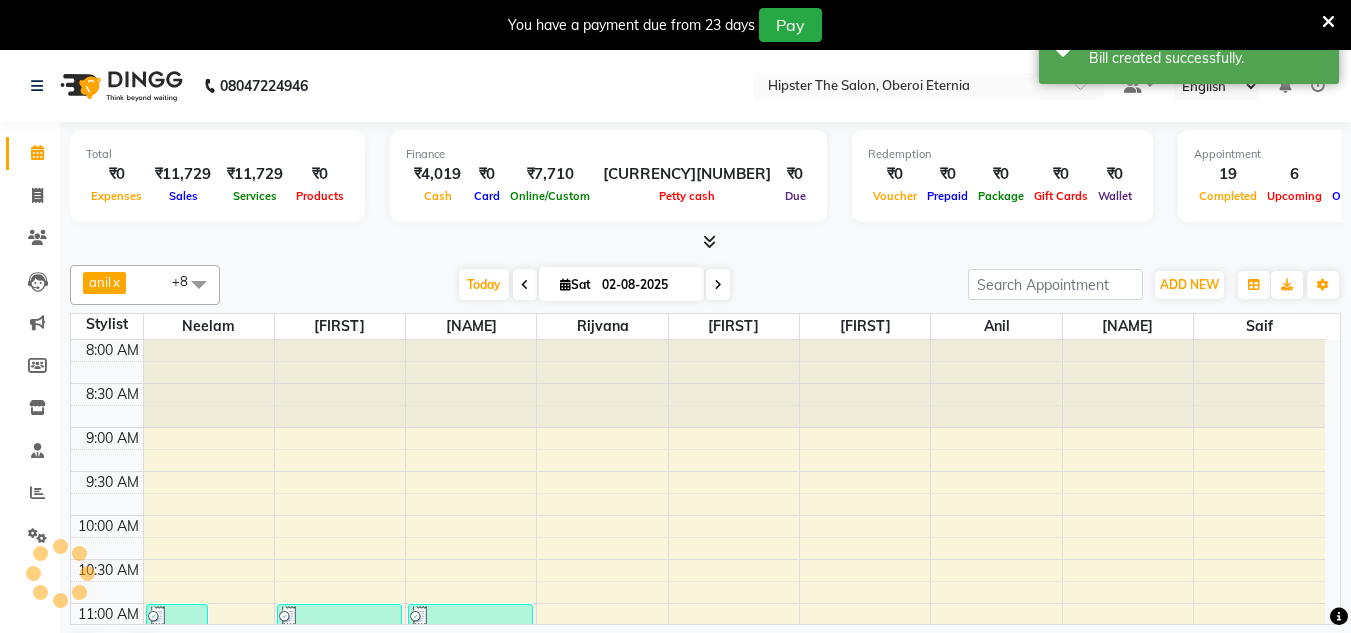 click 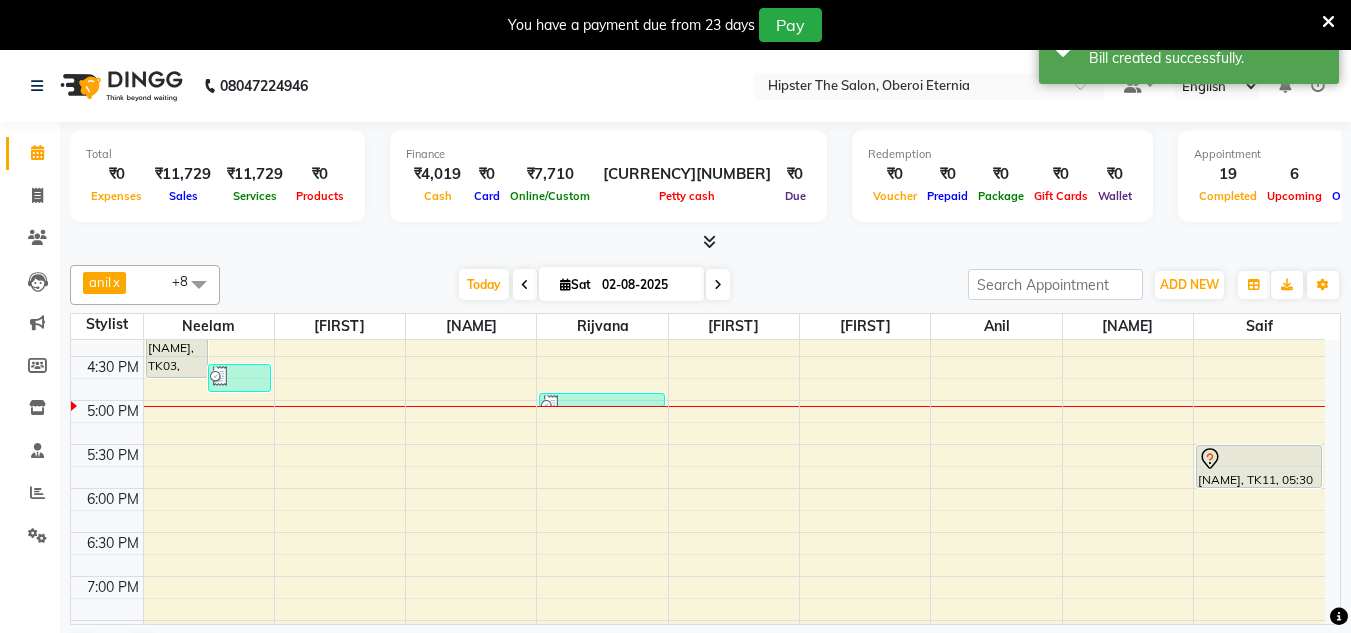scroll, scrollTop: 732, scrollLeft: 0, axis: vertical 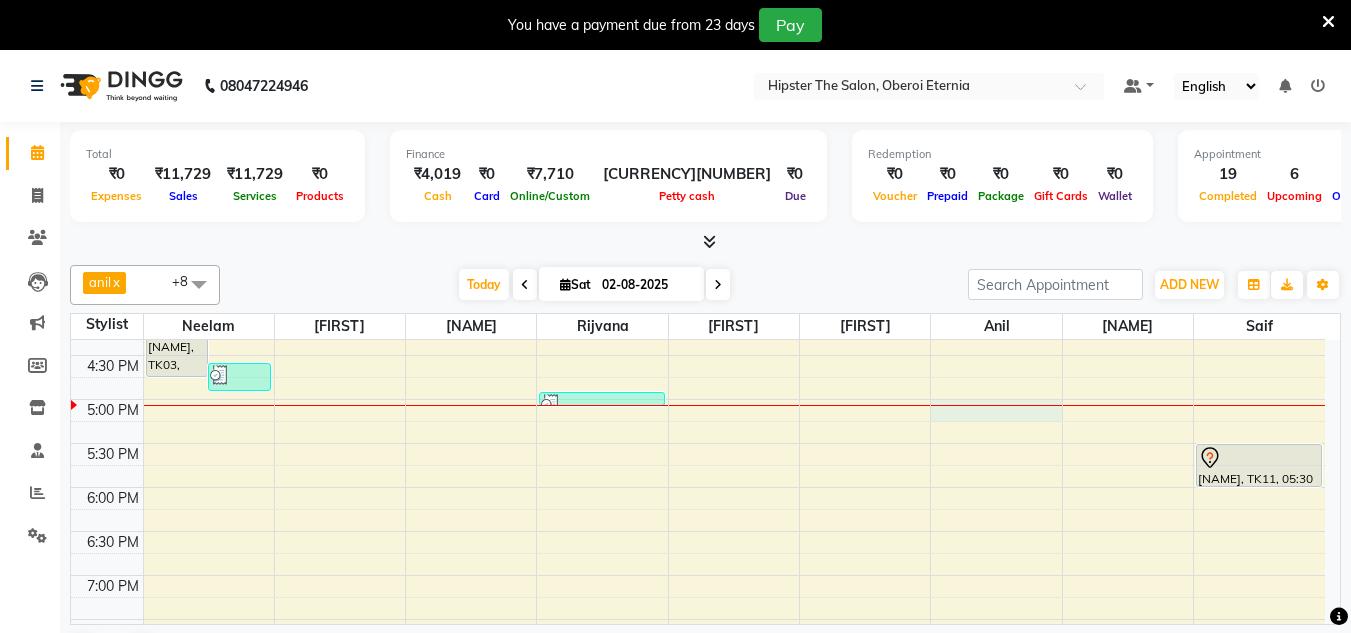 click on "8:00 AM 8:30 AM 9:00 AM 9:30 AM 10:00 AM 10:30 AM 11:00 AM 11:30 AM 12:00 PM 12:30 PM 1:00 PM 1:30 PM 2:00 PM 2:30 PM 3:00 PM 3:30 PM 4:00 PM 4:30 PM 5:00 PM 5:30 PM 6:00 PM 6:30 PM 7:00 PM 7:30 PM 8:00 PM 8:30 PM     [FIRST], TK01, 11:00 AM-11:20 AM, Manicure Cut, File & Polish     [FIRST], TK01, 11:15 AM-12:00 PM, Pedicure Aroma Pedicure             [FIRST], TK03, 04:00 PM-04:45 PM, Rica Wax Full Leg     [FIRST] [LAST], TK13, 04:35 PM-04:55 PM, Threading Eyebrows,Threading Eyebrows     [FIRST], TK01, 12:00 PM-12:40 PM, Threading Eyebrows     [FIRST], TK01, 12:45 PM-12:50 PM, Stripless Wax Upper Lip     [FIRST], TK01, 01:00 PM-01:50 PM, Hair Colour (Inward Pricing) Root Touch Up 1 Inch (Ammonia Free)             [FIRST], TK03, 03:00 PM-03:15 PM, Rica Wax Underarms             [FIRST], TK03, 03:15 PM-04:00 PM, Rica Wax Full Arms     [FIRST], TK05, 11:00 AM-11:45 AM, Haircuts Men's Haircut - Senior Stylist     [FIRST], TK05, 11:45 AM-12:30 PM, Haircuts Men's Haircut - Senior Stylist" at bounding box center [698, 179] 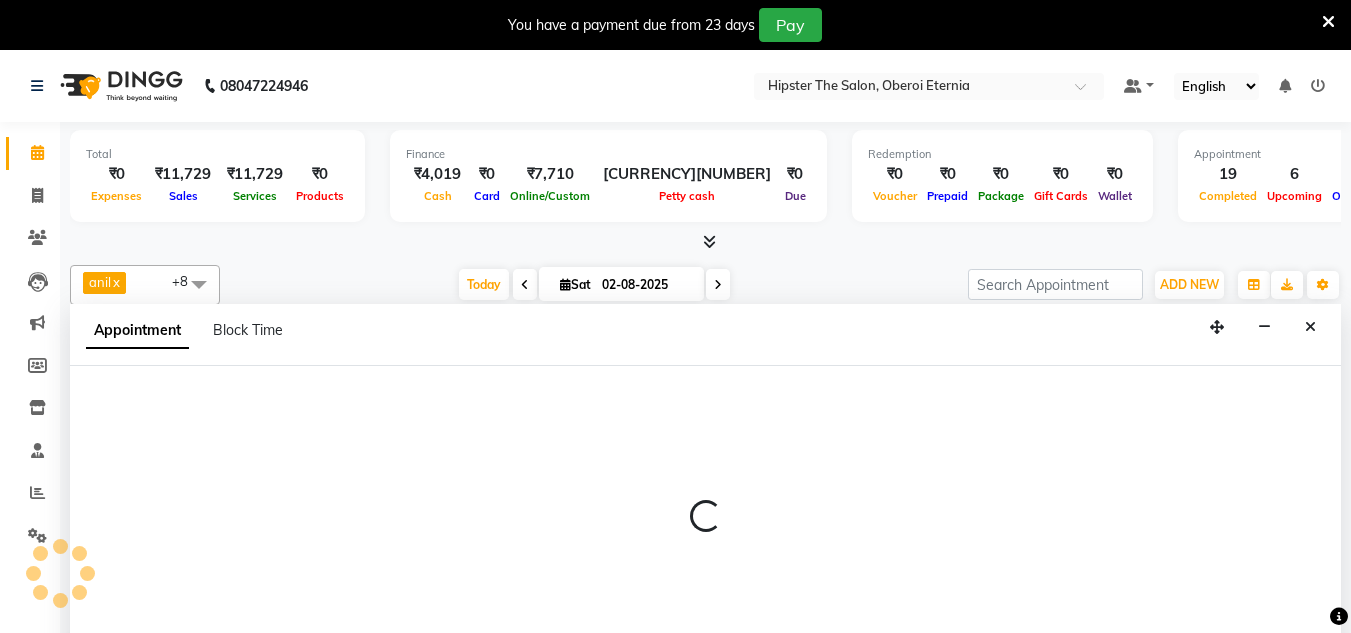 scroll, scrollTop: 51, scrollLeft: 0, axis: vertical 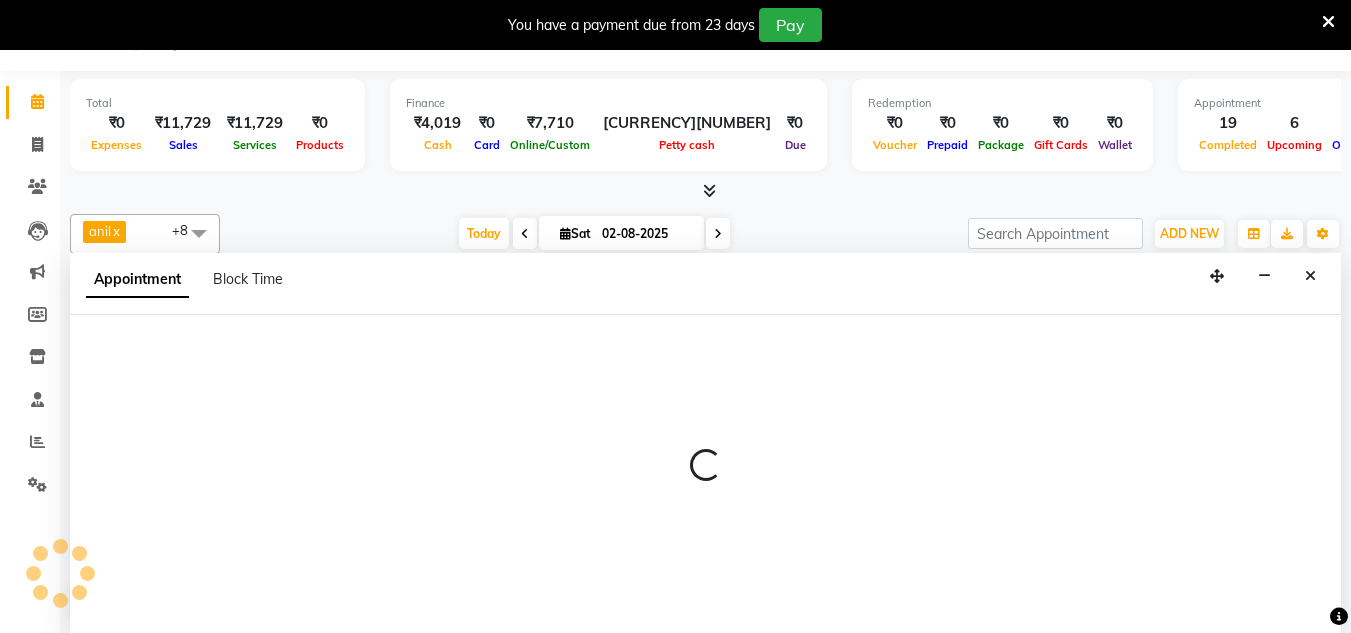 select on "85986" 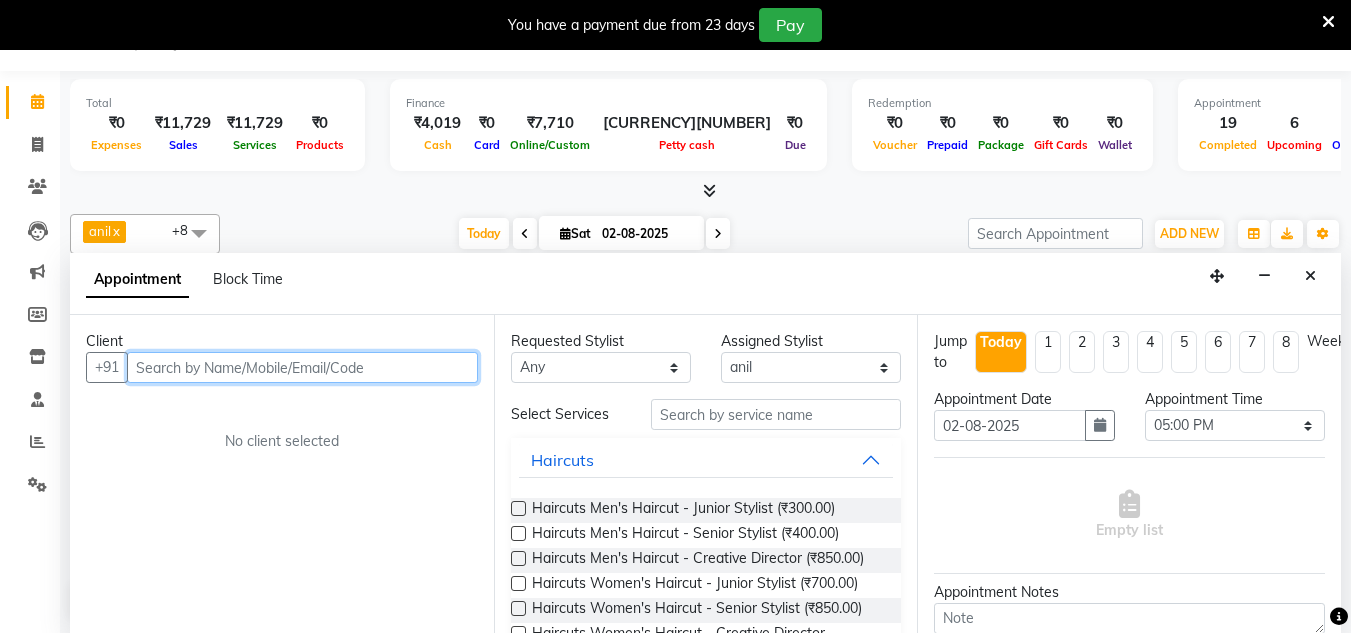 click at bounding box center [302, 367] 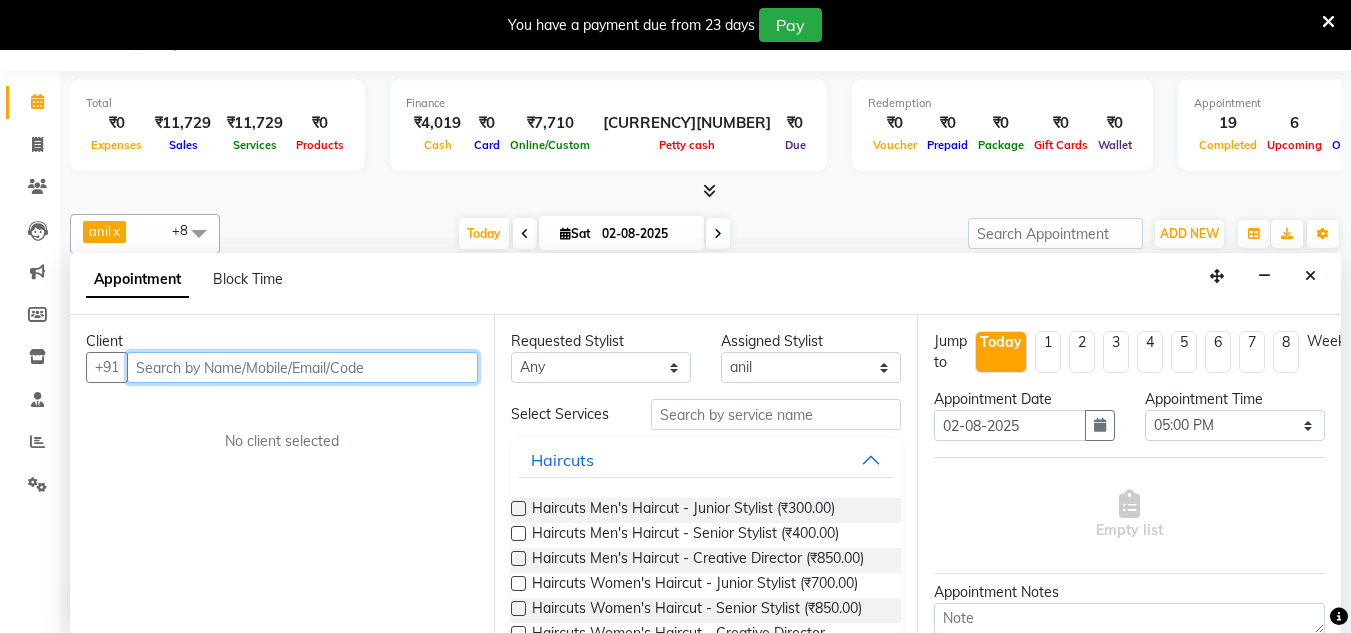 paste on "[PHONE]" 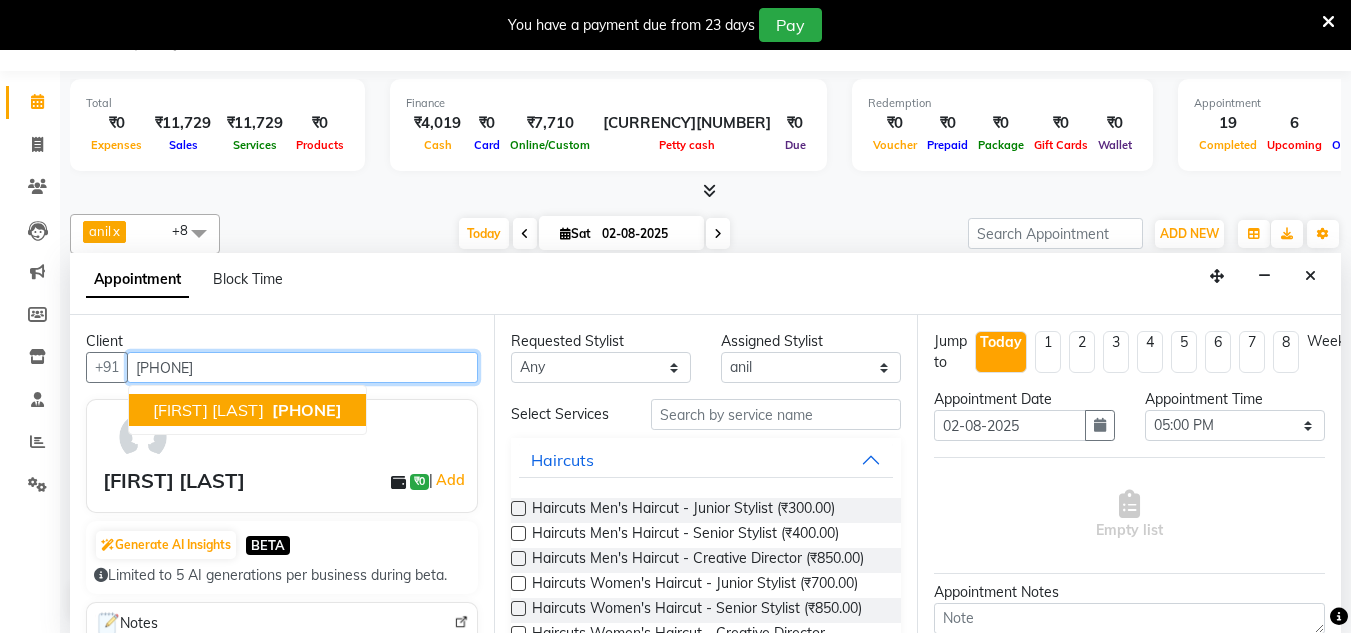 click on "[FIRST] [LAST]" at bounding box center [208, 410] 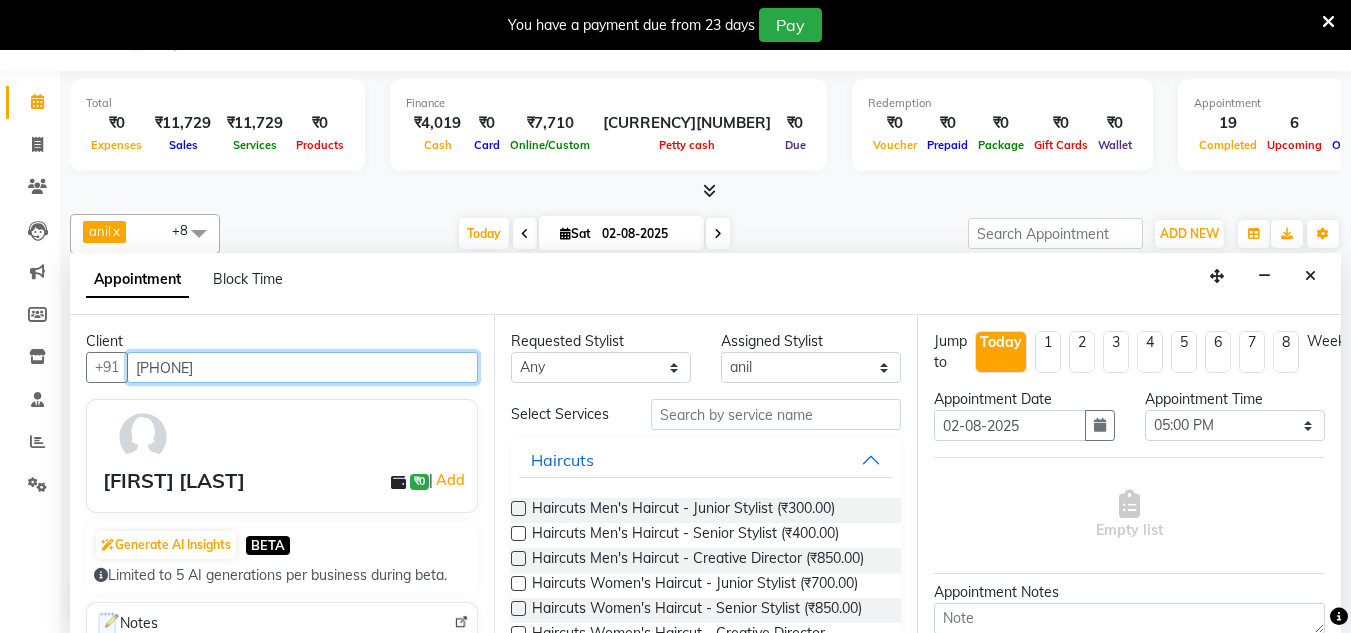 type on "[PHONE]" 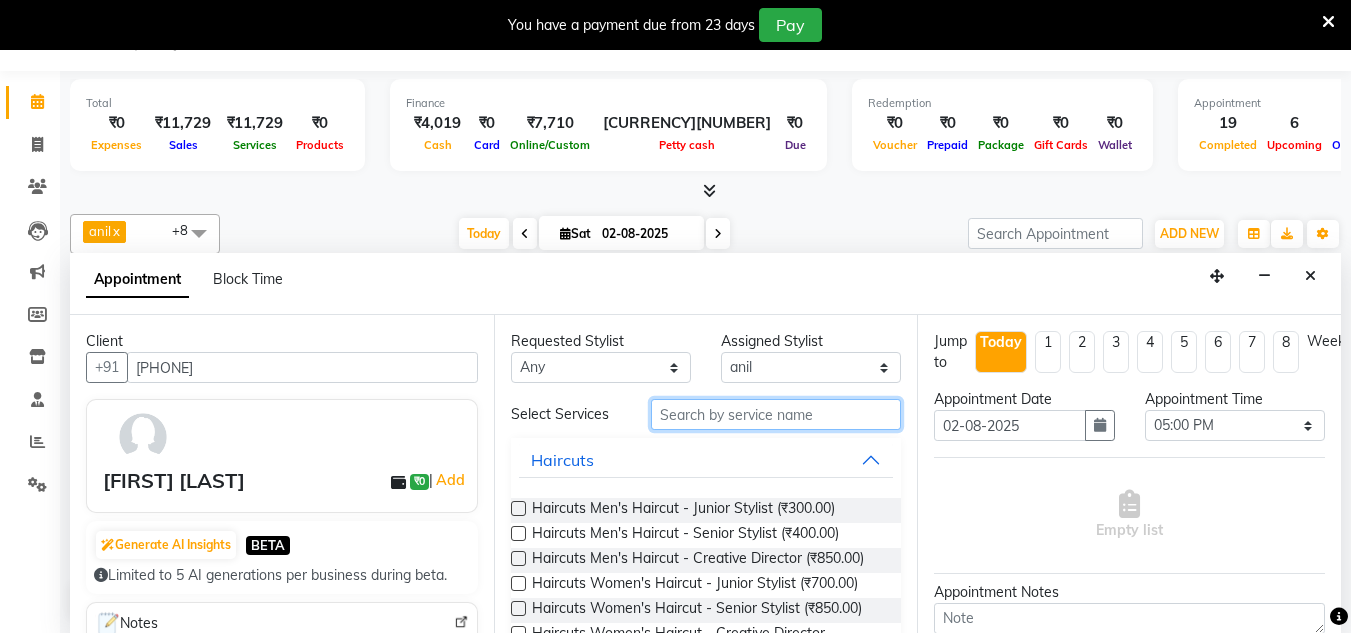 click at bounding box center (776, 414) 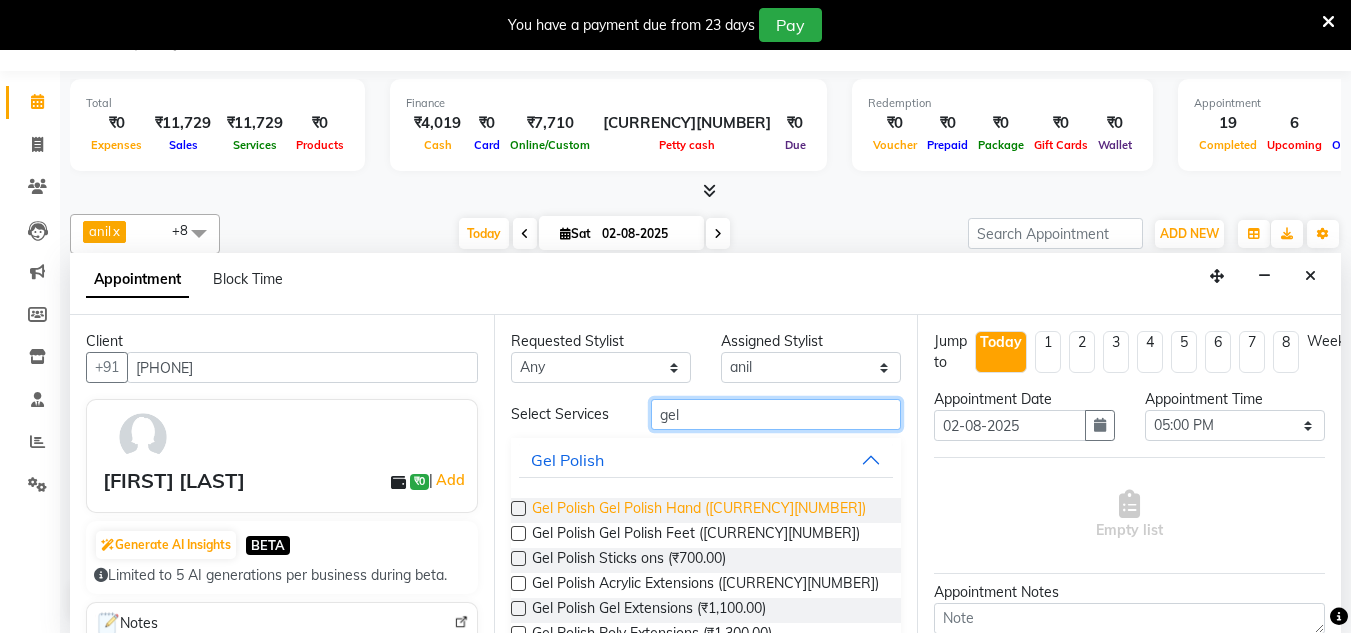 type on "gel" 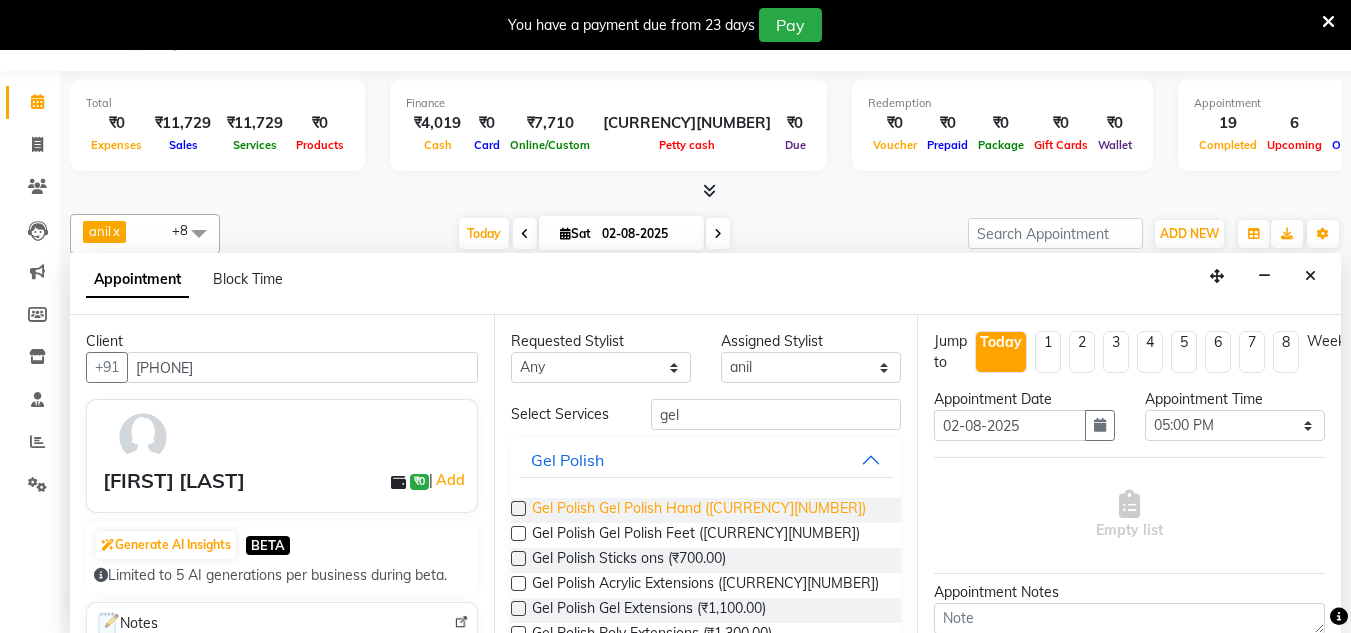 click on "Gel Polish Gel Polish Hand ([CURRENCY][NUMBER])" at bounding box center (699, 510) 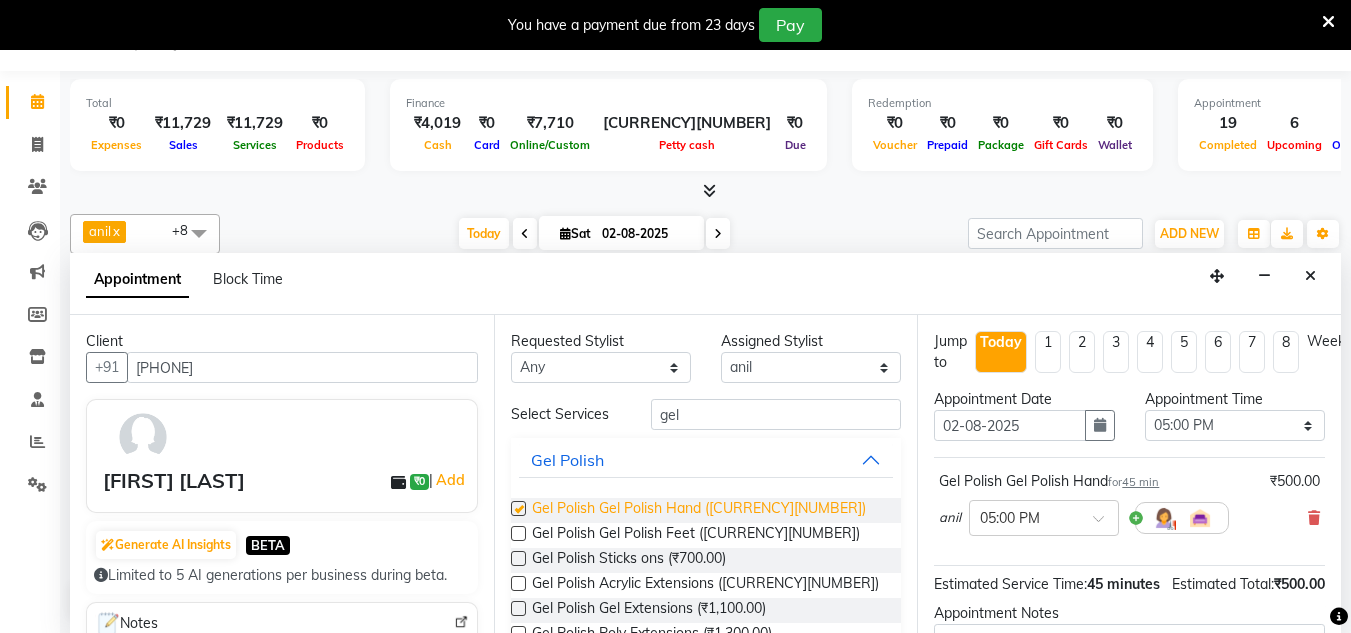 checkbox on "false" 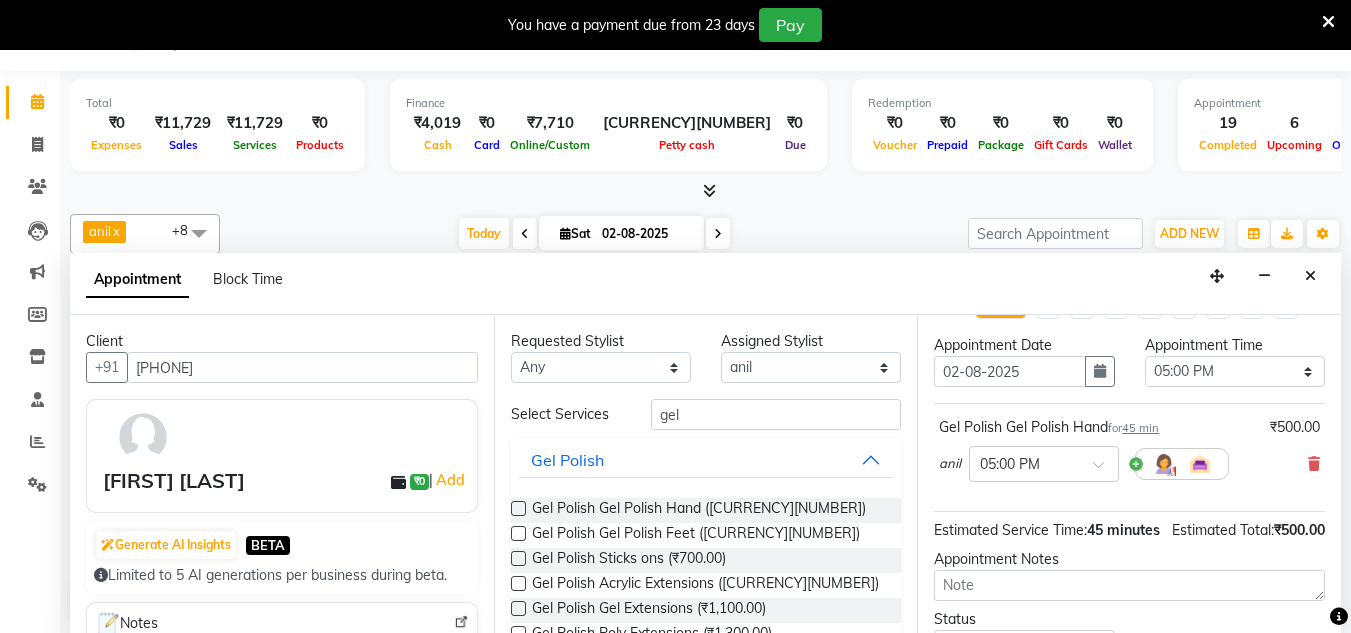 scroll, scrollTop: 0, scrollLeft: 0, axis: both 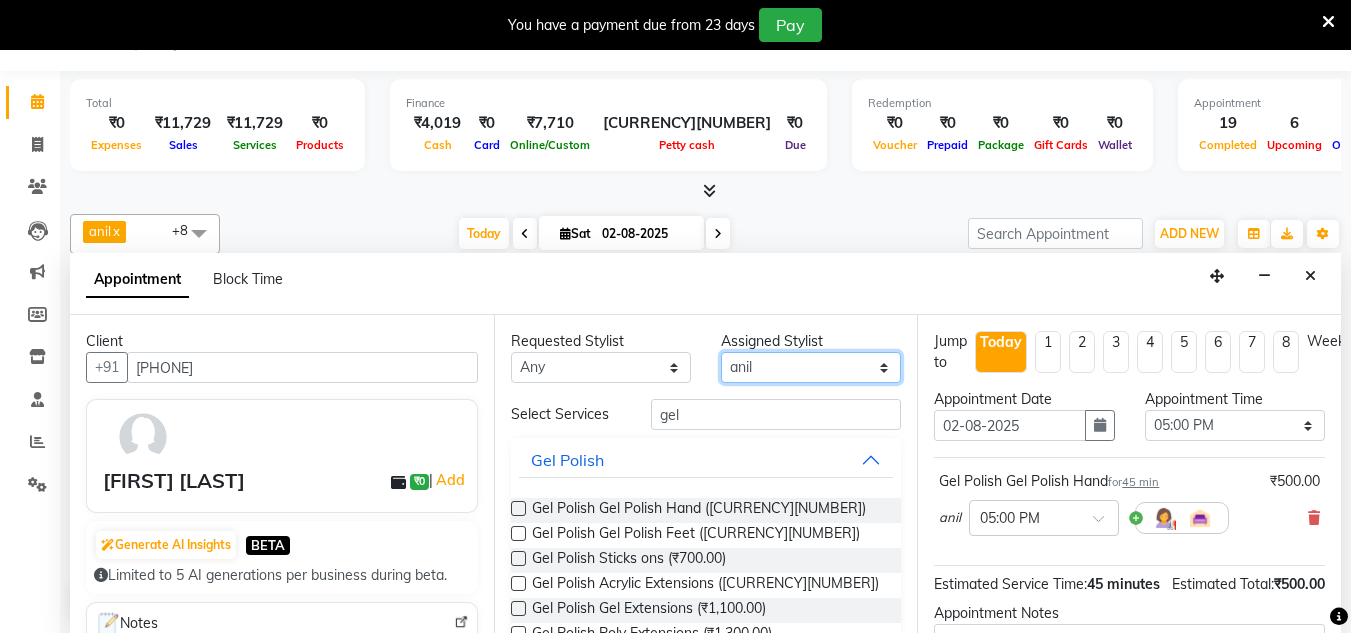 click on "Select [FIRST] [FIRST] [FIRST] [FIRST] [FIRST] [FIRST]  [FIRST] [FIRST] [FIRST] [FIRST] [FIRST] [FIRST] [FIRST] [FIRST] [FIRST] [FIRST] [FIRST]" at bounding box center (811, 367) 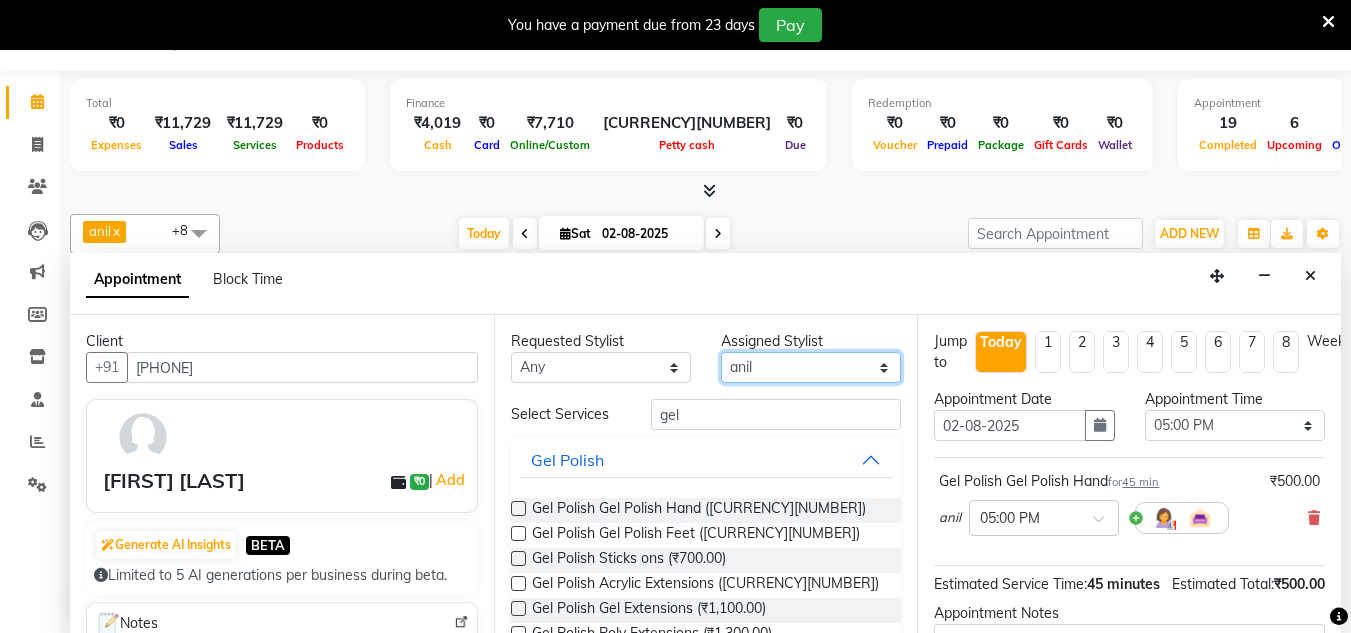 select on "85979" 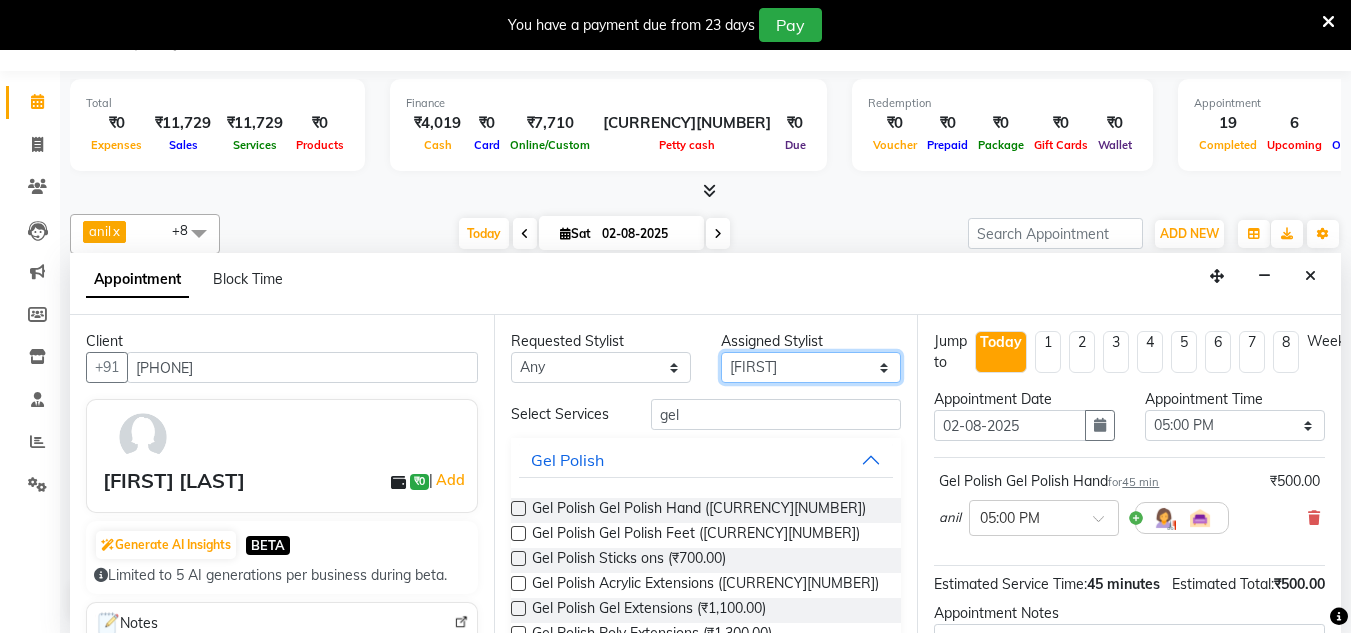 click on "Select [FIRST] [FIRST] [FIRST] [FIRST] [FIRST] [FIRST]  [FIRST] [FIRST] [FIRST] [FIRST] [FIRST] [FIRST] [FIRST] [FIRST] [FIRST] [FIRST] [FIRST]" at bounding box center [811, 367] 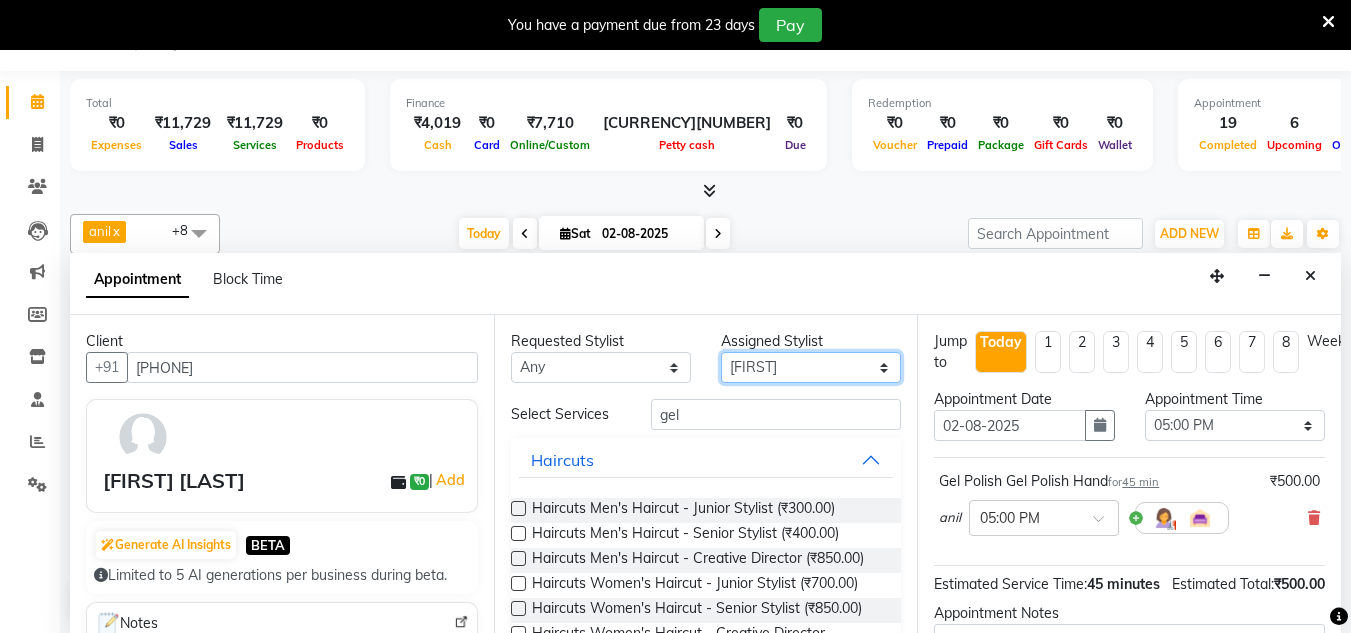 click on "Select [FIRST] [FIRST] [FIRST] [FIRST] [FIRST] [FIRST]  [FIRST] [FIRST] [FIRST] [FIRST] [FIRST] [FIRST] [FIRST] [FIRST] [FIRST] [FIRST] [FIRST]" at bounding box center (811, 367) 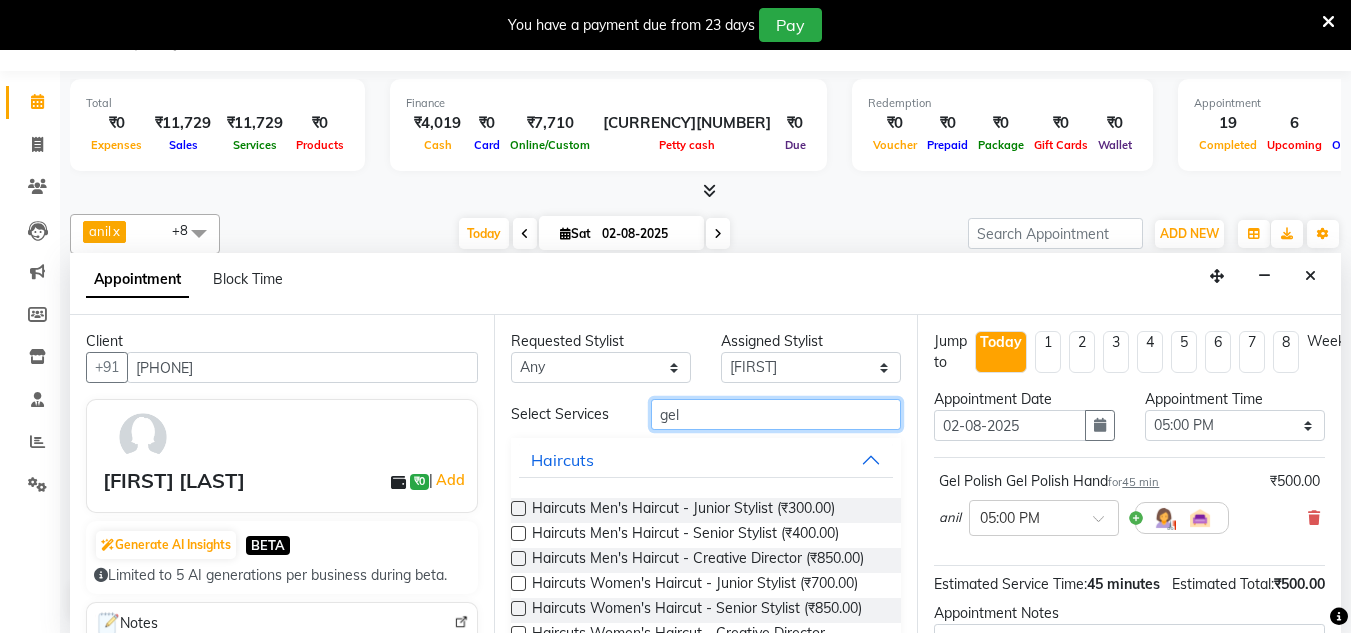 click on "gel" at bounding box center [776, 414] 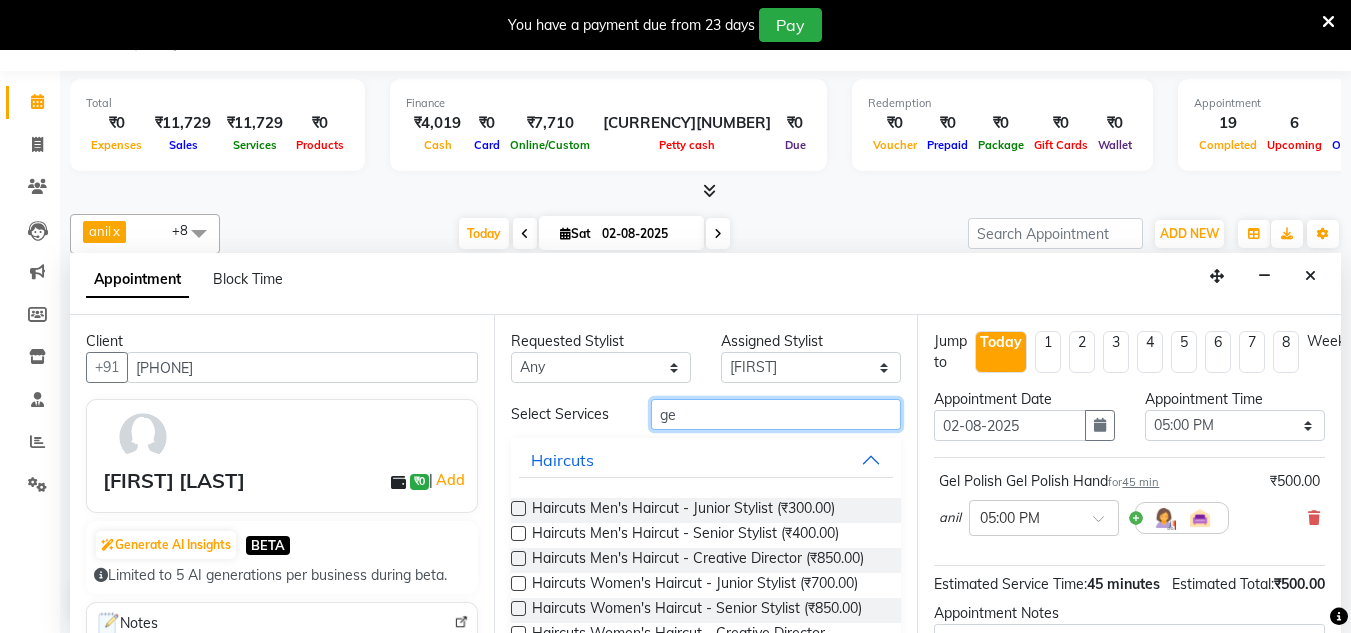 type on "g" 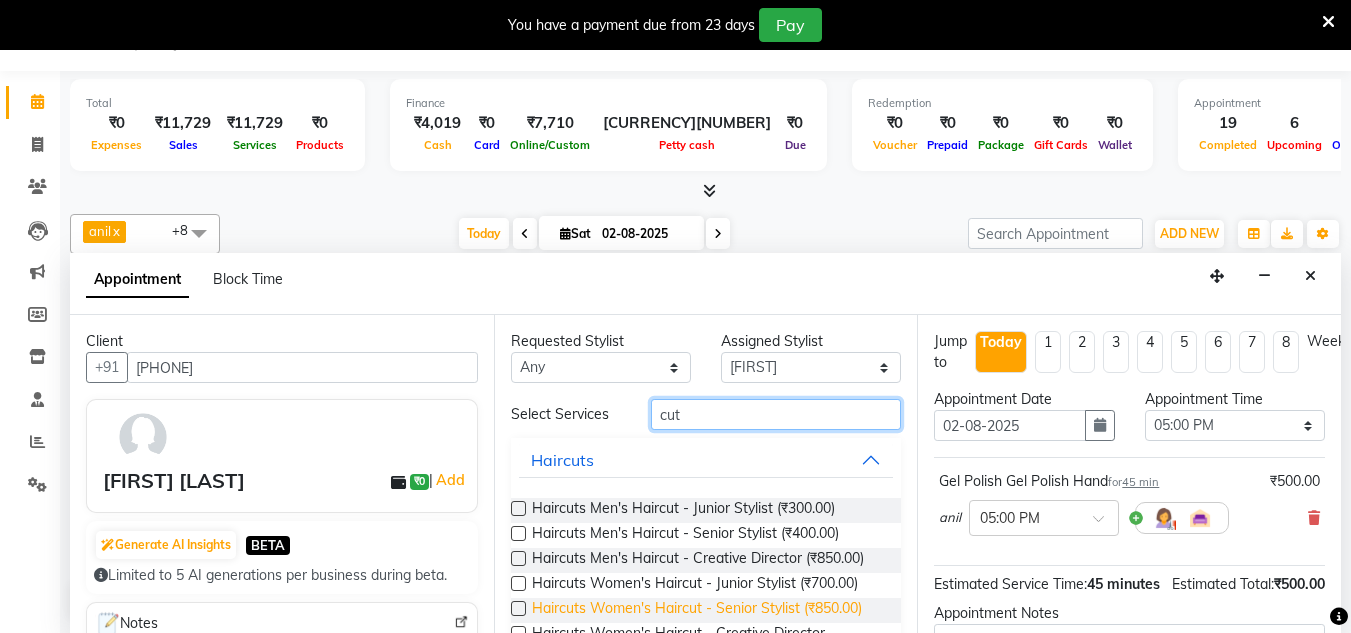 type on "cut" 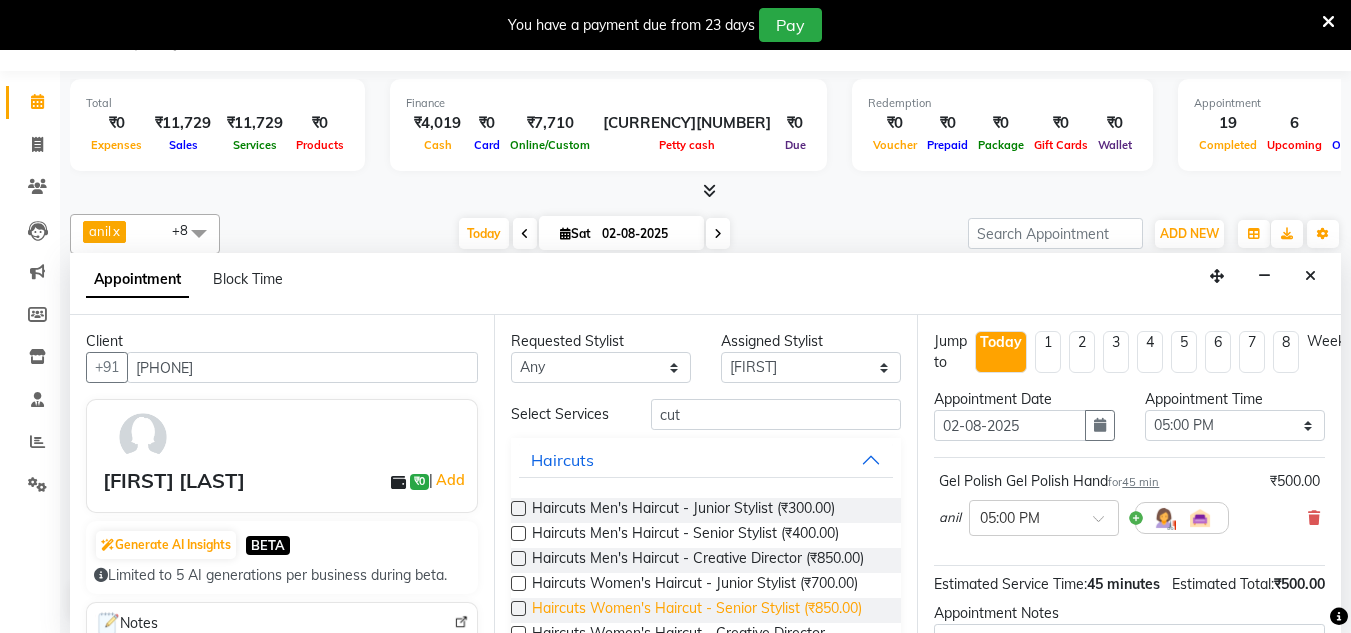 click on "Haircuts Women's Haircut - Senior Stylist (₹850.00)" at bounding box center (697, 610) 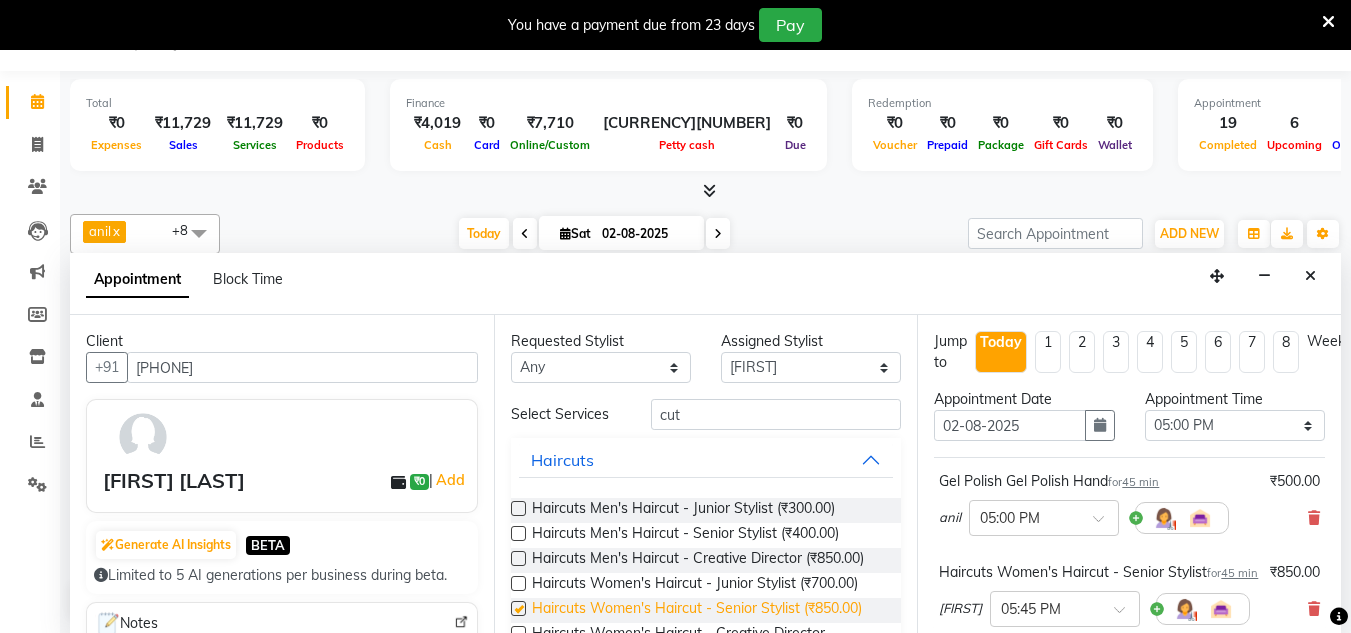 checkbox on "false" 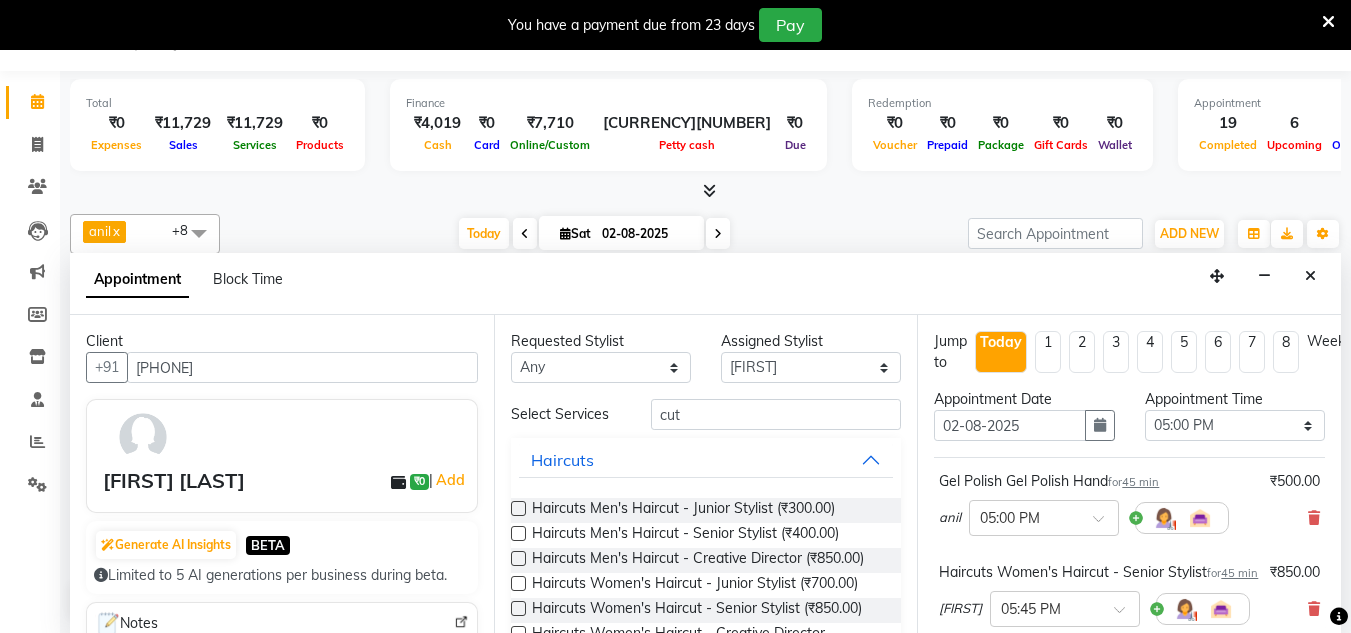 scroll, scrollTop: 356, scrollLeft: 0, axis: vertical 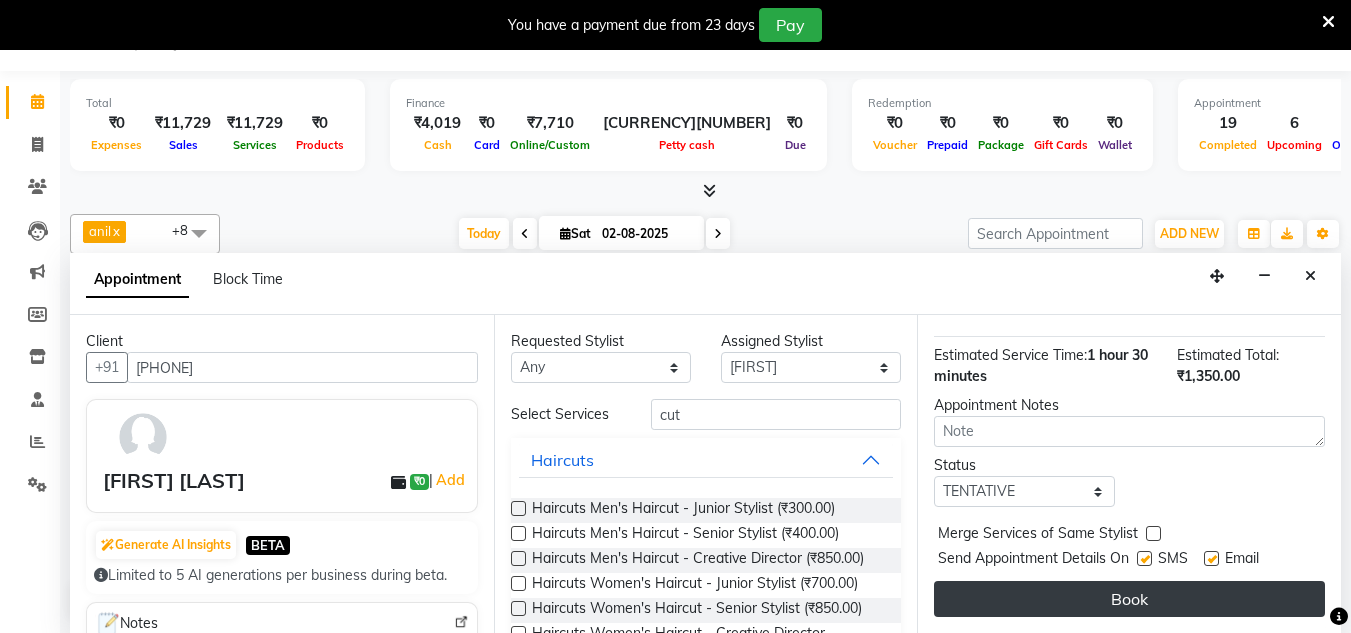 click on "Book" at bounding box center [1129, 599] 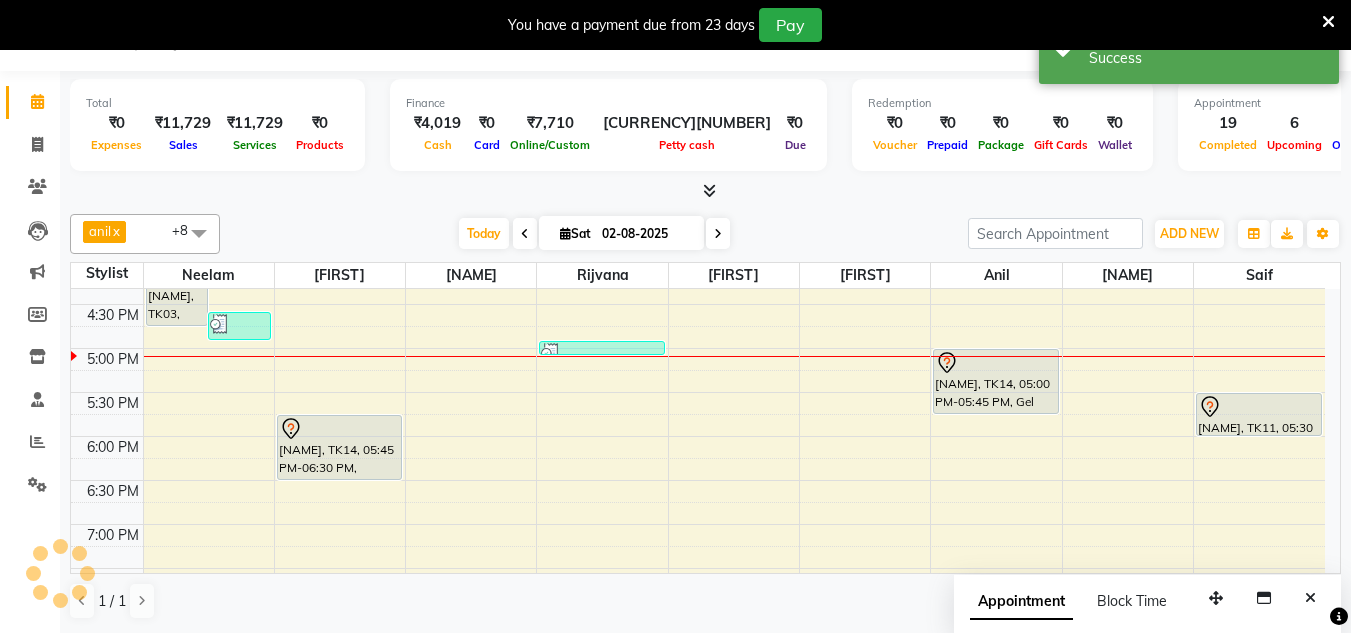 scroll, scrollTop: 0, scrollLeft: 0, axis: both 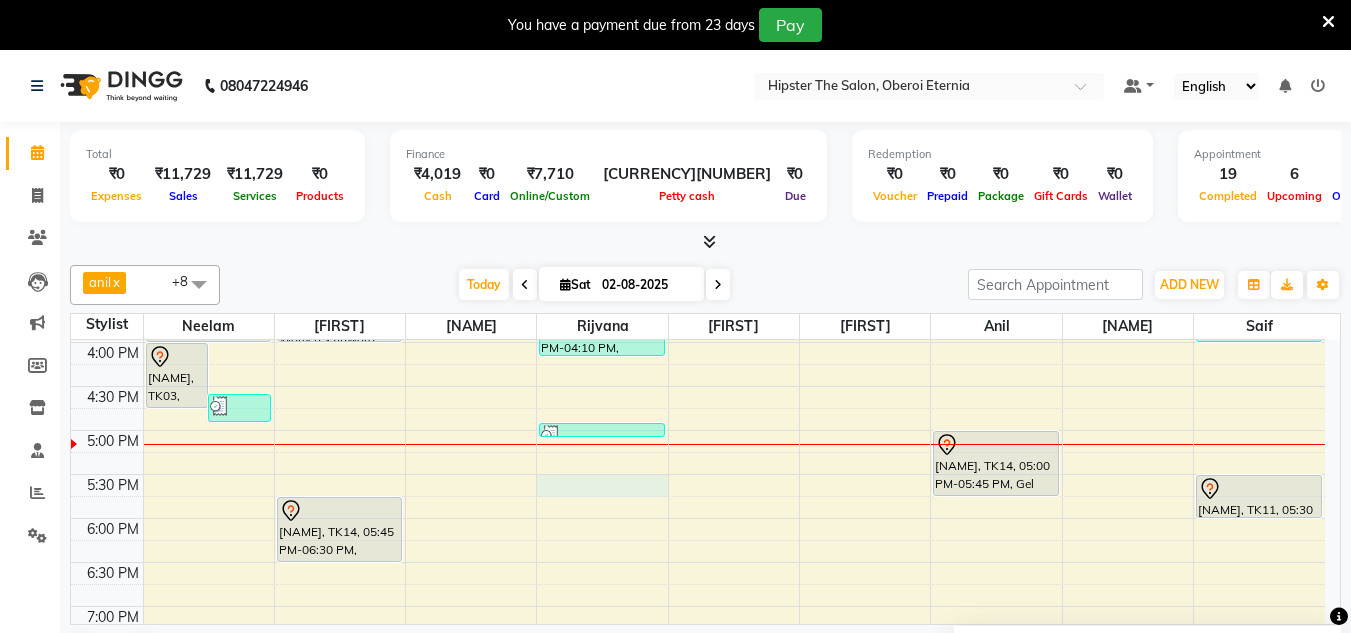 click on "8:00 AM 8:30 AM 9:00 AM 9:30 AM 10:00 AM 10:30 AM 11:00 AM 11:30 AM 12:00 PM 12:30 PM 1:00 PM 1:30 PM 2:00 PM 2:30 PM 3:00 PM 3:30 PM 4:00 PM 4:30 PM 5:00 PM 5:30 PM 6:00 PM 6:30 PM 7:00 PM 7:30 PM 8:00 PM 8:30 PM     [FIRST], TK01, 11:00 AM-11:20 AM, Manicure Cut, File & Polish     [FIRST], TK01, 11:15 AM-12:00 PM, Pedicure Aroma Pedicure             [FIRST], TK03, 04:00 PM-04:45 PM, Rica Wax Full Leg     [FIRST] [LAST], TK13, 04:35 PM-04:55 PM, Threading Eyebrows,Threading Eyebrows     [FIRST], TK01, 12:00 PM-12:40 PM, Threading Eyebrows     [FIRST], TK01, 12:45 PM-12:50 PM, Stripless Wax Upper Lip     [FIRST], TK01, 01:00 PM-01:50 PM, Hair Colour (Inward Pricing) Root Touch Up 1 Inch (Ammonia Free)             [FIRST], TK03, 03:00 PM-03:15 PM, Rica Wax Underarms             [FIRST], TK03, 03:15 PM-04:00 PM, Rica Wax Full Arms     [FIRST], TK05, 11:00 AM-11:45 AM, Haircuts Men's Haircut - Senior Stylist     [FIRST], TK05, 11:45 AM-12:30 PM, Haircuts Men's Haircut - Senior Stylist" at bounding box center [698, 210] 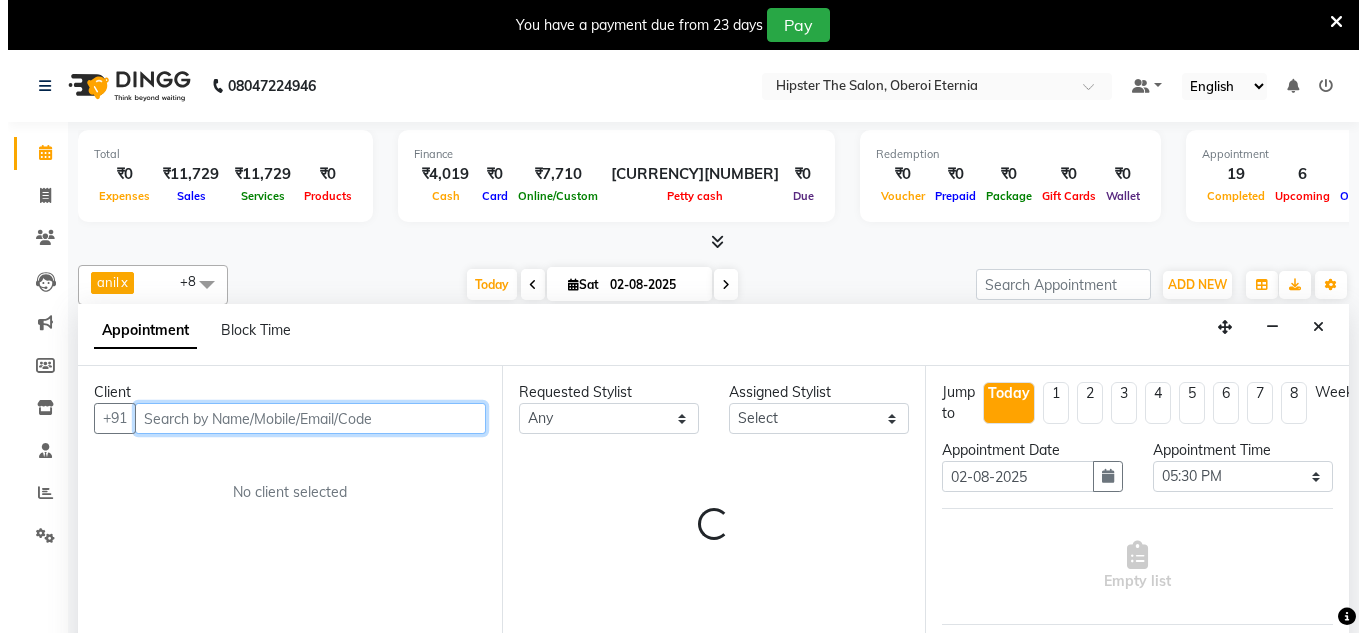 scroll, scrollTop: 51, scrollLeft: 0, axis: vertical 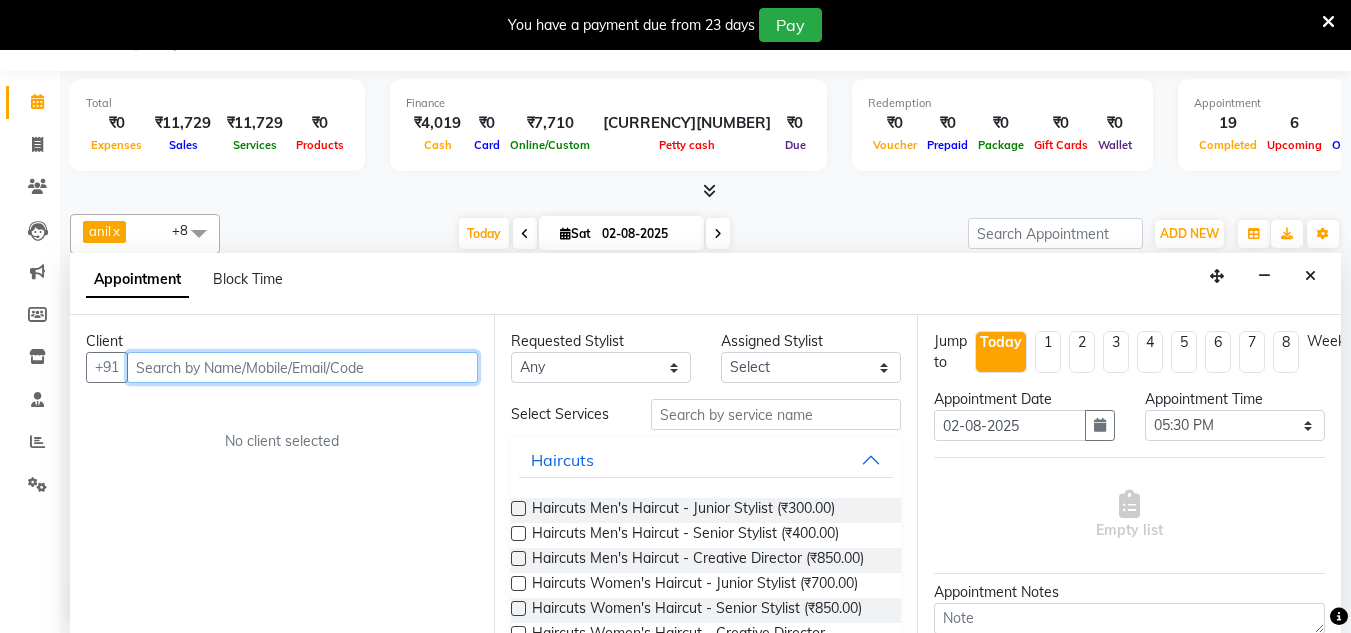 click at bounding box center [302, 367] 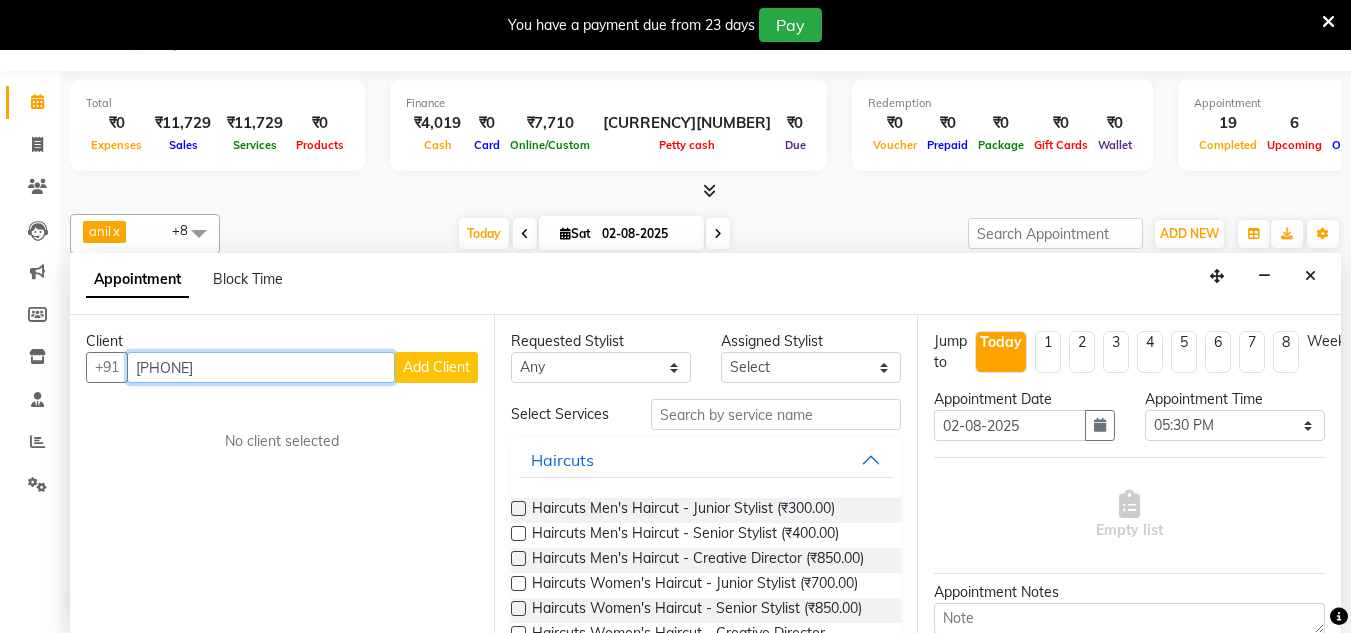 type on "[PHONE]" 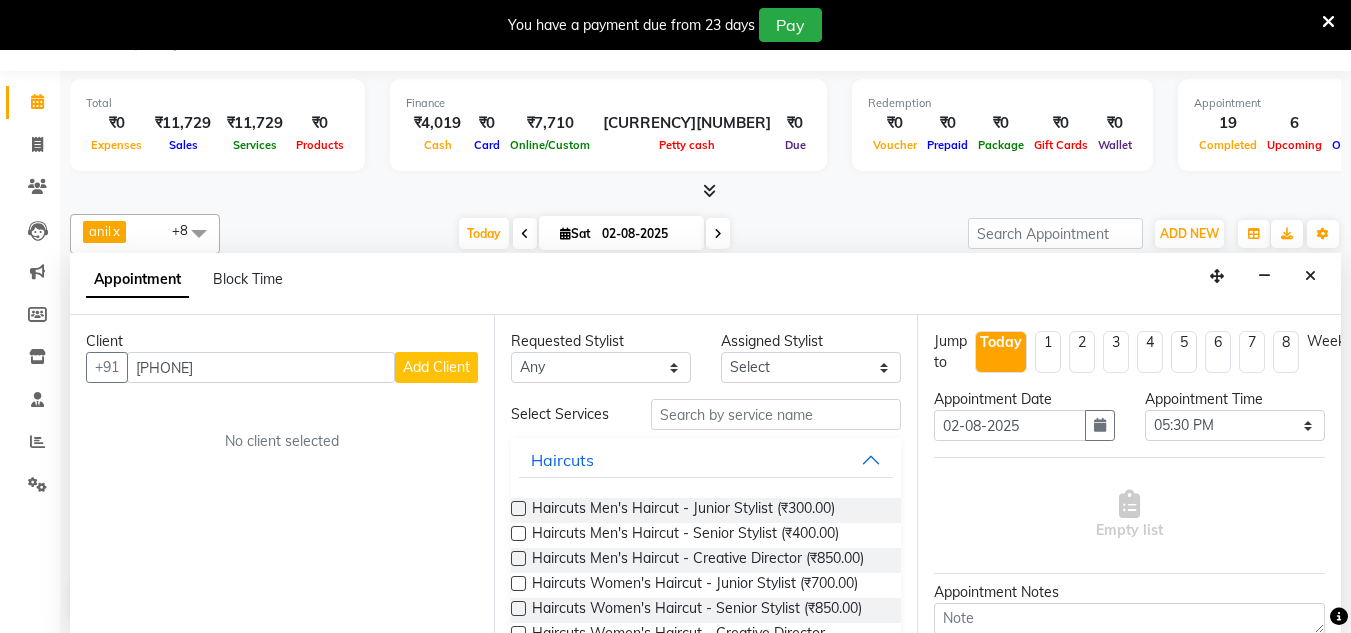 click on "Add Client" at bounding box center (436, 367) 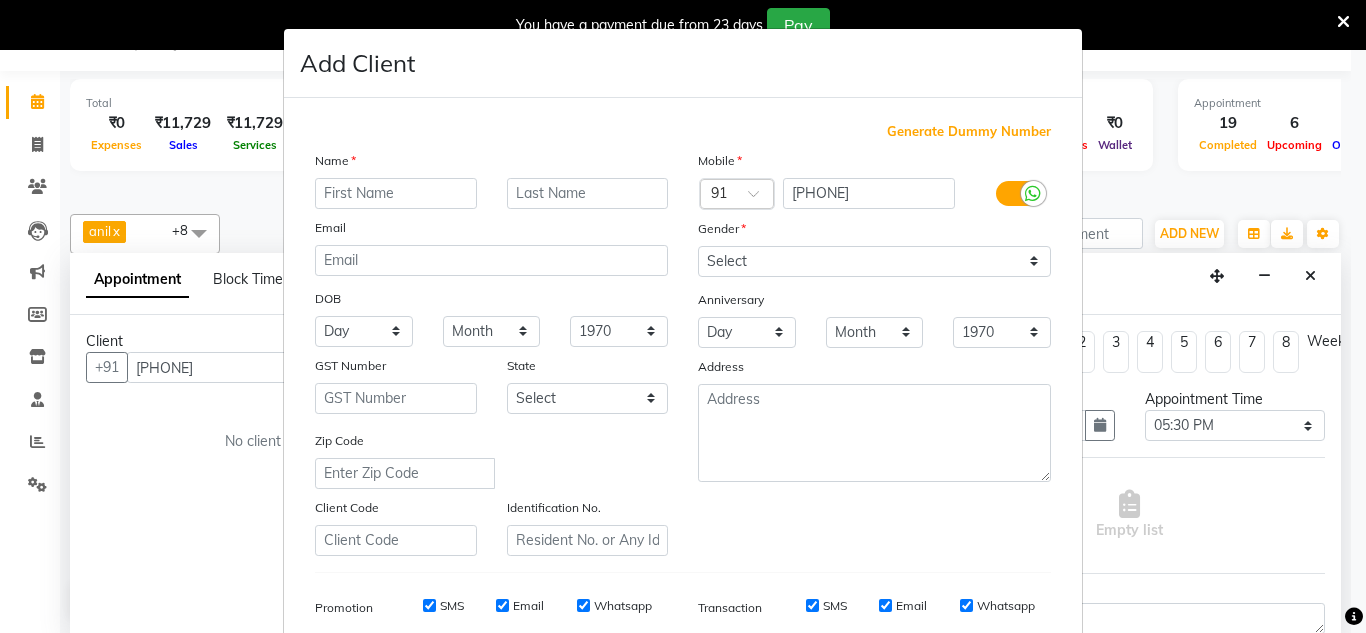 click at bounding box center (396, 193) 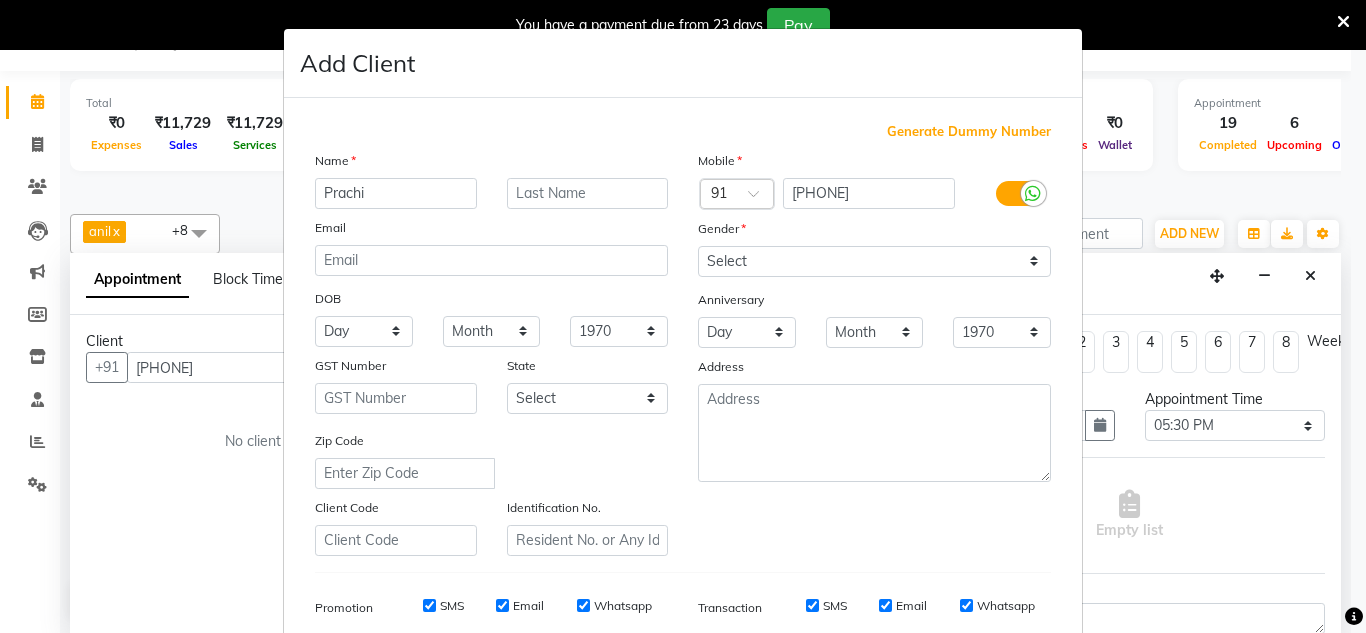 type on "Prachi" 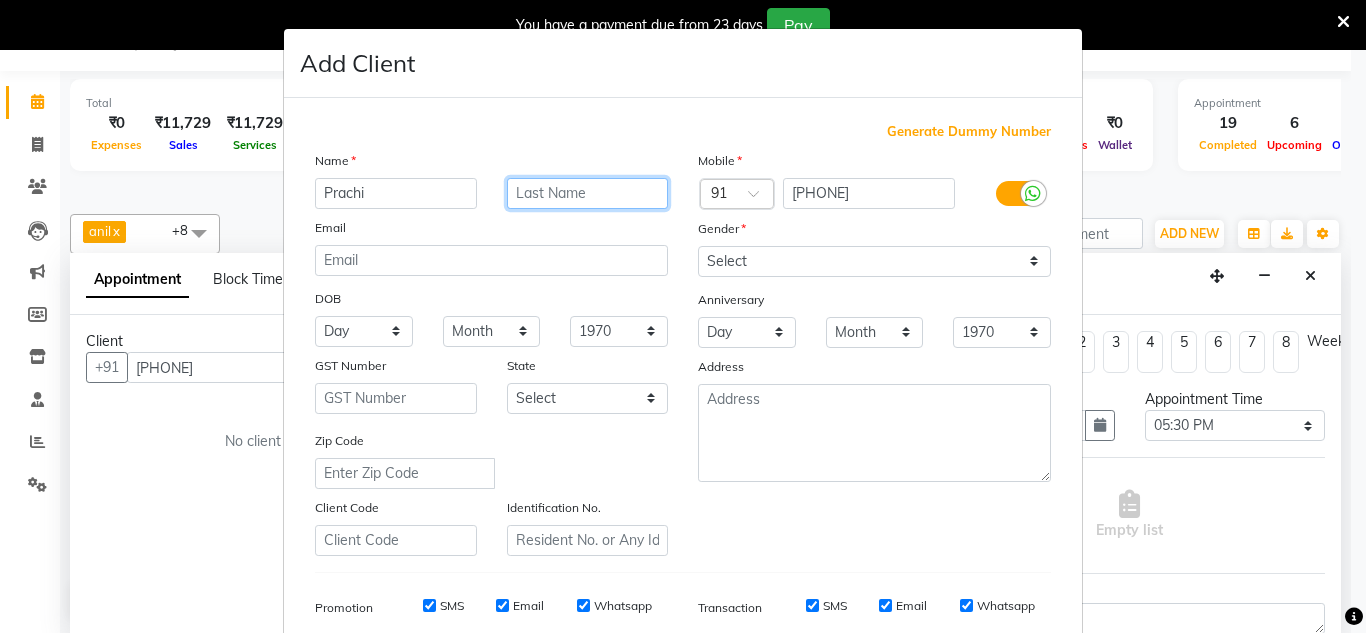 click at bounding box center (588, 193) 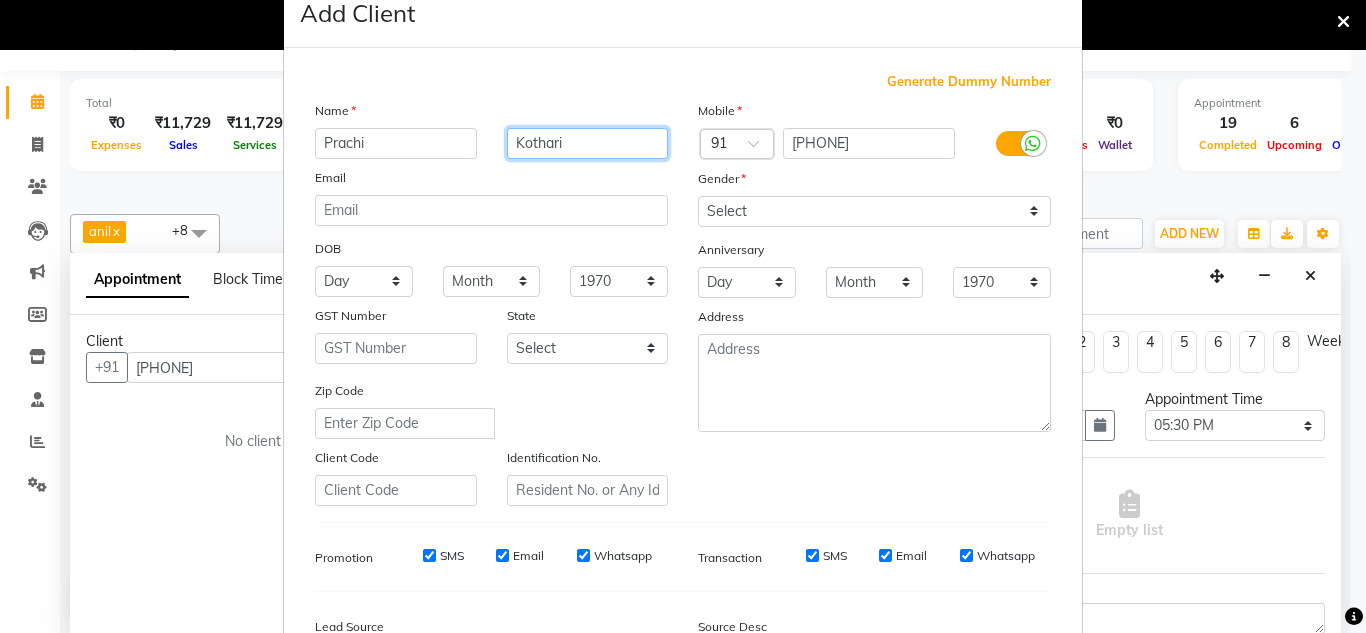 scroll, scrollTop: 41, scrollLeft: 0, axis: vertical 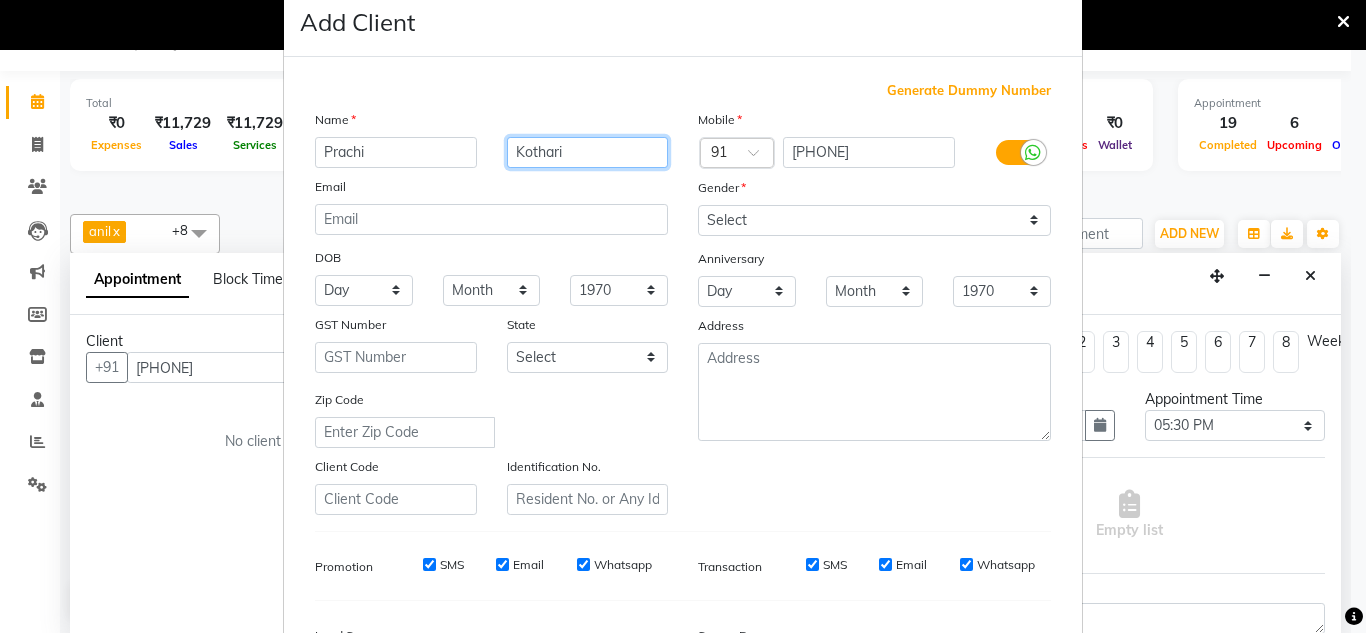 type on "Kothari" 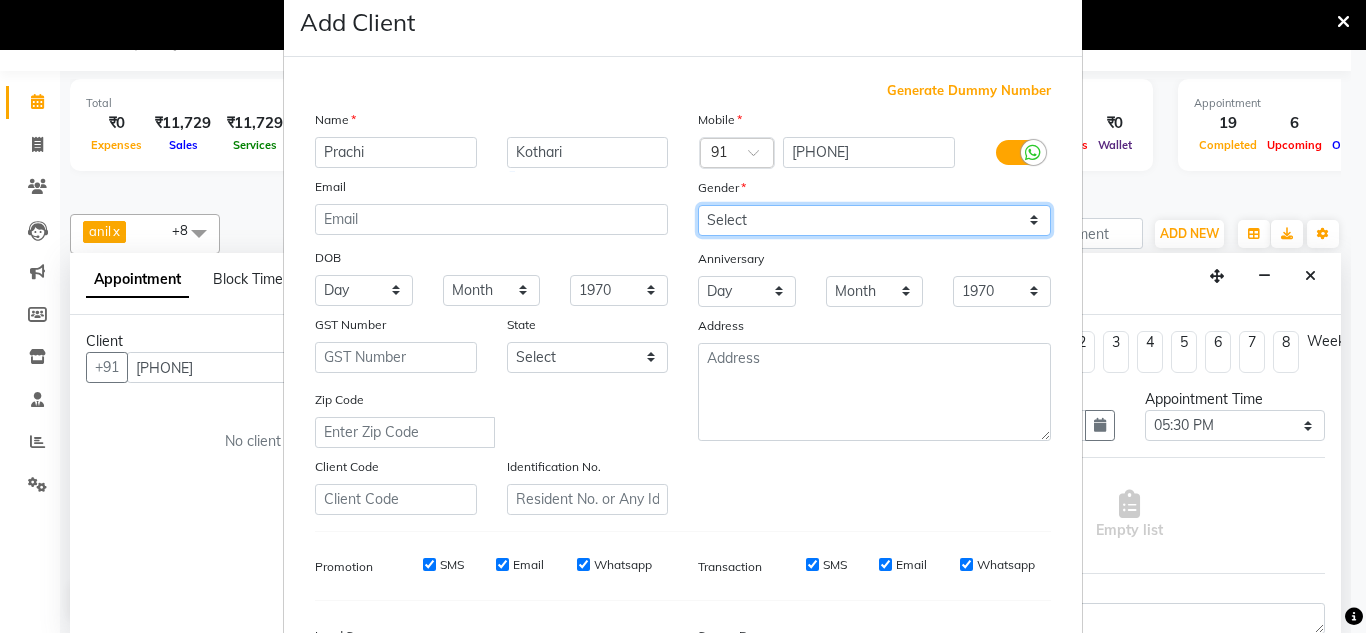 click on "Select Male Female Other Prefer Not To Say" at bounding box center [874, 220] 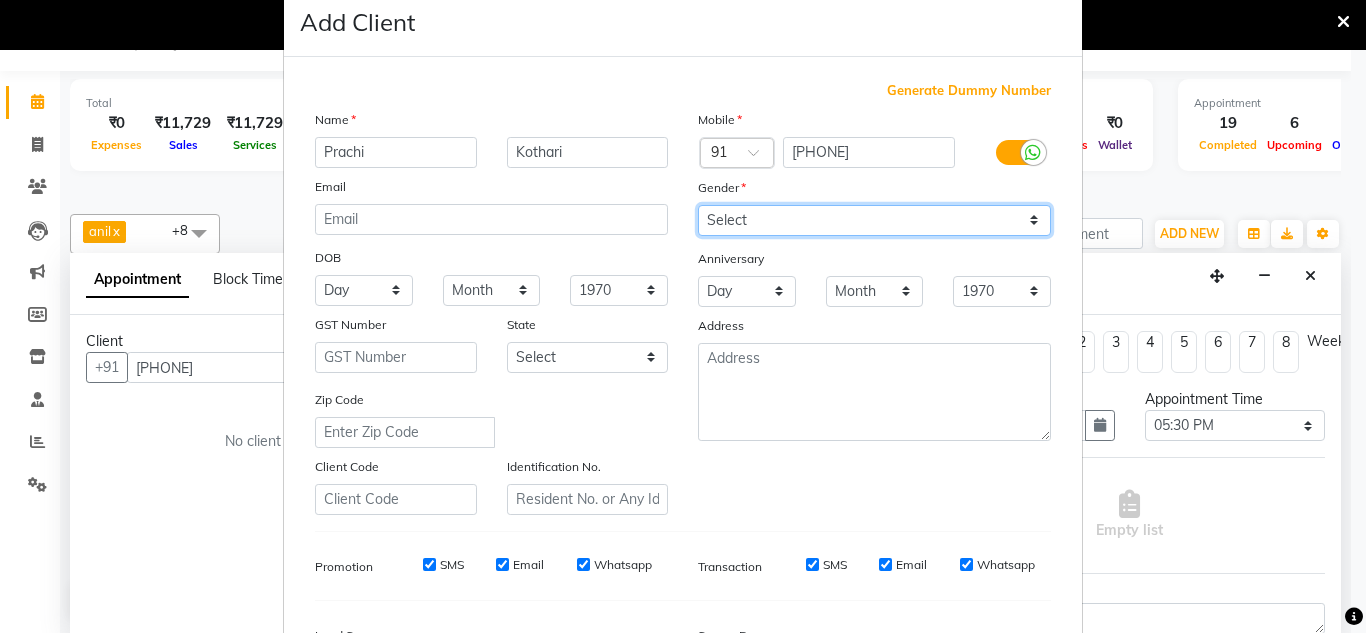 select on "female" 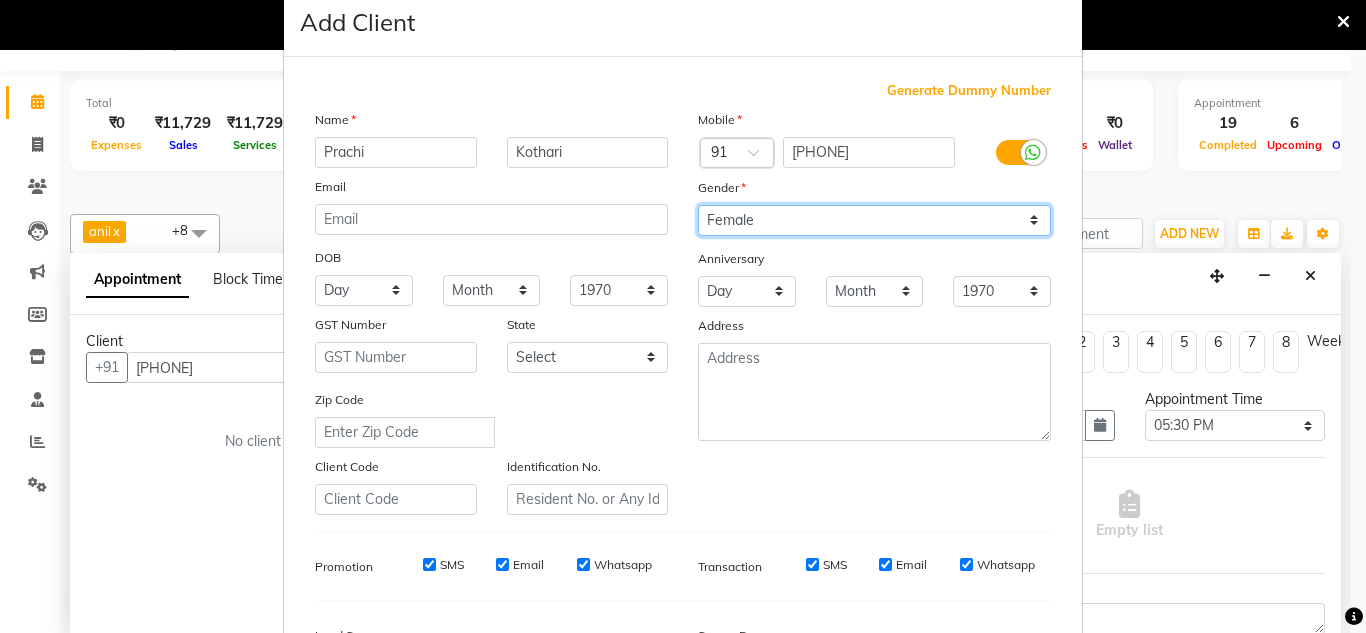 click on "Select Male Female Other Prefer Not To Say" at bounding box center [874, 220] 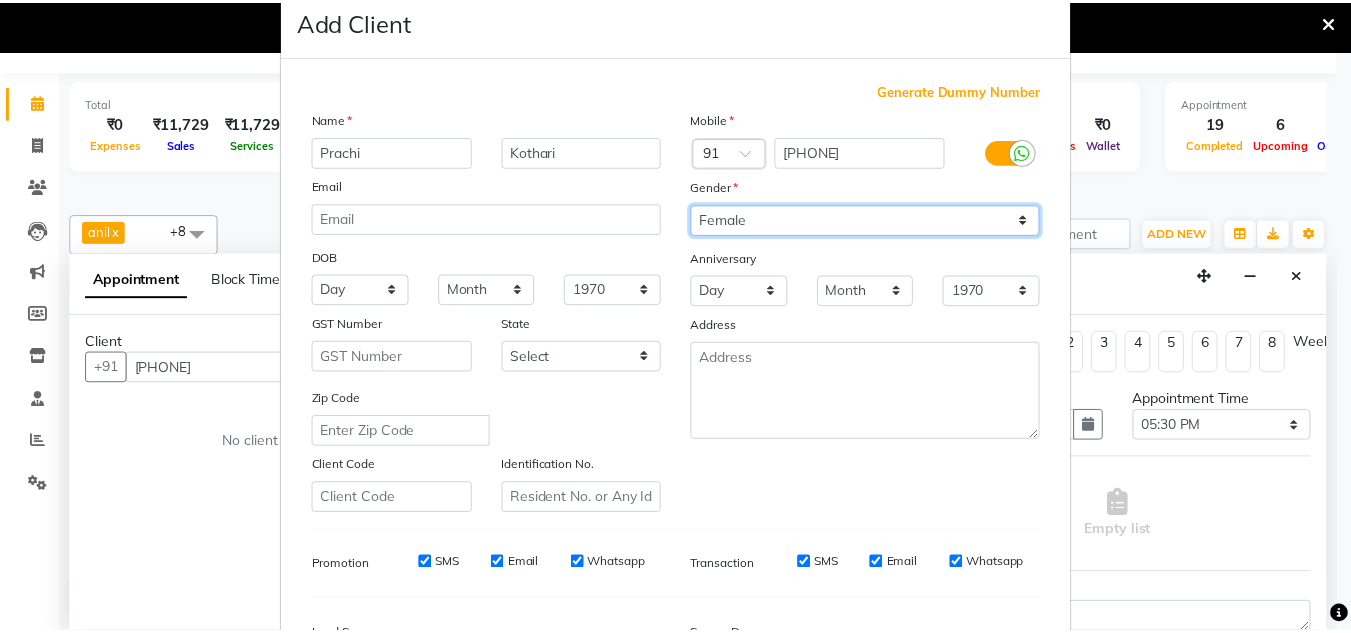 scroll, scrollTop: 290, scrollLeft: 0, axis: vertical 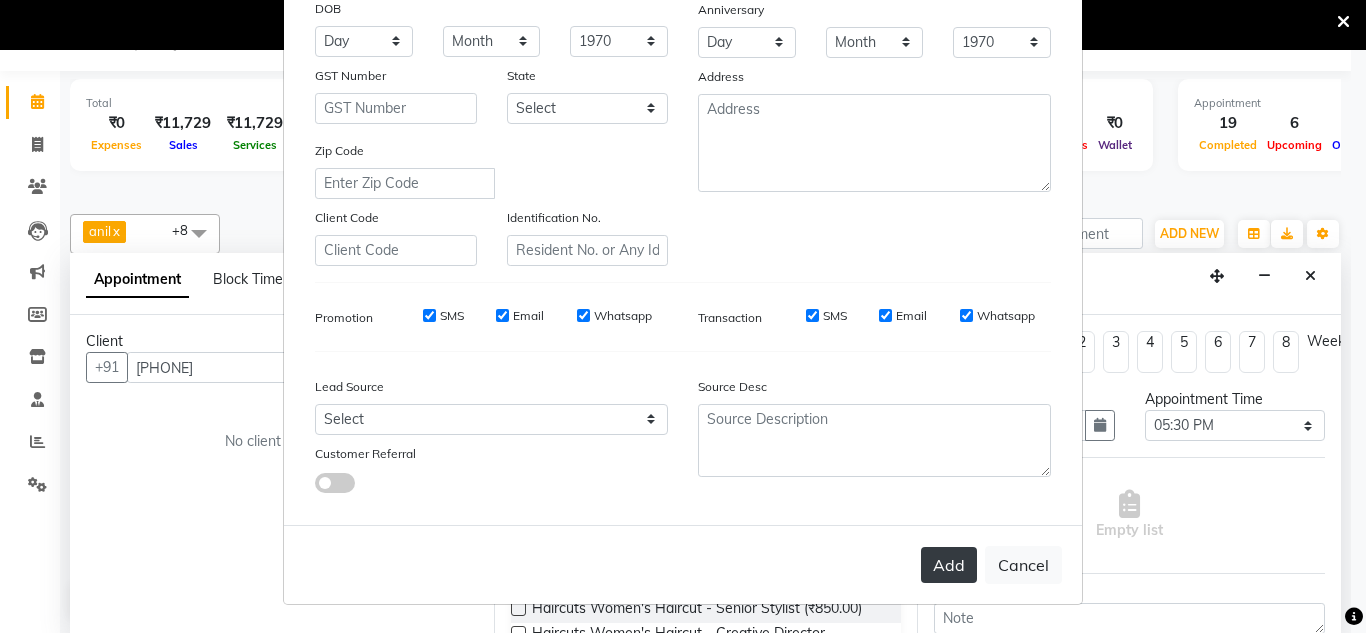 click on "Add" at bounding box center [949, 565] 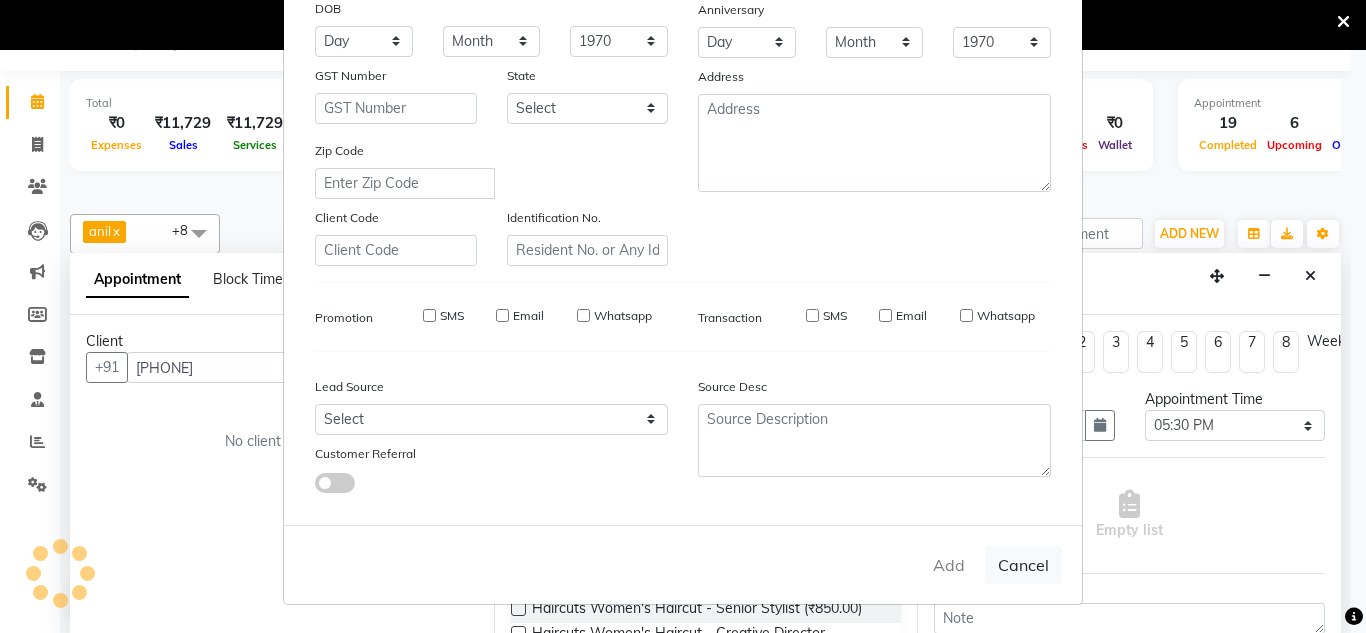 type 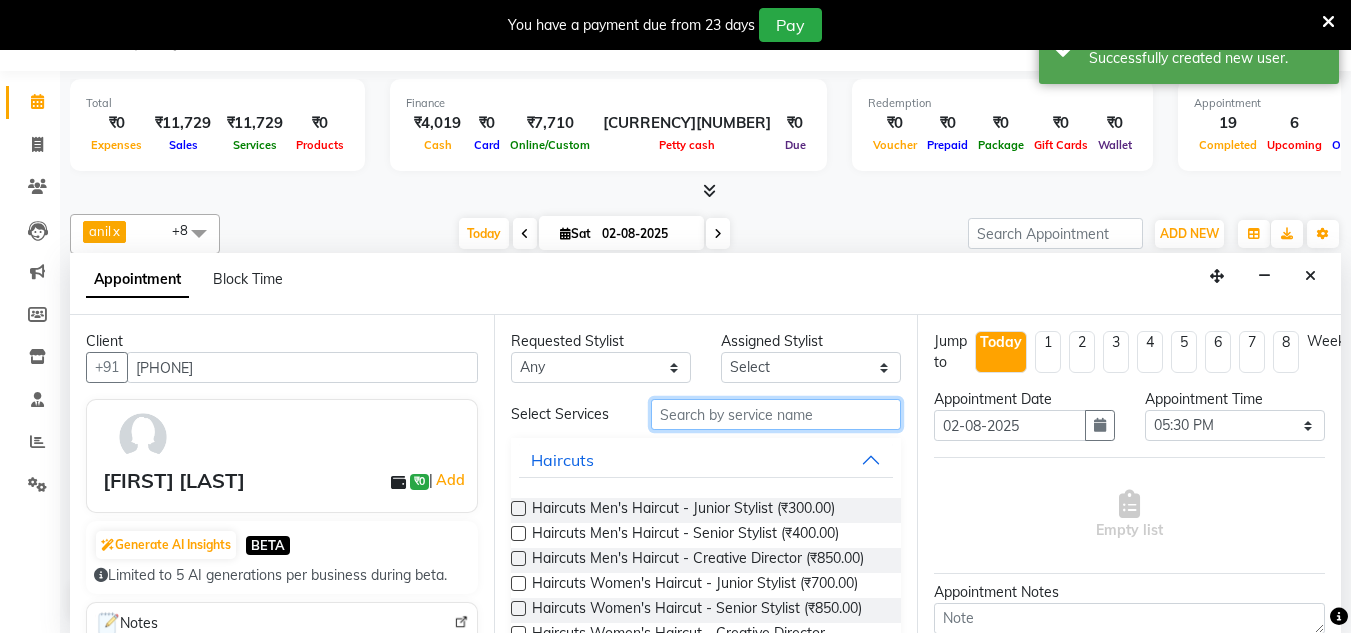 click at bounding box center [776, 414] 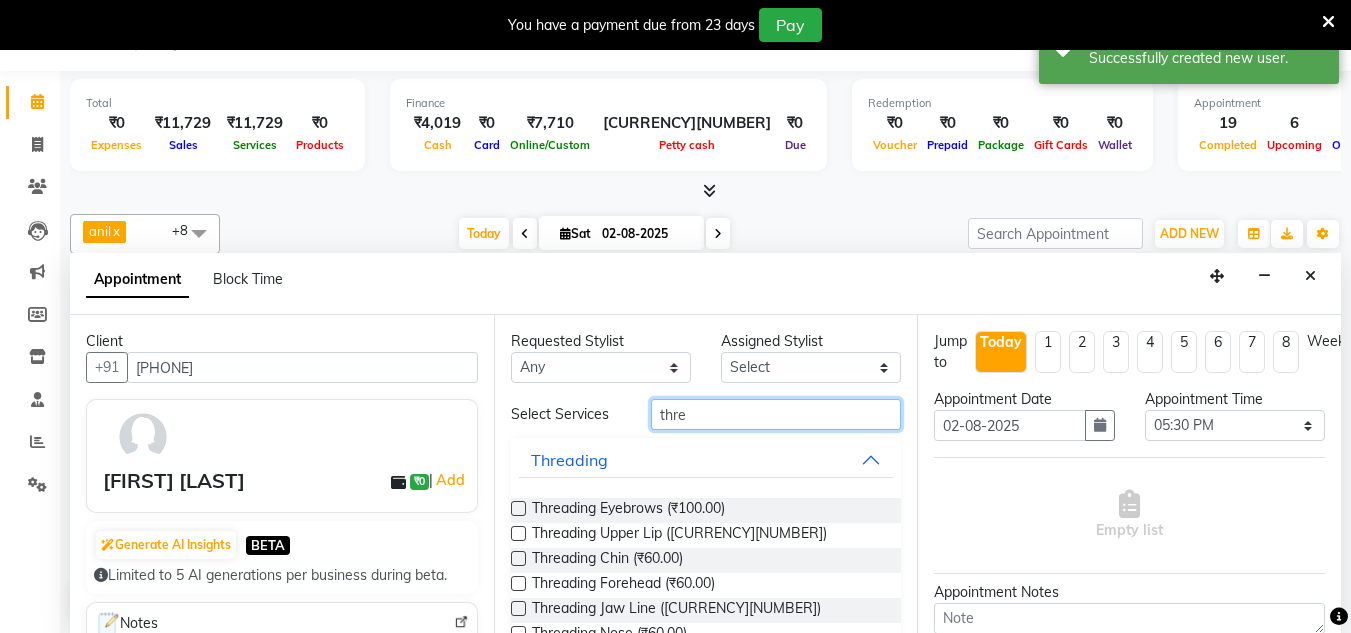 type on "thre" 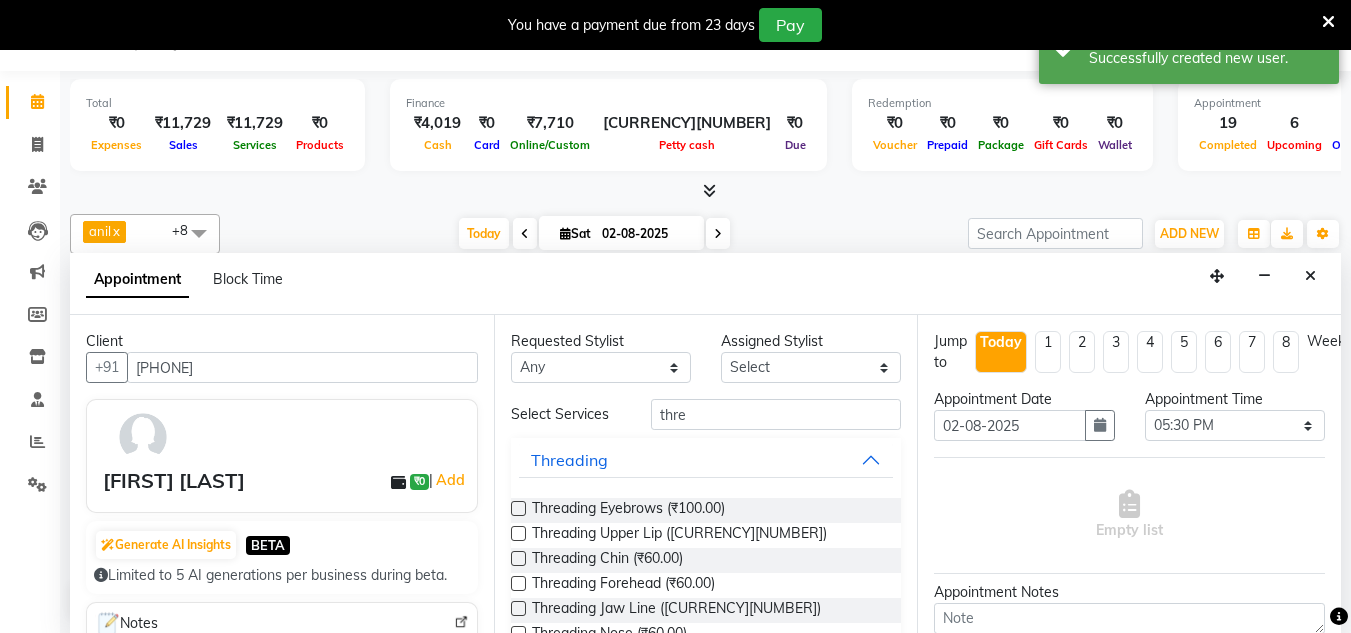 click on "Threading Eyebrows (₹100.00) Threading Upper Lip (₹60.00) Threading Chin (₹60.00) Threading Forehead (₹60.00) Threading Jaw Line (₹60.00) Threading Nose (₹60.00) Threading Lower Lip (₹60.00) Threading Full Chin (₹60.00) Threading Sidelock (₹150.00) Threading Full Face (₹500.00) Threading Eyebrows (Men's) (₹200.00)" at bounding box center [706, 635] 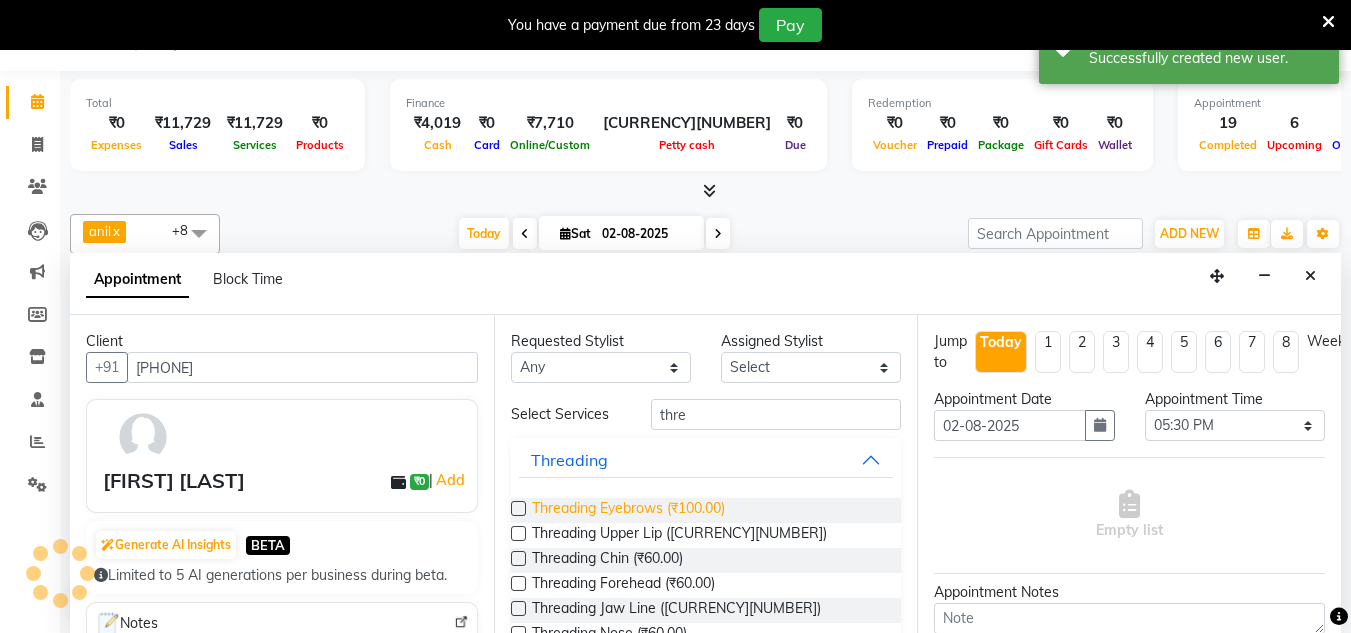 click on "Threading Eyebrows (₹100.00)" at bounding box center (628, 510) 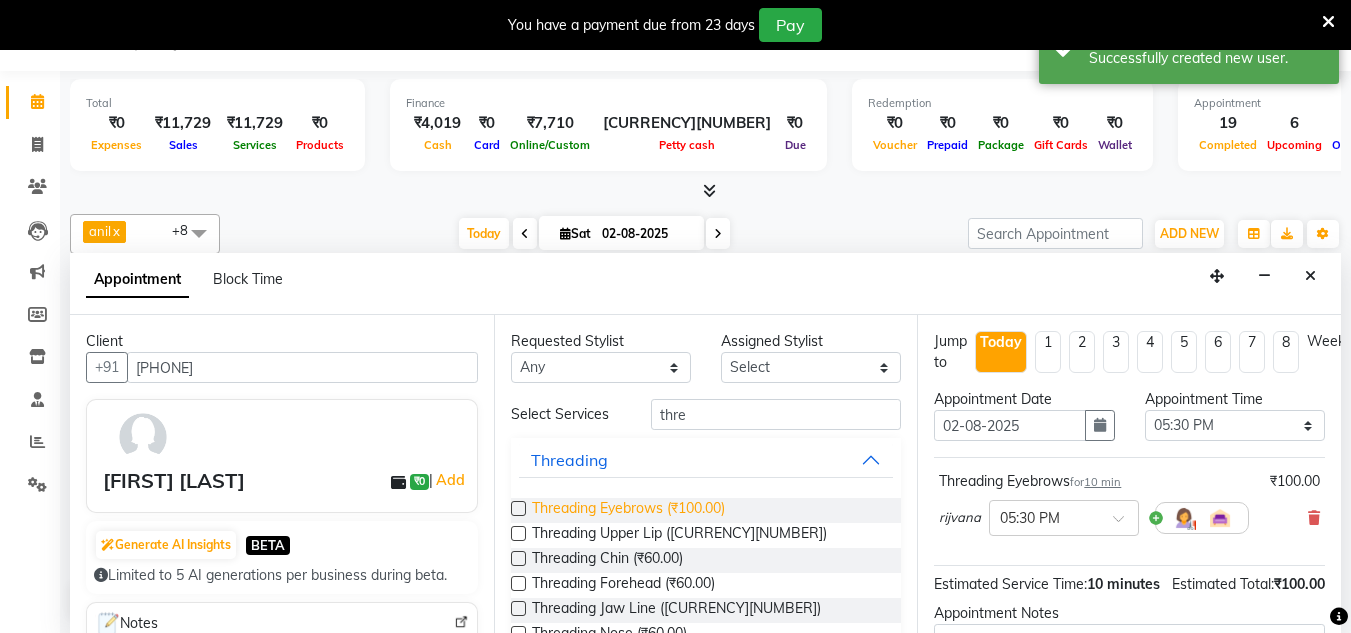 click on "Threading Eyebrows (₹100.00)" at bounding box center (628, 510) 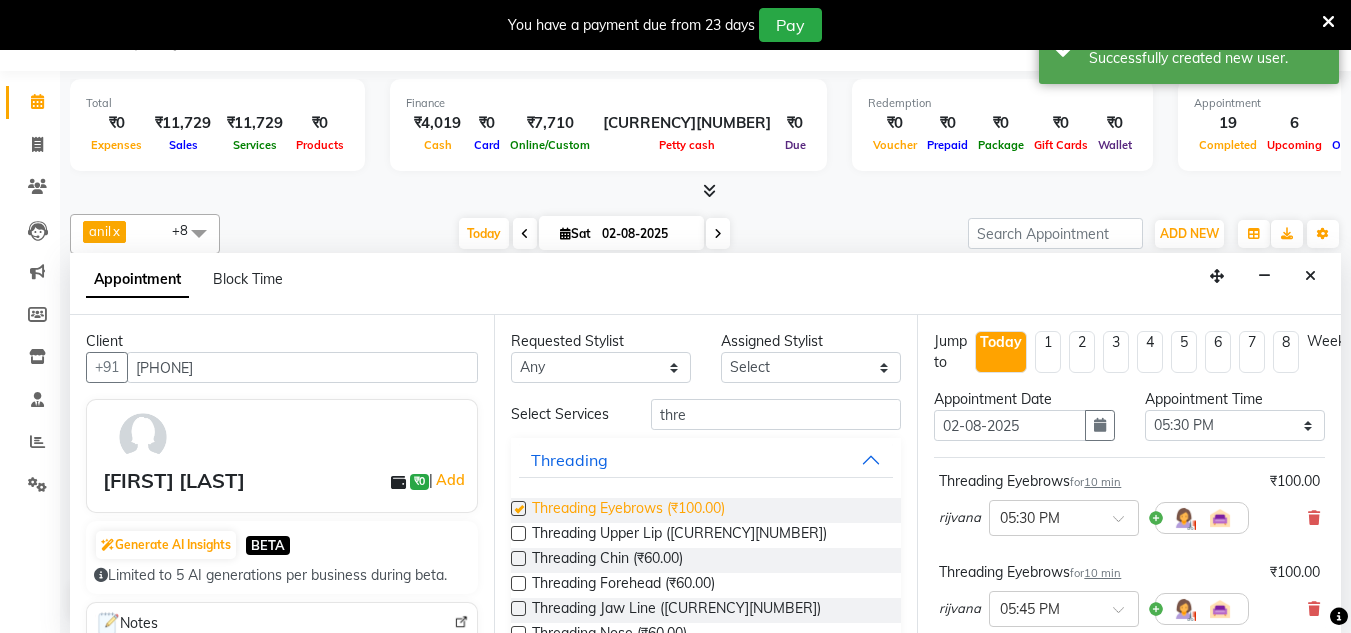 checkbox on "false" 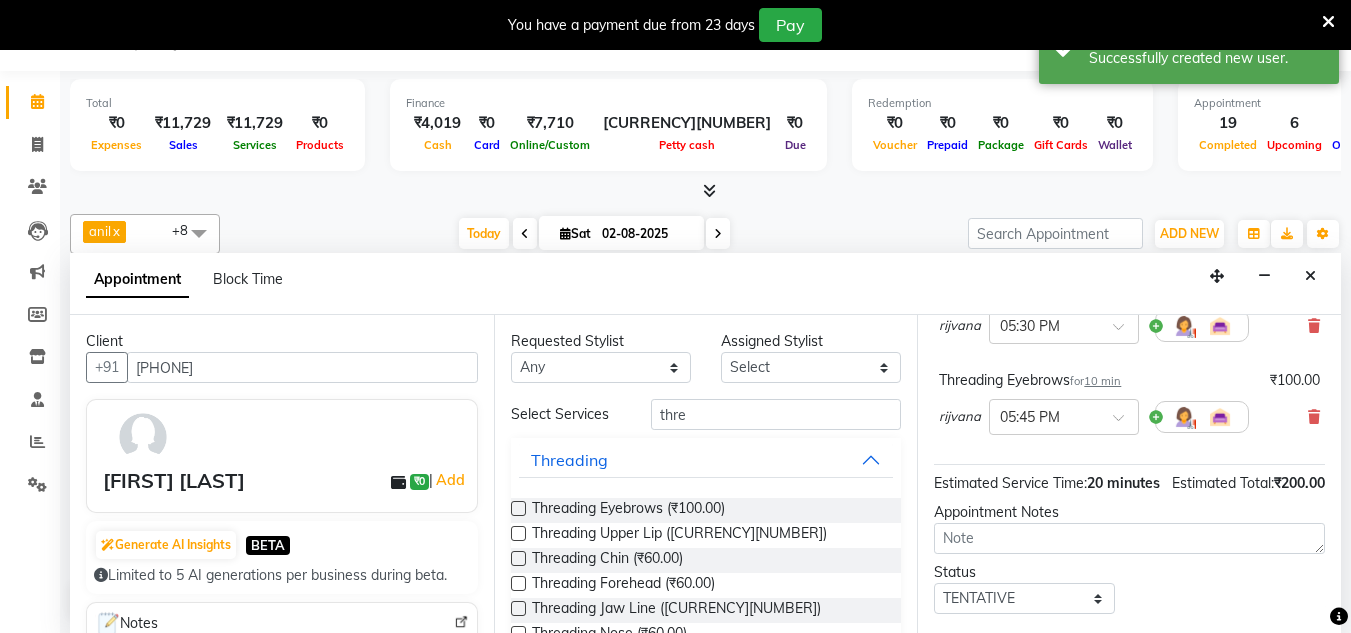 scroll, scrollTop: 335, scrollLeft: 0, axis: vertical 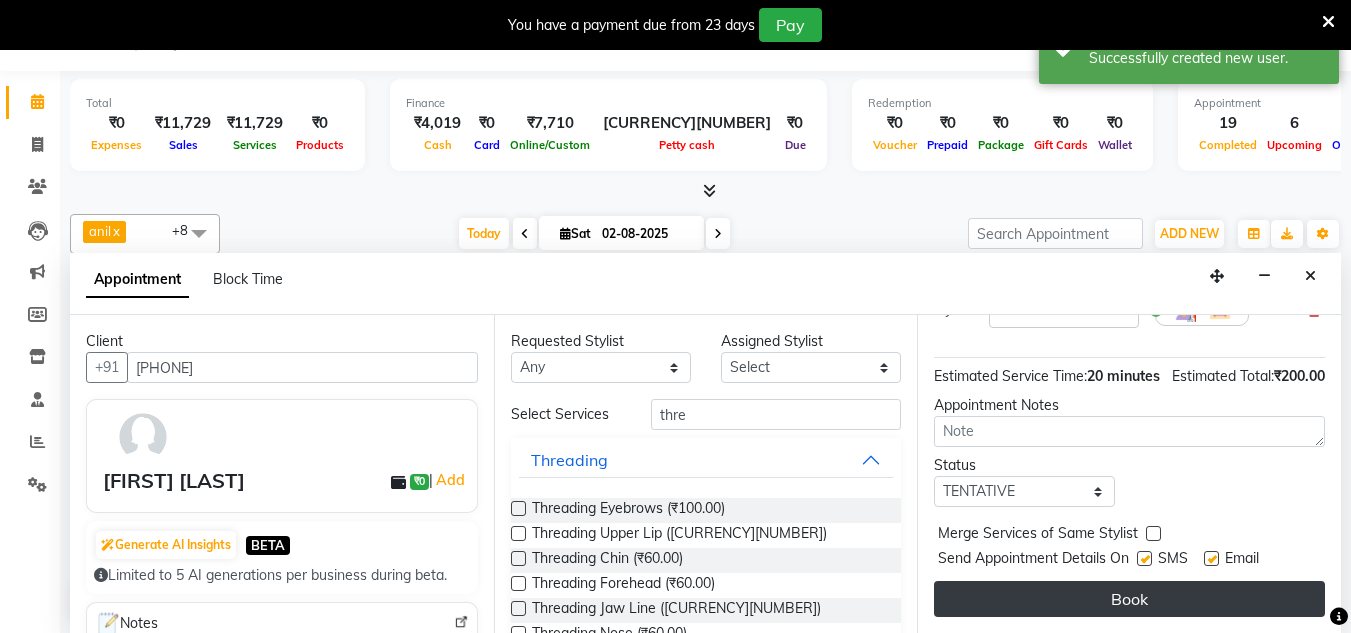 click on "Book" at bounding box center [1129, 599] 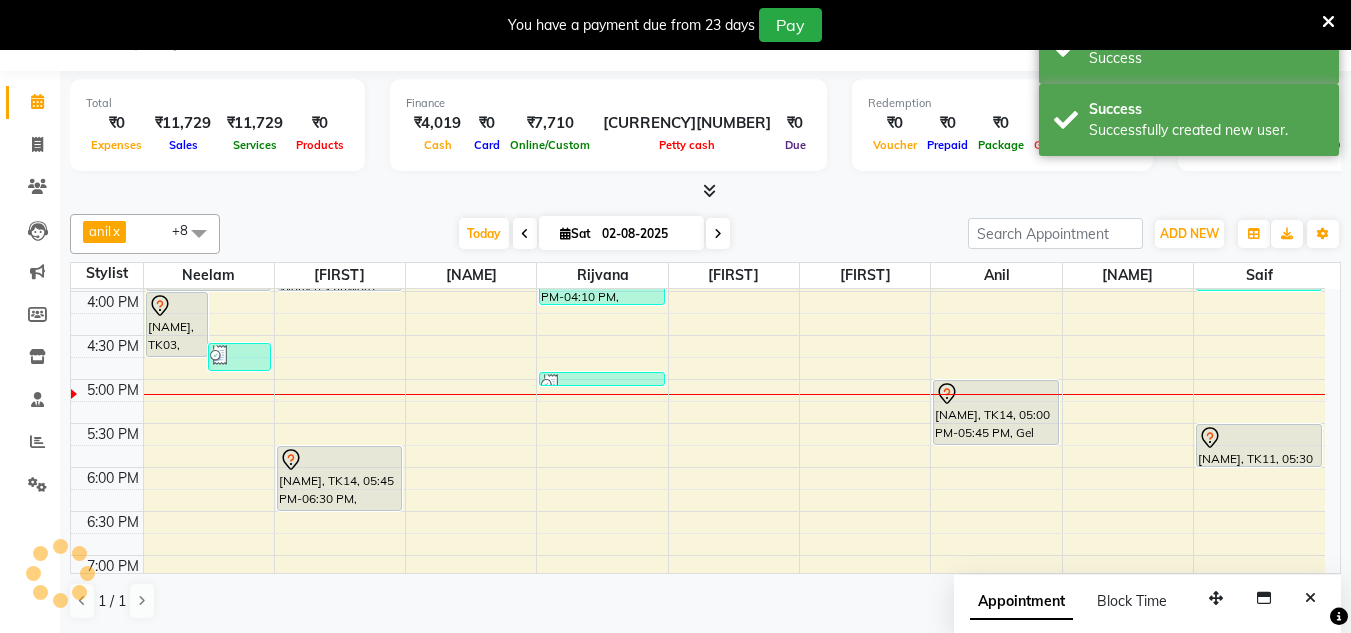 scroll, scrollTop: 0, scrollLeft: 0, axis: both 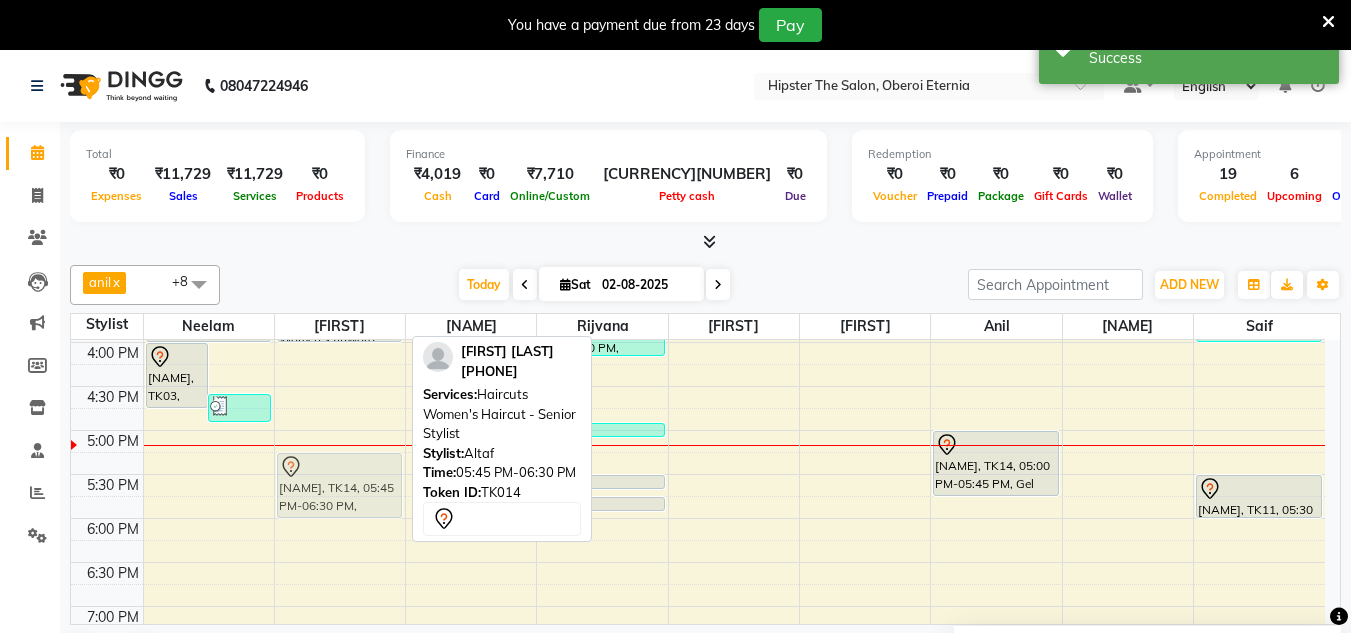 drag, startPoint x: 342, startPoint y: 534, endPoint x: 351, endPoint y: 494, distance: 41 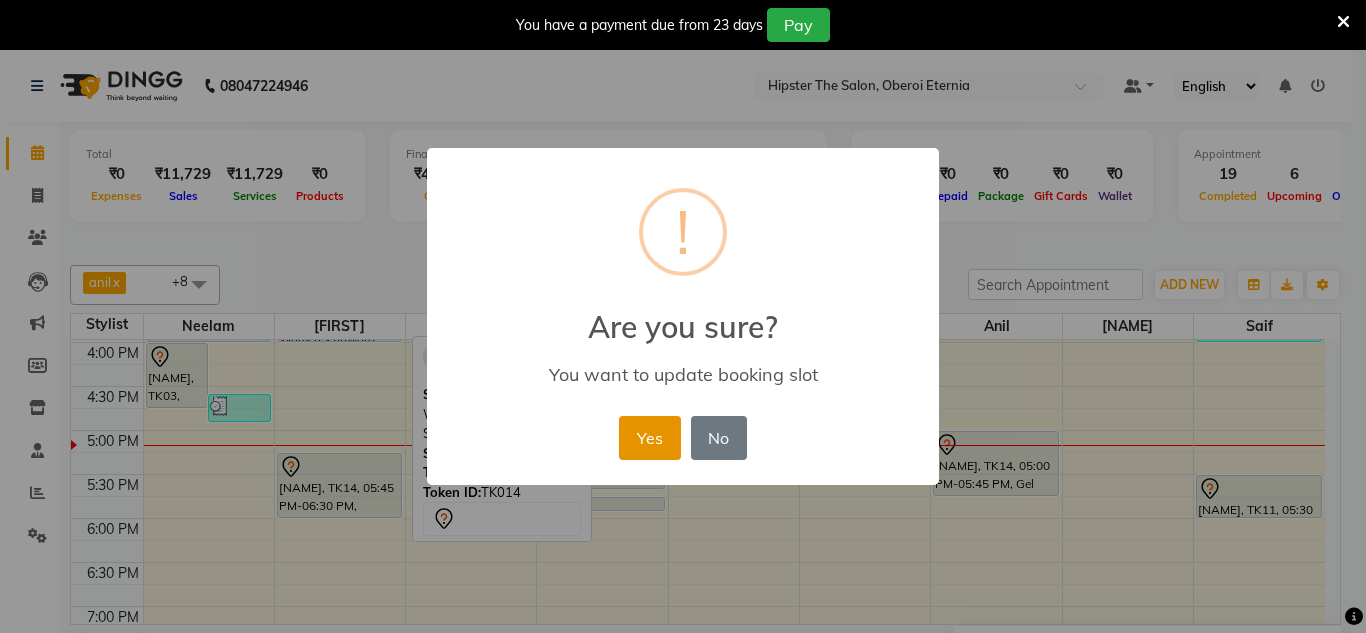 click on "Yes" at bounding box center (649, 438) 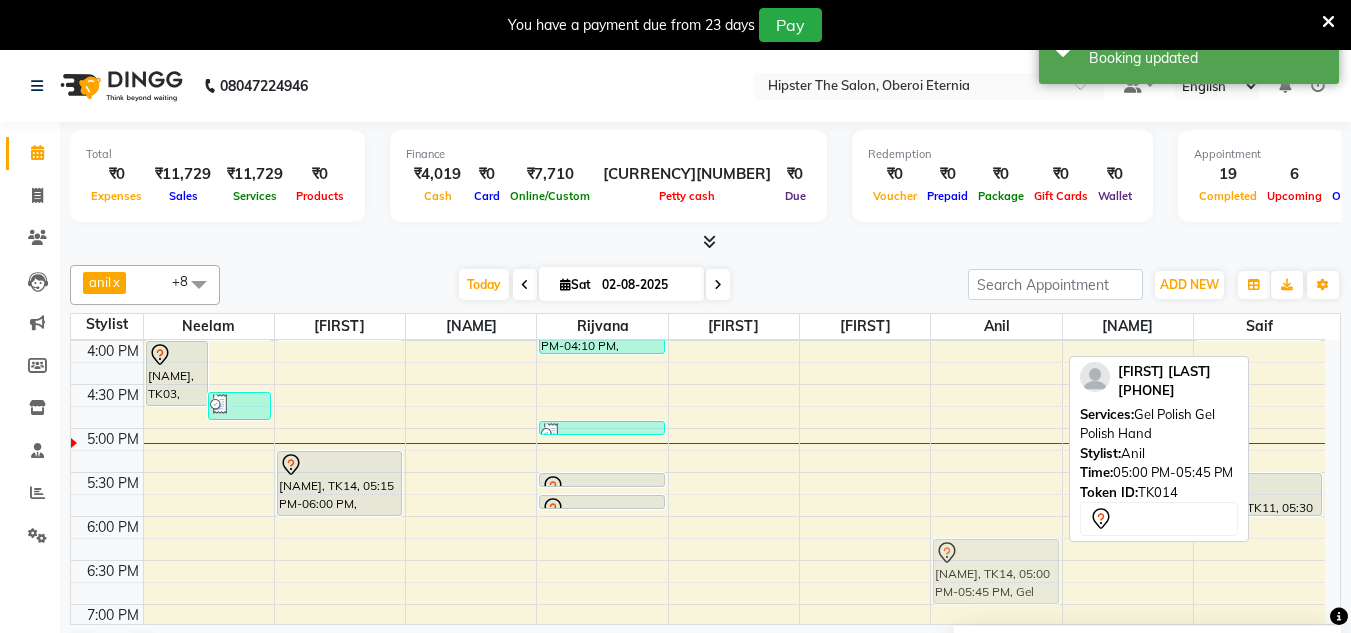 scroll, scrollTop: 703, scrollLeft: 0, axis: vertical 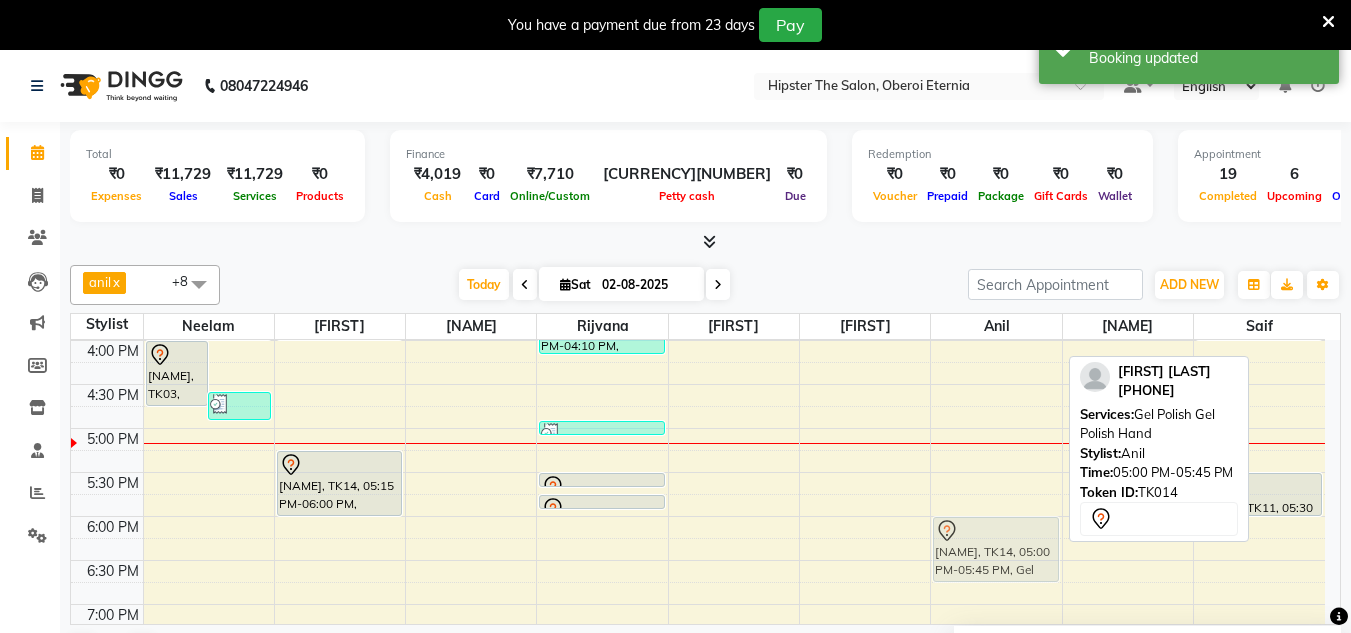 drag, startPoint x: 1011, startPoint y: 476, endPoint x: 1002, endPoint y: 567, distance: 91.44397 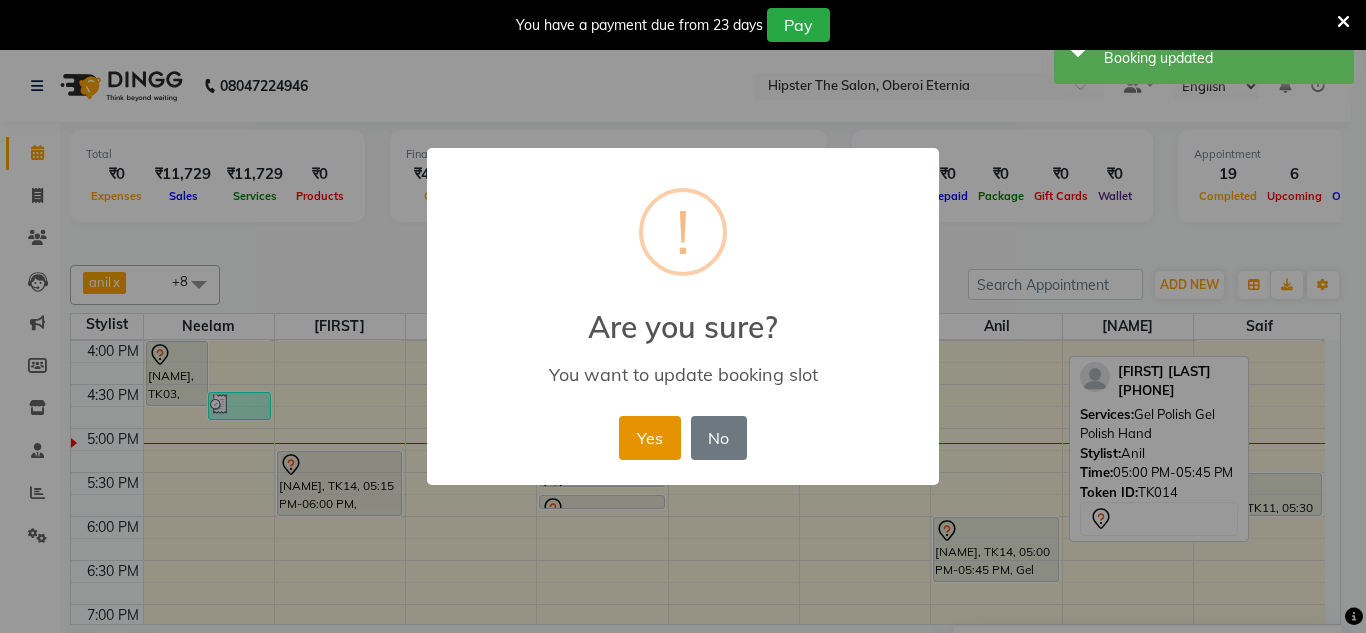 click on "Yes" at bounding box center (649, 438) 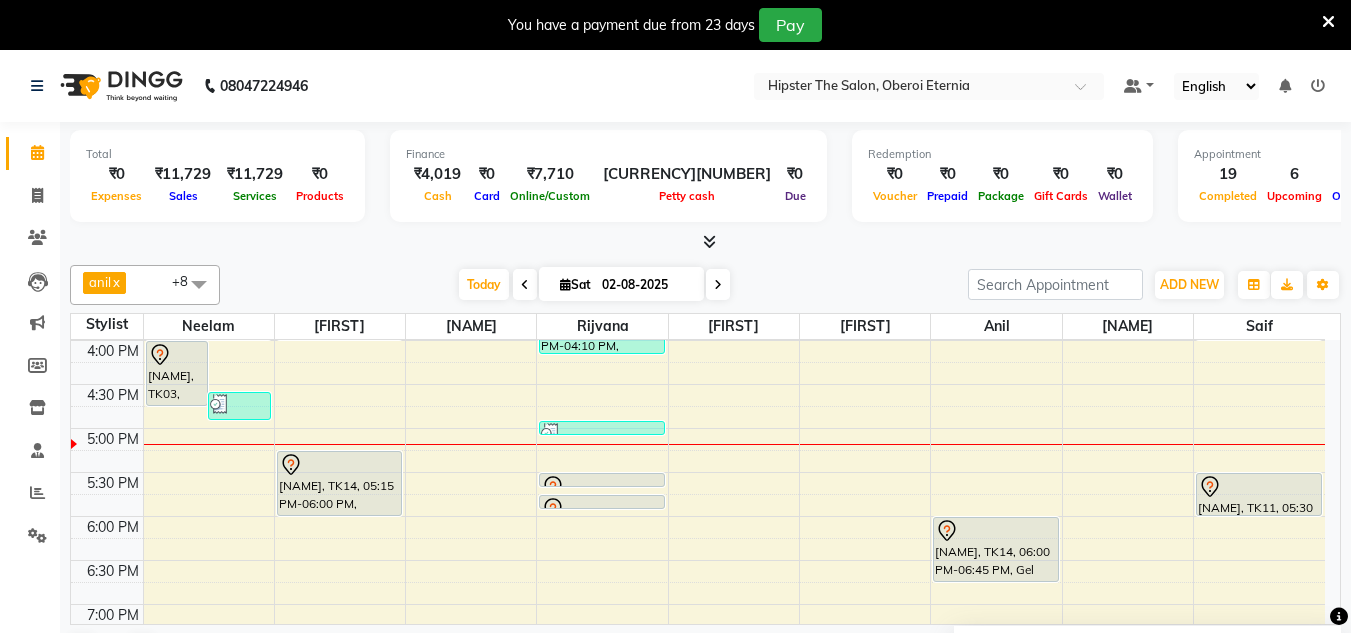 click on "8:00 AM 8:30 AM 9:00 AM 9:30 AM 10:00 AM 10:30 AM 11:00 AM 11:30 AM 12:00 PM 12:30 PM 1:00 PM 1:30 PM 2:00 PM 2:30 PM 3:00 PM 3:30 PM 4:00 PM 4:30 PM 5:00 PM 5:30 PM 6:00 PM 6:30 PM 7:00 PM 7:30 PM 8:00 PM 8:30 PM     [FIRST], TK01, 11:00 AM-11:20 AM, Manicure Cut, File & Polish     [FIRST], TK01, 11:15 AM-12:00 PM, Pedicure Aroma Pedicure             [FIRST], TK03, 04:00 PM-04:45 PM, Rica Wax Full Leg     [FIRST] [LAST], TK13, 04:35 PM-04:55 PM, Threading Eyebrows,Threading Eyebrows     [FIRST], TK01, 12:00 PM-12:40 PM, Threading Eyebrows     [FIRST], TK01, 12:45 PM-12:50 PM, Stripless Wax Upper Lip     [FIRST], TK01, 01:00 PM-01:50 PM, Hair Colour (Inward Pricing) Root Touch Up 1 Inch (Ammonia Free)             [FIRST], TK03, 03:00 PM-03:15 PM, Rica Wax Underarms             [FIRST], TK03, 03:15 PM-04:00 PM, Rica Wax Full Arms     [FIRST], TK05, 11:00 AM-11:45 AM, Haircuts Men's Haircut - Senior Stylist     [FIRST], TK05, 11:45 AM-12:30 PM, Haircuts Men's Haircut - Senior Stylist" at bounding box center [698, 208] 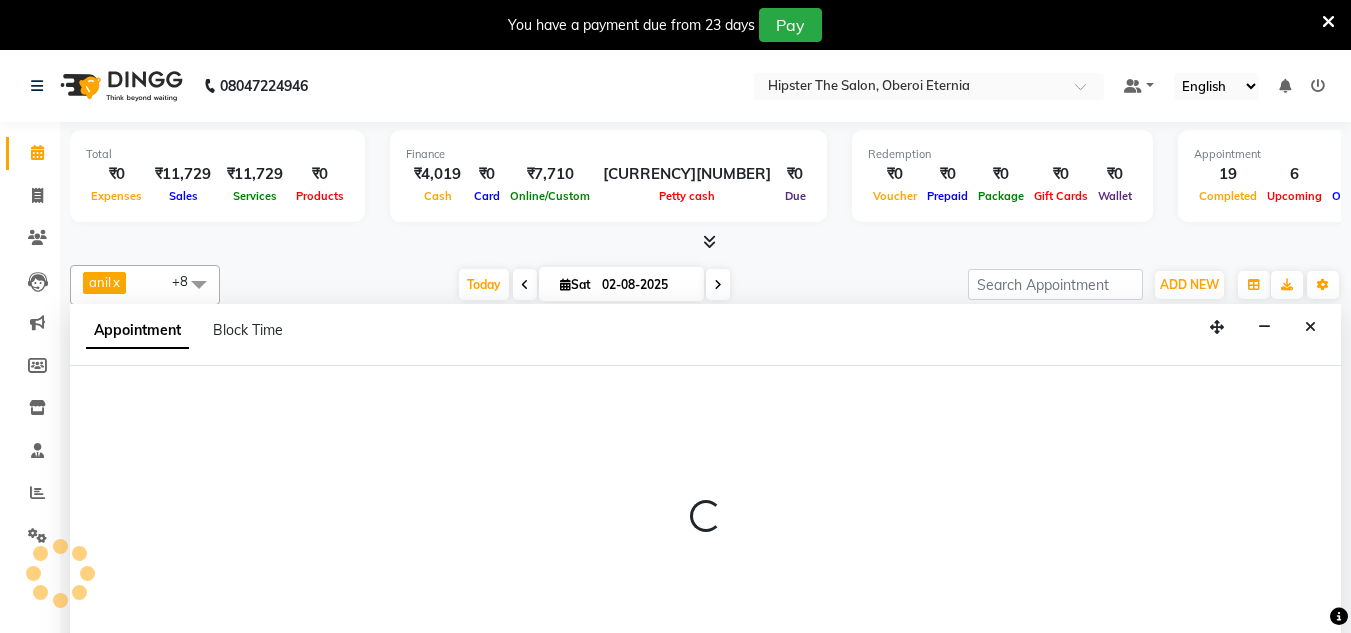 scroll, scrollTop: 51, scrollLeft: 0, axis: vertical 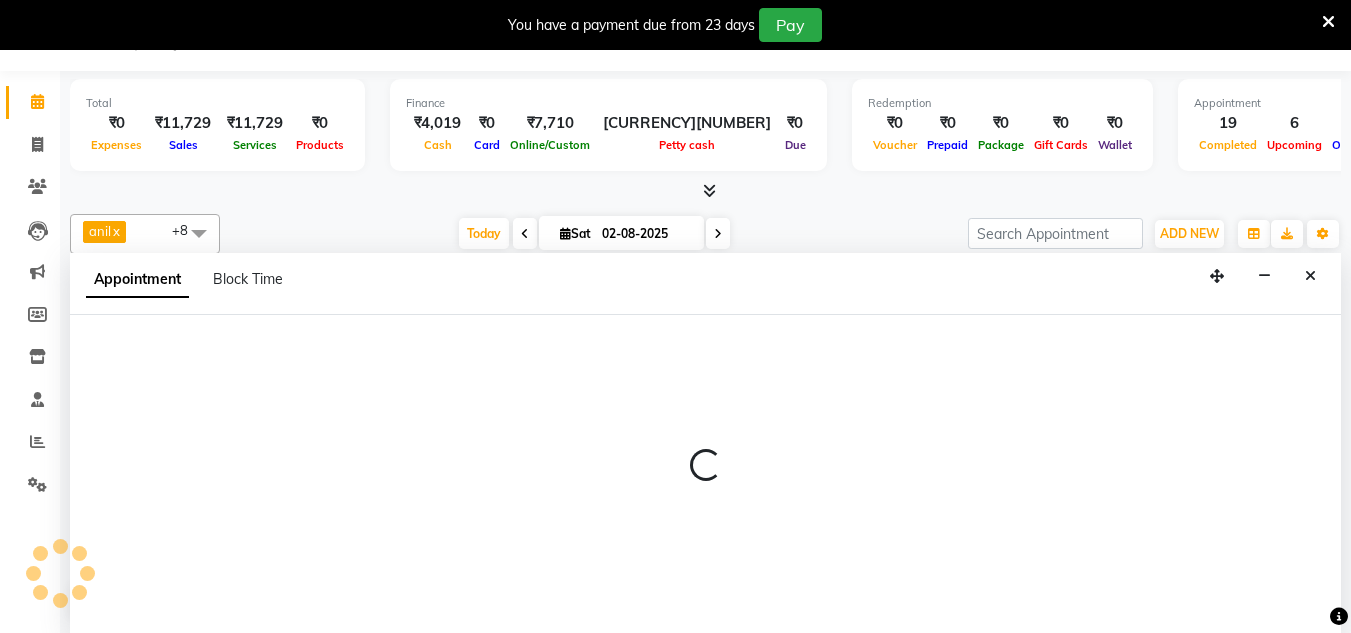 select on "85985" 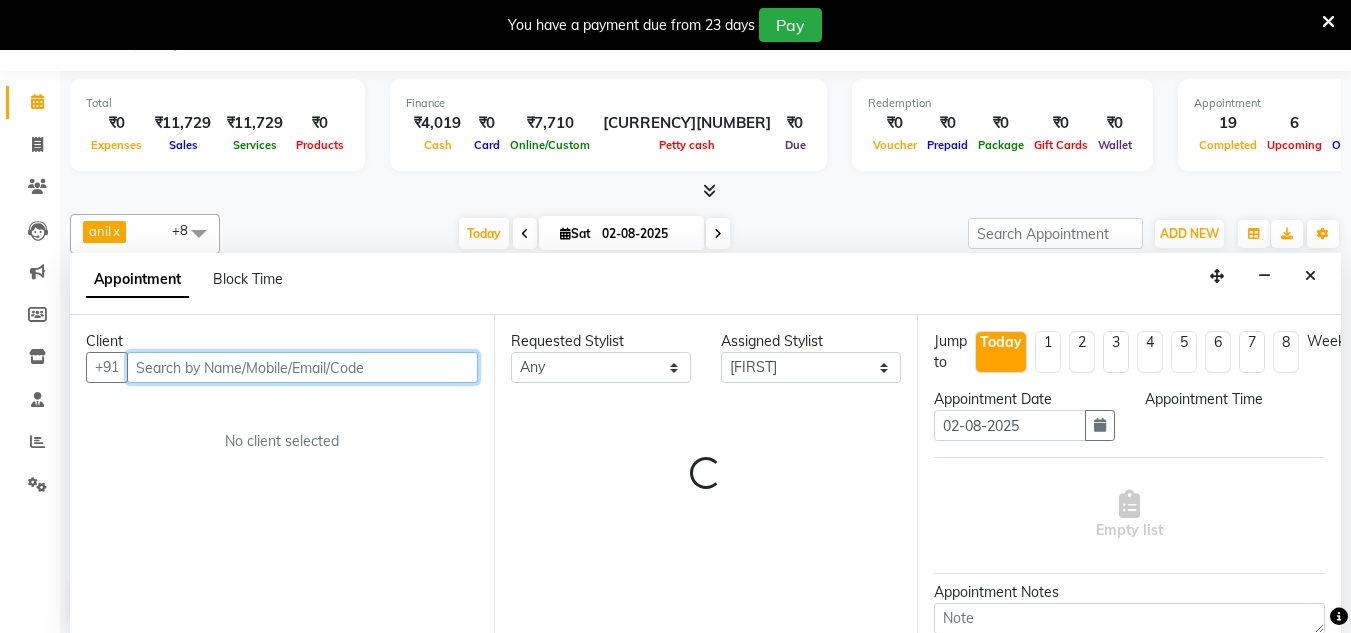 select on "1110" 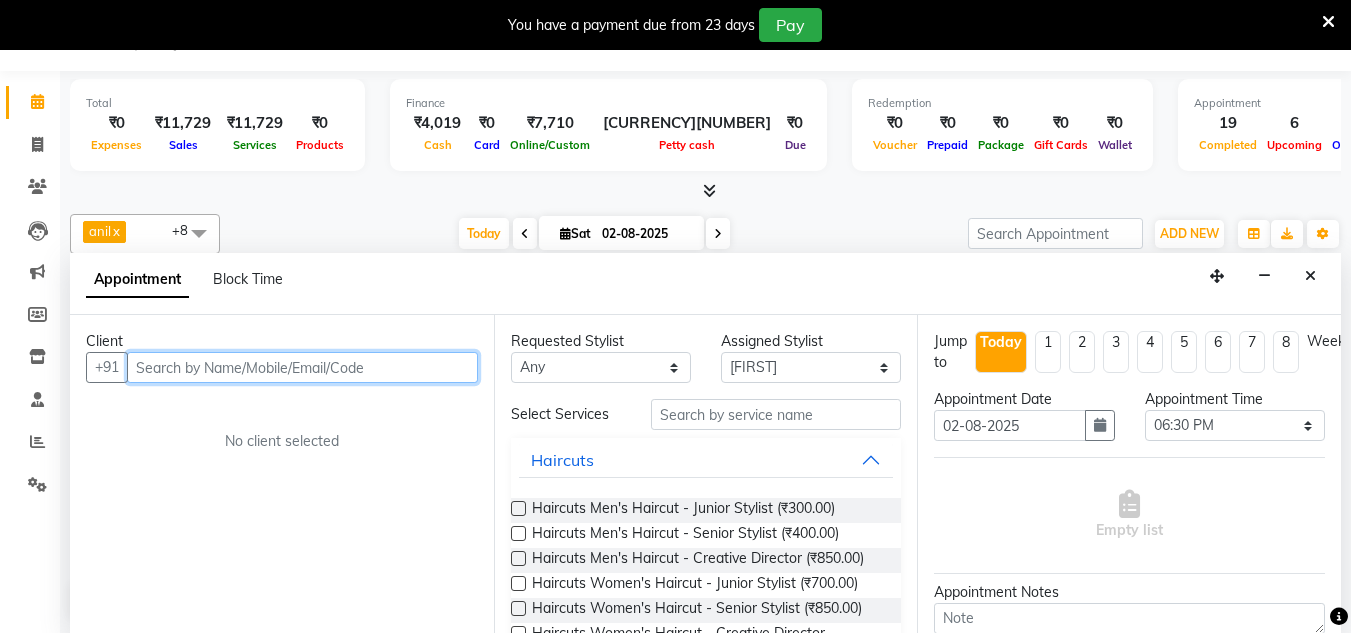 scroll, scrollTop: 0, scrollLeft: 0, axis: both 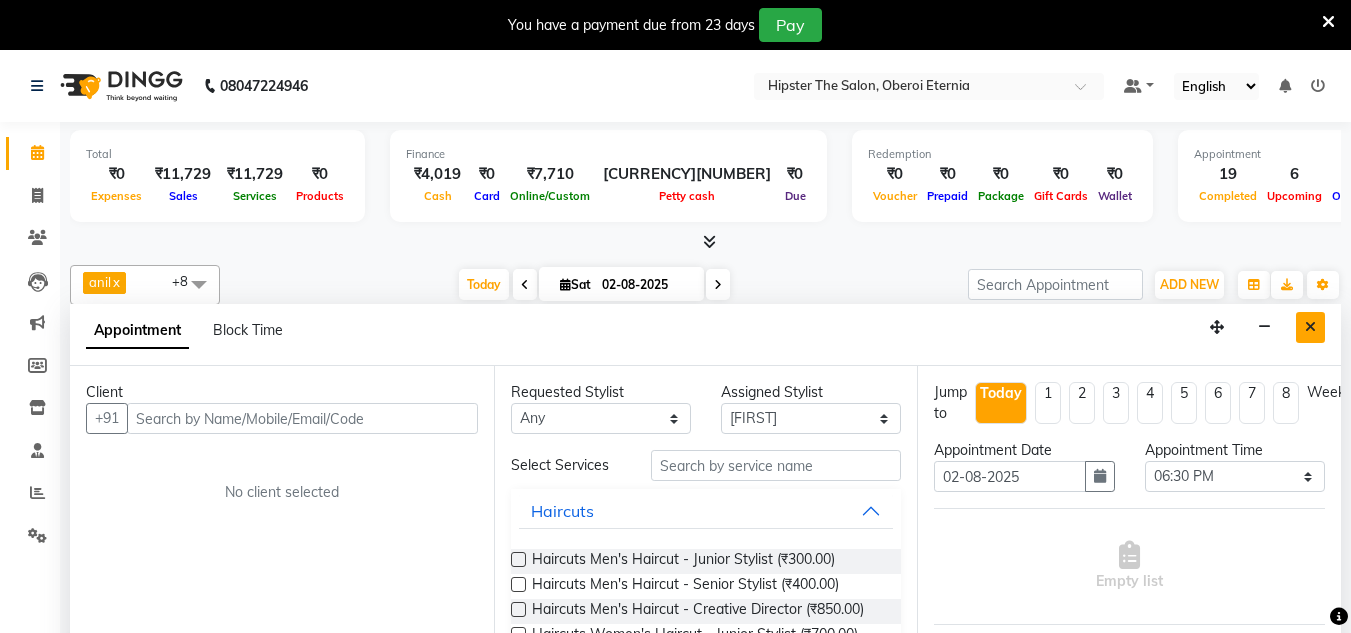 click at bounding box center (1310, 327) 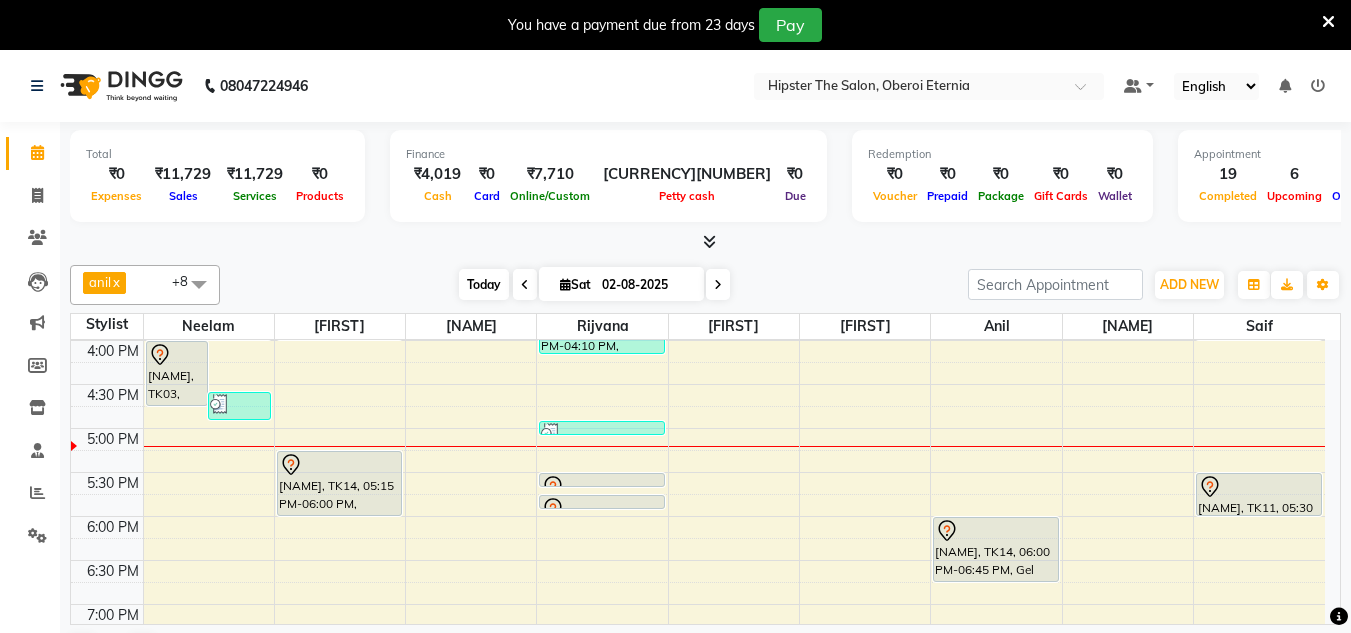 click on "Today" at bounding box center [484, 284] 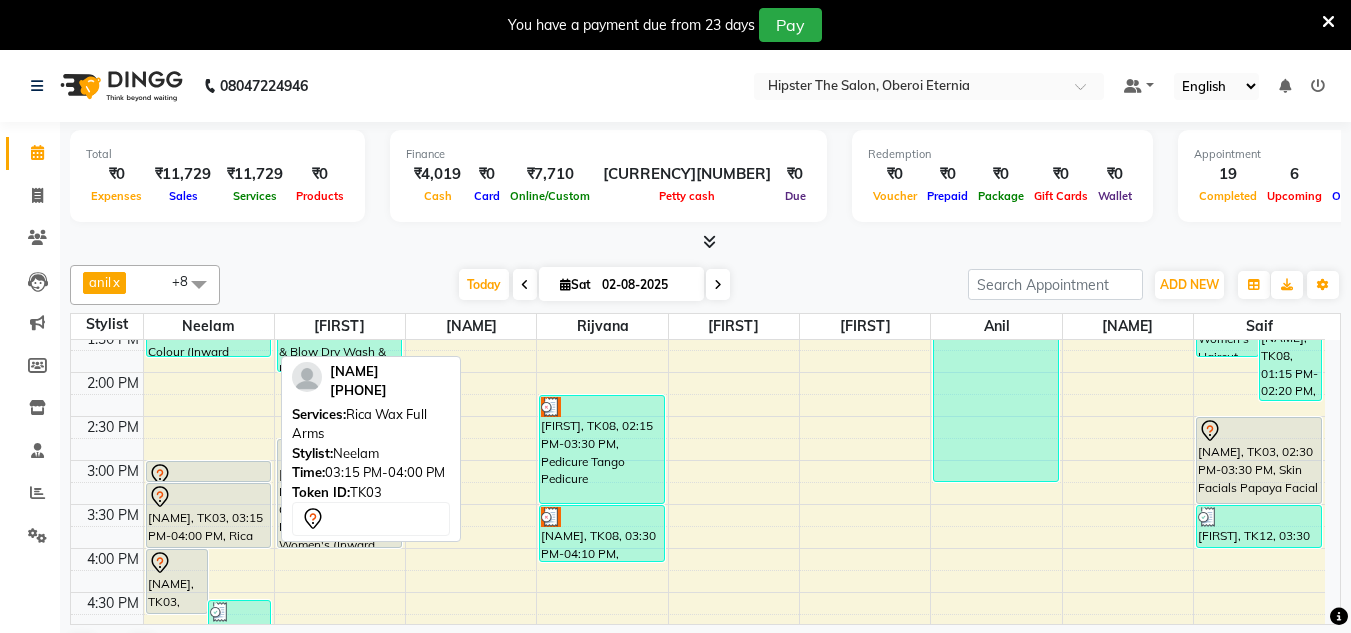 scroll, scrollTop: 496, scrollLeft: 0, axis: vertical 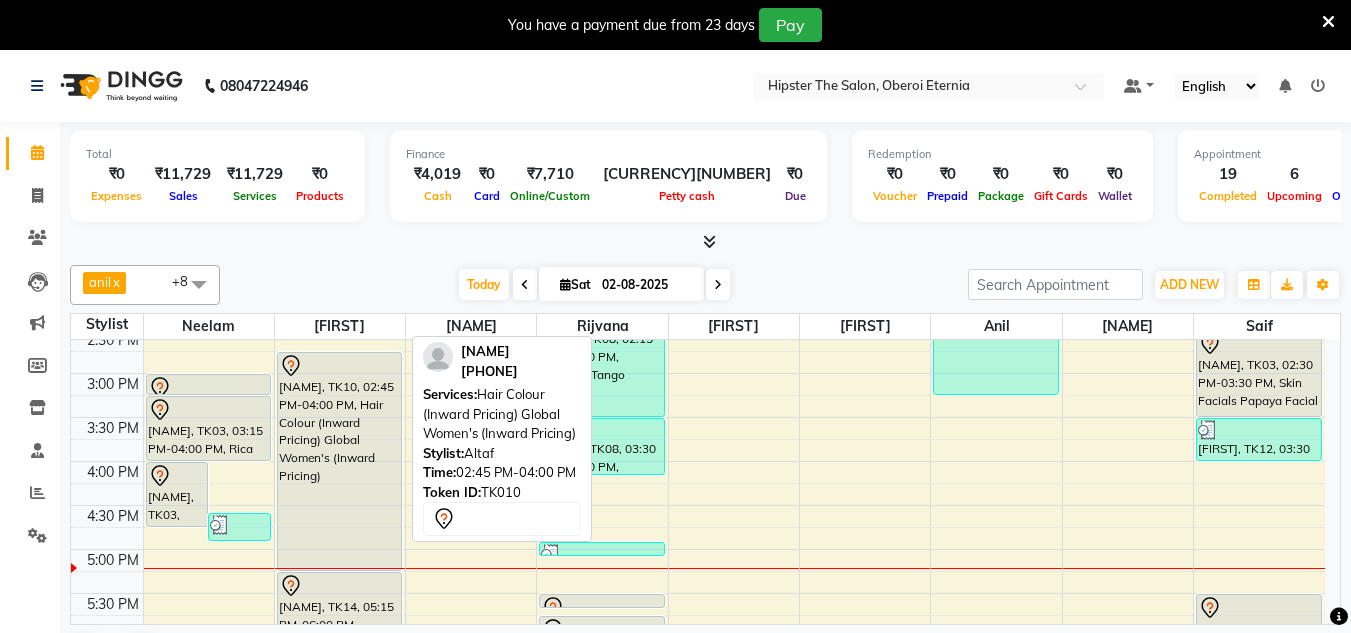 click on "[FIRST], TK05, 11:00 AM-11:45 AM, Haircuts Men's Haircut - Senior Stylist     [FIRST], TK05, 11:45 AM-12:30 PM, Haircuts Men's Haircut - Senior Stylist     [FIRST], TK09, 01:00 PM-02:00 PM, Wash & Blow Dry Wash & Blow Dry Shoulder Length             [FIRST], TK10, 02:45 PM-04:00 PM, Hair Colour (Inward Pricing) Global Women's (Inward Pricing)             [FIRST] [LAST], TK14, 05:15 PM-06:00 PM, Haircuts Women's Haircut - Senior Stylist             [FIRST], TK10, 02:45 PM-04:00 PM, Hair Colour (Inward Pricing) Global Women's (Inward Pricing)" at bounding box center (340, 329) 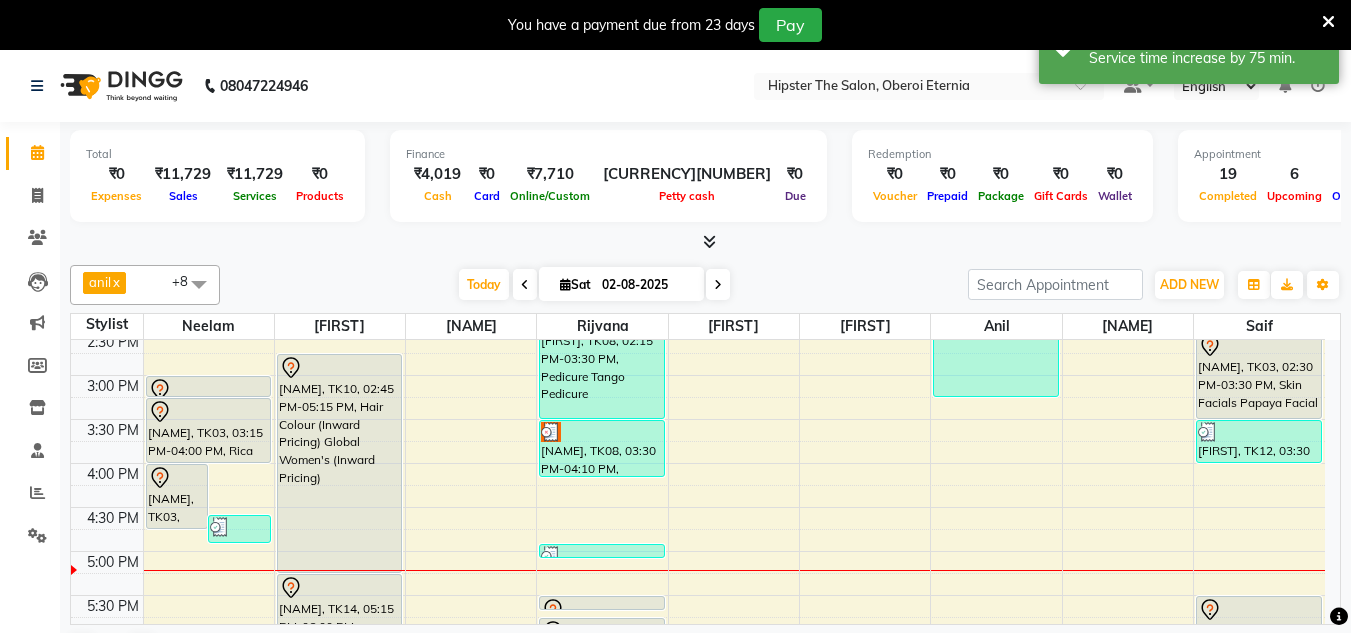 scroll, scrollTop: 570, scrollLeft: 0, axis: vertical 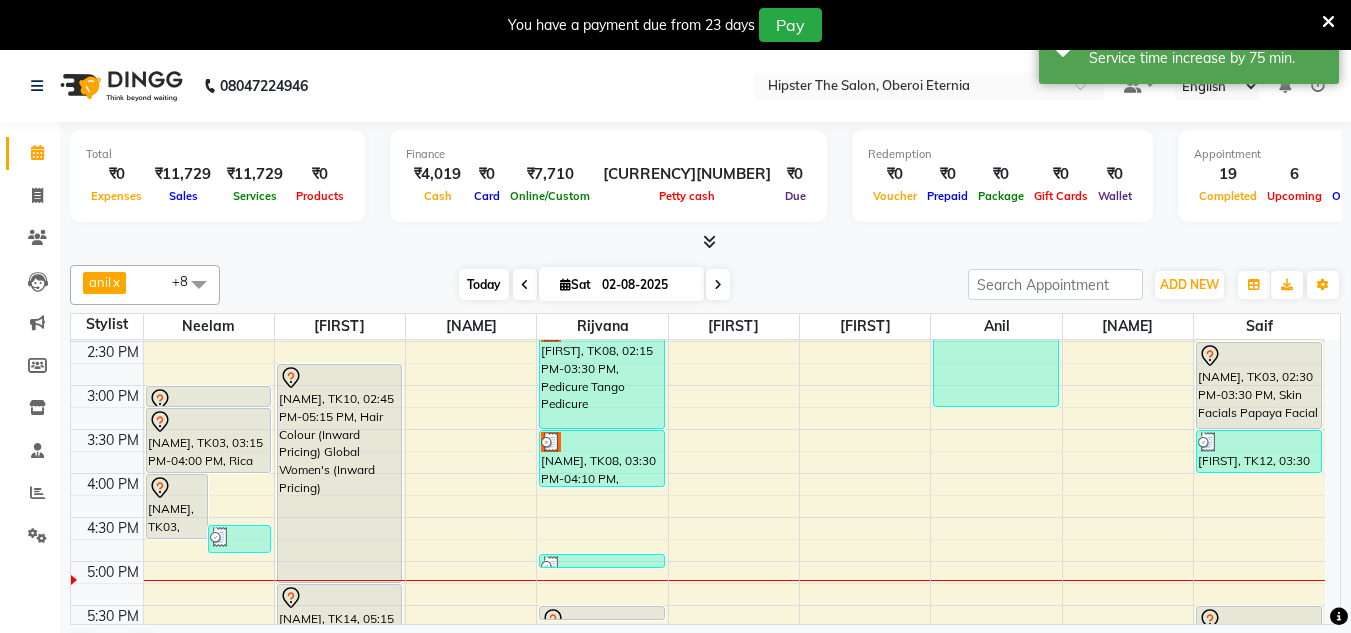 click on "Today" at bounding box center (484, 284) 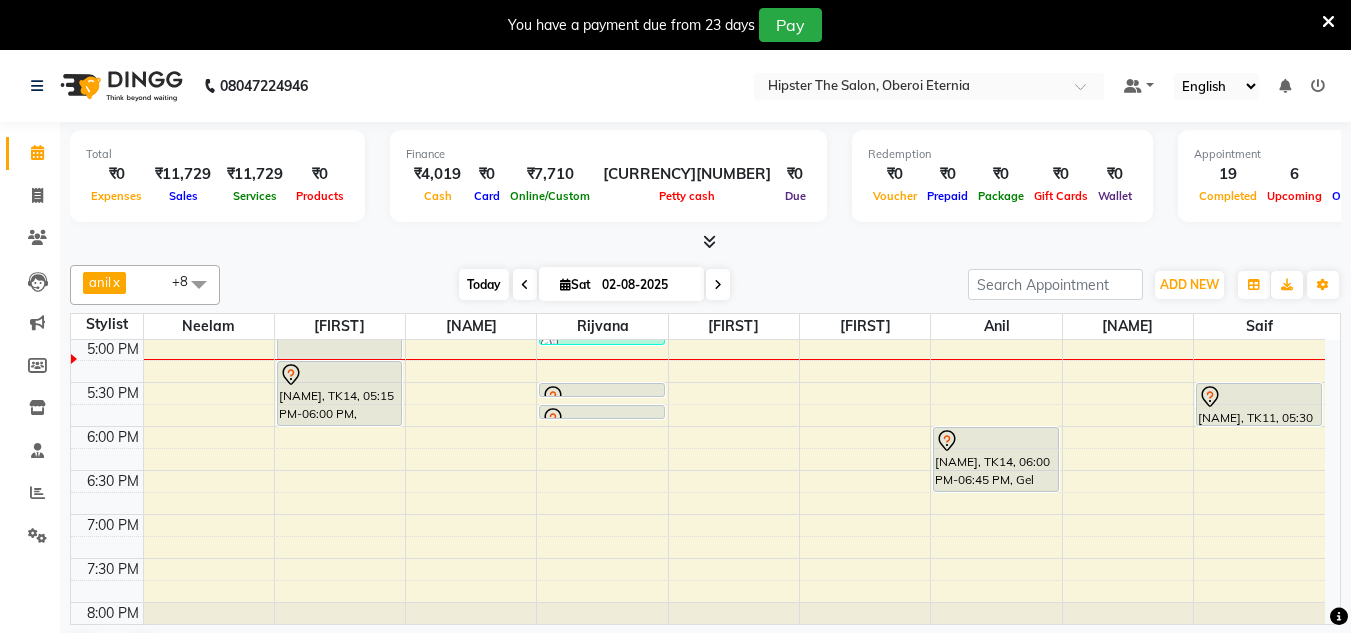 click on "Today" at bounding box center (484, 284) 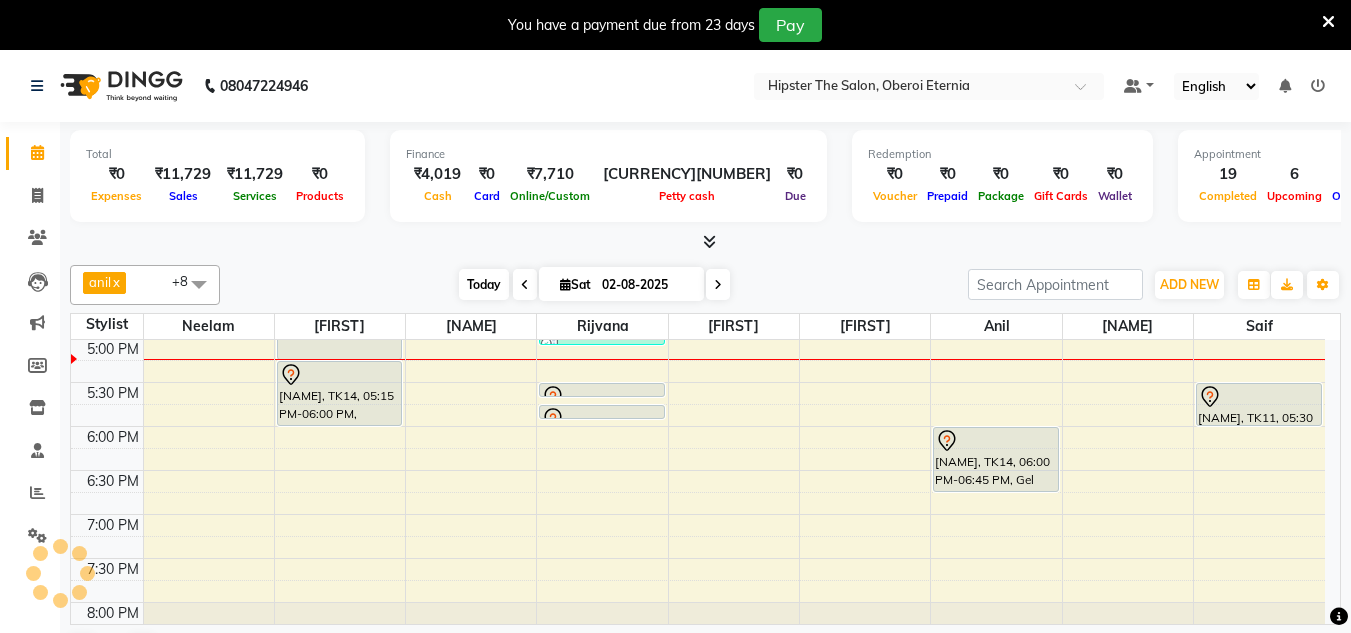 scroll, scrollTop: 793, scrollLeft: 0, axis: vertical 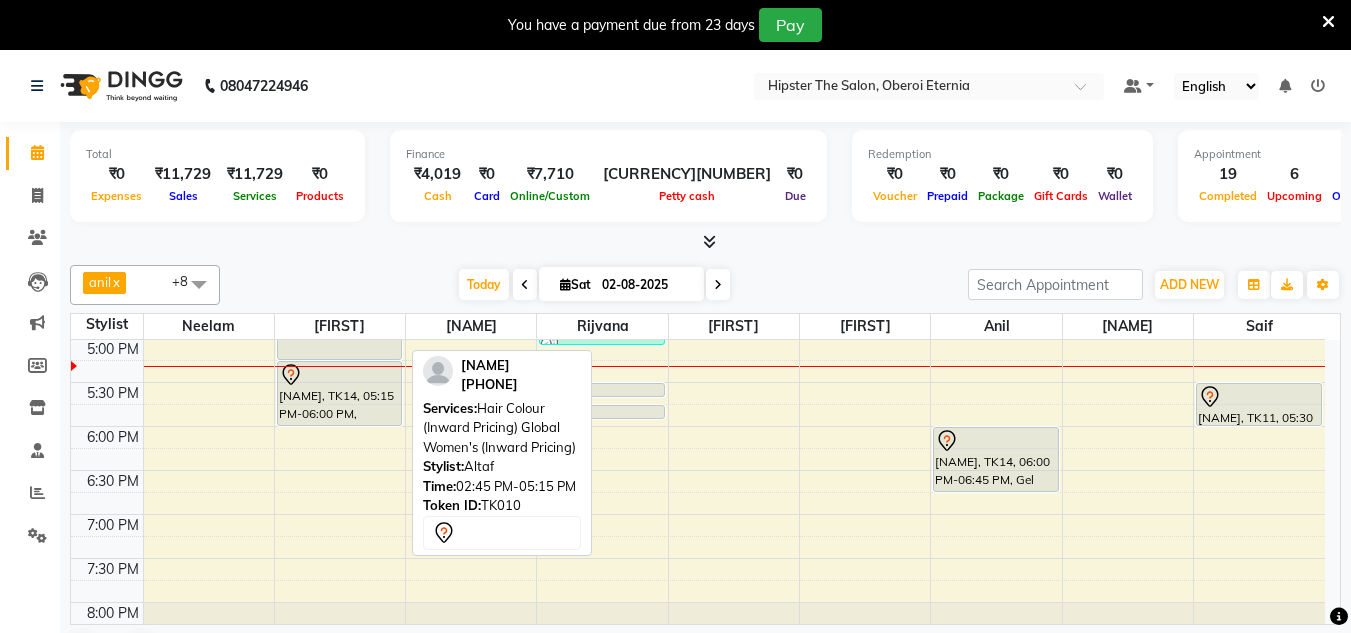 click on "[NAME], TK10, 02:45 PM-05:15 PM, Hair Colour (Inward Pricing) Global Women's (Inward Pricing)" at bounding box center [339, 250] 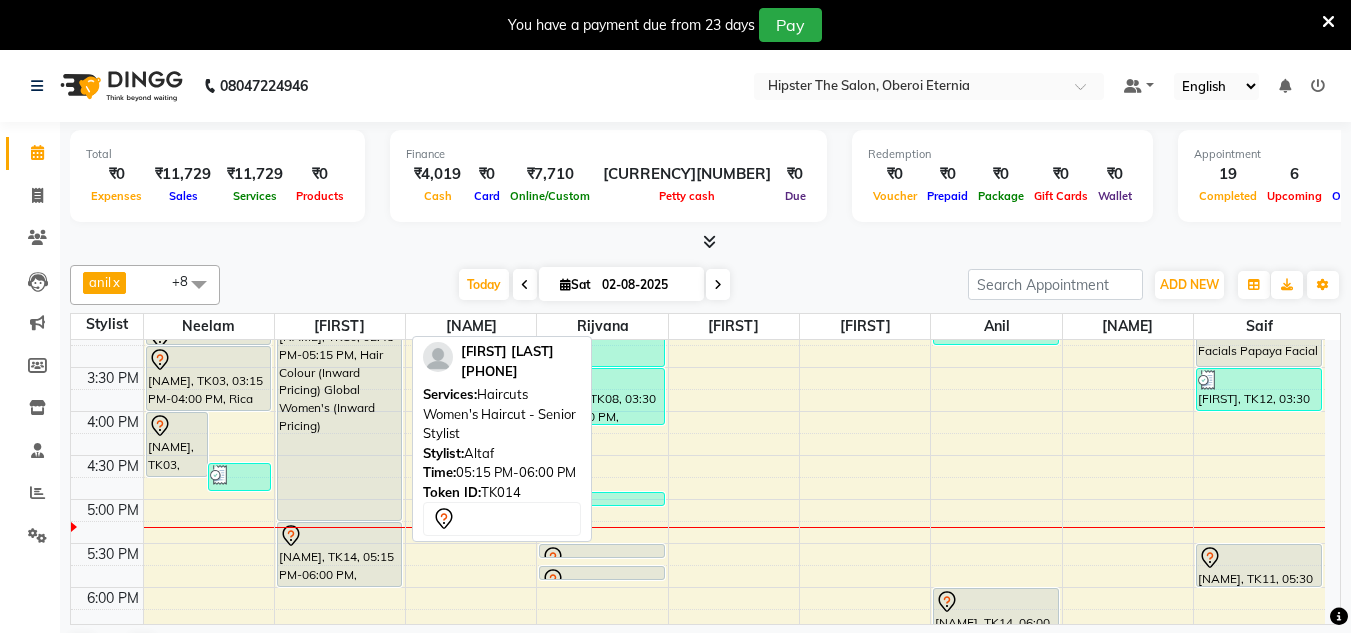 scroll, scrollTop: 631, scrollLeft: 0, axis: vertical 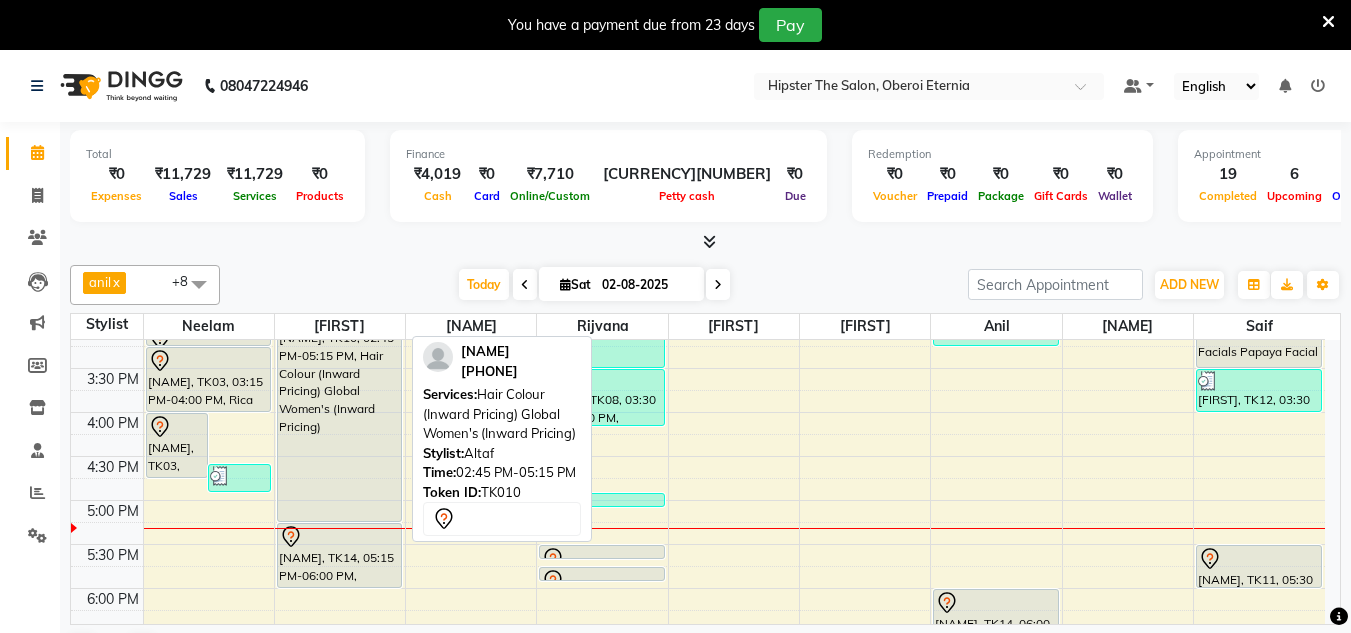click on "[NAME], TK10, 02:45 PM-05:15 PM, Hair Colour (Inward Pricing) Global Women's (Inward Pricing)" at bounding box center (339, 412) 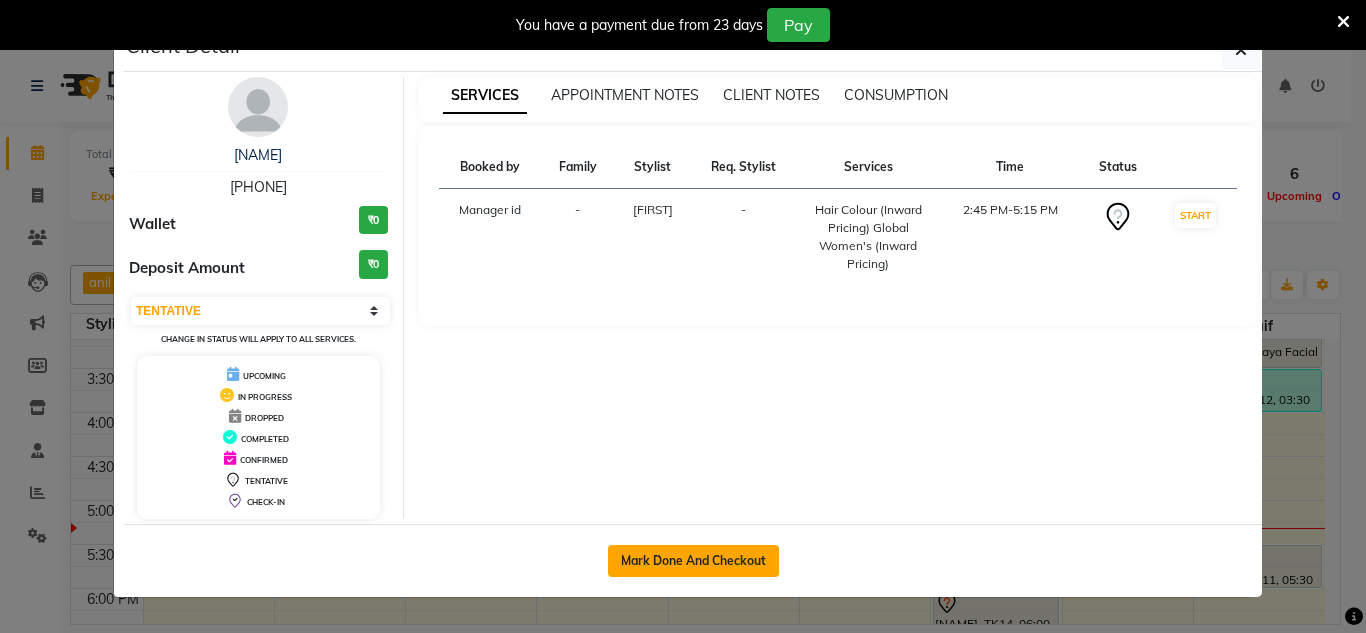 click on "Mark Done And Checkout" 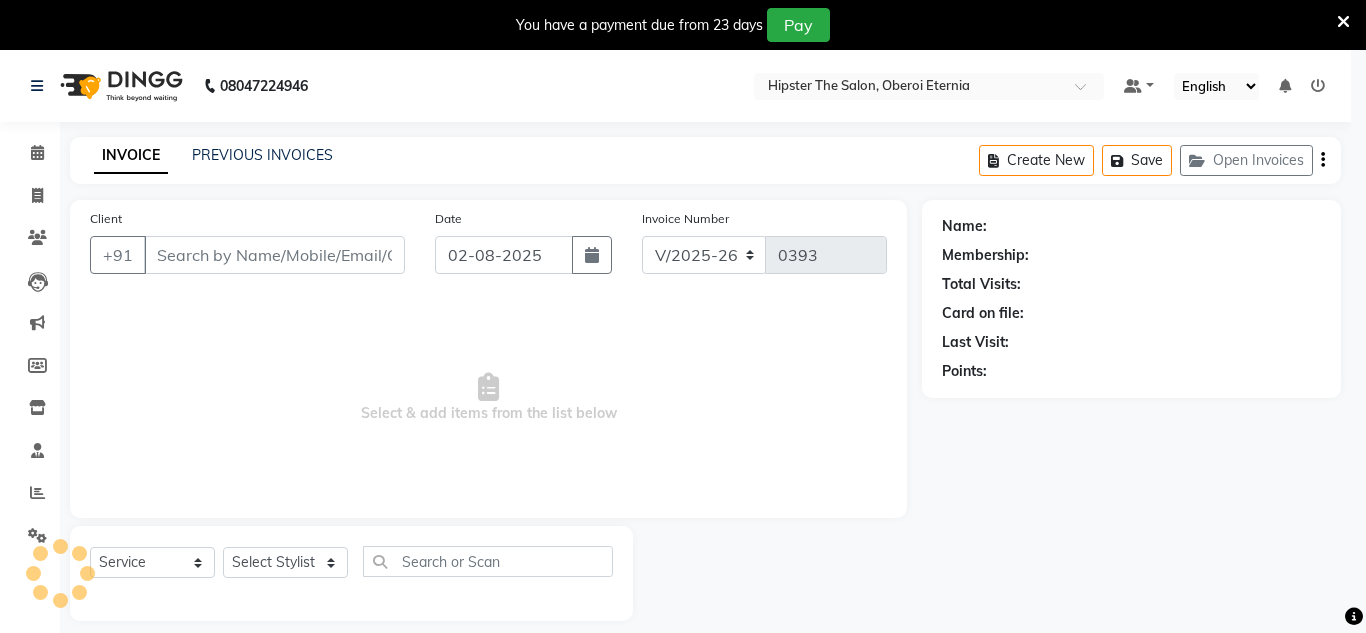 select on "3" 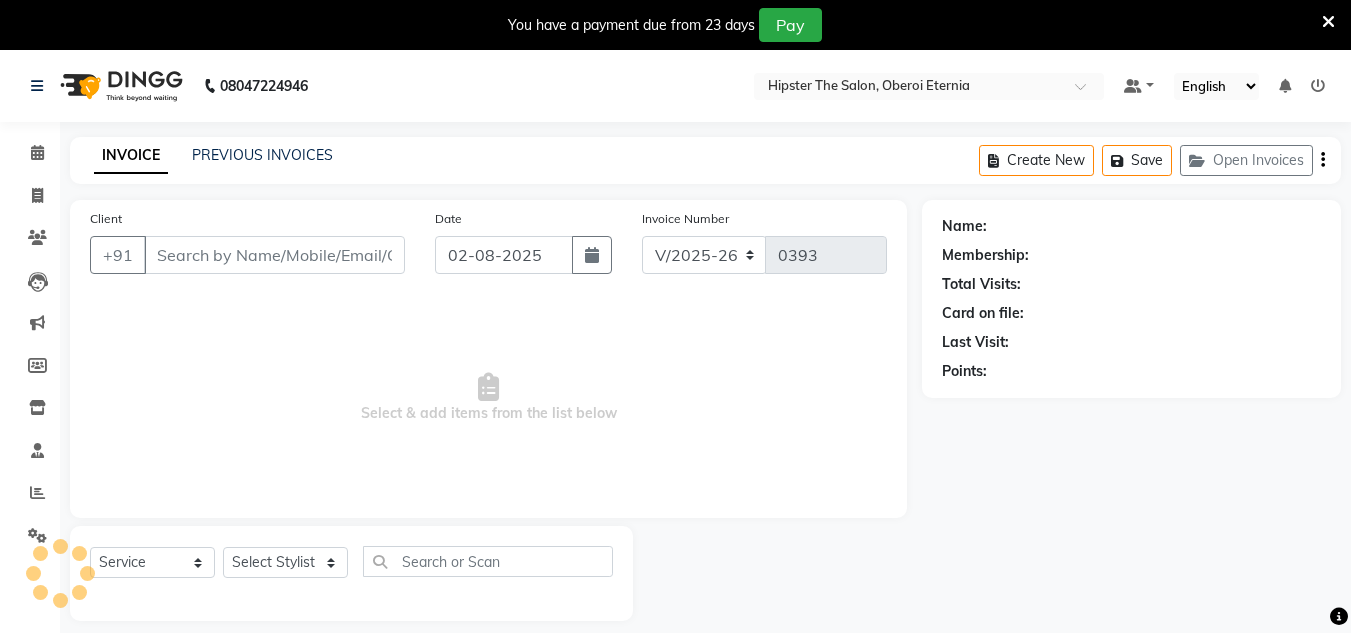 type on "[PHONE]" 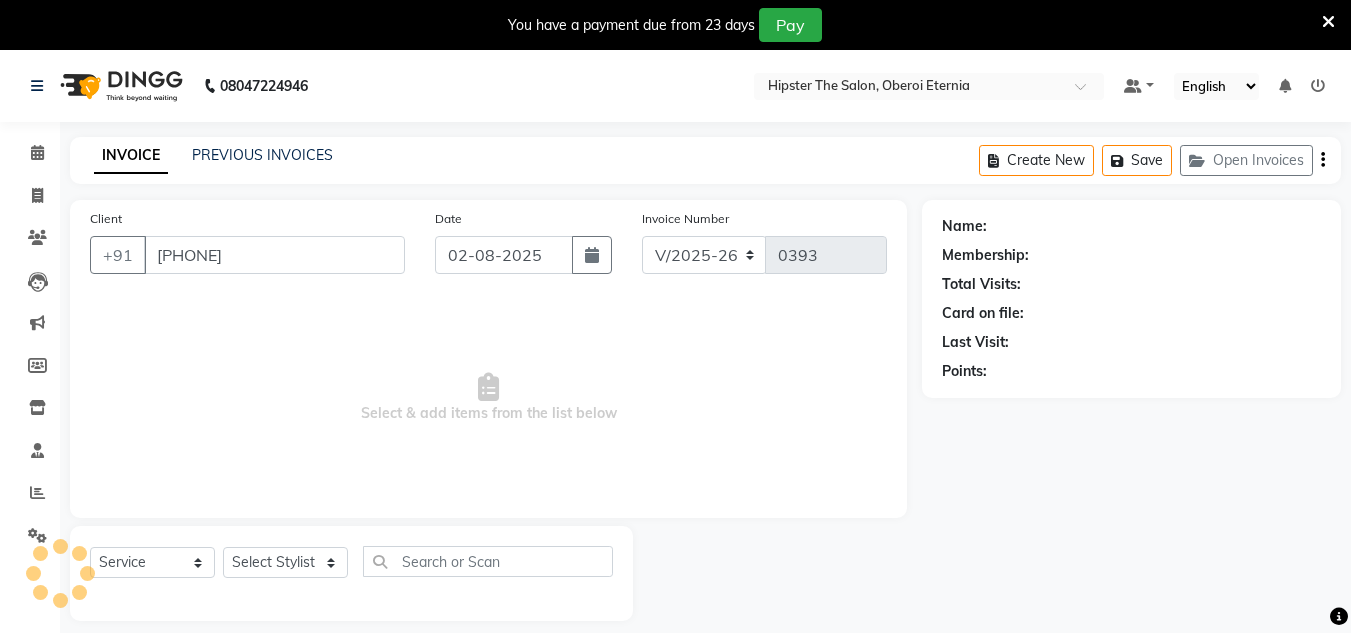 select on "85979" 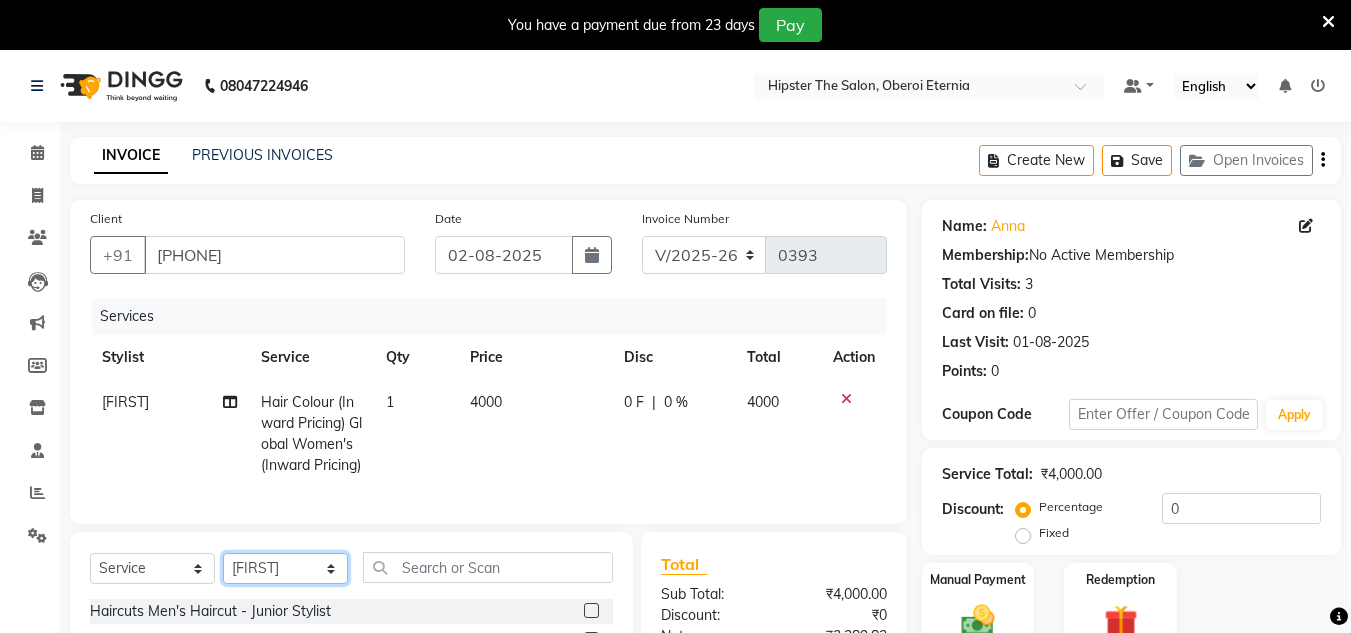 click on "Select Stylist [FIRST] [FIRST] [FIRST] [FIRST] [FIRST] [FIRST]  [FIRST] [FIRST] Manager id [FIRST] [FIRST] [FIRST] [FIRST] [FIRST] [FIRST] [FIRST] [FIRST] [FIRST]" 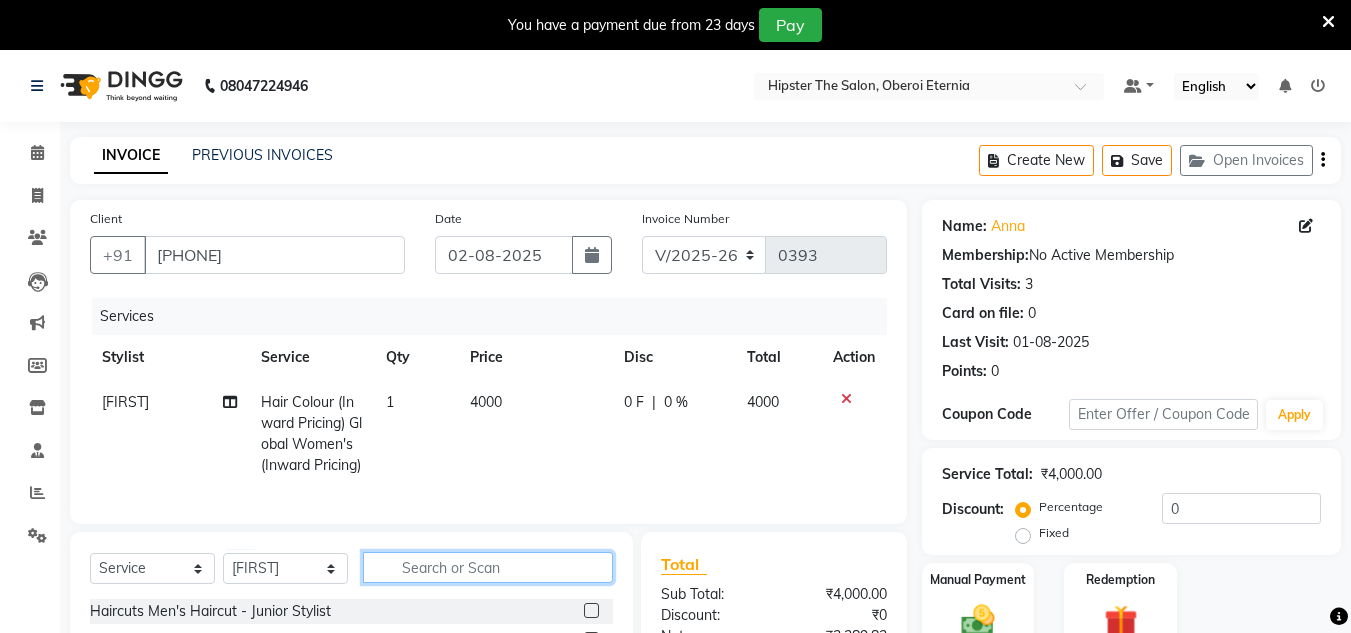 click 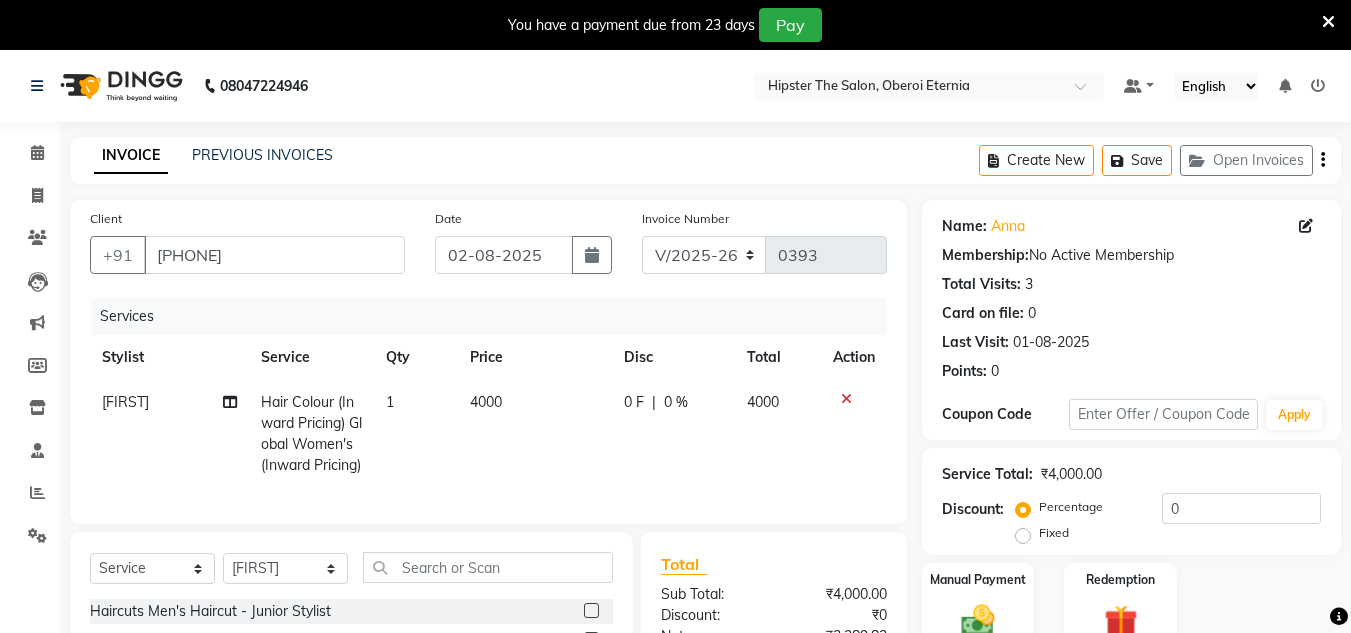 click on "4000" 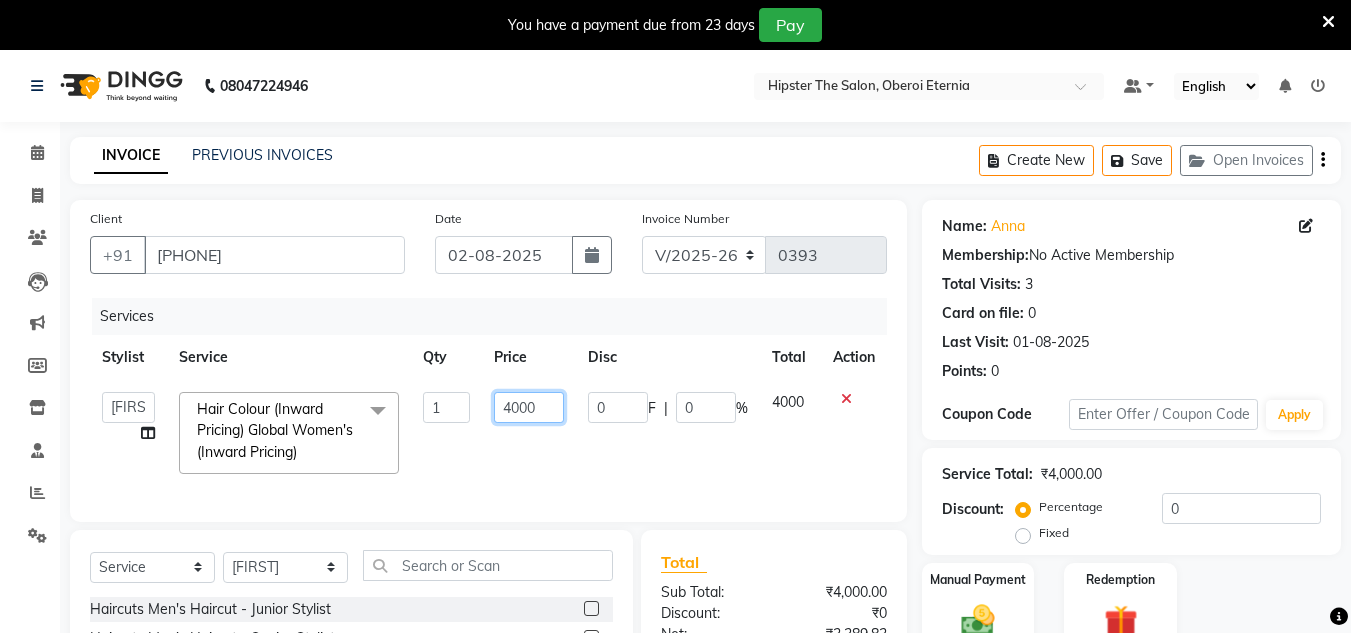 click on "4000" 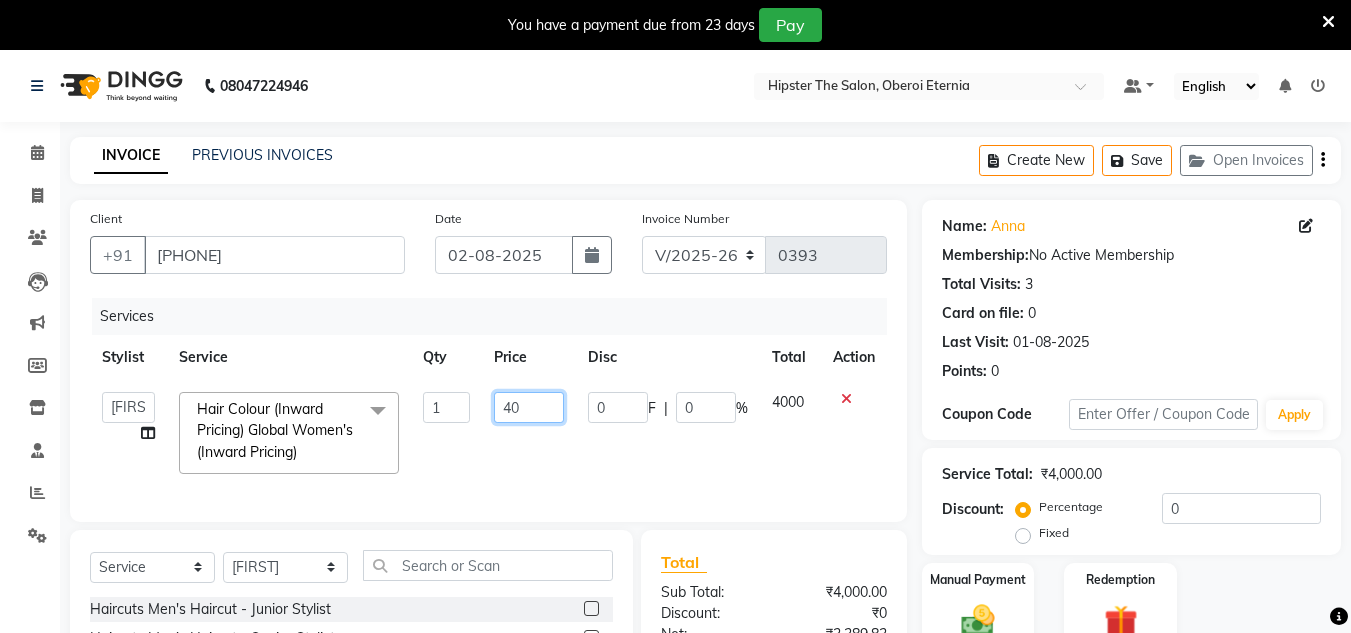 type on "4" 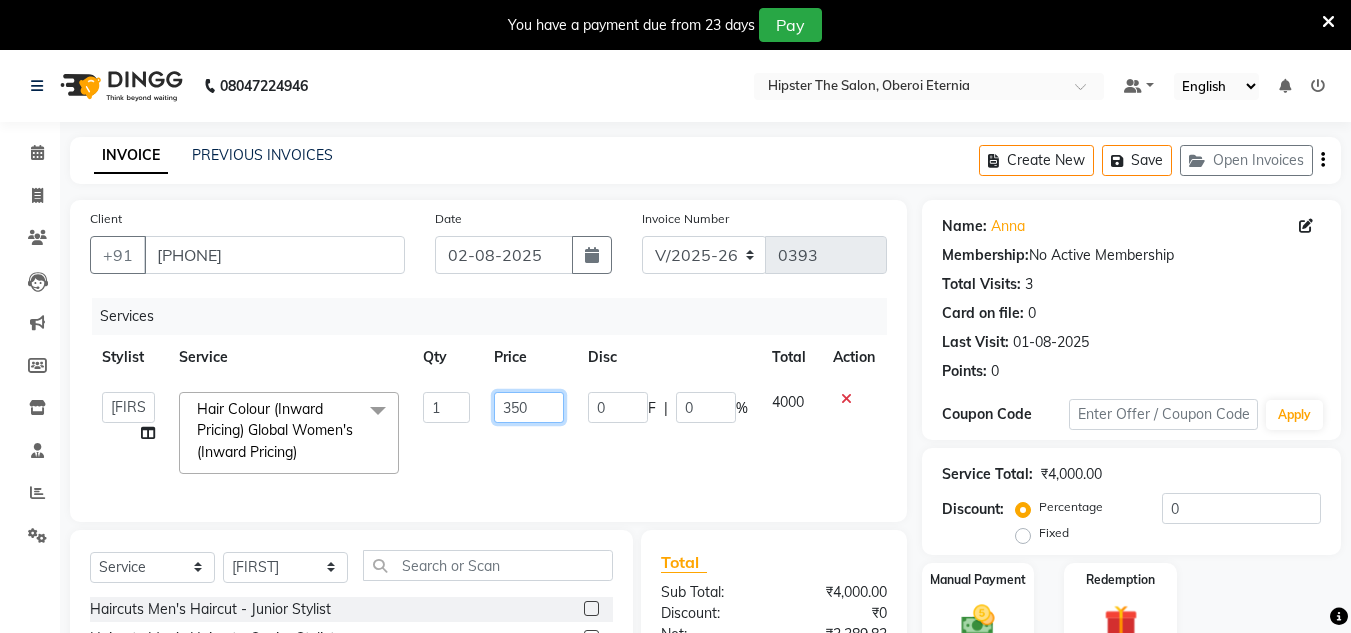 type on "3500" 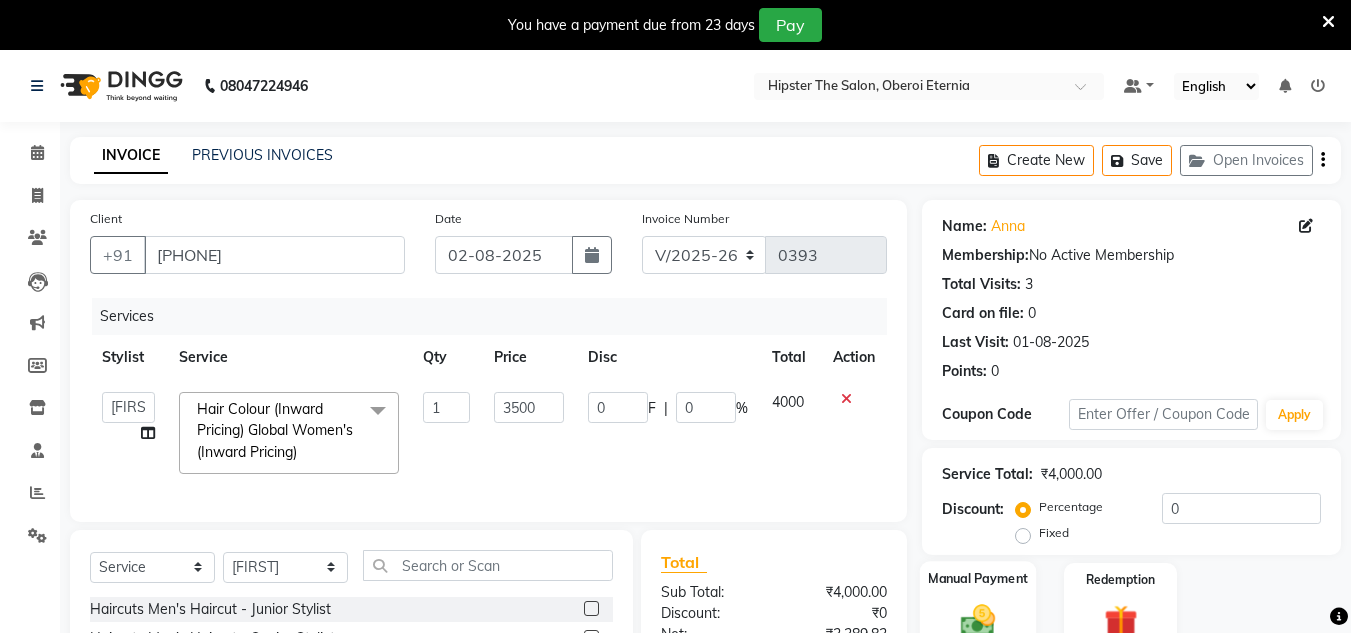 click 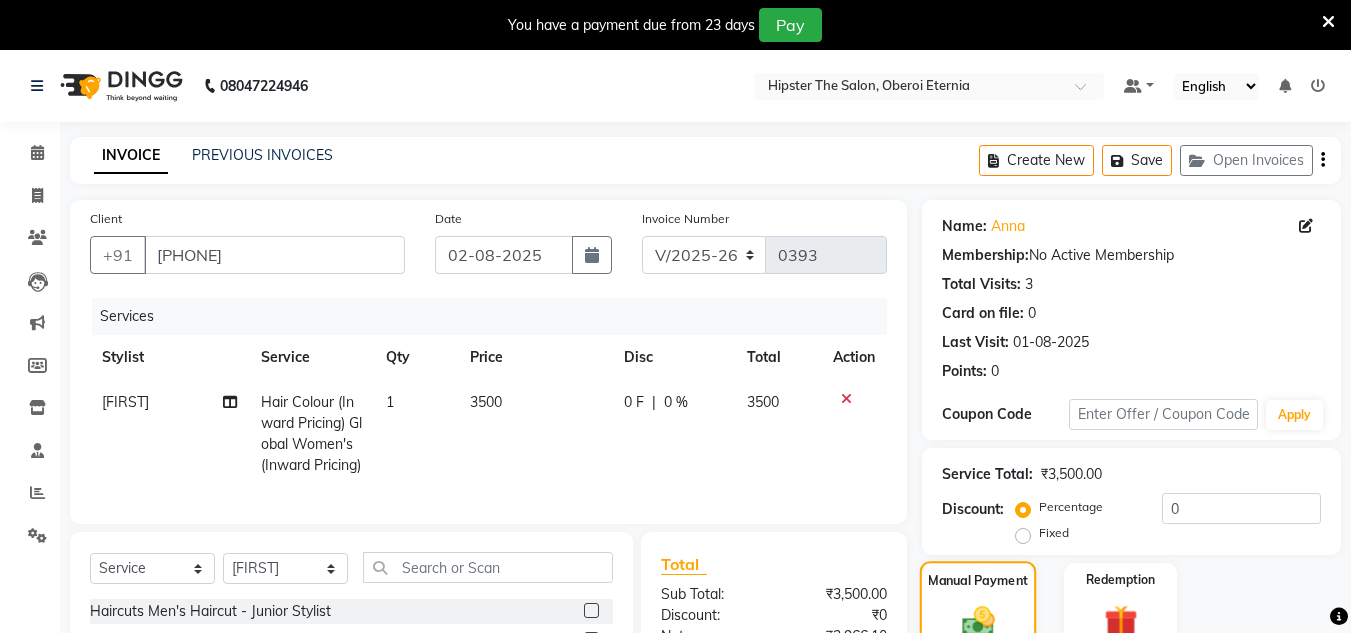 scroll, scrollTop: 260, scrollLeft: 0, axis: vertical 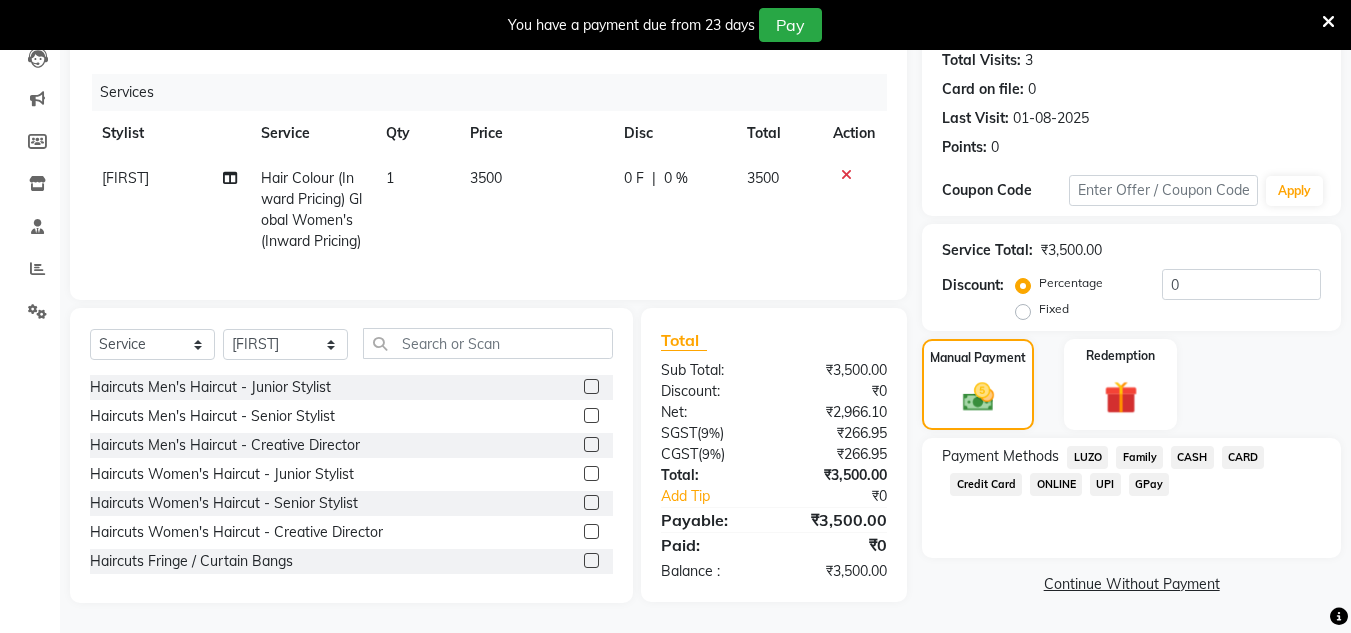 click on "GPay" 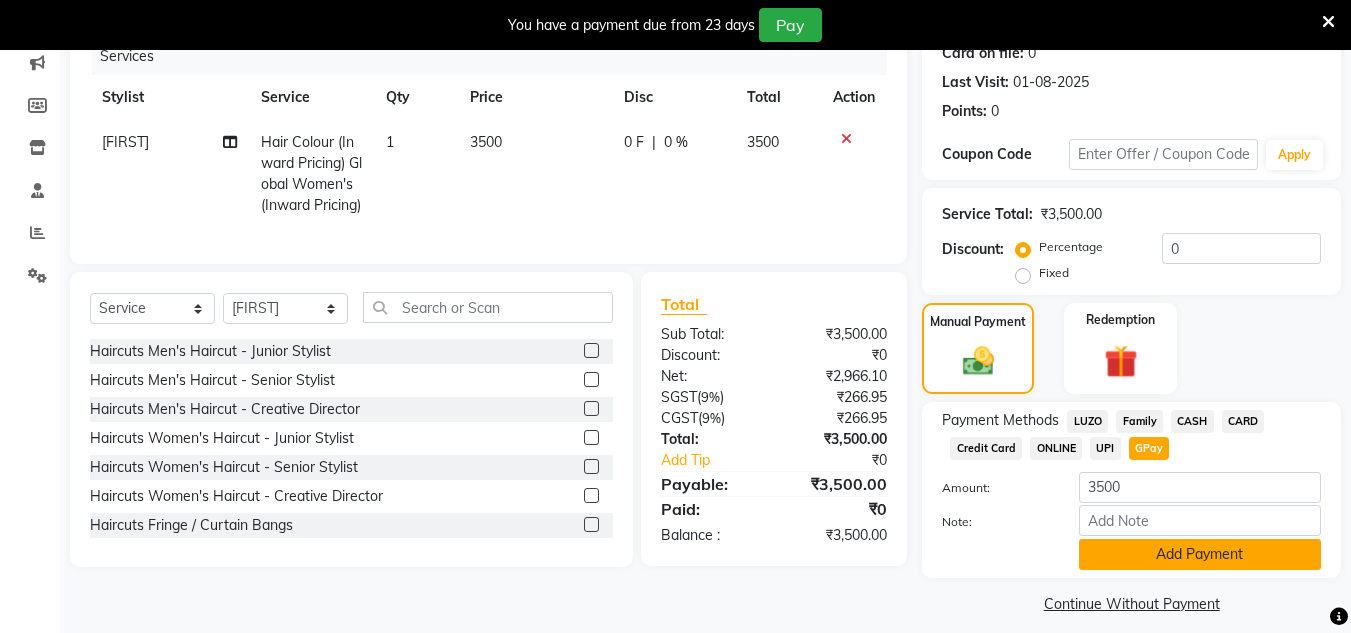 click on "Add Payment" 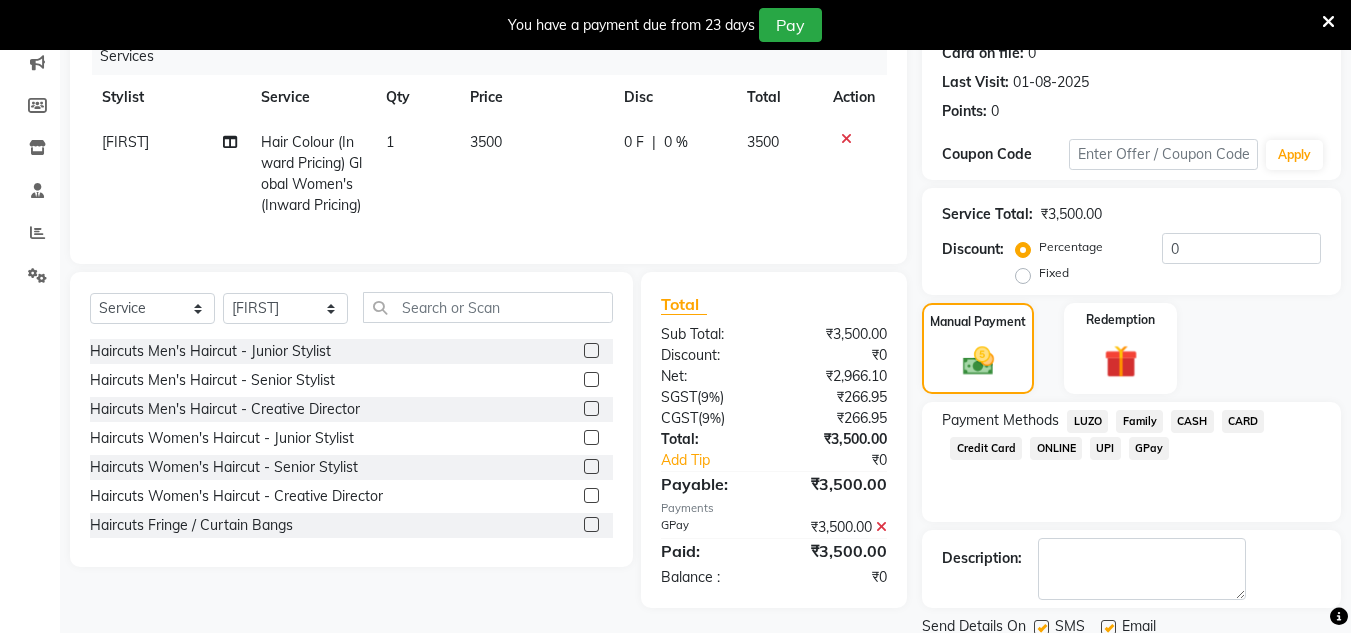 scroll, scrollTop: 333, scrollLeft: 0, axis: vertical 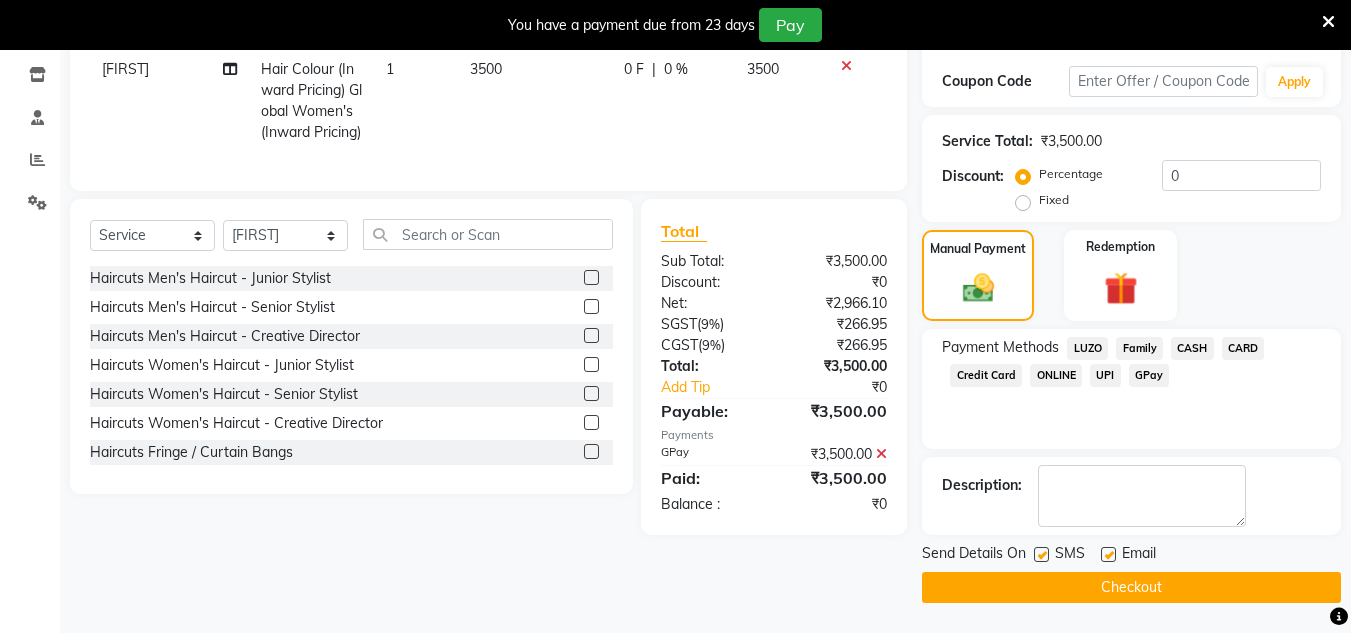 click on "Checkout" 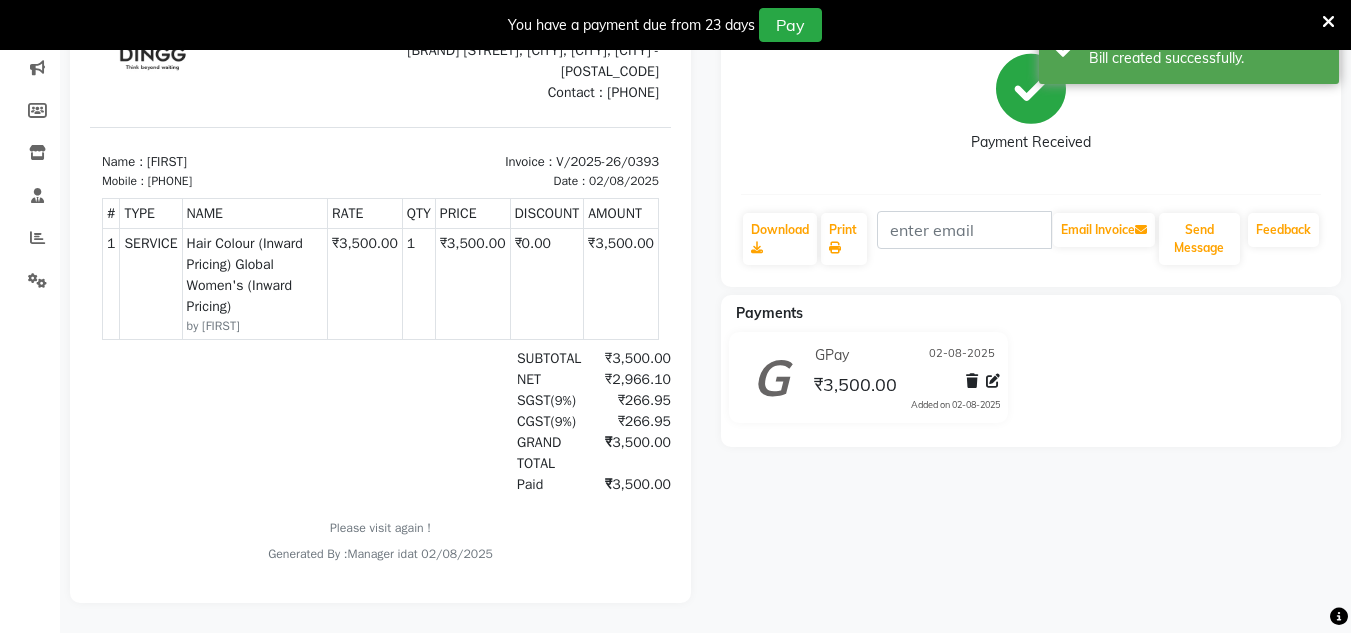 scroll, scrollTop: 0, scrollLeft: 0, axis: both 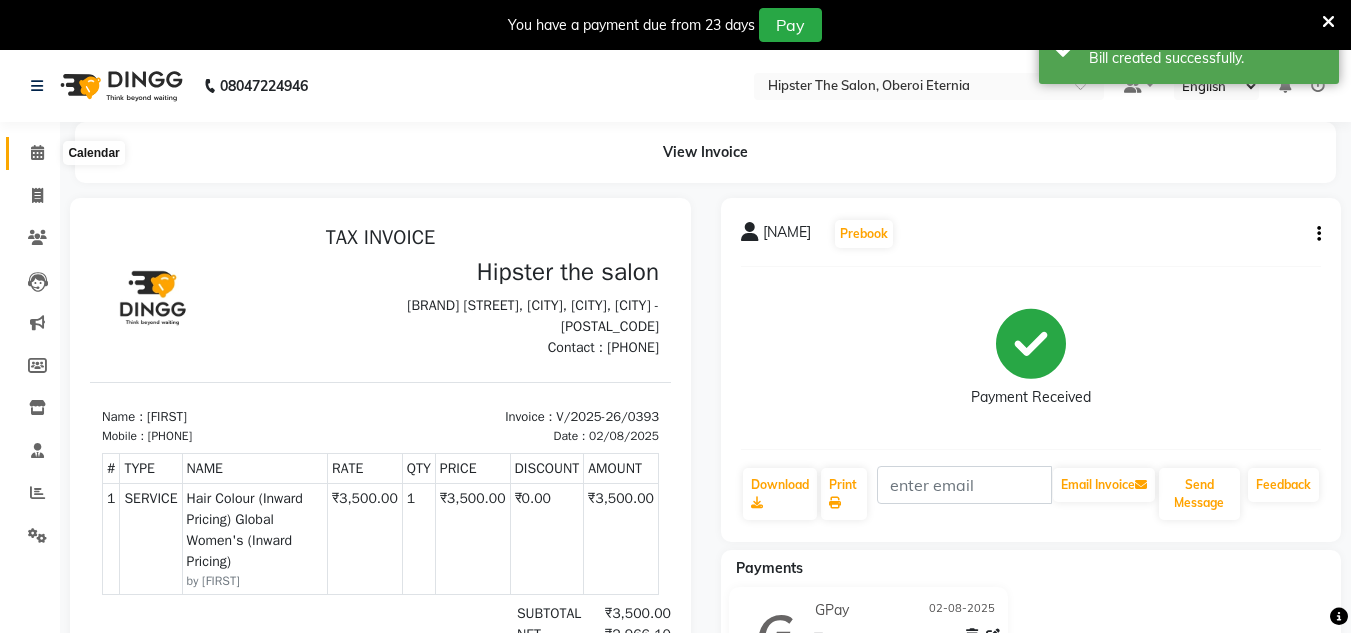 click 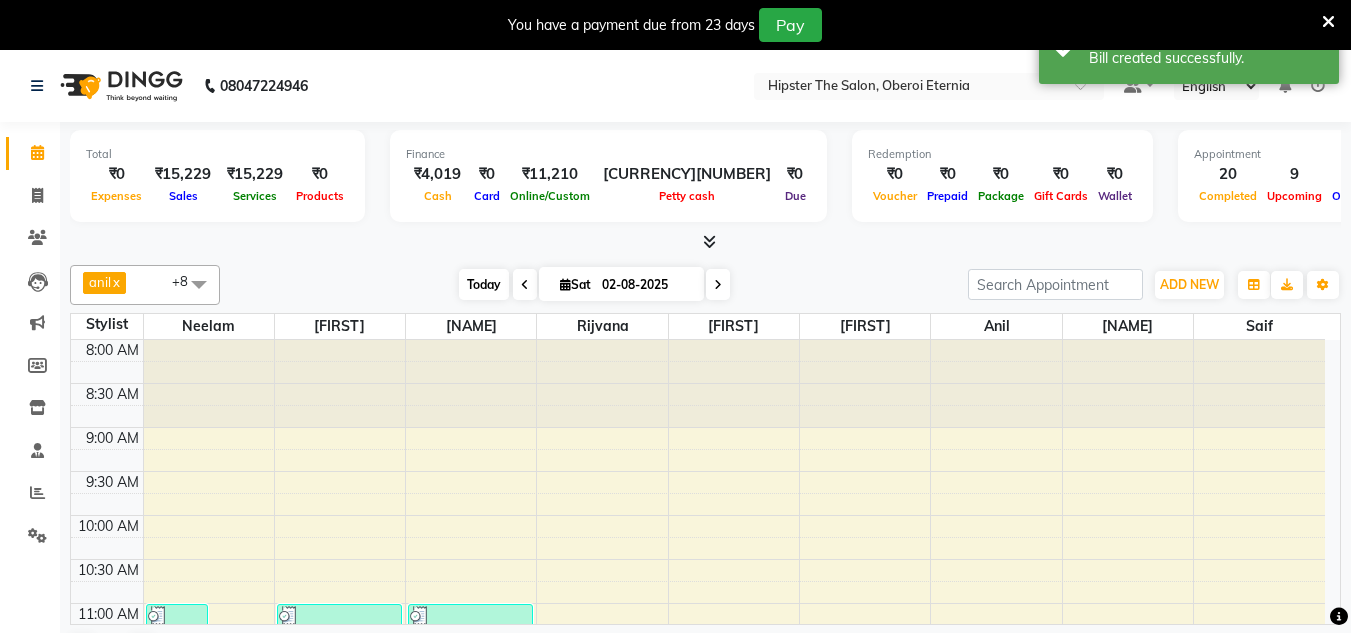 click on "Today" at bounding box center (484, 284) 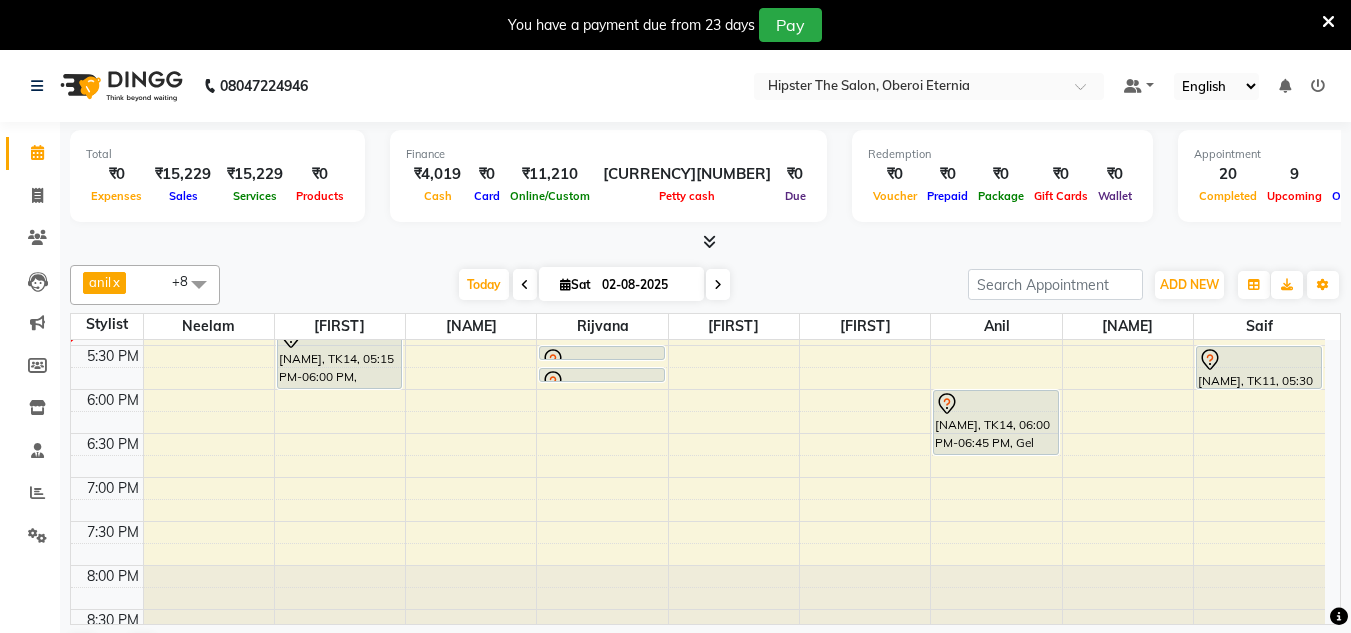 scroll, scrollTop: 841, scrollLeft: 0, axis: vertical 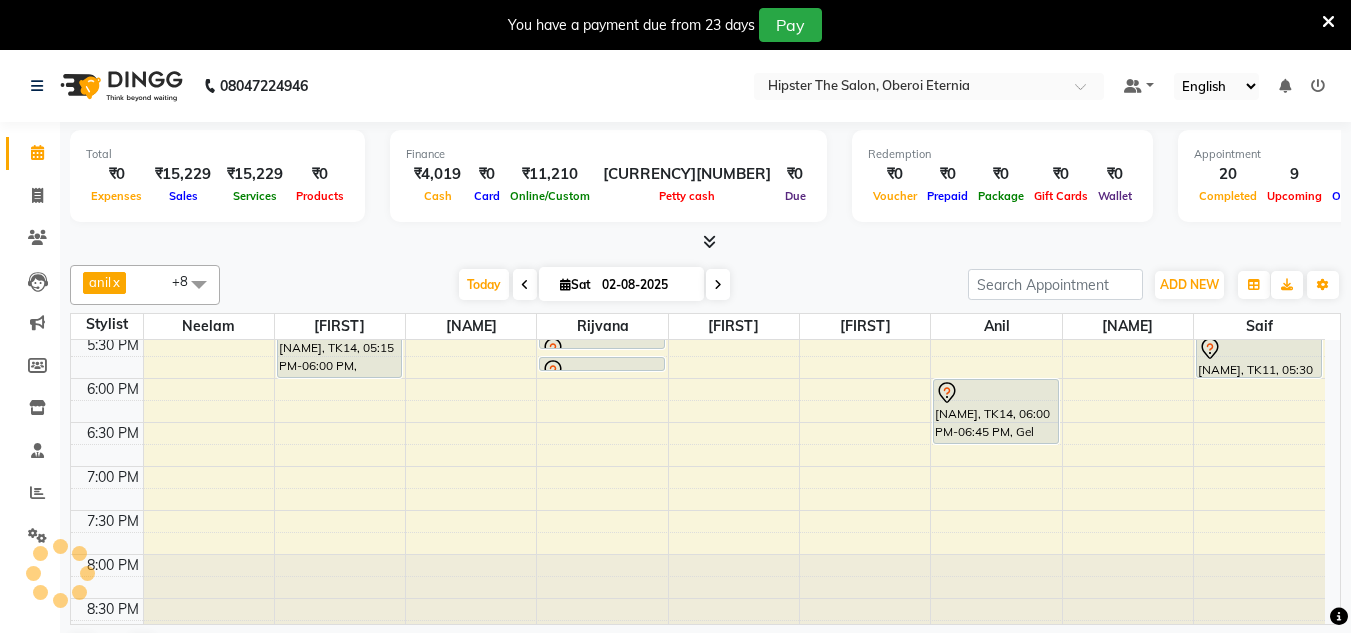click at bounding box center (340, 598) 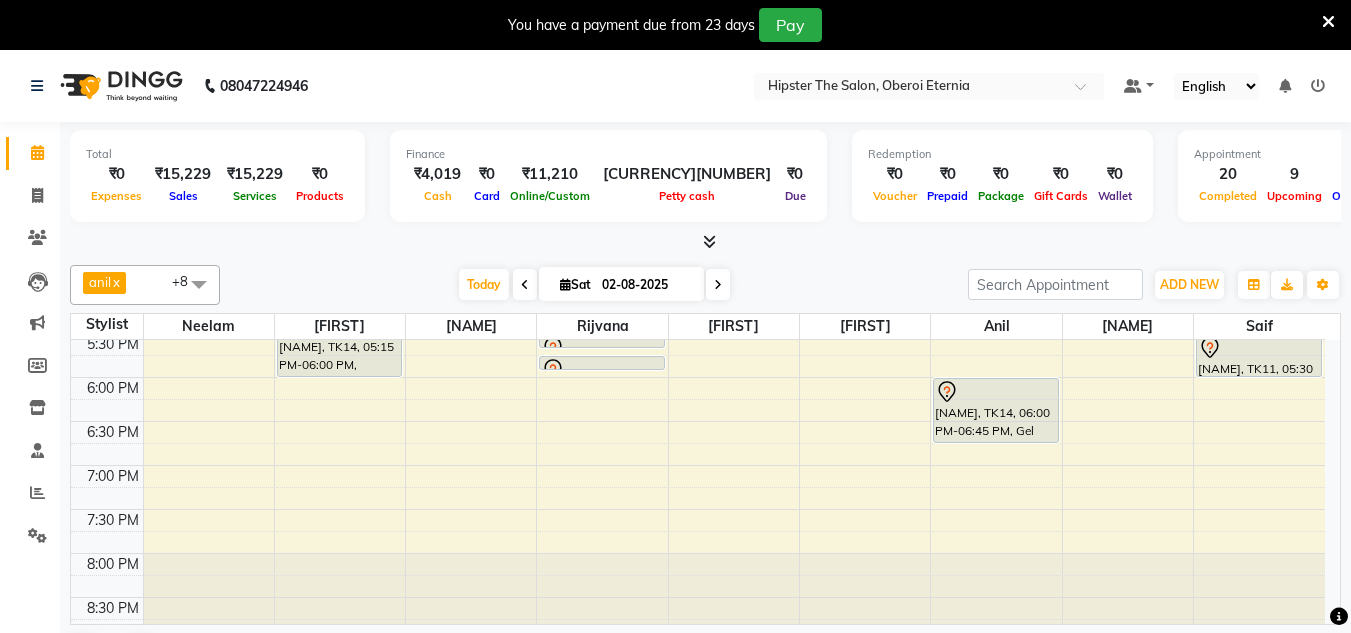 scroll, scrollTop: 859, scrollLeft: 0, axis: vertical 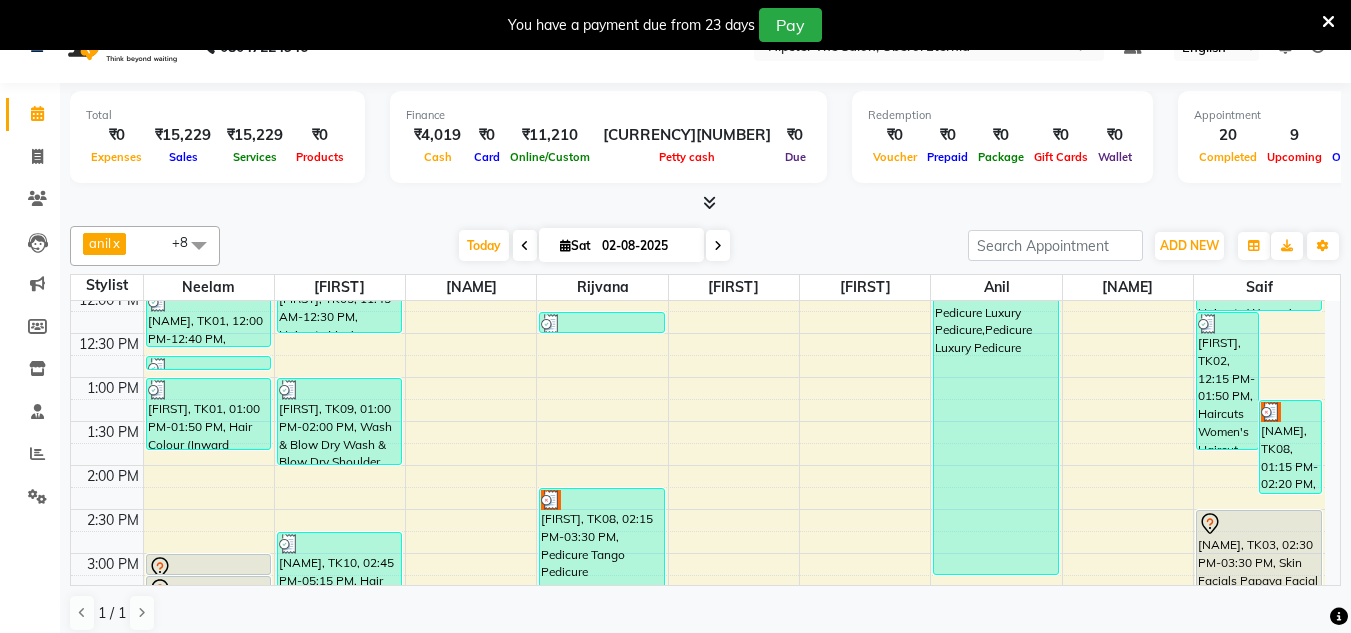 click on "Total [CURRENCY]0 Expenses [CURRENCY]15,229 Sales [CURRENCY]15,229 Services [CURRENCY]0 Products Finance [CURRENCY]4,019 Cash [CURRENCY]0 Card [CURRENCY]11,210 Online/Custom [CURRENCY]1,08,985 Petty cash [CURRENCY]0 Due Redemption [CURRENCY]0 Voucher [CURRENCY]0 Prepaid [CURRENCY]0 Package [CURRENCY]0 Gift Cards [CURRENCY]0 Wallet Appointment 20 Completed 9 Upcoming 0 Ongoing 0 No show Other sales [CURRENCY]0 Packages [CURRENCY]0 Memberships [CURRENCY]0 Vouchers [CURRENCY]0 Prepaids [CURRENCY]0 Gift Cards [NAME] x [NAME] x [NAME] x [NAME] x [NAME] x [NAME] x [NAME] x [NAME] x [NAME] x +8 Select All [NAME] [NAME] [NAME] [NAME] [NAME] [NAME] [NAME] [NAME] [NAME] [NAME] [NAME] [NAME] [NAME] [NAME] [NAME] [NAME] [NAME] [NAME] Today Sat 02-08-2025 Toggle Dropdown Add Appointment Add Invoice Add Expense Add Attendance Add Client Add Transaction Toggle Dropdown Add Appointment Add Invoice Add Expense Add Attendance Add Client ADD NEW Toggle Dropdown Add Appointment Add Invoice Add Expense Add Attendance Add Client Add Transaction [NAME] x [NAME] x [NAME] x [NAME] x [NAME] x [NAME] x [NAME] x [NAME] x [NAME] x" 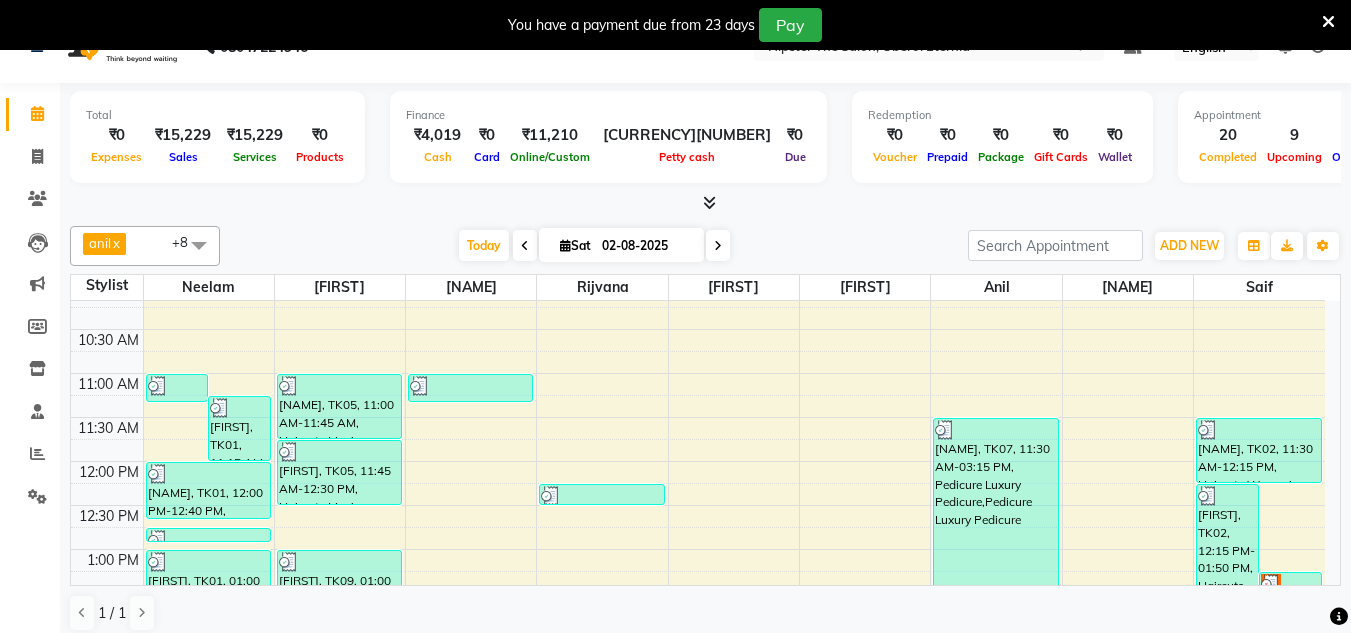 scroll, scrollTop: 115, scrollLeft: 0, axis: vertical 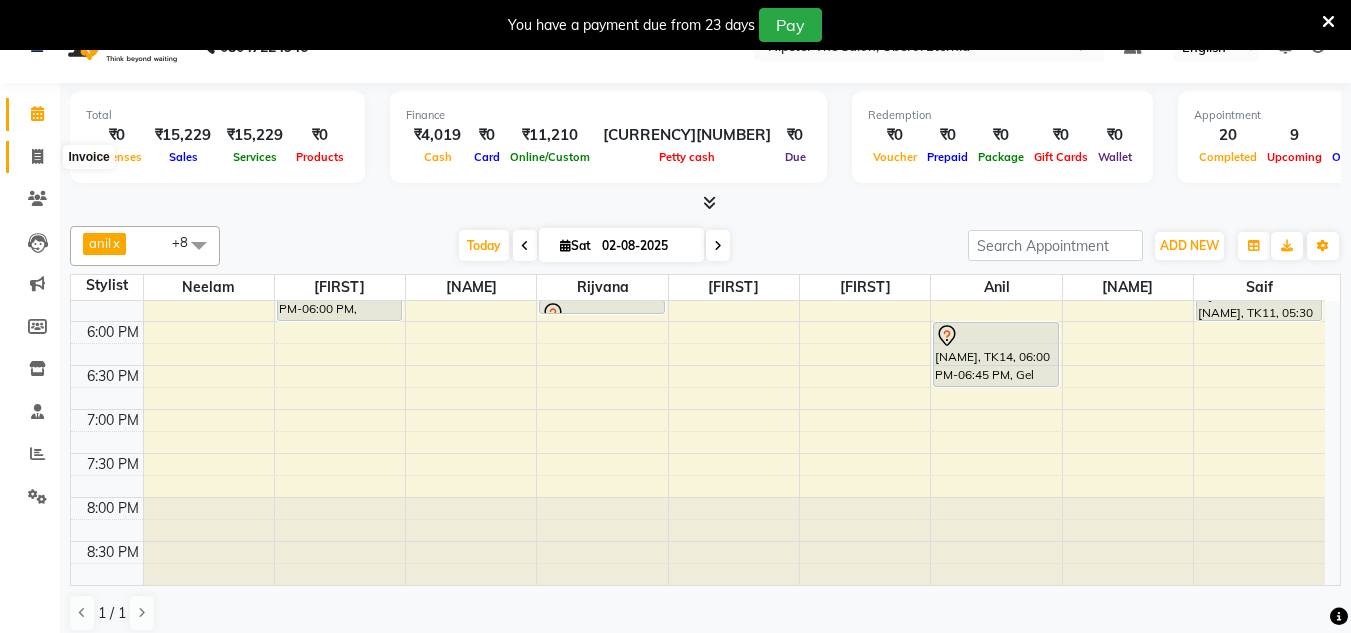 click 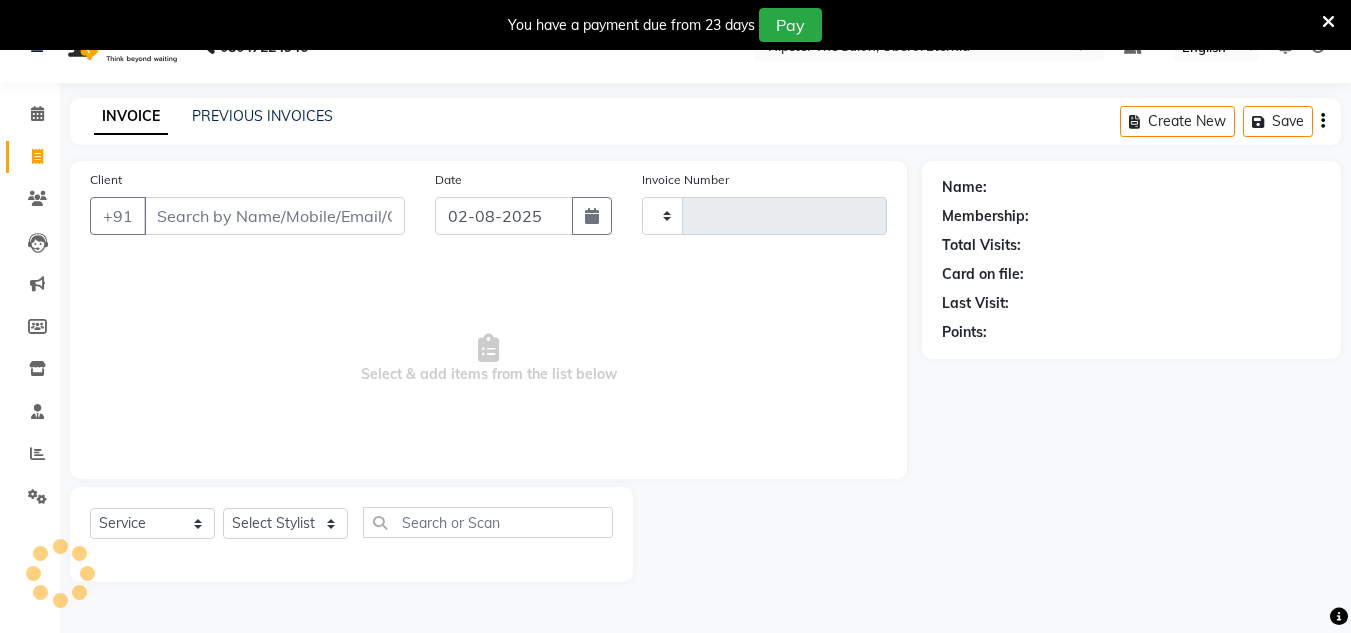type on "0394" 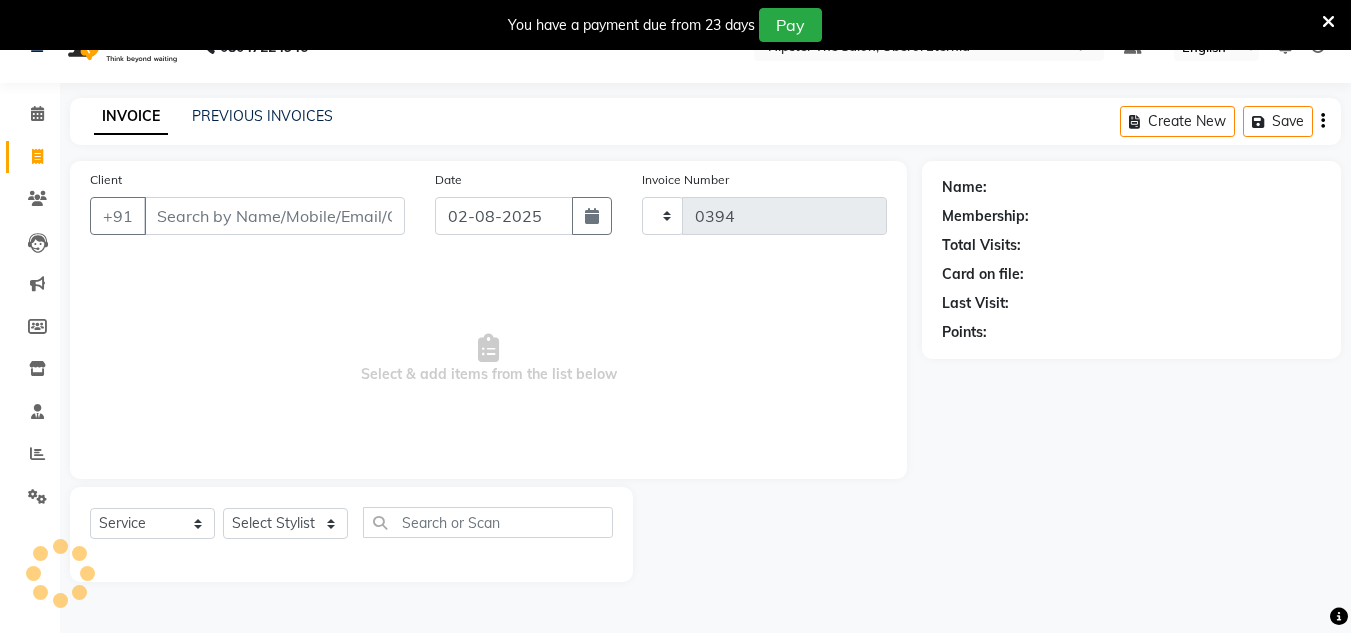 select on "8592" 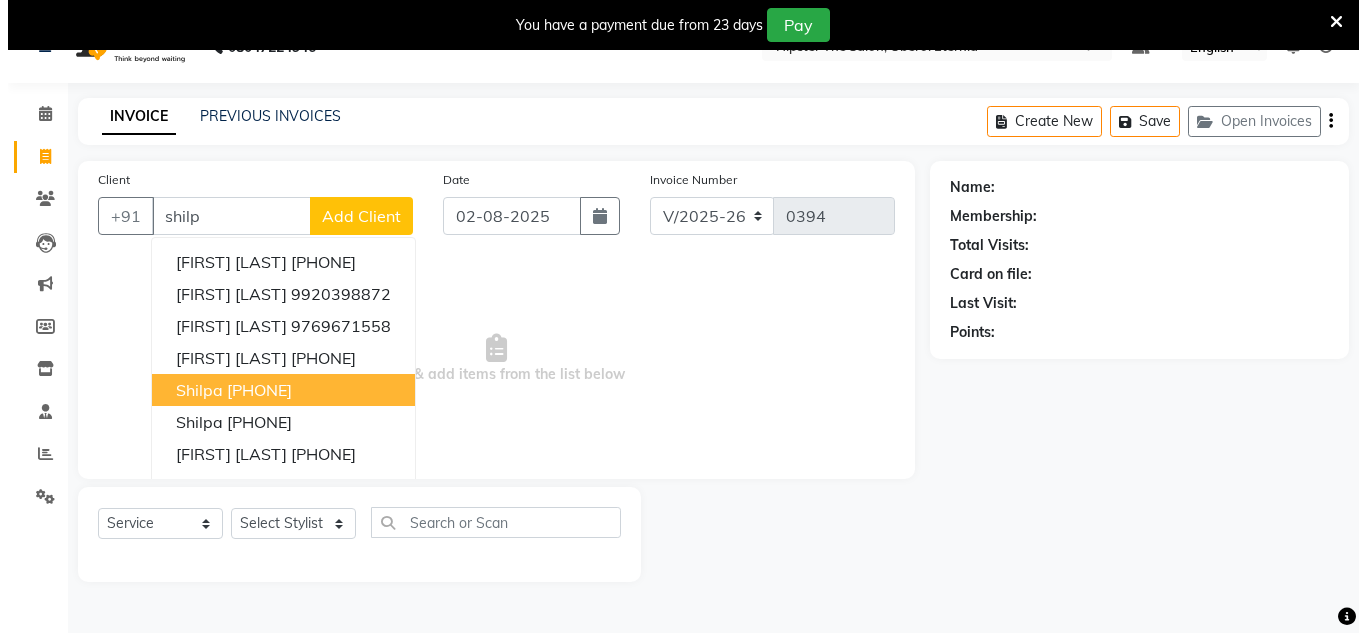 scroll, scrollTop: 50, scrollLeft: 0, axis: vertical 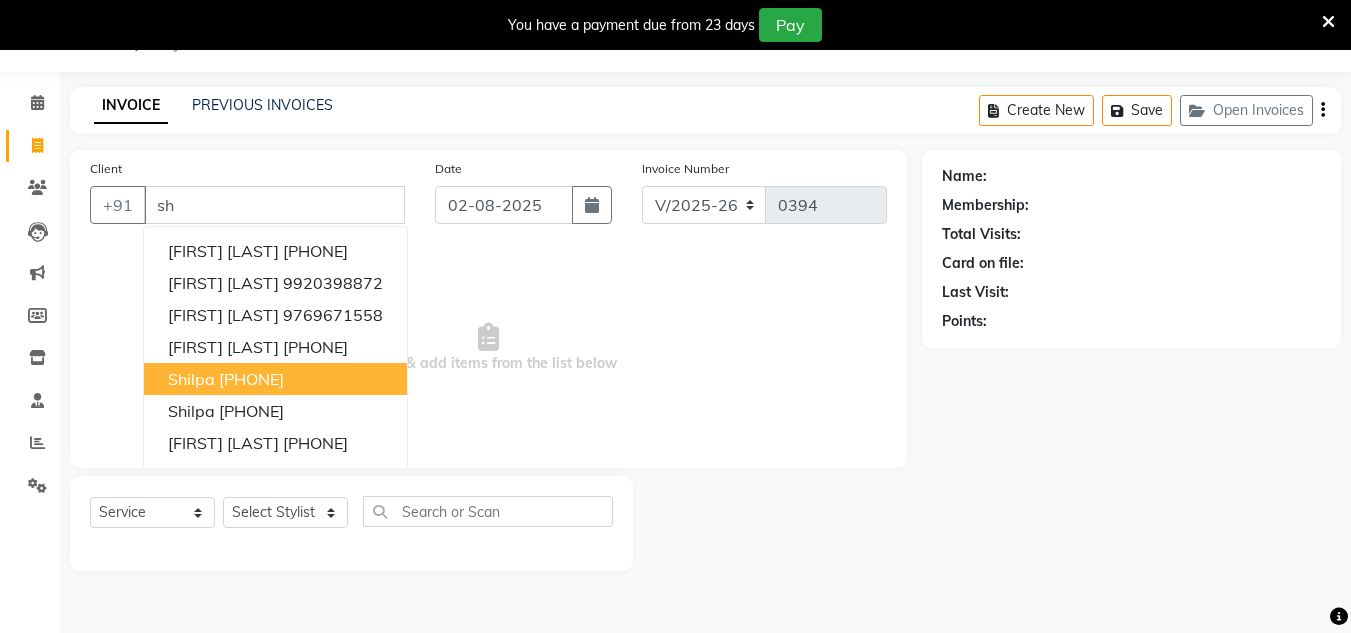 type on "s" 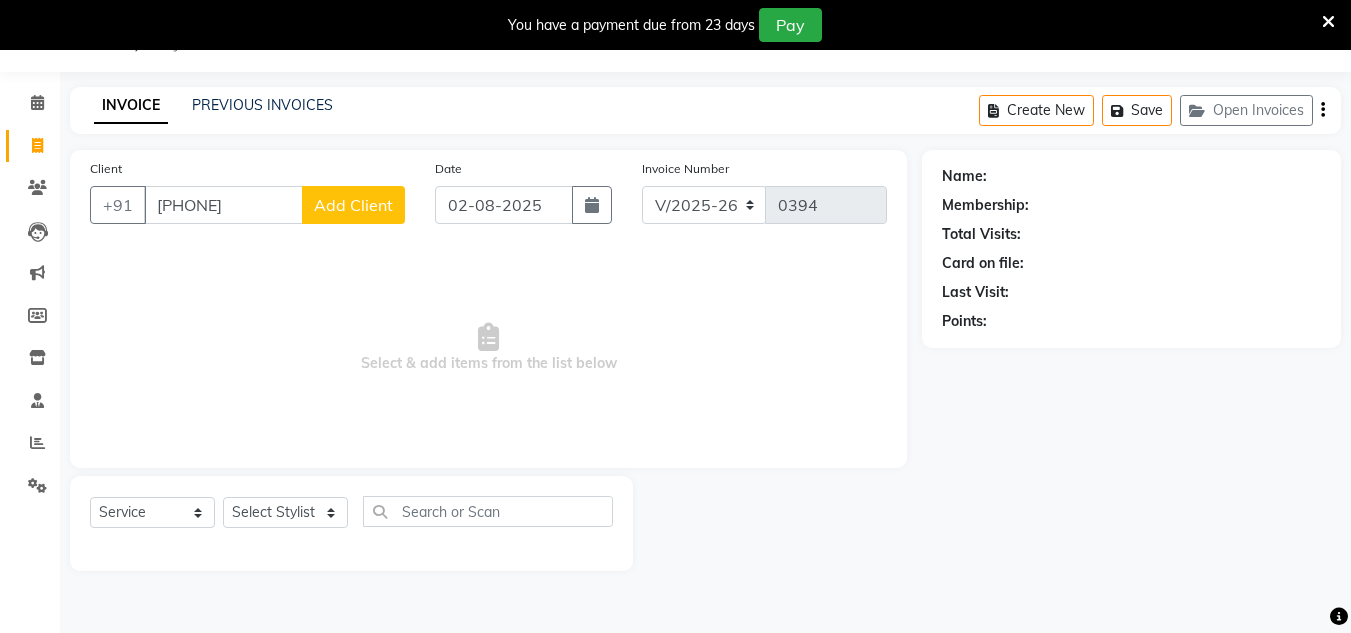 type on "[PHONE]" 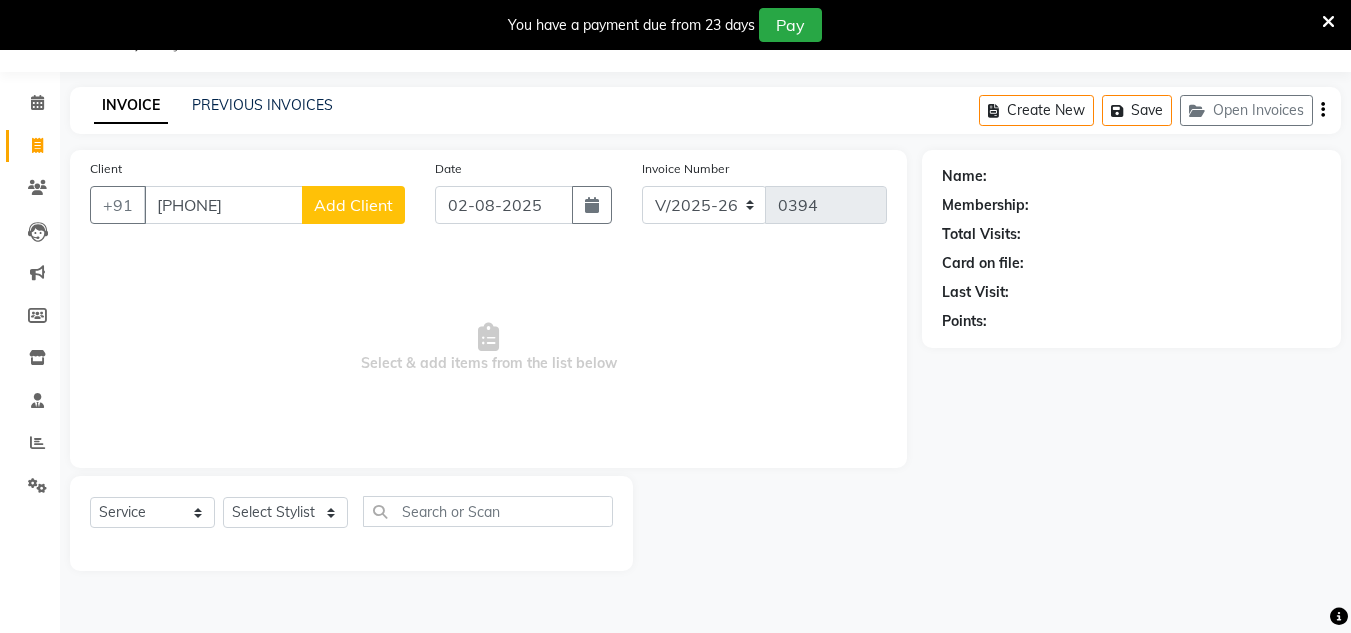 click on "Add Client" 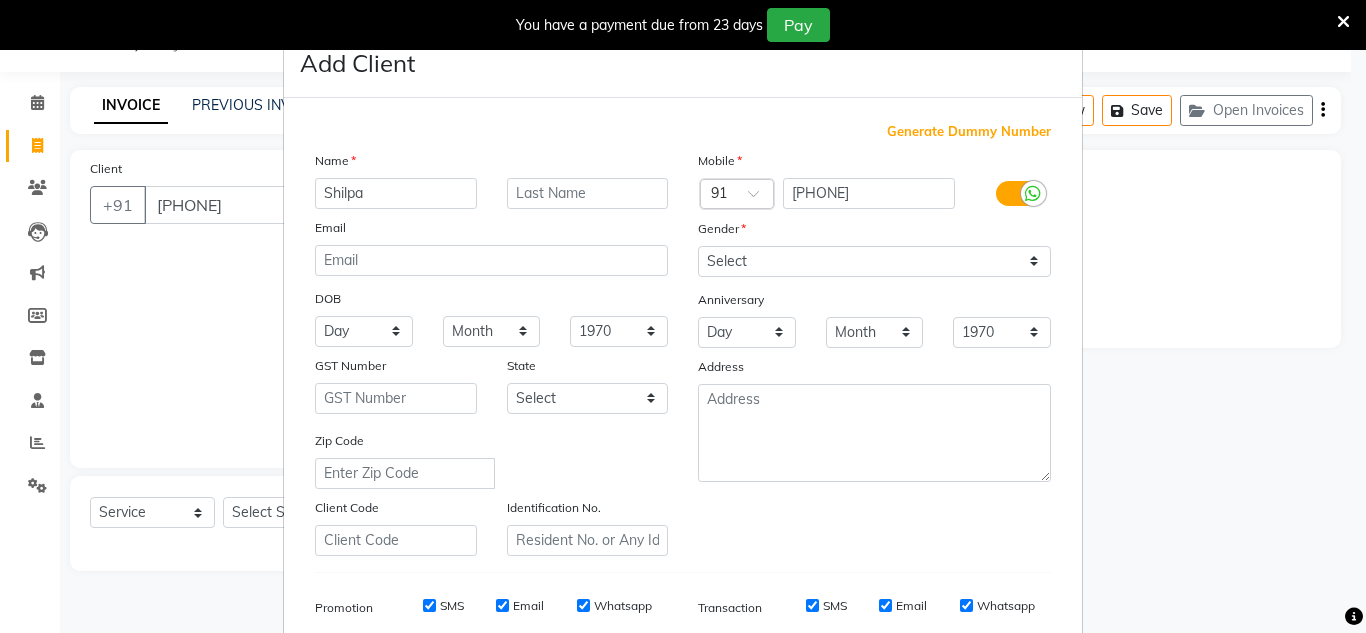 type on "Shilpa" 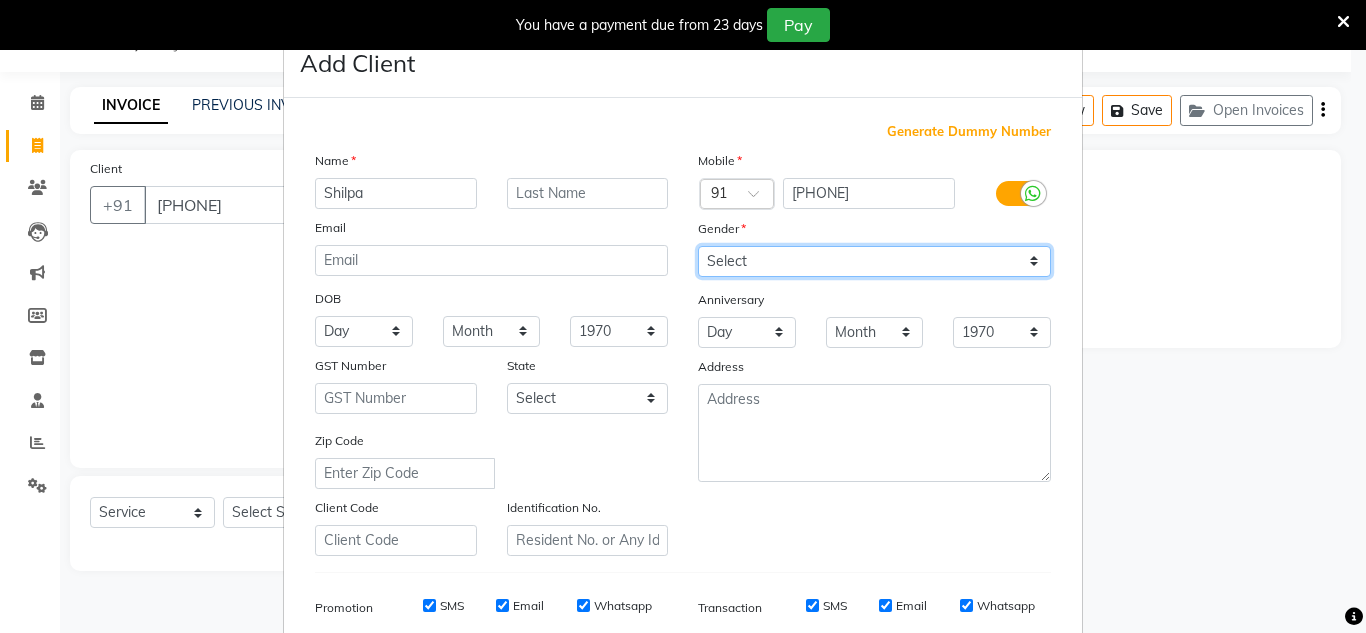 click on "Select Male Female Other Prefer Not To Say" at bounding box center (874, 261) 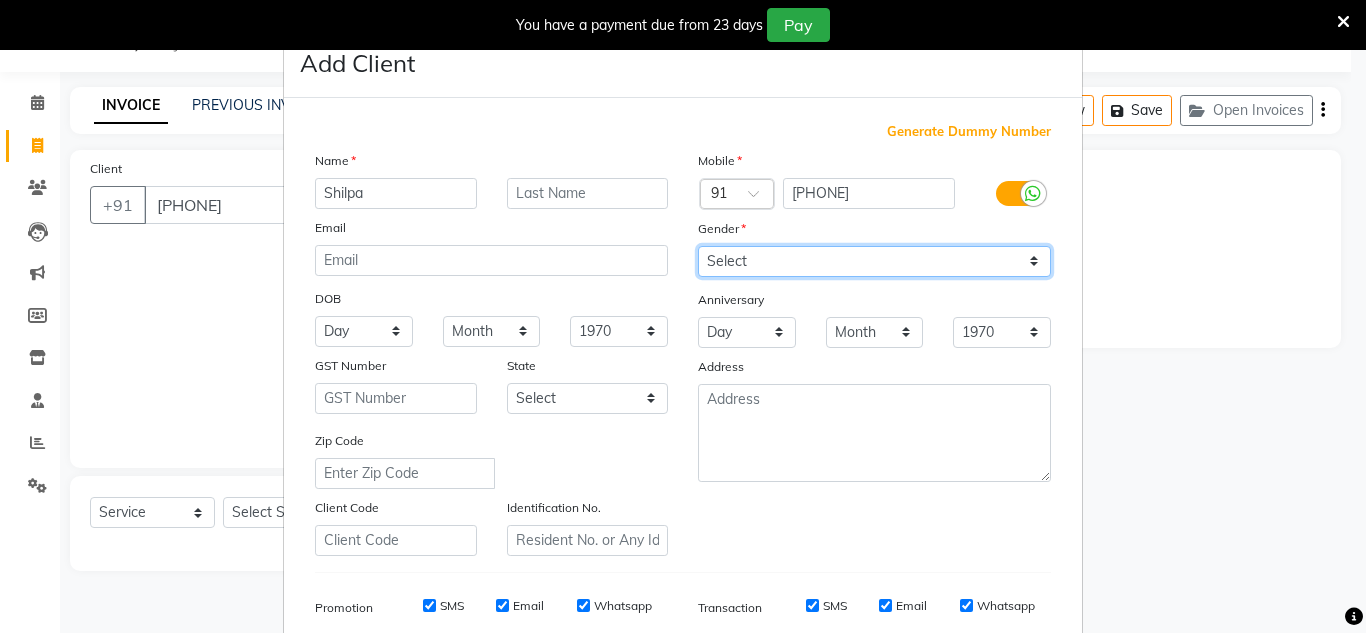 select on "female" 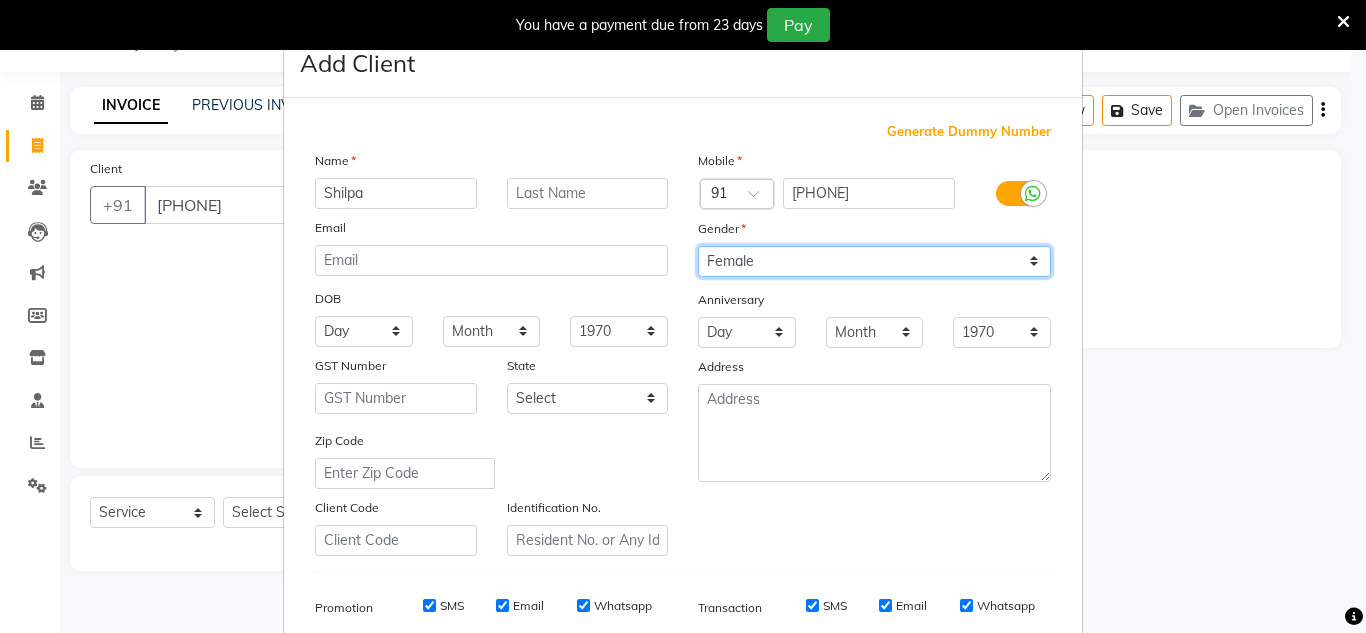 click on "Select Male Female Other Prefer Not To Say" at bounding box center [874, 261] 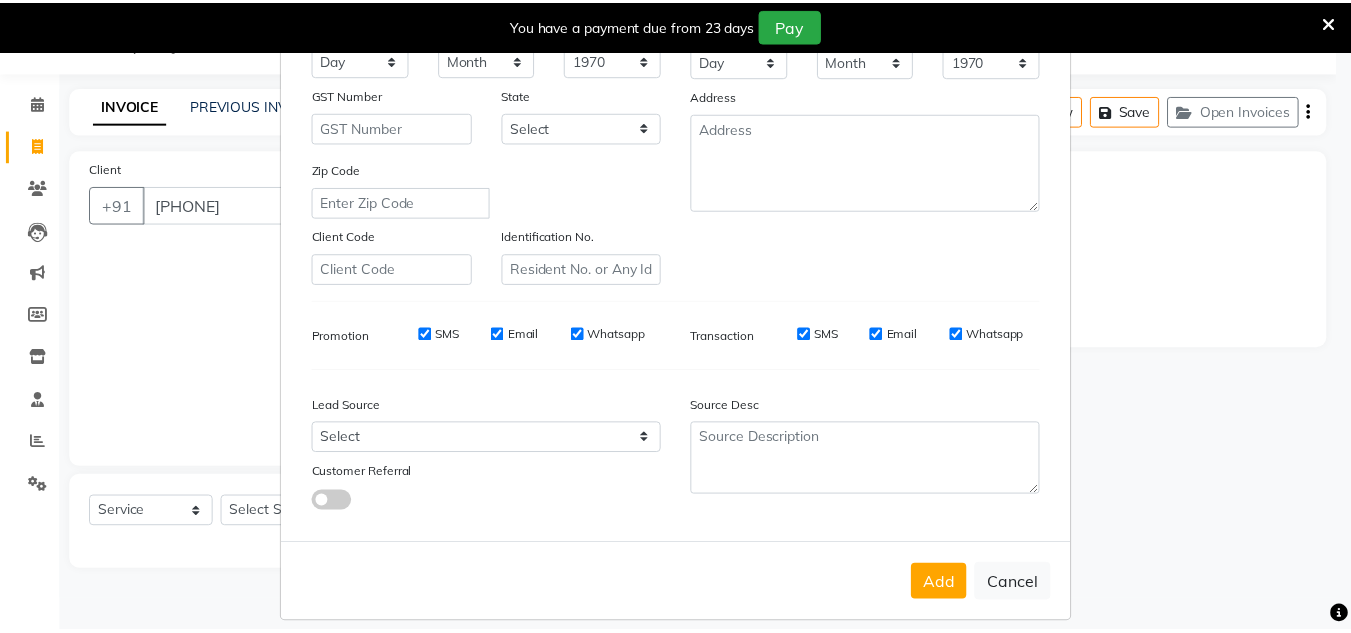 scroll, scrollTop: 290, scrollLeft: 0, axis: vertical 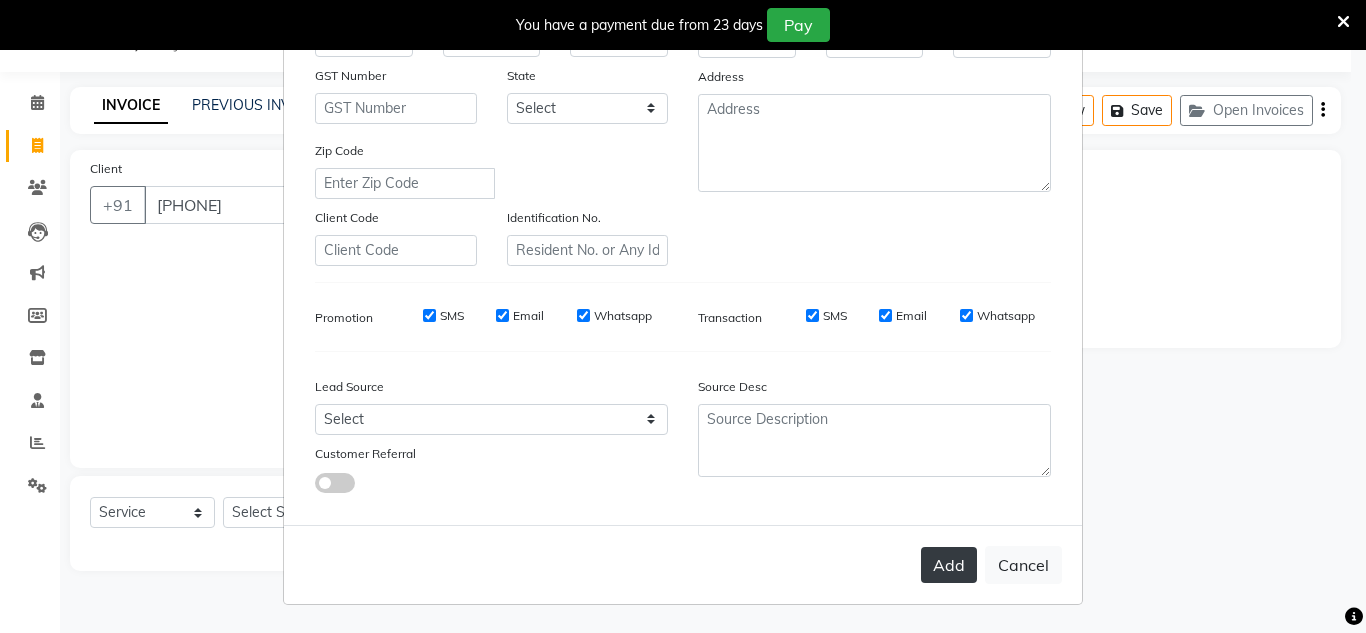 click on "Add" at bounding box center [949, 565] 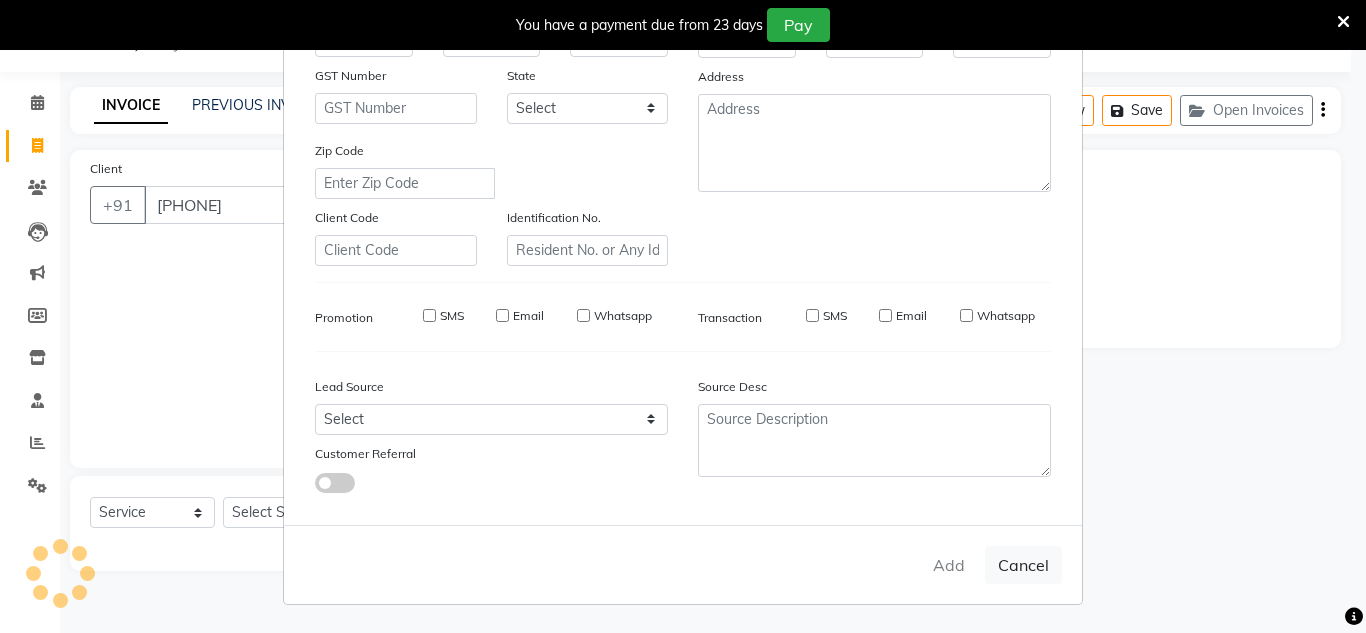 type 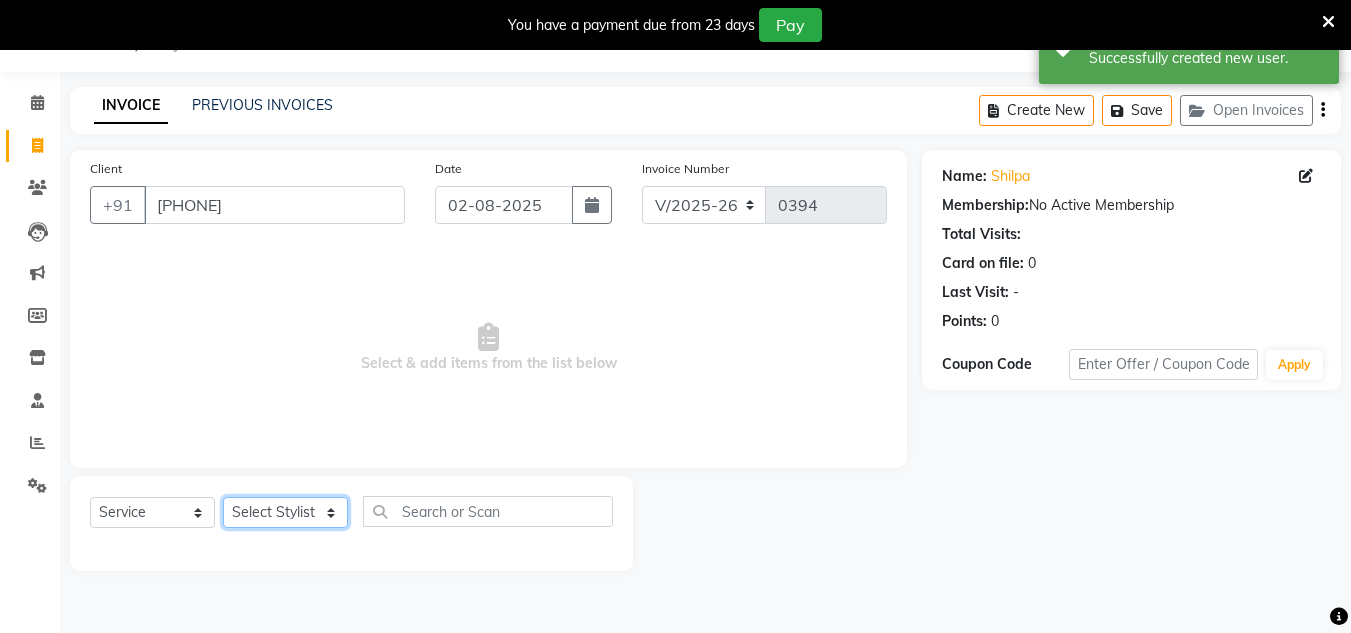 click on "Select Stylist [FIRST] [FIRST] [FIRST] [FIRST] [FIRST] [FIRST]  [FIRST] [FIRST] Manager id [FIRST] [FIRST] [FIRST] [FIRST] [FIRST] [FIRST] [FIRST] [FIRST] [FIRST]" 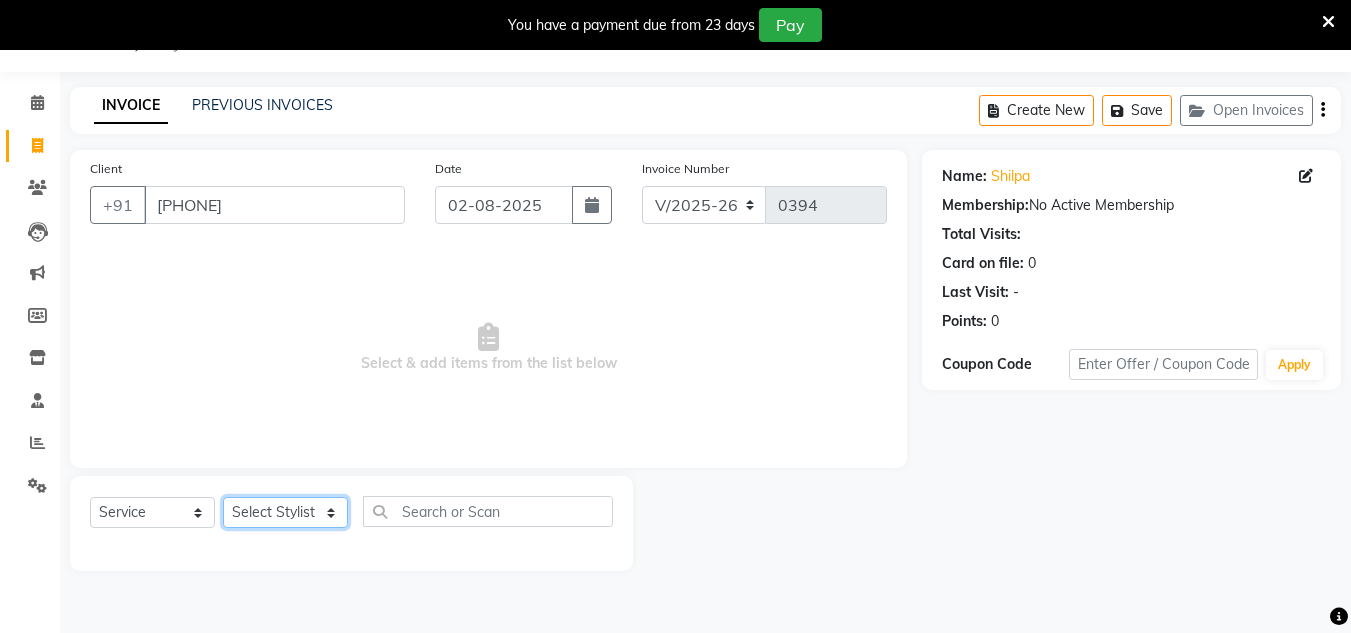 select on "[NUMBER]" 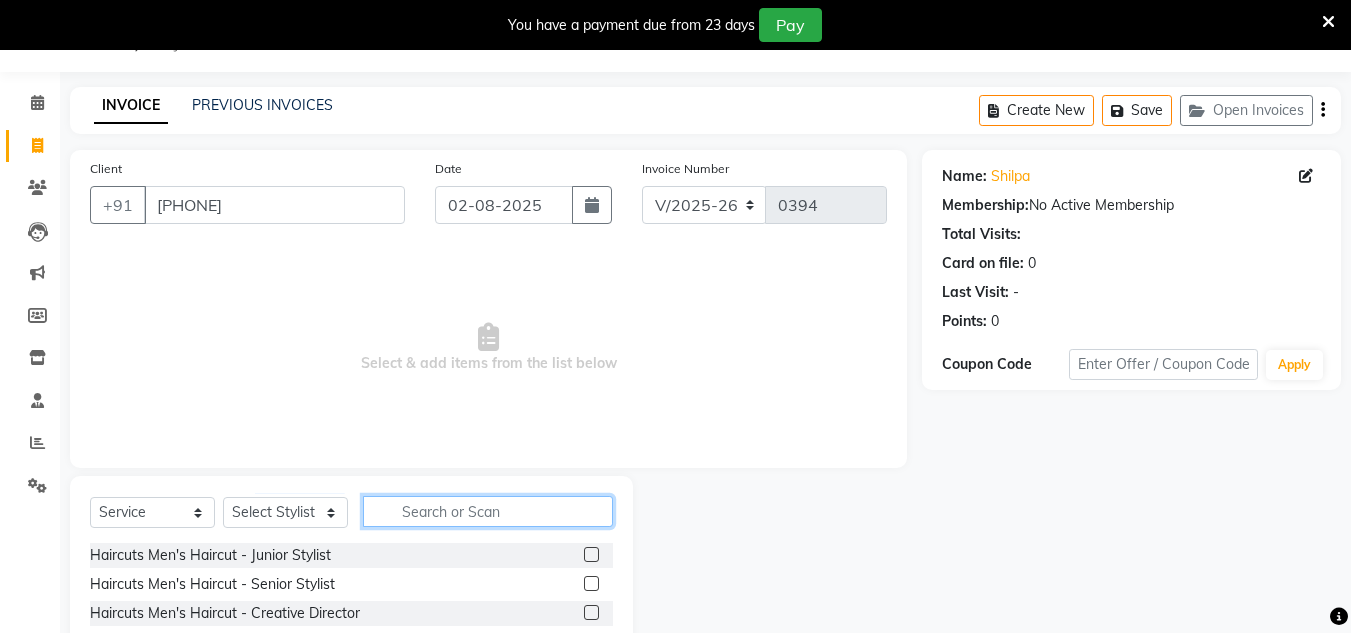 click 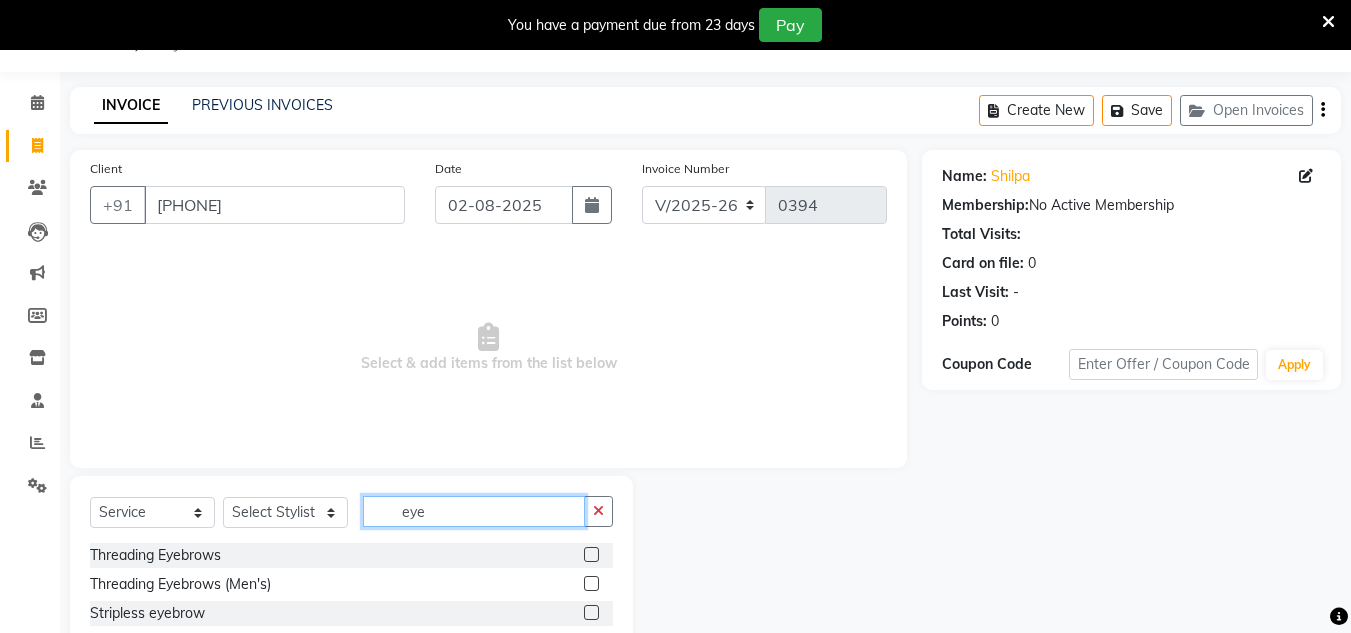 type on "eye" 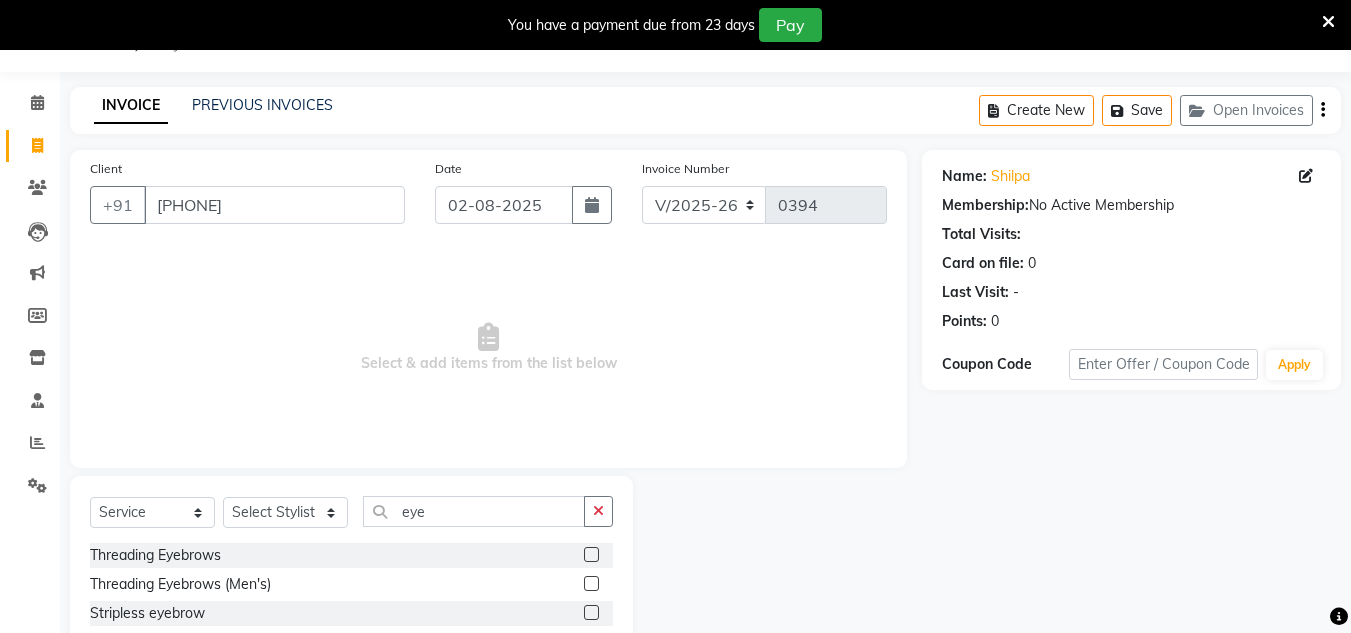 click on "Threading Eyebrows" 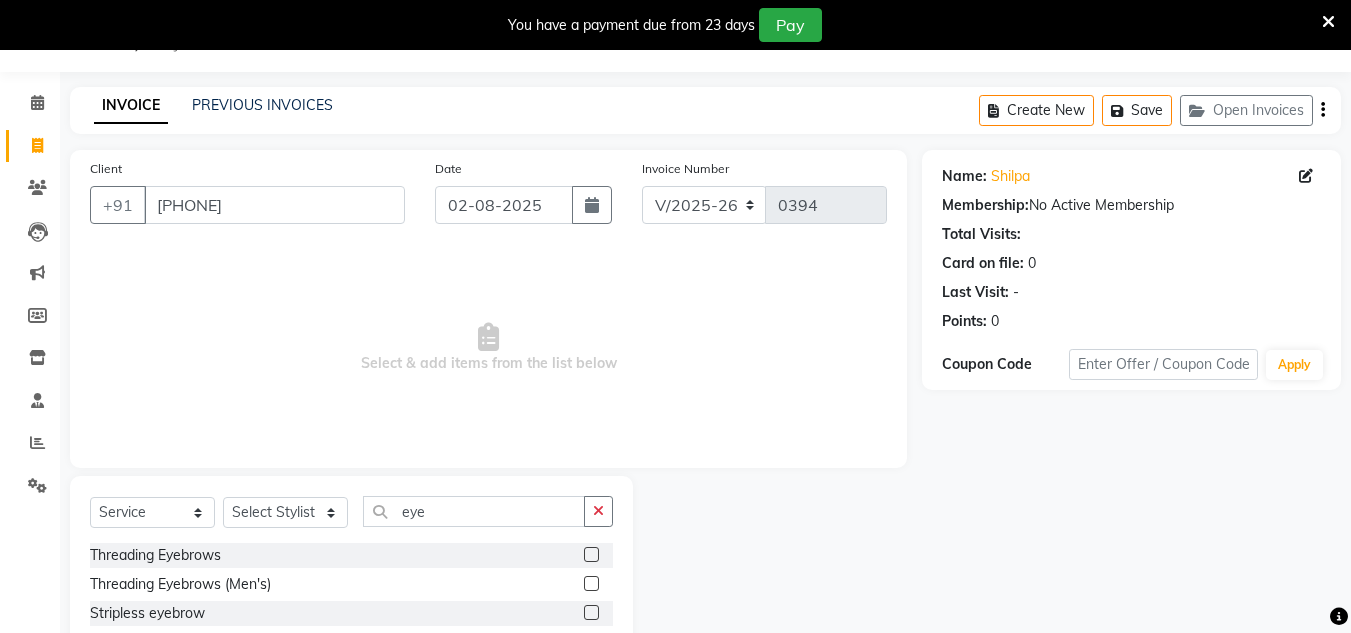 click 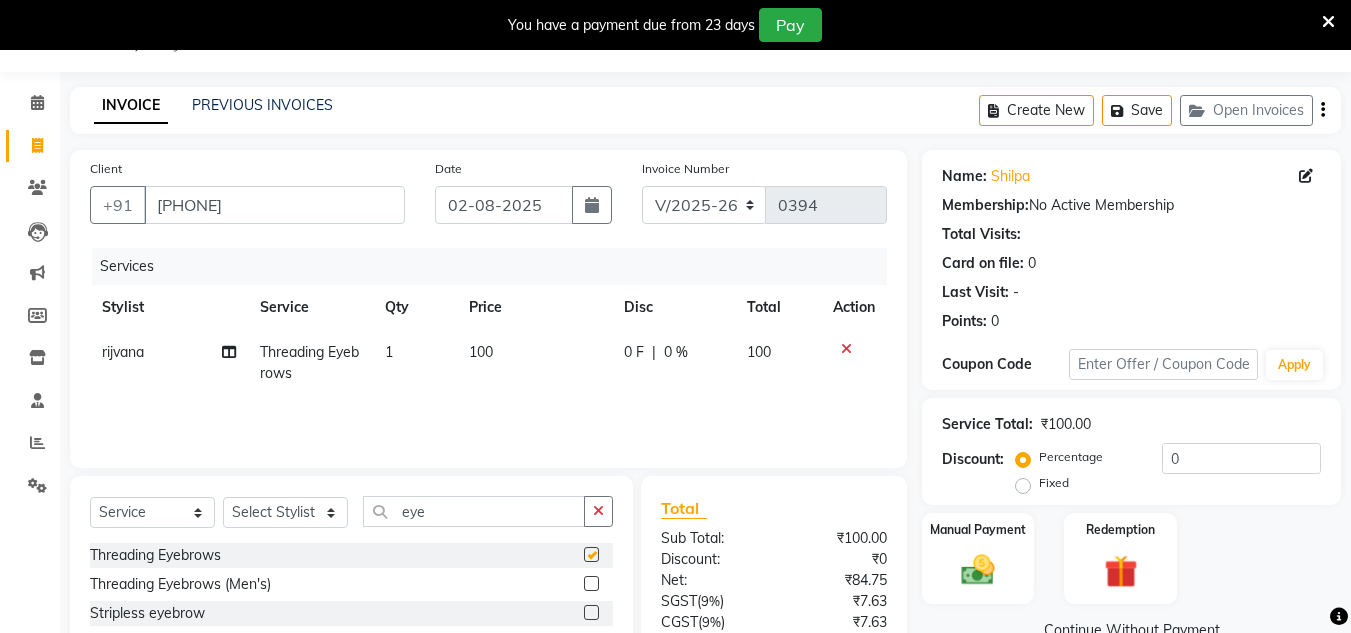 checkbox on "false" 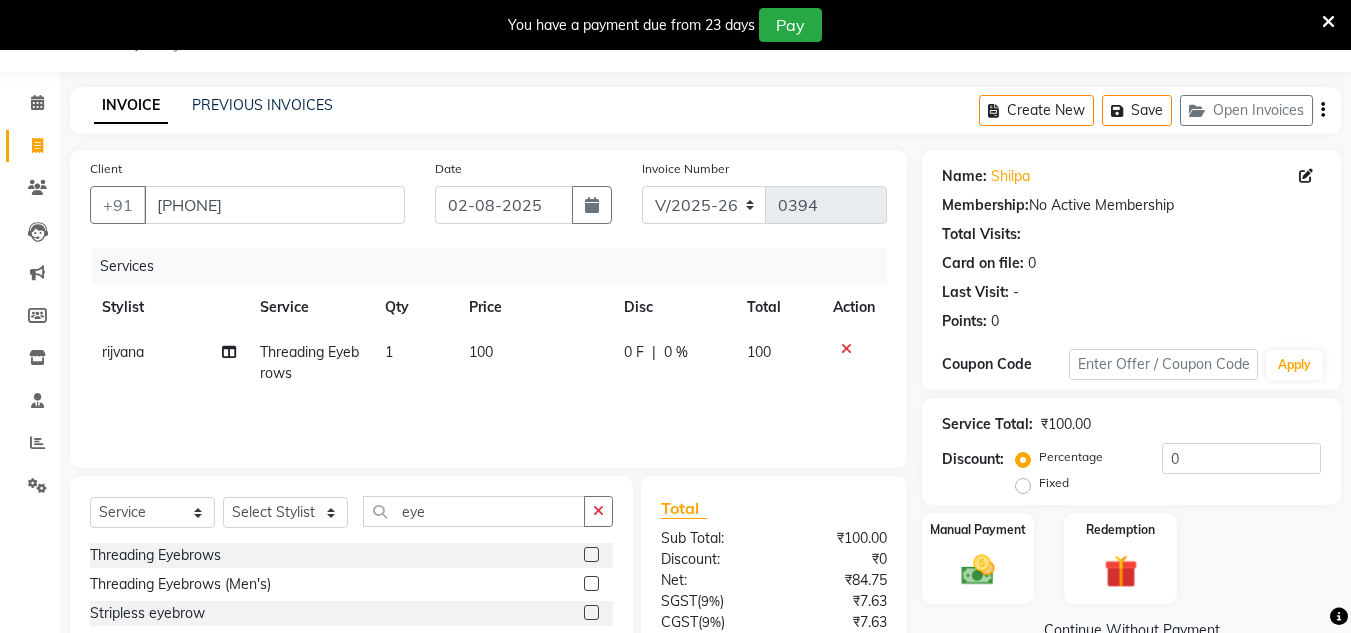 scroll, scrollTop: 169, scrollLeft: 0, axis: vertical 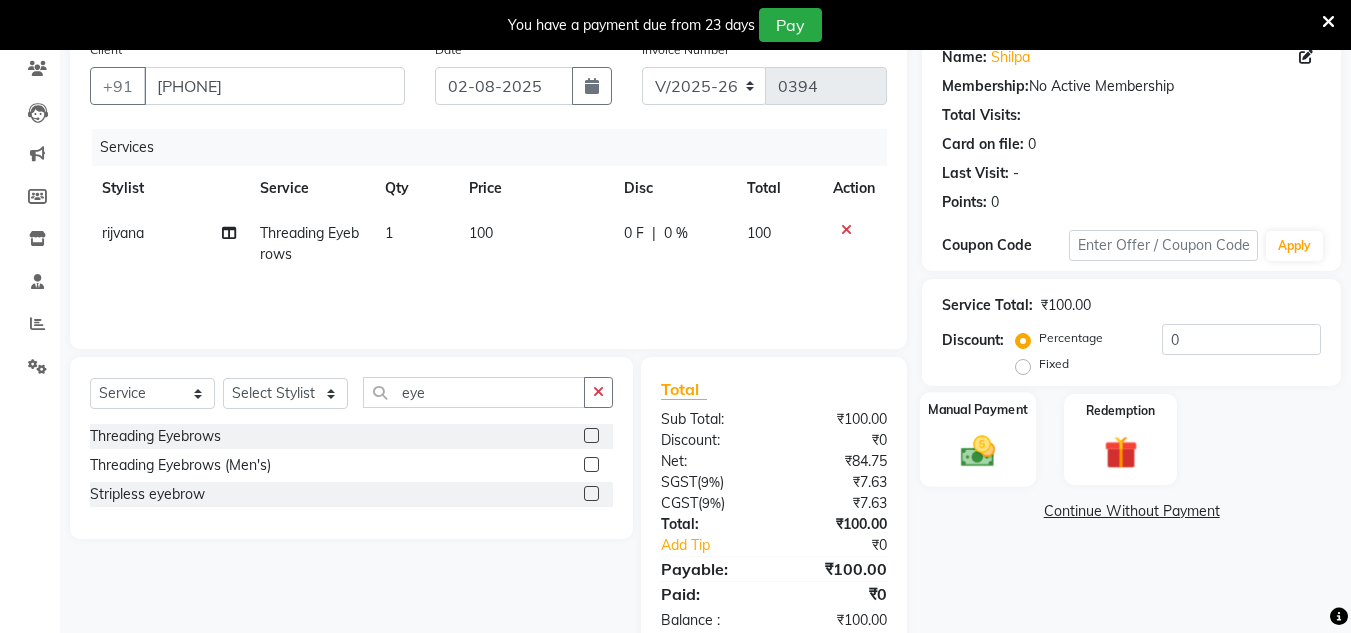 click 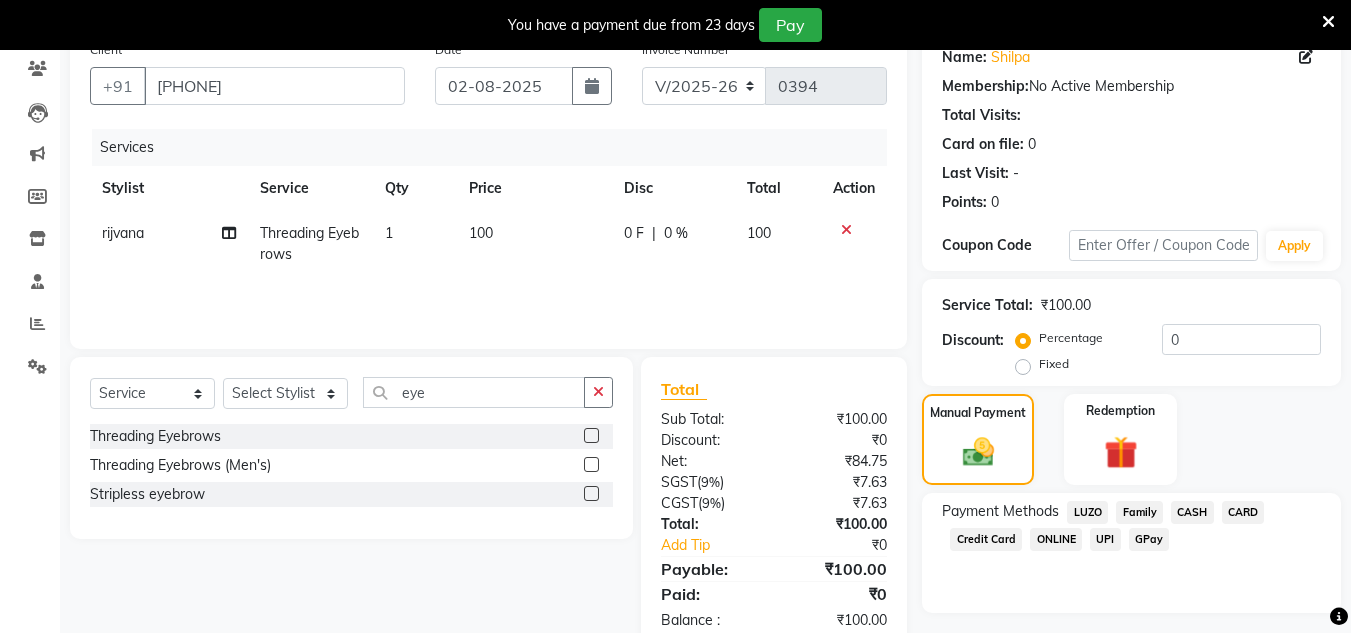 click on "CASH" 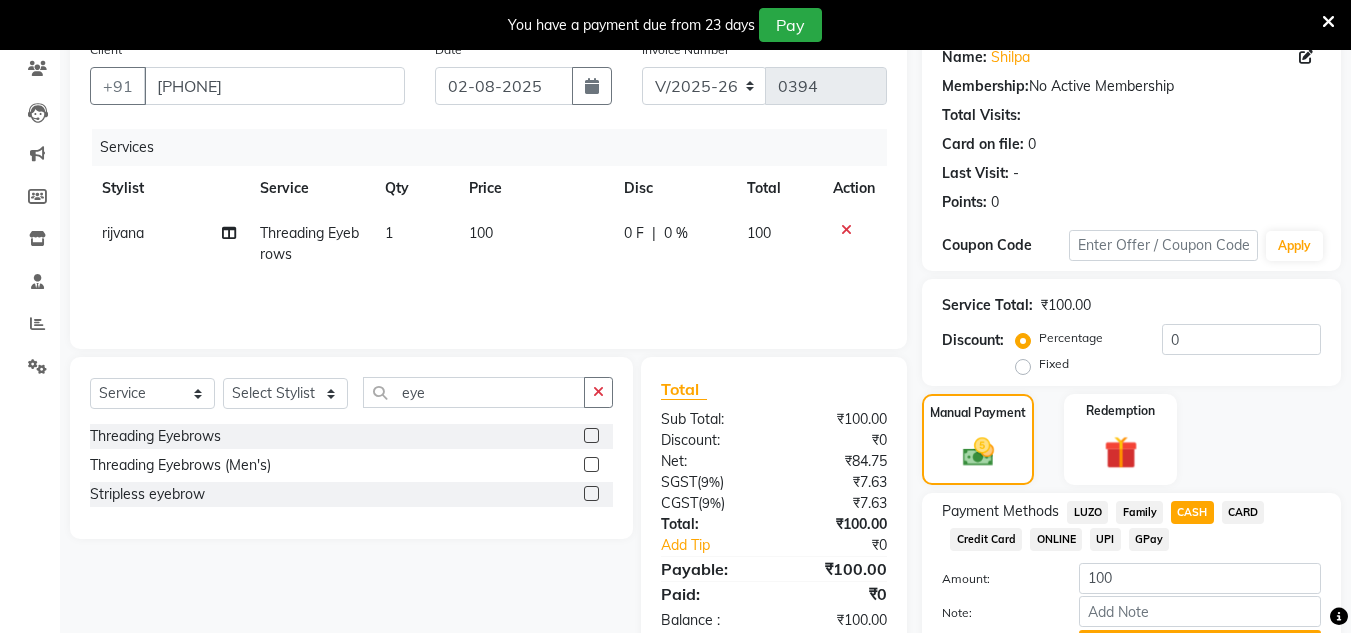 scroll, scrollTop: 276, scrollLeft: 0, axis: vertical 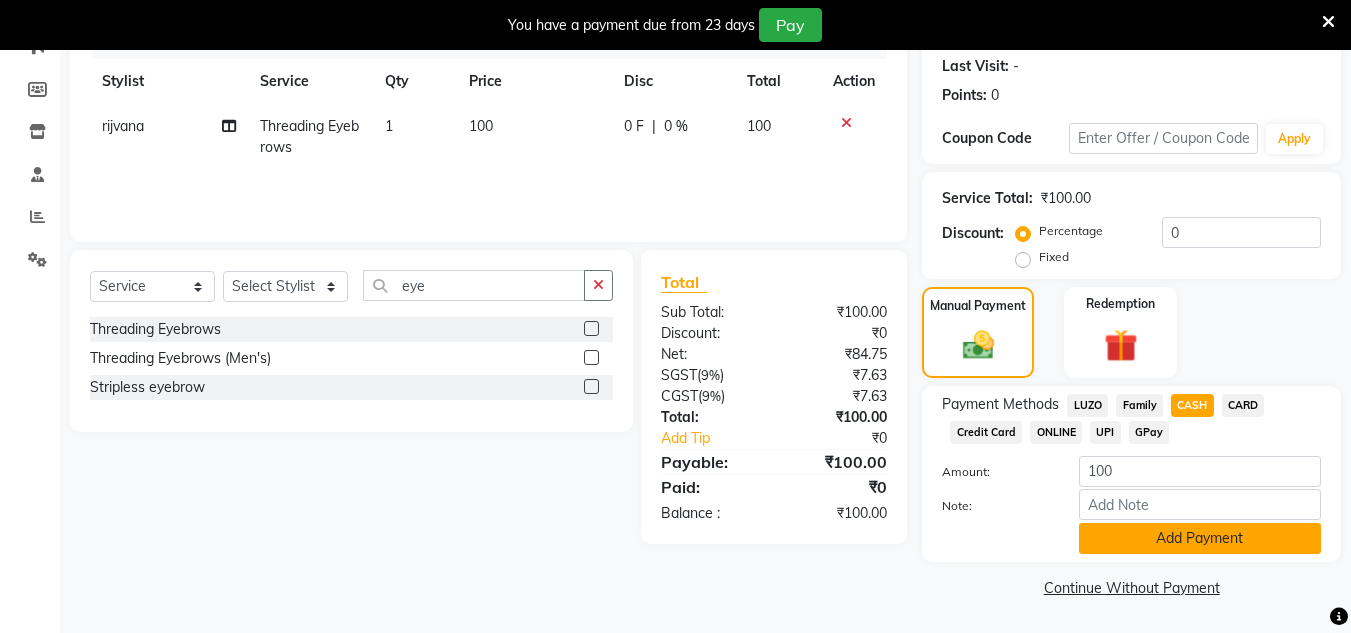 click on "Add Payment" 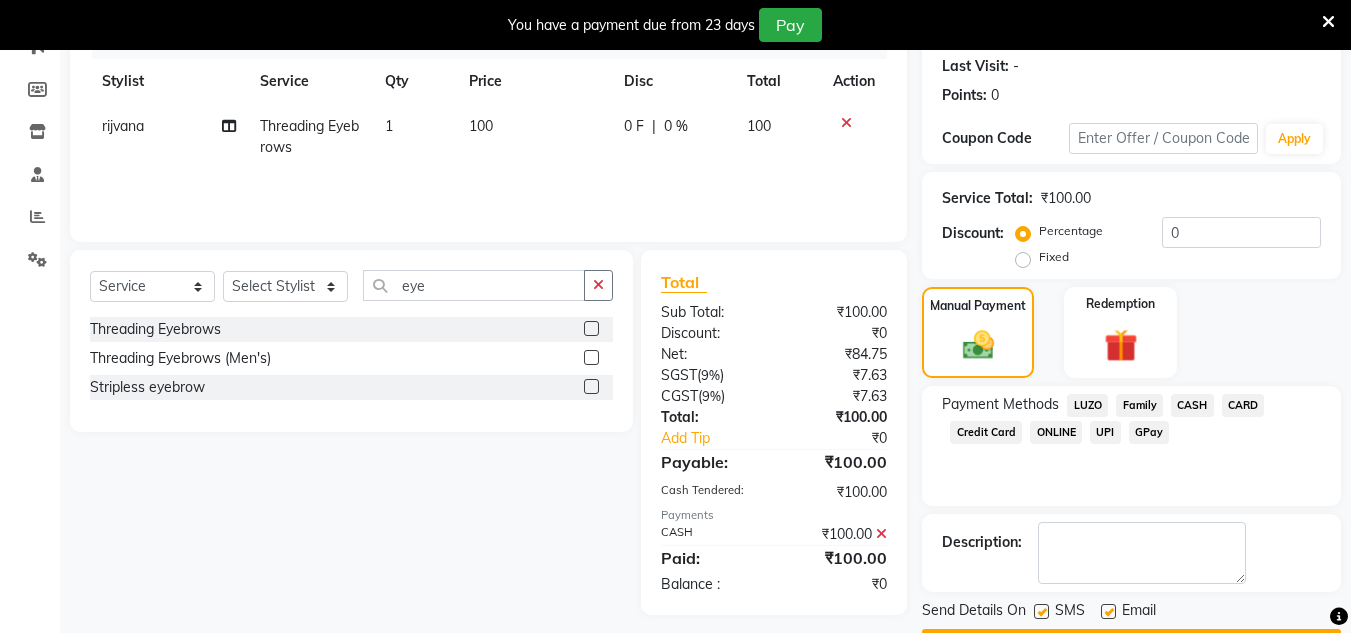 scroll, scrollTop: 333, scrollLeft: 0, axis: vertical 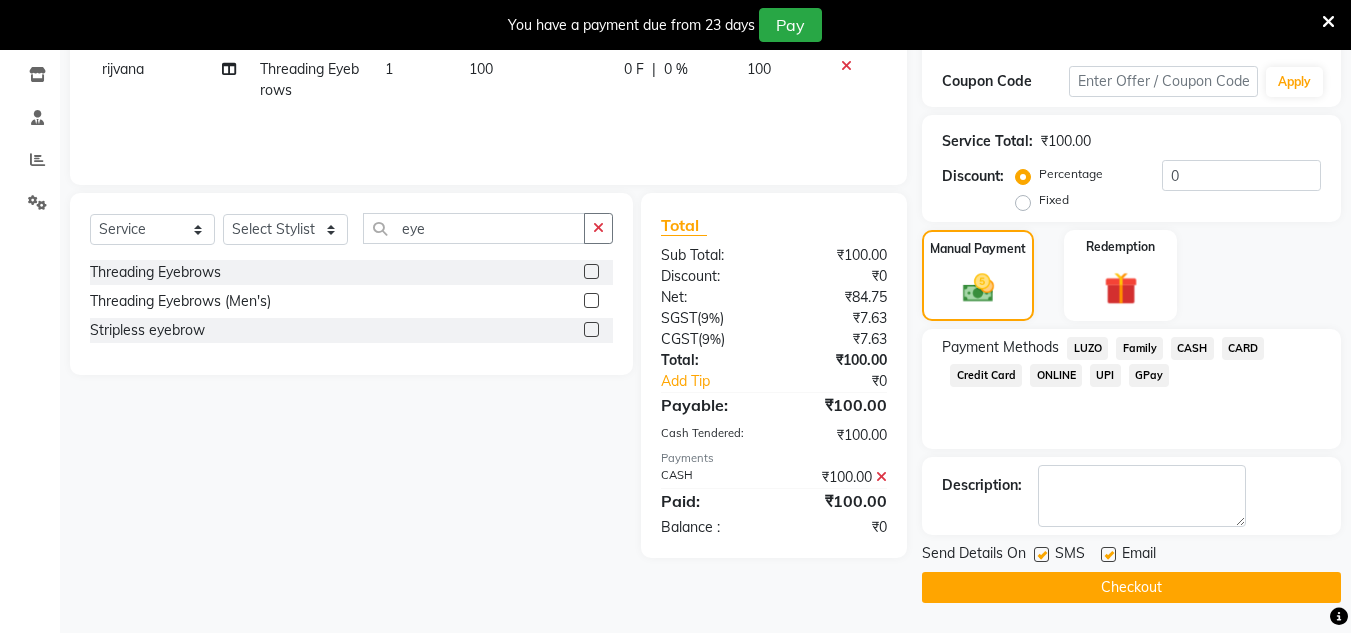click on "Checkout" 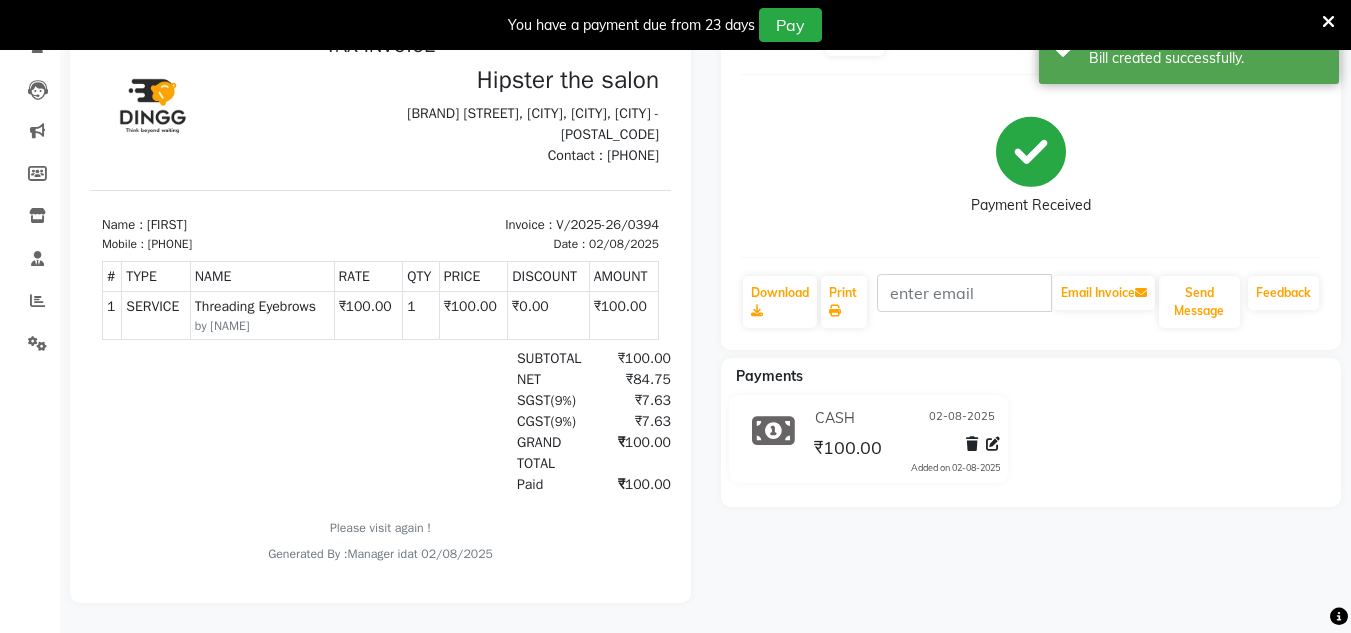 scroll, scrollTop: 0, scrollLeft: 0, axis: both 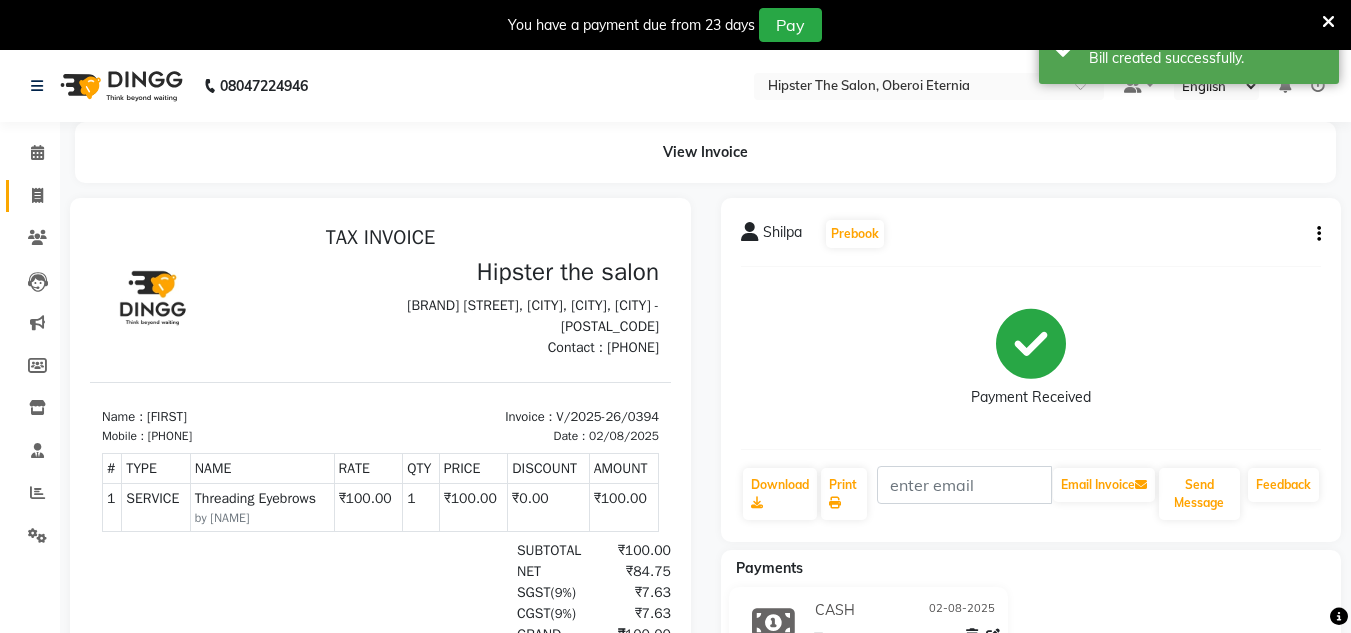 click 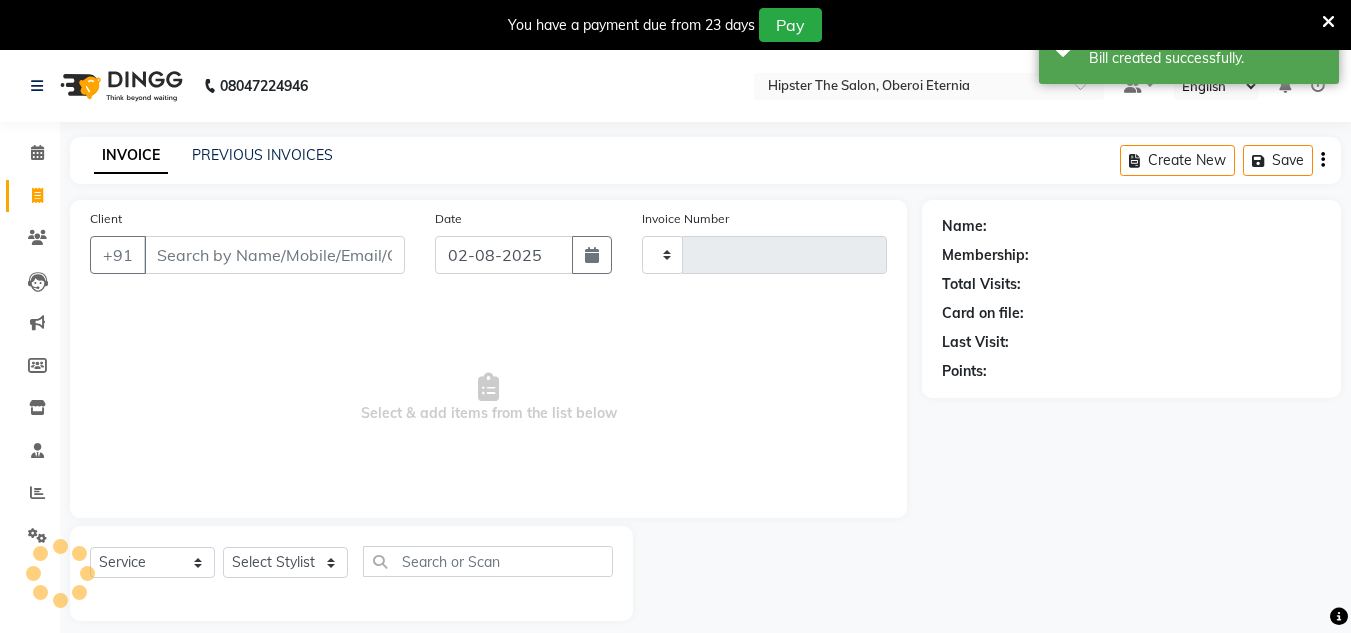 type on "0395" 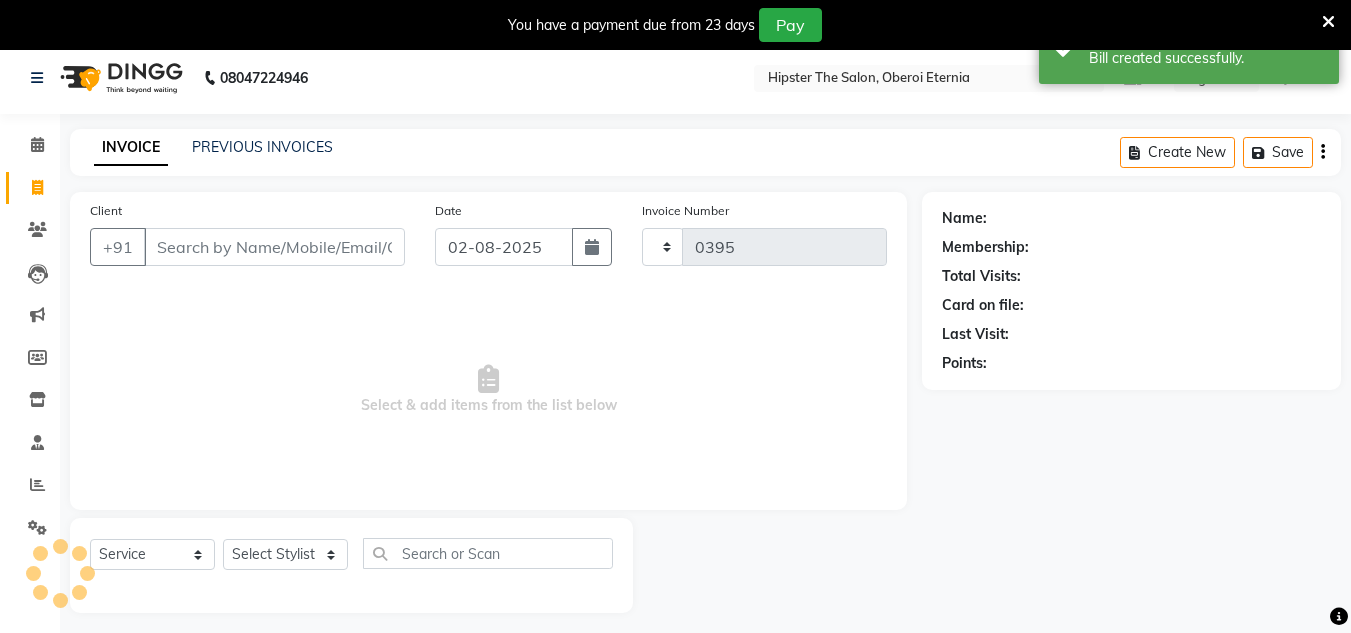 select on "8592" 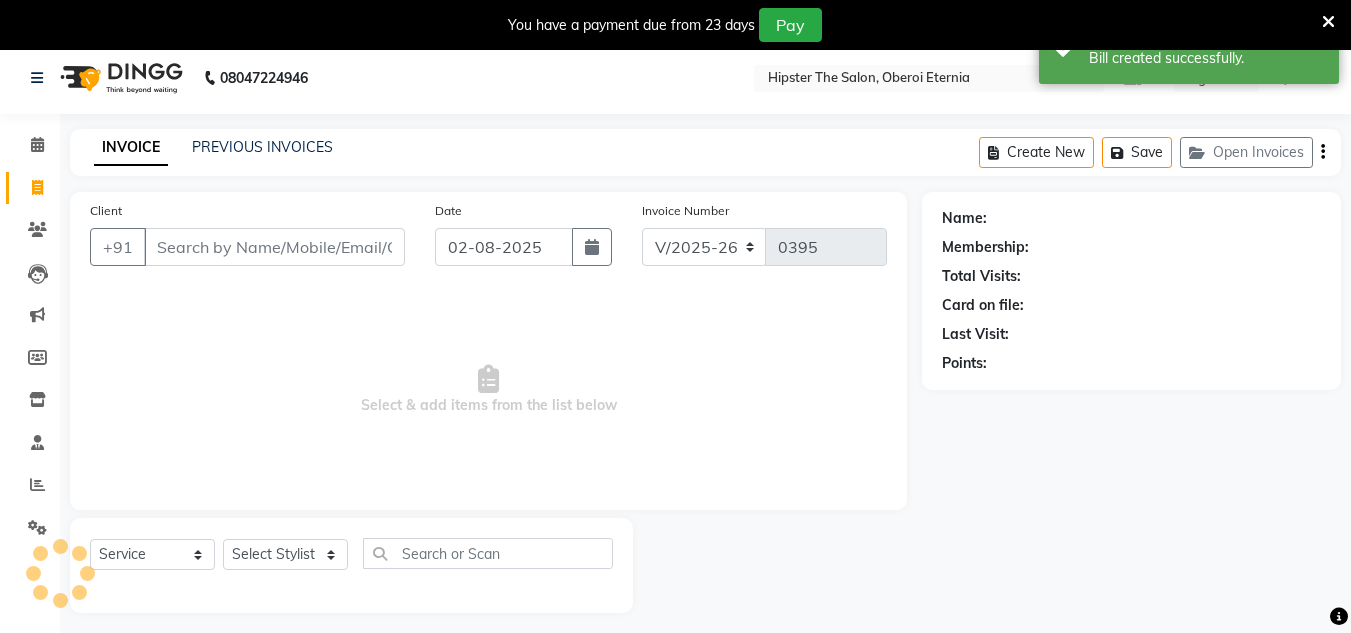 scroll, scrollTop: 50, scrollLeft: 0, axis: vertical 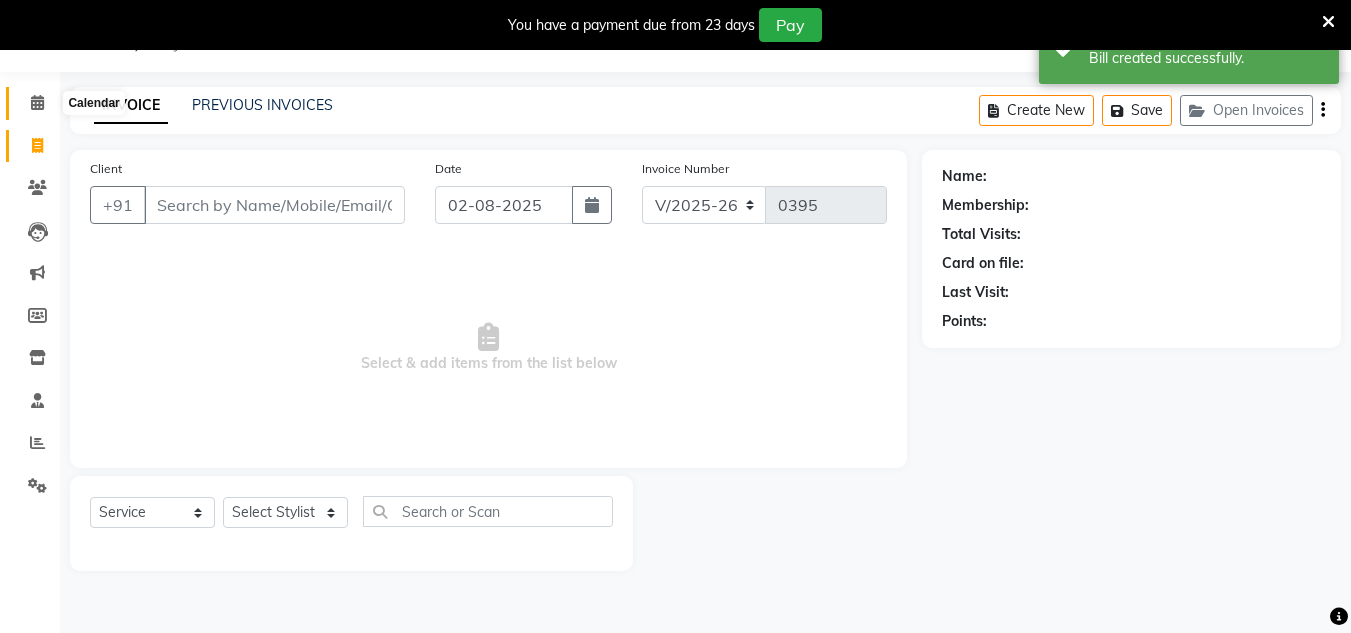 click 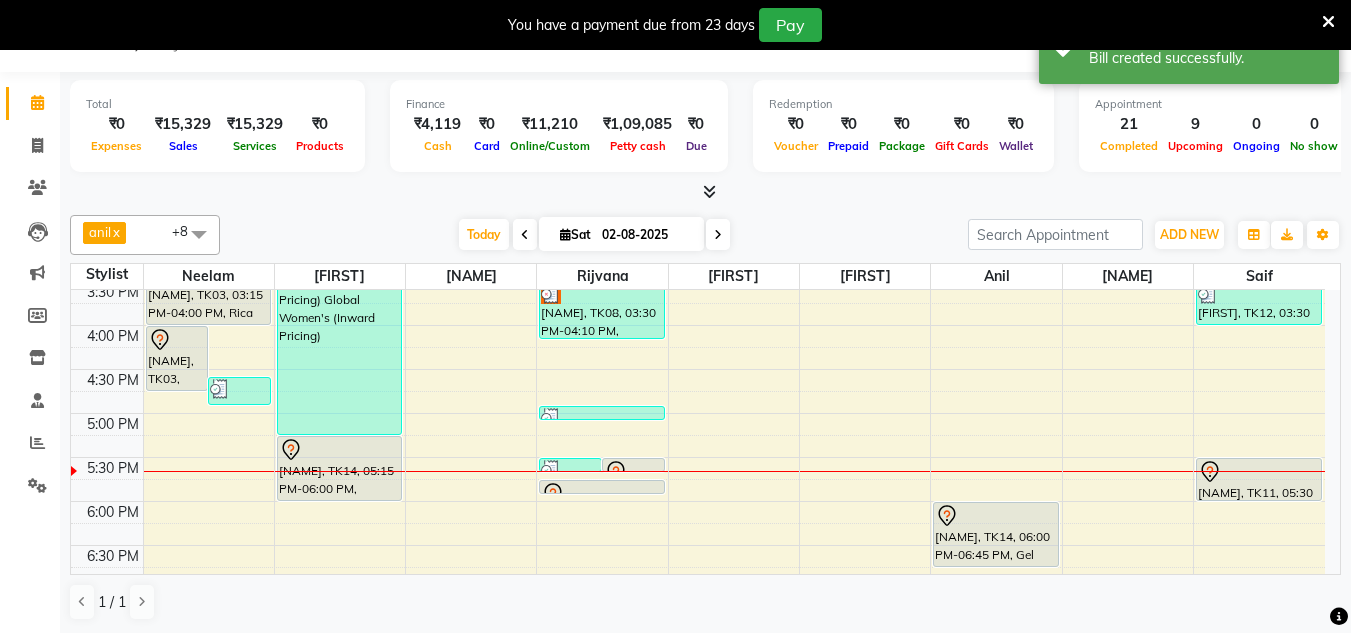scroll, scrollTop: 669, scrollLeft: 0, axis: vertical 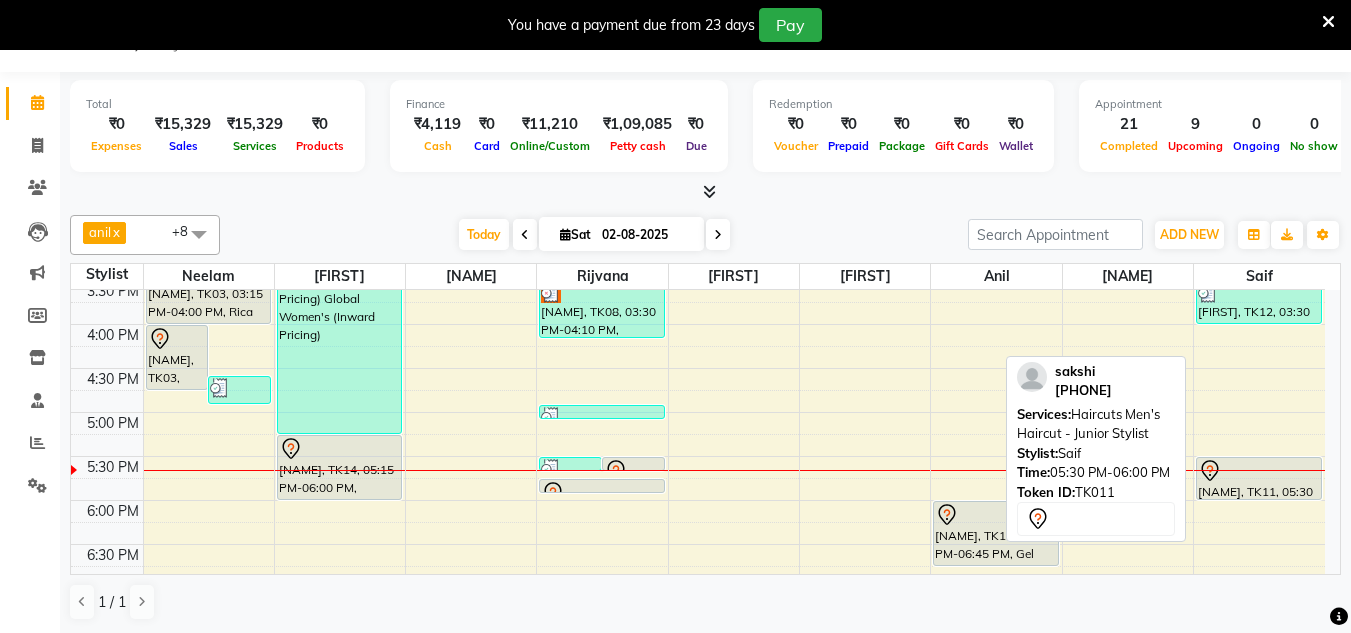 click on "[NAME], TK11, 05:30 PM-06:00 PM, Haircuts Men's Haircut - Junior Stylist" at bounding box center (1259, 478) 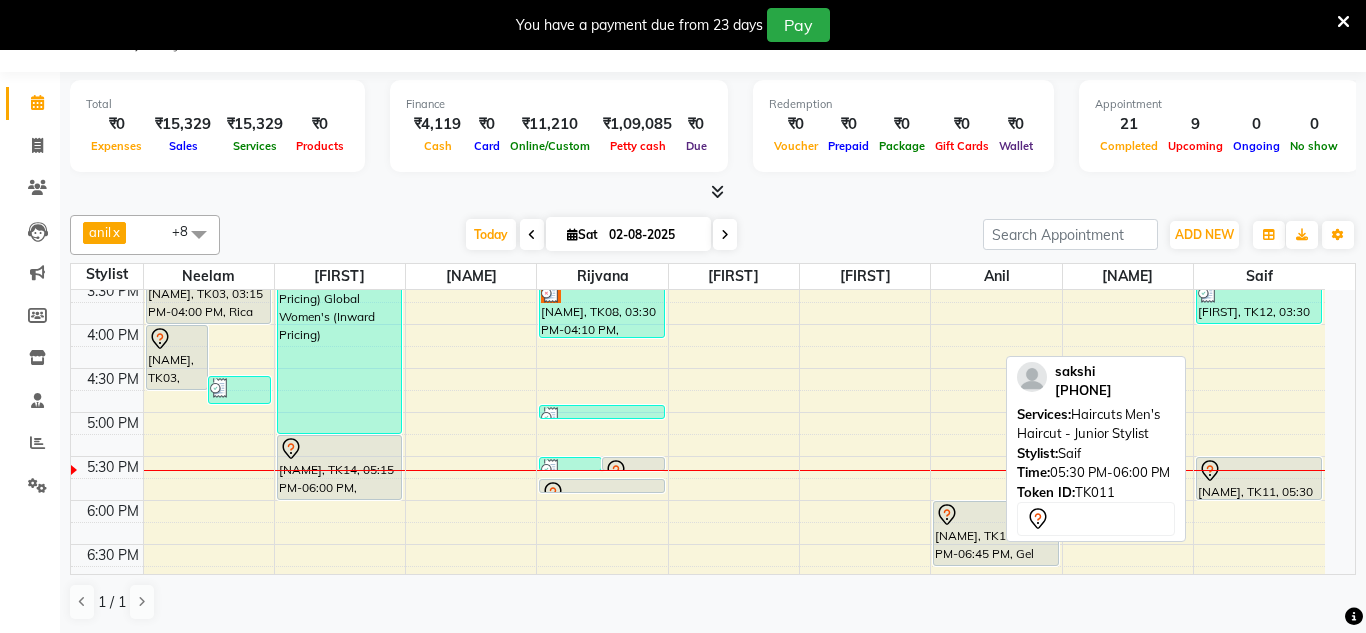 select on "7" 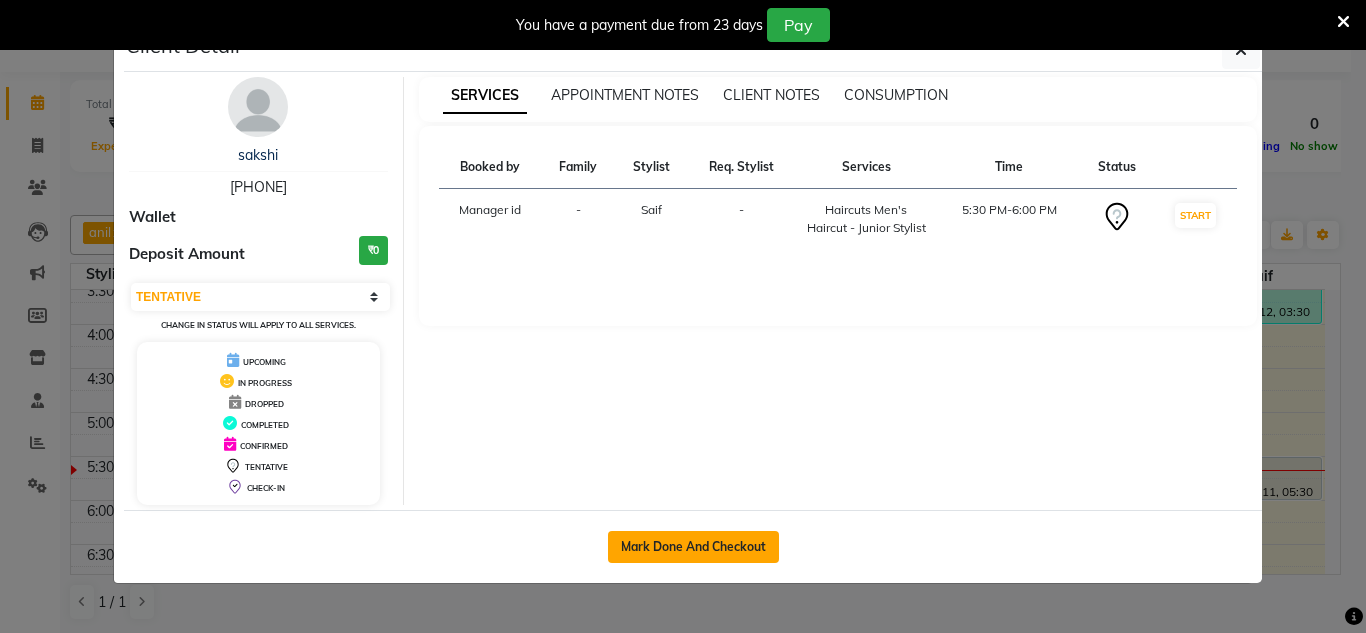 click on "Mark Done And Checkout" 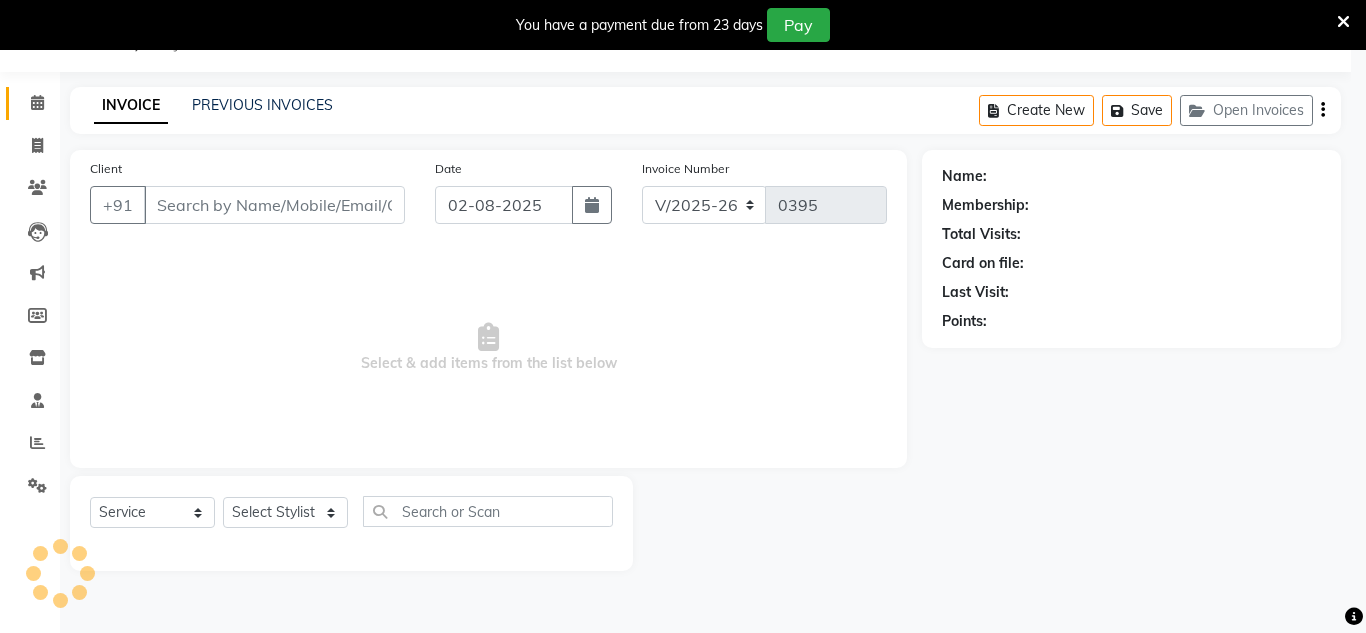select on "3" 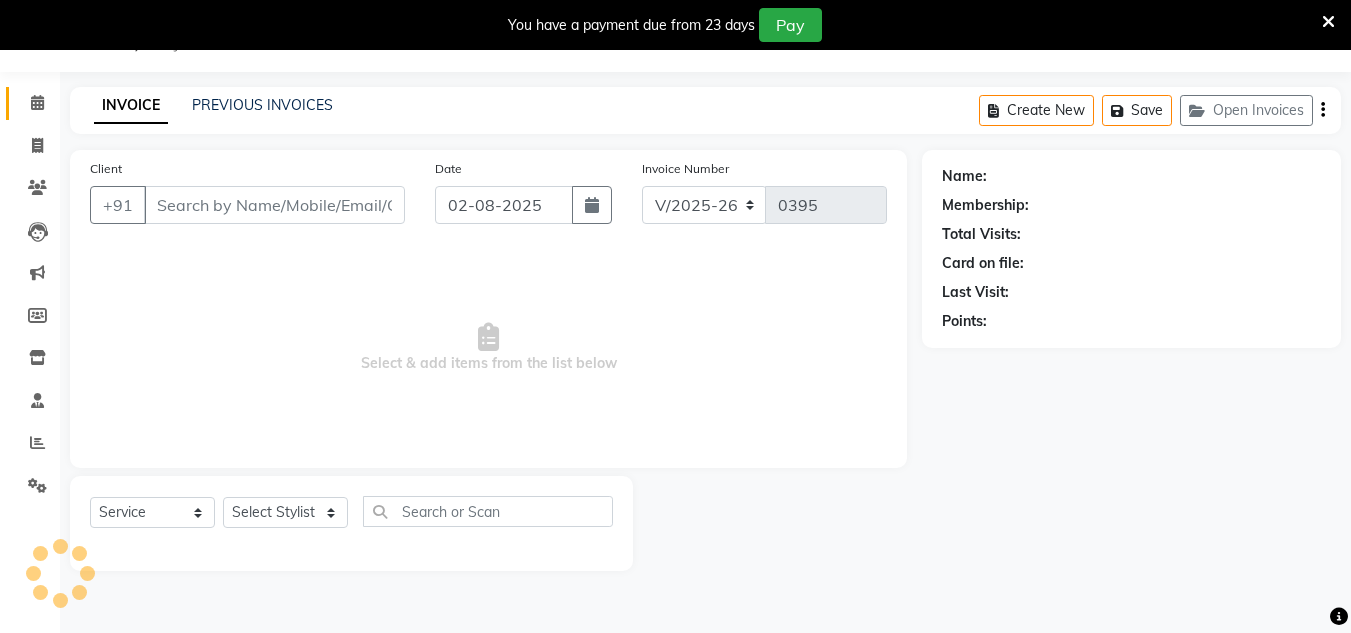 type on "[PHONE]" 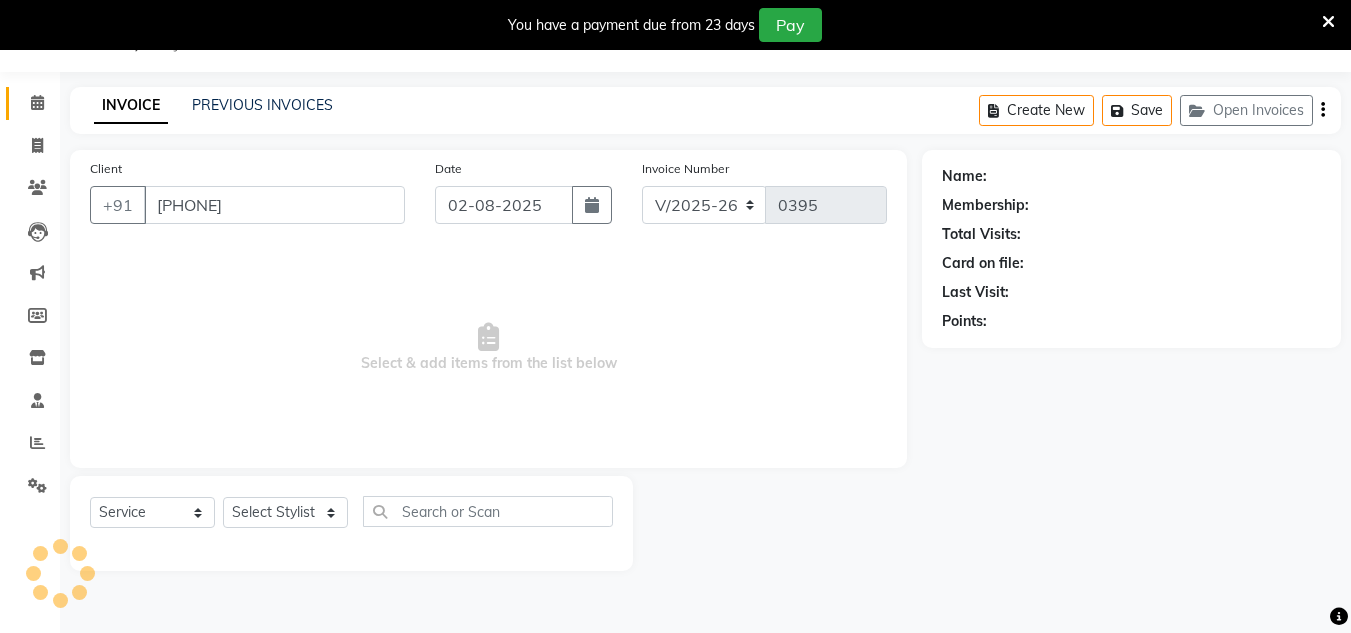 select on "[NUMBER]" 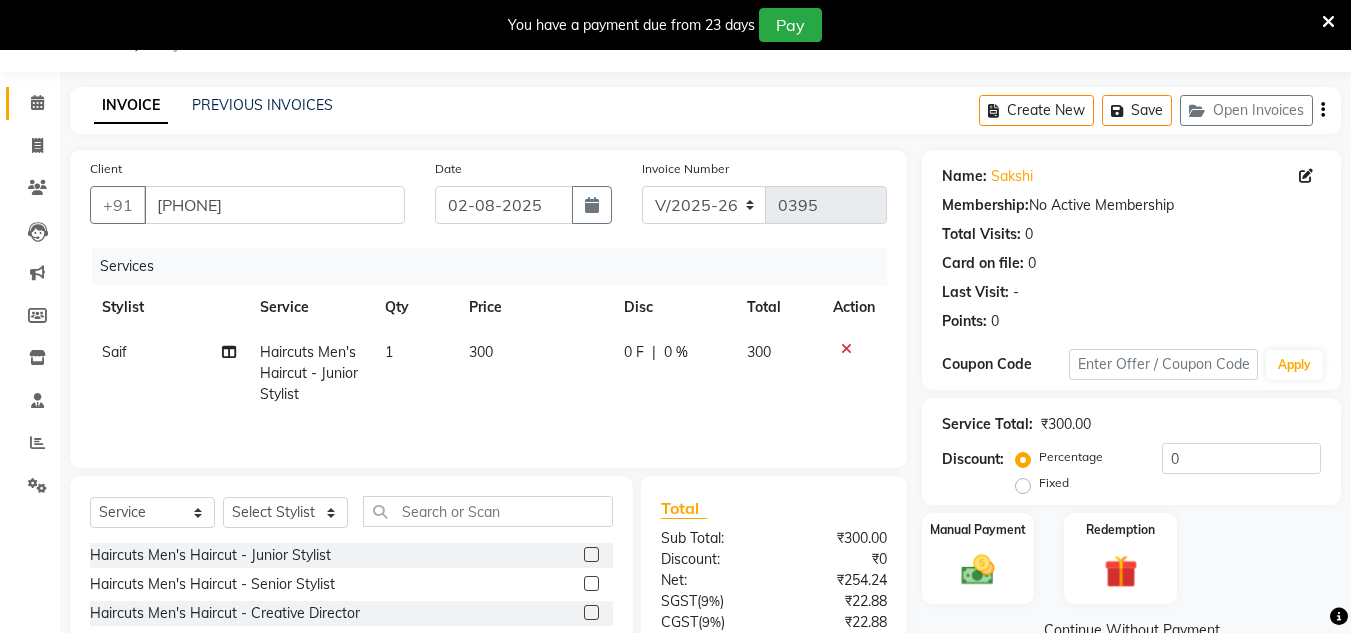 scroll, scrollTop: 218, scrollLeft: 0, axis: vertical 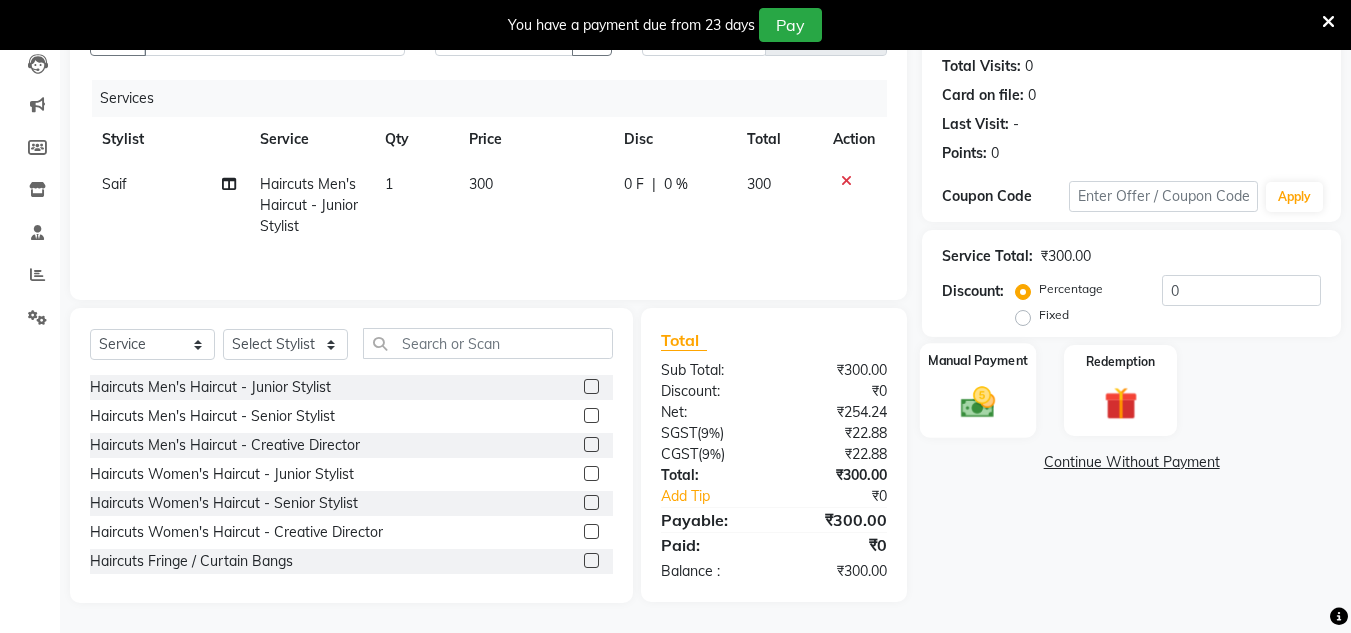 click 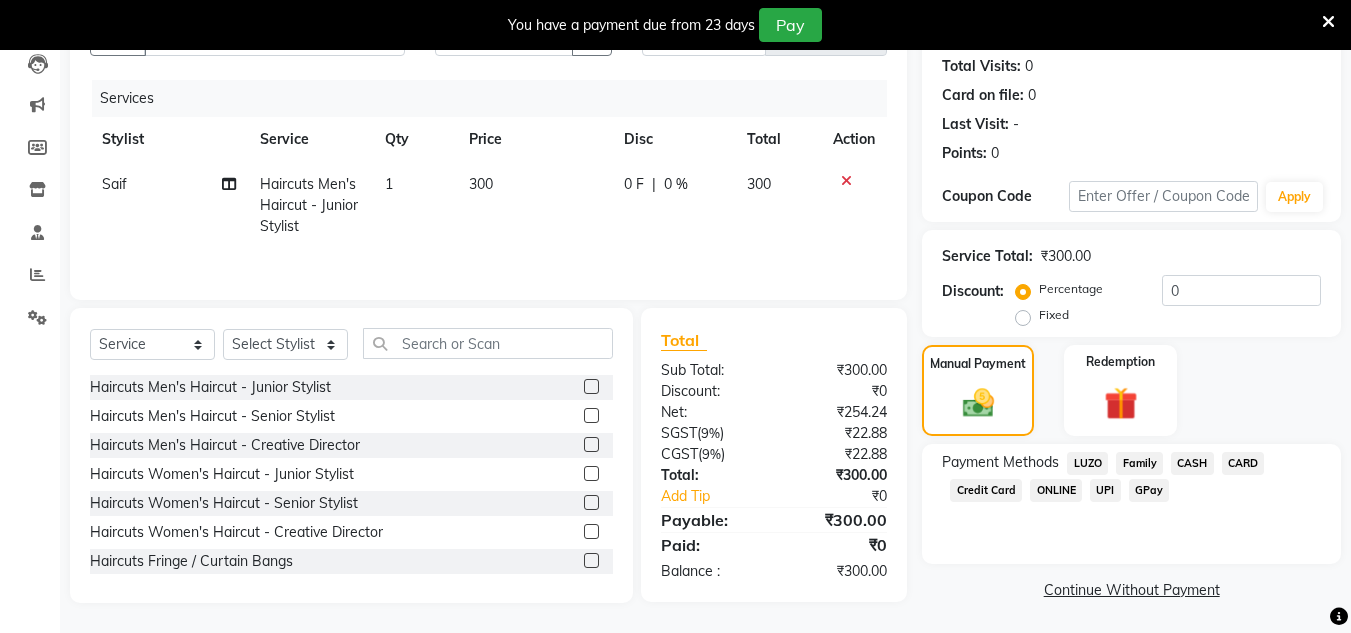 click on "GPay" 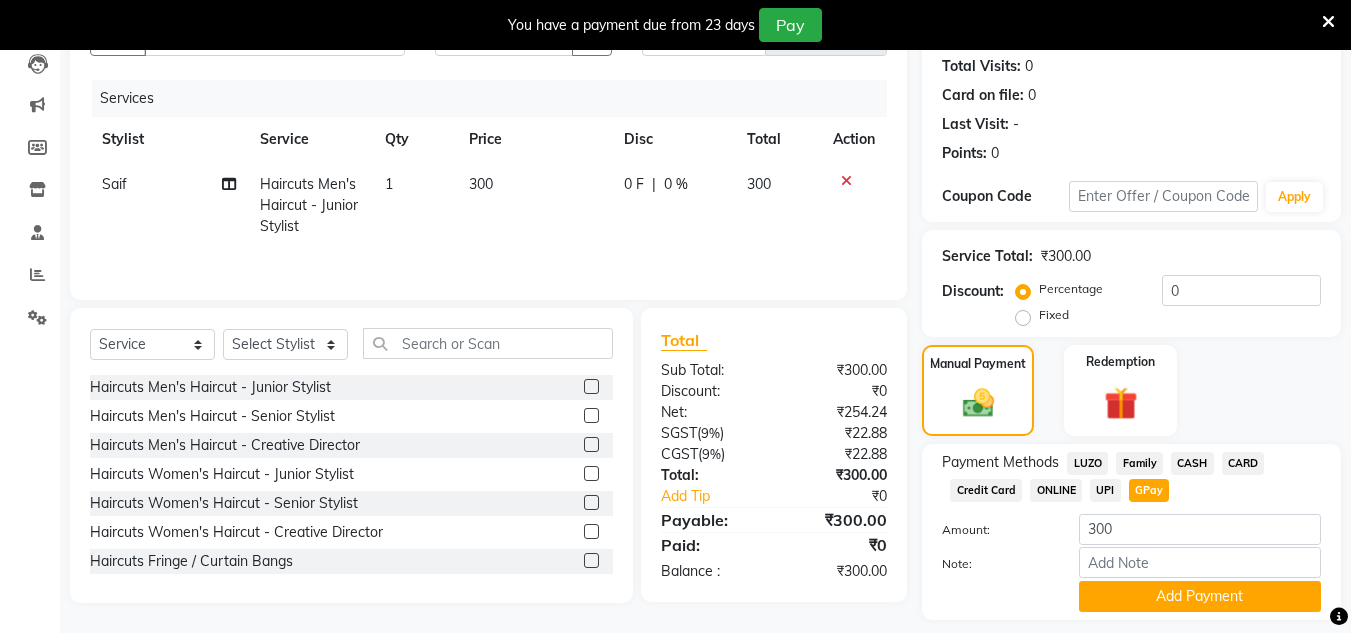scroll, scrollTop: 276, scrollLeft: 0, axis: vertical 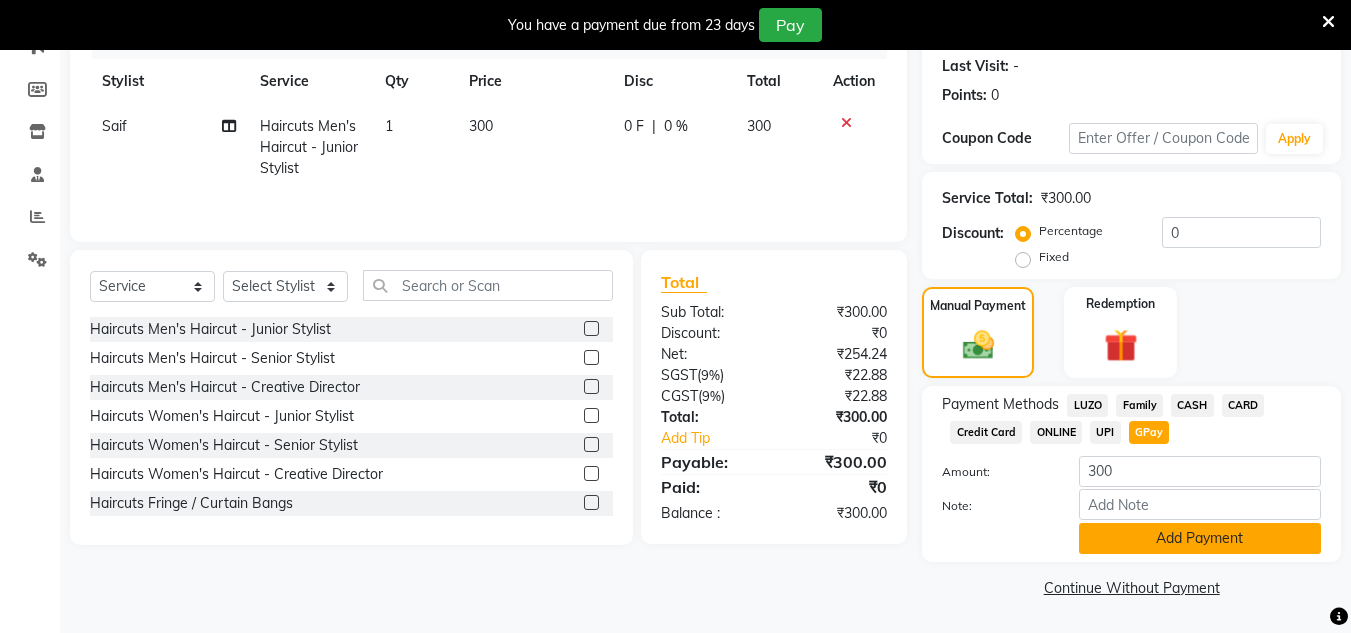 click on "Add Payment" 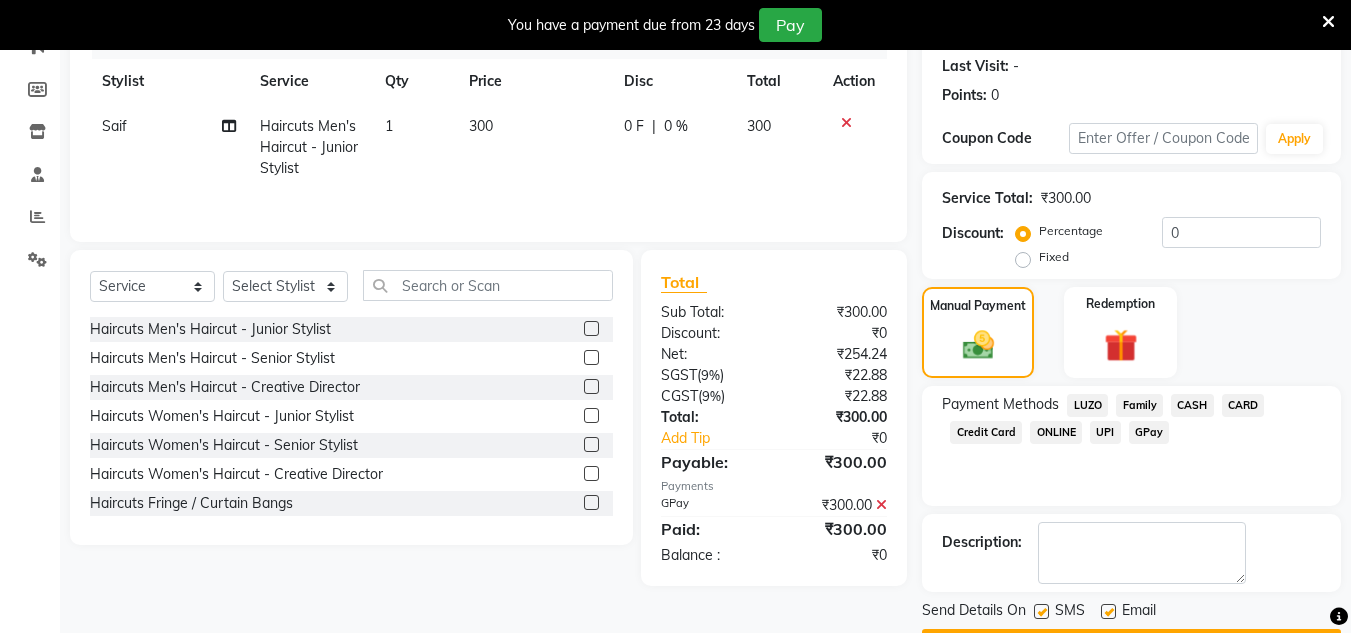 scroll, scrollTop: 333, scrollLeft: 0, axis: vertical 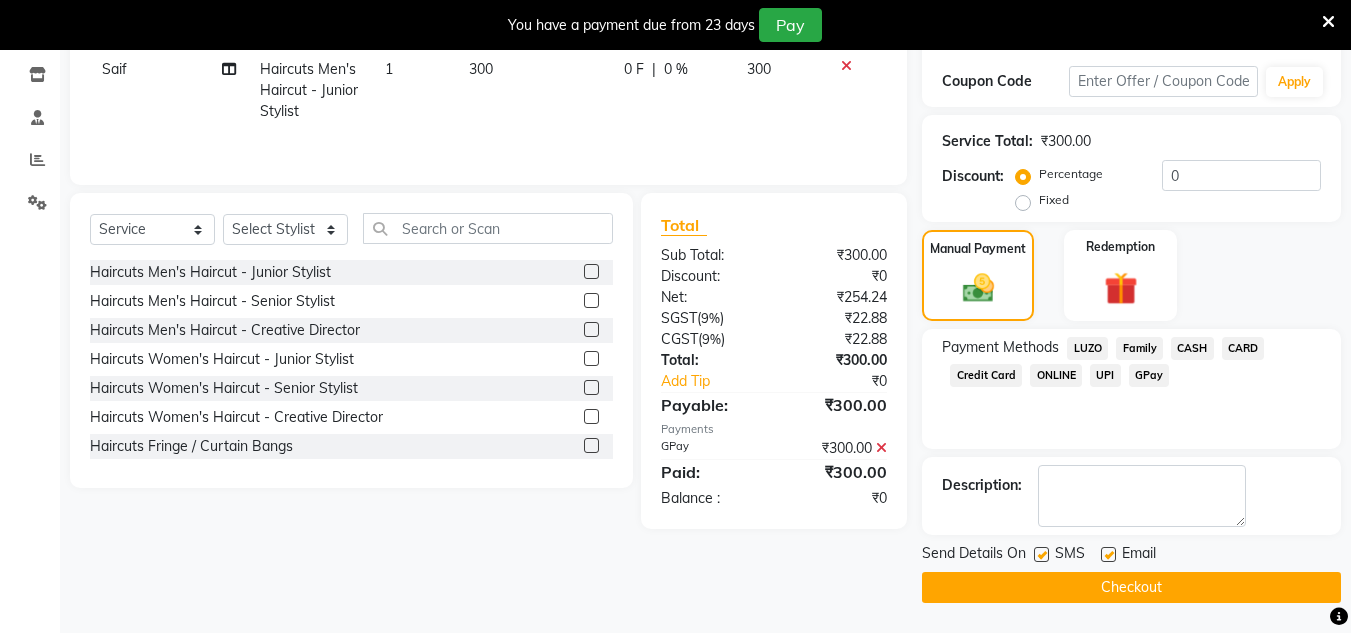 click on "Checkout" 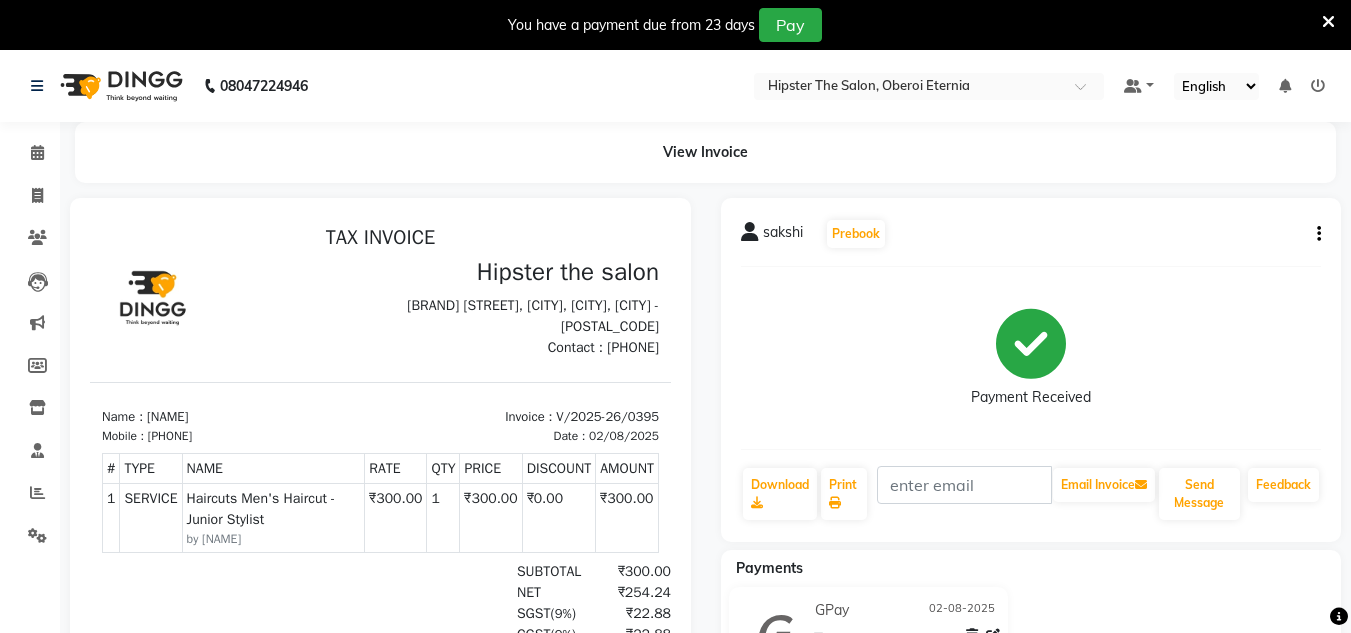 scroll, scrollTop: 16, scrollLeft: 0, axis: vertical 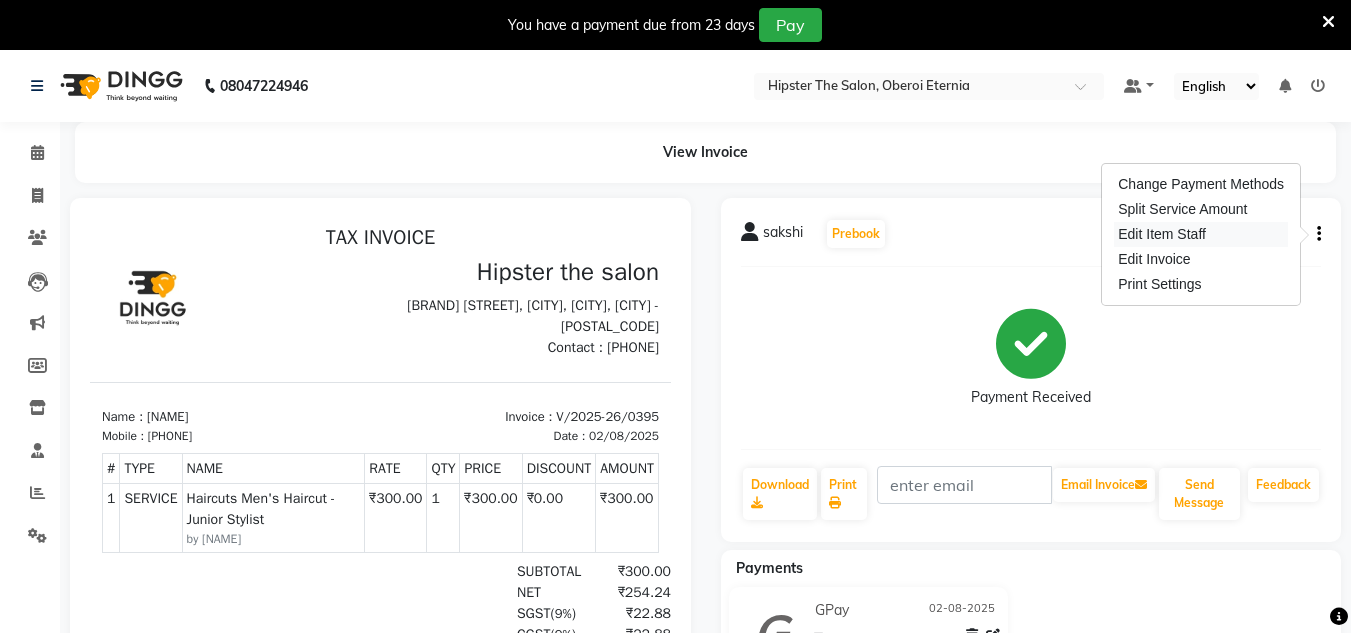 click on "Edit Item Staff" at bounding box center (1201, 234) 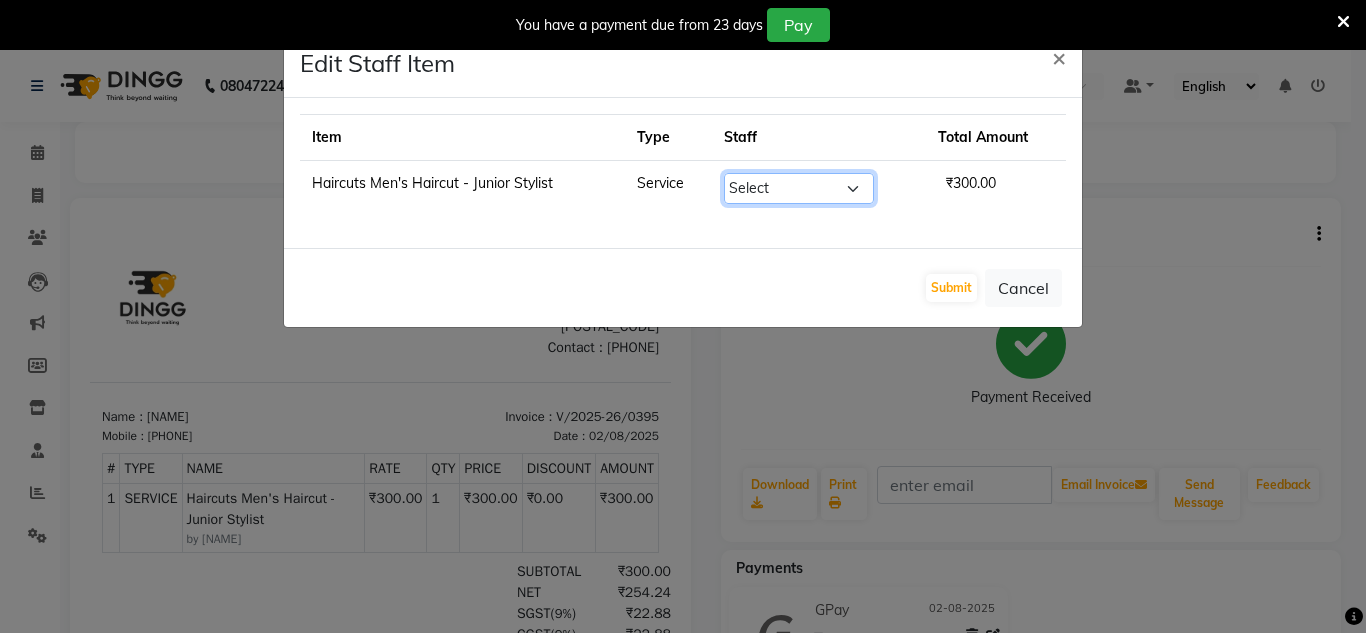 click on "Select  [FIRST]   [FIRST]   [FIRST]   [FIRST]   [FIRST]   [FIRST]    [FIRST]   [FIRST]   Manager id   [FIRST]   [FIRST]   [FIRST]   [FIRST]   [FIRST]   [FIRST]   [FIRST]   [FIRST]   [FIRST]" 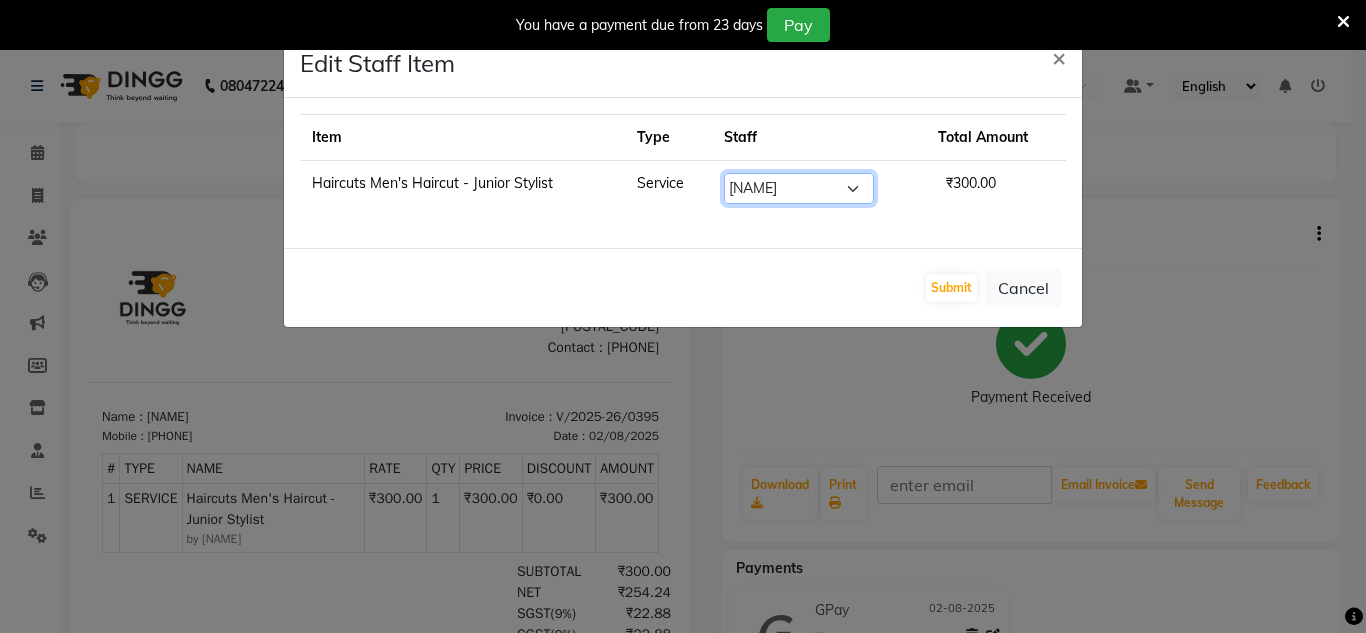 click on "Select  [FIRST]   [FIRST]   [FIRST]   [FIRST]   [FIRST]   [FIRST]    [FIRST]   [FIRST]   Manager id   [FIRST]   [FIRST]   [FIRST]   [FIRST]   [FIRST]   [FIRST]   [FIRST]   [FIRST]   [FIRST]" 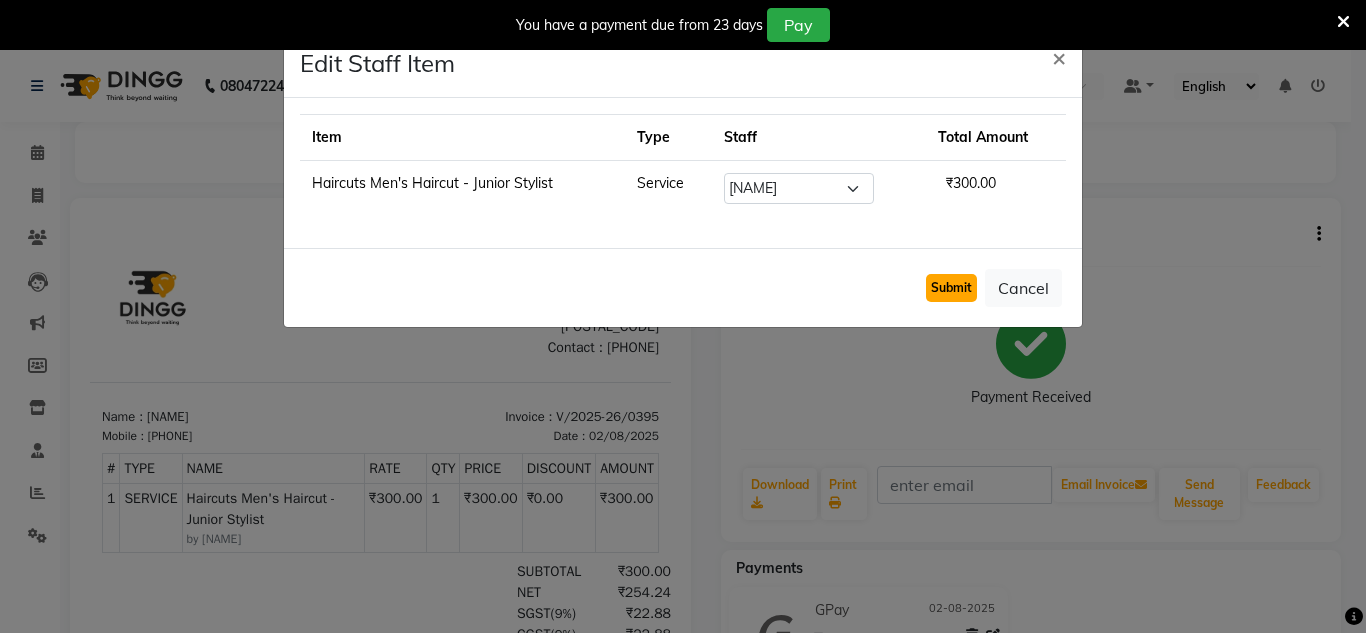 click on "Submit" 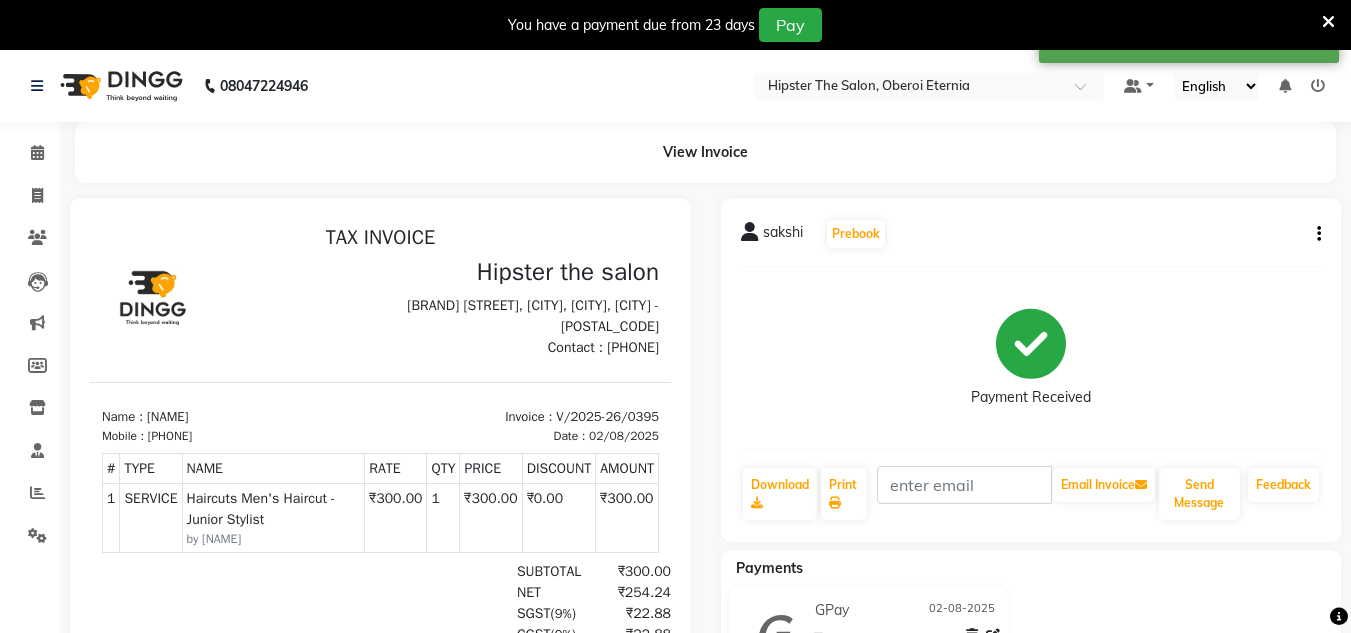 scroll, scrollTop: 16, scrollLeft: 0, axis: vertical 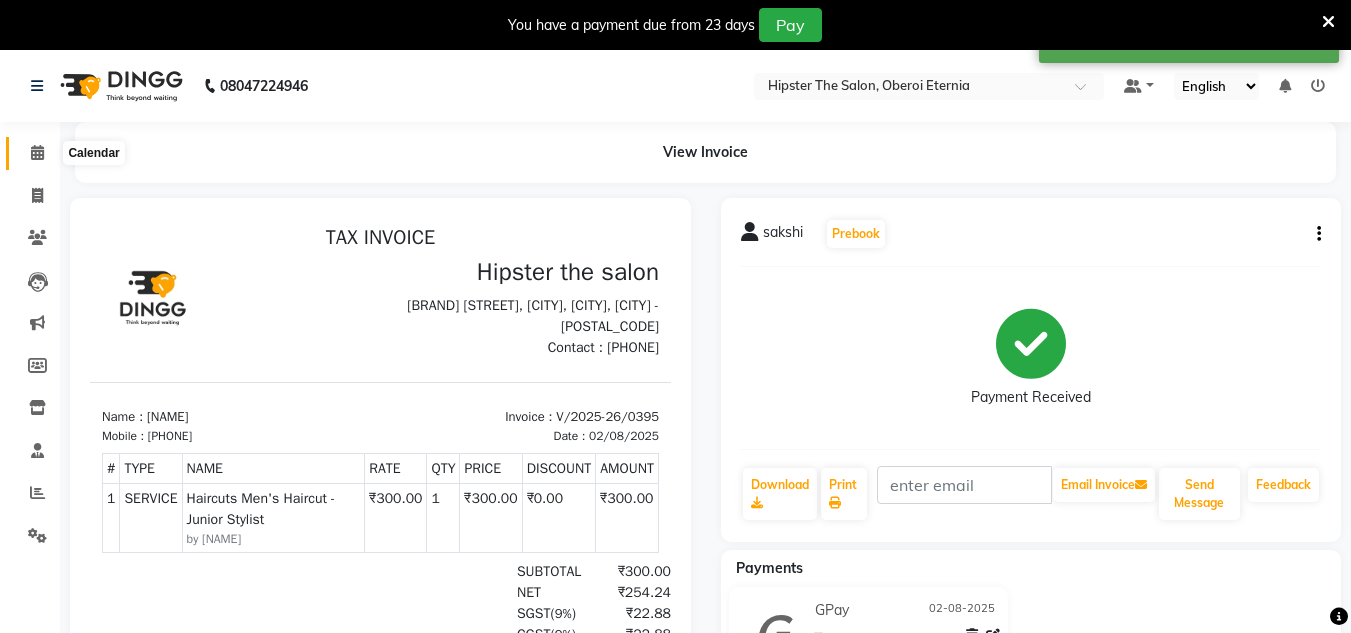 click 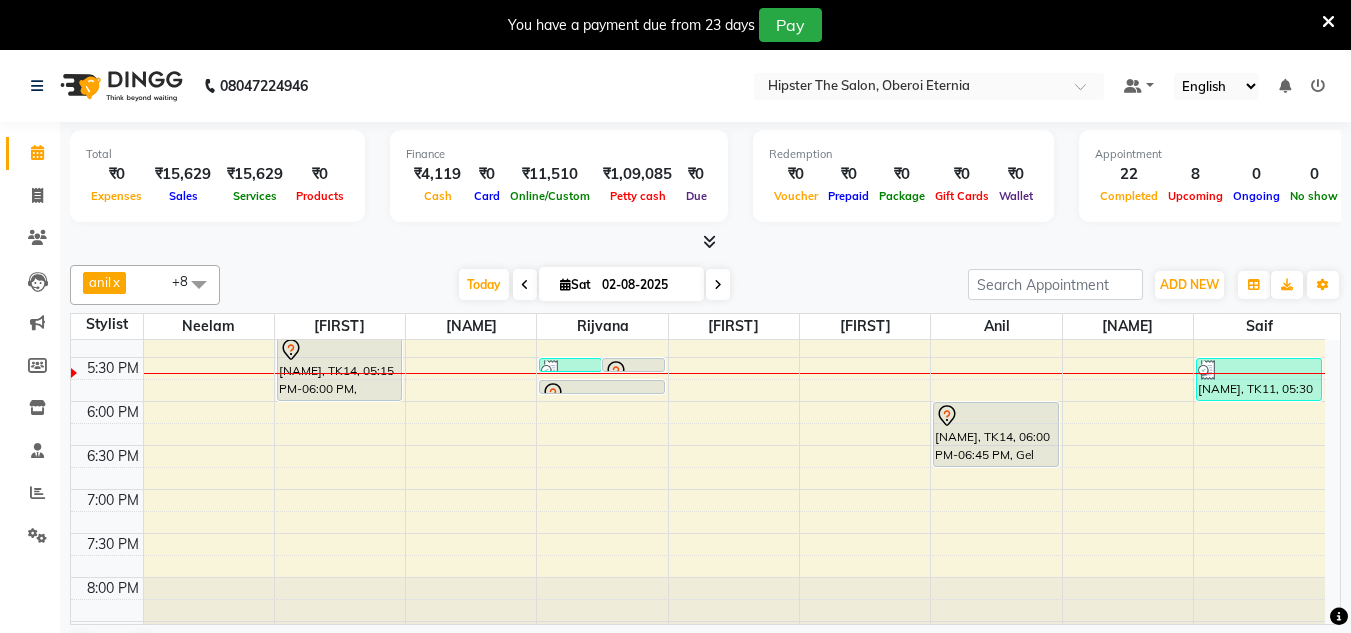 scroll, scrollTop: 819, scrollLeft: 0, axis: vertical 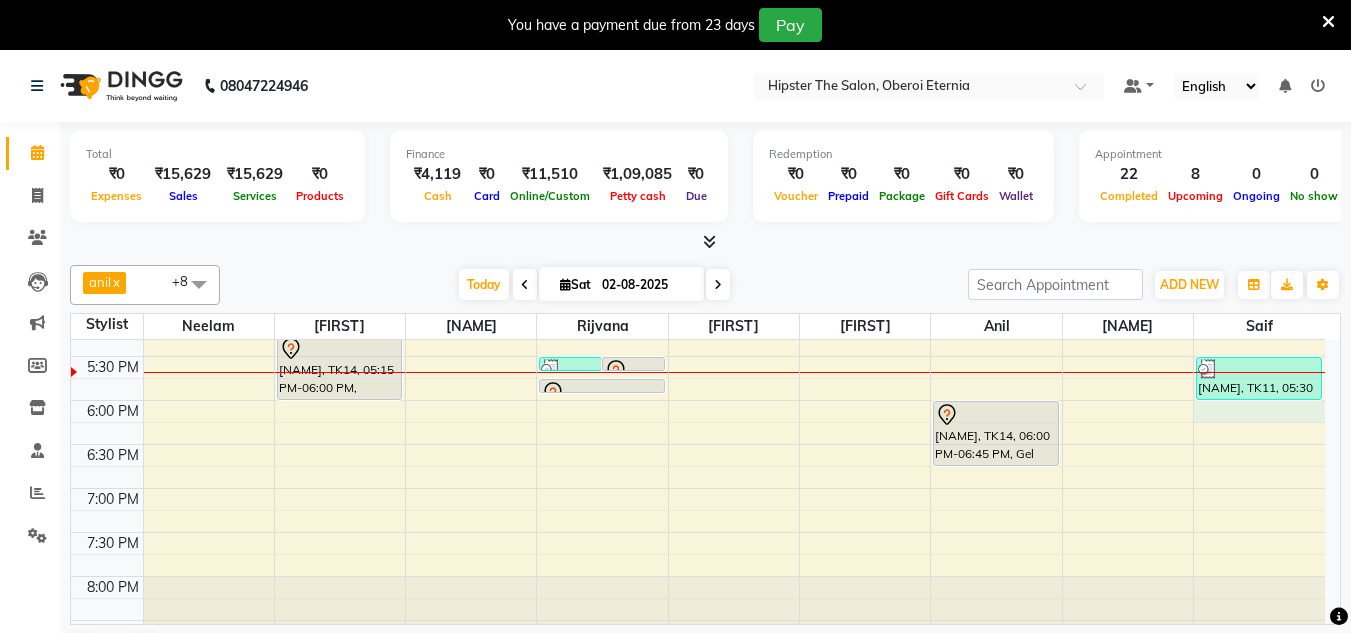 click on "8:00 AM 8:30 AM 9:00 AM 9:30 AM 10:00 AM 10:30 AM 11:00 AM 11:30 AM 12:00 PM 12:30 PM 1:00 PM 1:30 PM 2:00 PM 2:30 PM 3:00 PM 3:30 PM 4:00 PM 4:30 PM 5:00 PM 5:30 PM 6:00 PM 6:30 PM 7:00 PM 7:30 PM 8:00 PM 8:30 PM     [FIRST], TK01, 11:00 AM-11:20 AM, Manicure Cut, File & Polish     [FIRST], TK01, 11:15 AM-12:00 PM, Pedicure Aroma Pedicure             [FIRST], TK03, 04:00 PM-04:45 PM, Rica Wax Full Leg     [FIRST] [LAST], TK13, 04:35 PM-04:55 PM, Threading Eyebrows,Threading Eyebrows     [FIRST], TK01, 12:00 PM-12:40 PM, Threading Eyebrows     [FIRST], TK01, 12:45 PM-12:50 PM, Stripless Wax Upper Lip     [FIRST], TK01, 01:00 PM-01:50 PM, Hair Colour (Inward Pricing) Root Touch Up 1 Inch (Ammonia Free)             [FIRST], TK03, 03:00 PM-03:15 PM, Rica Wax Underarms             [FIRST], TK03, 03:15 PM-04:00 PM, Rica Wax Full Arms     [FIRST], TK05, 11:00 AM-11:45 AM, Haircuts Men's Haircut - Senior Stylist     [FIRST], TK05, 11:45 AM-12:30 PM, Haircuts Men's Haircut - Senior Stylist" at bounding box center (698, 92) 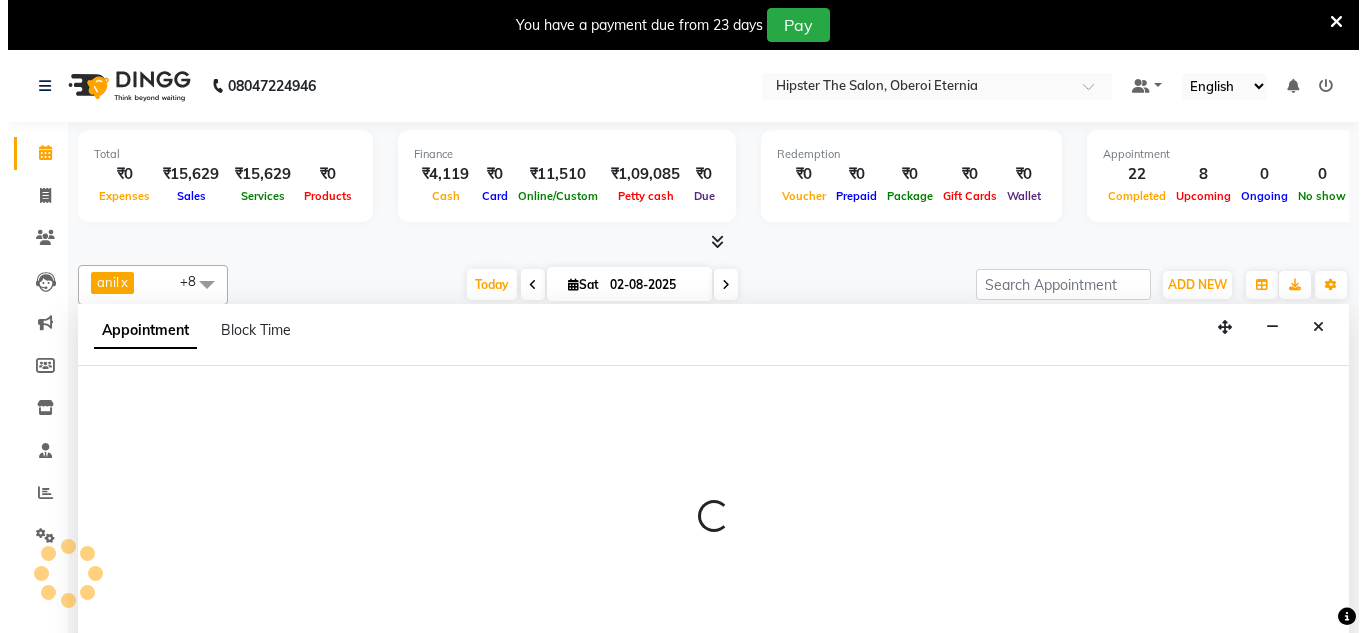scroll, scrollTop: 51, scrollLeft: 0, axis: vertical 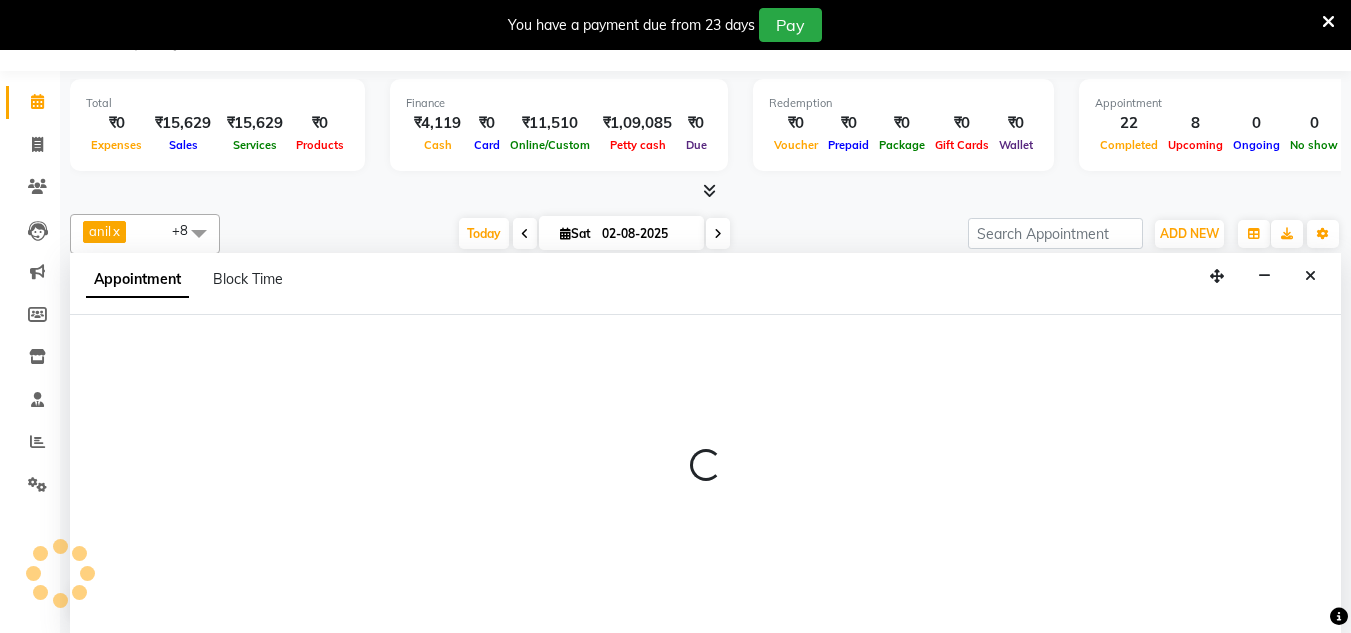 select on "[NUMBER]" 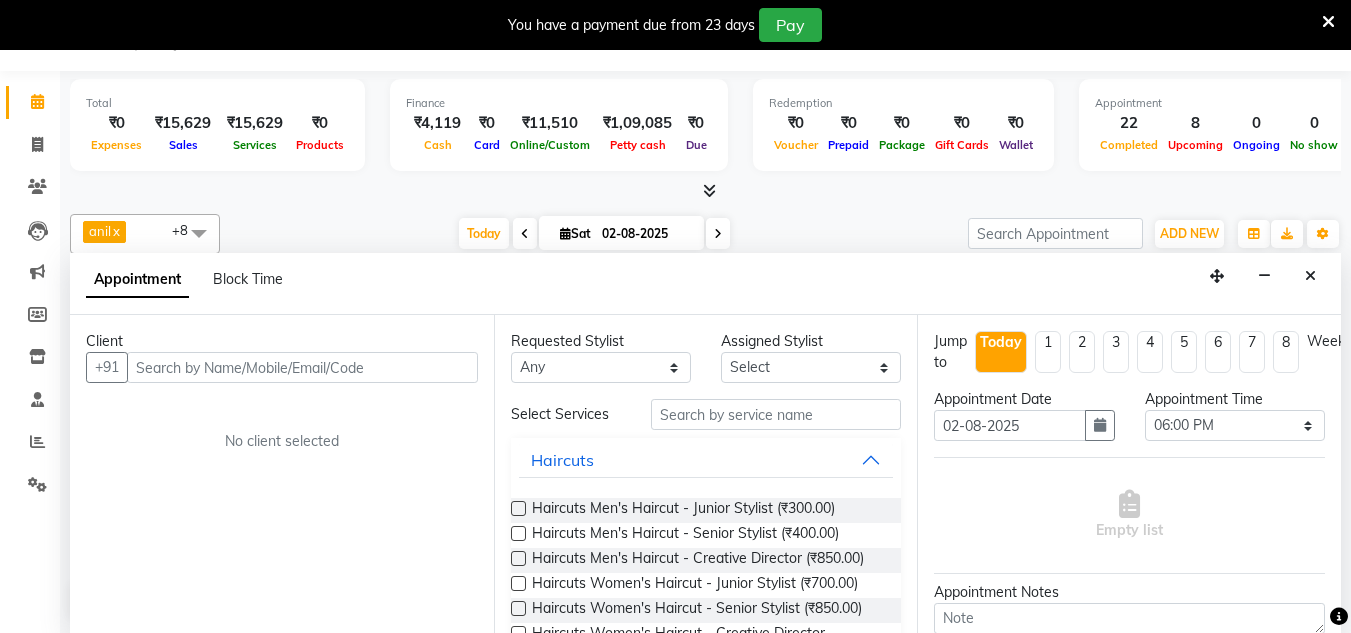 click at bounding box center [302, 367] 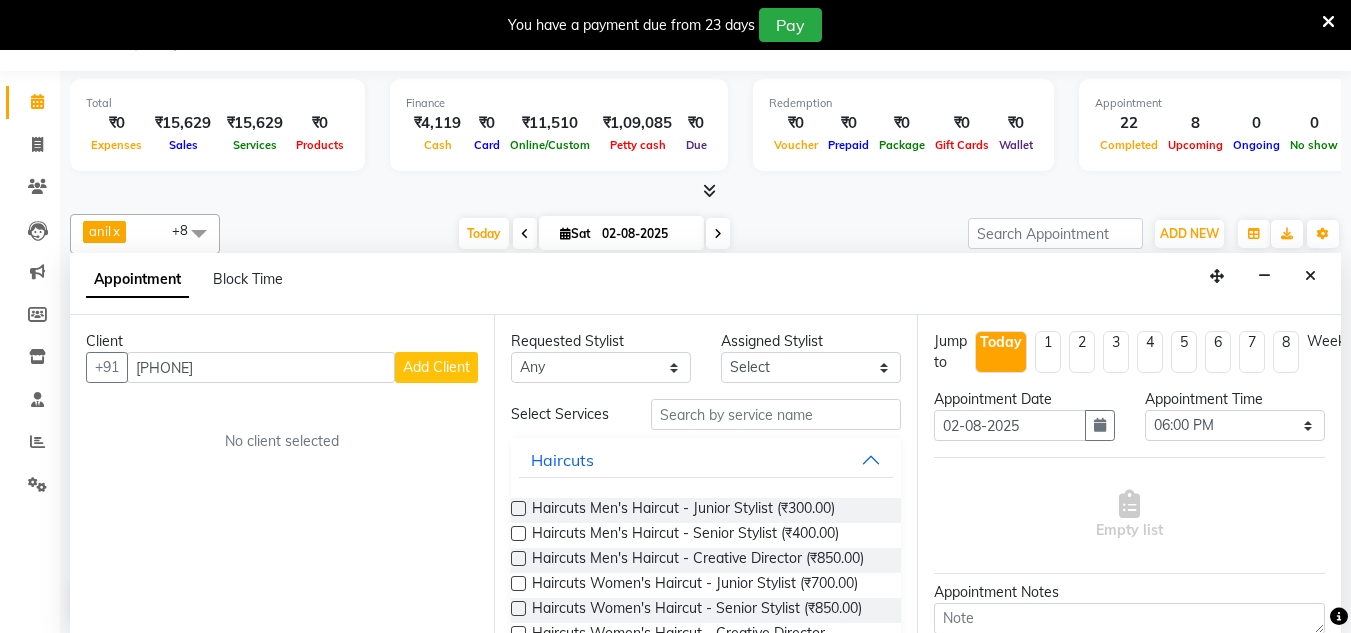 click on "[PHONE]" at bounding box center [261, 367] 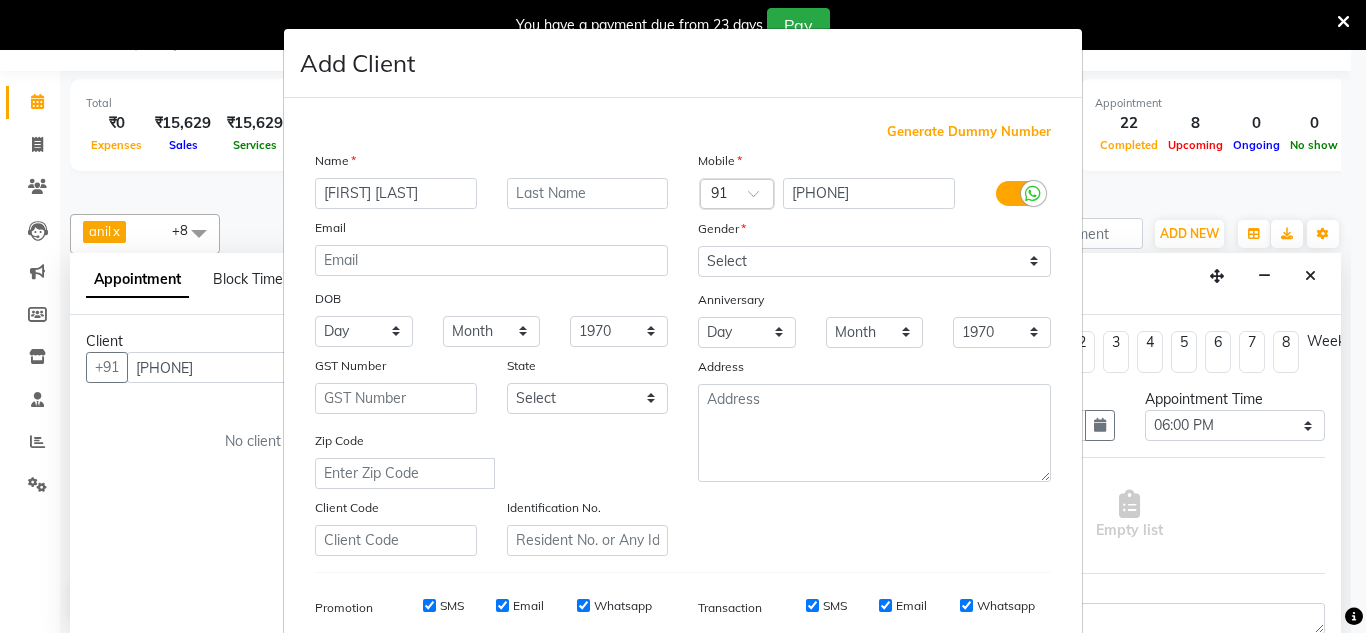type on "[FIRST] [LAST]" 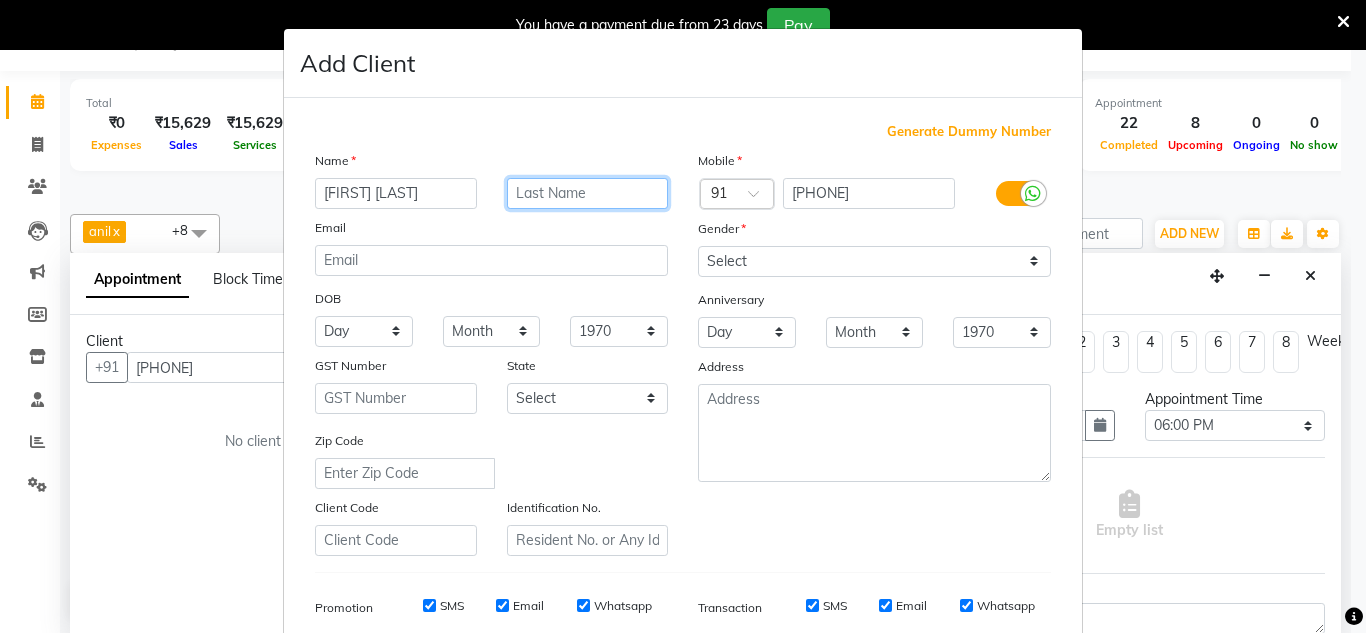 click at bounding box center [588, 193] 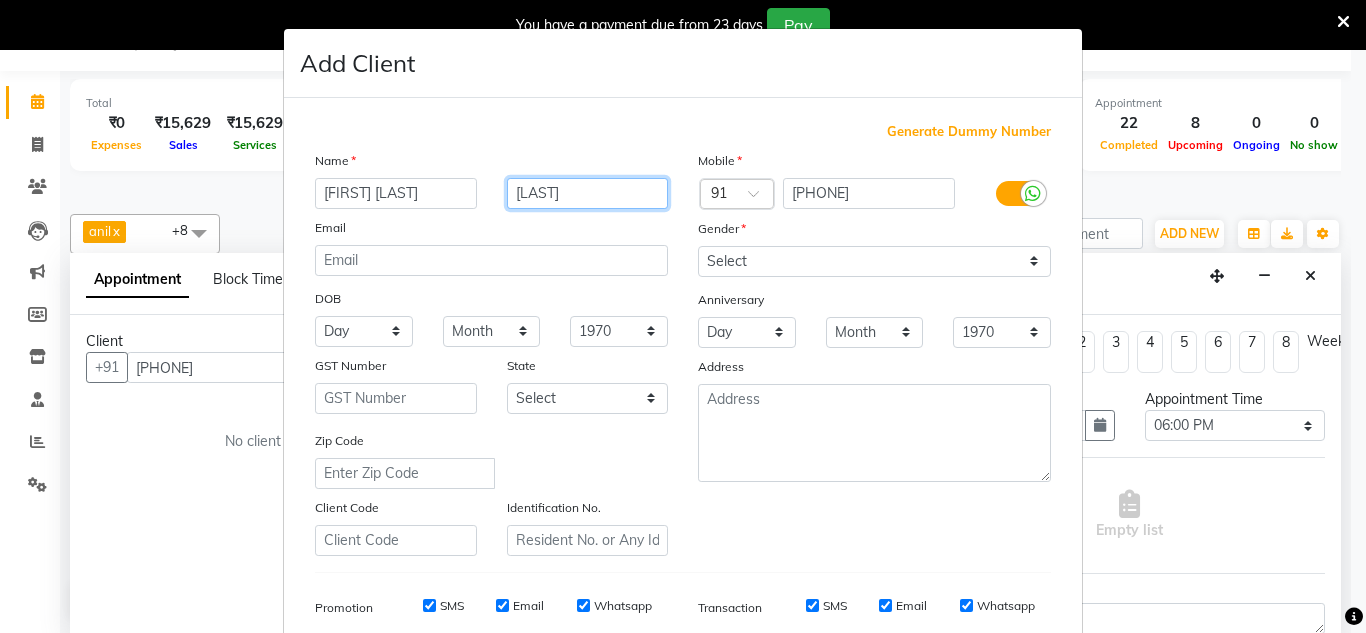 type on "[LAST]" 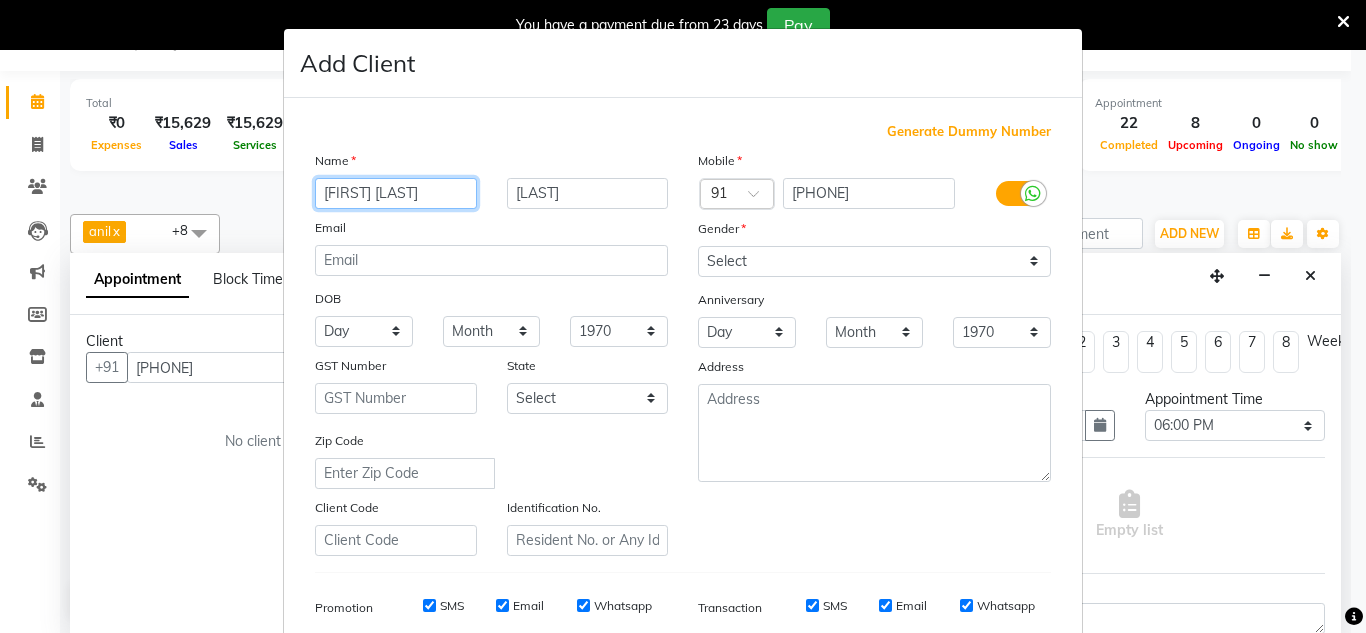 click on "[FIRST] [LAST]" at bounding box center (396, 193) 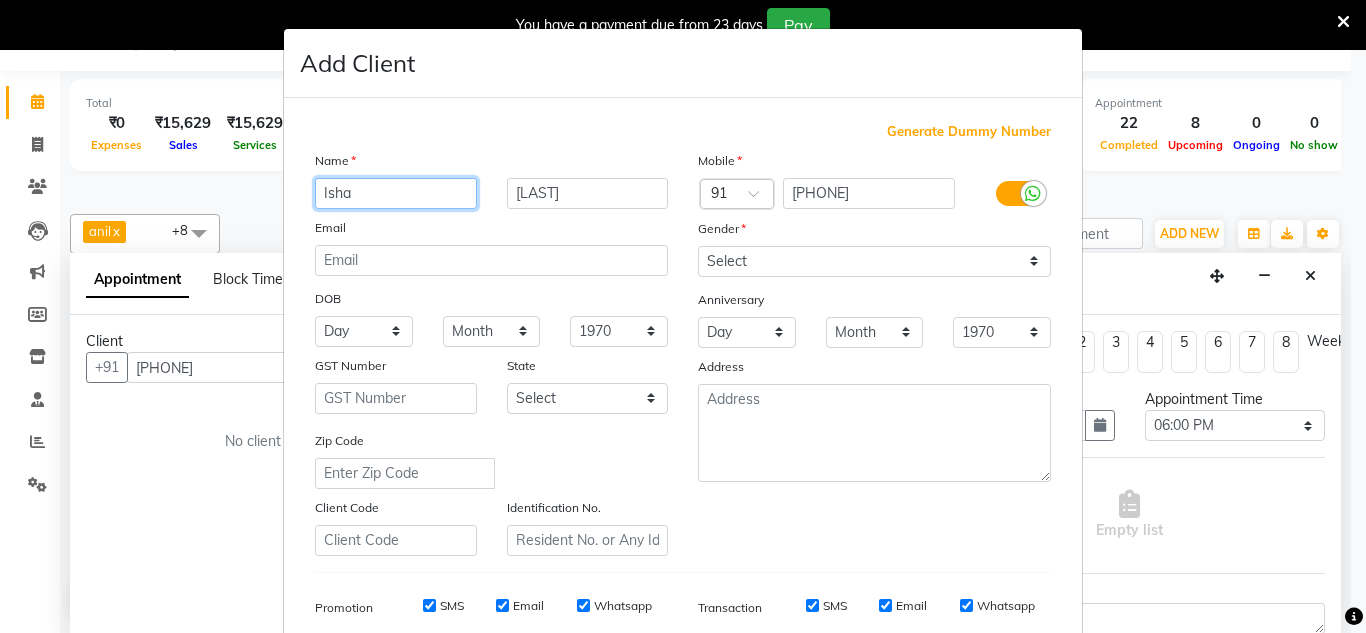 type on "Isha" 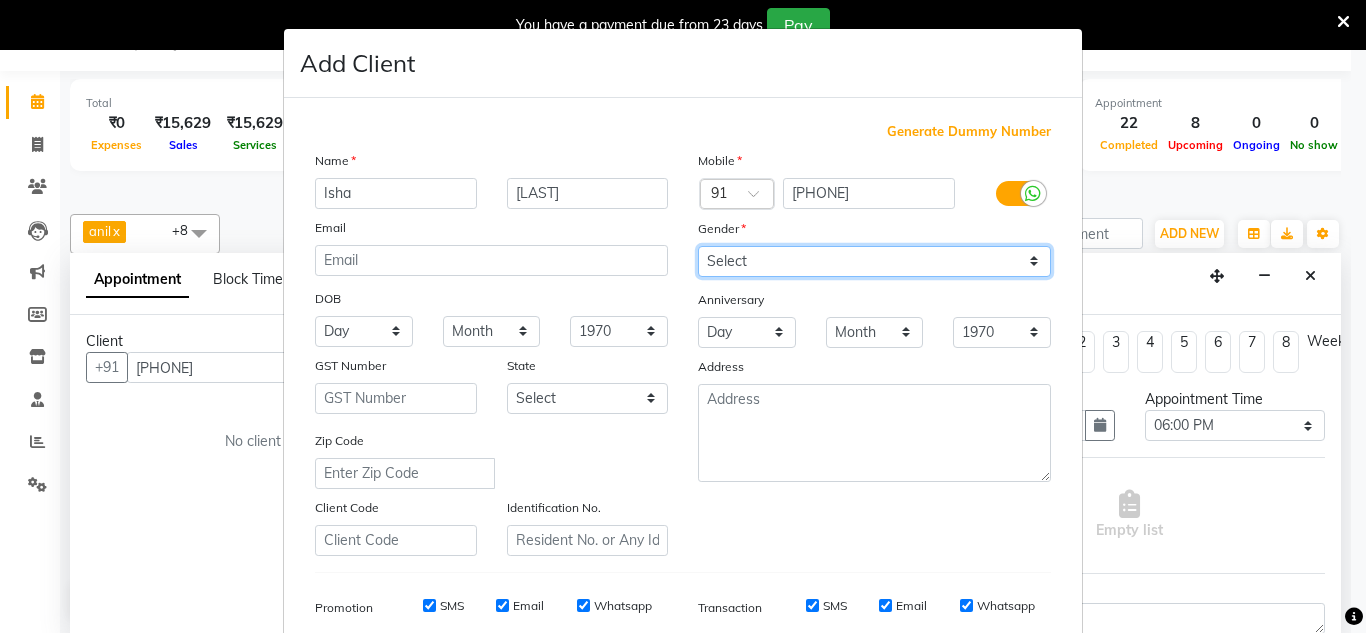 click on "Select Male Female Other Prefer Not To Say" at bounding box center [874, 261] 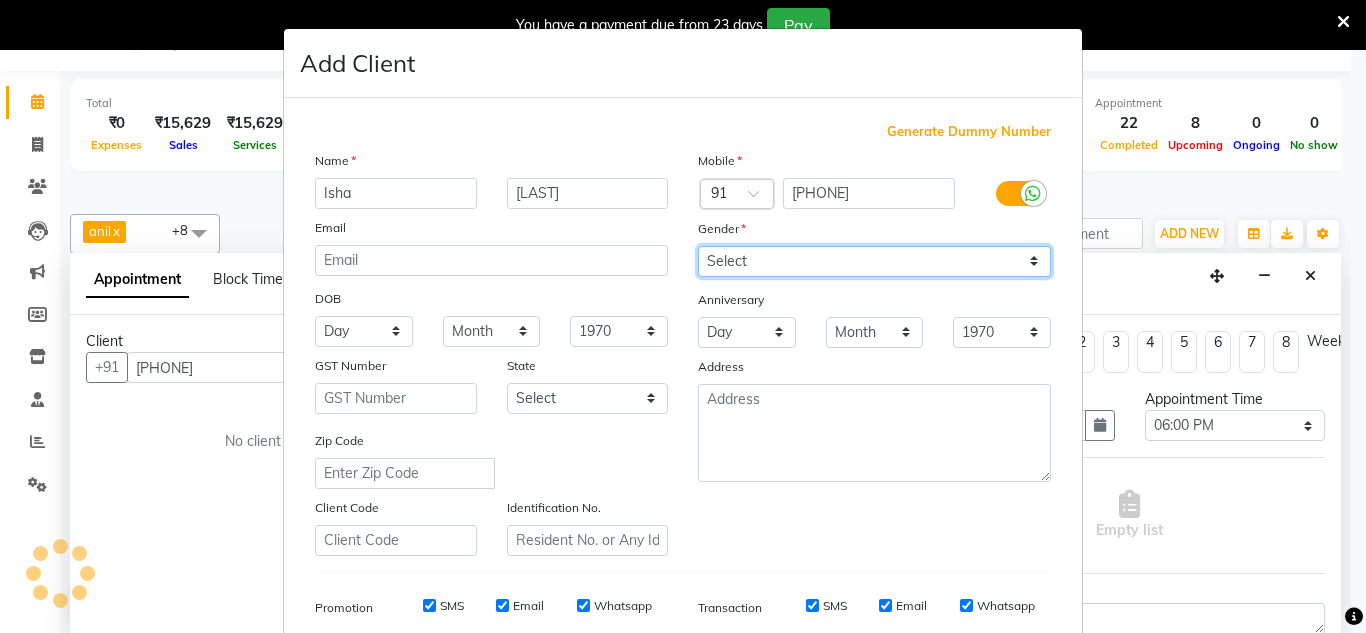select on "female" 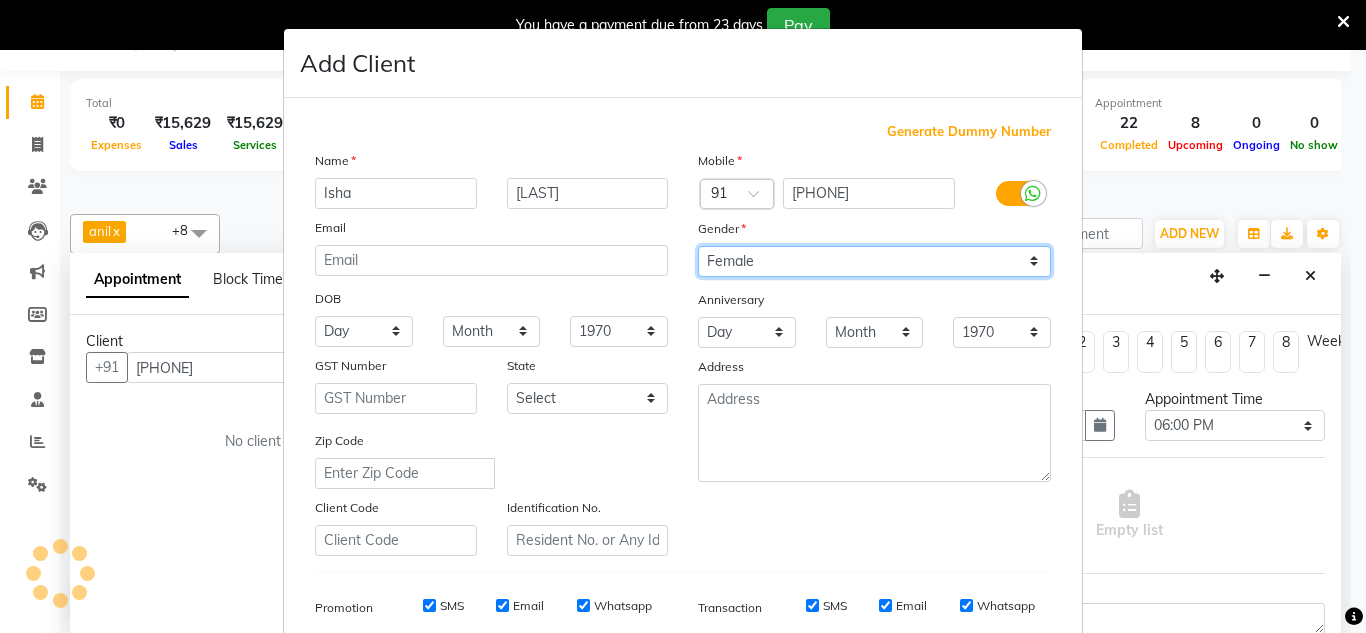 click on "Select Male Female Other Prefer Not To Say" at bounding box center [874, 261] 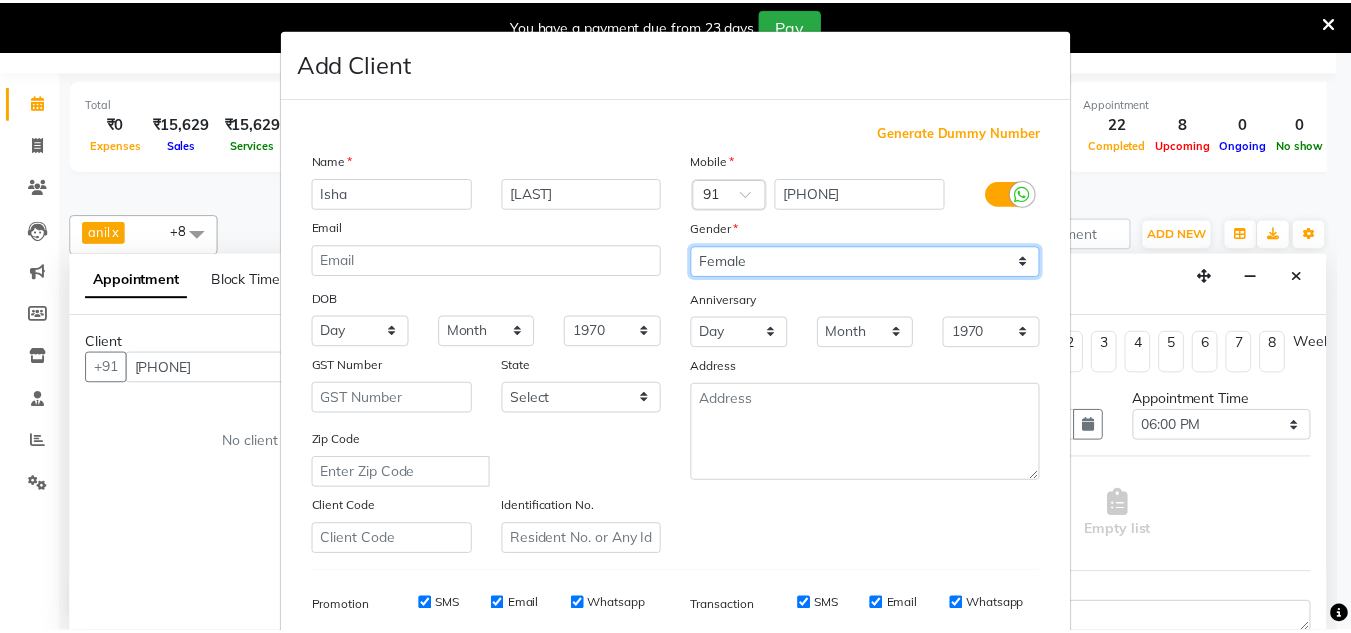scroll, scrollTop: 290, scrollLeft: 0, axis: vertical 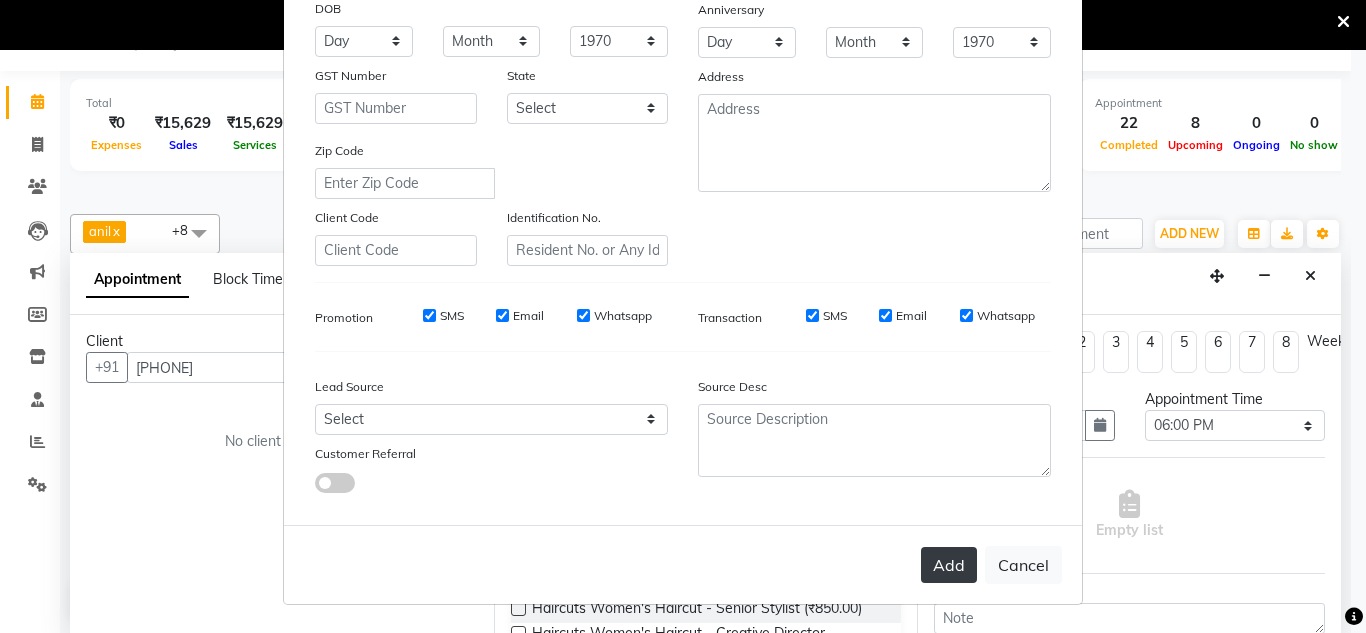 click on "Add" at bounding box center (949, 565) 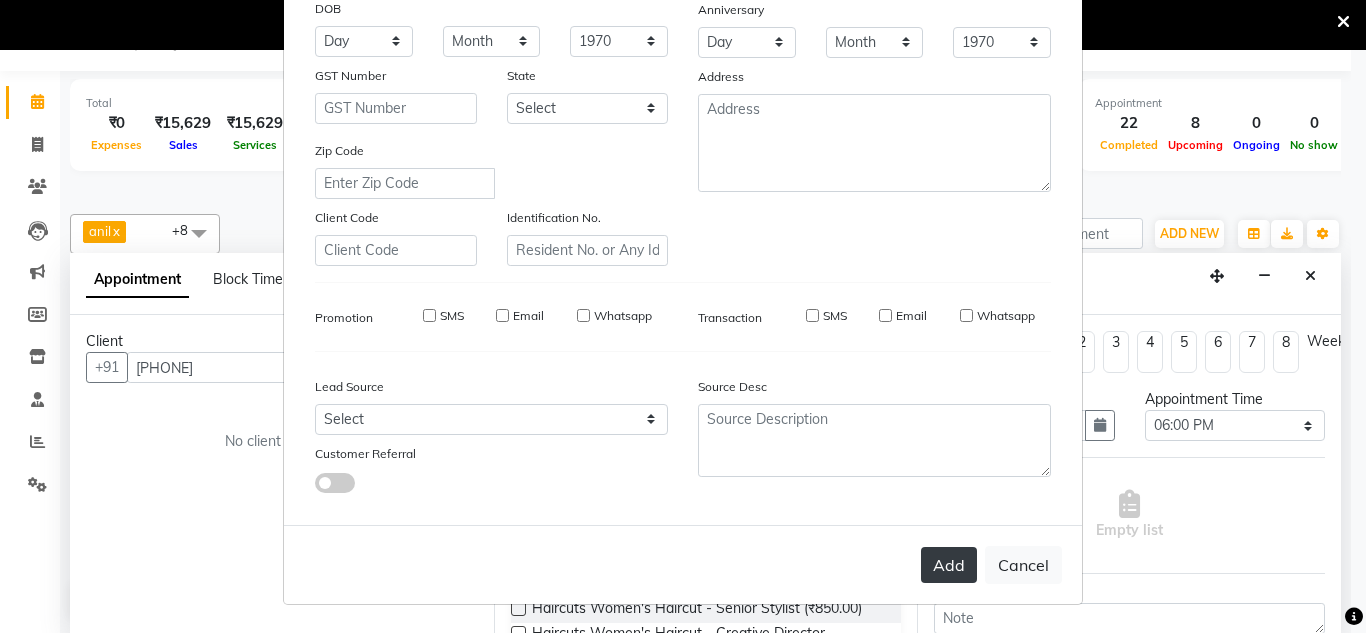 type 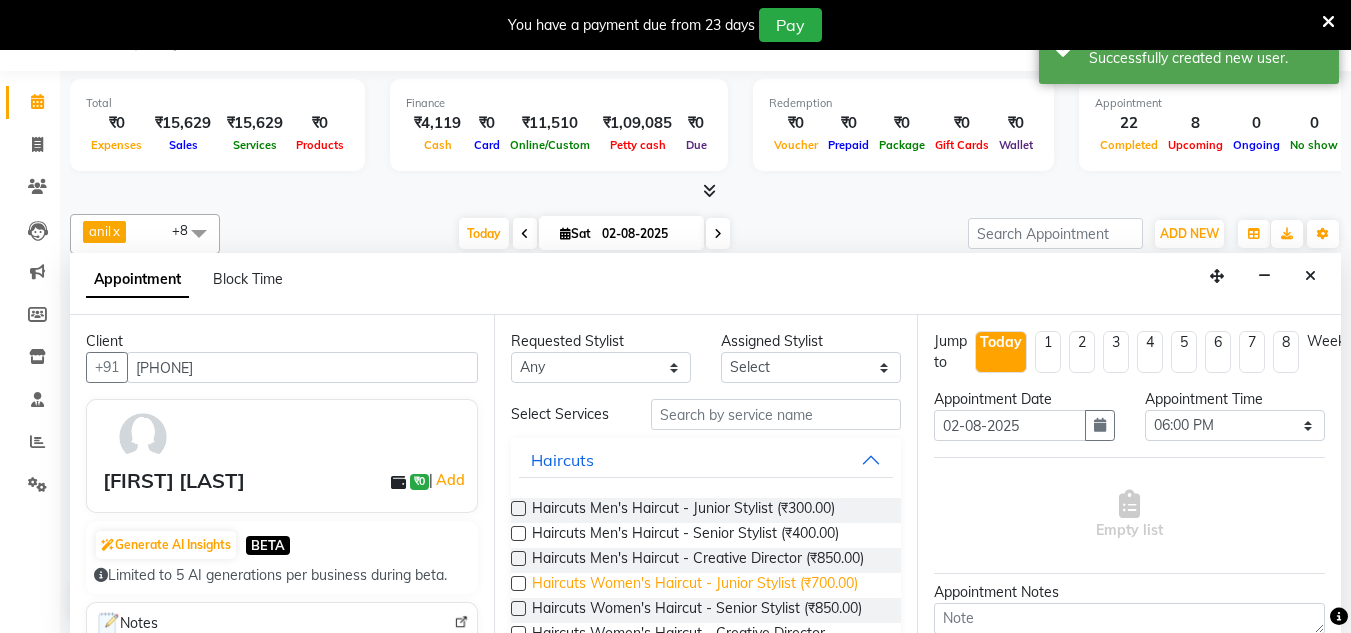 click on "Haircuts Women's Haircut - Junior Stylist (₹700.00)" at bounding box center [695, 585] 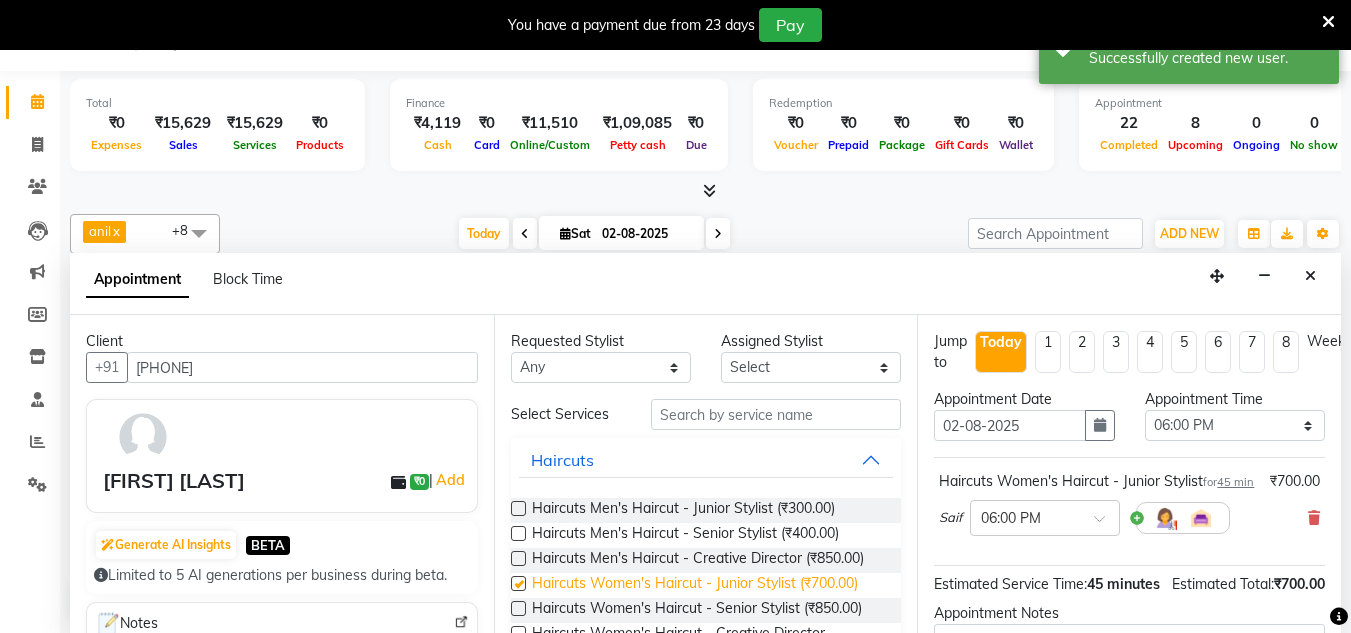checkbox on "false" 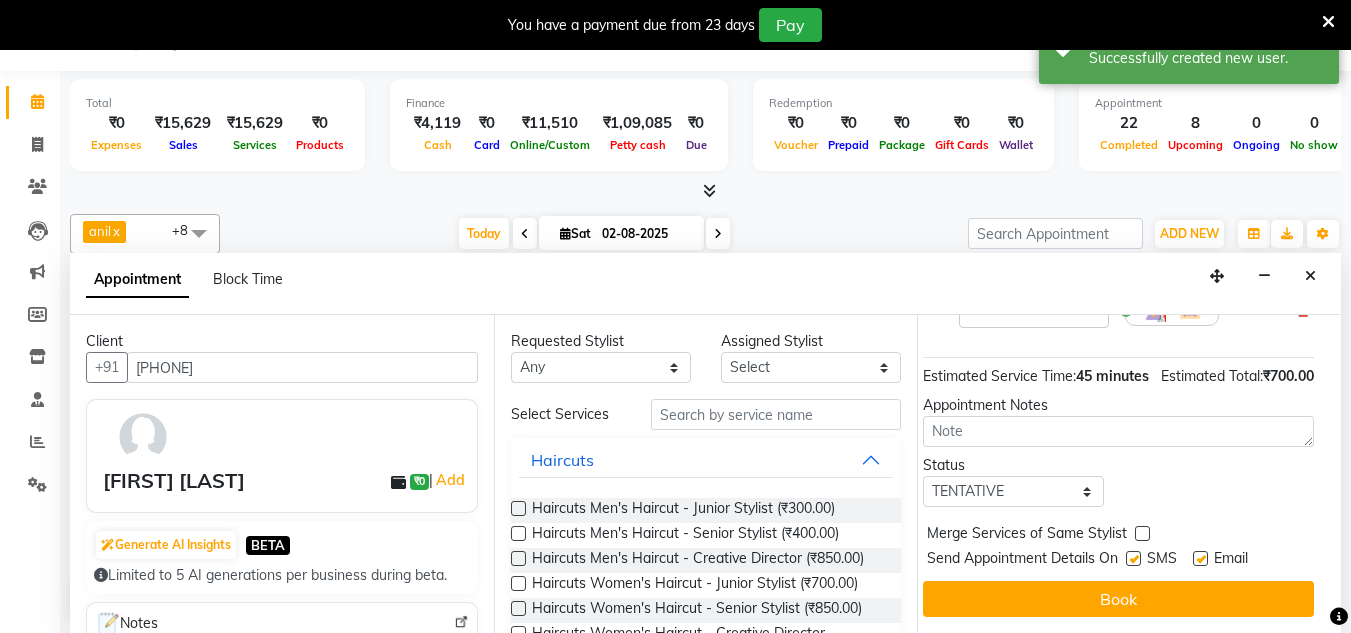 scroll, scrollTop: 258, scrollLeft: 27, axis: both 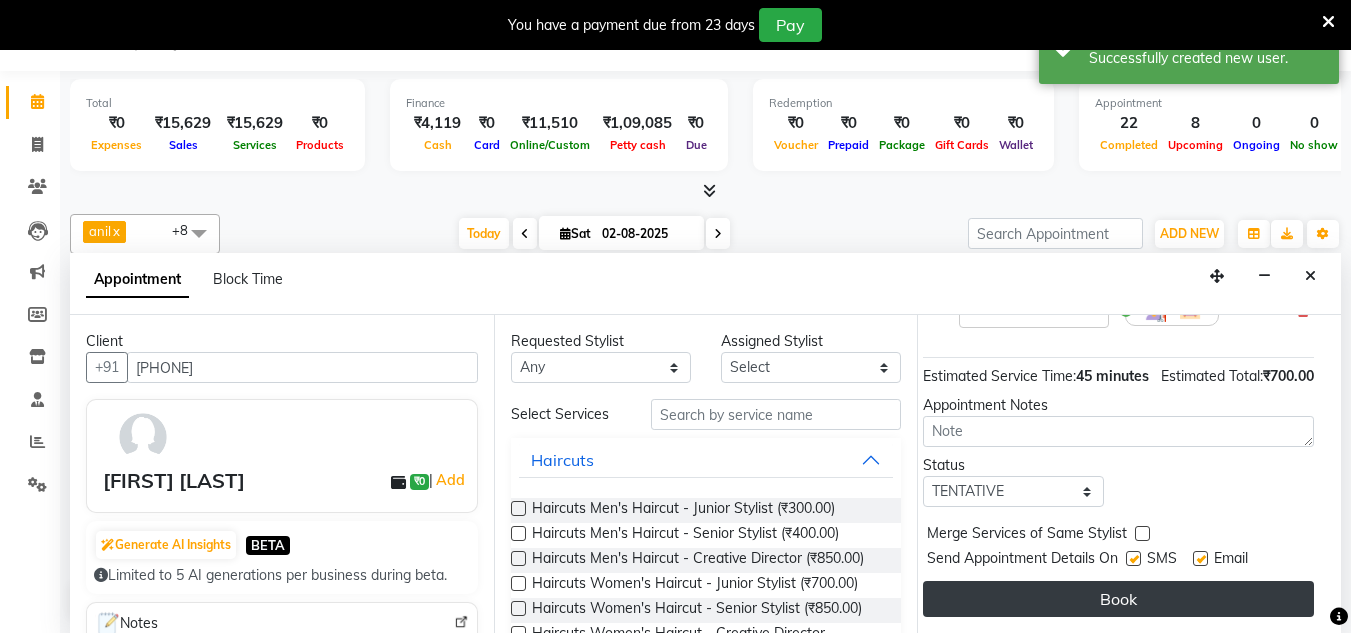 click on "Book" at bounding box center [1118, 599] 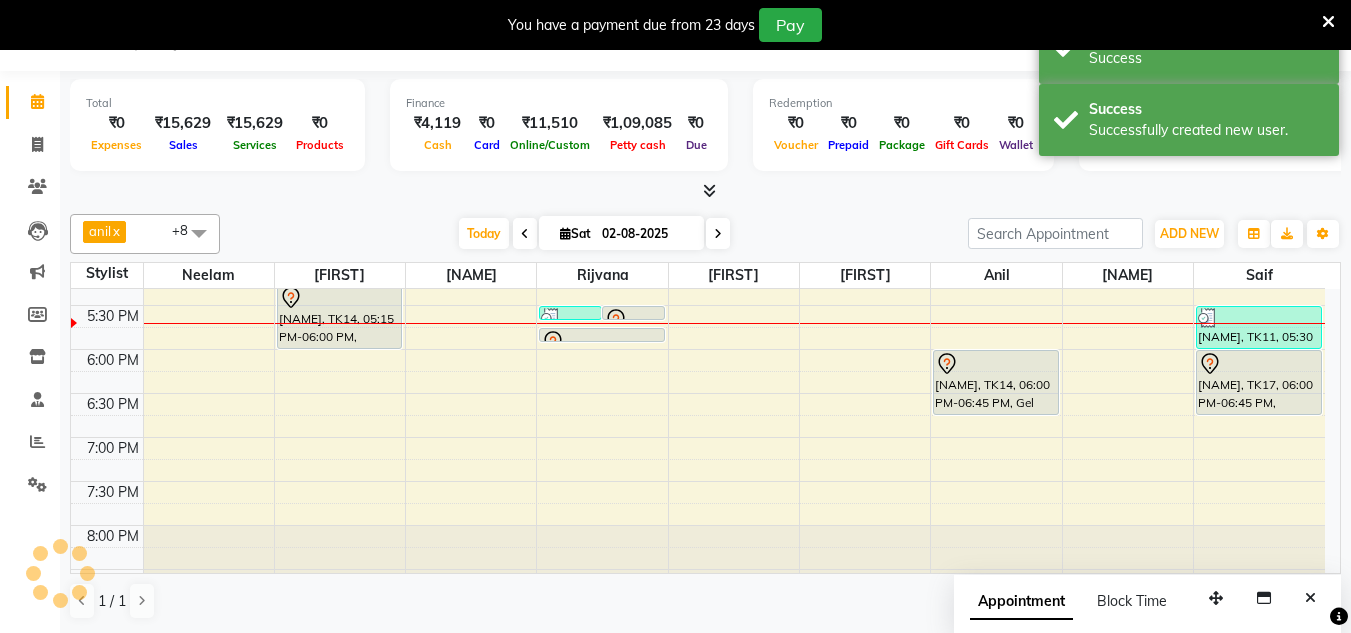 scroll, scrollTop: 0, scrollLeft: 0, axis: both 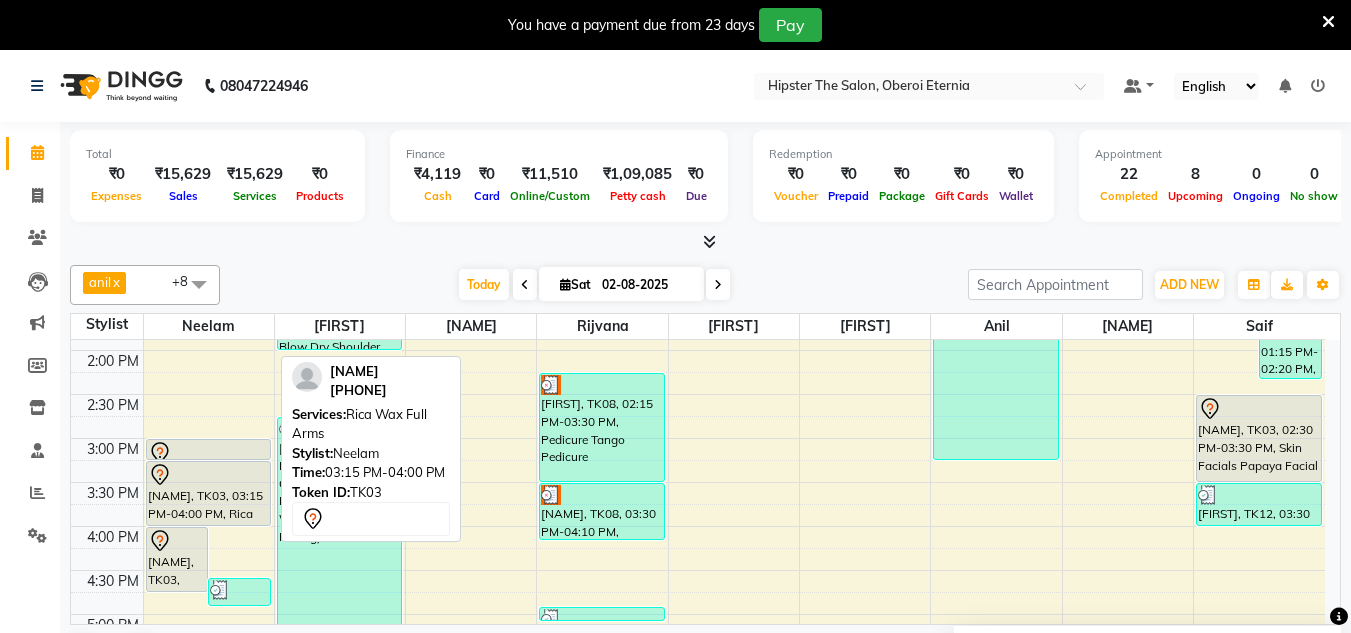 click at bounding box center [208, 475] 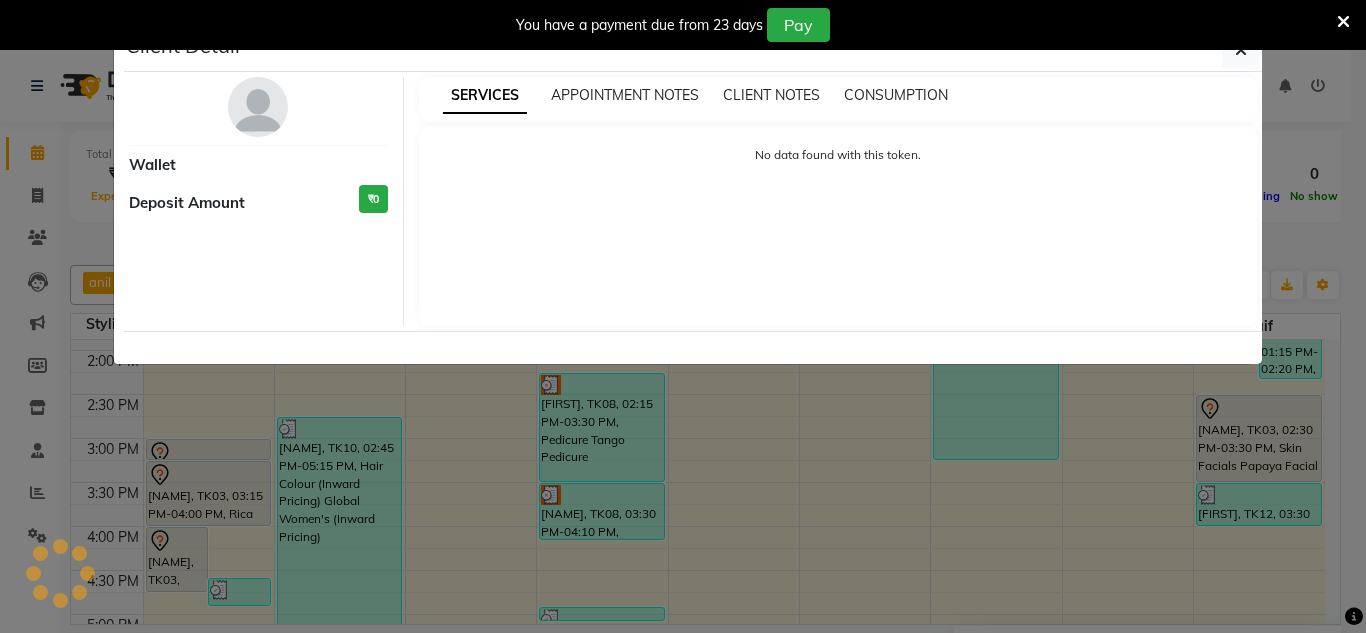 select on "7" 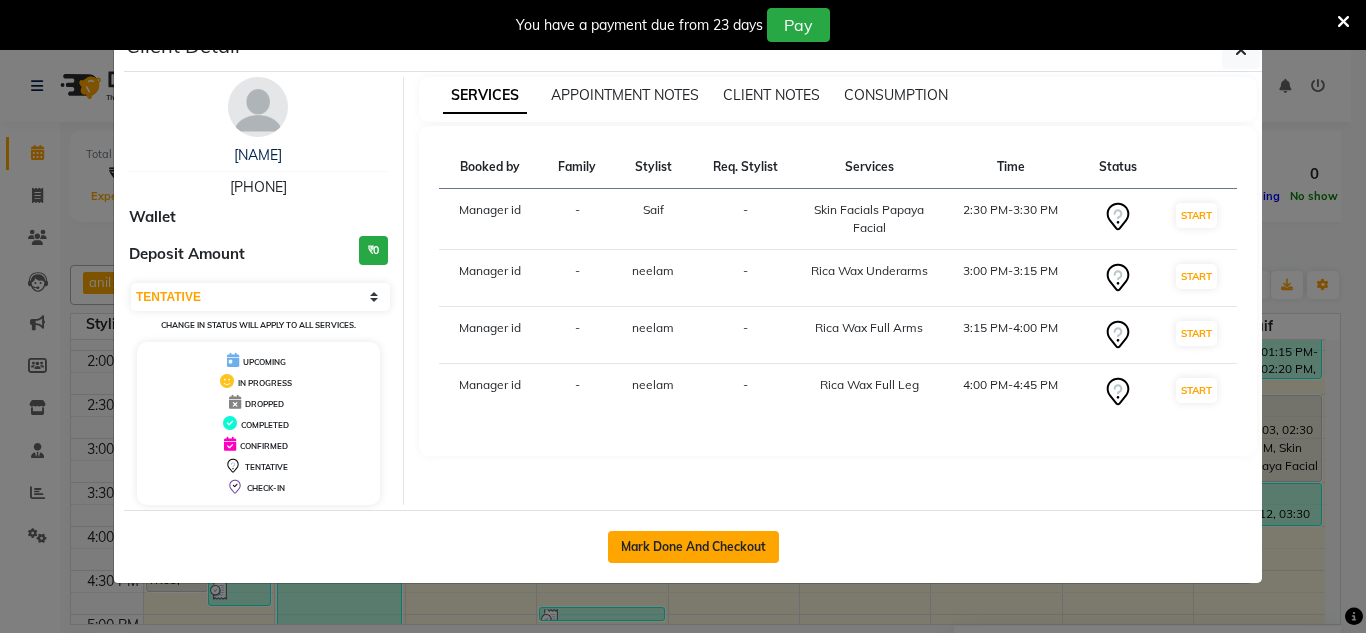 click on "Mark Done And Checkout" 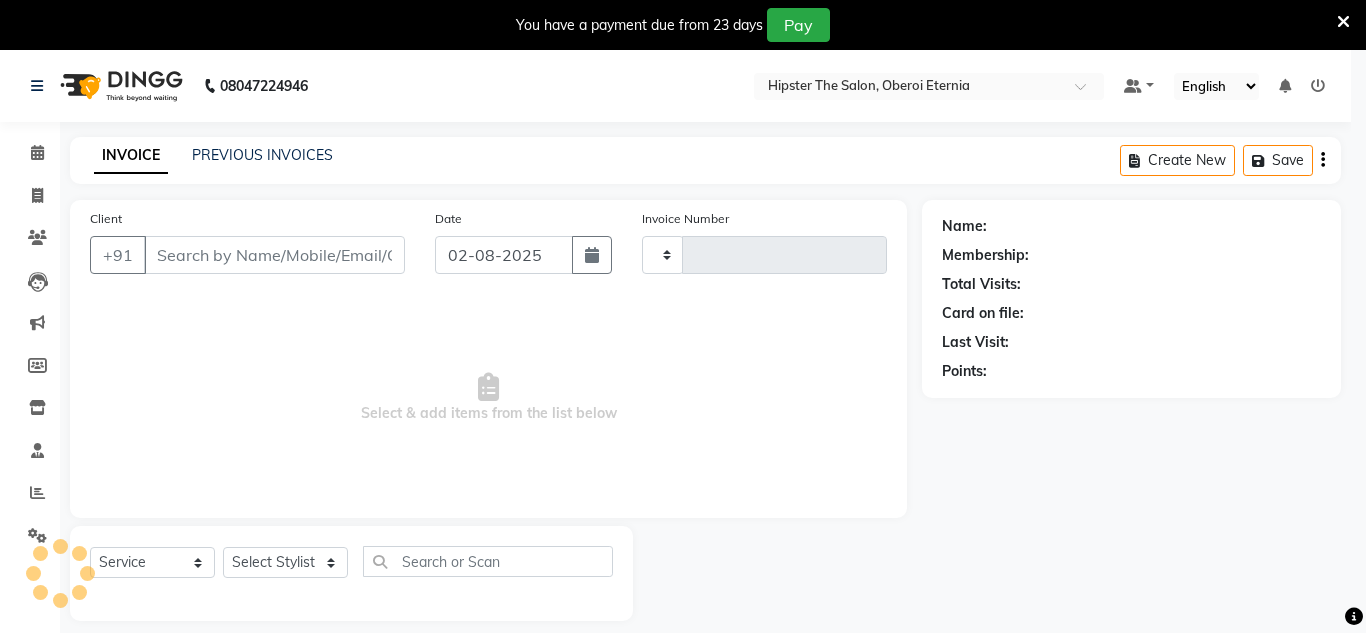 type on "0396" 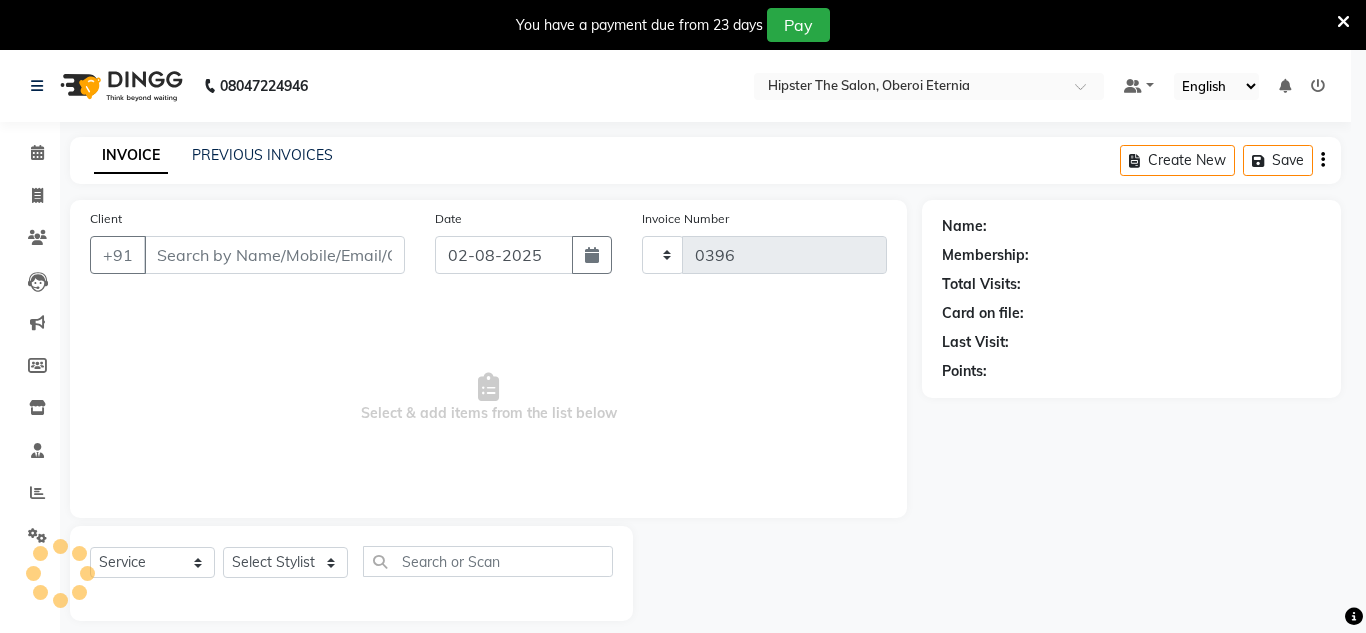 select on "8592" 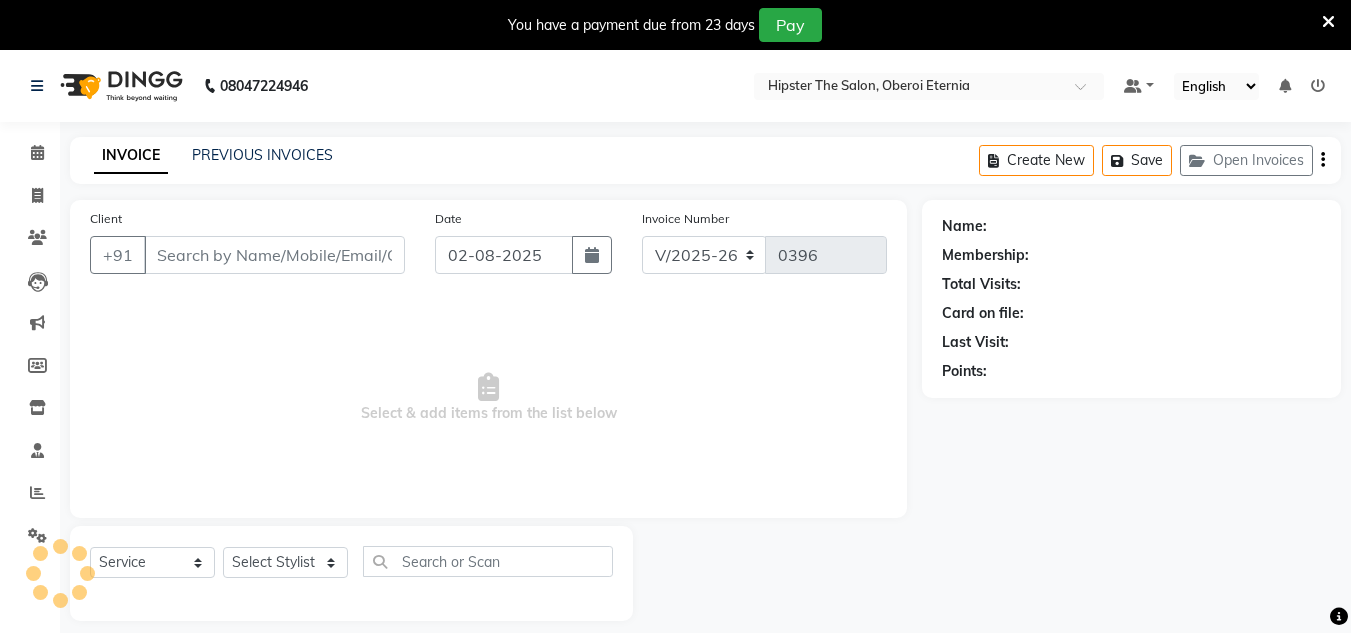 type on "[PHONE]" 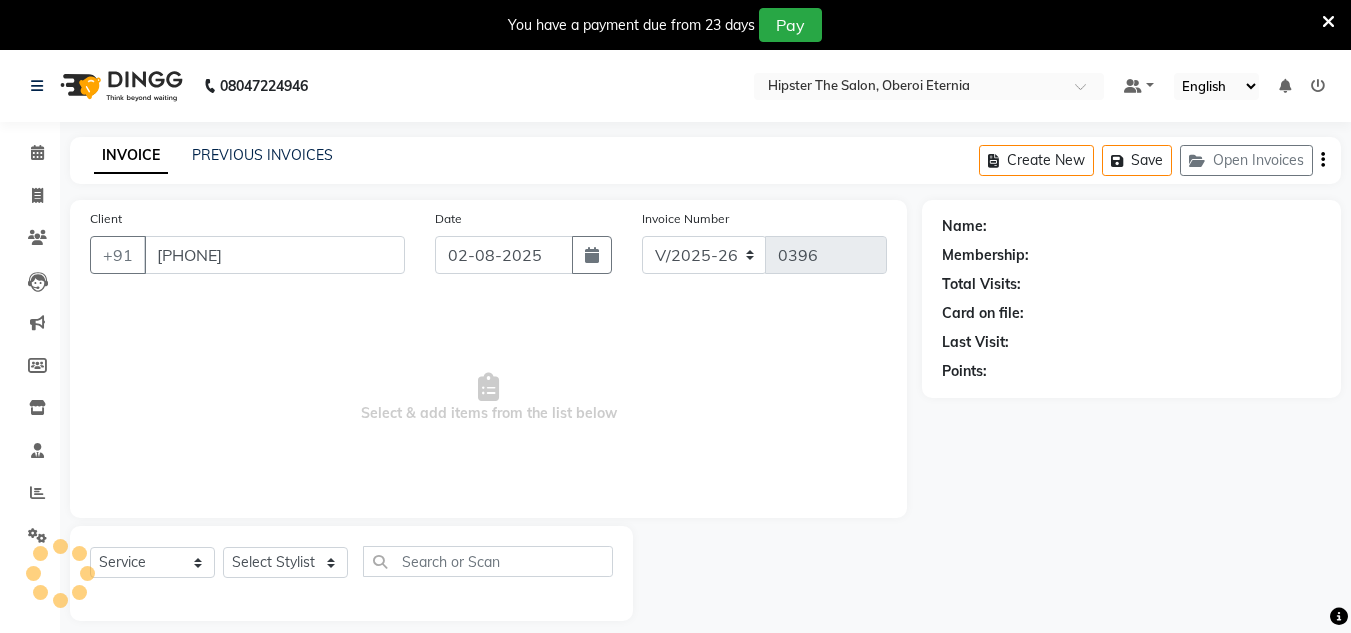 select on "[NUMBER]" 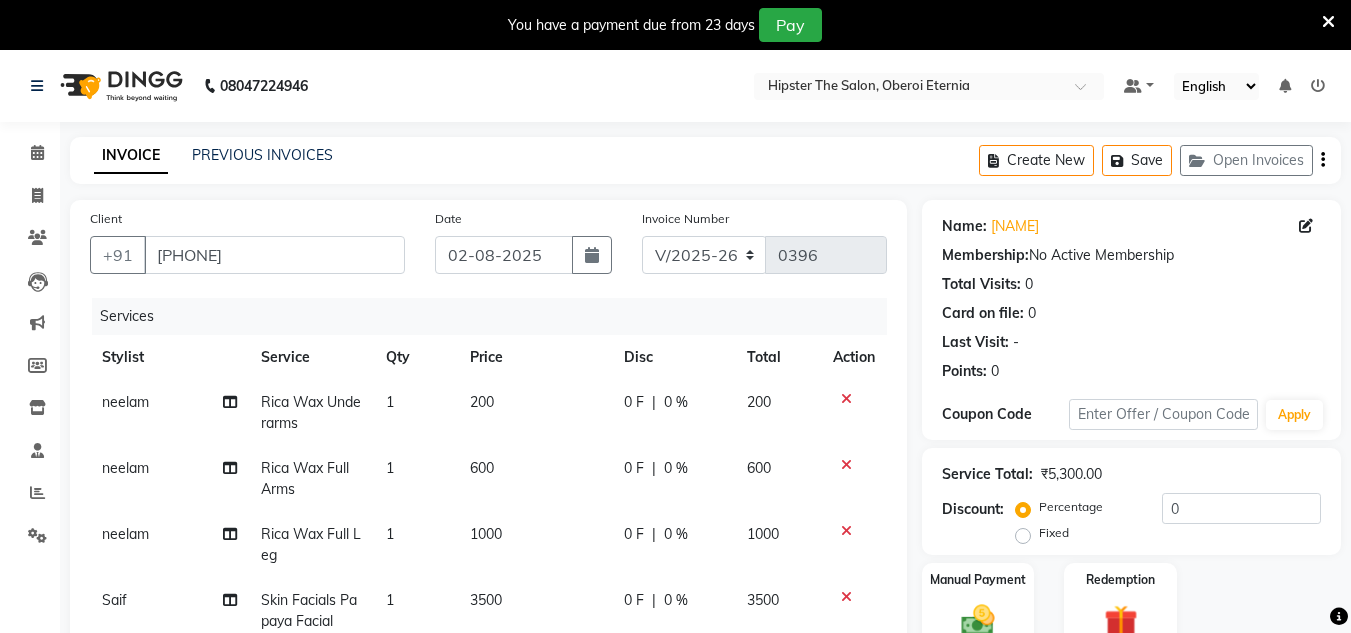click 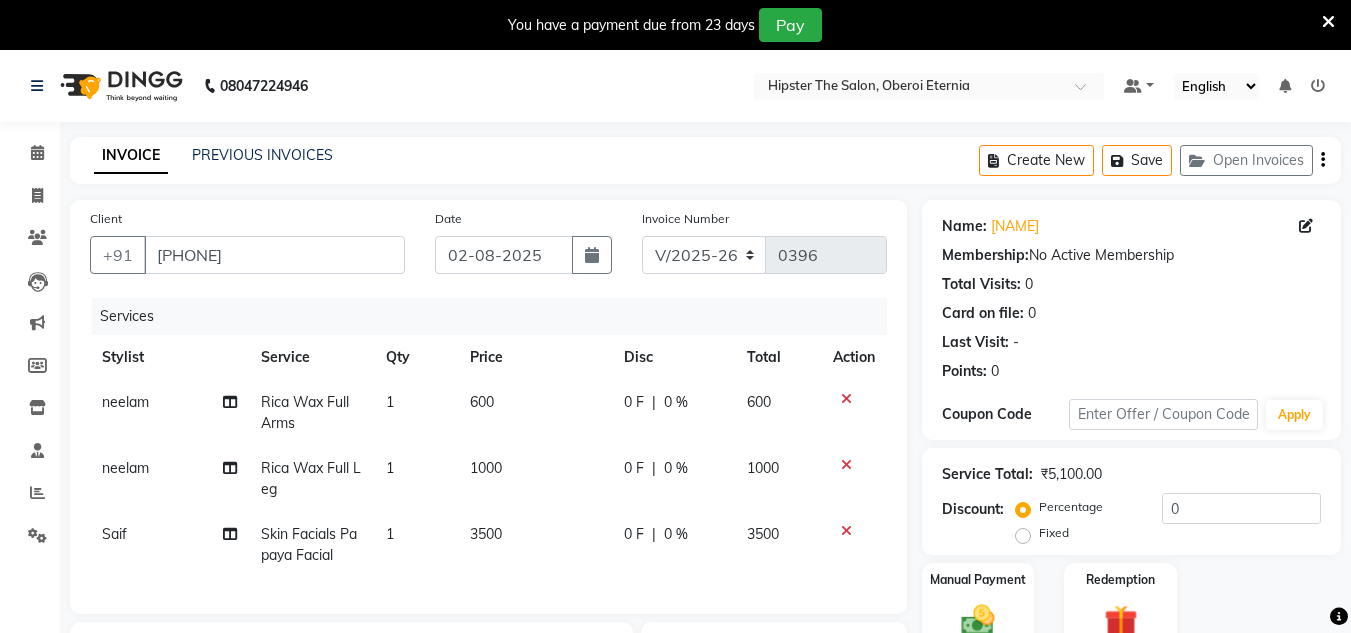 click on "600" 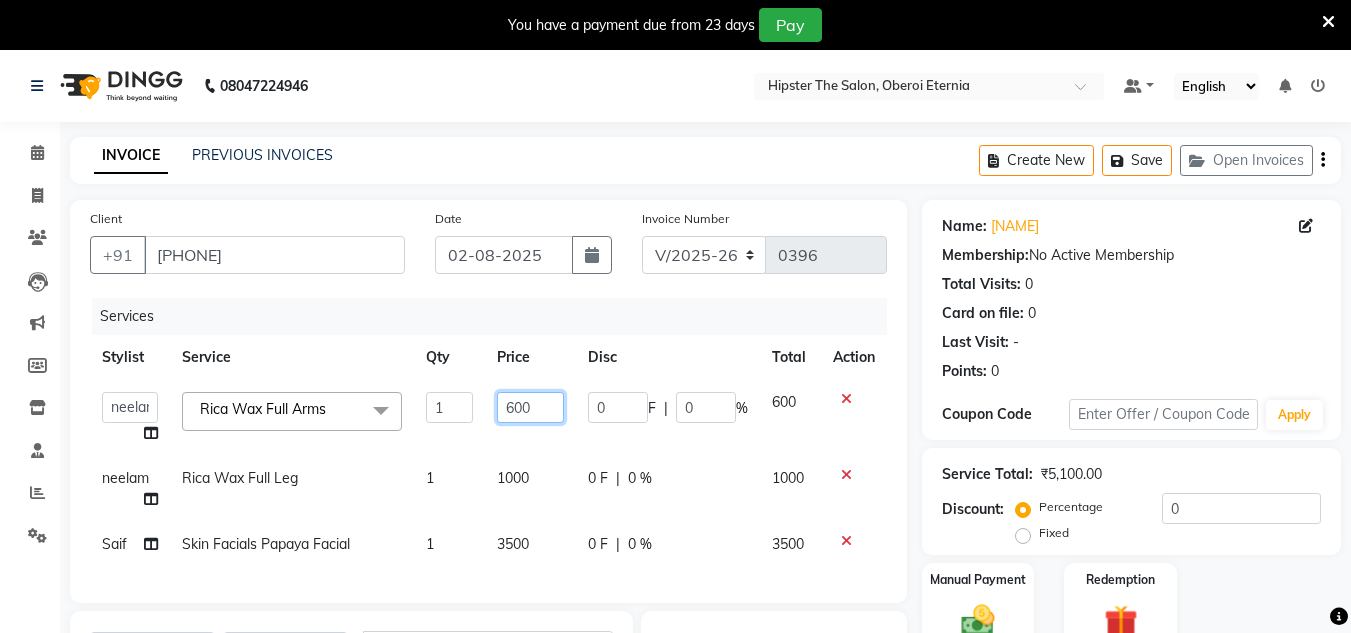 click on "600" 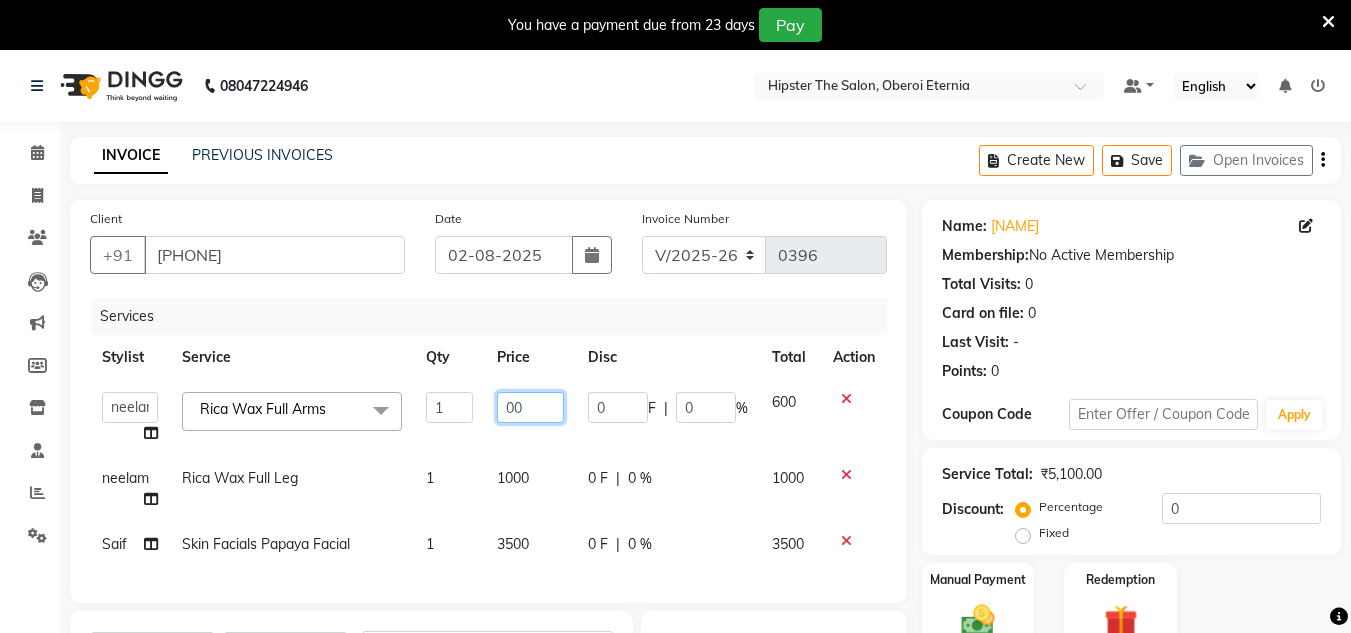 type 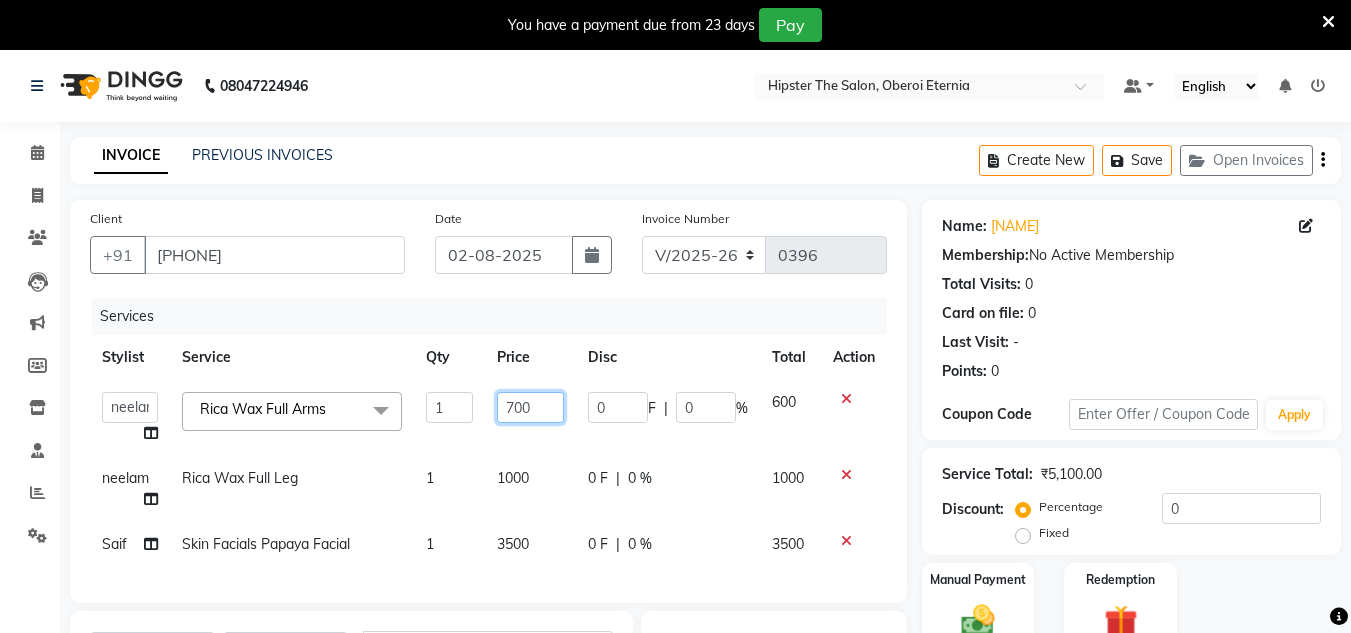 scroll, scrollTop: 0, scrollLeft: 15, axis: horizontal 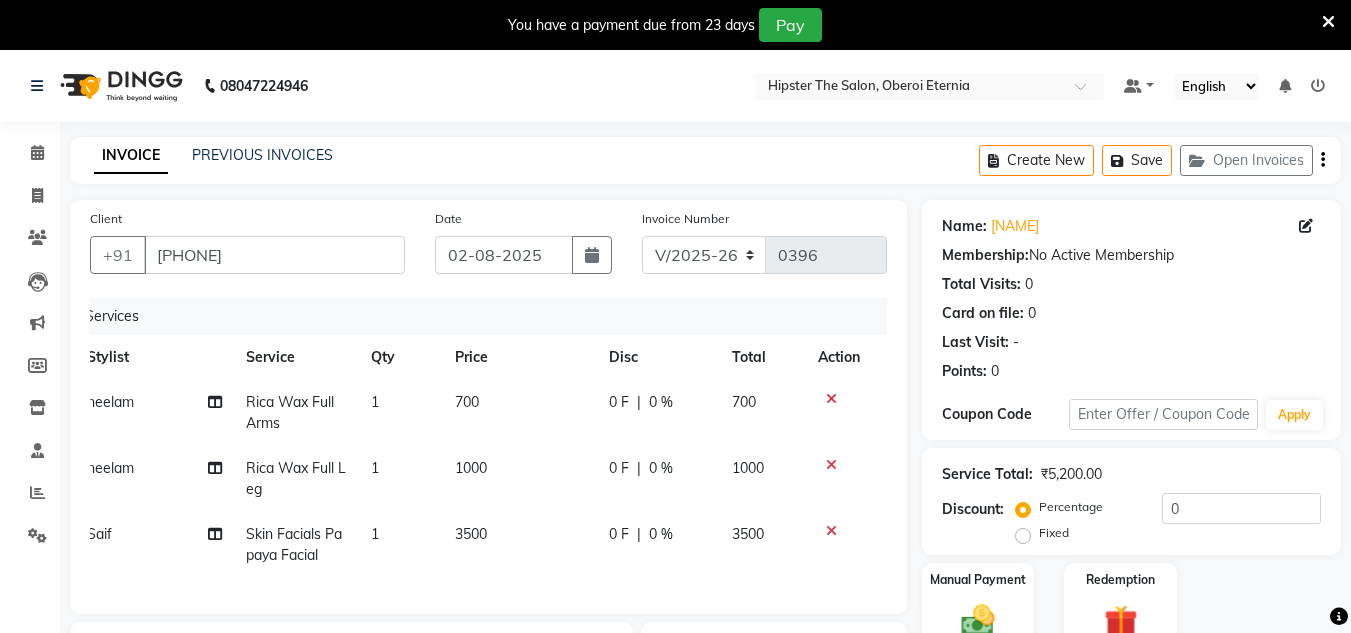 click on "0 F | 0 %" 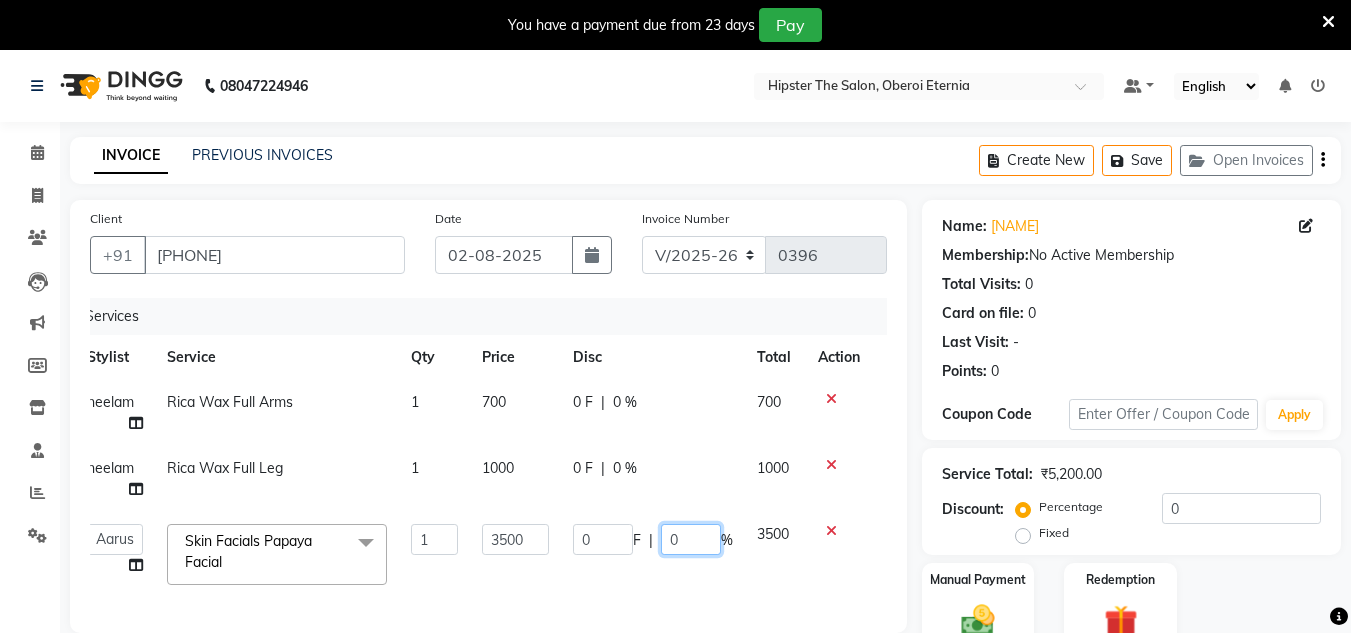click on "0" 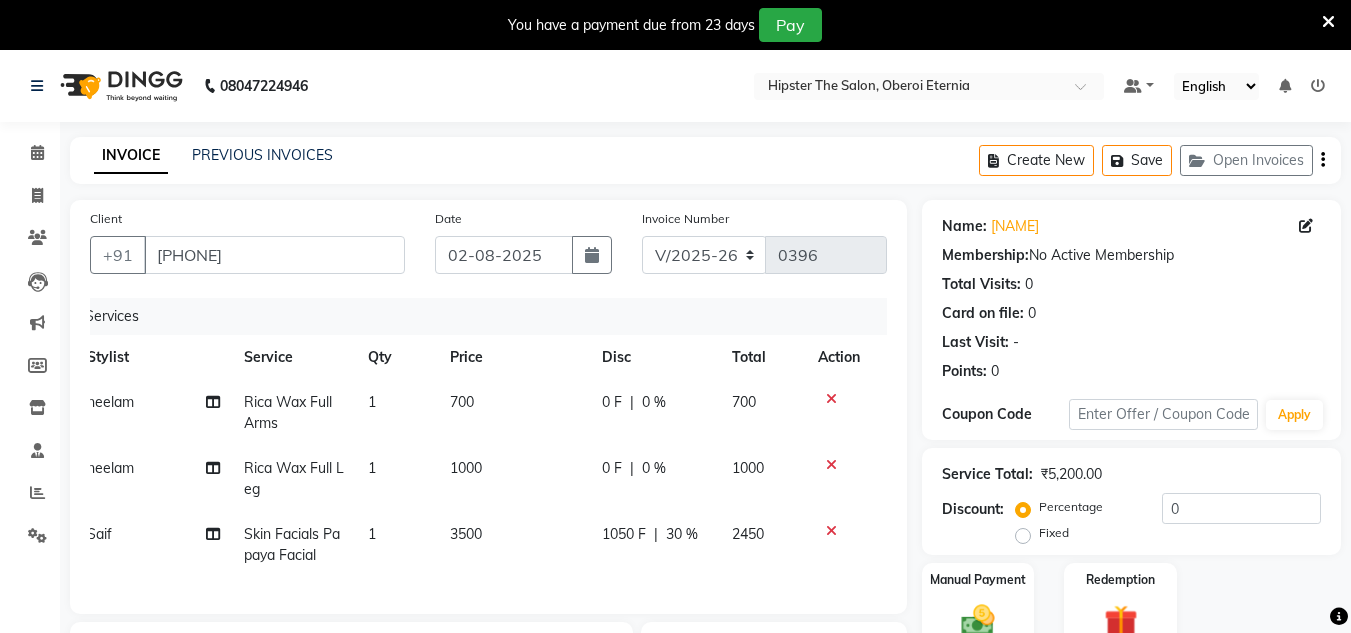 click on "2450" 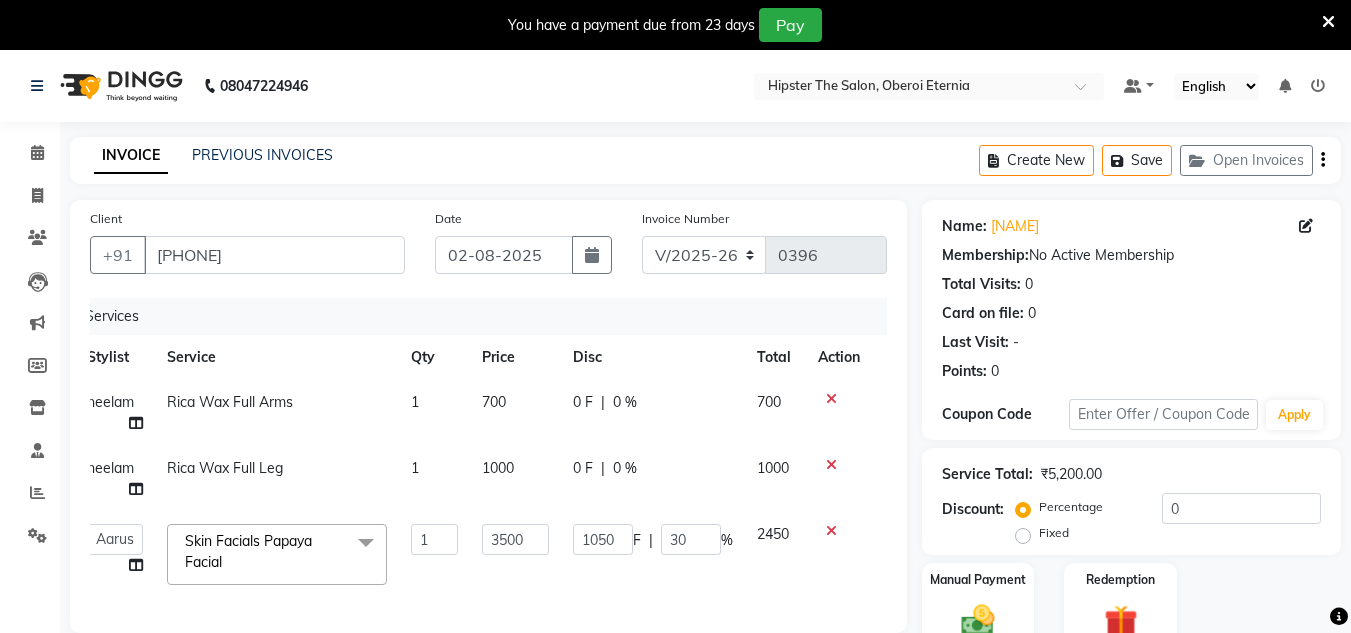 scroll, scrollTop: 138, scrollLeft: 0, axis: vertical 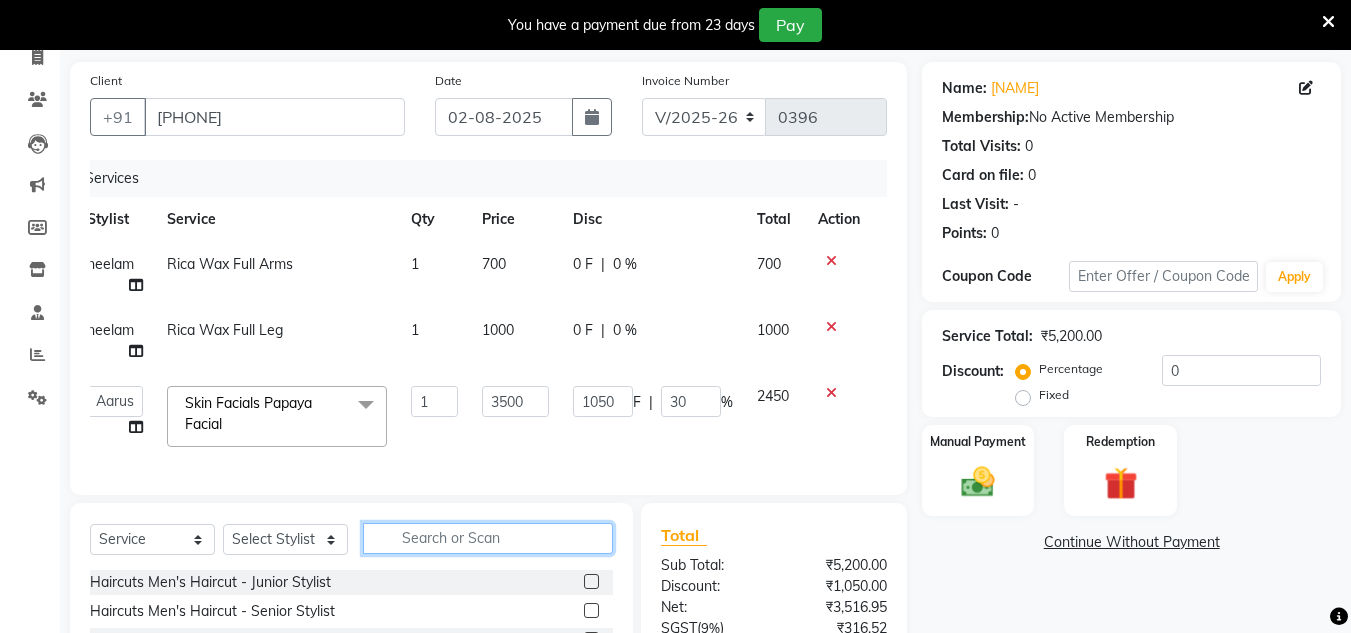 click 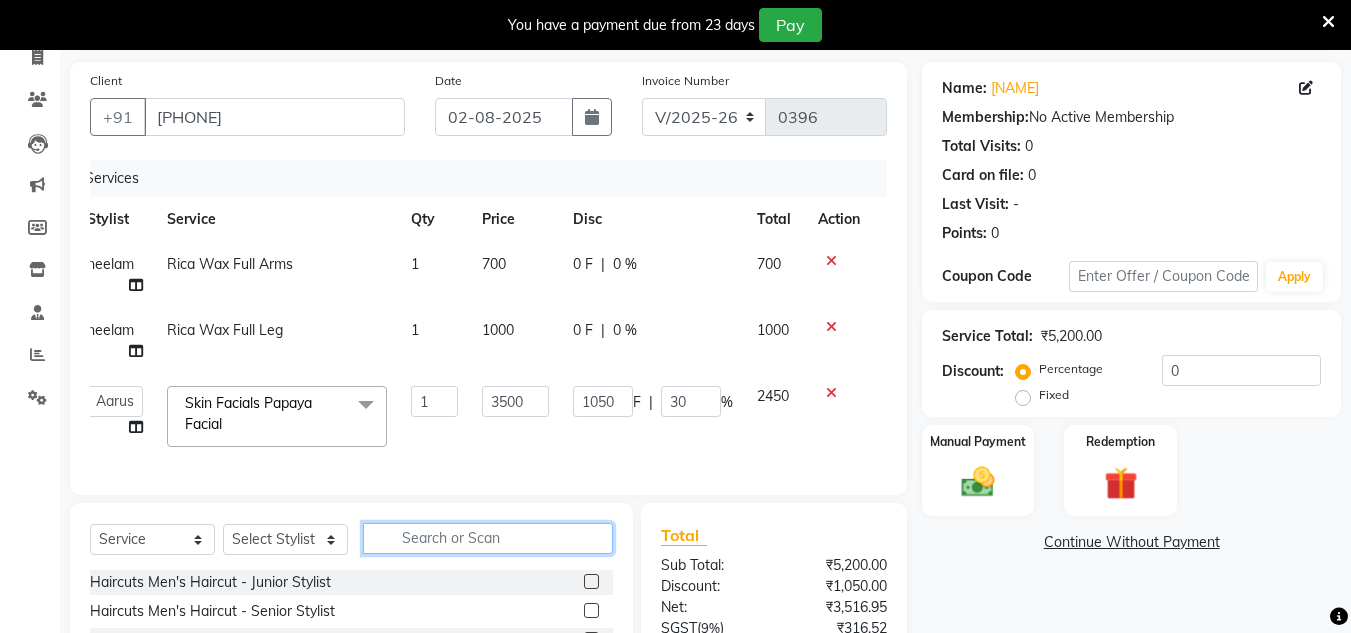 click 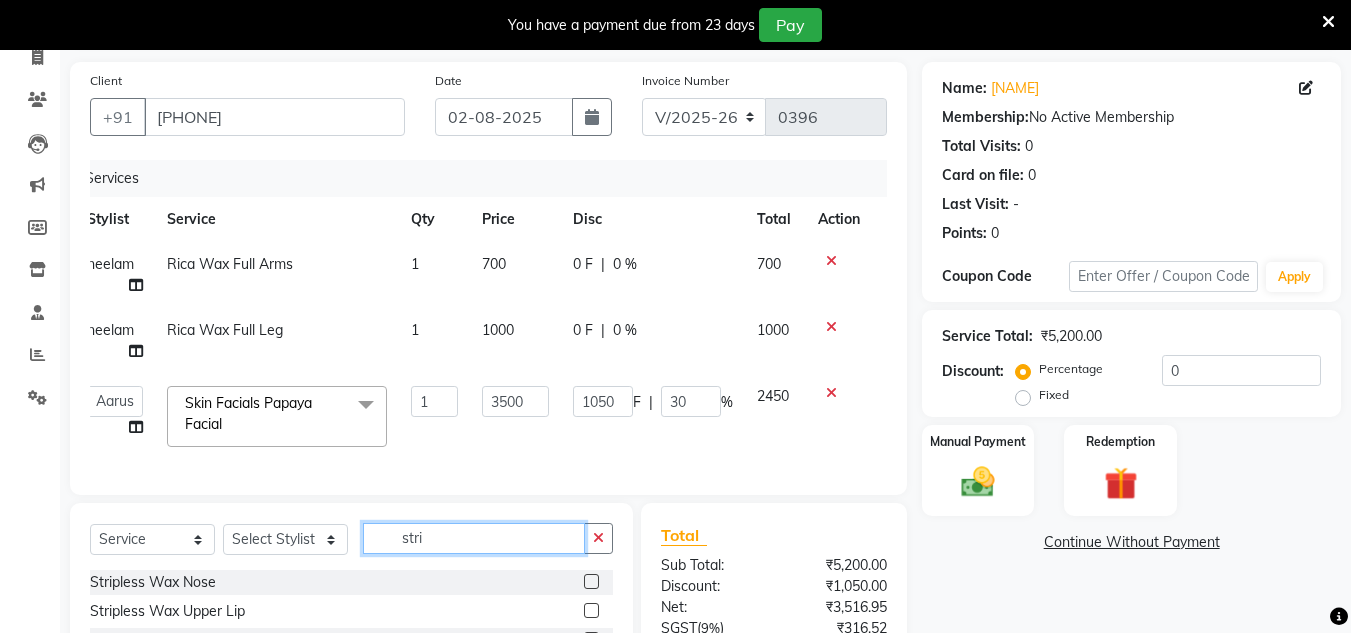 scroll, scrollTop: 348, scrollLeft: 0, axis: vertical 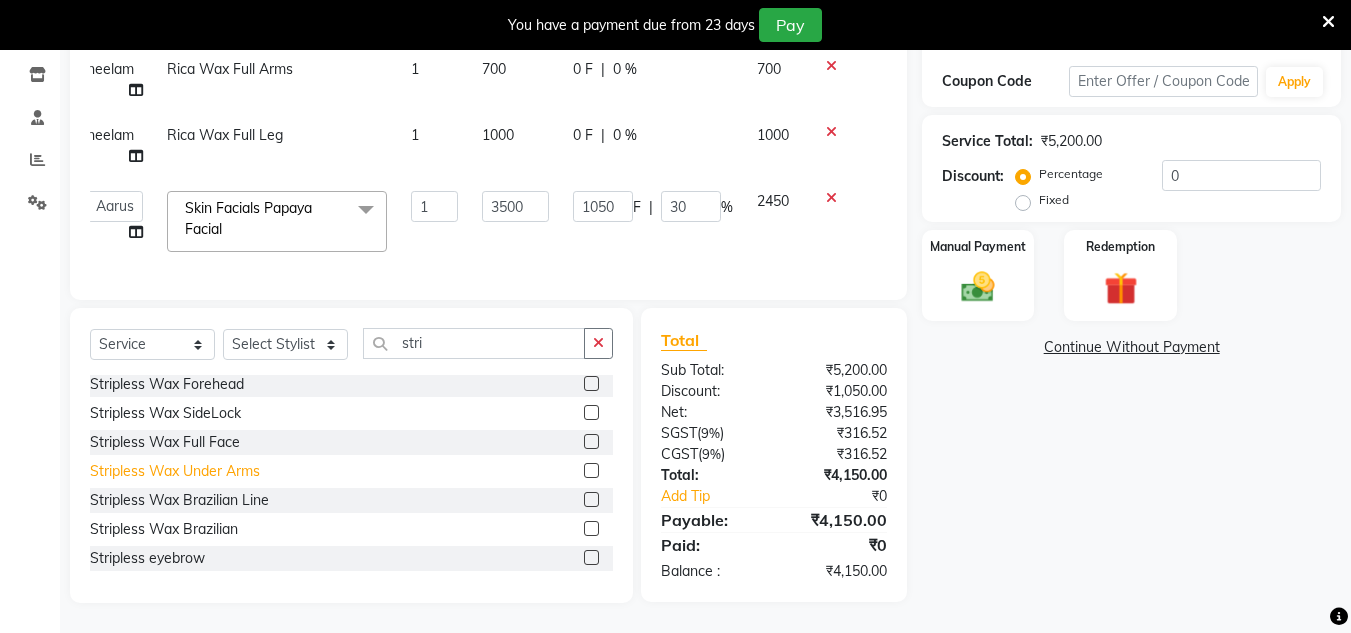 click on "Stripless Wax Under Arms" 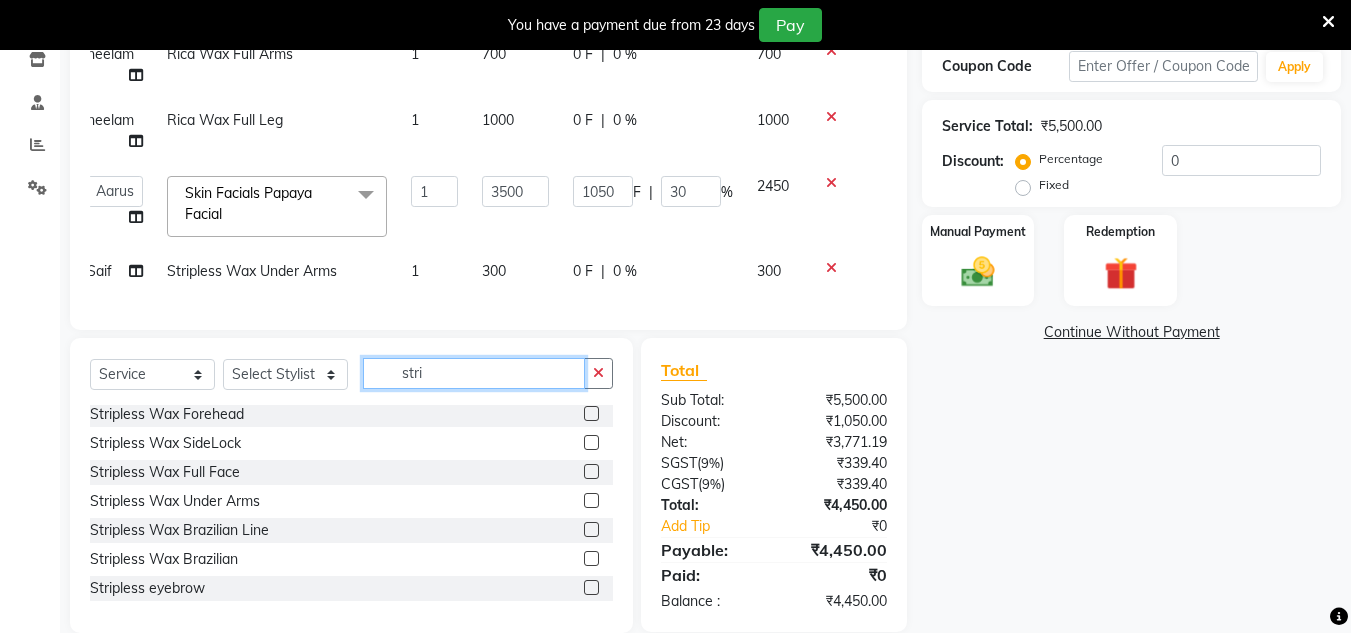 click on "stri" 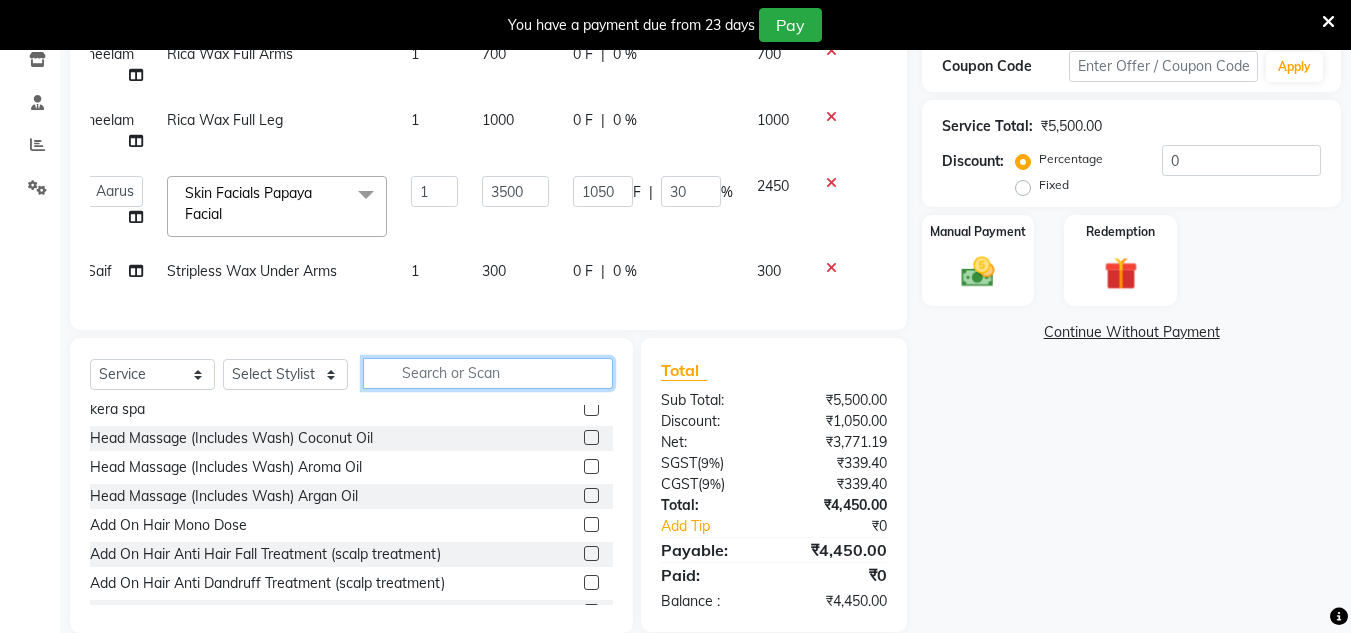 scroll, scrollTop: 1098, scrollLeft: 0, axis: vertical 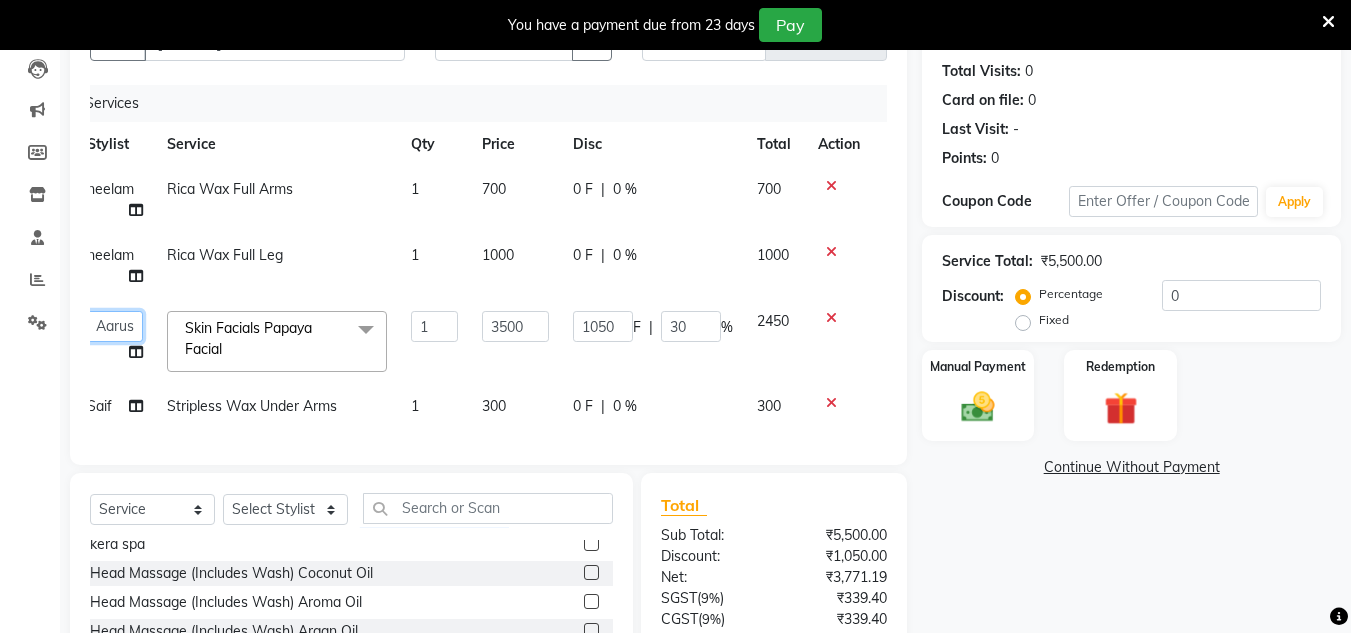 click on "[NAME] [NAME] [NAME] [NAME] [NAME] [NAME] [NAME] [NAME] [NAME] Manager id [NAME] [NAME] [NAME] [NAME] [NAME] [NAME] [NAME] [NAME] [NAME]" 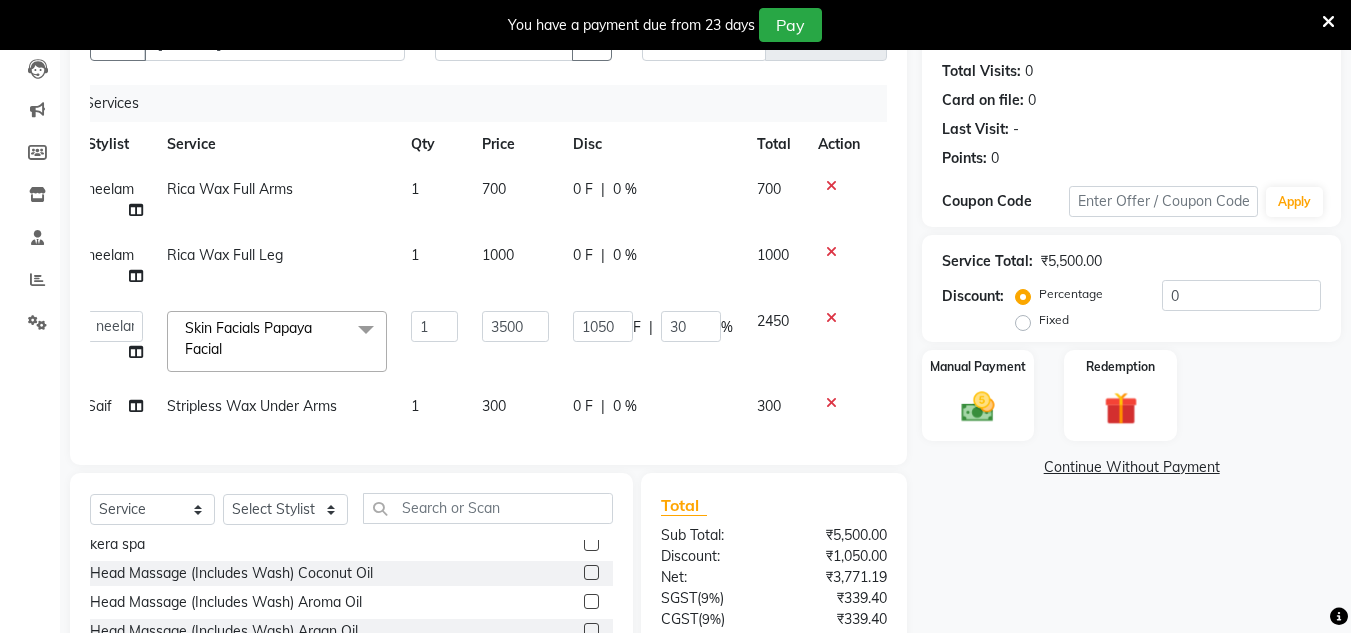click on "Saif" 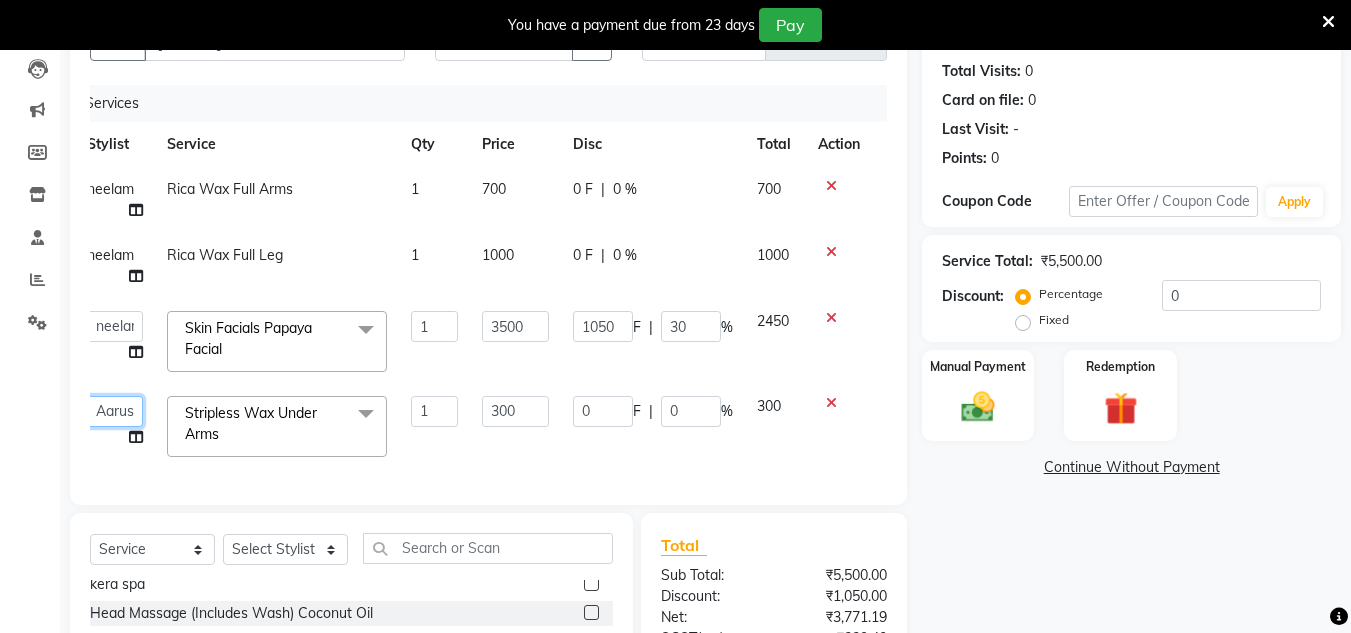 click on "[NAME] [NAME] [NAME] [NAME] [NAME] [NAME] [NAME] [NAME] [NAME] Manager id [NAME] [NAME] [NAME] [NAME] [NAME] [NAME] [NAME] [NAME] [NAME]" 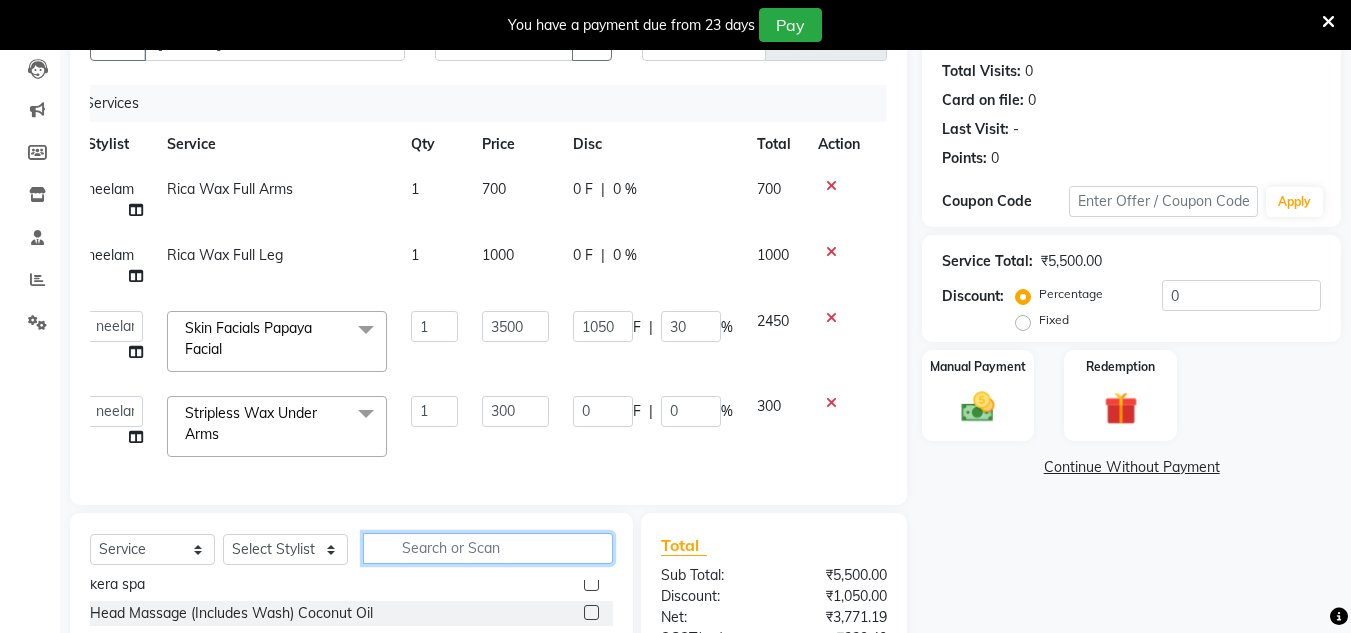 click 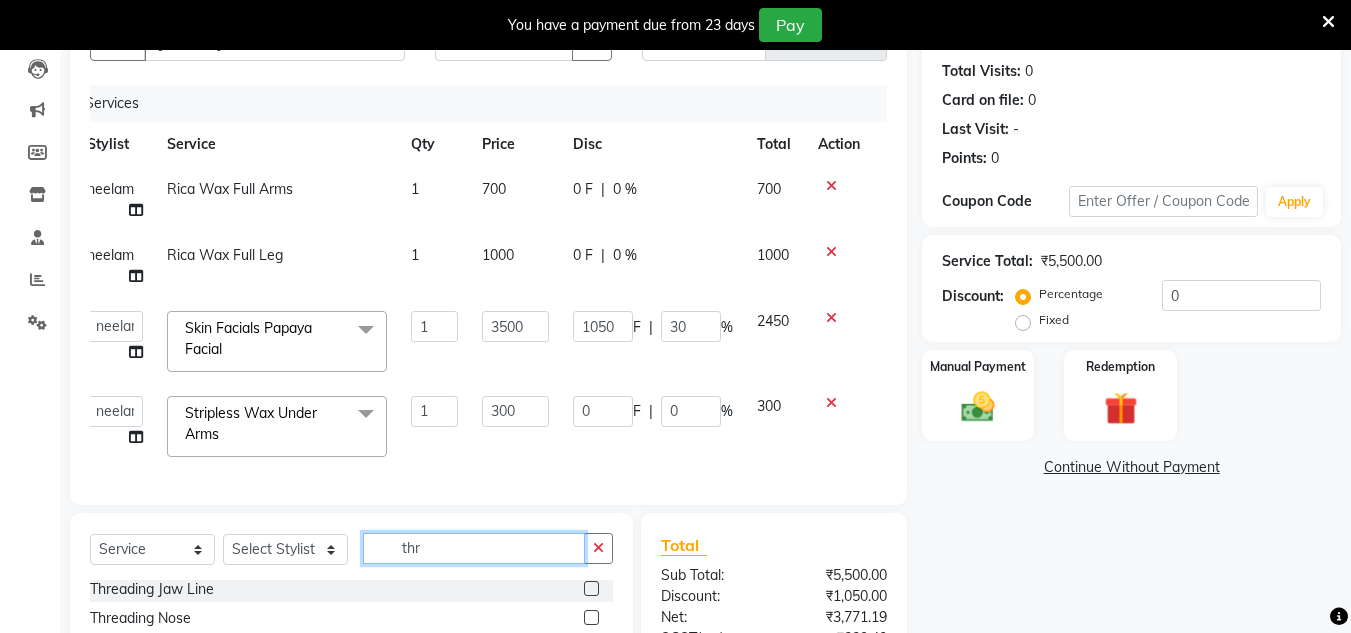 scroll, scrollTop: 119, scrollLeft: 0, axis: vertical 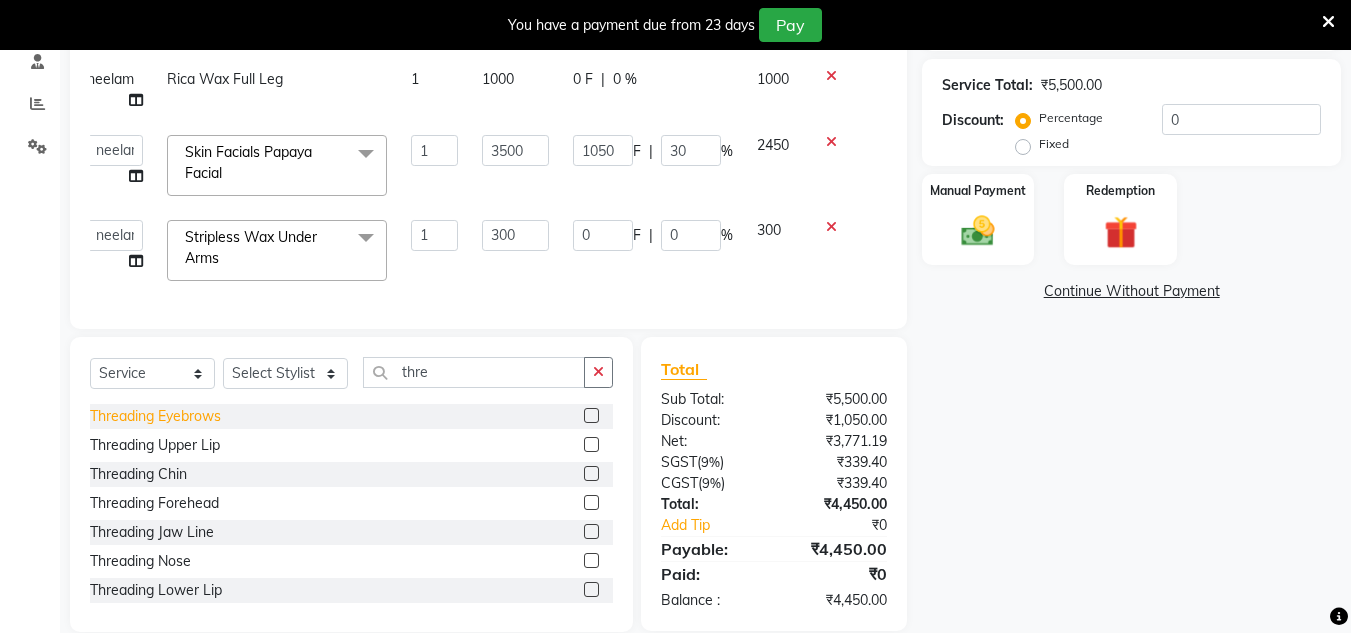 click on "Threading Eyebrows" 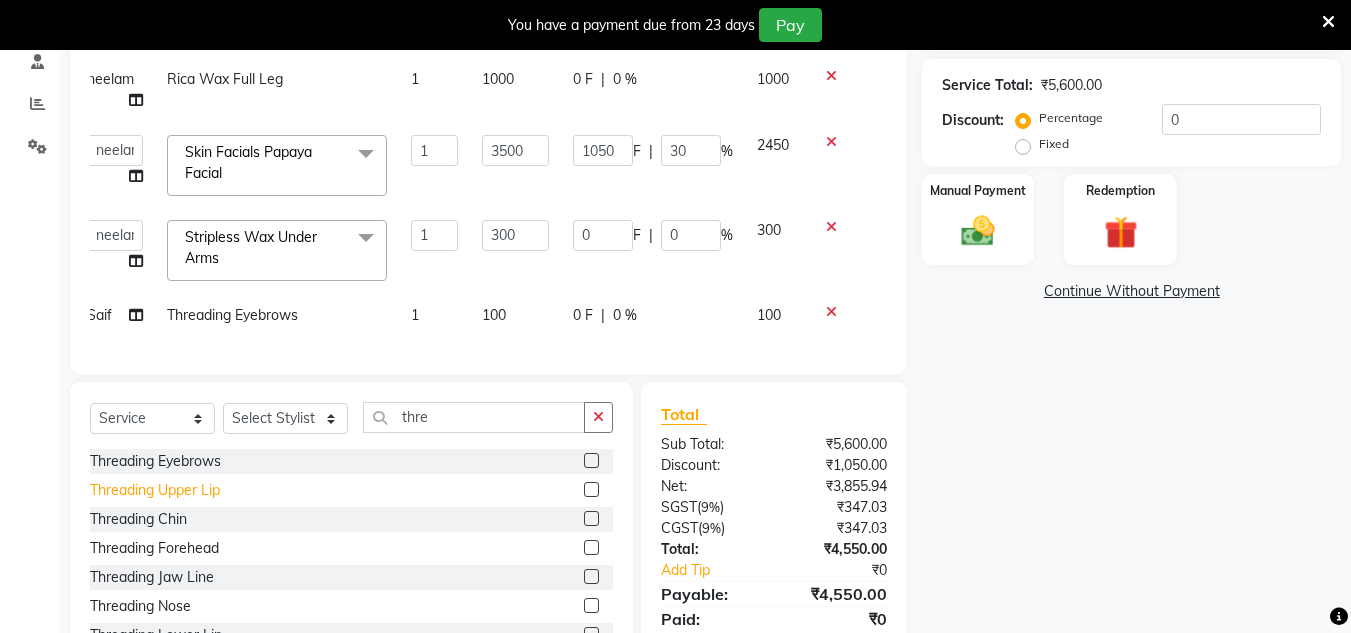 click on "Threading Upper Lip" 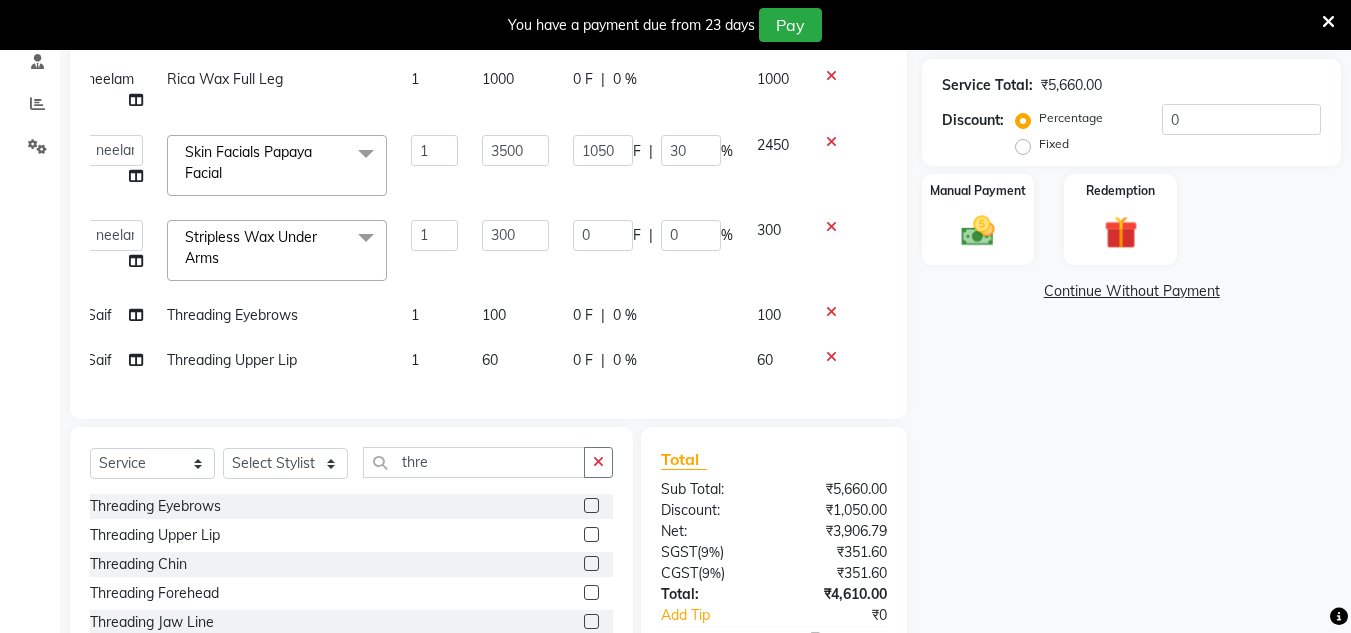 click on "Saif" 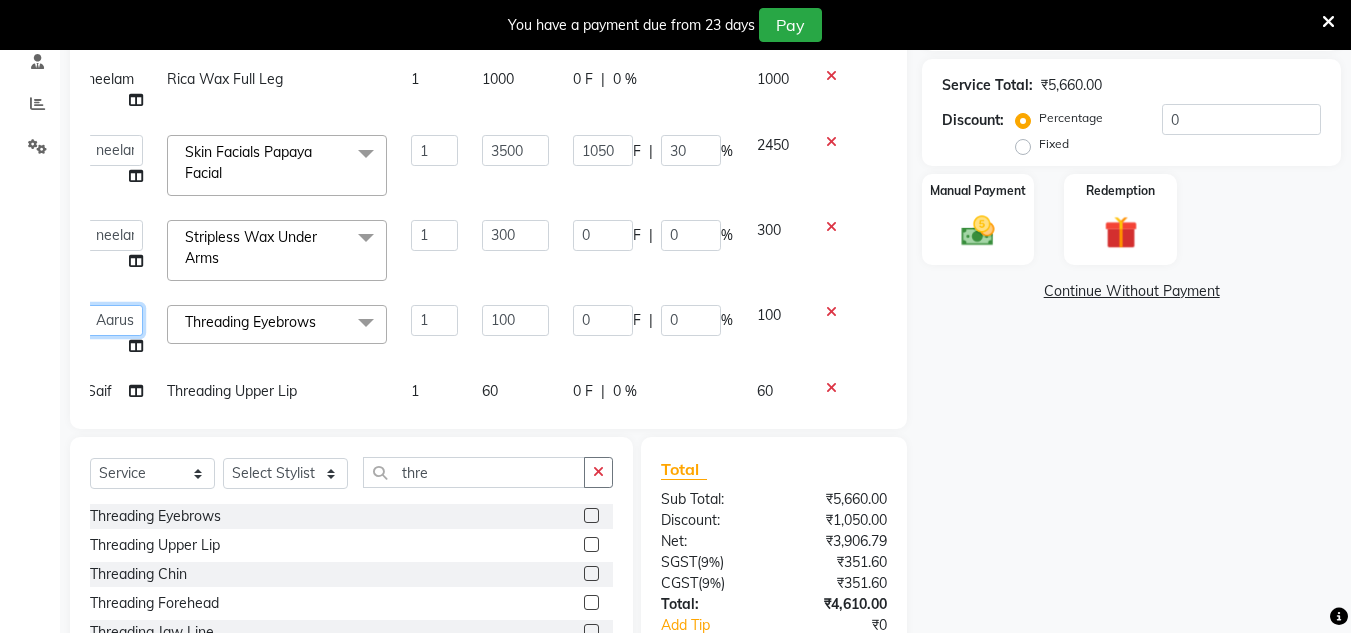 click on "[NAME] [NAME] [NAME] [NAME] [NAME] [NAME] [NAME] [NAME] [NAME] Manager id [NAME] [NAME] [NAME] [NAME] [NAME] [NAME] [NAME] [NAME] [NAME]" 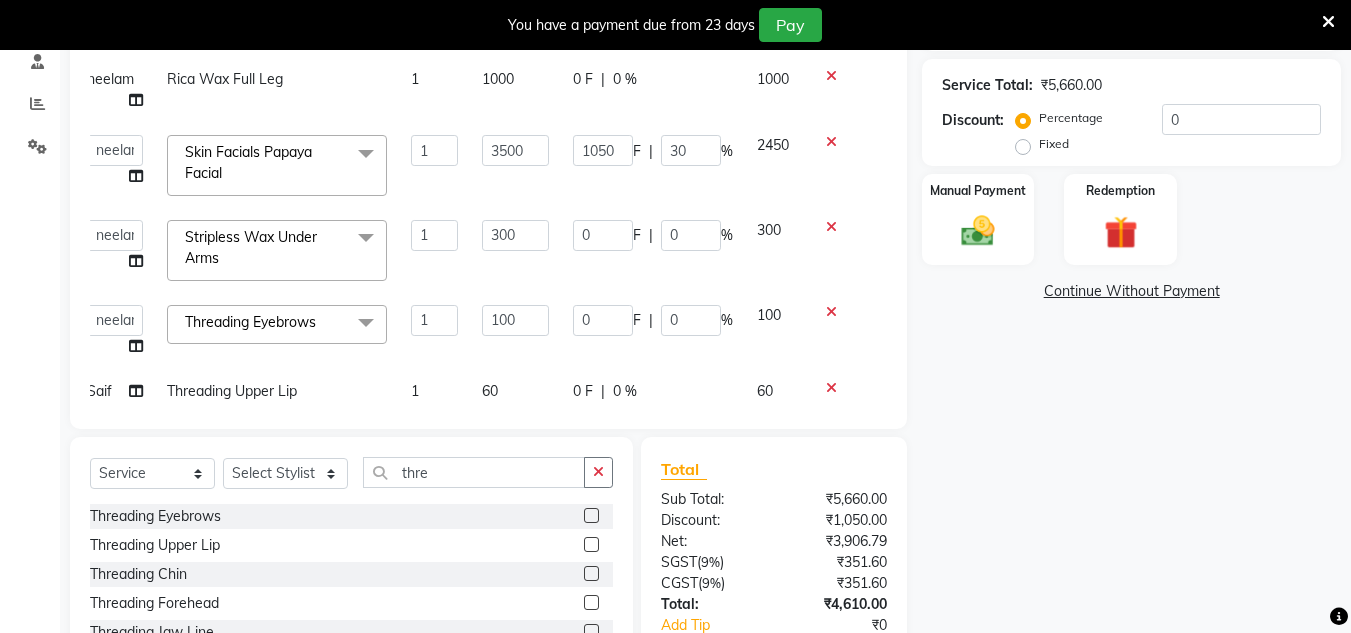 click on "Saif" 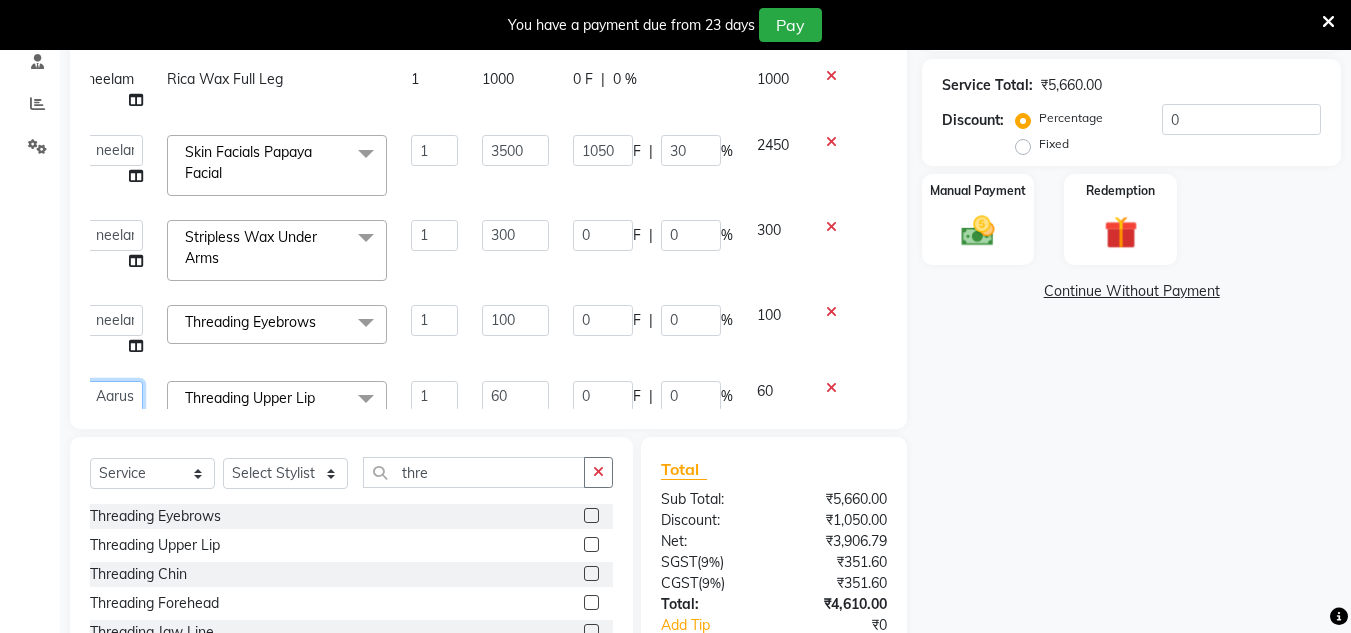 scroll, scrollTop: 18, scrollLeft: 15, axis: both 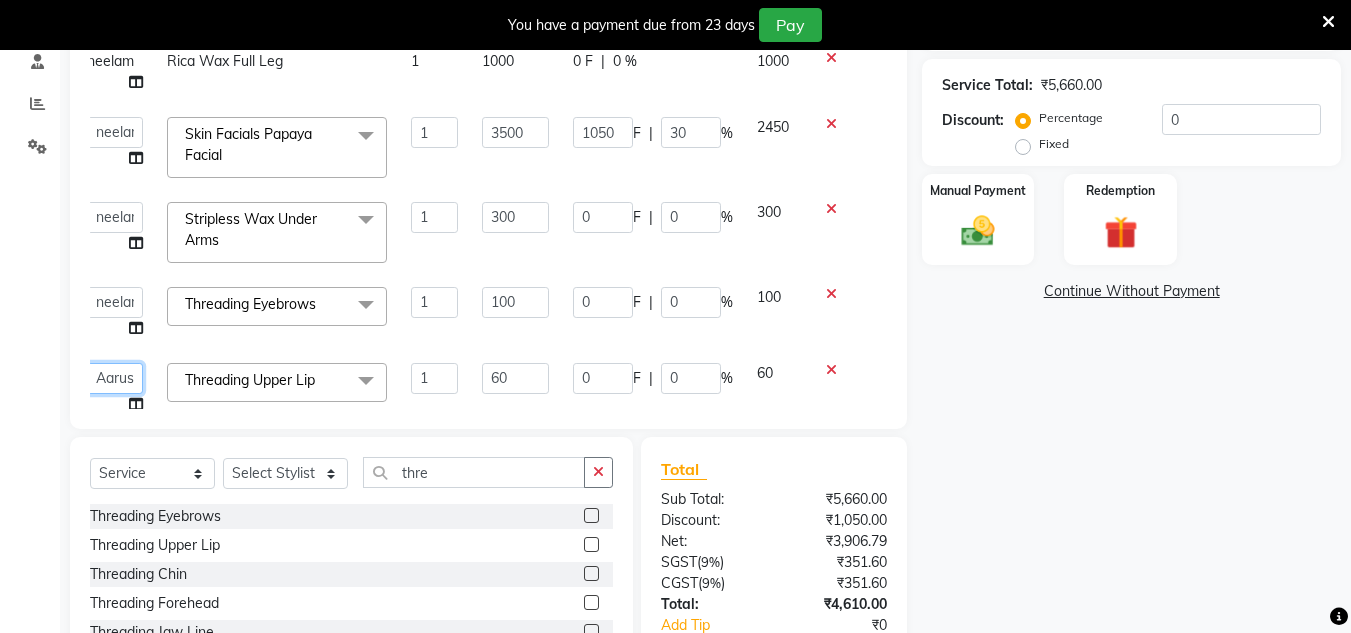 click on "[NAME] [NAME] [NAME] [NAME] [NAME] [NAME] [NAME] [NAME] [NAME] Manager id [NAME] [NAME] [NAME] [NAME] [NAME] [NAME] [NAME] [NAME] [NAME]" 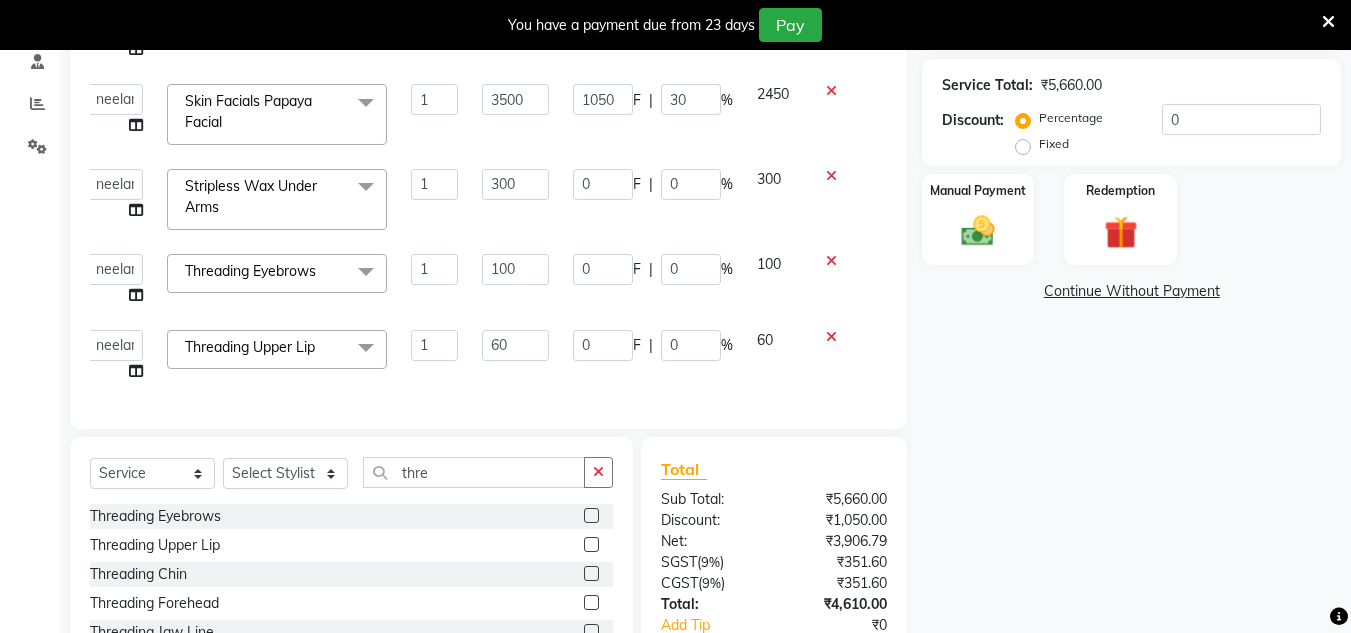 scroll, scrollTop: 50, scrollLeft: 15, axis: both 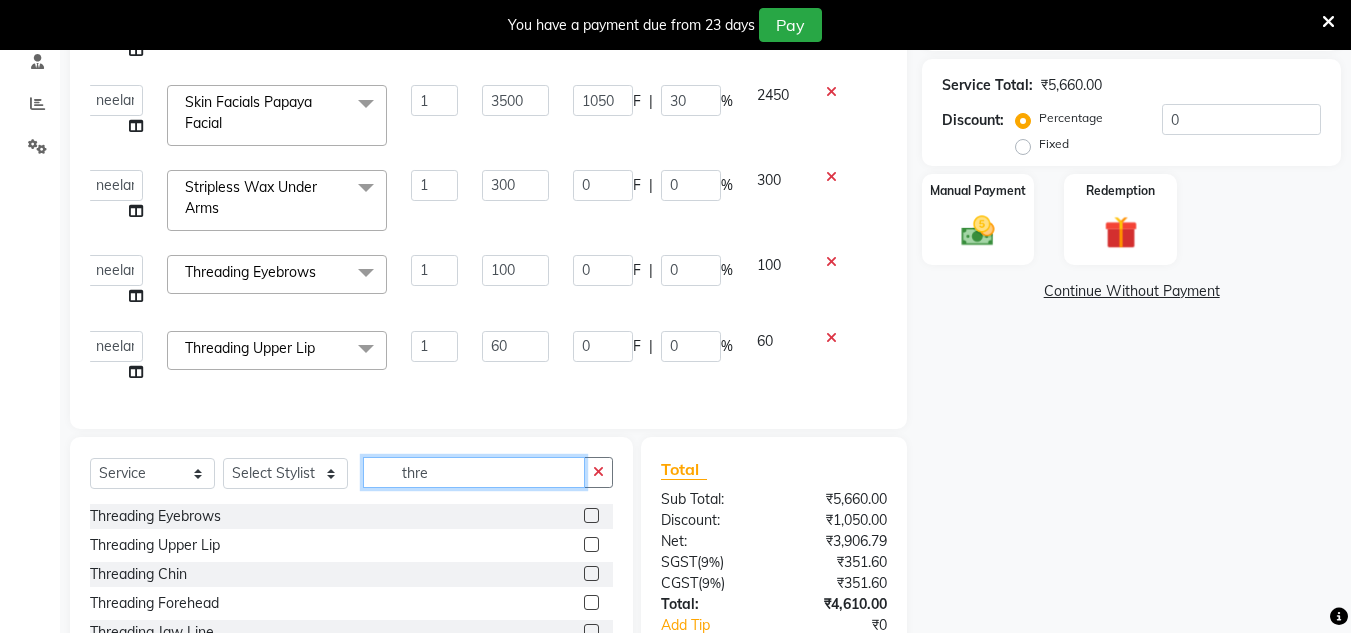 click on "thre" 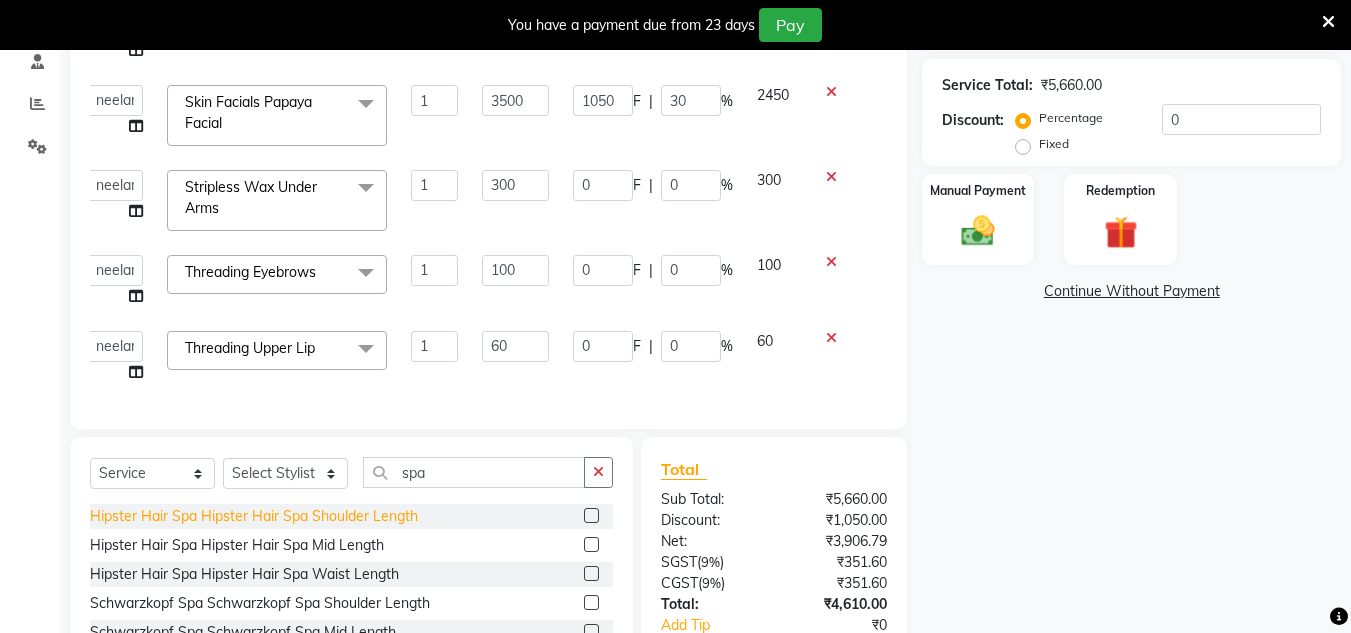 click on "Hipster Hair Spa Hipster Hair Spa Shoulder Length" 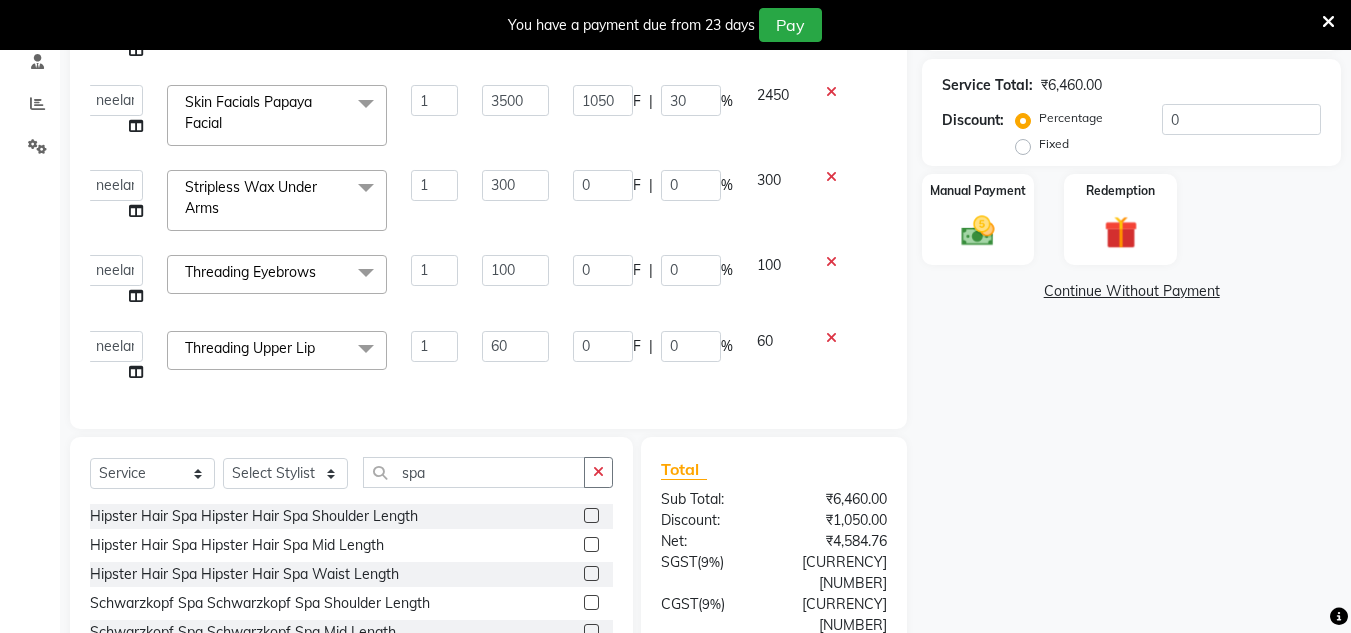 scroll, scrollTop: 133, scrollLeft: 15, axis: both 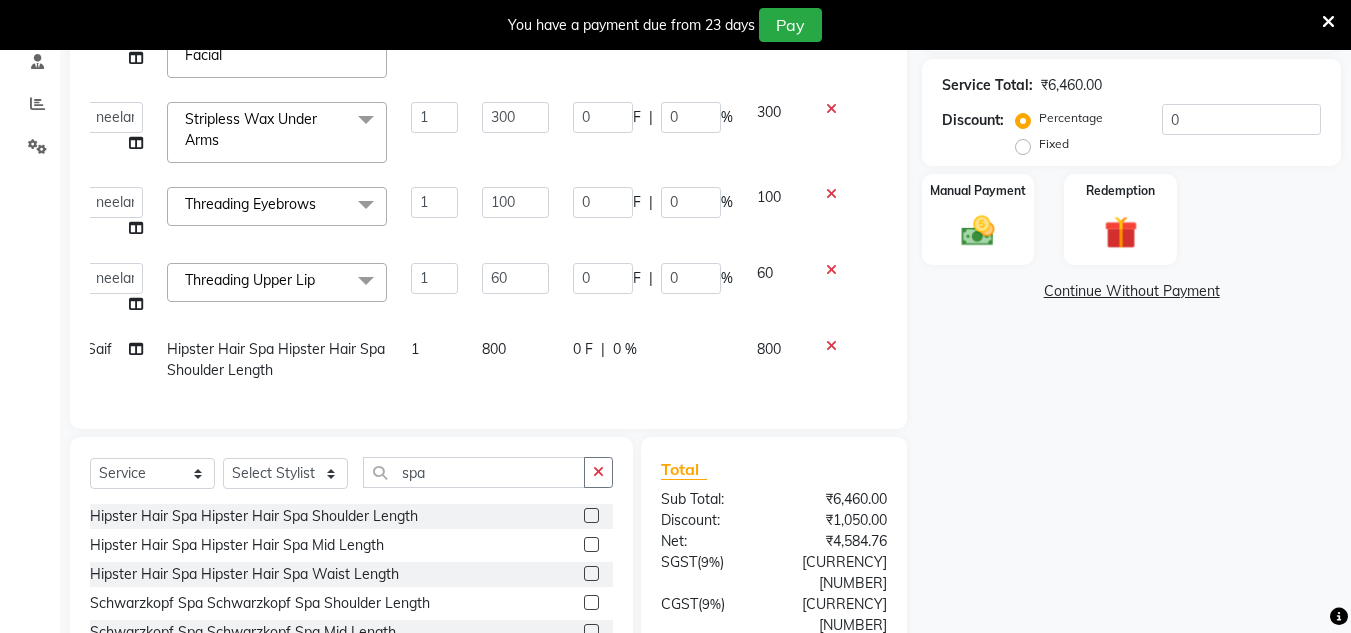 click on "800" 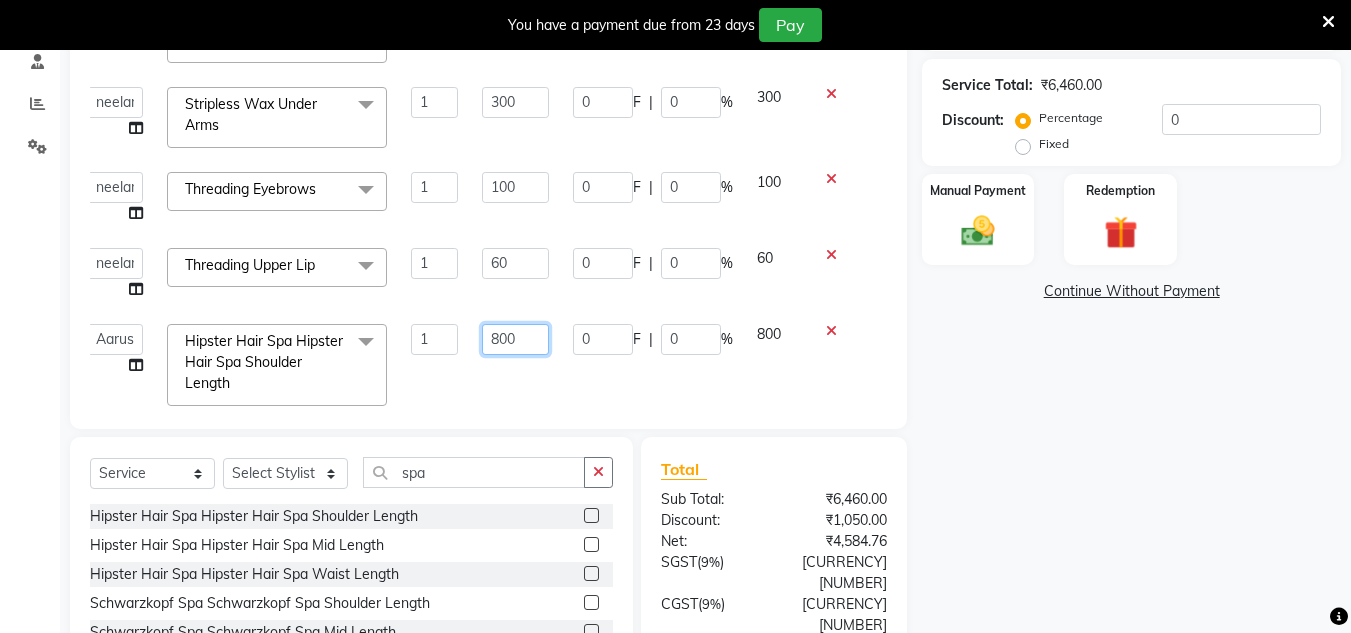 click on "800" 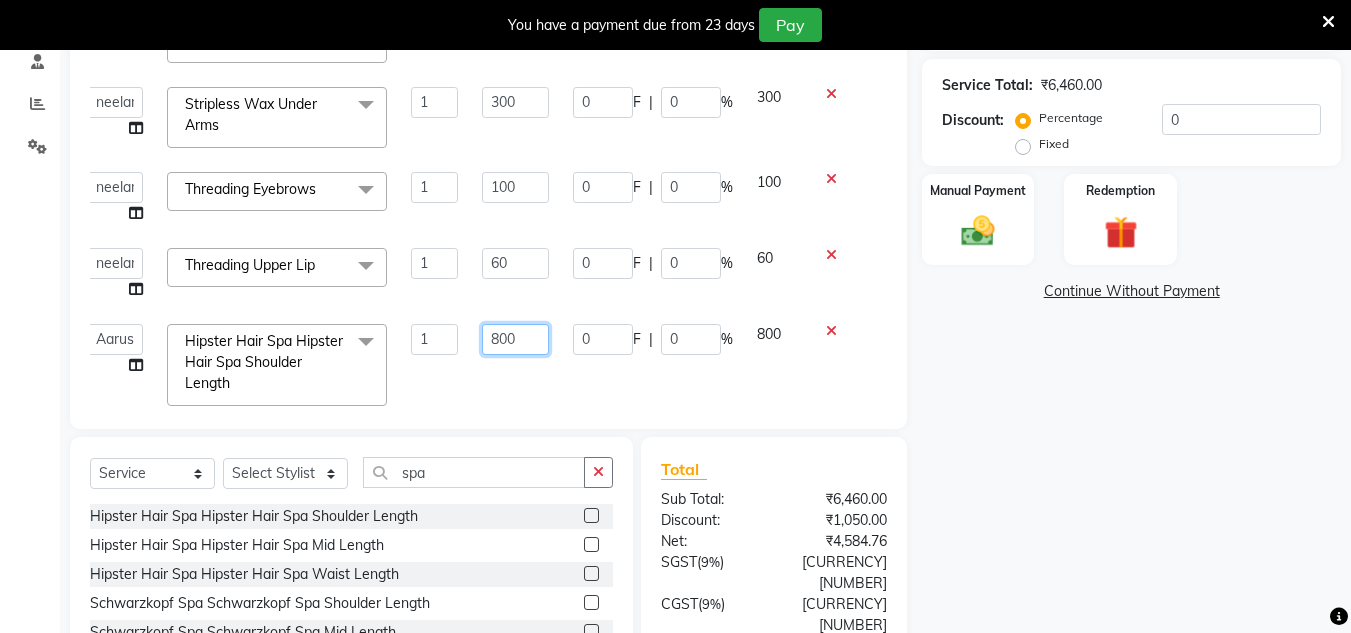 click on "800" 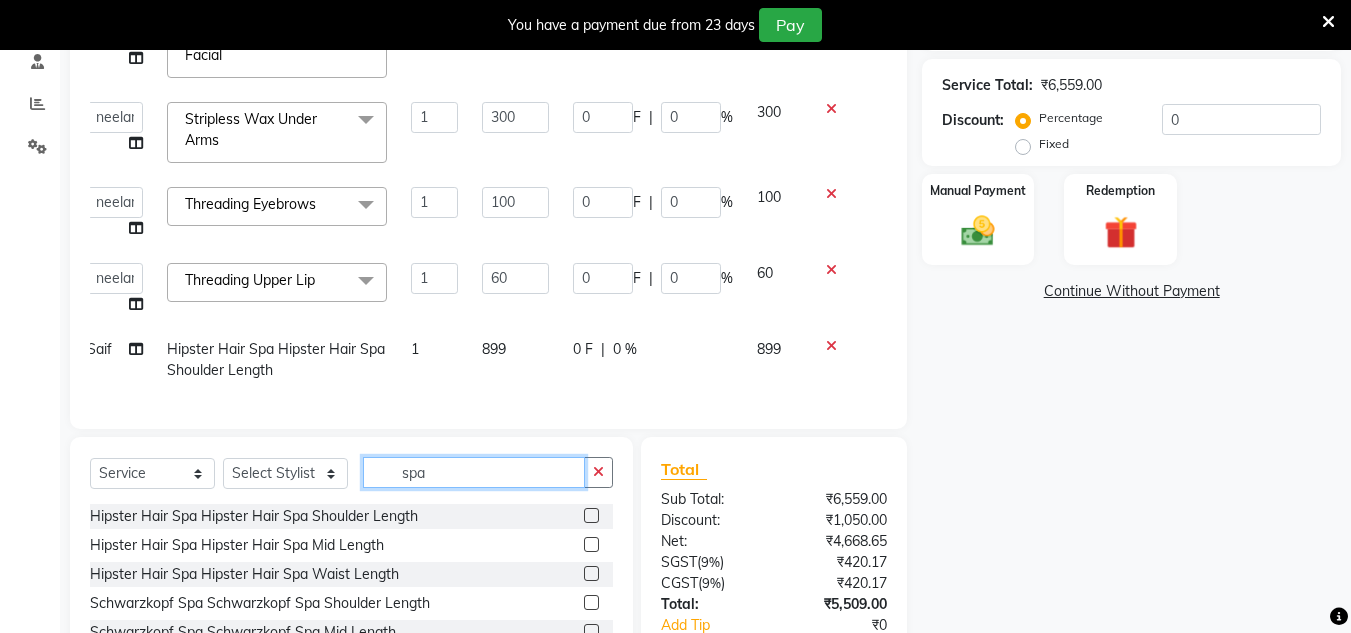 click on "spa" 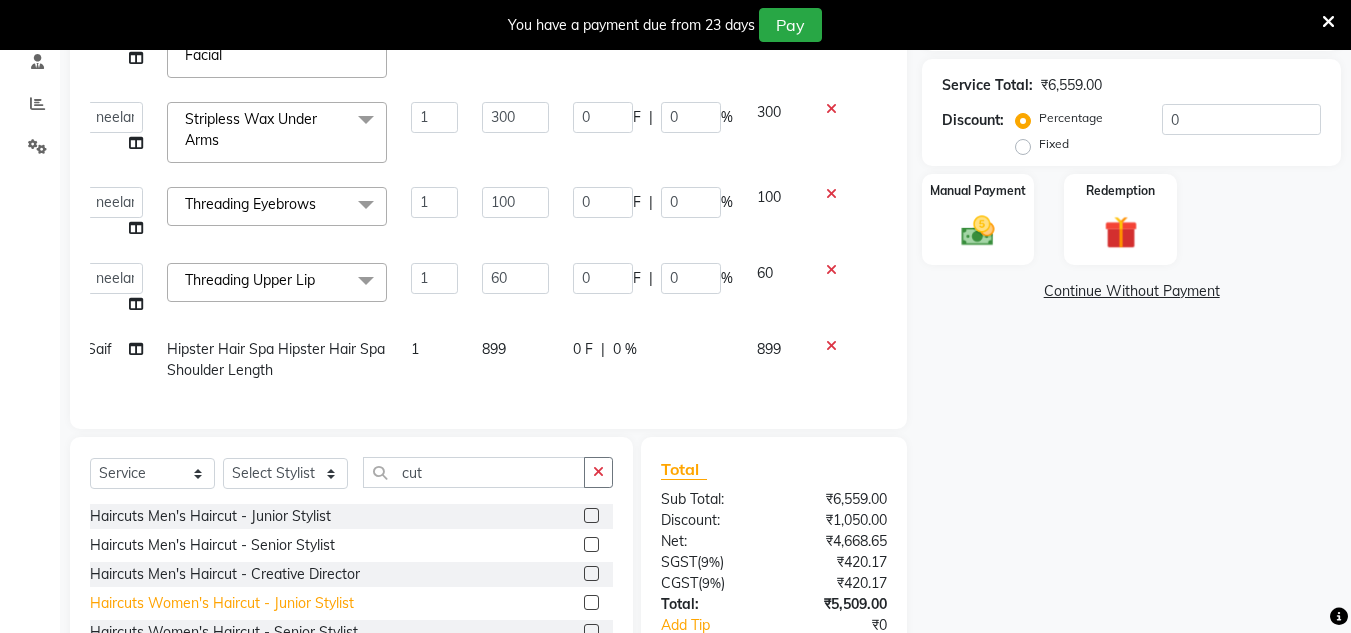 click on "Haircuts Women's Haircut - Junior Stylist" 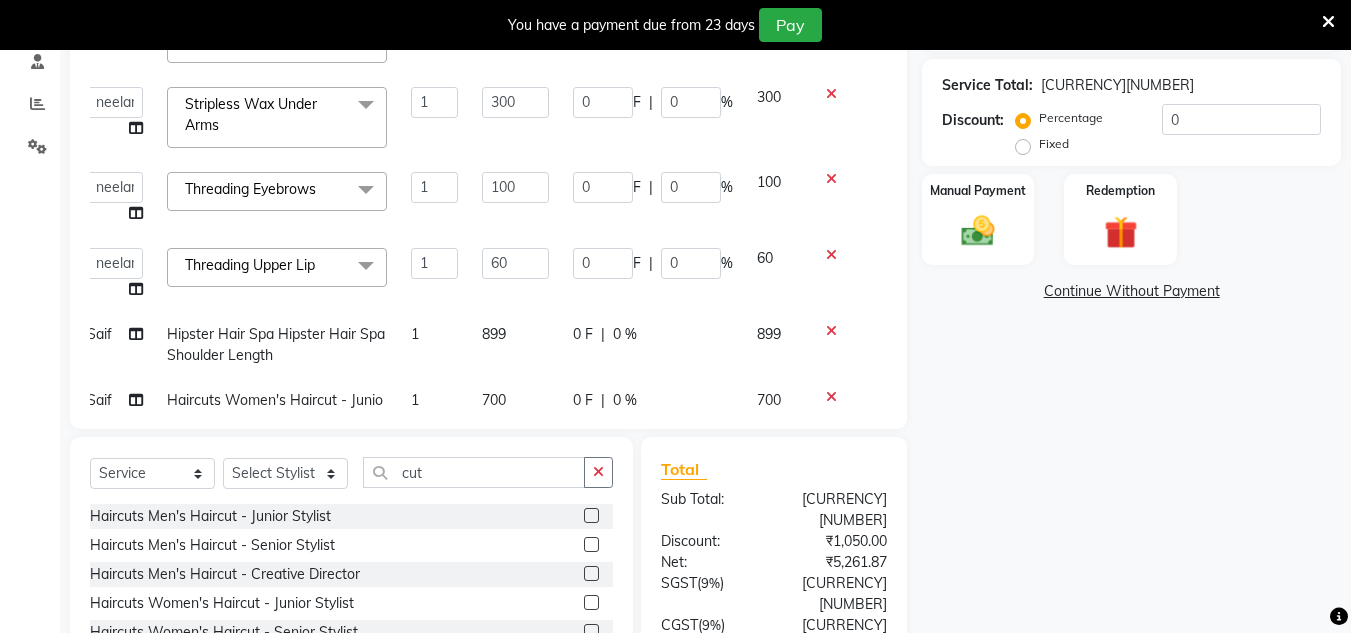scroll, scrollTop: 199, scrollLeft: 15, axis: both 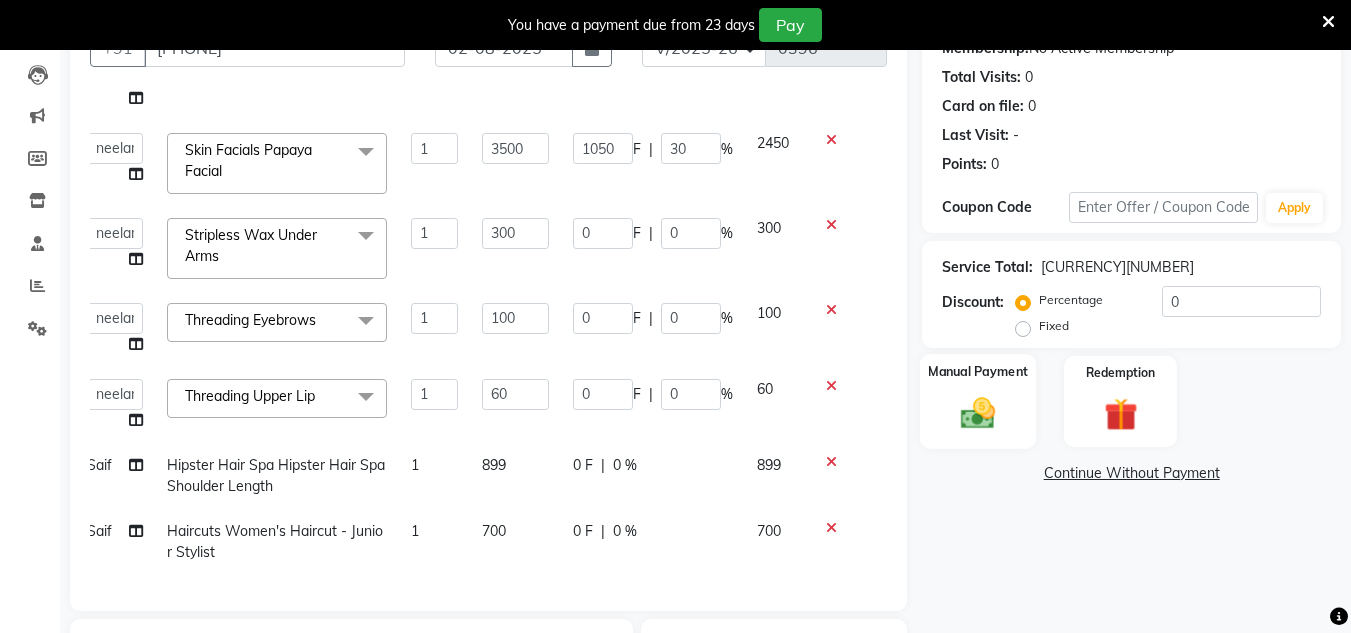 click 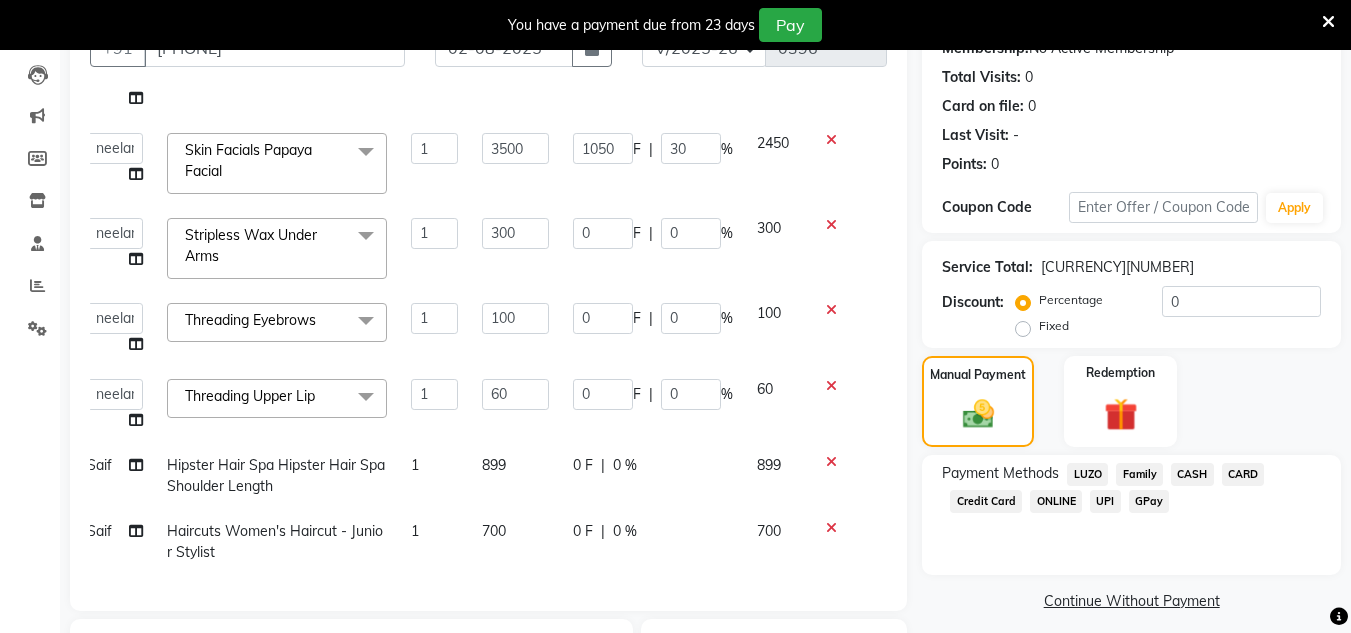 click on "GPay" 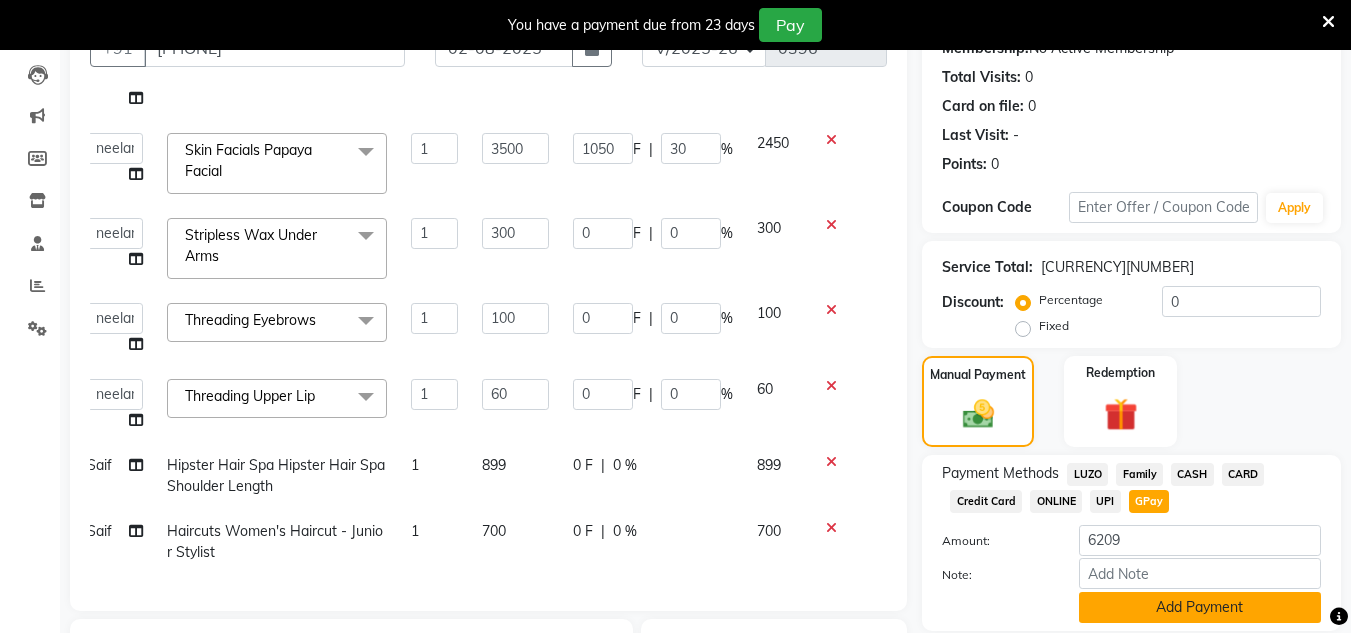 click on "Add Payment" 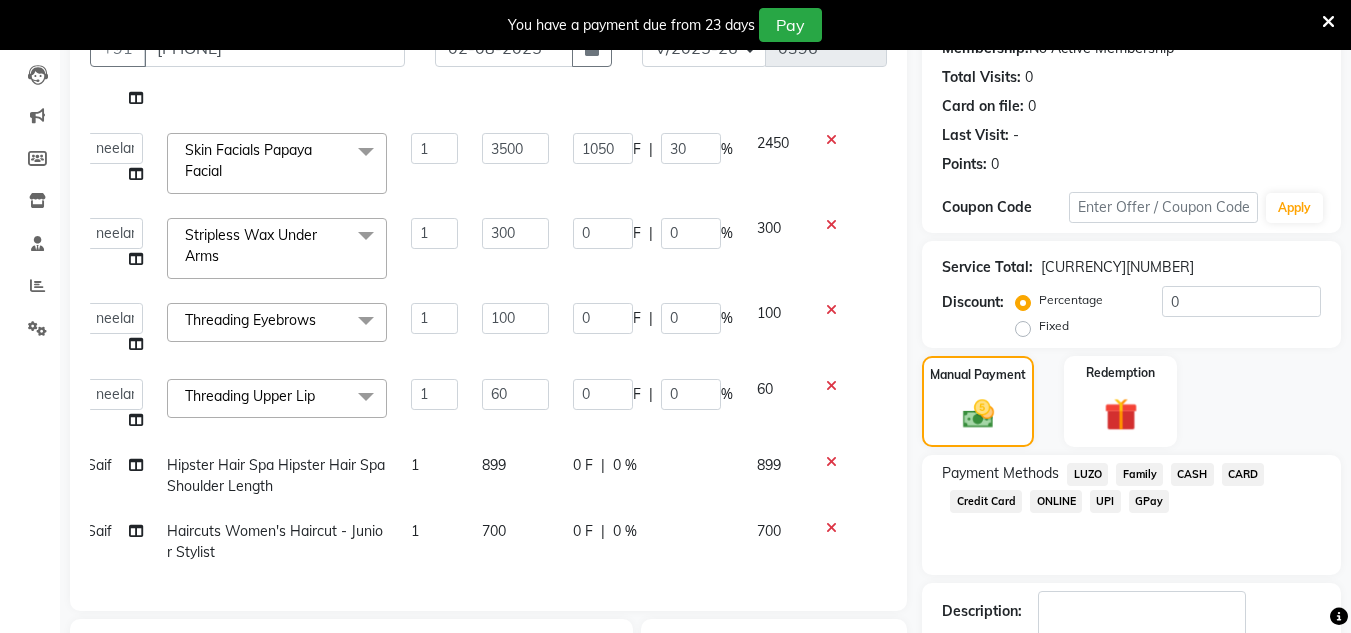 scroll, scrollTop: 430, scrollLeft: 0, axis: vertical 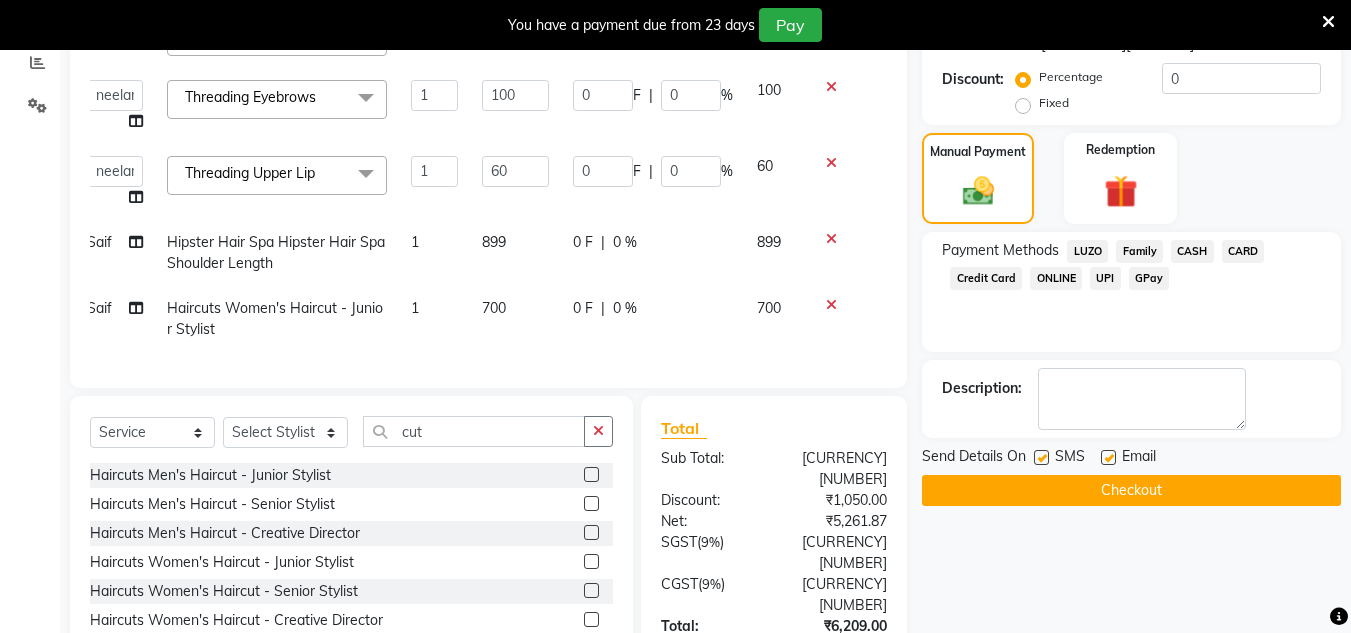 click on "Checkout" 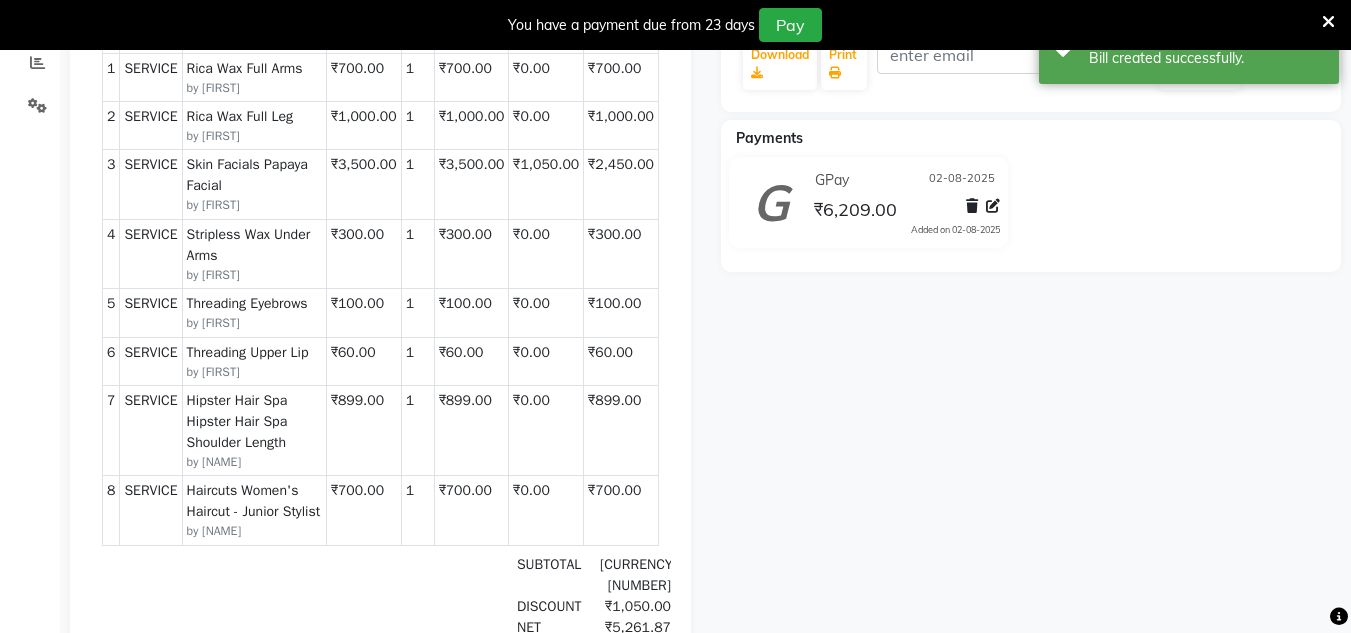 scroll, scrollTop: 0, scrollLeft: 0, axis: both 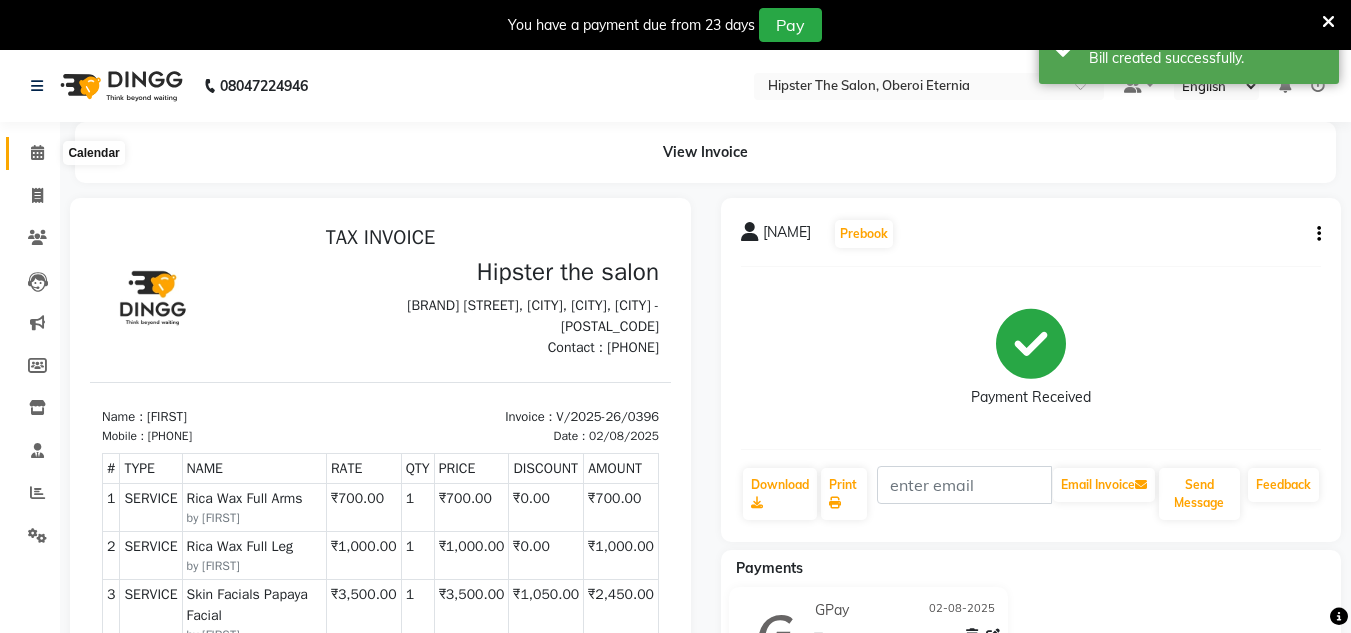 click 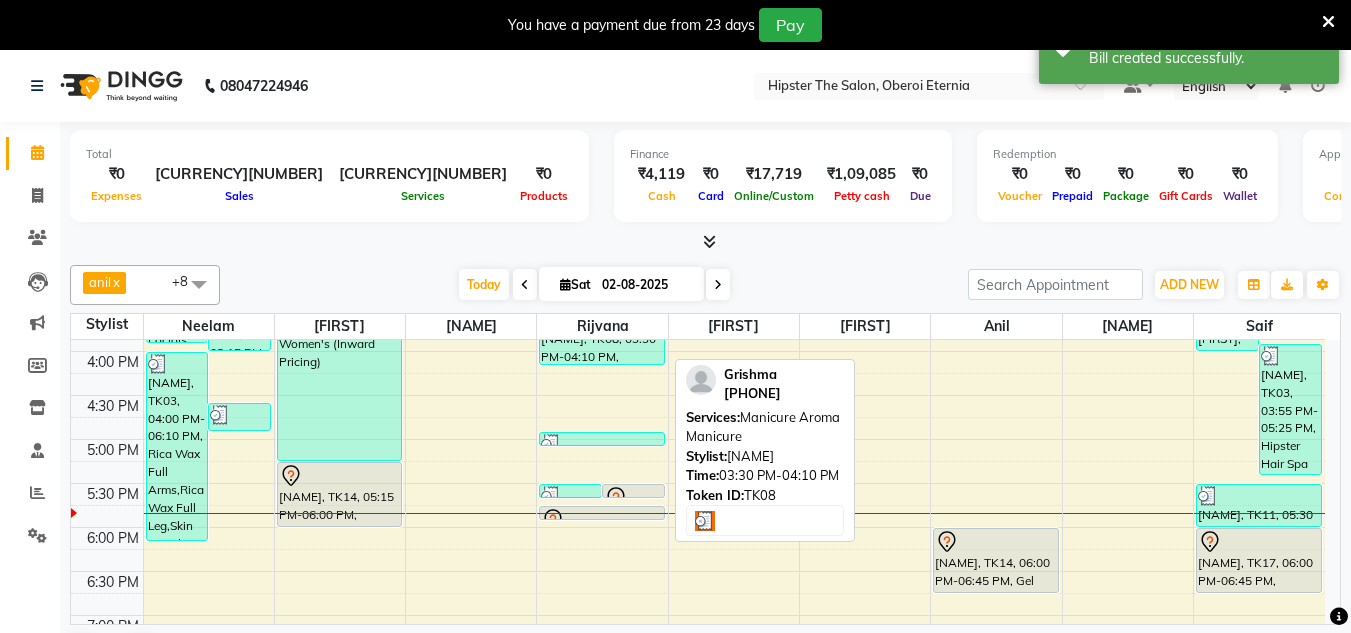 scroll, scrollTop: 690, scrollLeft: 0, axis: vertical 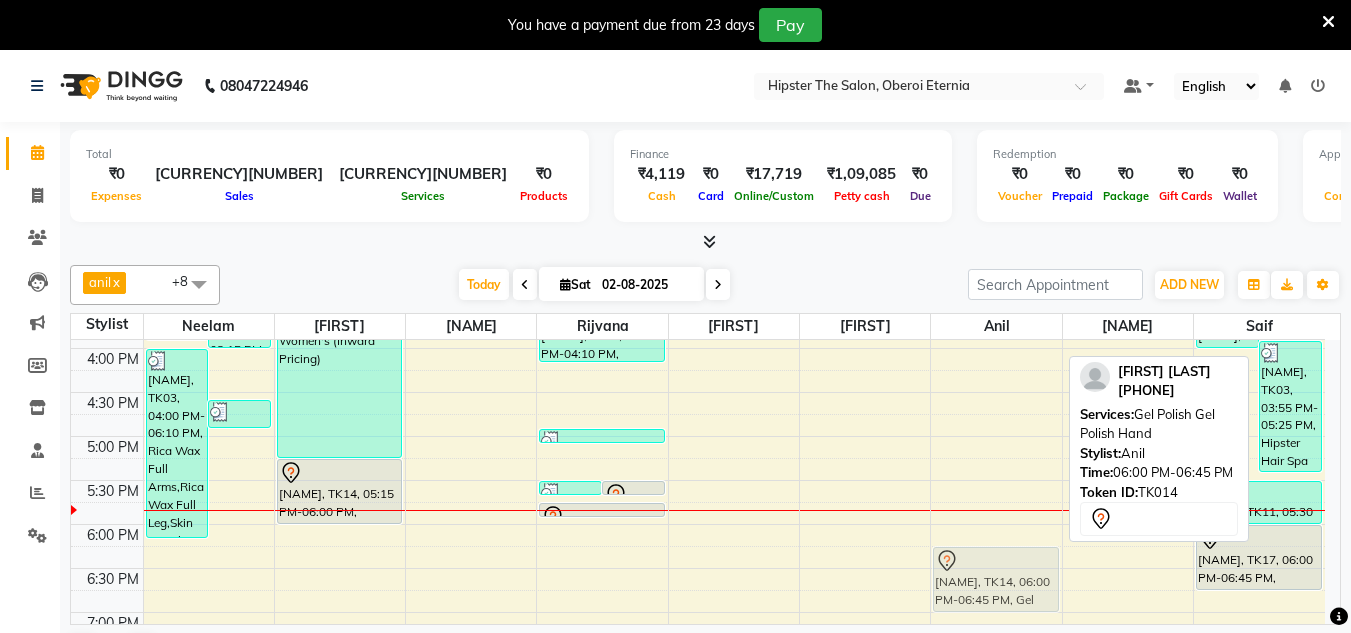 drag, startPoint x: 990, startPoint y: 558, endPoint x: 989, endPoint y: 586, distance: 28.01785 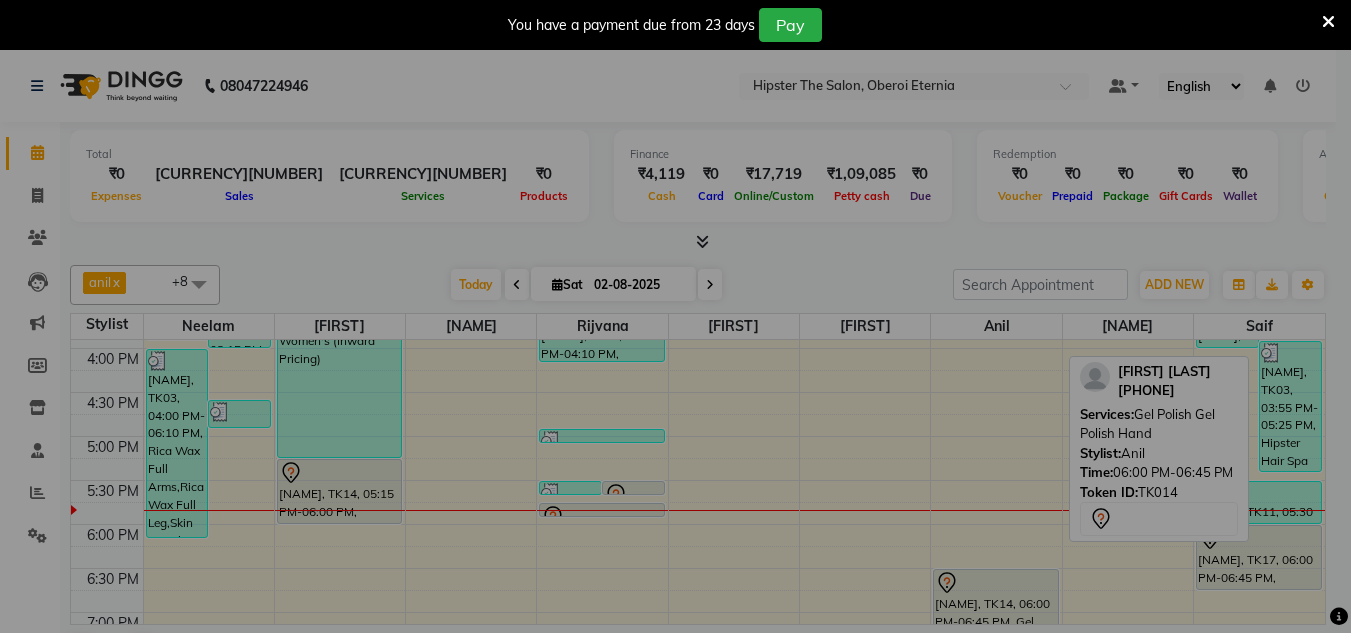 scroll, scrollTop: 697, scrollLeft: 0, axis: vertical 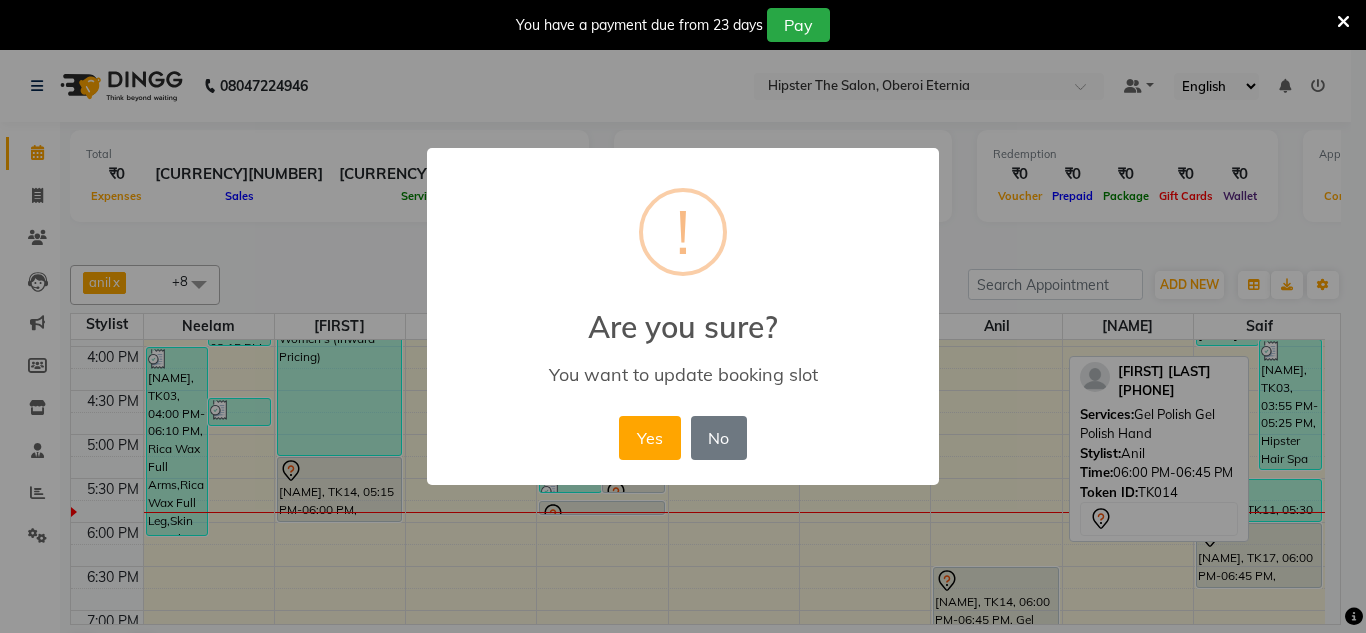 click on "× ! Are you sure? You want to update booking slot Yes No No" at bounding box center (683, 316) 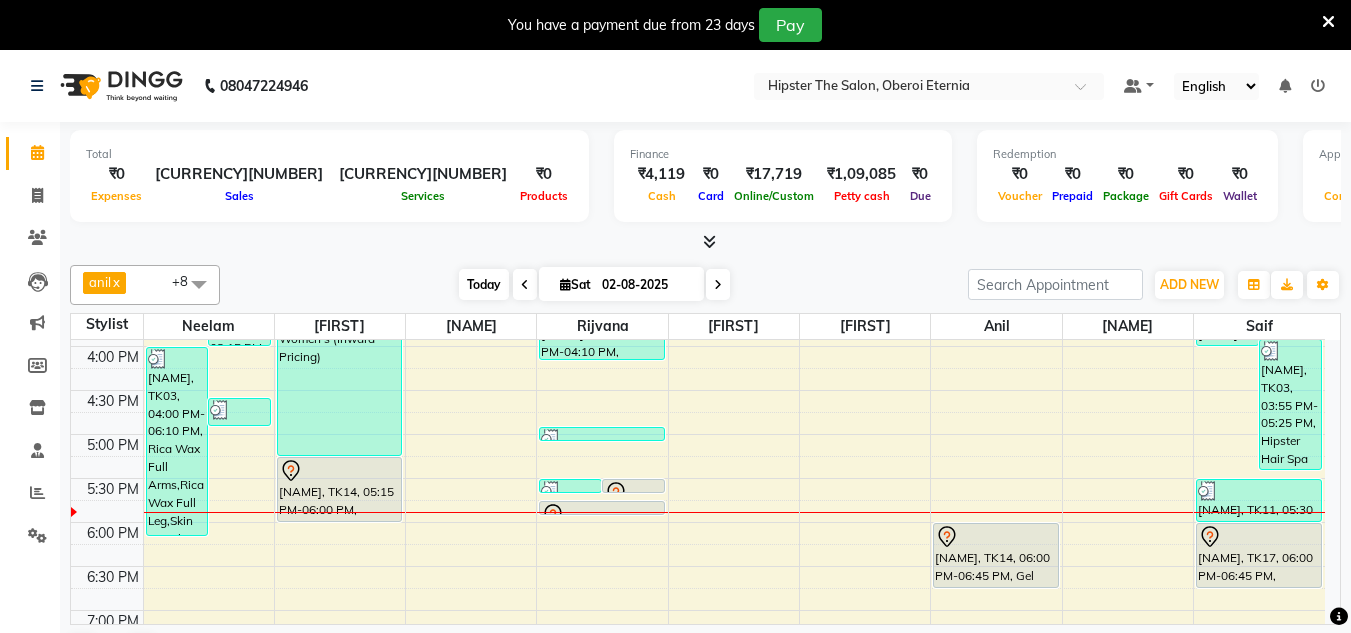 click on "Today" at bounding box center (484, 284) 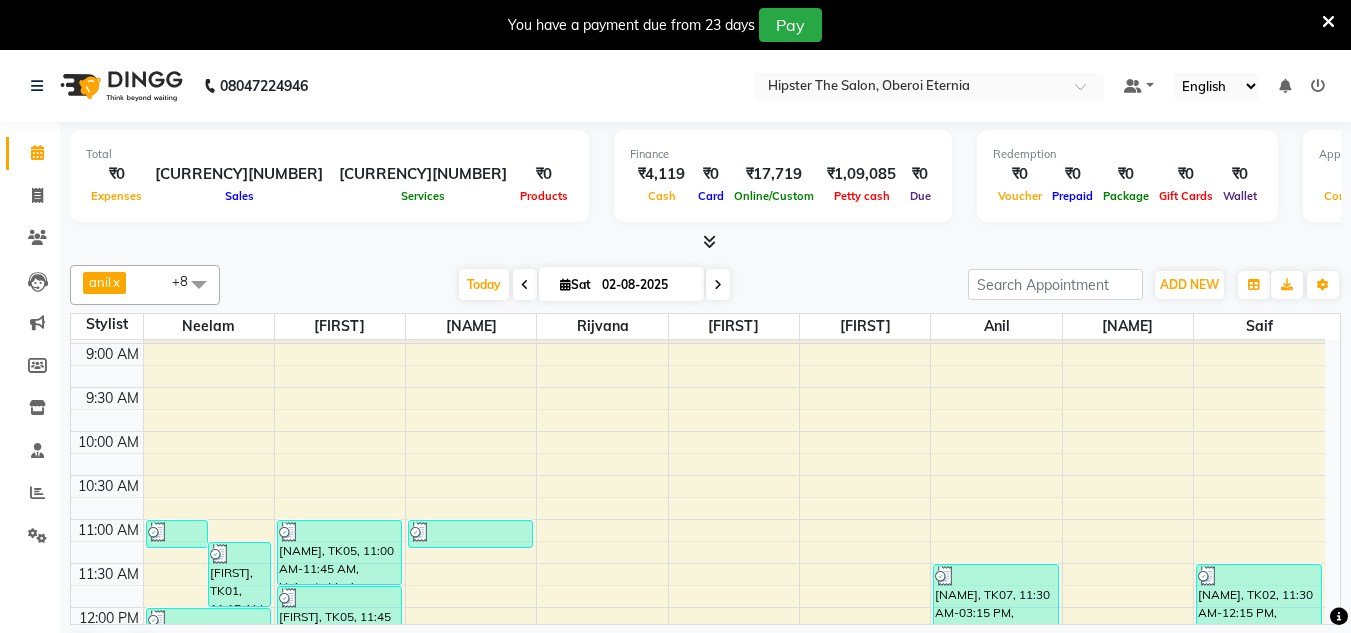 scroll, scrollTop: 83, scrollLeft: 0, axis: vertical 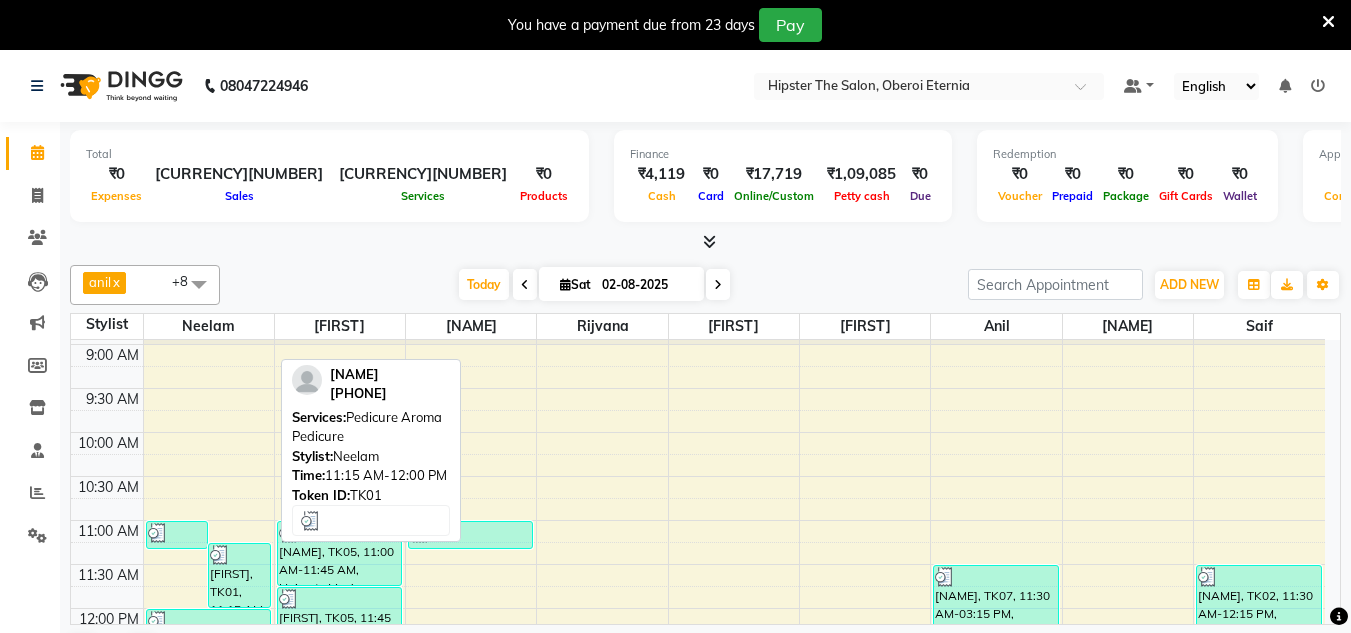 click on "[FIRST], TK01, 11:15 AM-12:00 PM, Pedicure Aroma Pedicure" at bounding box center (239, 575) 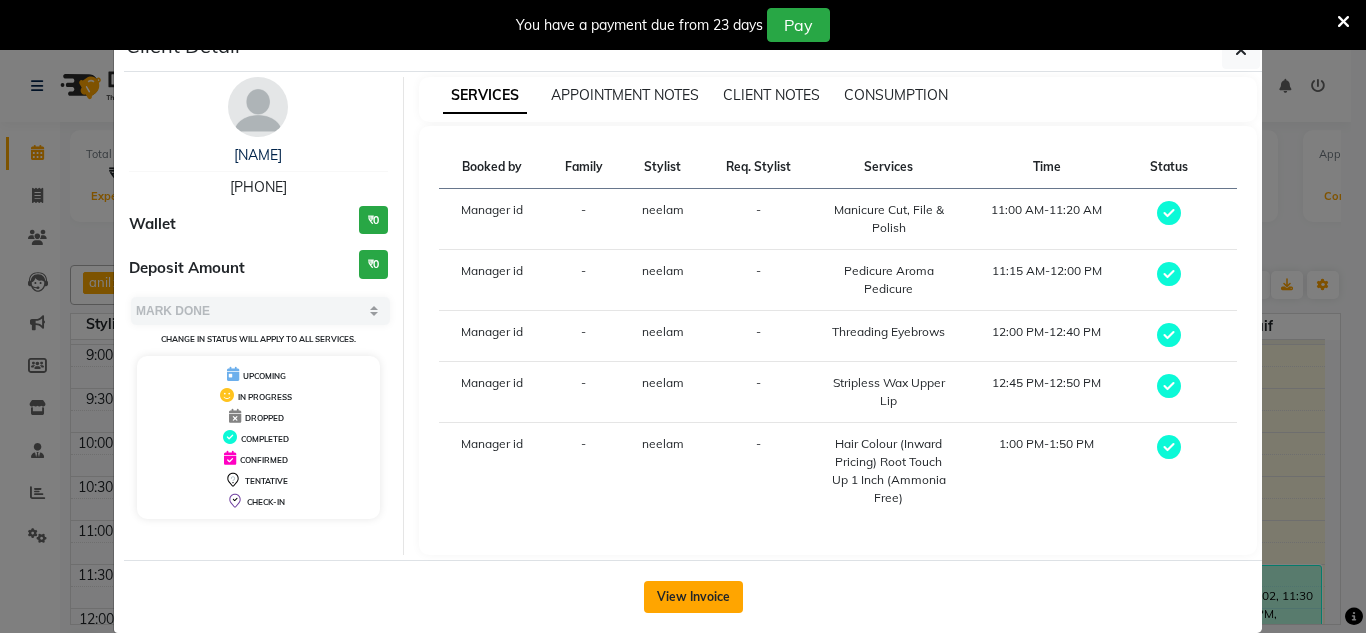 click on "View Invoice" 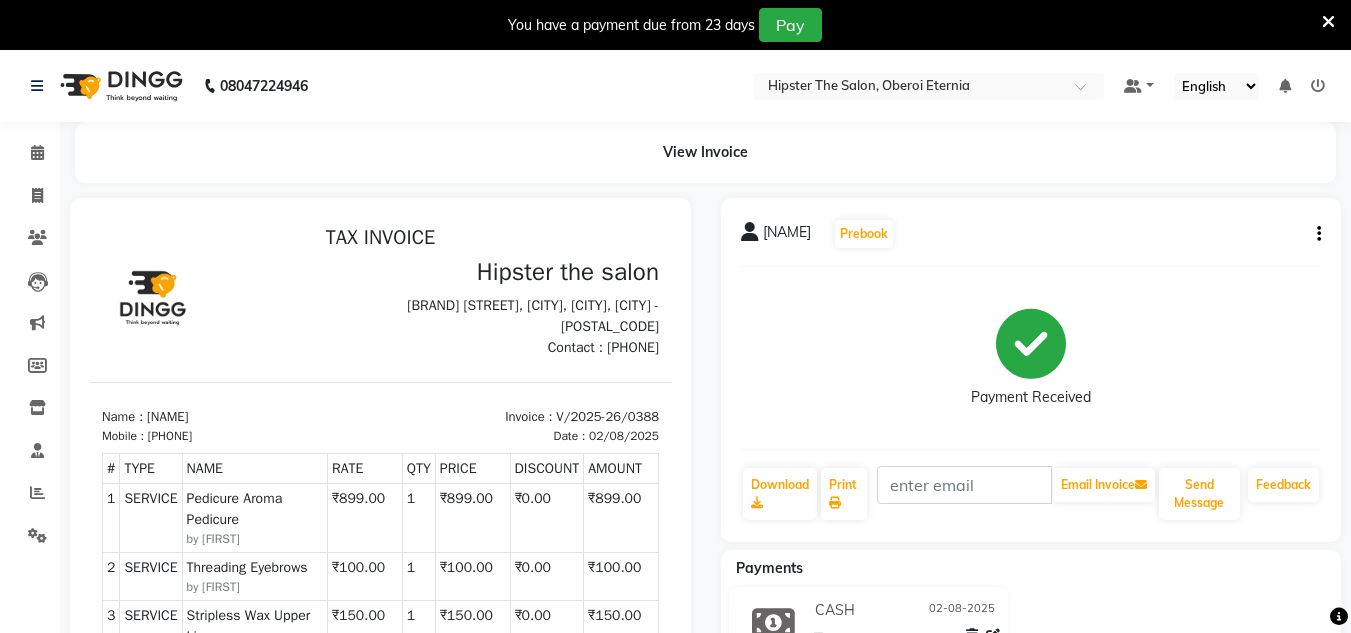 scroll, scrollTop: 0, scrollLeft: 0, axis: both 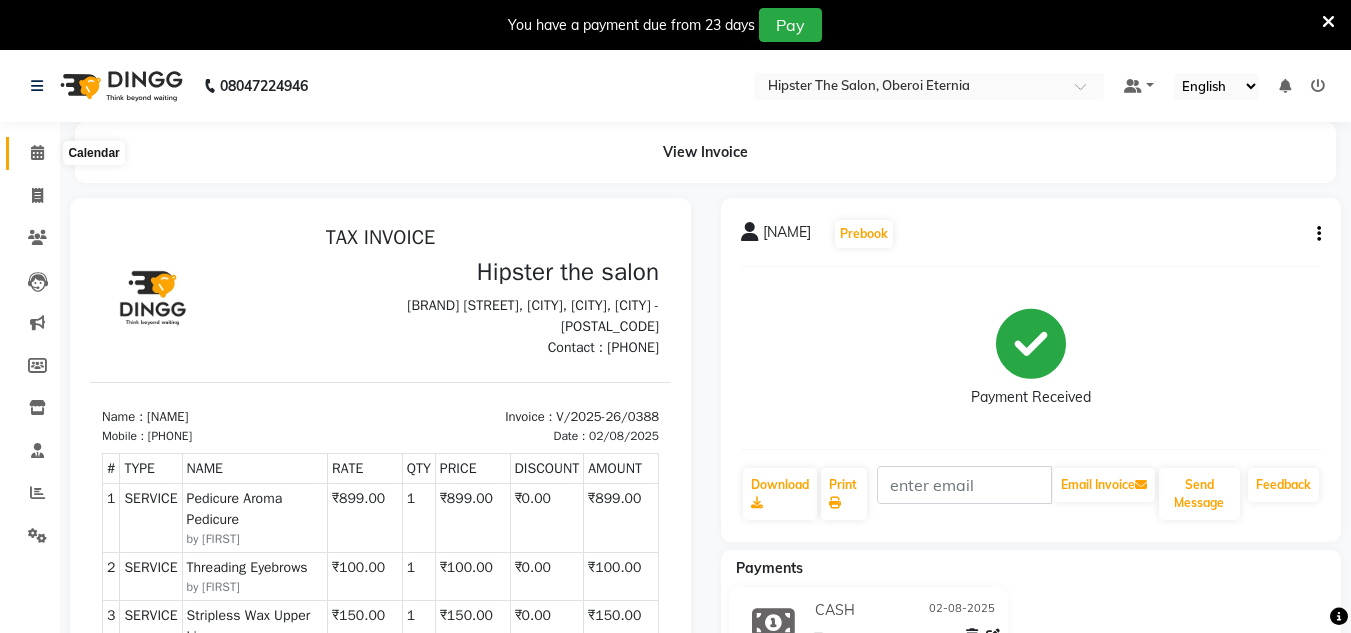 click 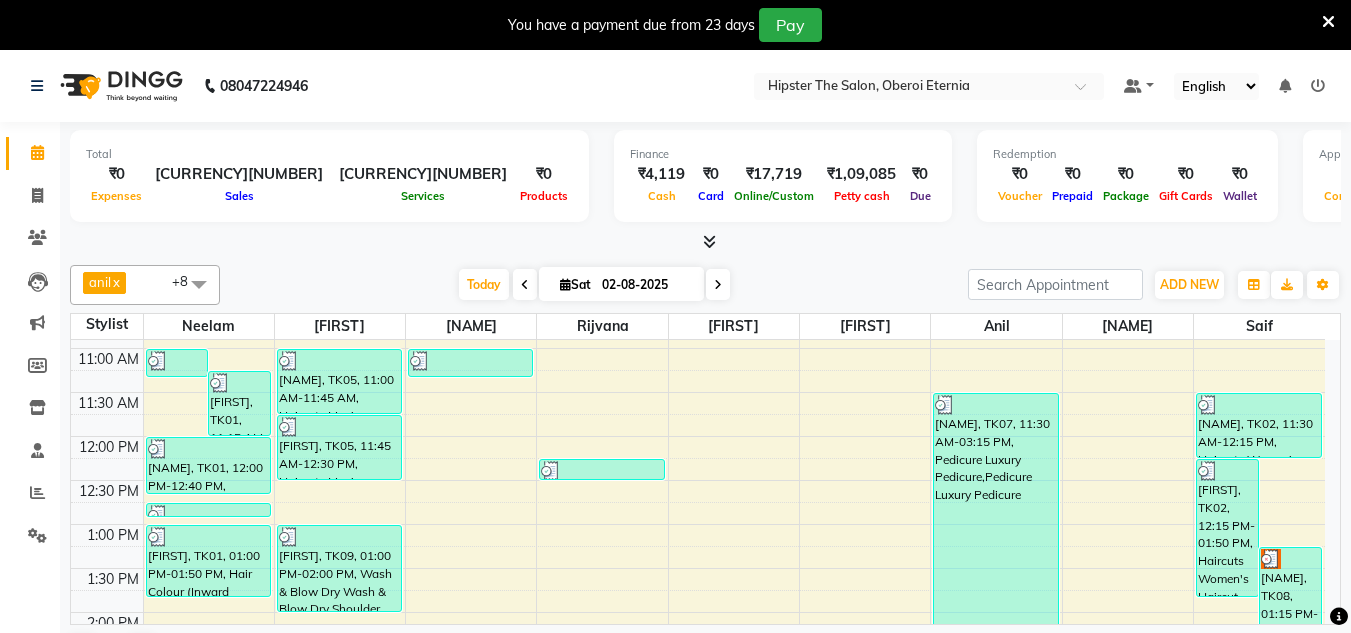 scroll, scrollTop: 259, scrollLeft: 0, axis: vertical 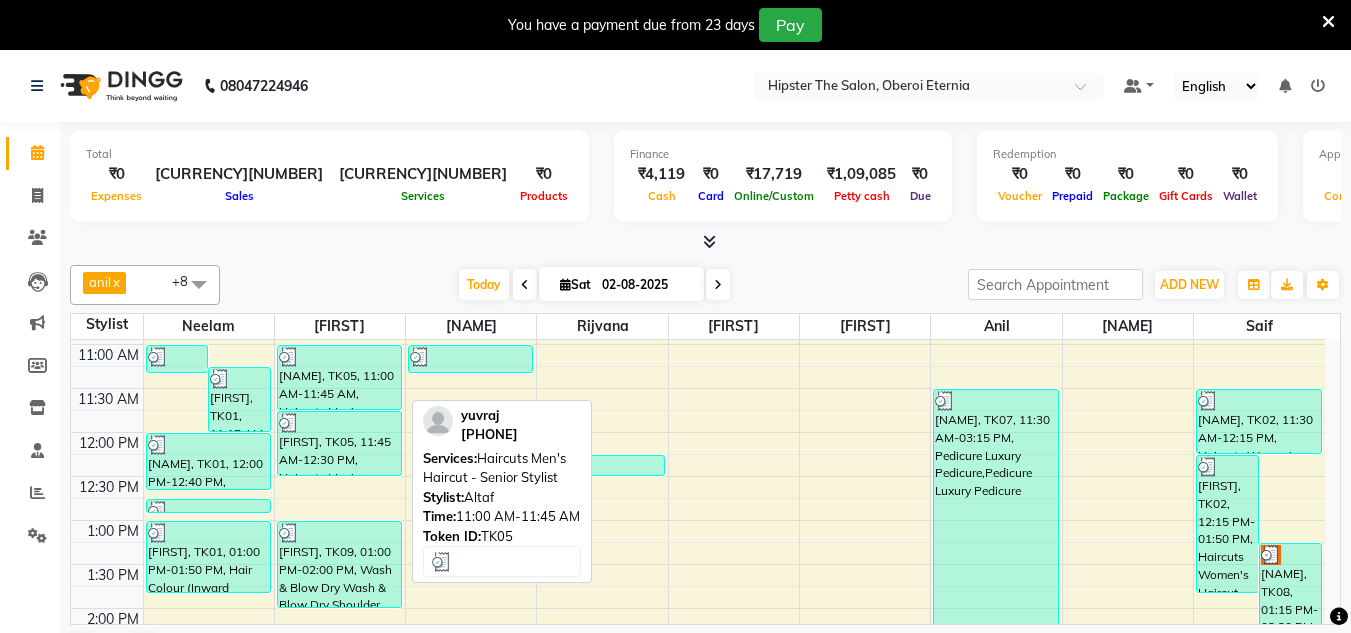 click on "[NAME], TK05, 11:00 AM-11:45 AM, Haircuts Men's Haircut - Senior Stylist" at bounding box center [339, 377] 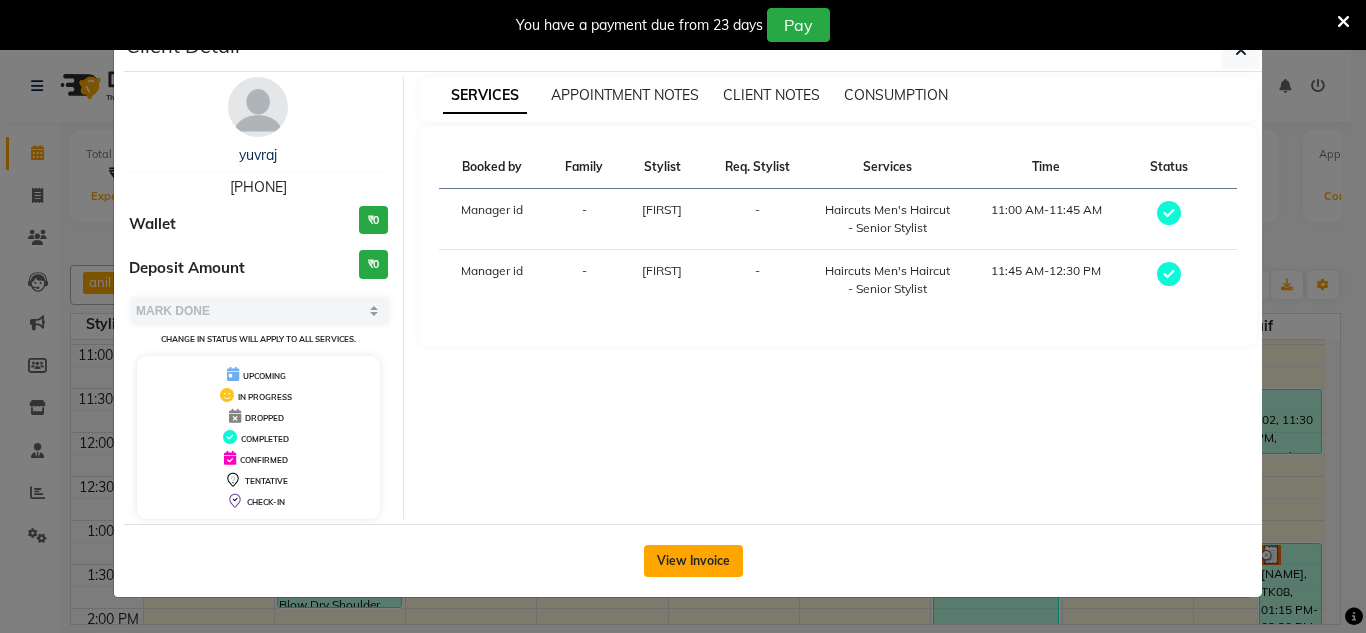 click on "View Invoice" 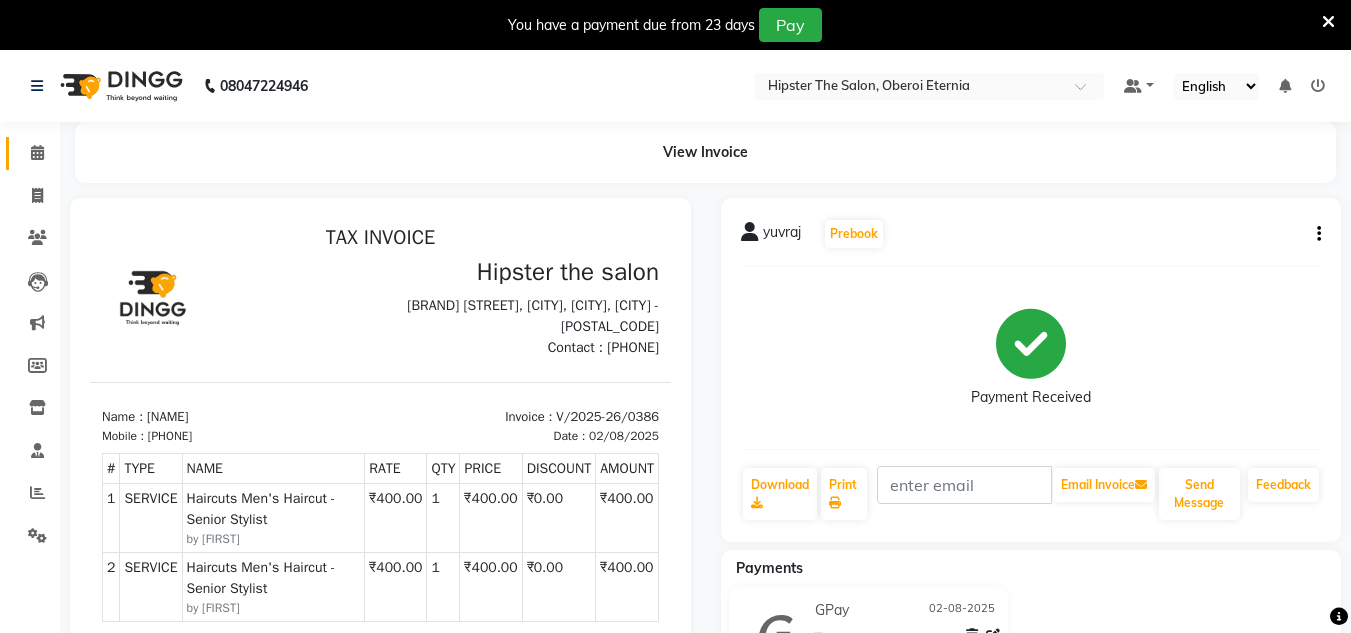scroll, scrollTop: 16, scrollLeft: 0, axis: vertical 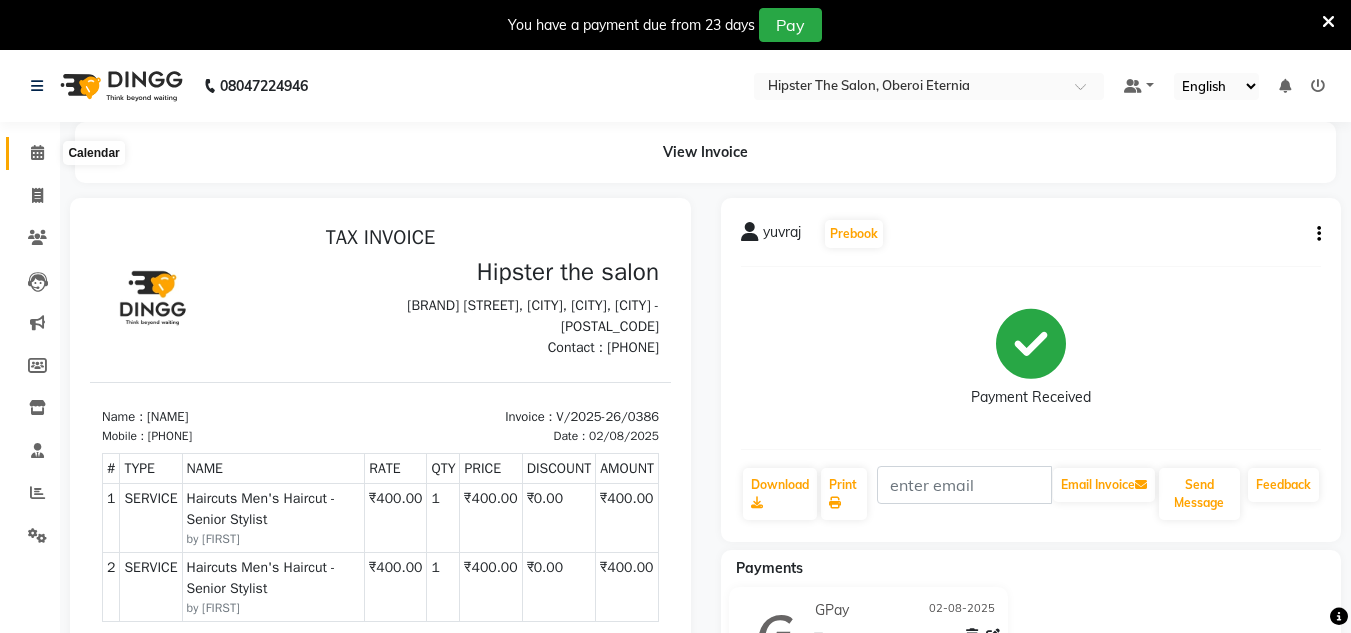 click 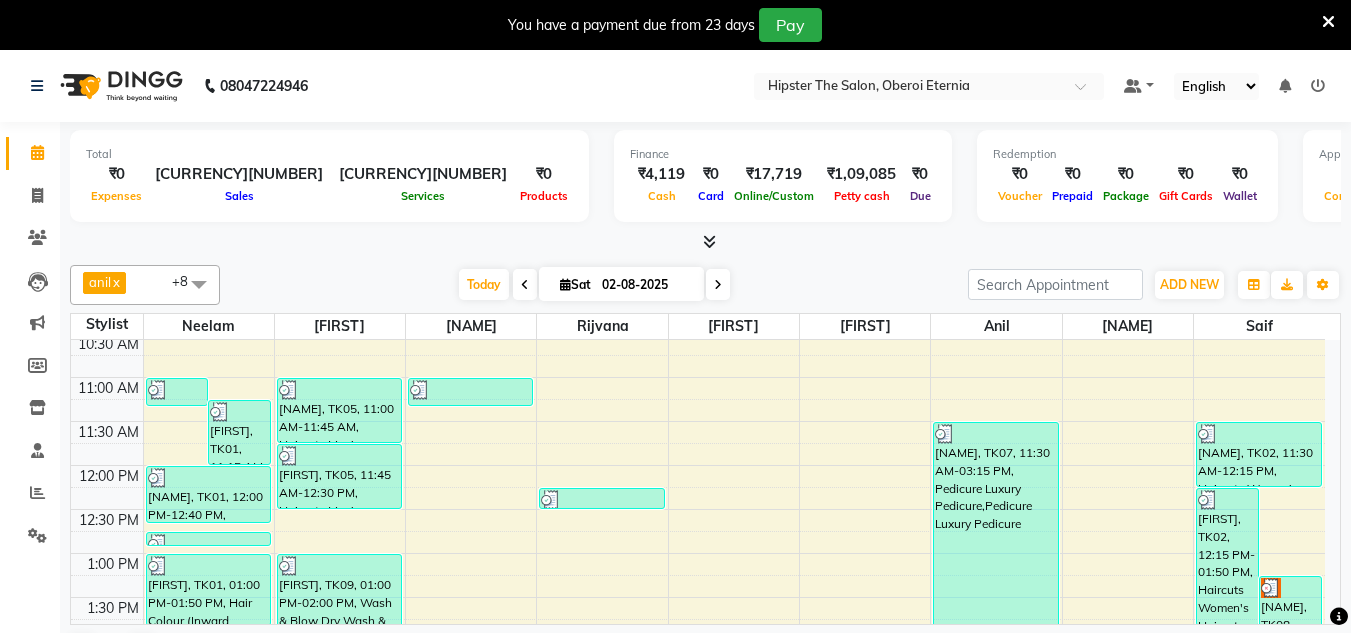 scroll, scrollTop: 227, scrollLeft: 0, axis: vertical 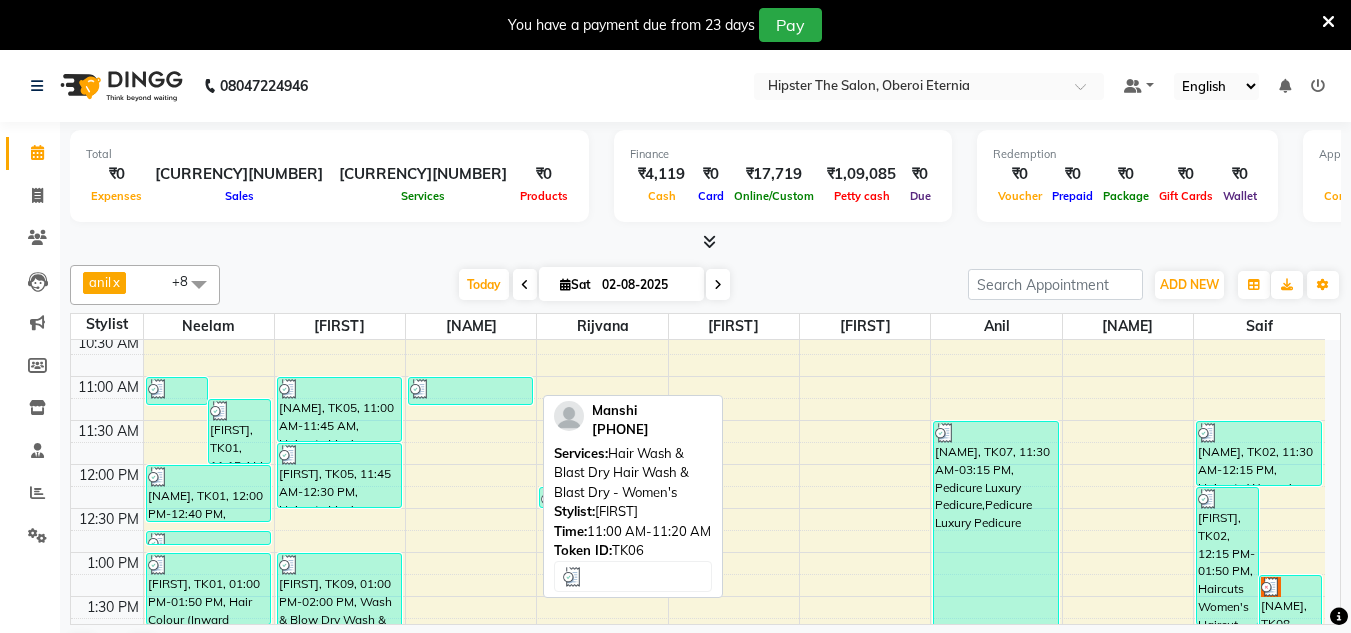 click at bounding box center [470, 389] 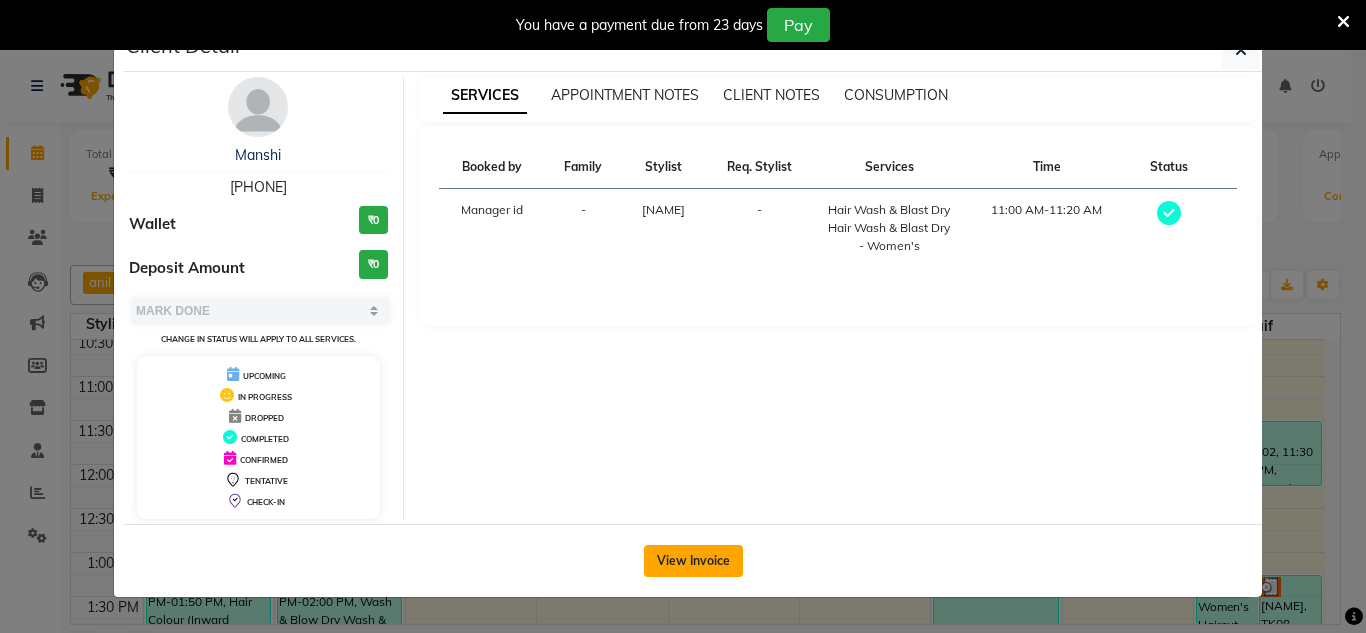 click on "View Invoice" 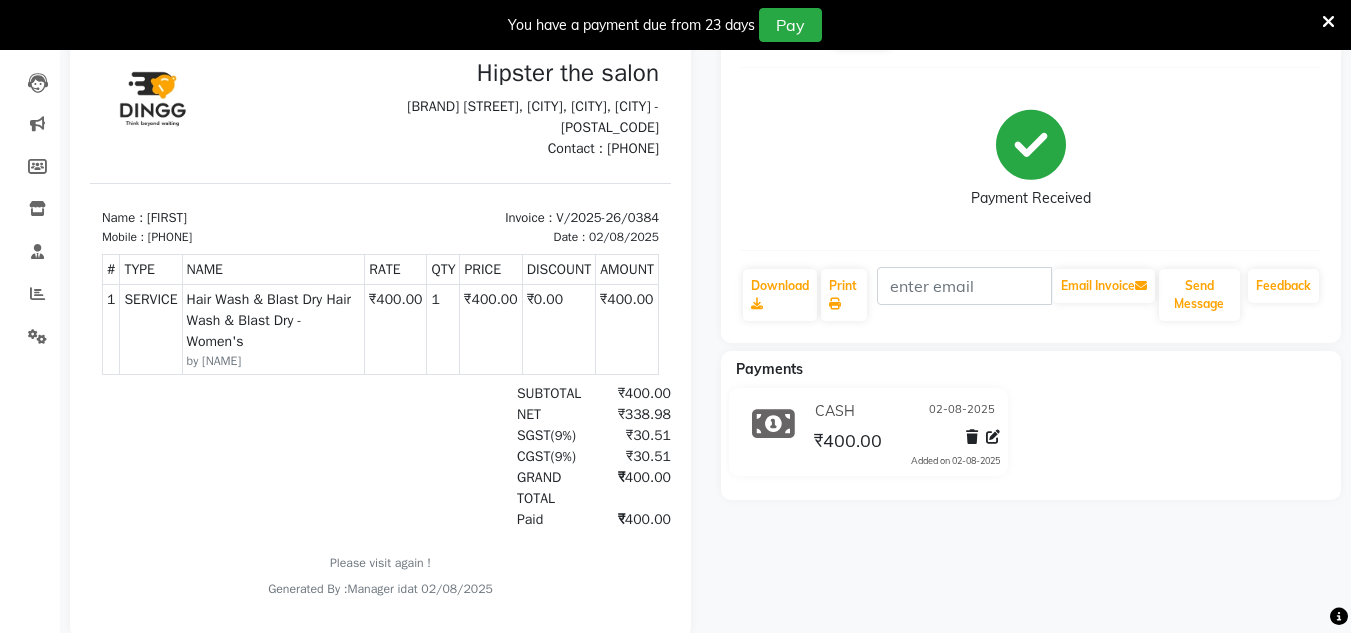 scroll, scrollTop: 0, scrollLeft: 0, axis: both 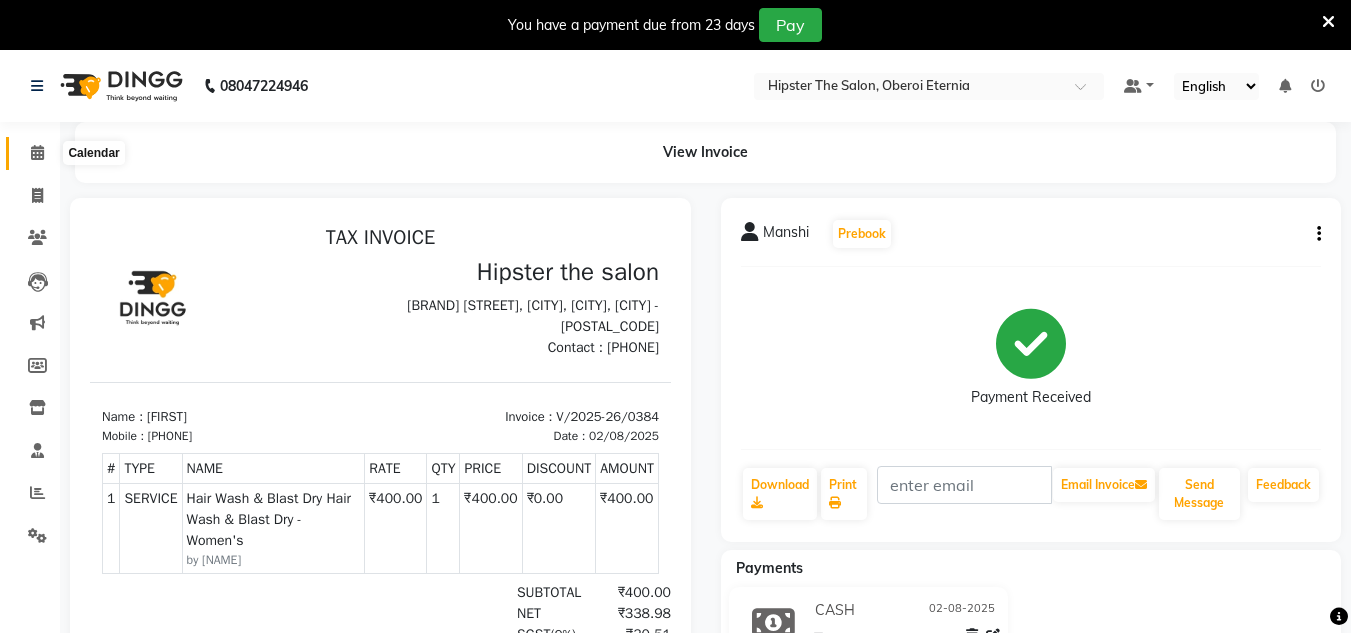 click 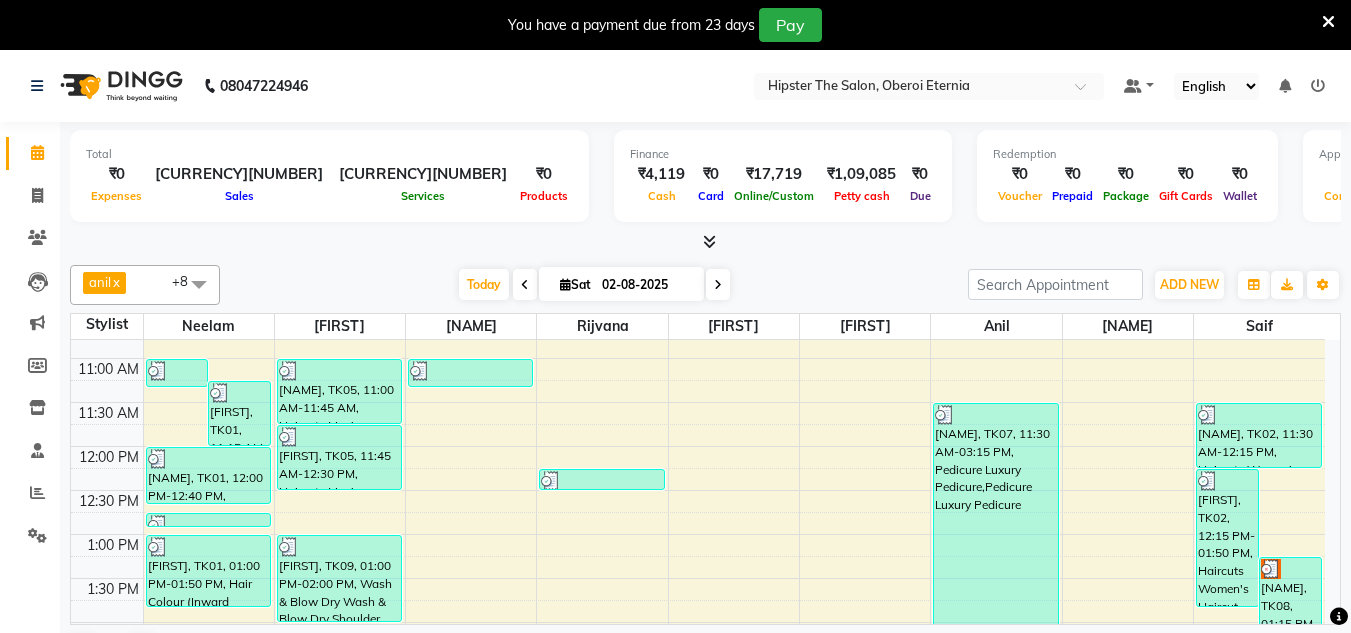 scroll, scrollTop: 246, scrollLeft: 0, axis: vertical 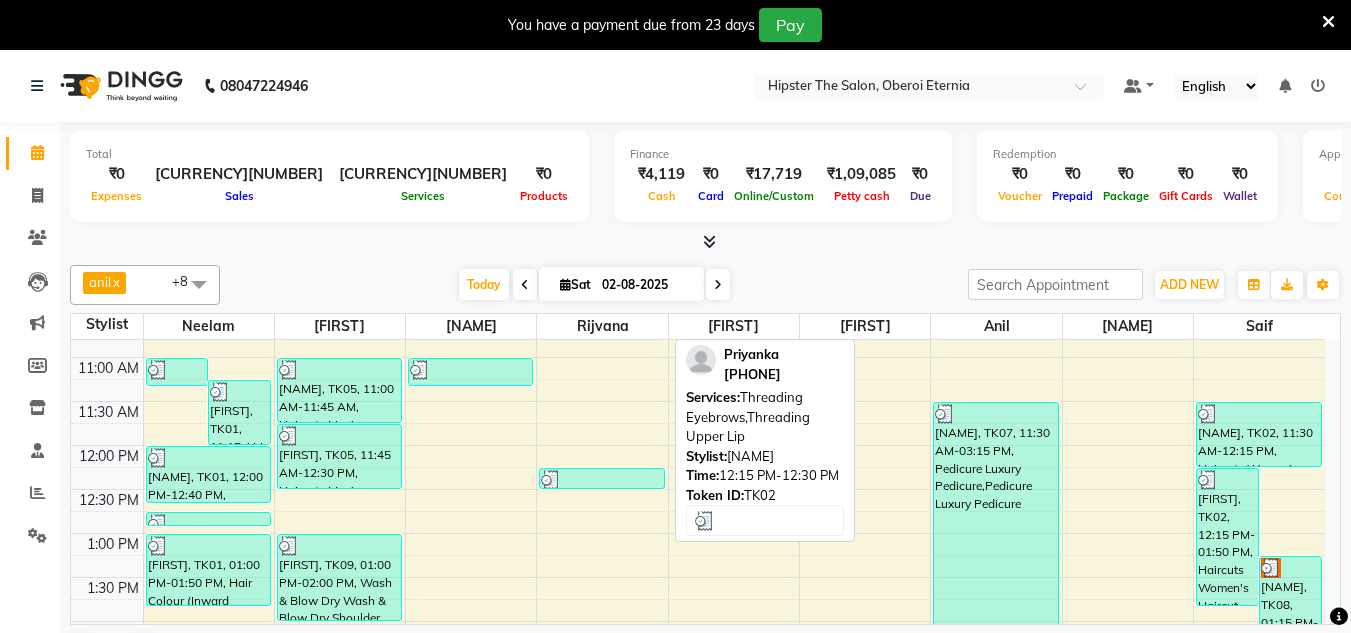click at bounding box center (601, 480) 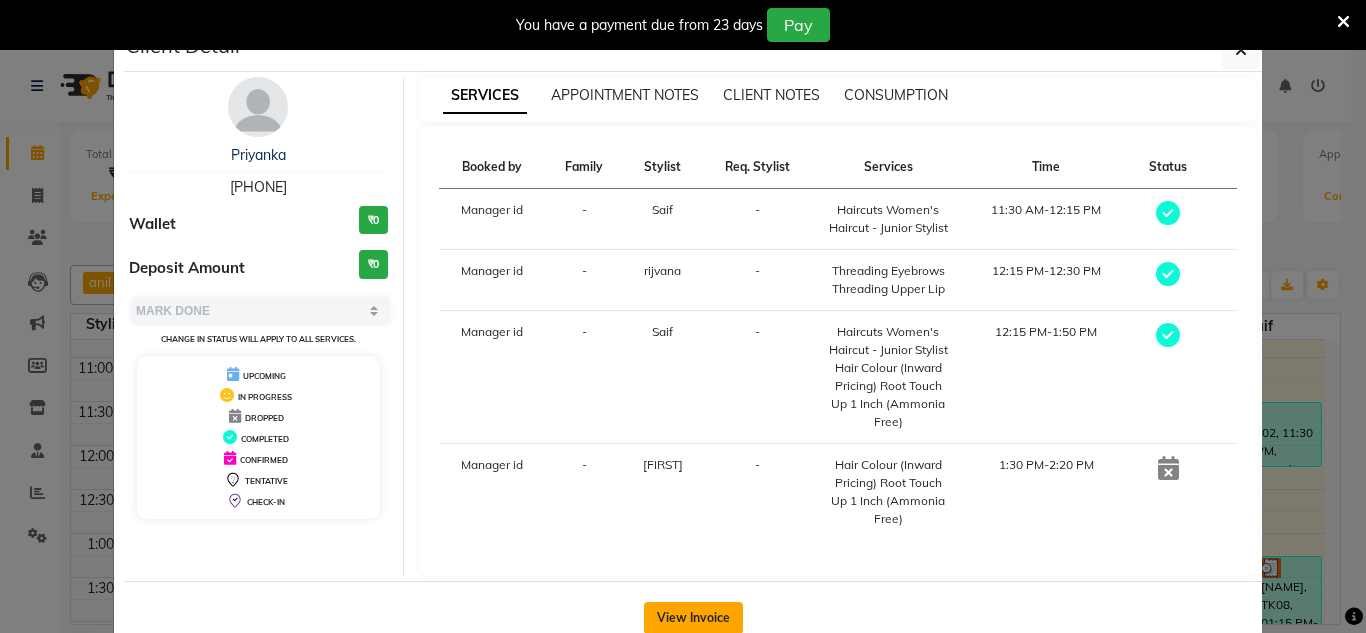 click on "View Invoice" 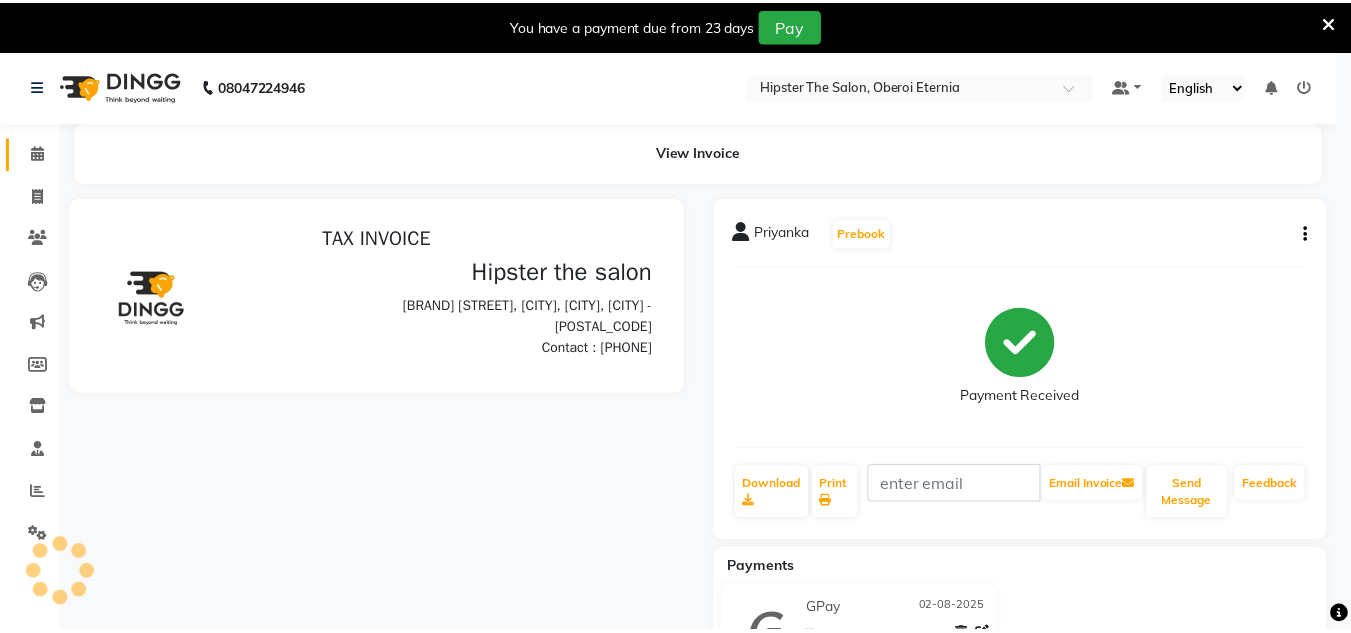 scroll, scrollTop: 0, scrollLeft: 0, axis: both 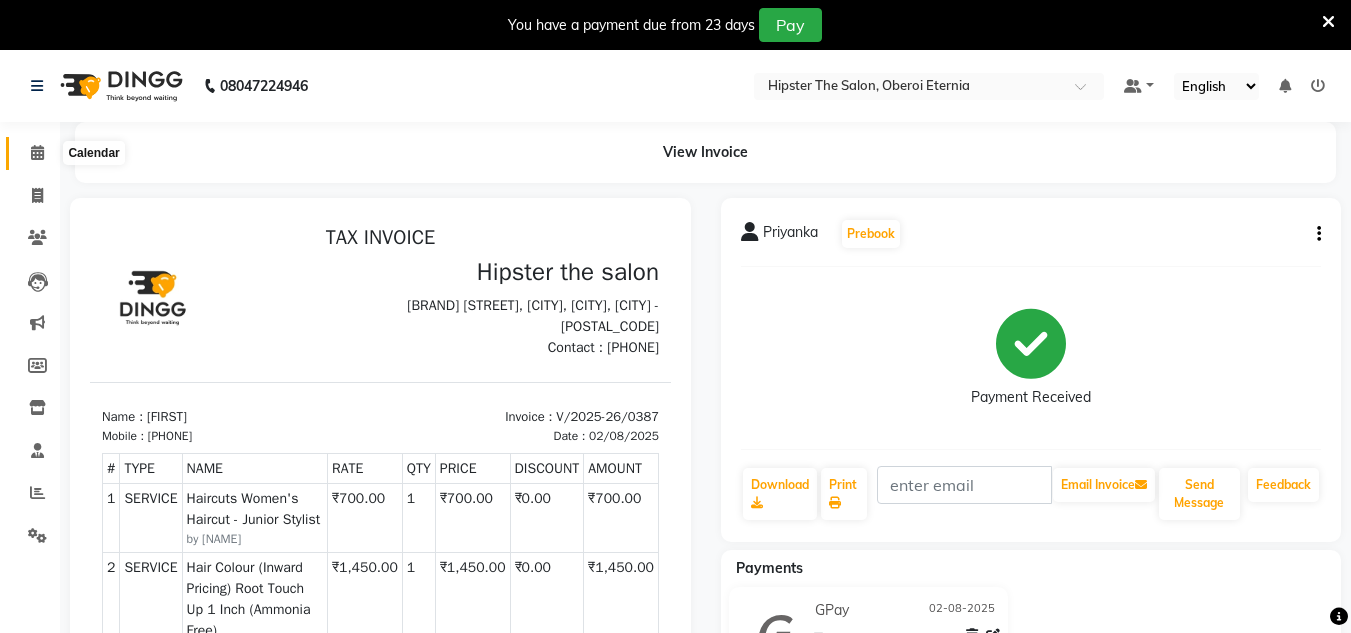 click 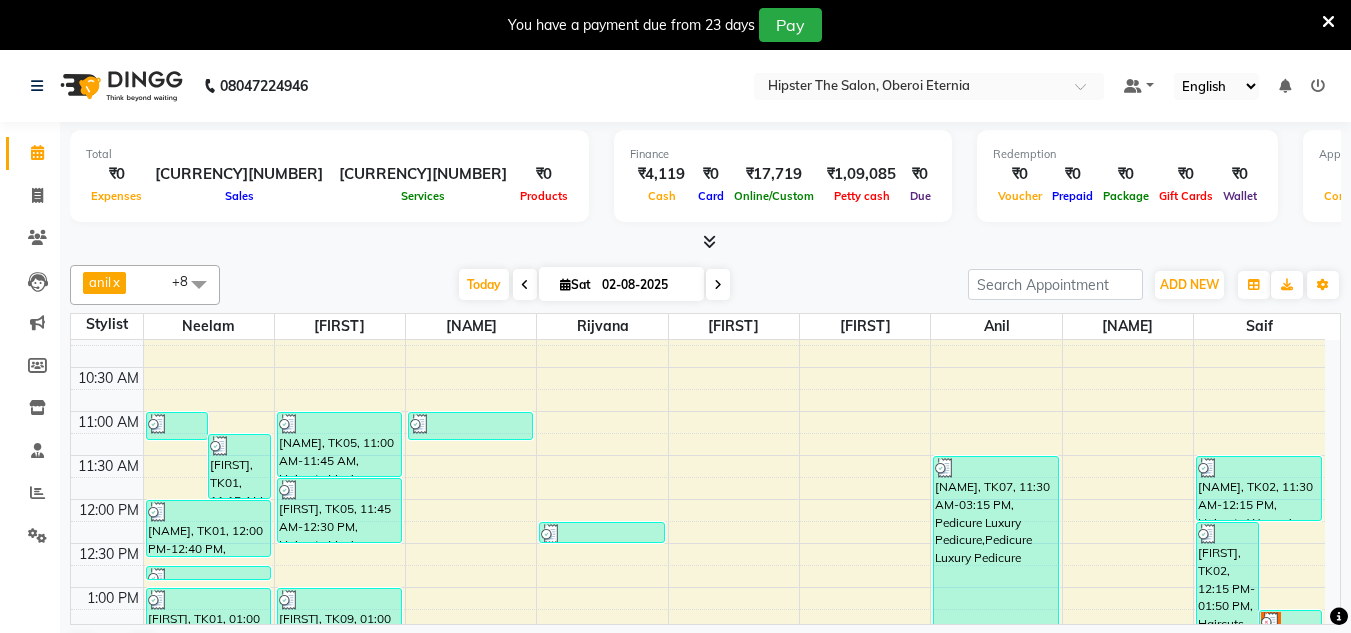 scroll, scrollTop: 194, scrollLeft: 0, axis: vertical 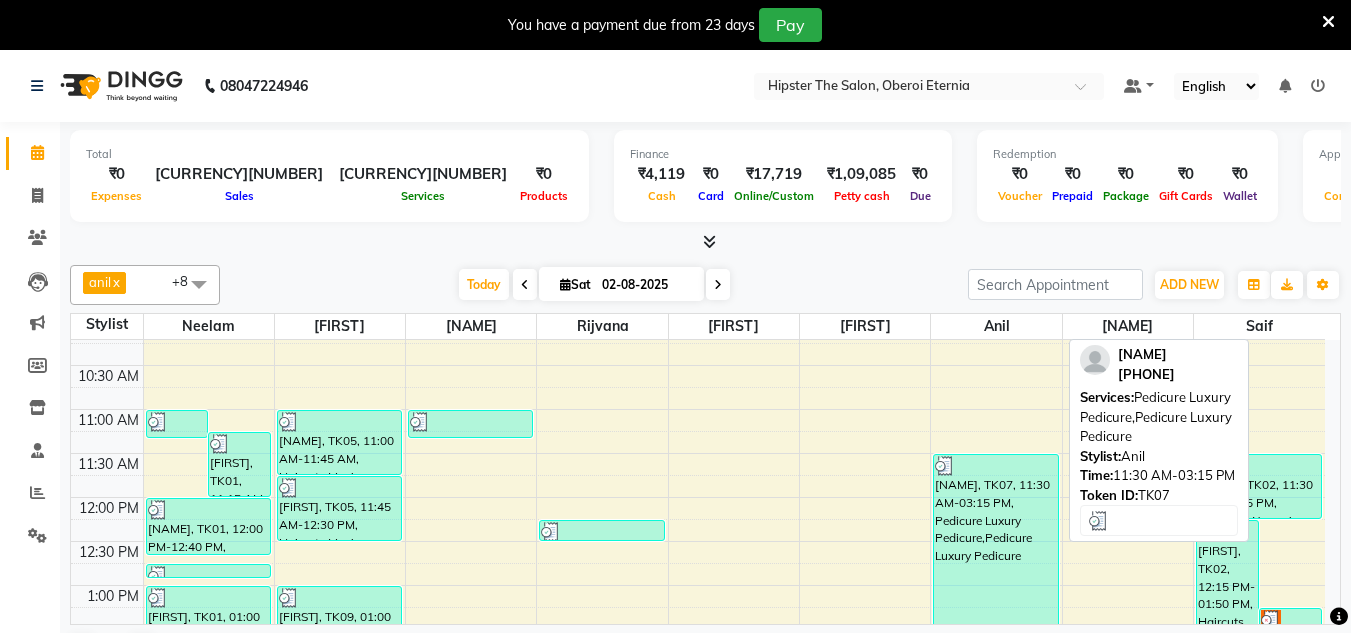 click on "[NAME], TK07, 11:30 AM-03:15 PM, Pedicure Luxury Pedicure,Pedicure Luxury Pedicure" at bounding box center (995, 618) 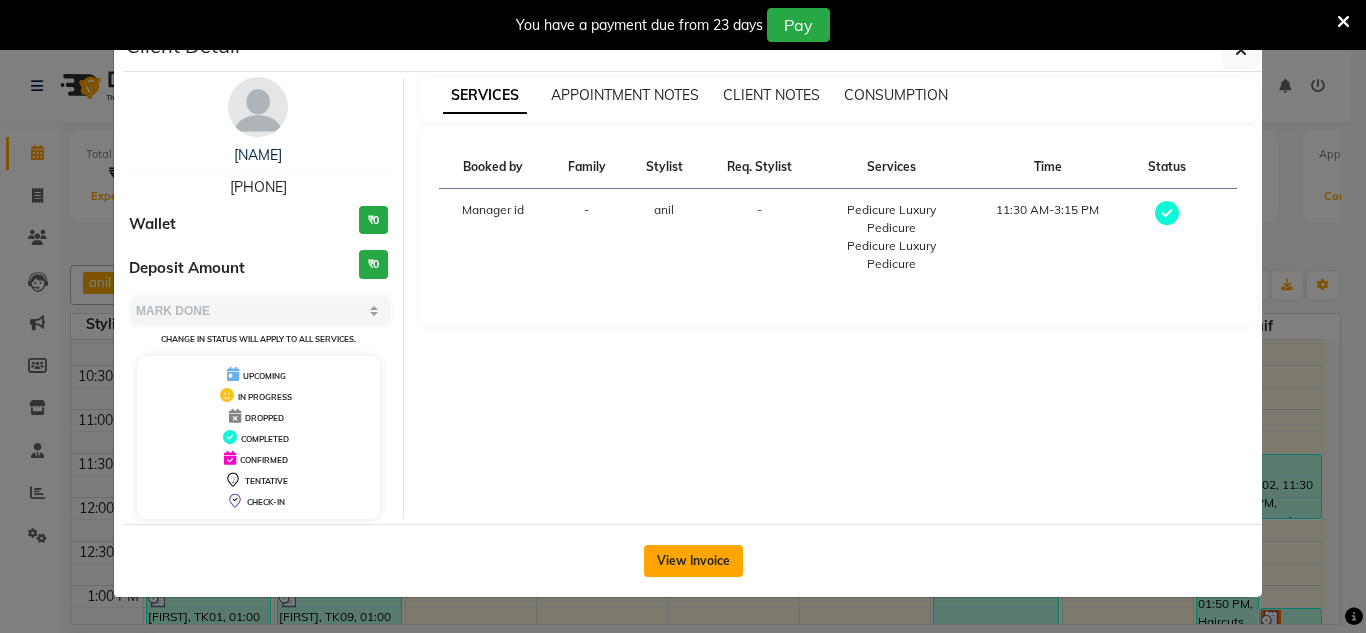 click on "View Invoice" 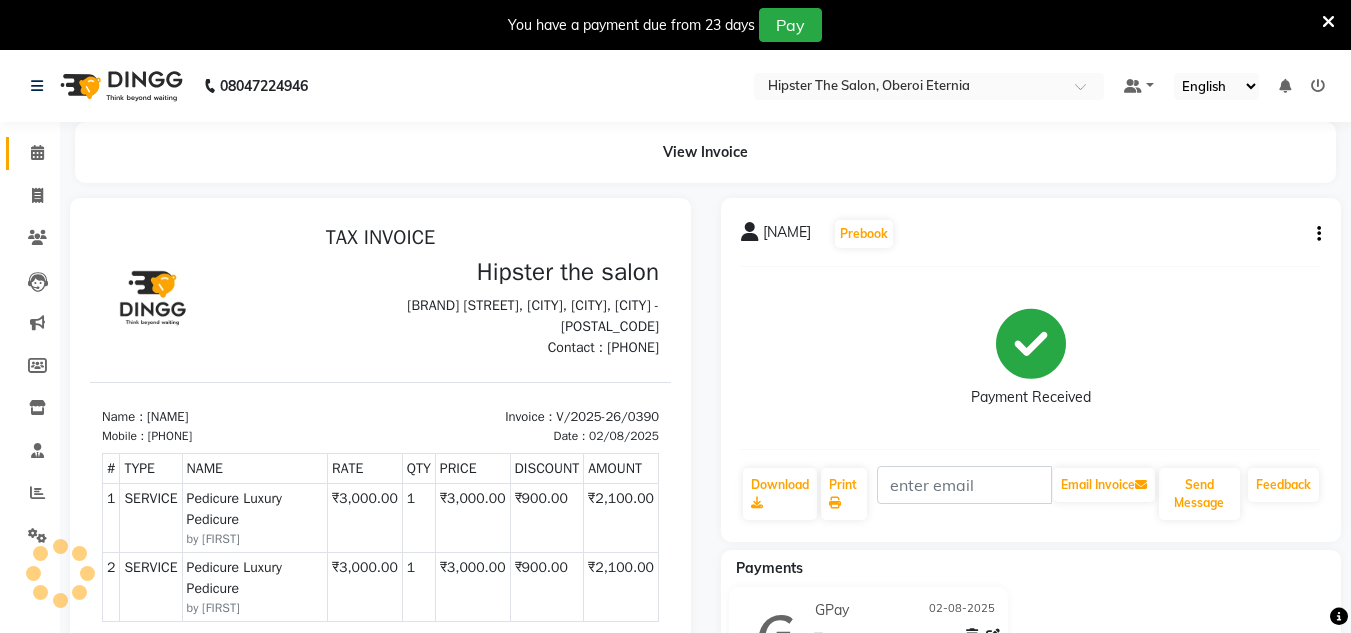 scroll, scrollTop: 0, scrollLeft: 0, axis: both 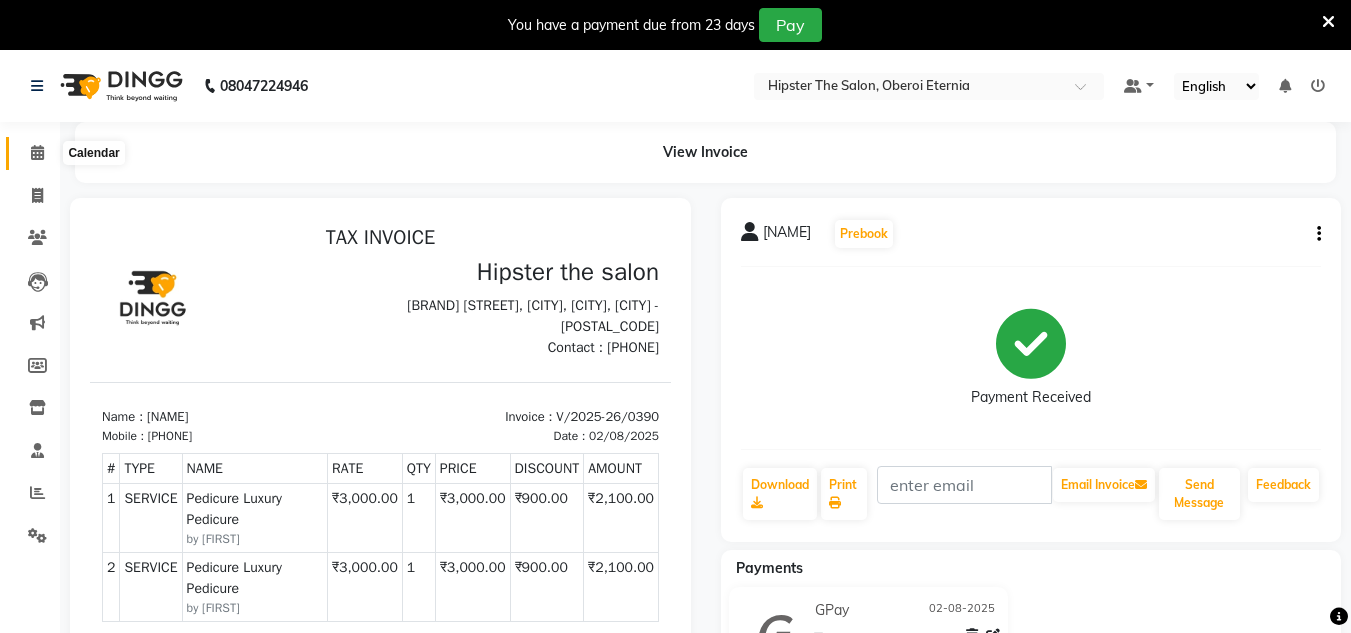 click 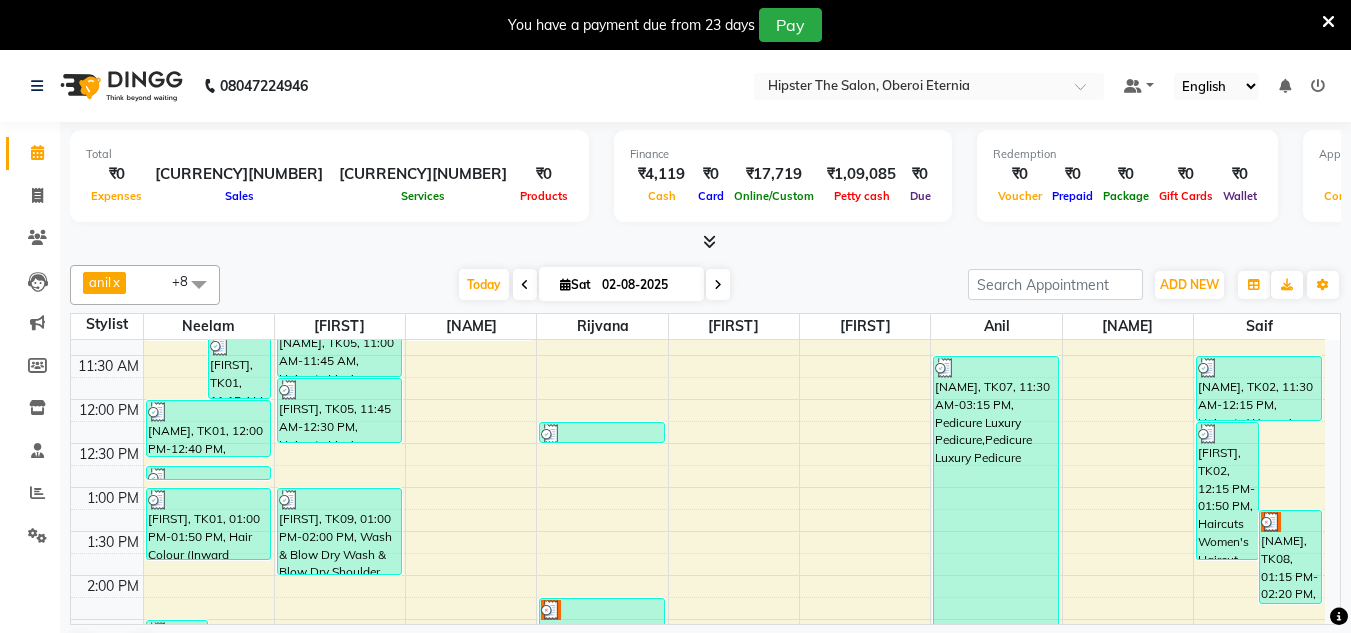 scroll, scrollTop: 294, scrollLeft: 0, axis: vertical 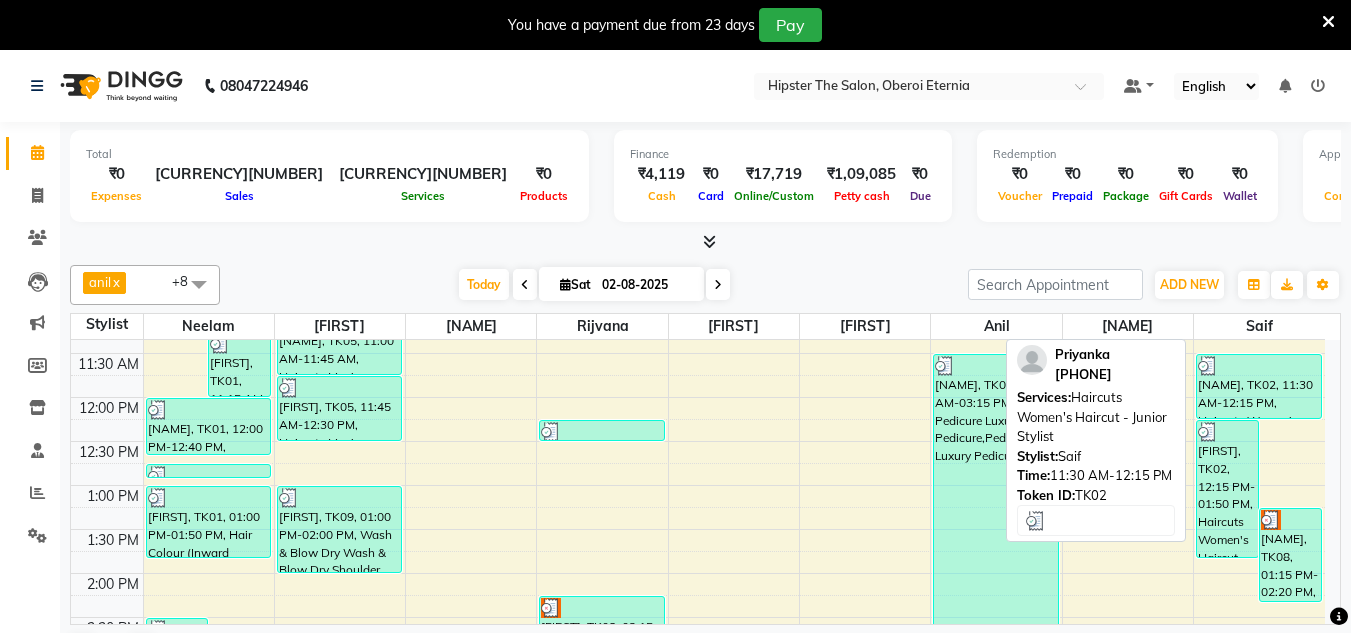 click on "[NAME], TK02, 11:30 AM-12:15 PM, Haircuts Women's Haircut - Junior Stylist" at bounding box center (1259, 386) 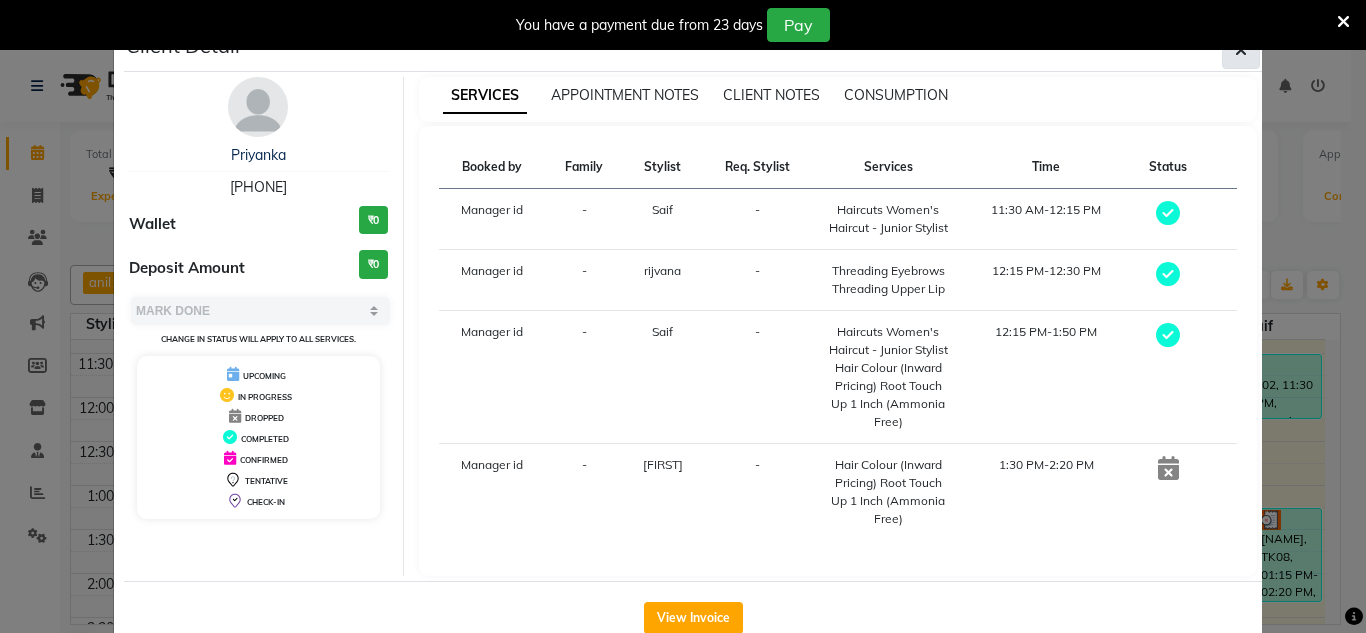 click 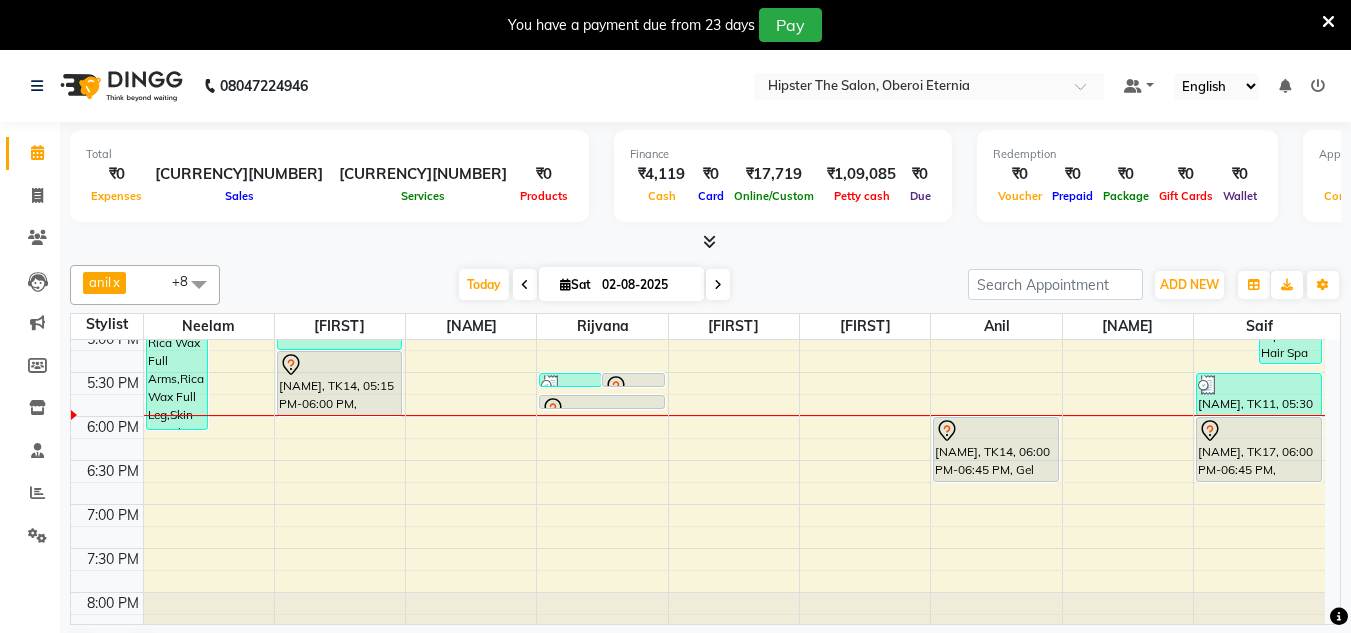scroll, scrollTop: 805, scrollLeft: 0, axis: vertical 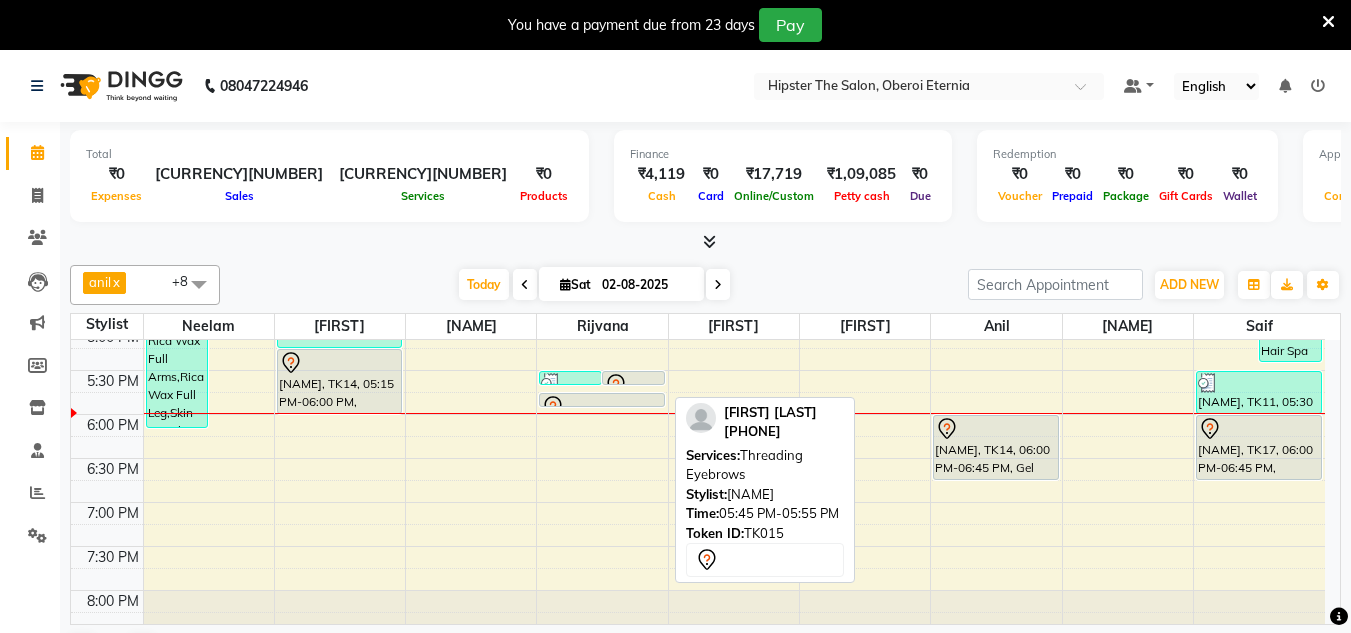 click at bounding box center (601, 406) 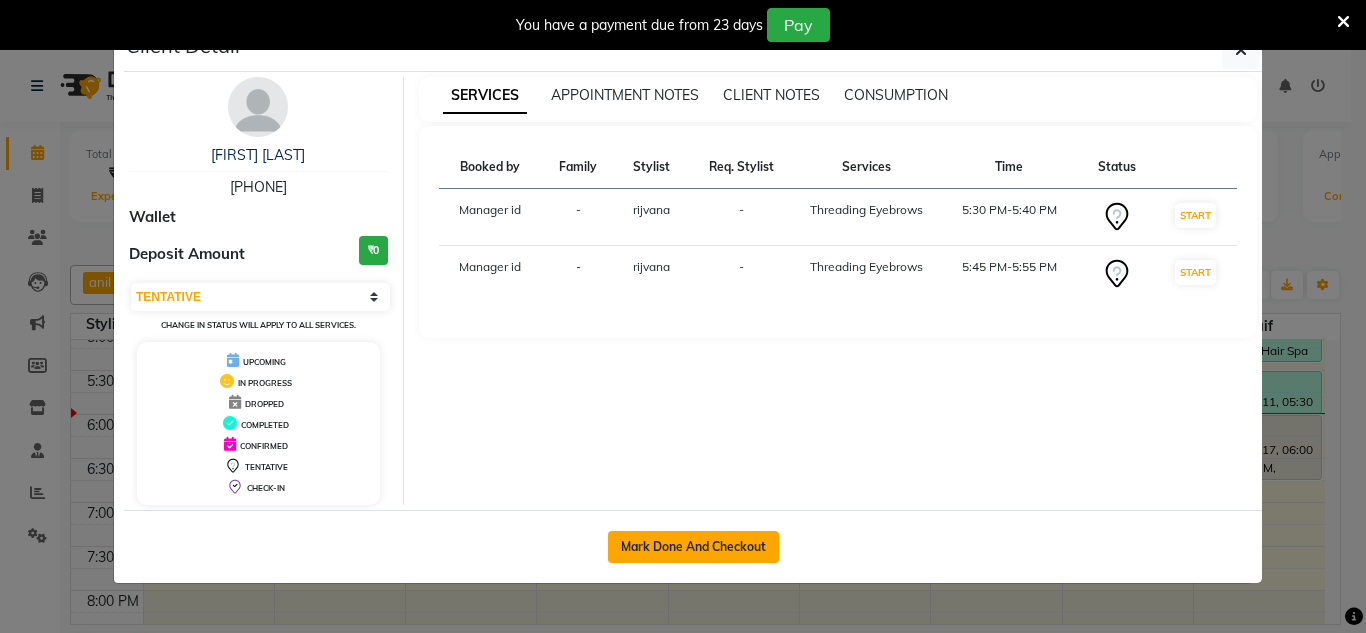 click on "Mark Done And Checkout" 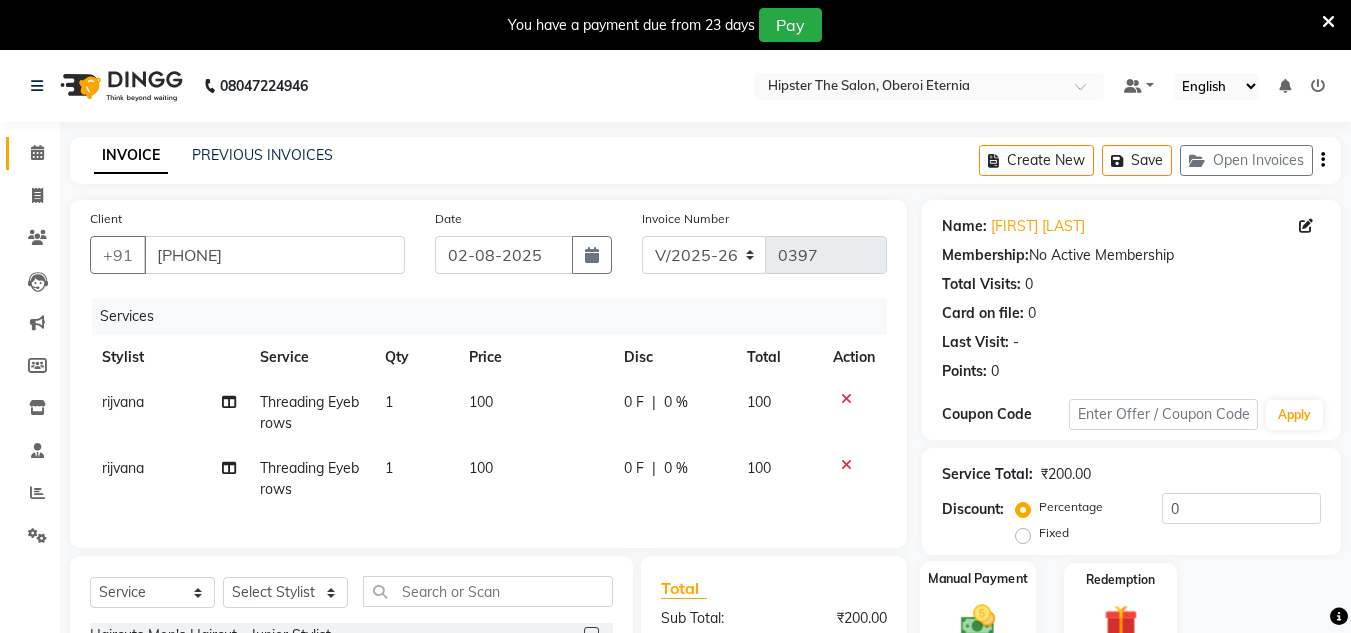scroll, scrollTop: 258, scrollLeft: 0, axis: vertical 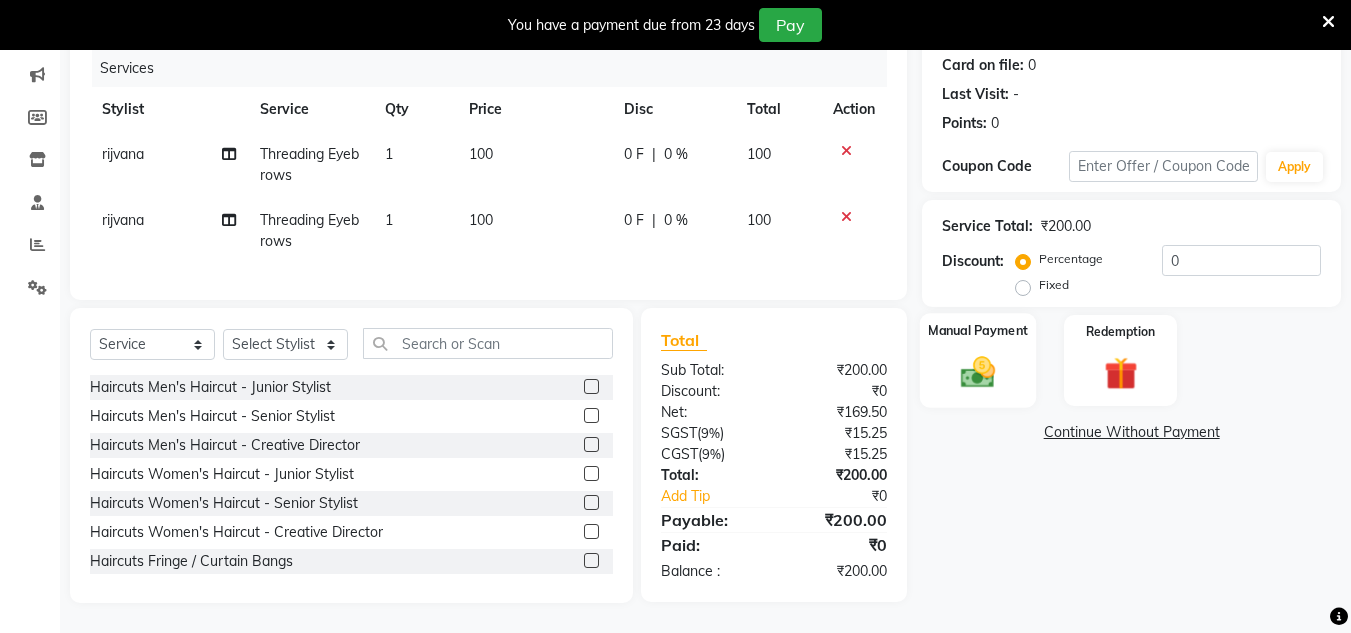 click 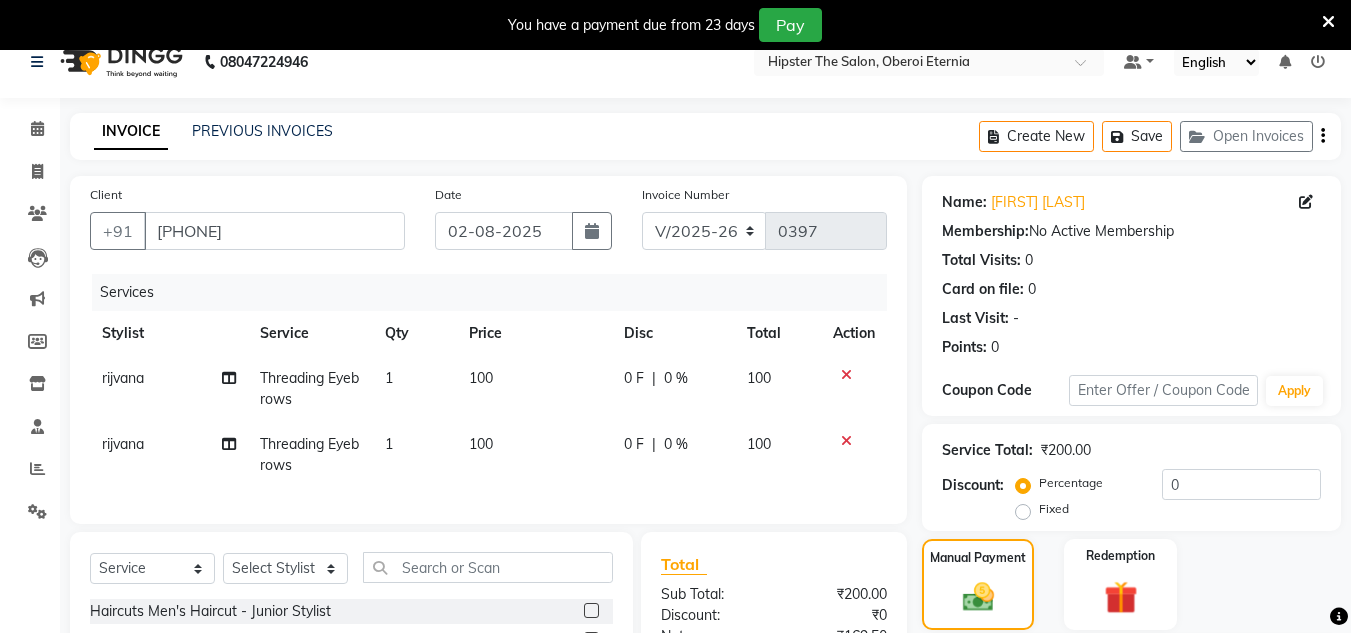 scroll, scrollTop: 263, scrollLeft: 0, axis: vertical 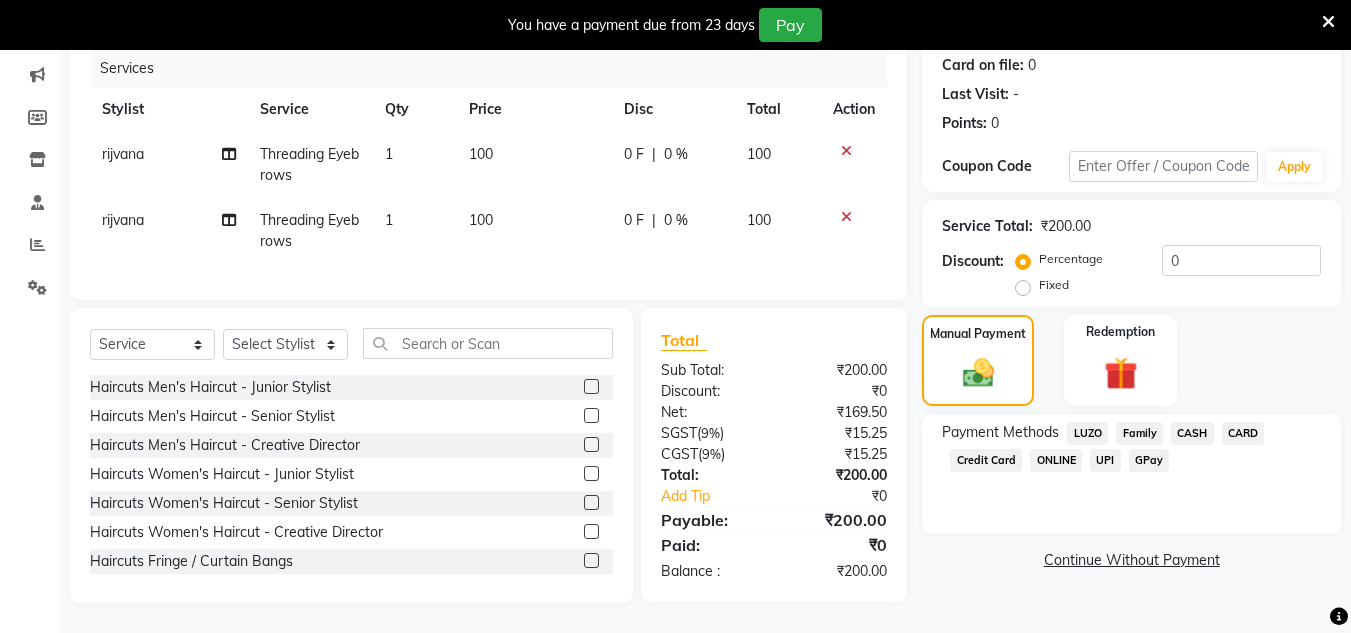click on "GPay" 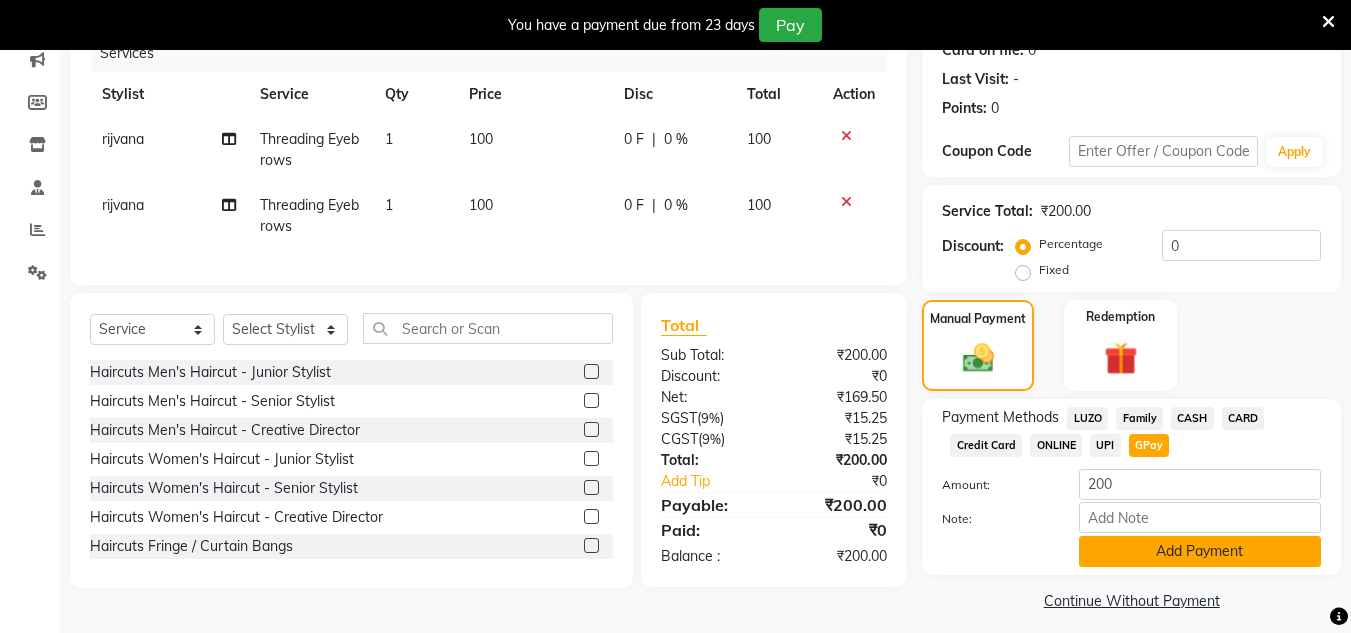 click on "Add Payment" 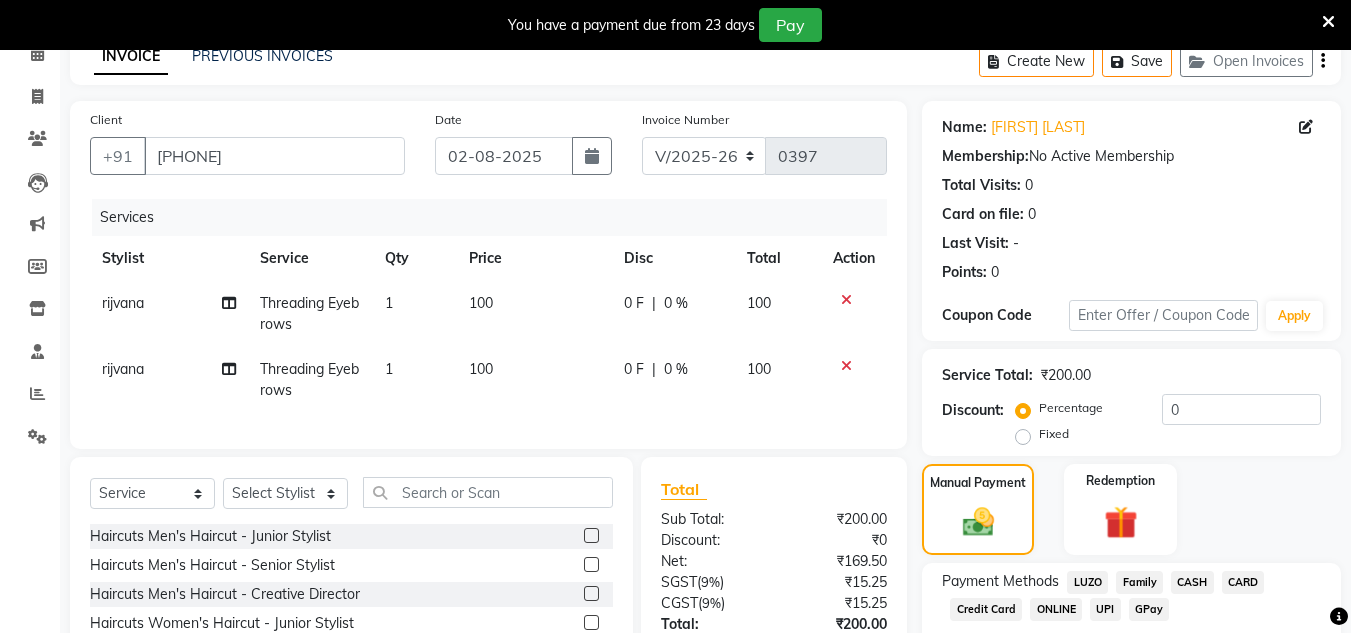 scroll, scrollTop: 333, scrollLeft: 0, axis: vertical 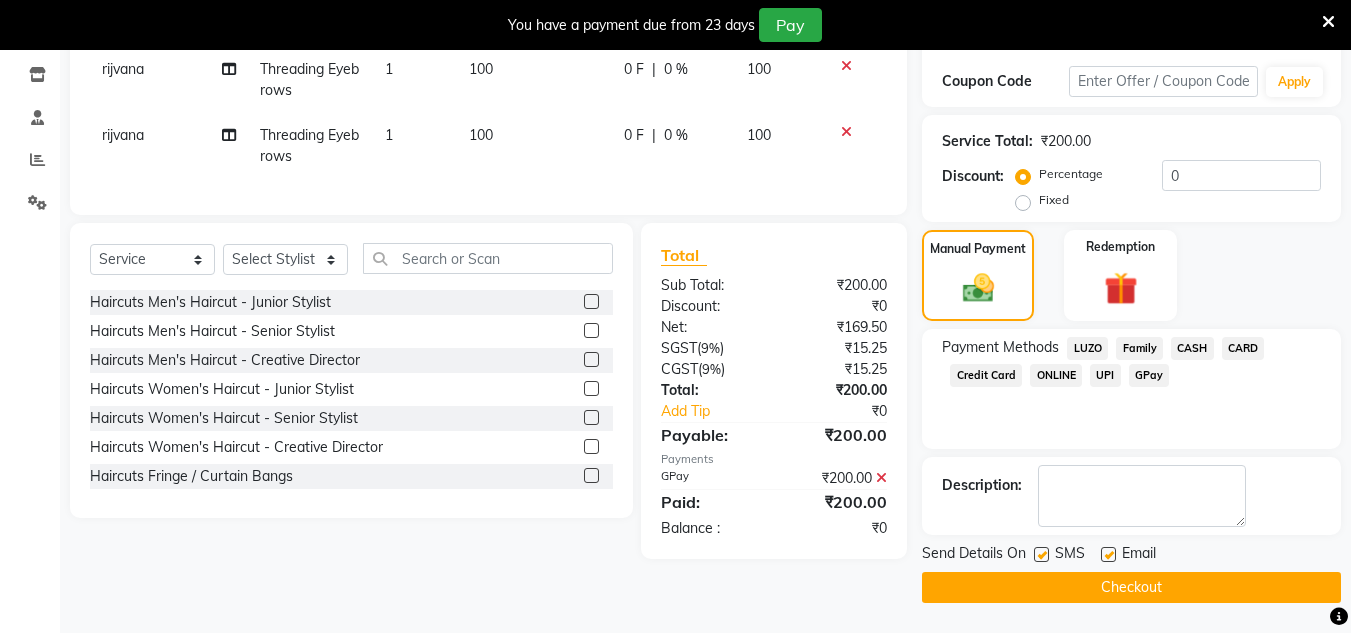click on "CASH" 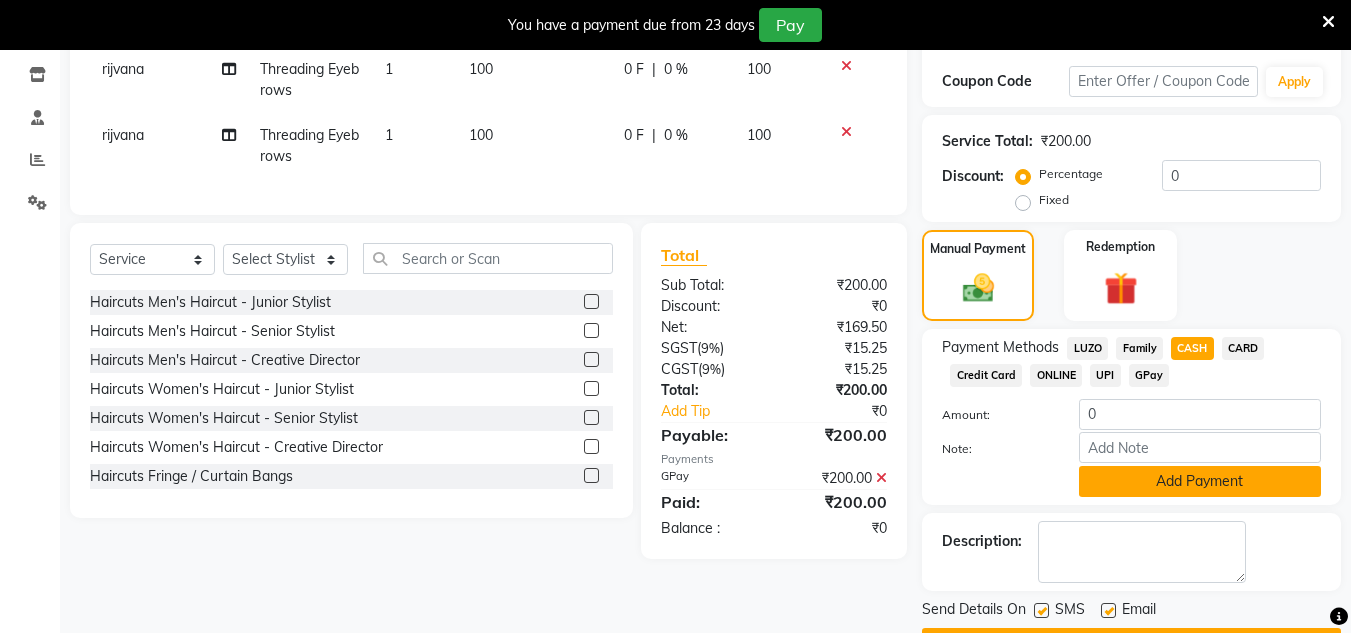 click on "Add Payment" 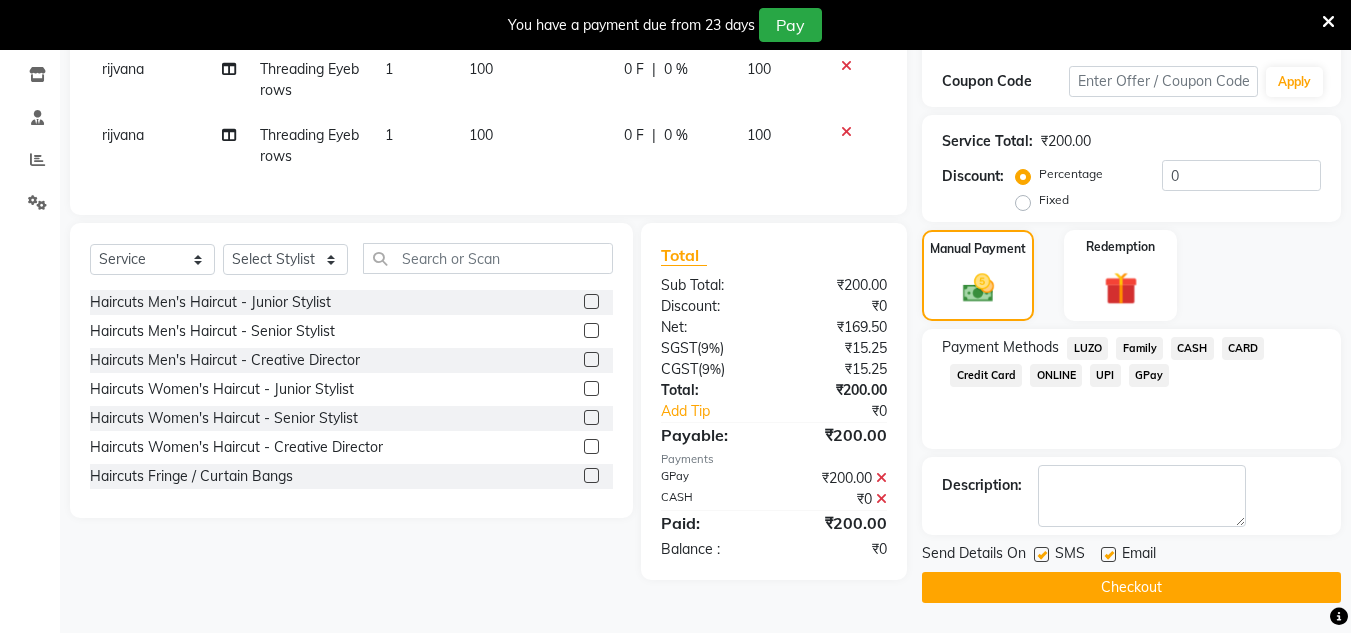 click 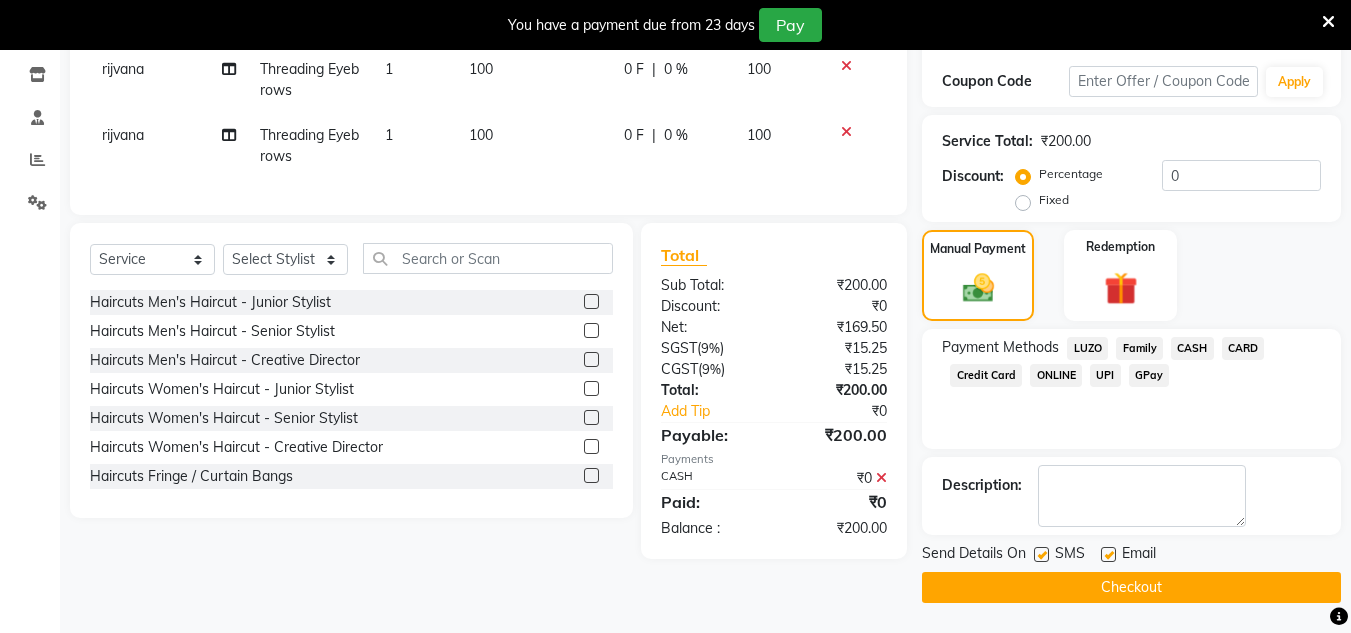 click on "Checkout" 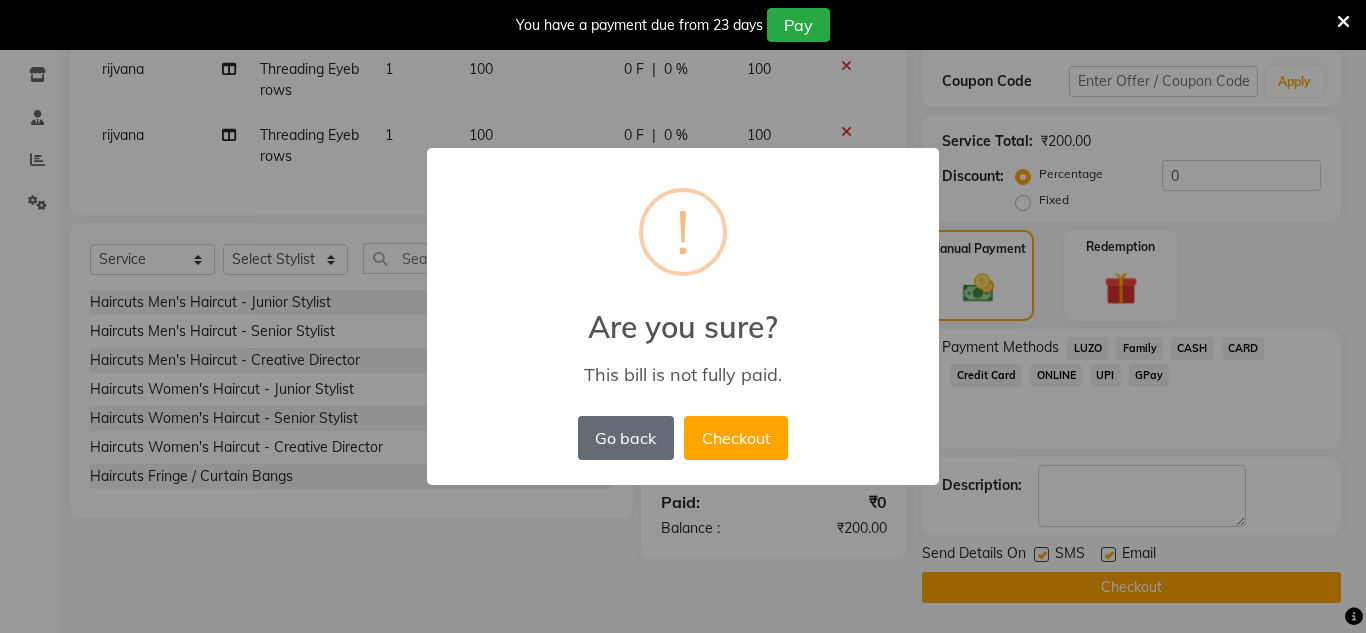 click on "Go back" at bounding box center [626, 438] 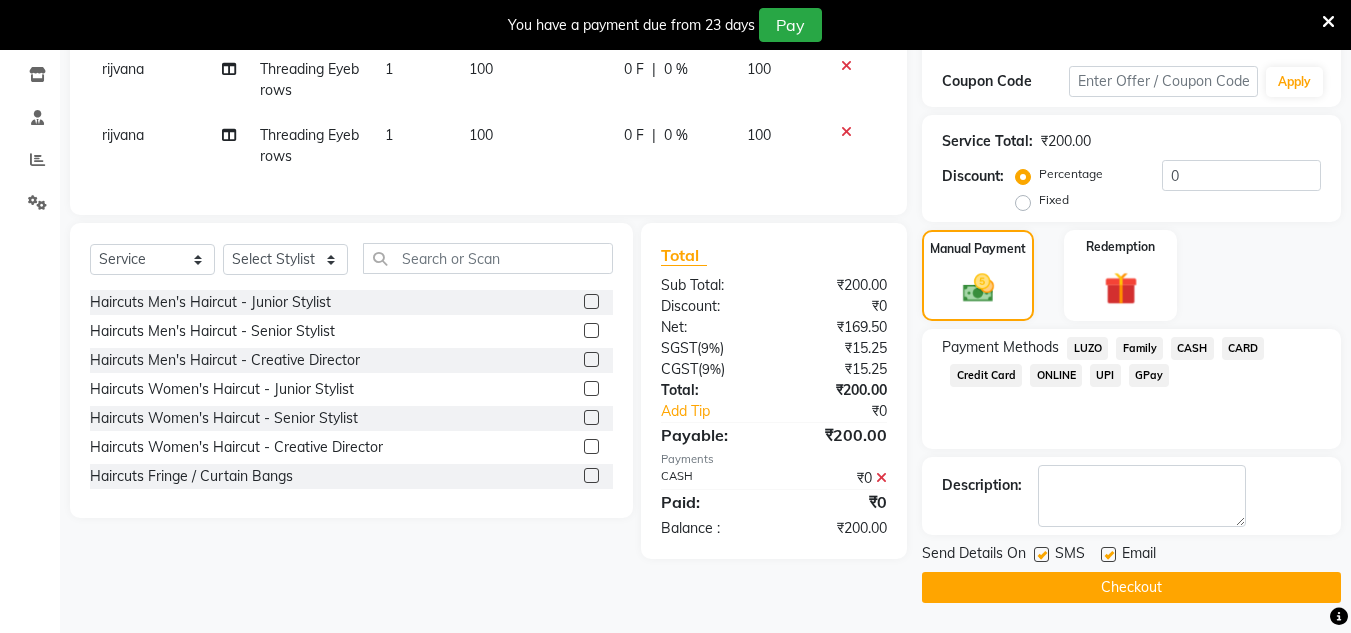 click 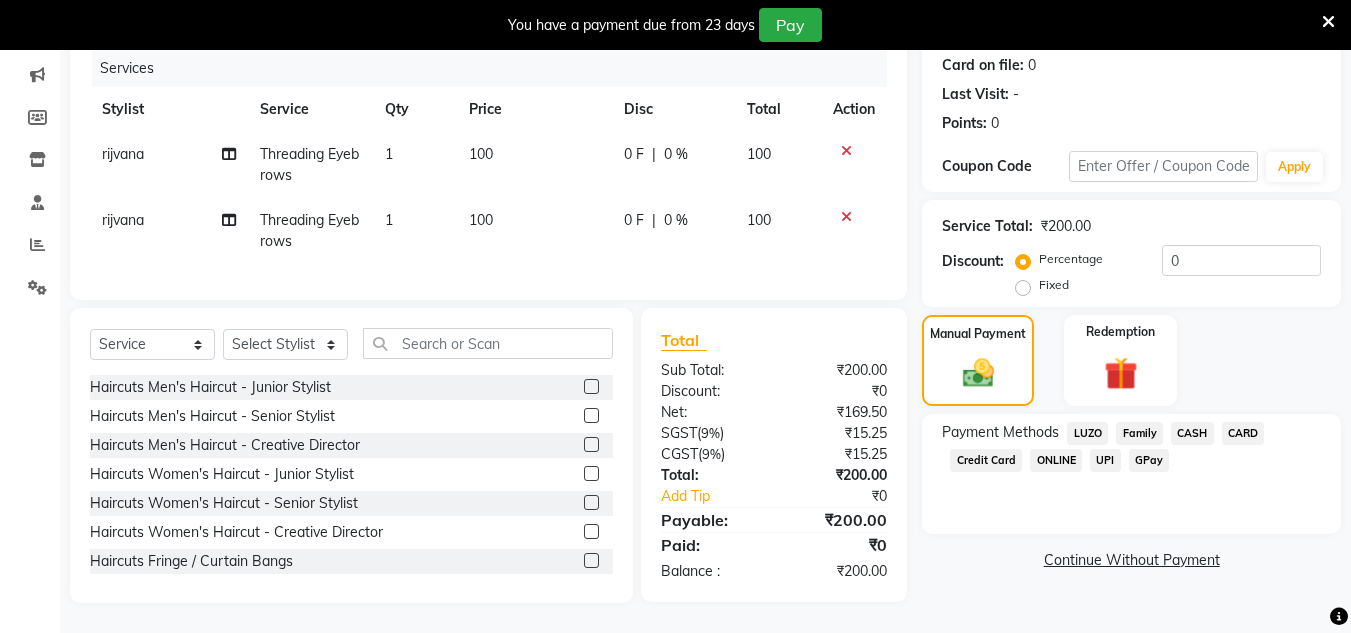scroll, scrollTop: 263, scrollLeft: 0, axis: vertical 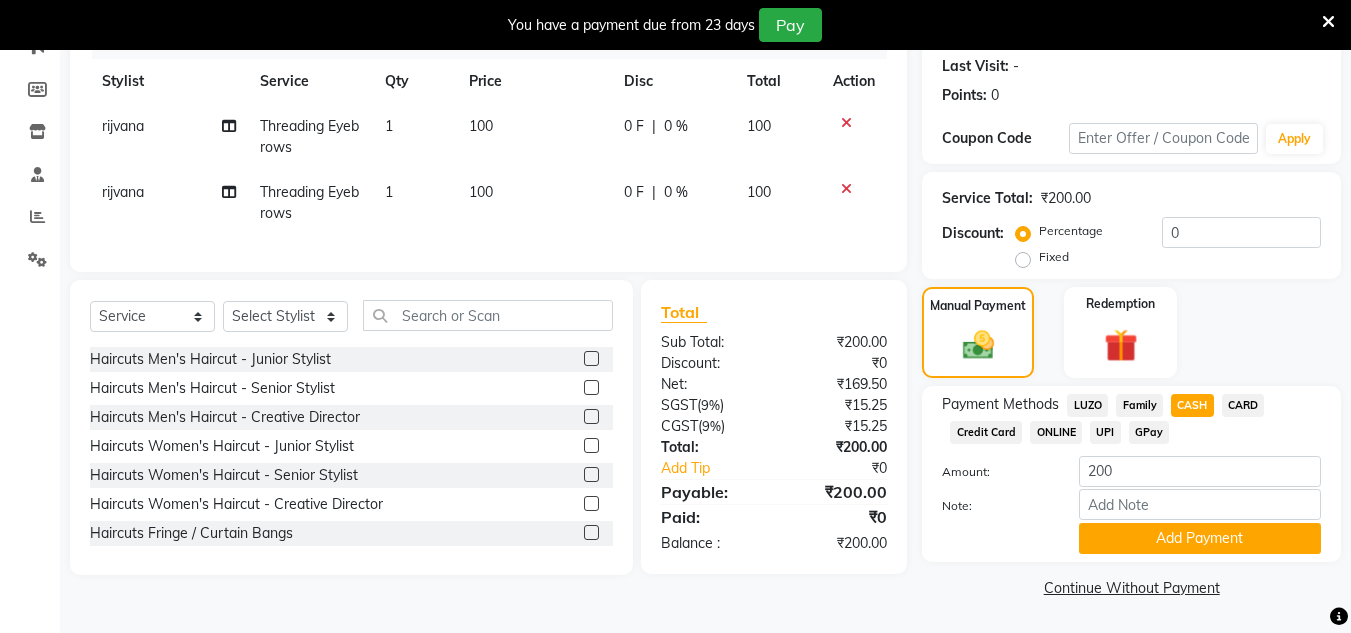 click on "rijvana" 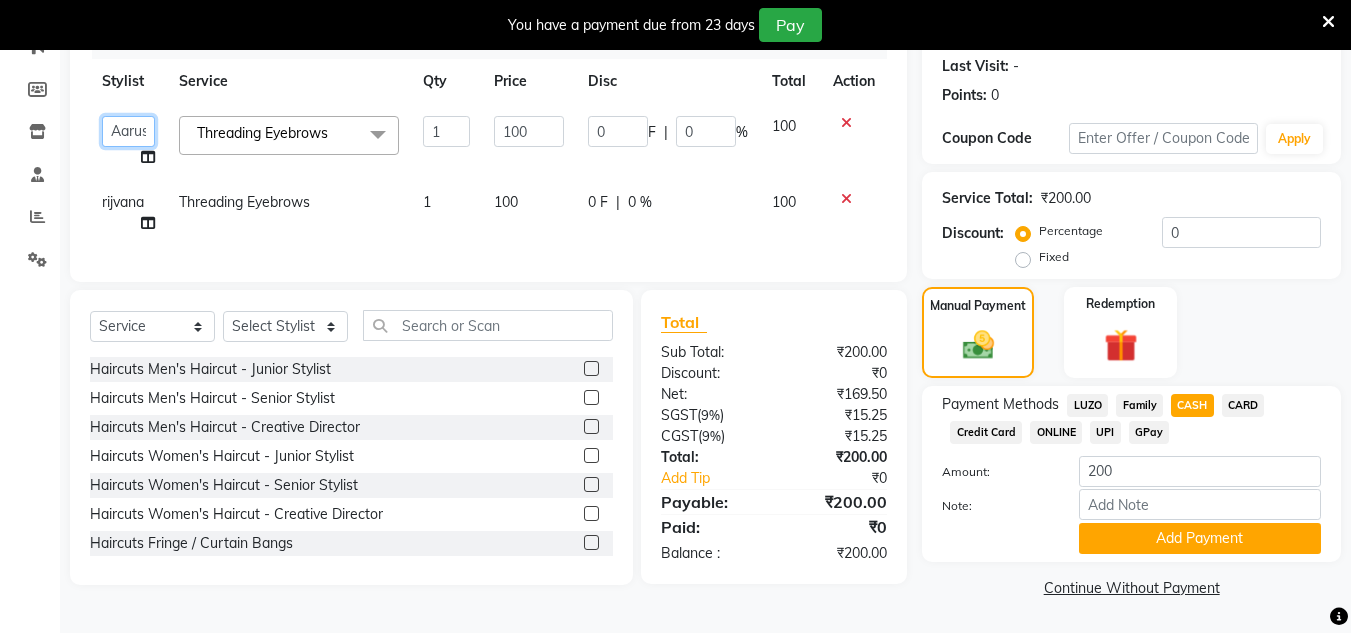 click on "[NAME] [NAME] [NAME] [NAME] [NAME] [NAME] [NAME] [NAME] [NAME] Manager id [NAME] [NAME] [NAME] [NAME] [NAME] [NAME] [NAME] [NAME] [NAME]" 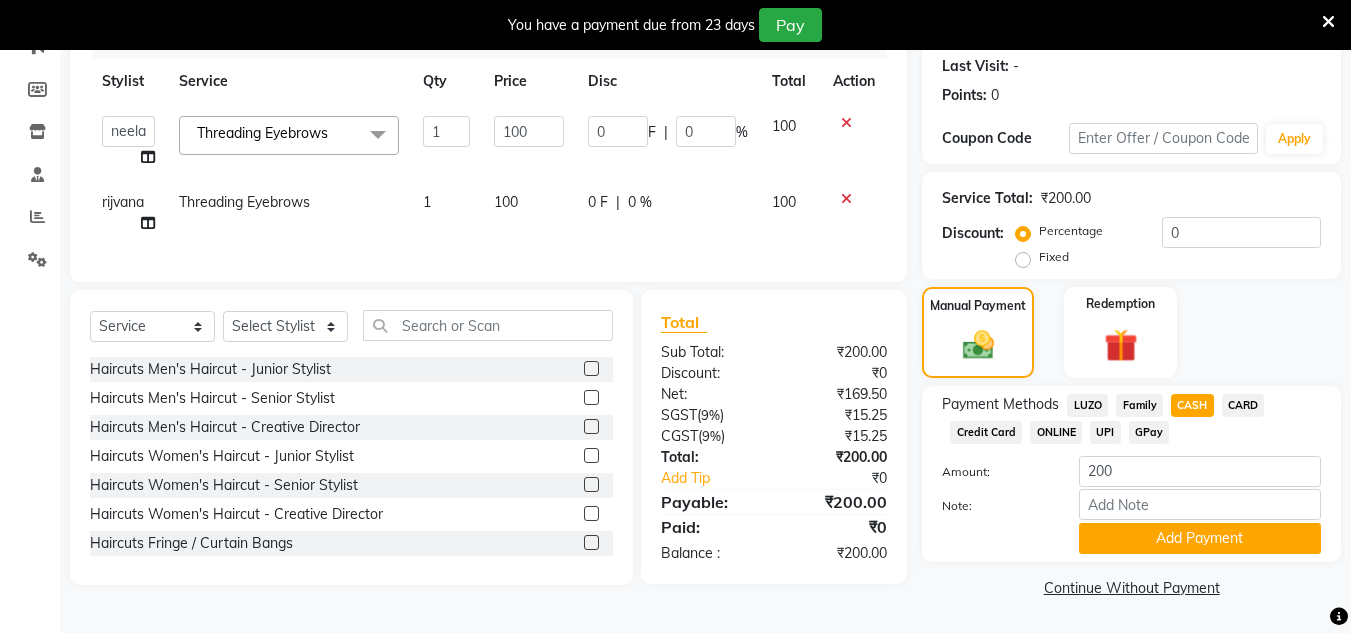 click on "rijvana" 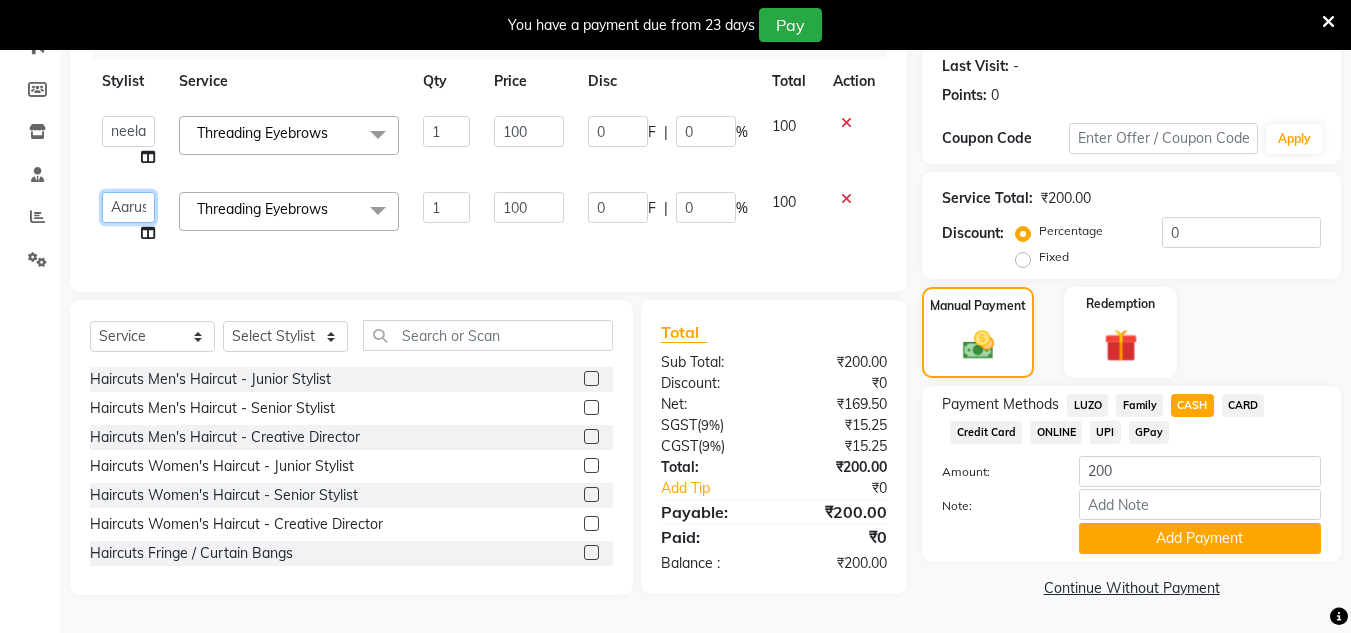 click on "[NAME] [NAME] [NAME] [NAME] [NAME] [NAME] [NAME] [NAME] [NAME] Manager id [NAME] [NAME] [NAME] [NAME] [NAME] [NAME] [NAME] [NAME] [NAME]" 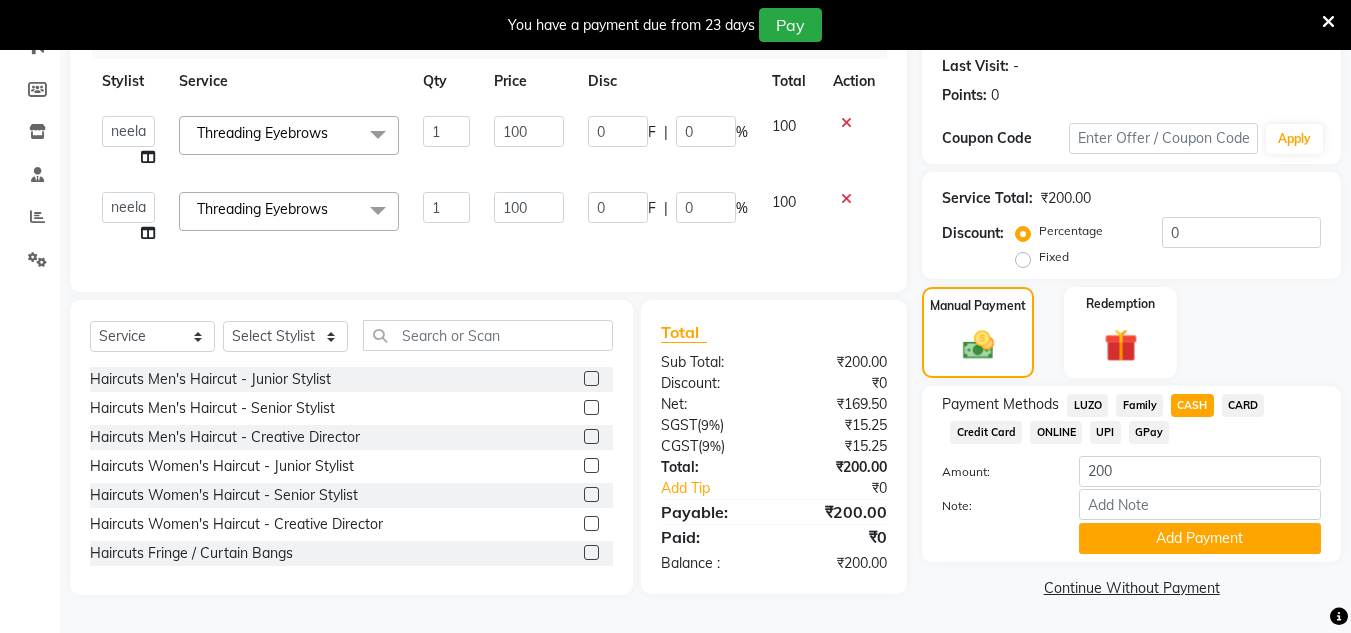 scroll, scrollTop: 283, scrollLeft: 0, axis: vertical 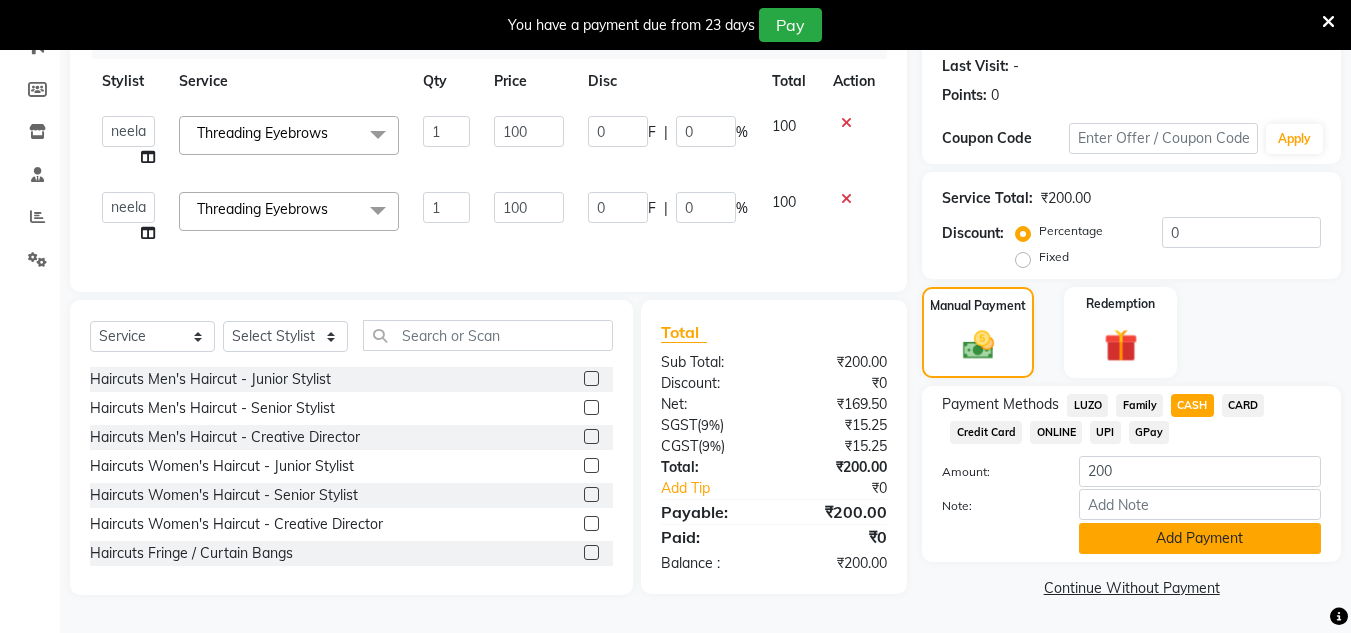 click on "Add Payment" 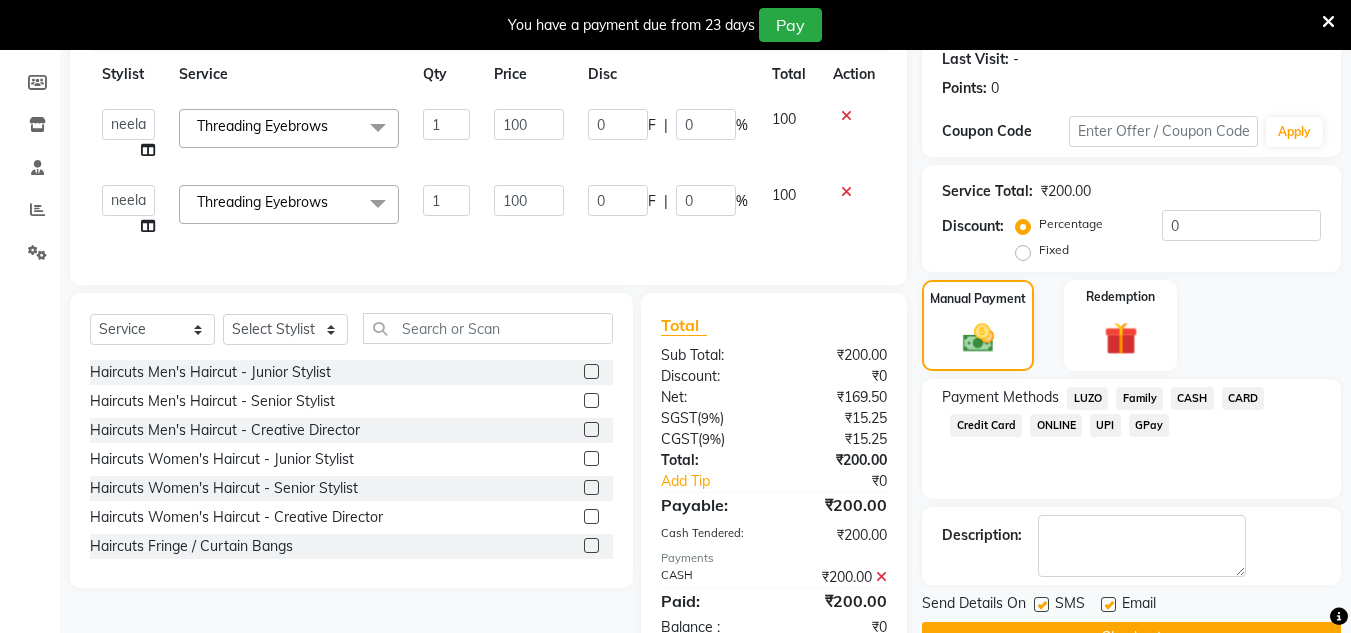 scroll, scrollTop: 353, scrollLeft: 0, axis: vertical 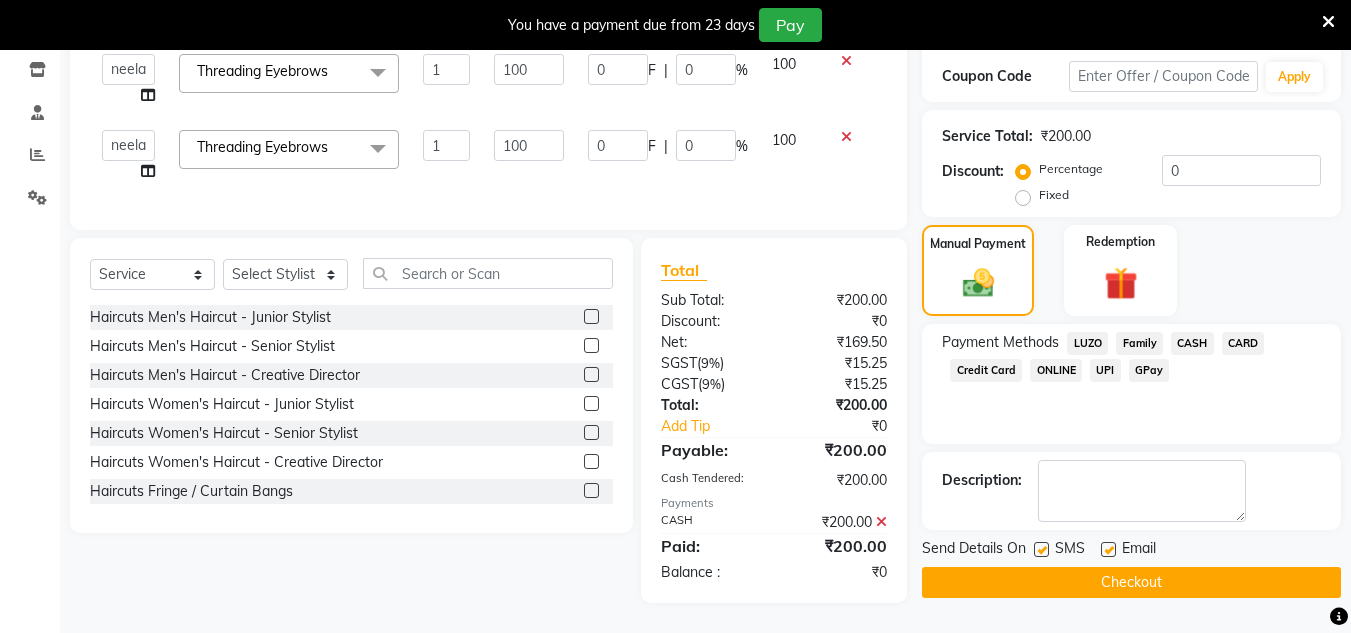 click on "Checkout" 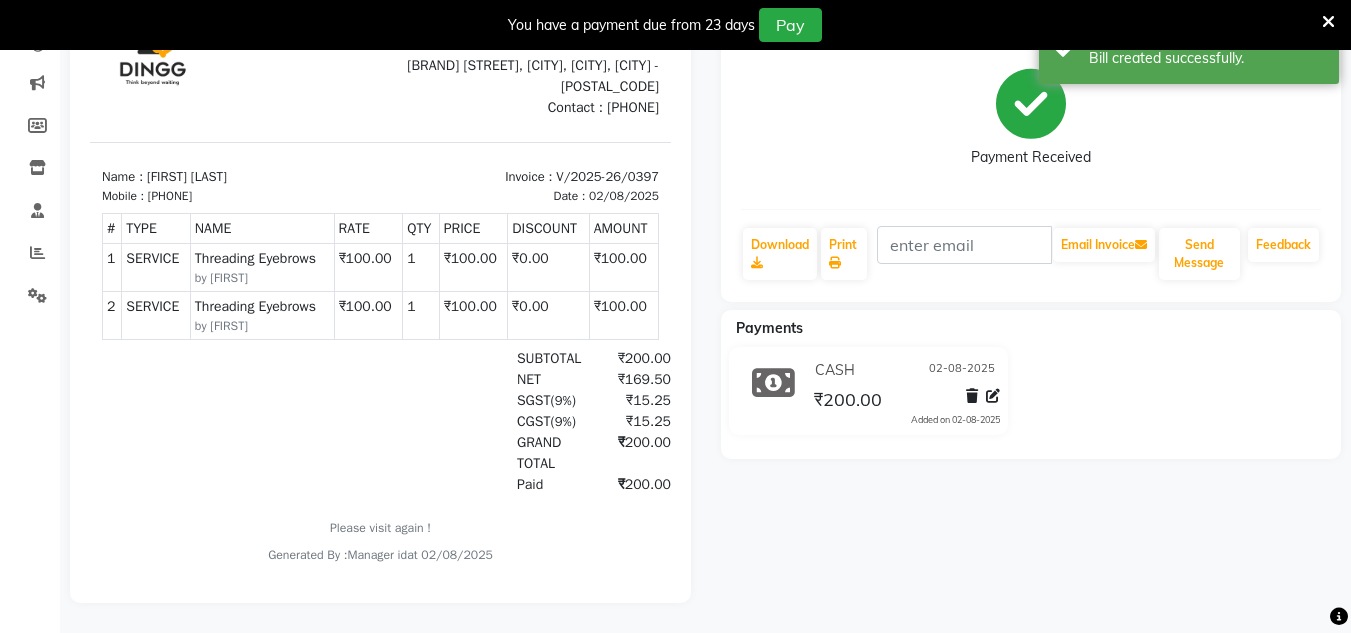 scroll, scrollTop: 0, scrollLeft: 0, axis: both 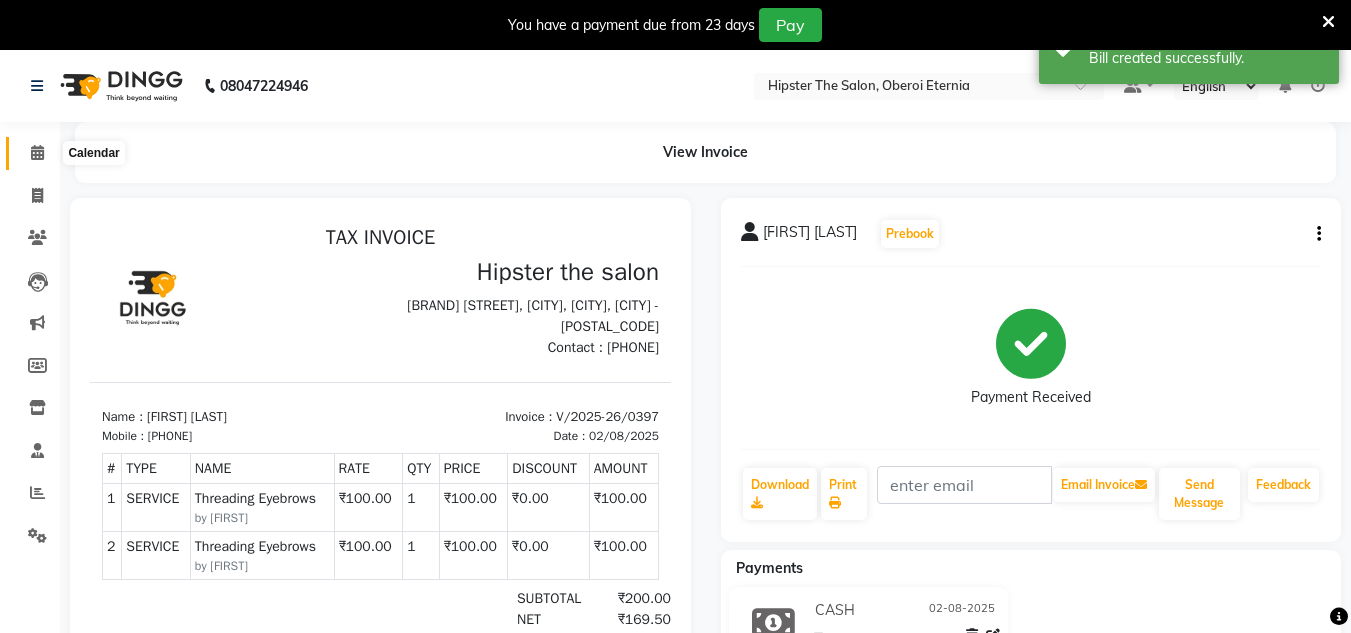 click 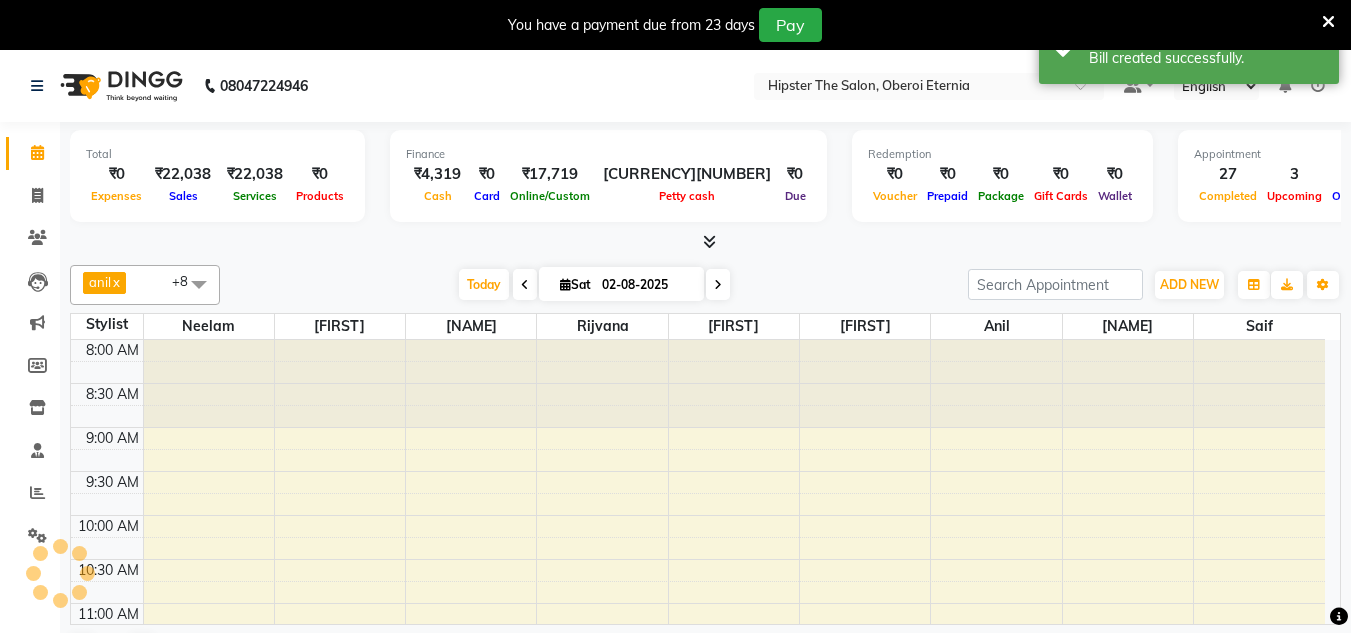 scroll, scrollTop: 0, scrollLeft: 0, axis: both 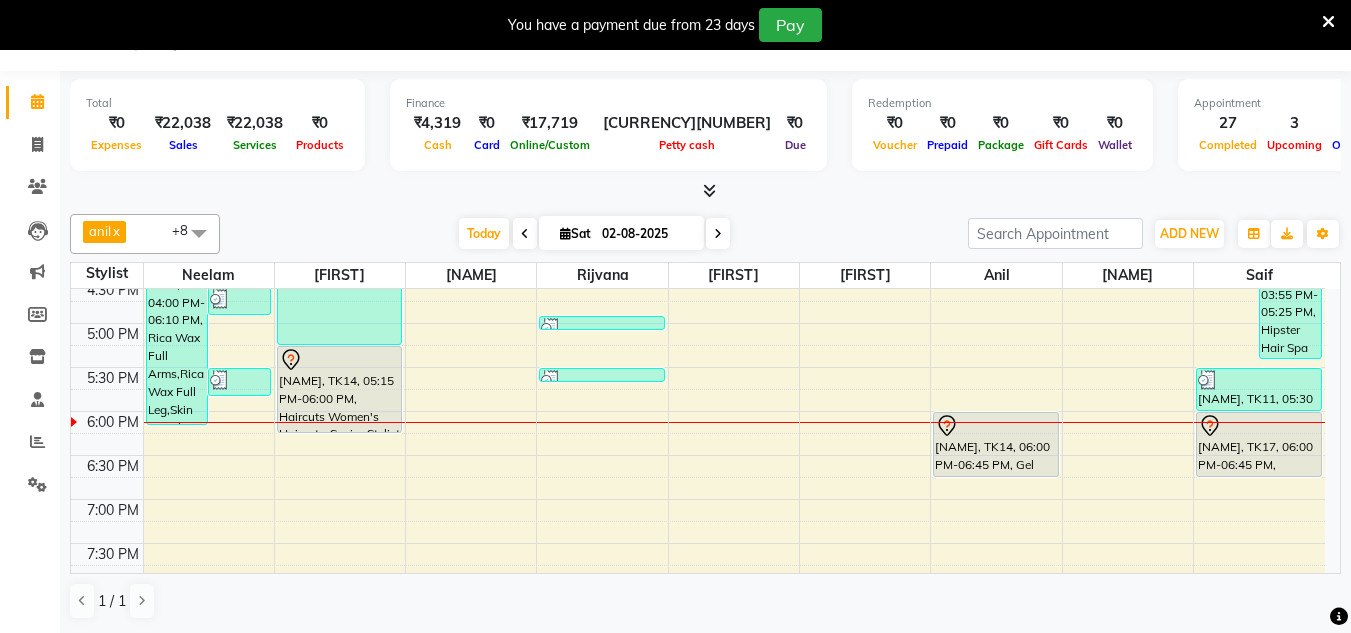 click on "[FIRST], TK05, 11:00 AM-11:45 AM, Haircuts Men's Haircut - Senior Stylist     [FIRST], TK05, 11:45 AM-12:30 PM, Haircuts Men's Haircut - Senior Stylist     [FIRST], TK09, 01:00 PM-02:00 PM, Wash & Blow Dry Wash & Blow Dry Shoulder Length     [FIRST], TK10, 02:45 PM-05:15 PM, Hair Colour (Inward Pricing) Global Women's (Inward Pricing)             [FIRST] [LAST], TK14, 05:15 PM-06:00 PM, Haircuts Women's Haircut - Senior Stylist             [FIRST] [LAST], TK14, 05:15 PM-06:00 PM, Haircuts Women's Haircut - Senior Stylist" at bounding box center [340, 103] 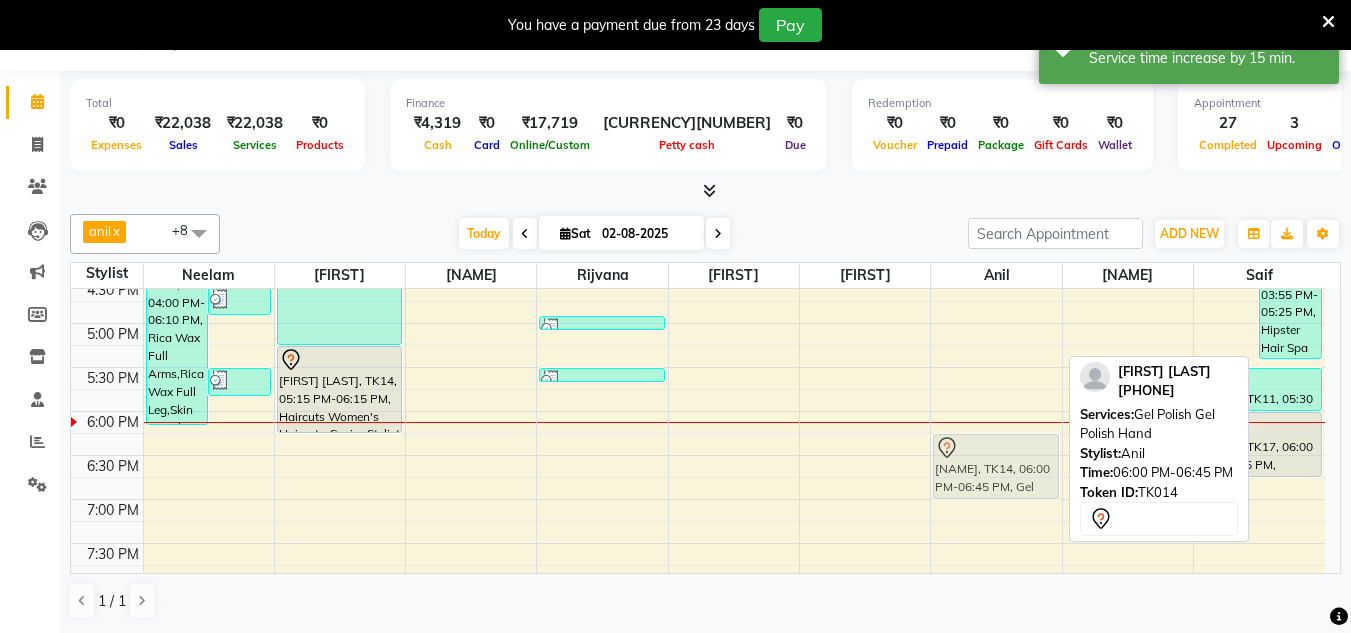 drag, startPoint x: 1027, startPoint y: 450, endPoint x: 1027, endPoint y: 469, distance: 19 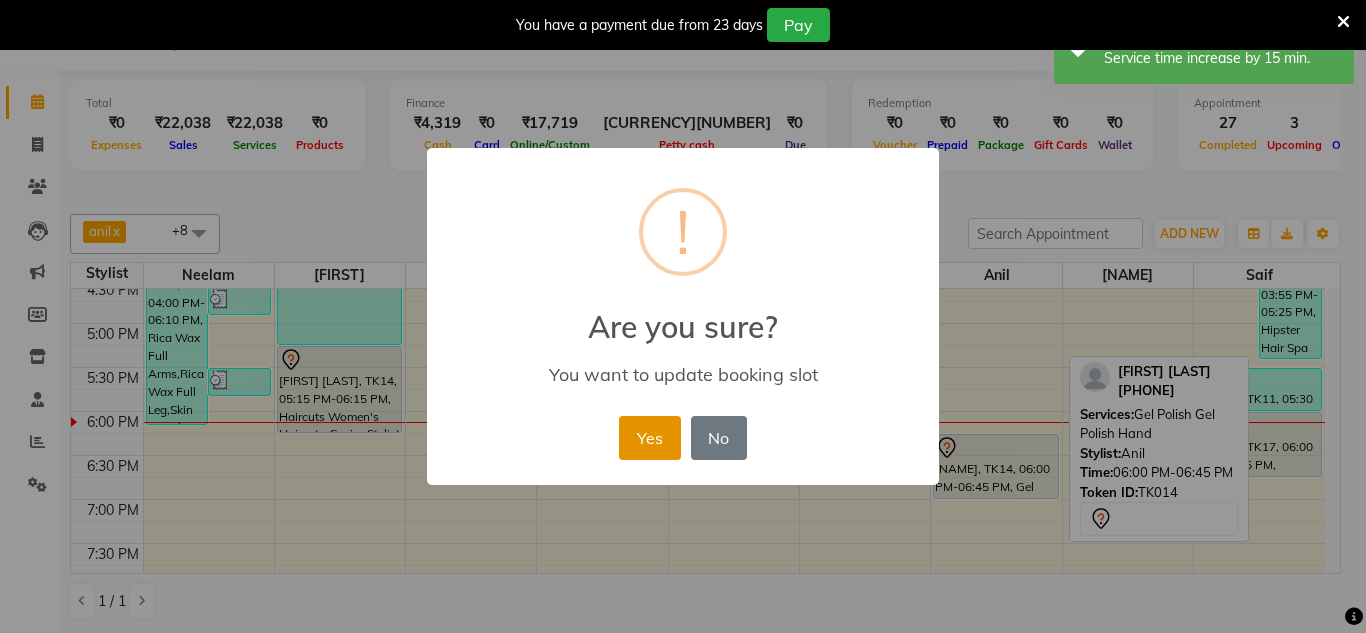 click on "Yes" at bounding box center [649, 438] 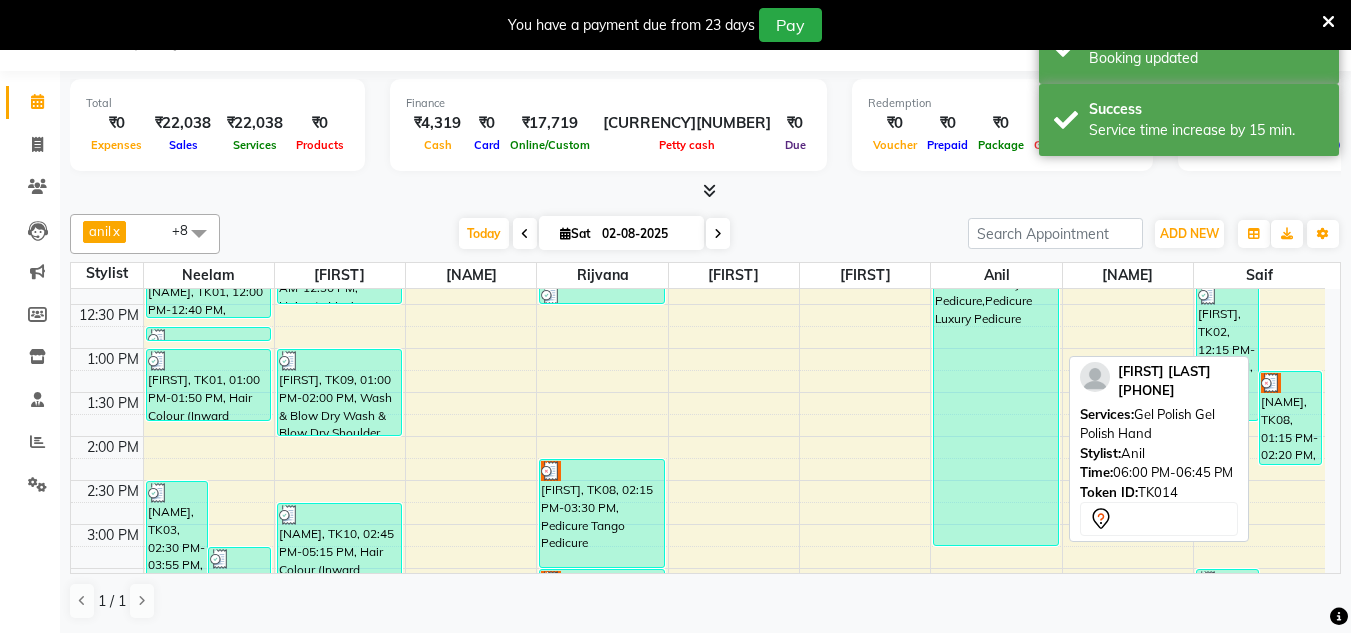 scroll, scrollTop: 371, scrollLeft: 0, axis: vertical 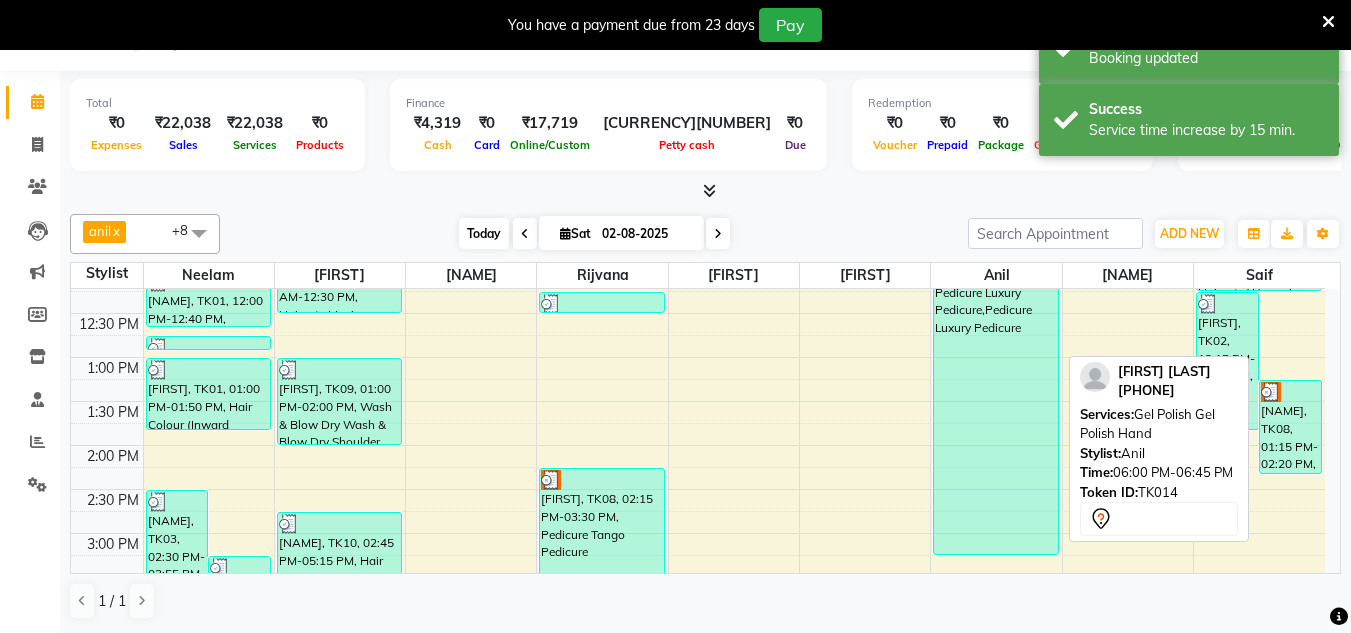 click on "Today" at bounding box center (484, 233) 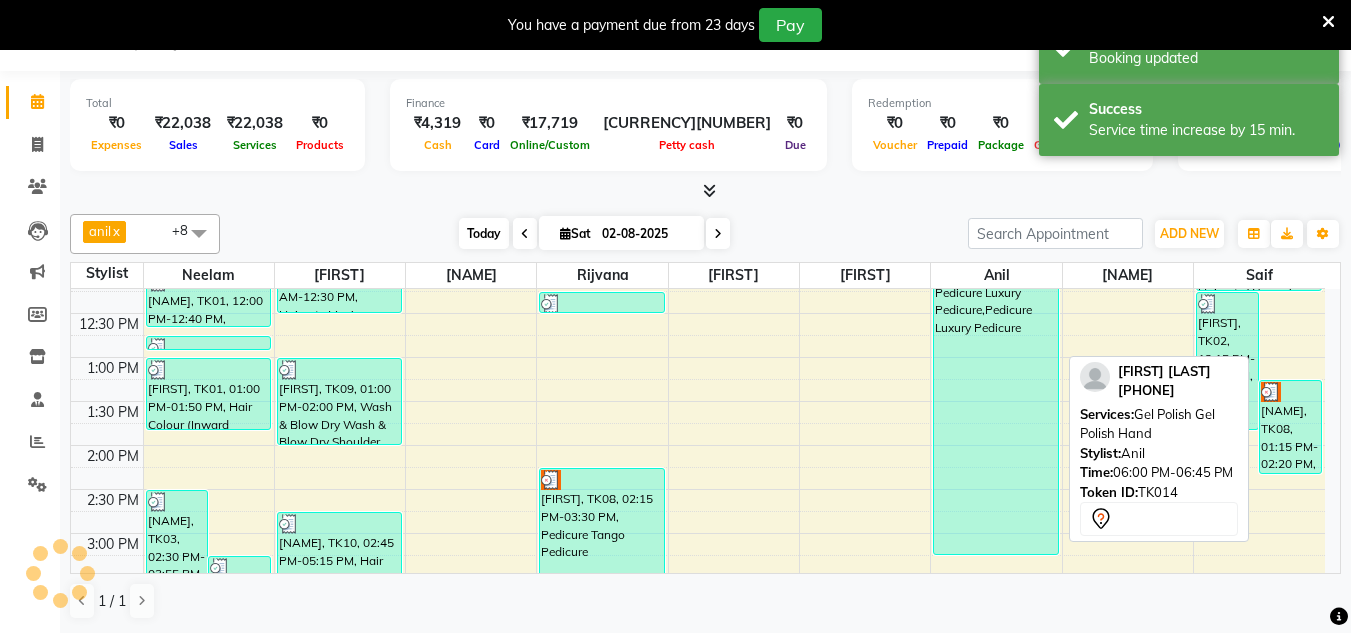scroll, scrollTop: 859, scrollLeft: 0, axis: vertical 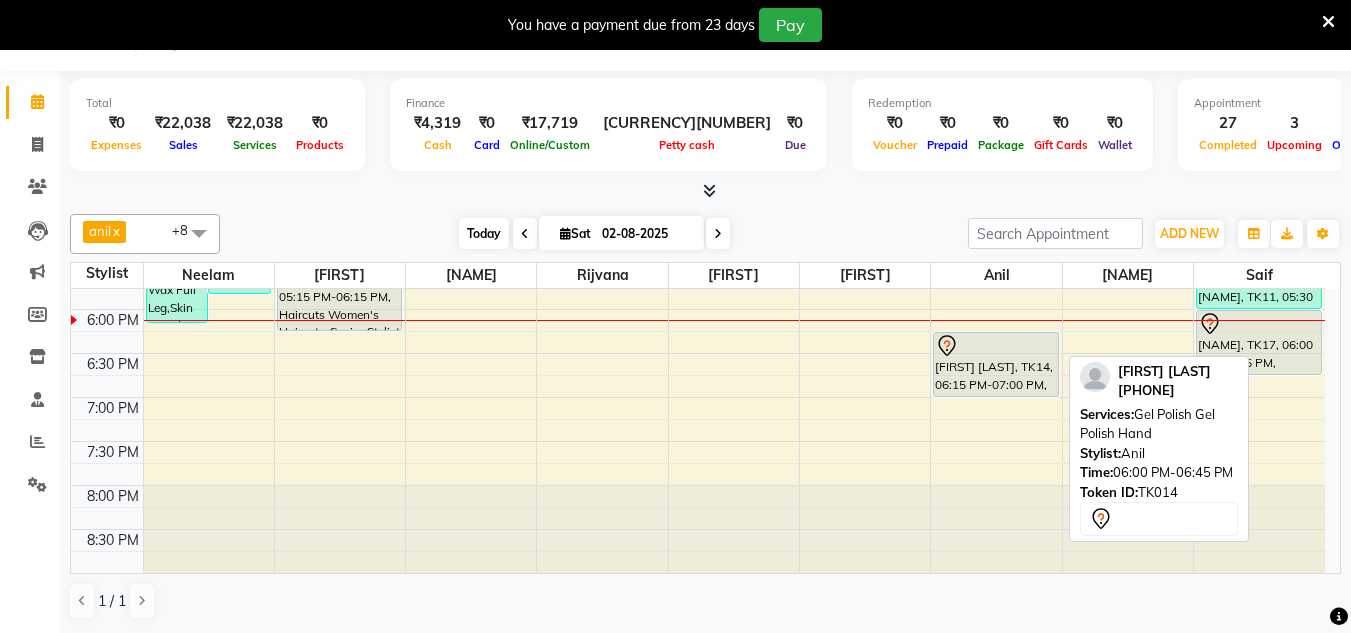 click on "Today" at bounding box center [484, 233] 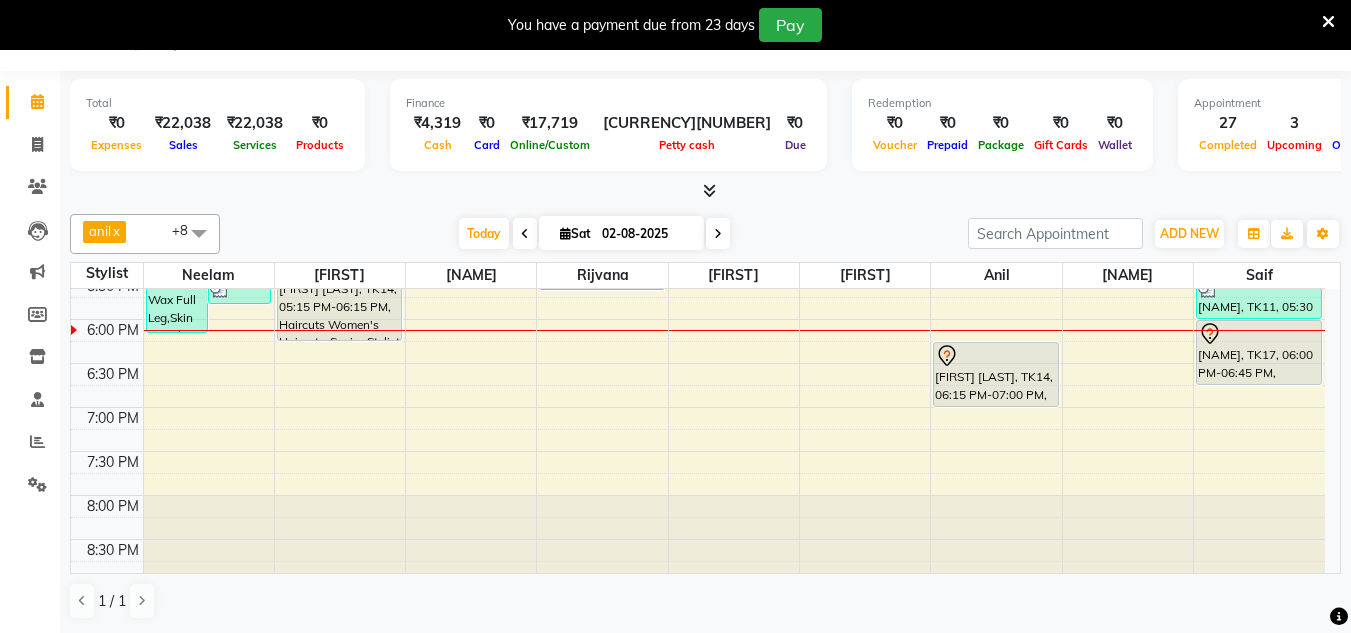 scroll, scrollTop: 859, scrollLeft: 0, axis: vertical 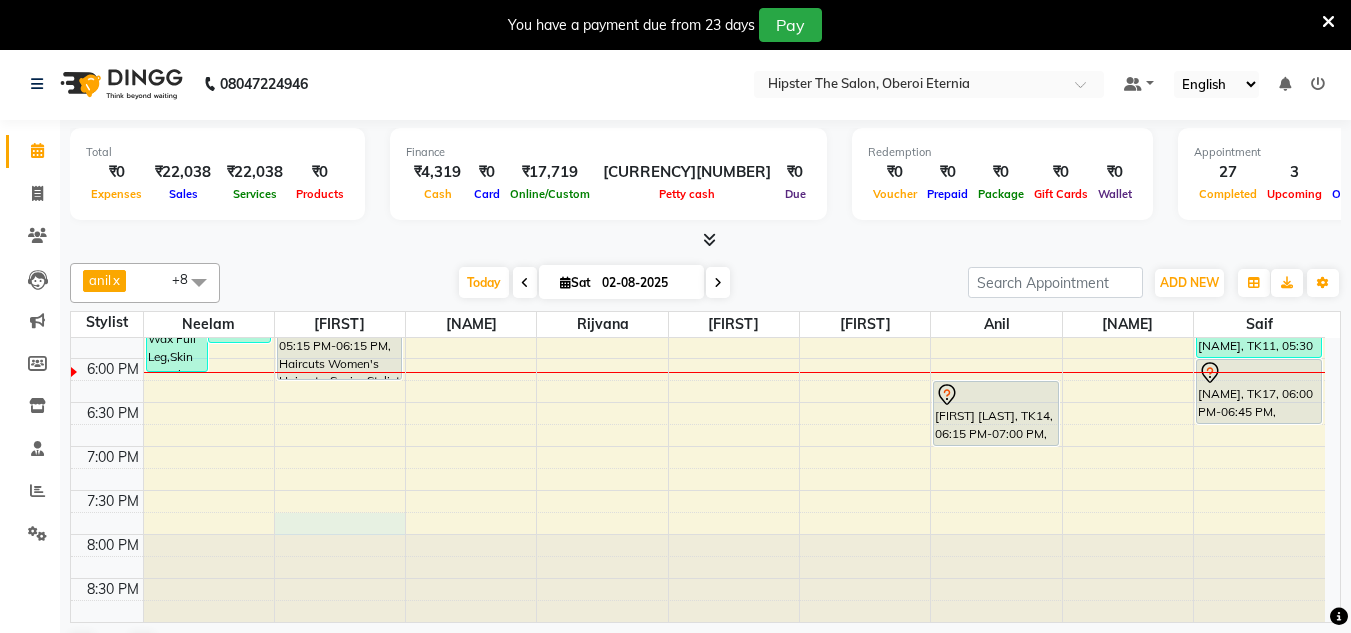 click on "8:00 AM 8:30 AM 9:00 AM 9:30 AM 10:00 AM 10:30 AM 11:00 AM 11:30 AM 12:00 PM 12:30 PM 1:00 PM 1:30 PM 2:00 PM 2:30 PM 3:00 PM 3:30 PM 4:00 PM 4:30 PM 5:00 PM 5:30 PM 6:00 PM 6:30 PM 7:00 PM 7:30 PM 8:00 PM 8:30 PM     [NAME], TK01, 11:00 AM-11:20 AM, Manicure Cut, File & Polish     [NAME], TK01, 11:15 AM-12:00 PM, Pedicure Aroma Pedicure     [NAME], TK03, 02:30 PM-03:55 PM, Skin Facials Papaya Facial,Stripless Wax Under Arms,Threading Eyebrows,Threading Upper Lip     [NAME], TK03, 03:15 PM-04:00 PM, Rica Wax Full Arms     [NAME], TK03, 04:00 PM-06:10 PM, Rica Wax Full Arms,Rica Wax Full Leg,Skin Facials Papaya Facial,Stripless Wax Under Arms,Threading Eyebrows,Threading Upper Lip     [NAME], TK13, 04:35 PM-04:55 PM, Threading Eyebrows,Threading Eyebrows     [NAME], TK15, 05:30 PM-05:50 PM, Threading Eyebrows,Threading Eyebrows     [NAME], TK01, 12:00 PM-12:40 PM, Threading Eyebrows     [NAME], TK01, 12:45 PM-12:50 PM, Stripless Wax Upper Lip" at bounding box center (698, 50) 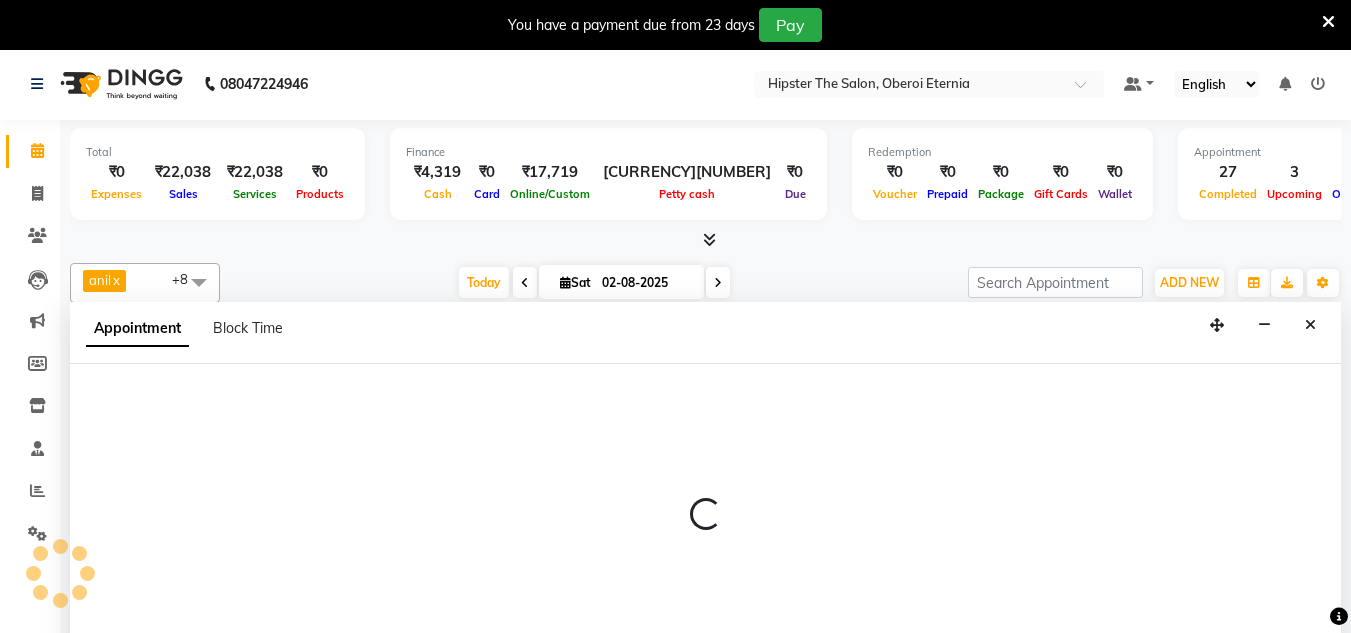 scroll, scrollTop: 51, scrollLeft: 0, axis: vertical 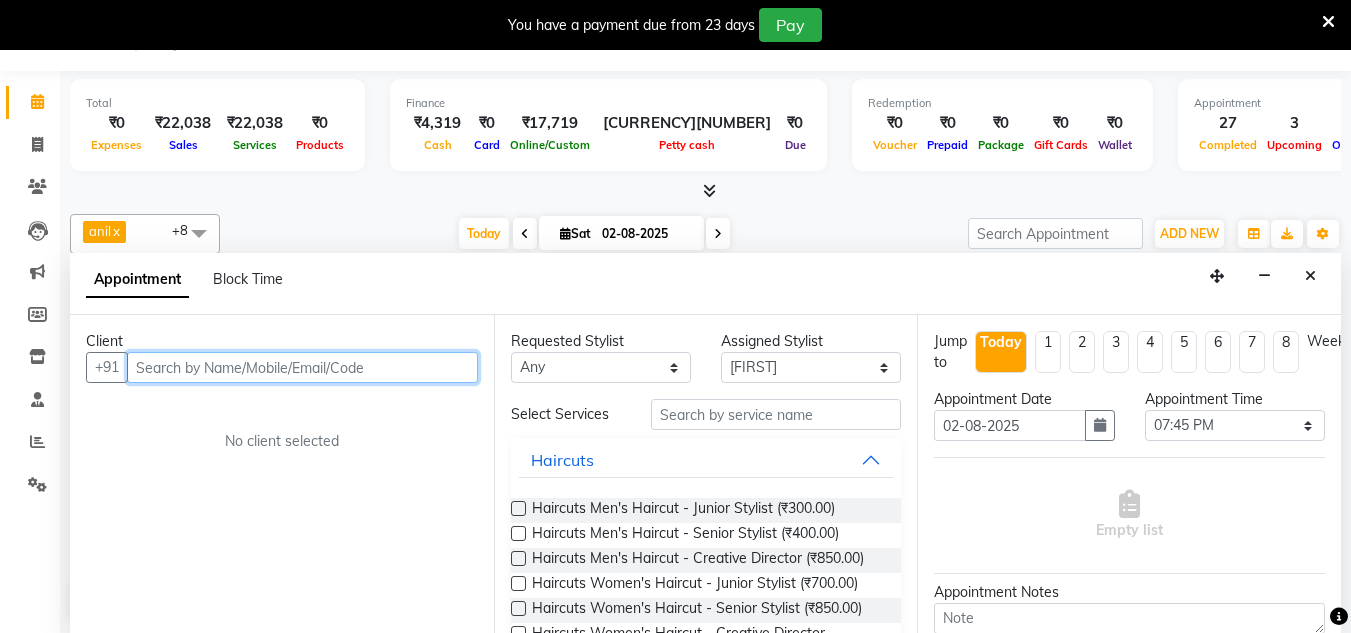 click at bounding box center (302, 367) 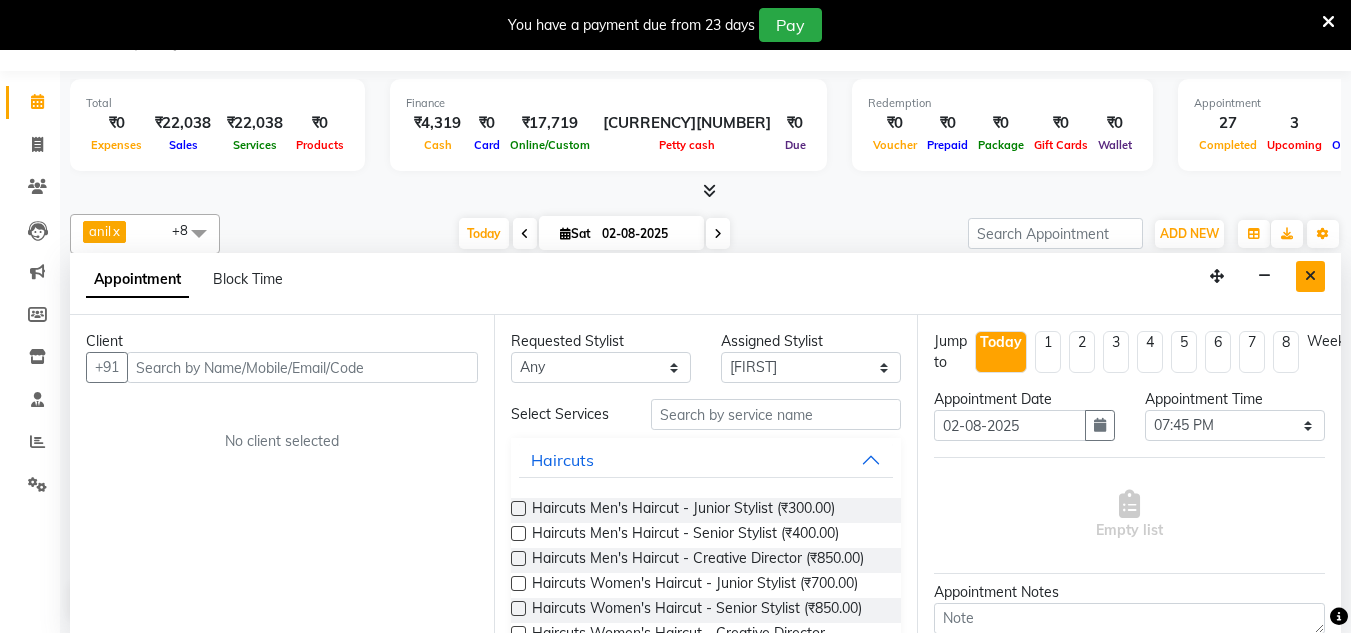 click at bounding box center (1310, 276) 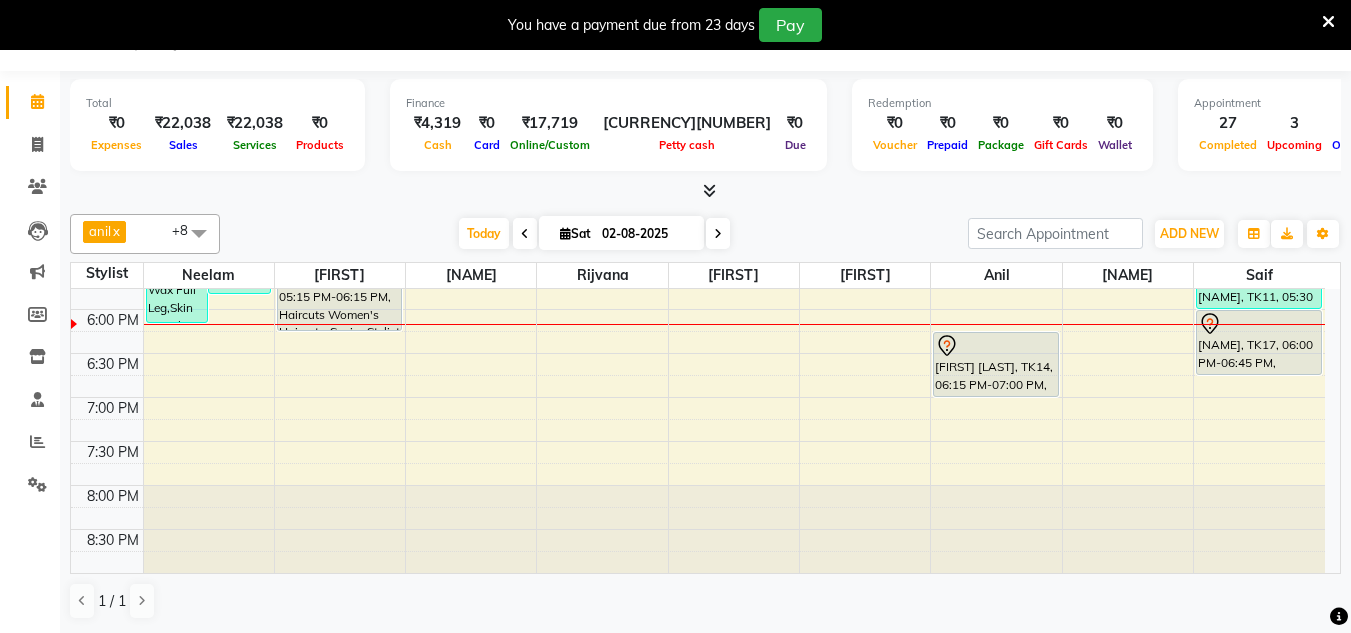 click at bounding box center (718, 233) 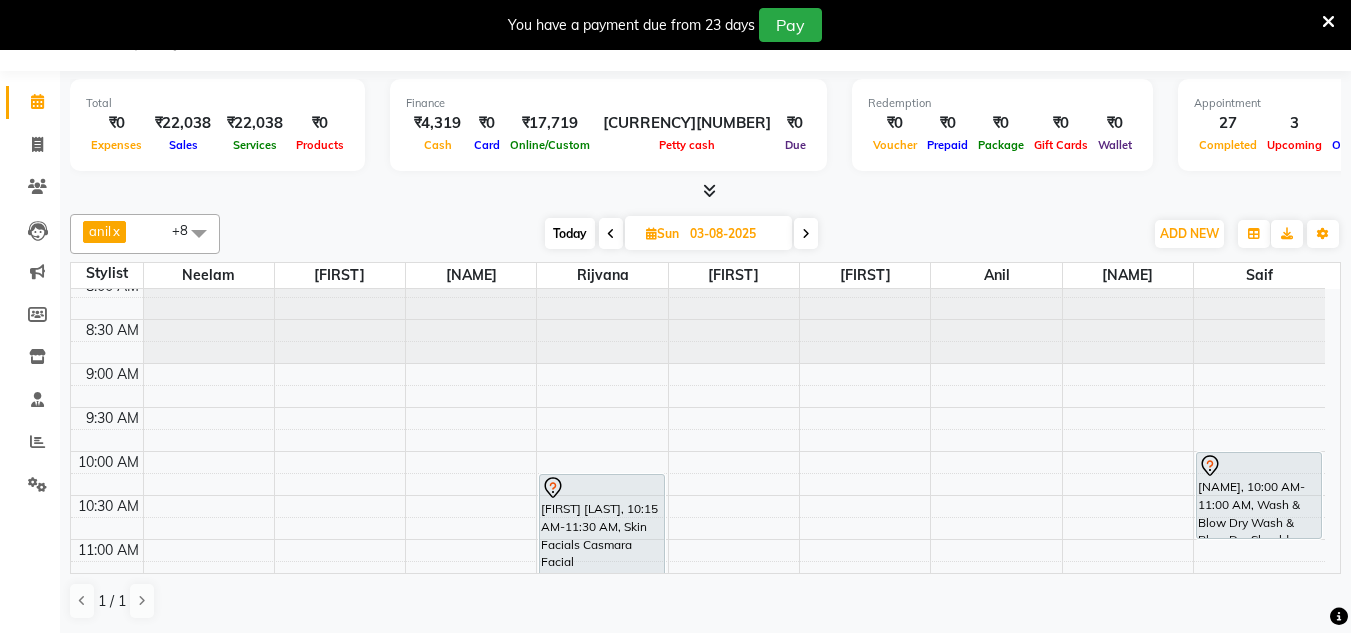 scroll, scrollTop: 0, scrollLeft: 0, axis: both 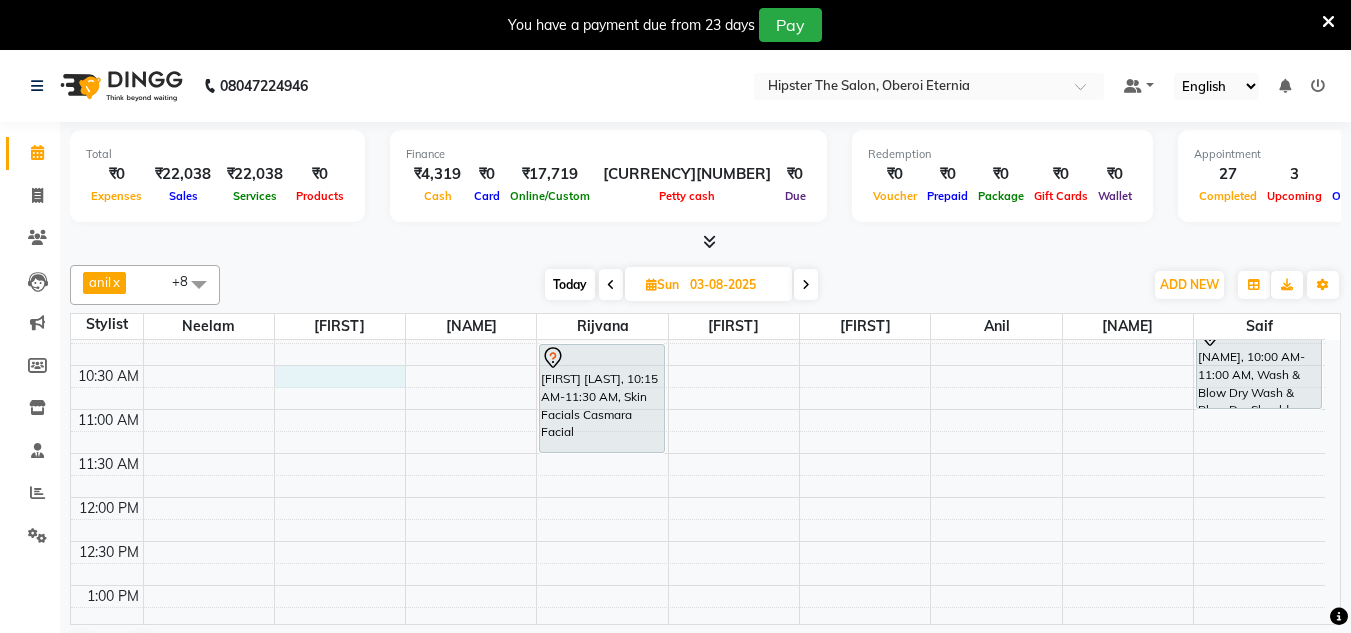 click on "8:00 AM 8:30 AM 9:00 AM 9:30 AM 10:00 AM 10:30 AM 11:00 AM 11:30 AM 12:00 PM 12:30 PM 1:00 PM 1:30 PM 2:00 PM 2:30 PM 3:00 PM 3:30 PM 4:00 PM 4:30 PM 5:00 PM 5:30 PM 6:00 PM 6:30 PM 7:00 PM 7:30 PM 8:00 PM 8:30 PM             [FIRST] [LAST], 10:15 AM-11:30 AM, Skin Facials Casmara Facial             [FIRST] [LAST], 10:00 AM-11:00 AM, Wash & Blow Dry Wash & Blow Dry Shoulder Length" at bounding box center [698, 717] 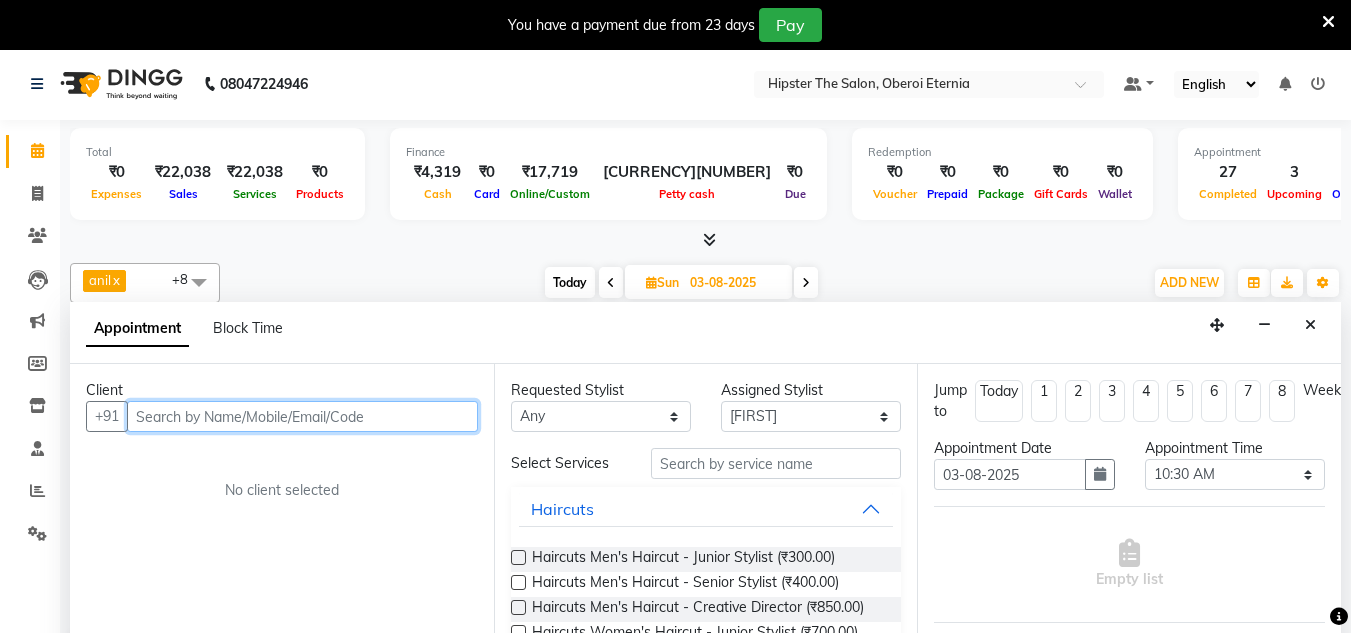 scroll, scrollTop: 51, scrollLeft: 0, axis: vertical 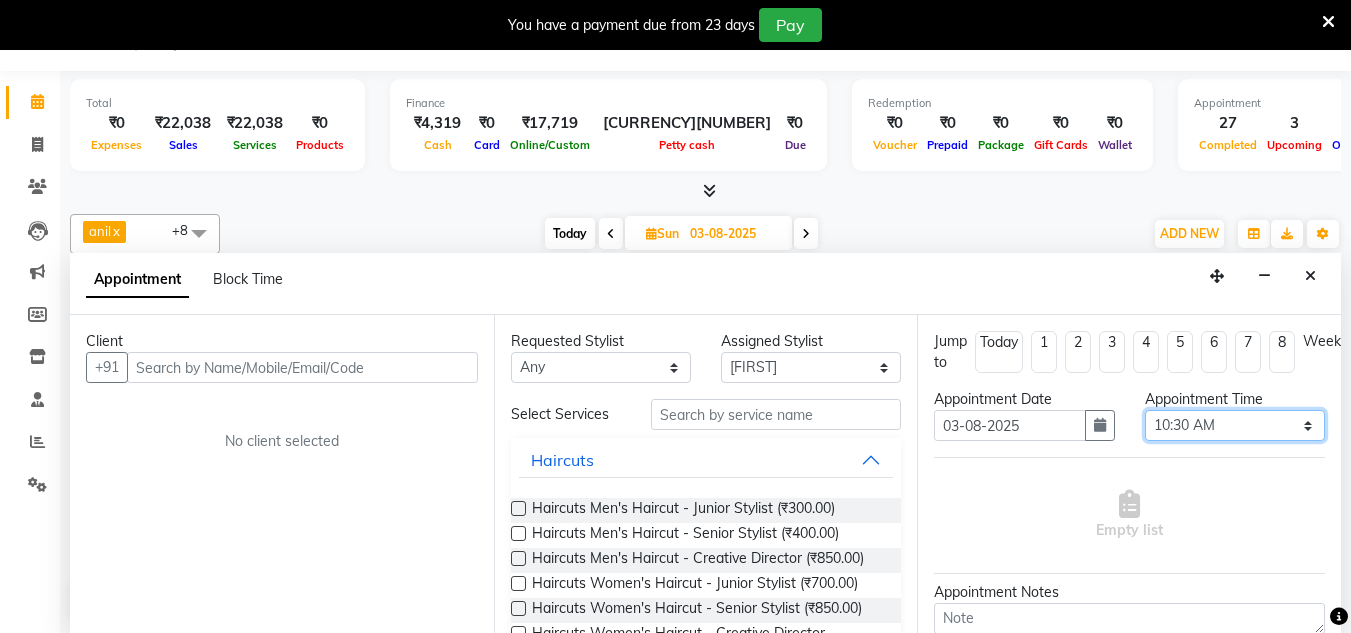 click on "Select 09:00 AM 09:15 AM 09:30 AM 09:45 AM 10:00 AM 10:15 AM 10:30 AM 10:45 AM 11:00 AM 11:15 AM 11:30 AM 11:45 AM 12:00 PM 12:15 PM 12:30 PM 12:45 PM 01:00 PM 01:15 PM 01:30 PM 01:45 PM 02:00 PM 02:15 PM 02:30 PM 02:45 PM 03:00 PM 03:15 PM 03:30 PM 03:45 PM 04:00 PM 04:15 PM 04:30 PM 04:45 PM 05:00 PM 05:15 PM 05:30 PM 05:45 PM 06:00 PM 06:15 PM 06:30 PM 06:45 PM 07:00 PM 07:15 PM 07:30 PM 07:45 PM 08:00 PM" at bounding box center [1235, 425] 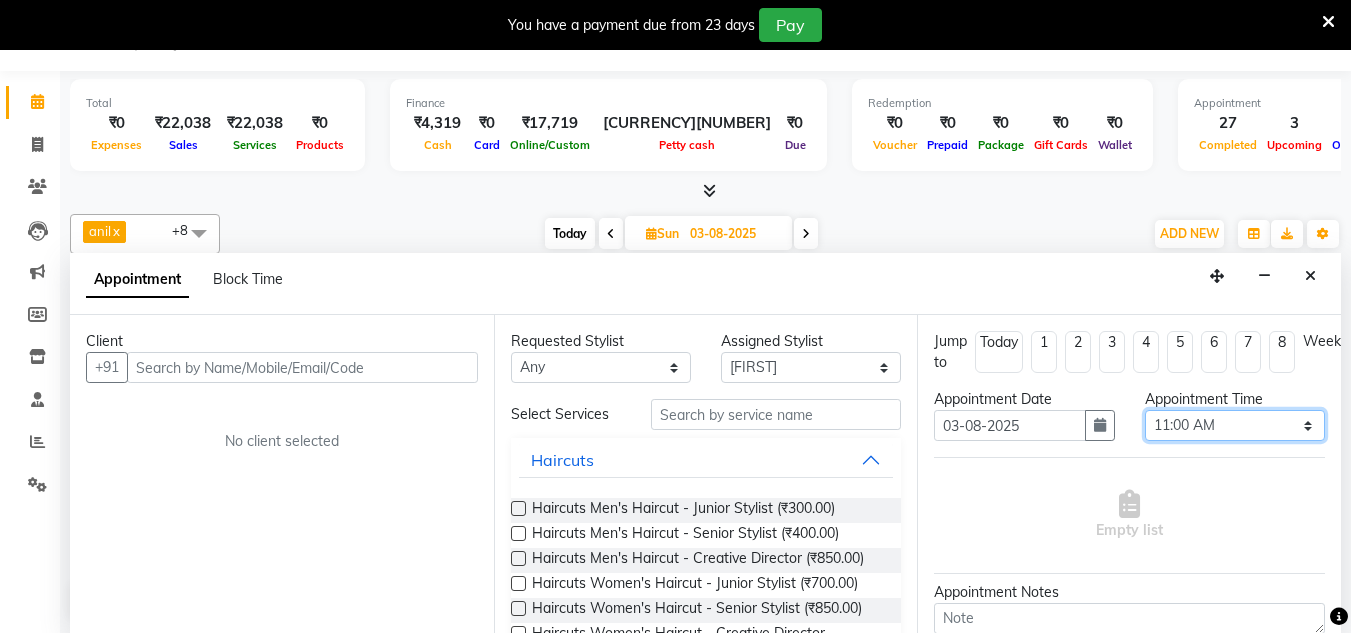 click on "Select 09:00 AM 09:15 AM 09:30 AM 09:45 AM 10:00 AM 10:15 AM 10:30 AM 10:45 AM 11:00 AM 11:15 AM 11:30 AM 11:45 AM 12:00 PM 12:15 PM 12:30 PM 12:45 PM 01:00 PM 01:15 PM 01:30 PM 01:45 PM 02:00 PM 02:15 PM 02:30 PM 02:45 PM 03:00 PM 03:15 PM 03:30 PM 03:45 PM 04:00 PM 04:15 PM 04:30 PM 04:45 PM 05:00 PM 05:15 PM 05:30 PM 05:45 PM 06:00 PM 06:15 PM 06:30 PM 06:45 PM 07:00 PM 07:15 PM 07:30 PM 07:45 PM 08:00 PM" at bounding box center (1235, 425) 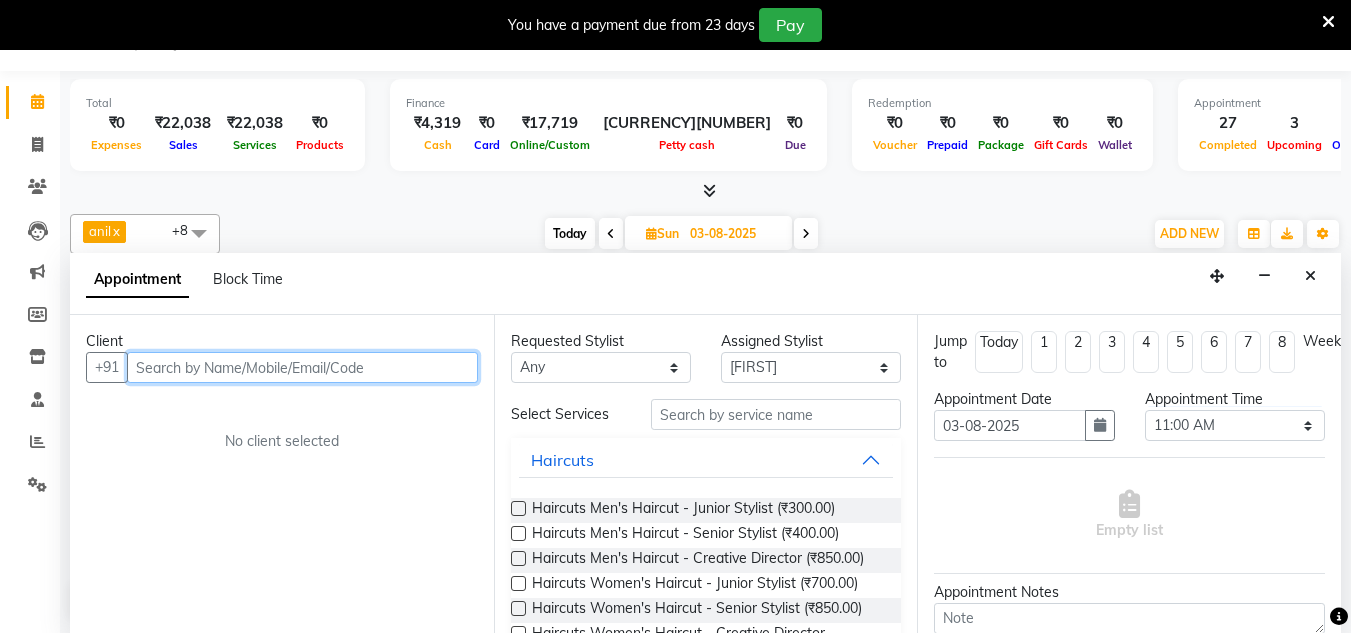 click at bounding box center (302, 367) 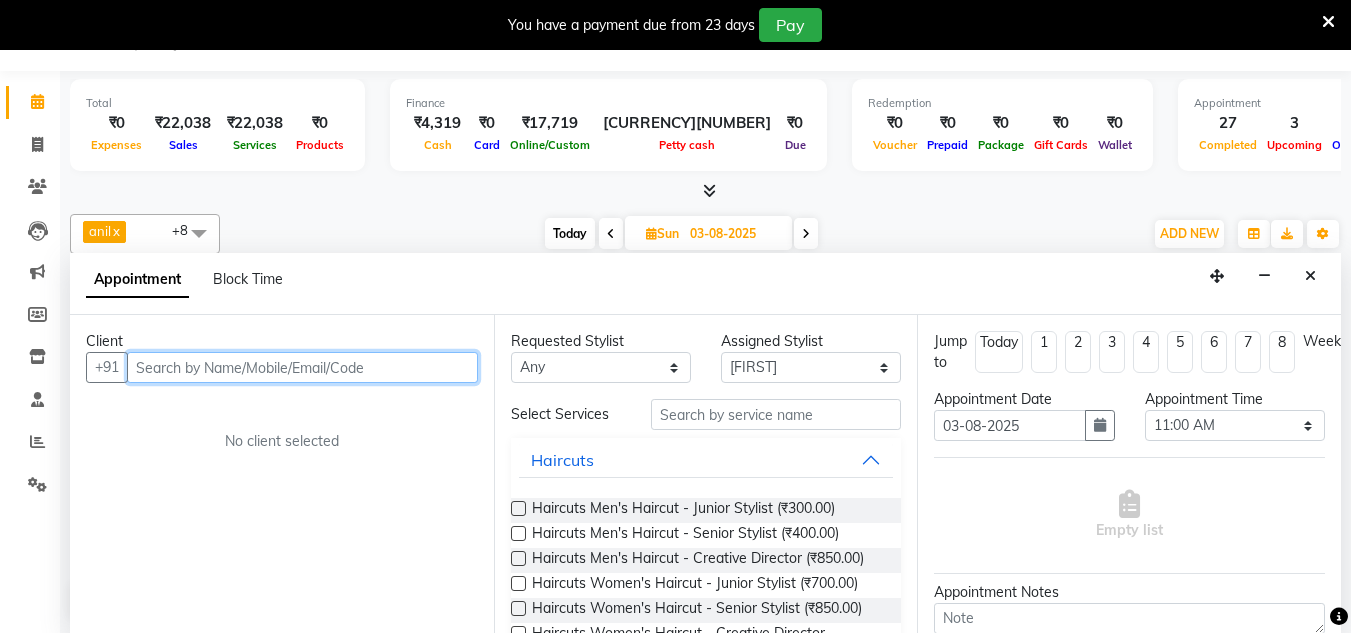 click at bounding box center (302, 367) 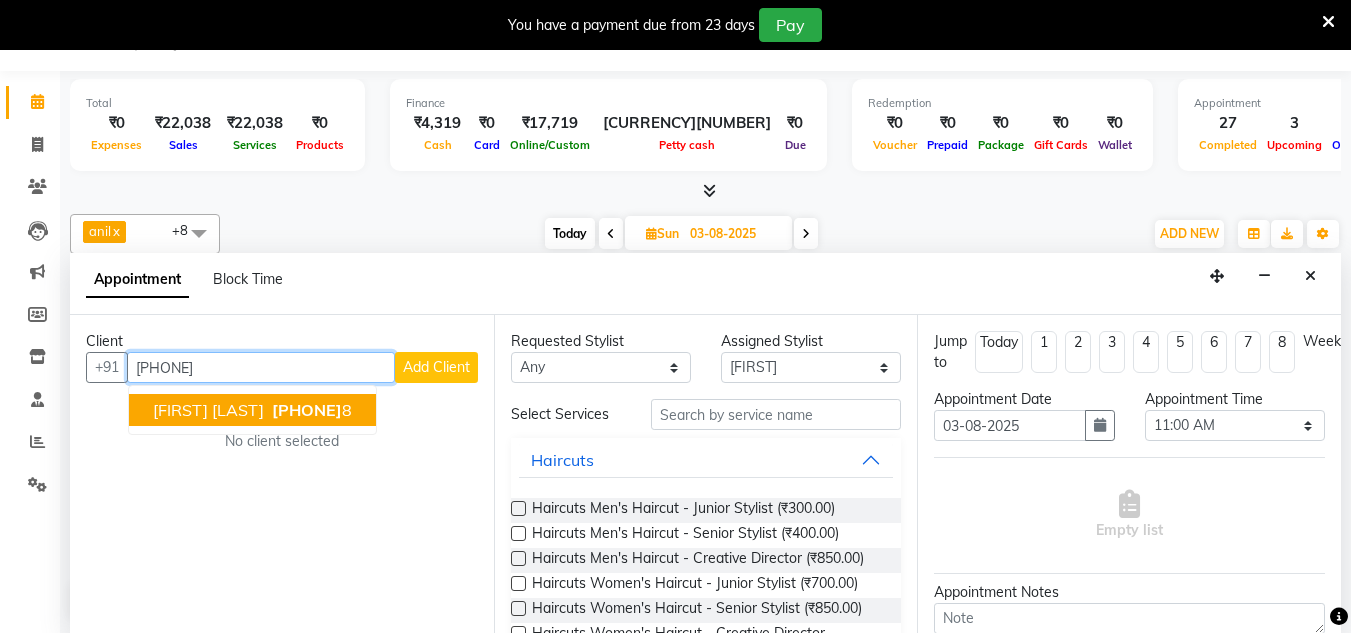 click on "[PHONE]" at bounding box center [307, 410] 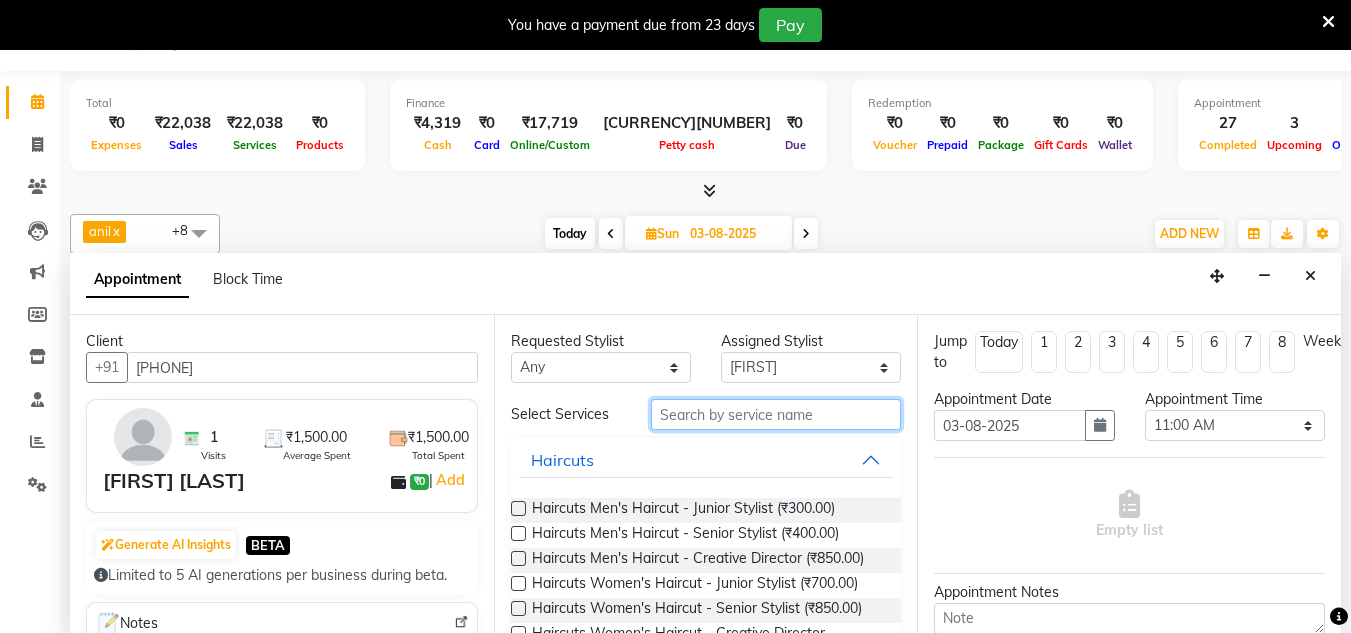 click at bounding box center (776, 414) 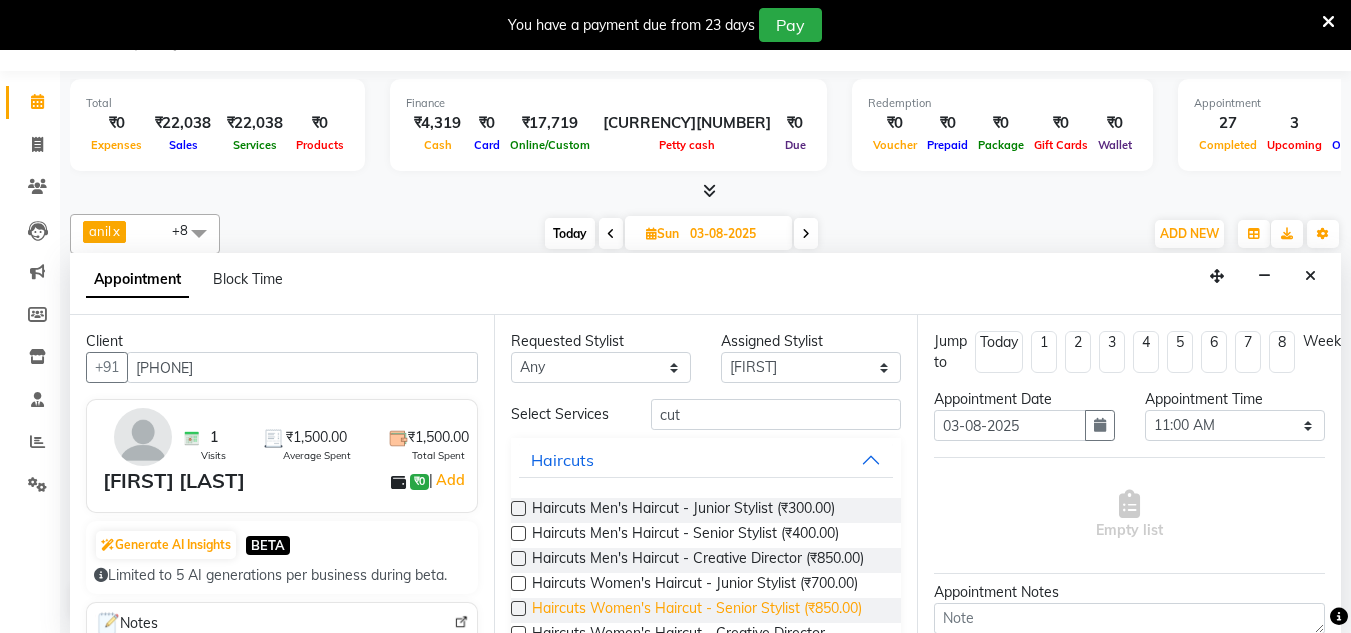 click on "Haircuts Women's Haircut - Senior Stylist (₹850.00)" at bounding box center [697, 610] 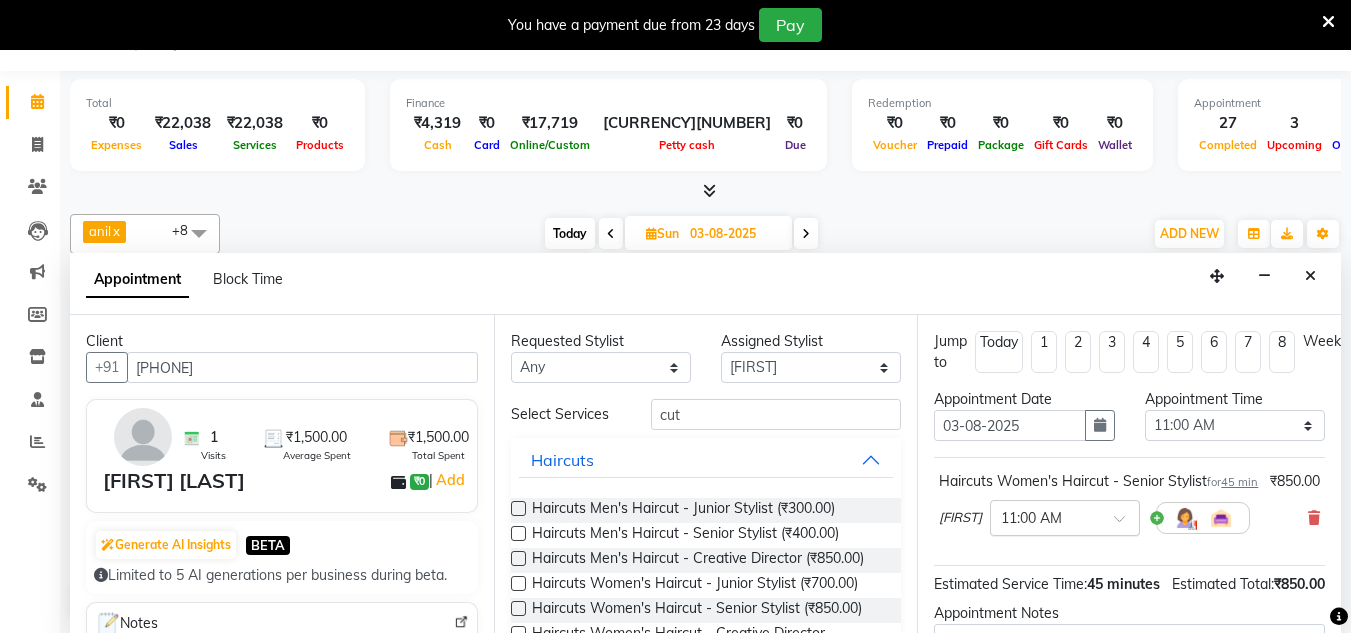scroll, scrollTop: 265, scrollLeft: 0, axis: vertical 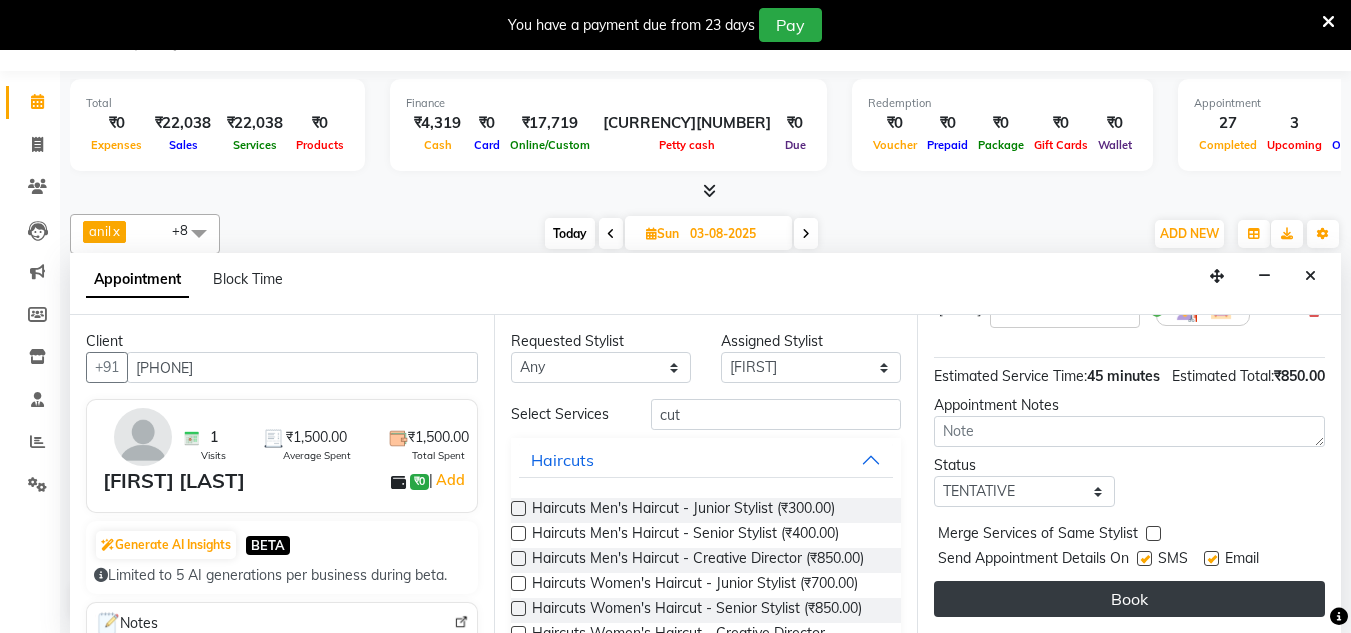 click on "Book" at bounding box center [1129, 599] 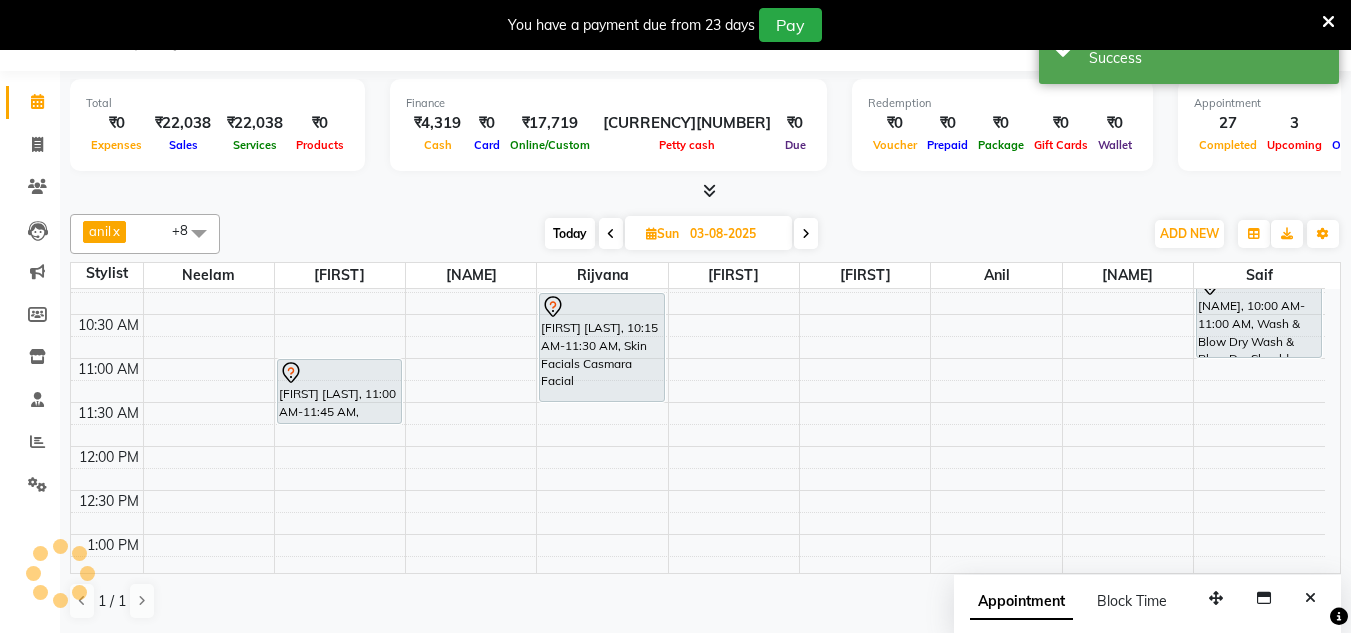 scroll, scrollTop: 0, scrollLeft: 0, axis: both 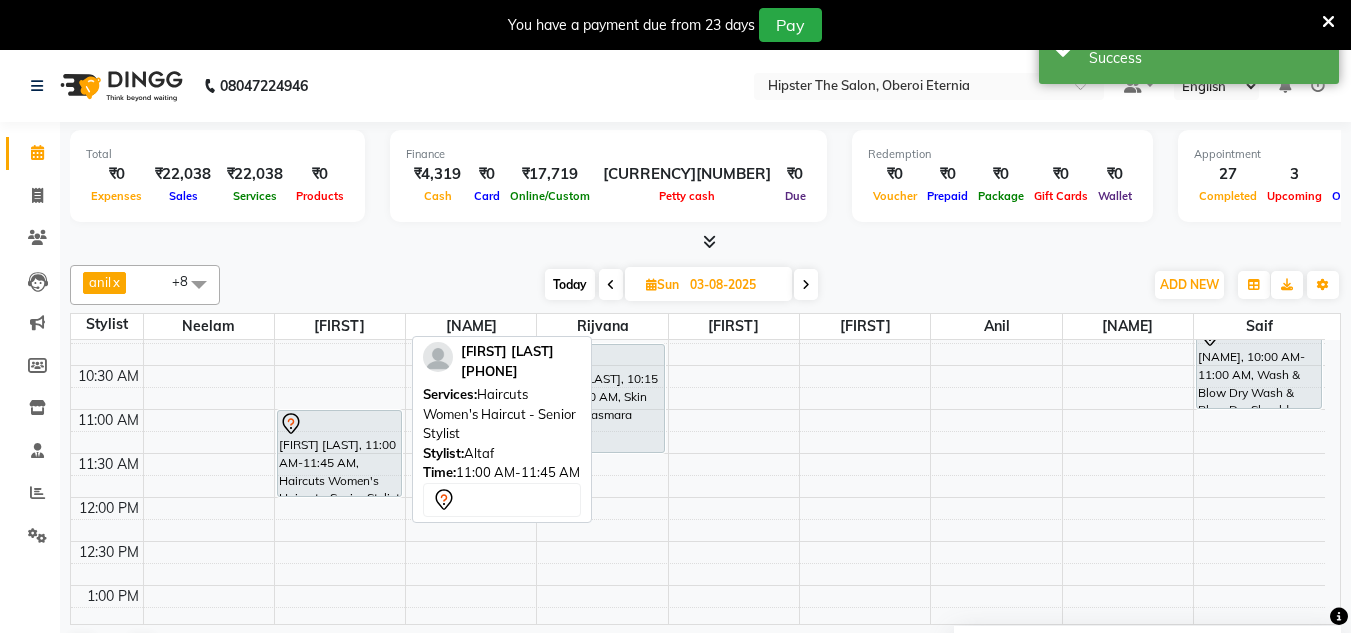 drag, startPoint x: 368, startPoint y: 469, endPoint x: 364, endPoint y: 493, distance: 24.33105 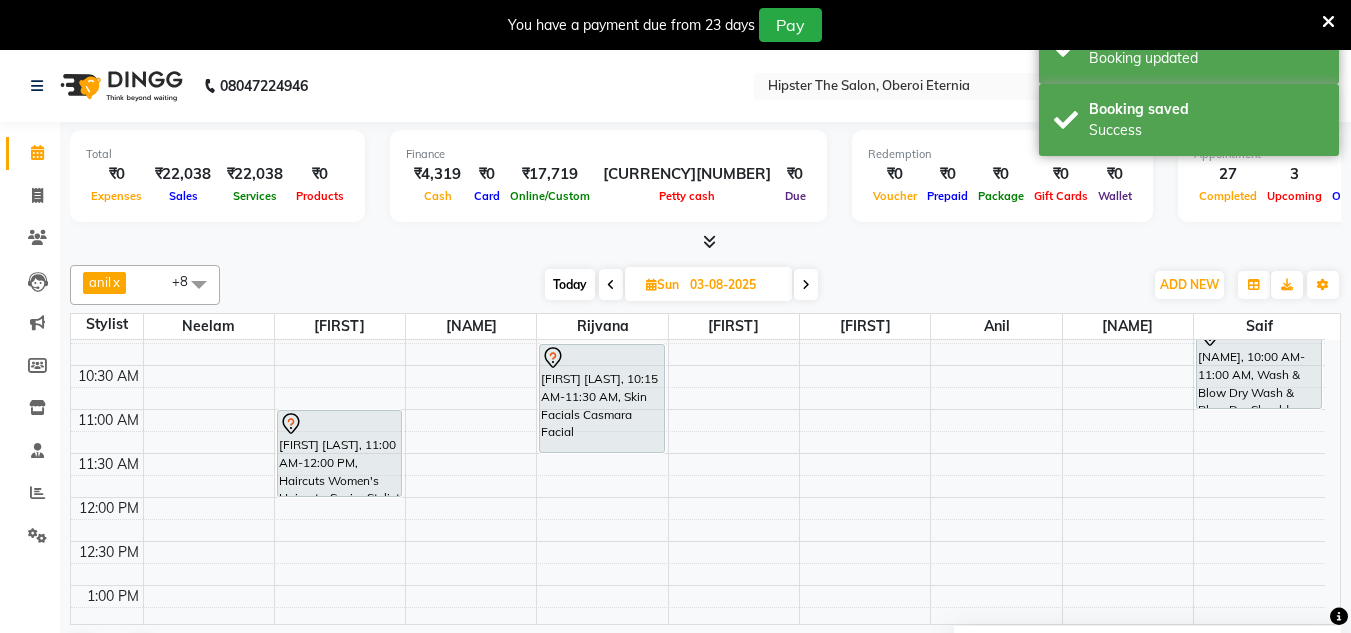 click on "Today" at bounding box center (570, 284) 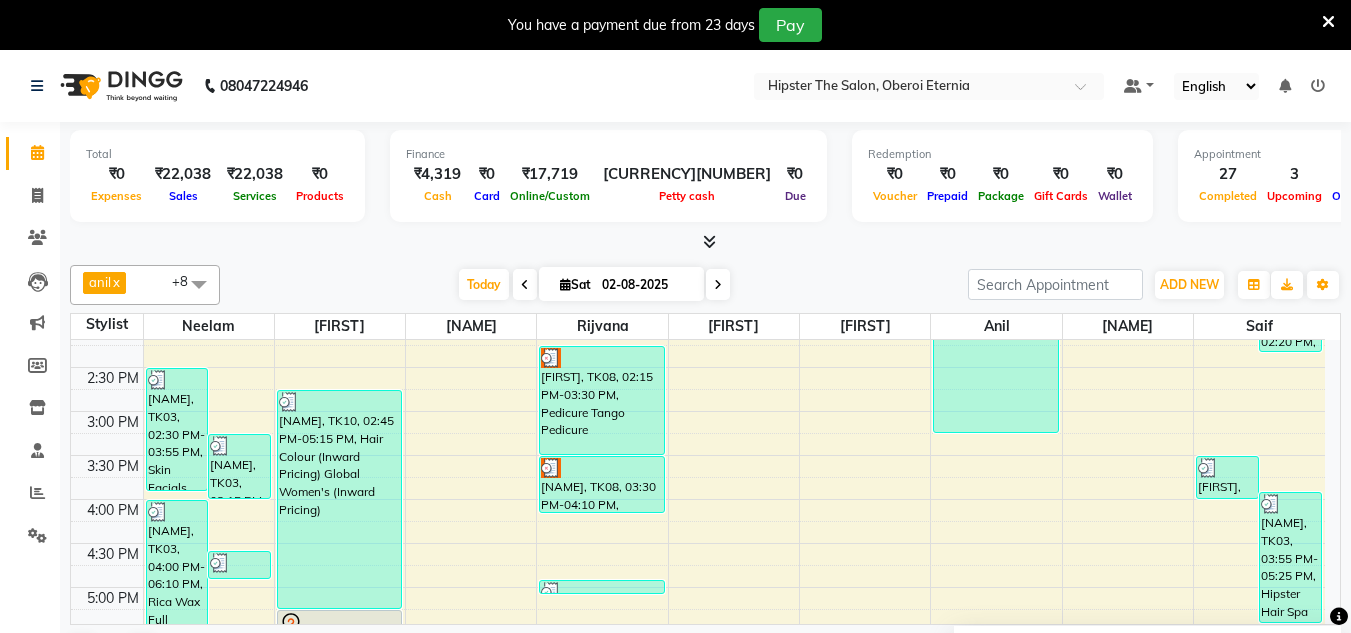 scroll, scrollTop: 859, scrollLeft: 0, axis: vertical 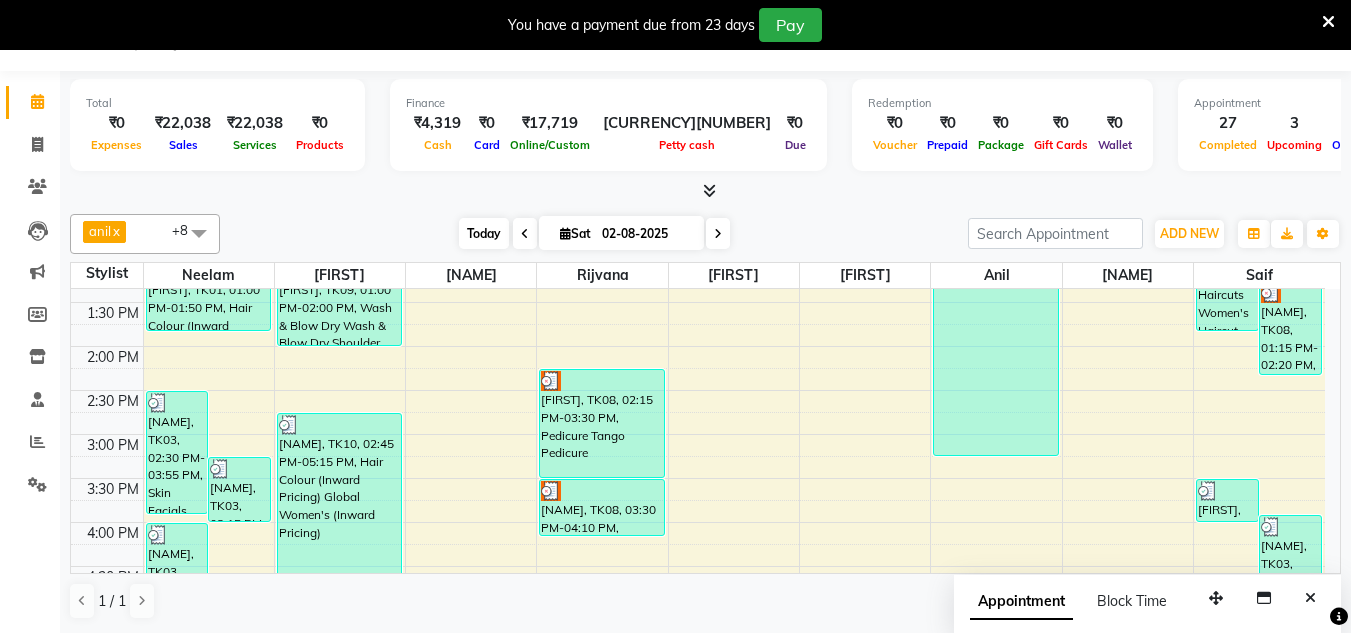 click on "Today" at bounding box center (484, 233) 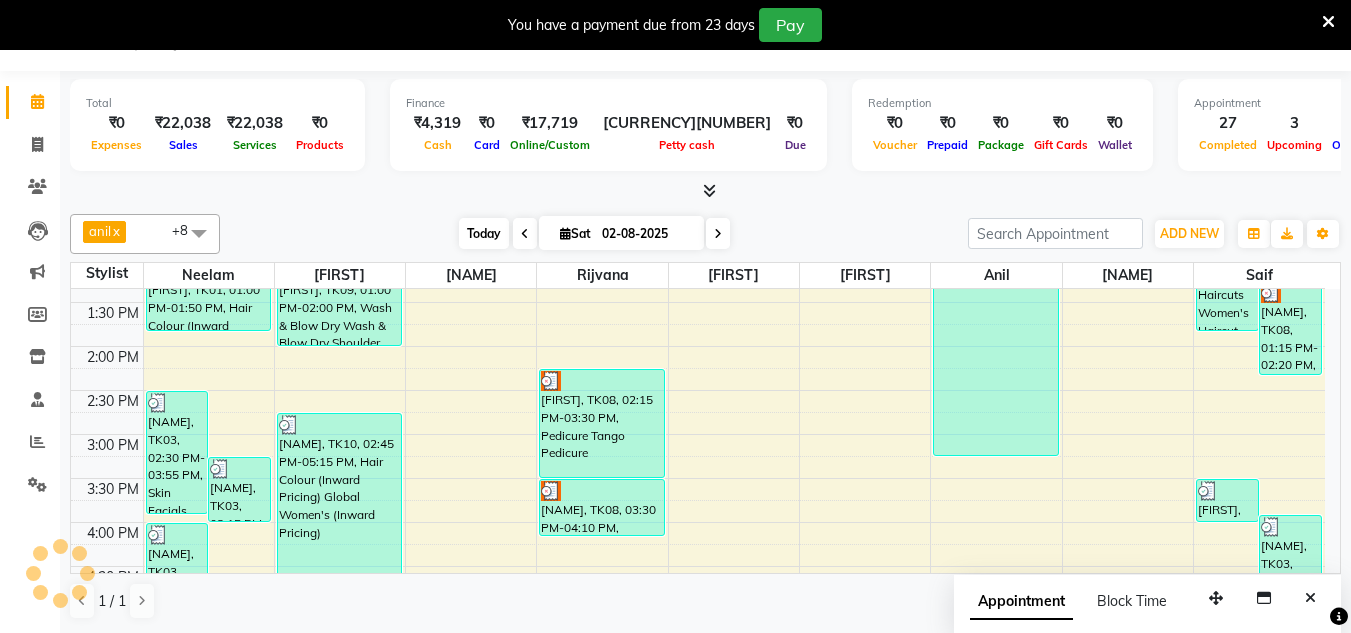 scroll, scrollTop: 859, scrollLeft: 0, axis: vertical 